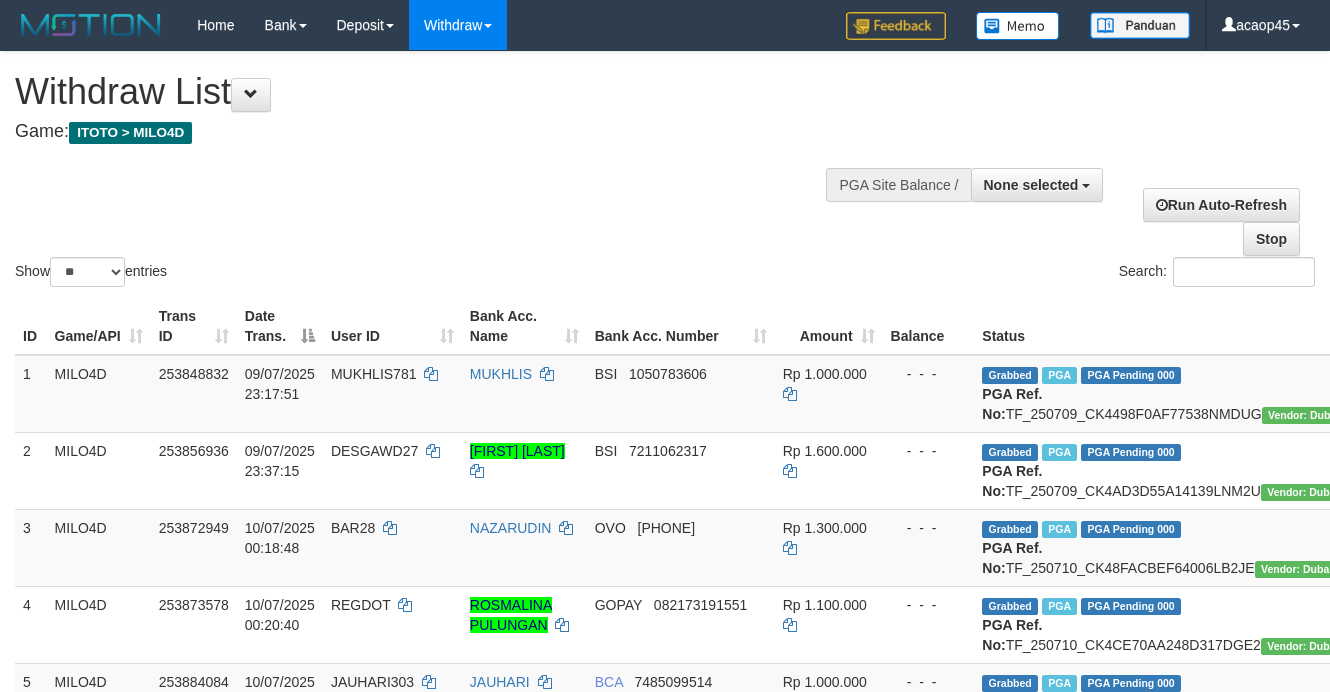 select 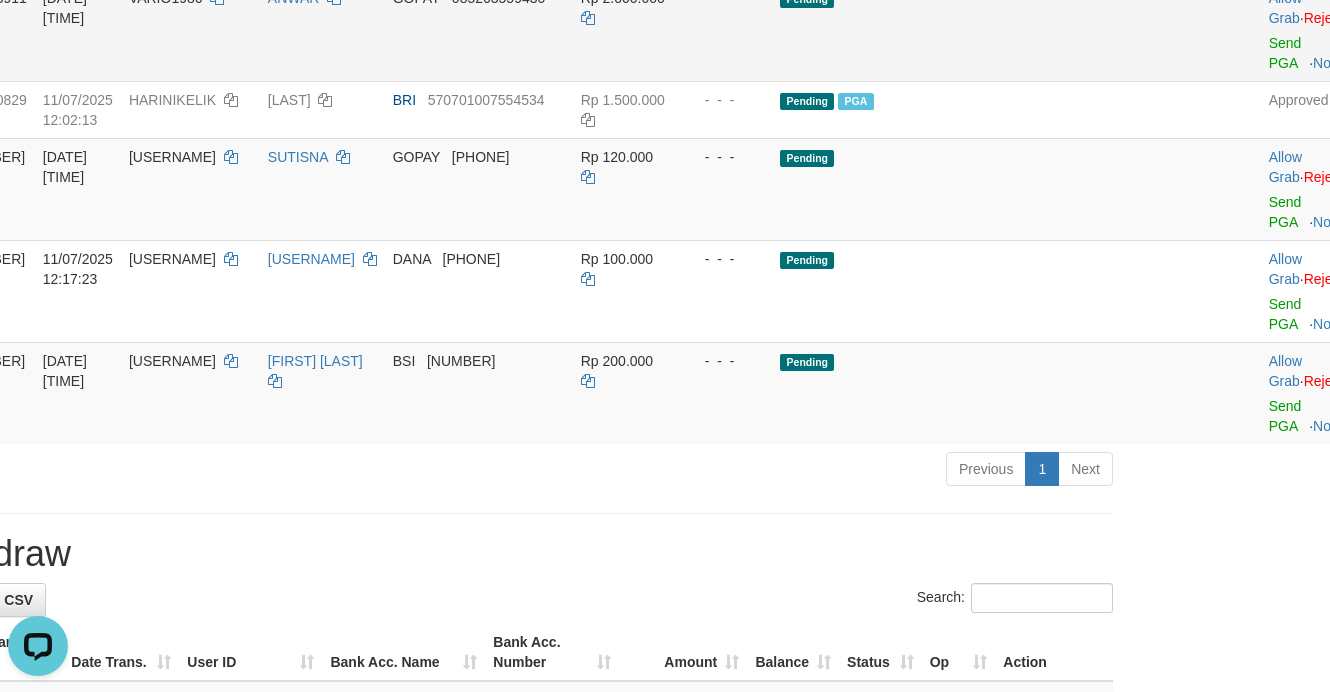 scroll, scrollTop: 0, scrollLeft: 0, axis: both 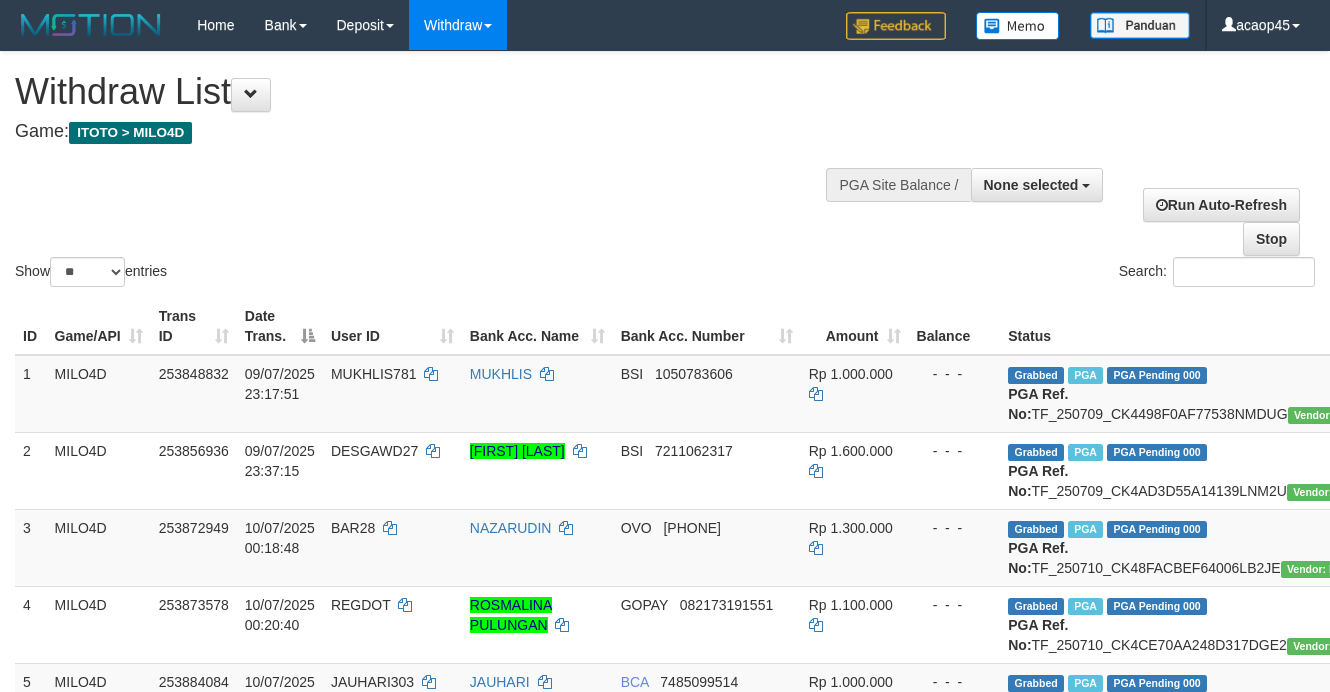 select 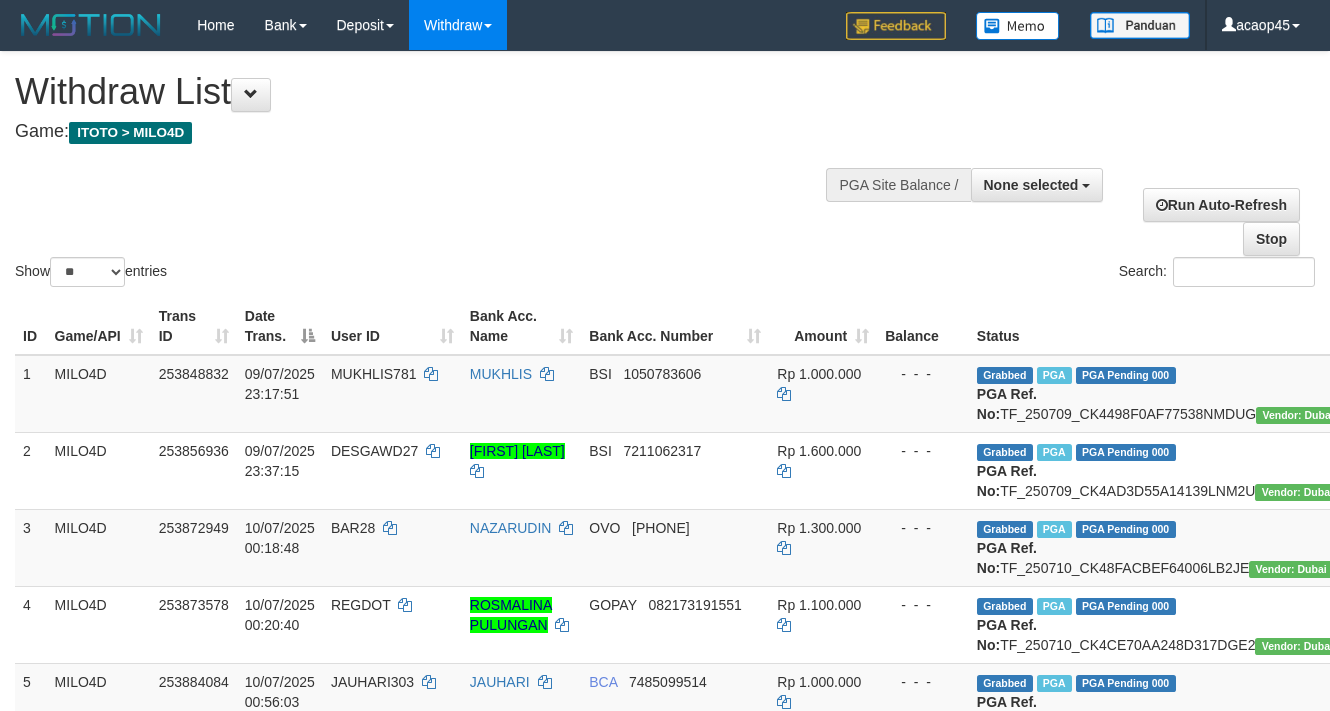 select 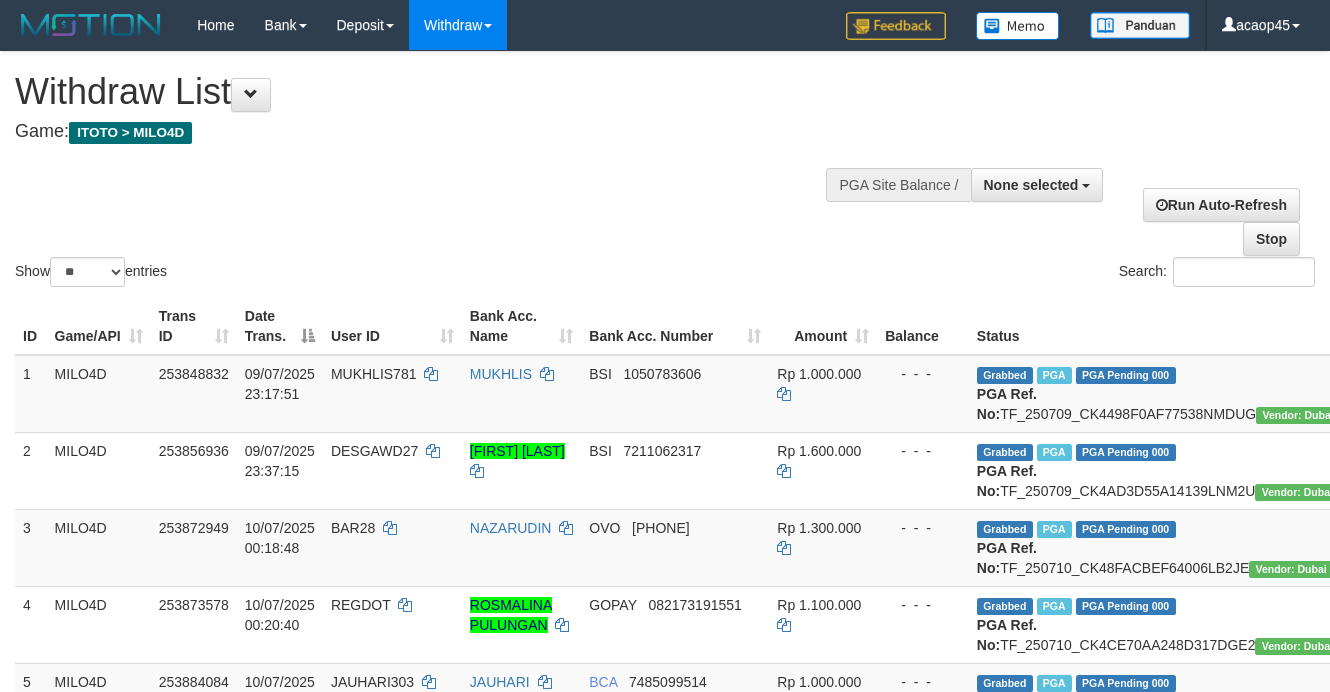 scroll, scrollTop: 0, scrollLeft: 105, axis: horizontal 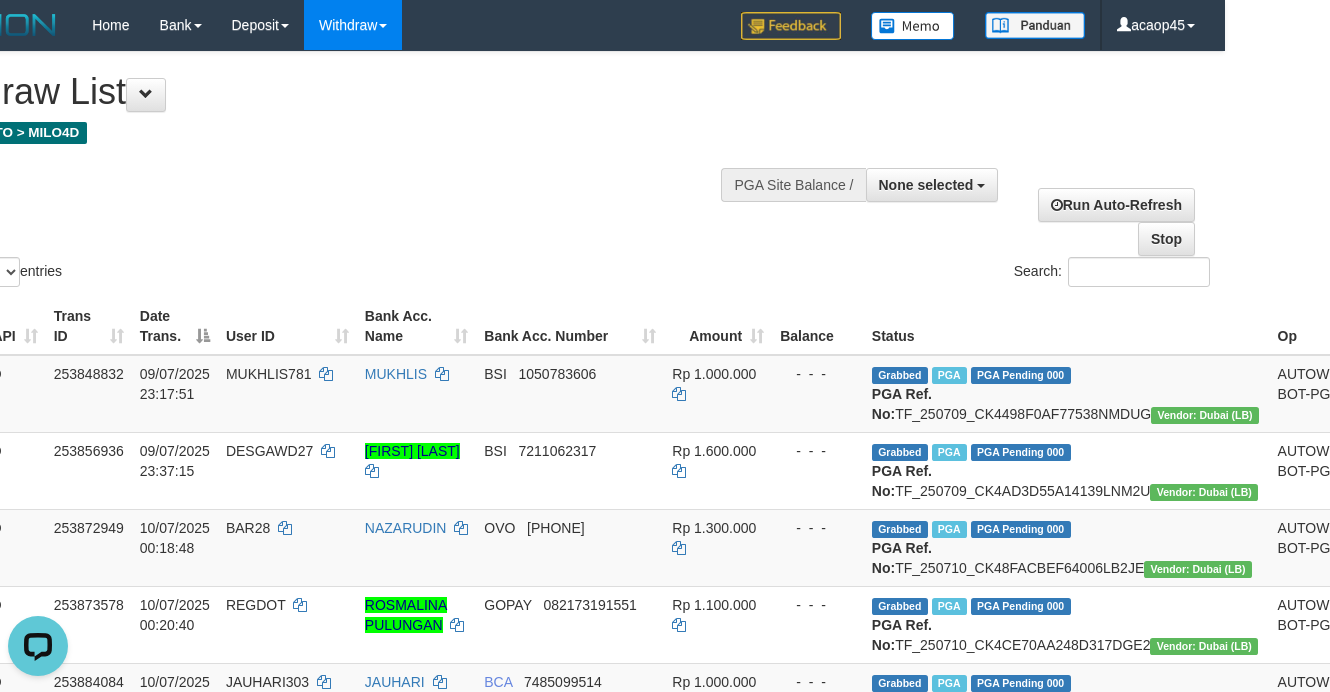 click on "**********" at bounding box center (1008, 204) 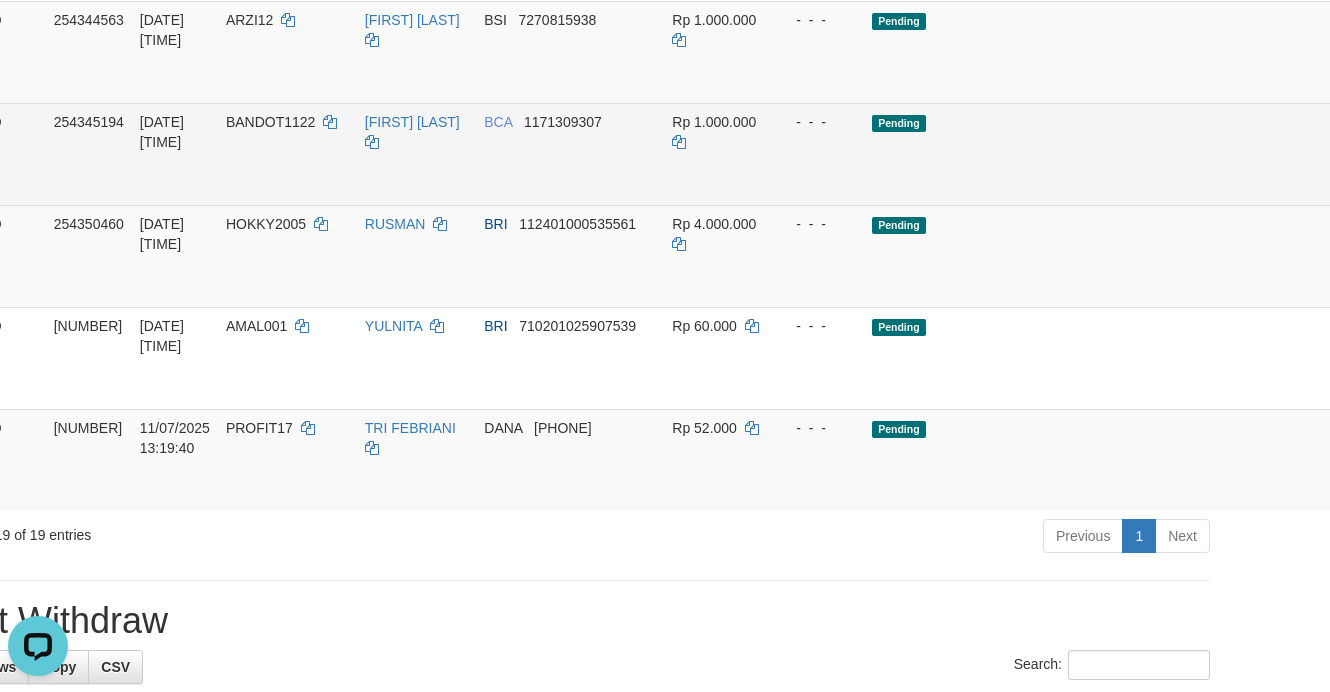 click on "Allow Grab   ·    Reject Send PGA     ·    Note" at bounding box center (1401, 154) 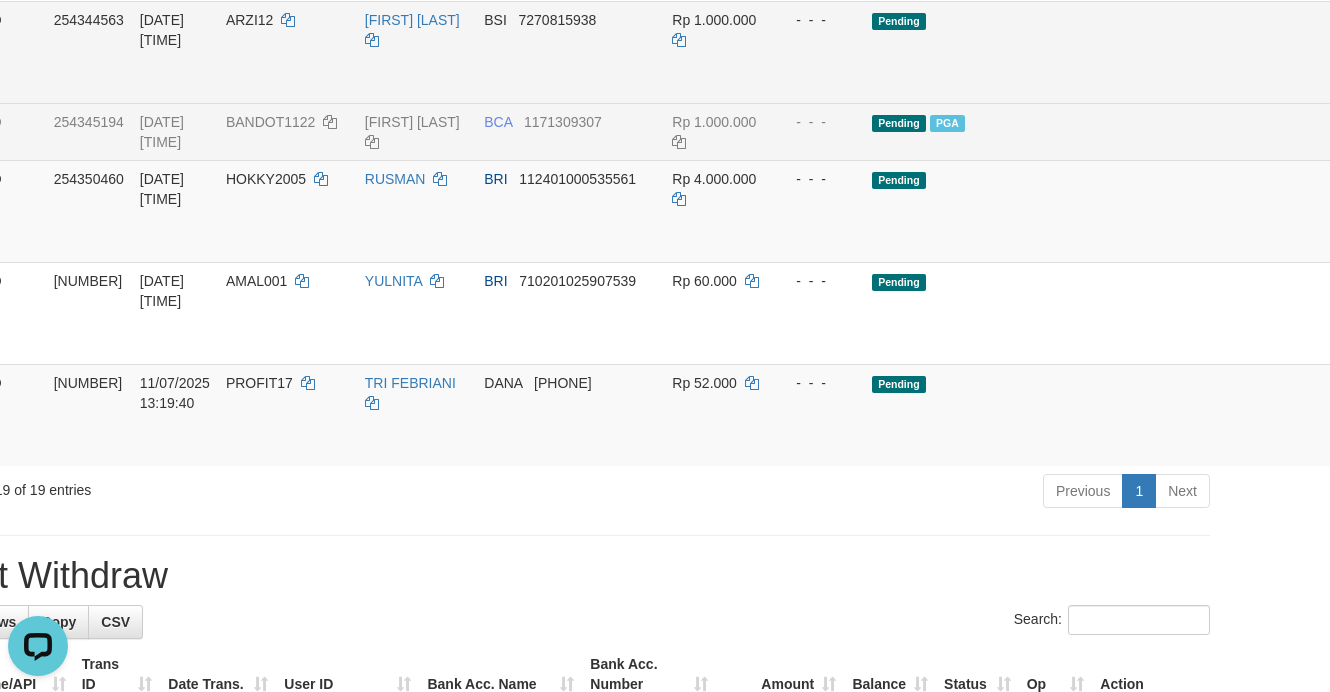 click on "Pending" at bounding box center [1067, 52] 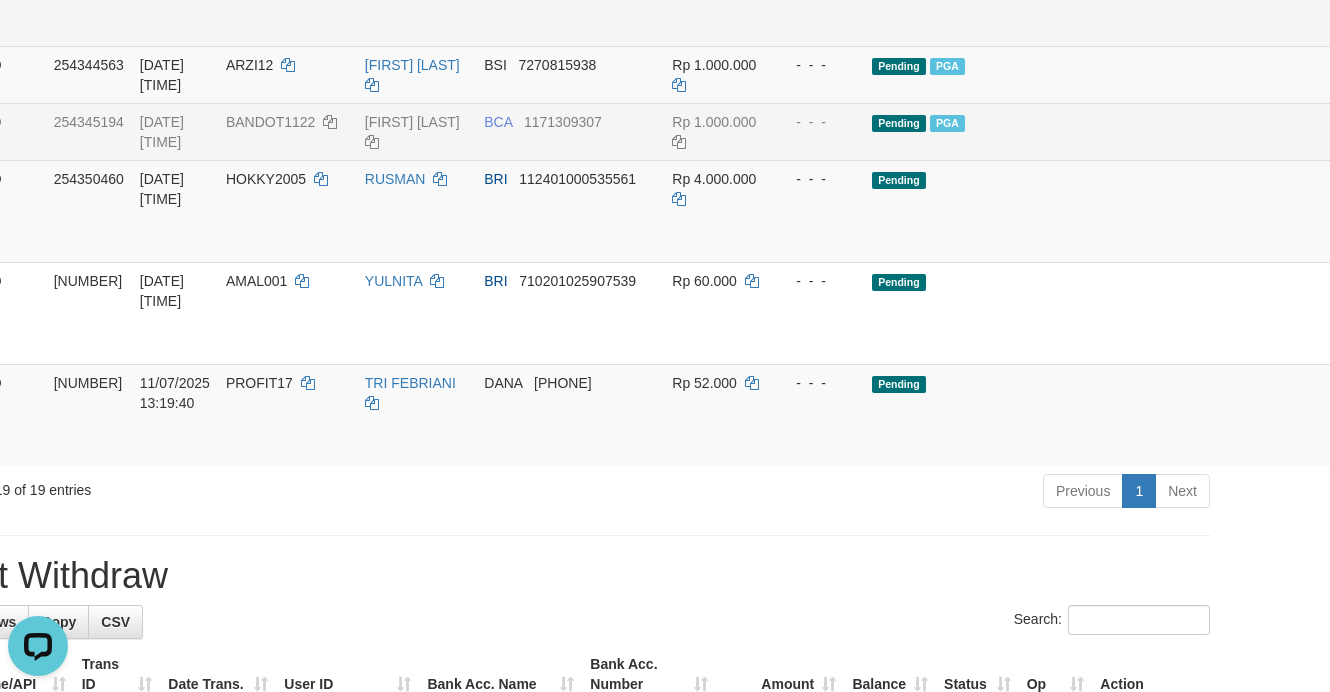 click on "Rp 1.200.000" at bounding box center [718, -5] 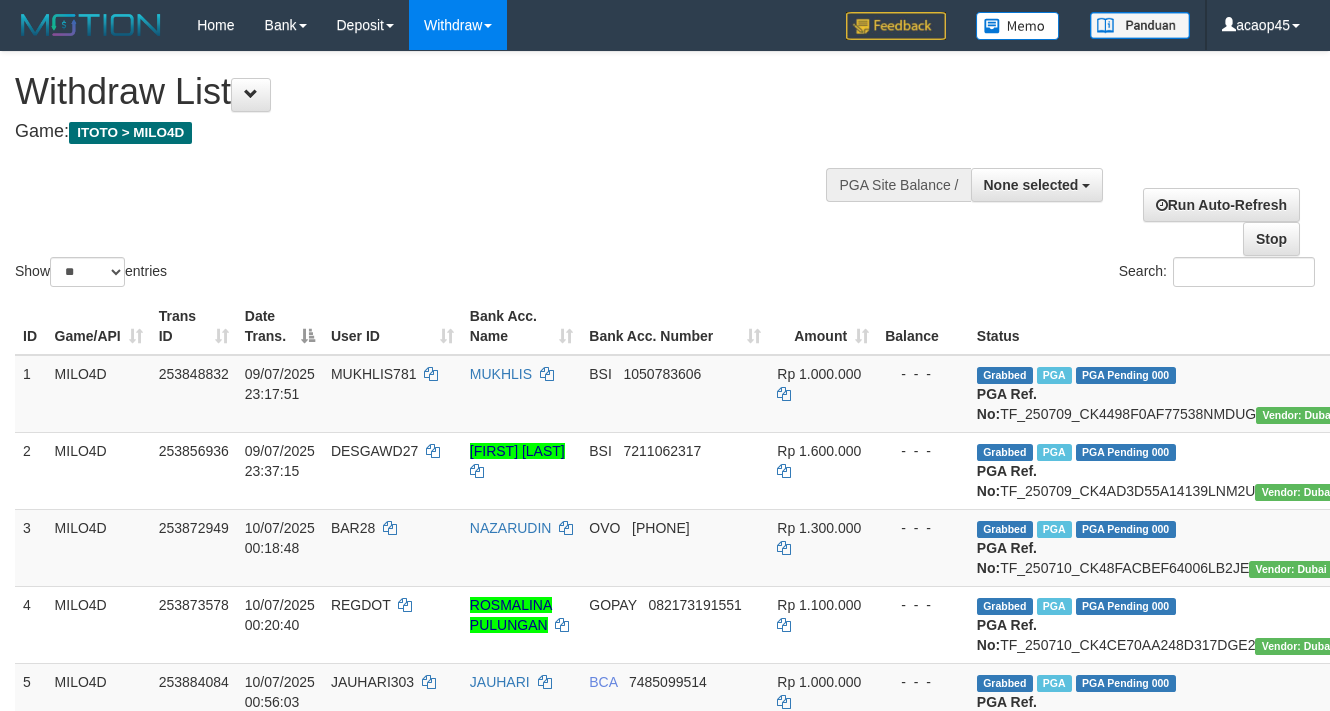 select 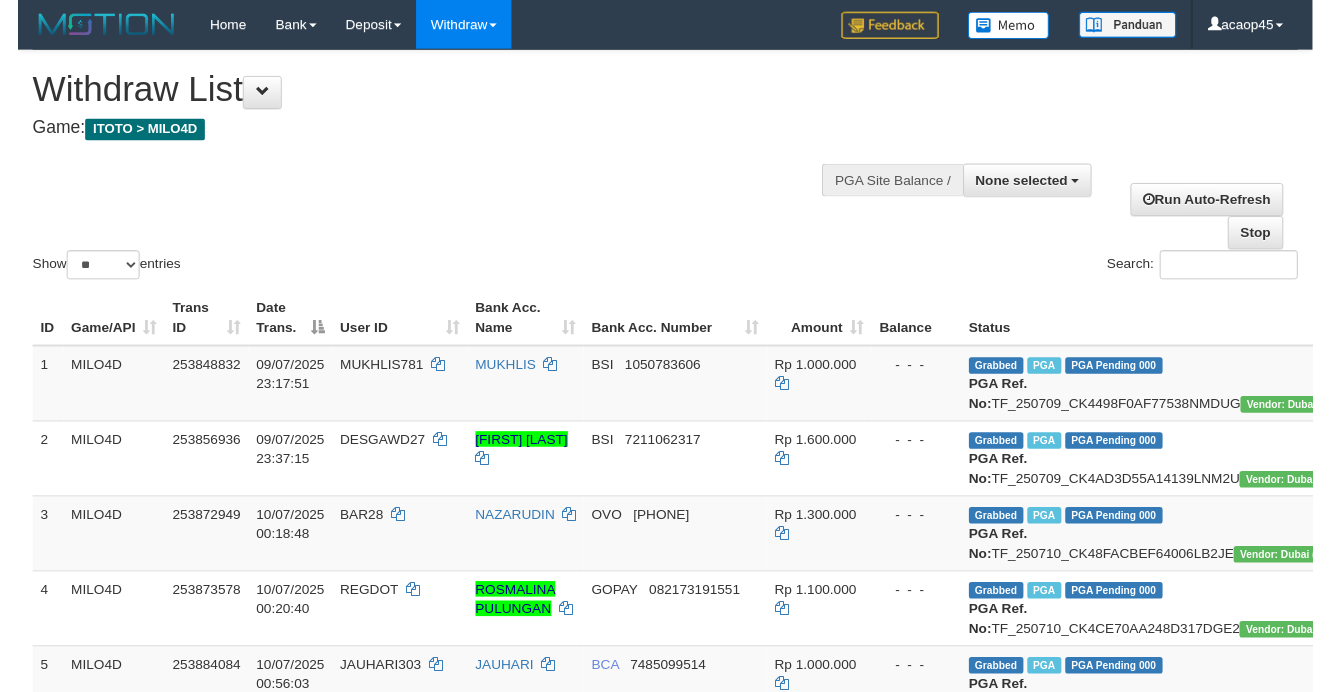 scroll, scrollTop: 1462, scrollLeft: 105, axis: both 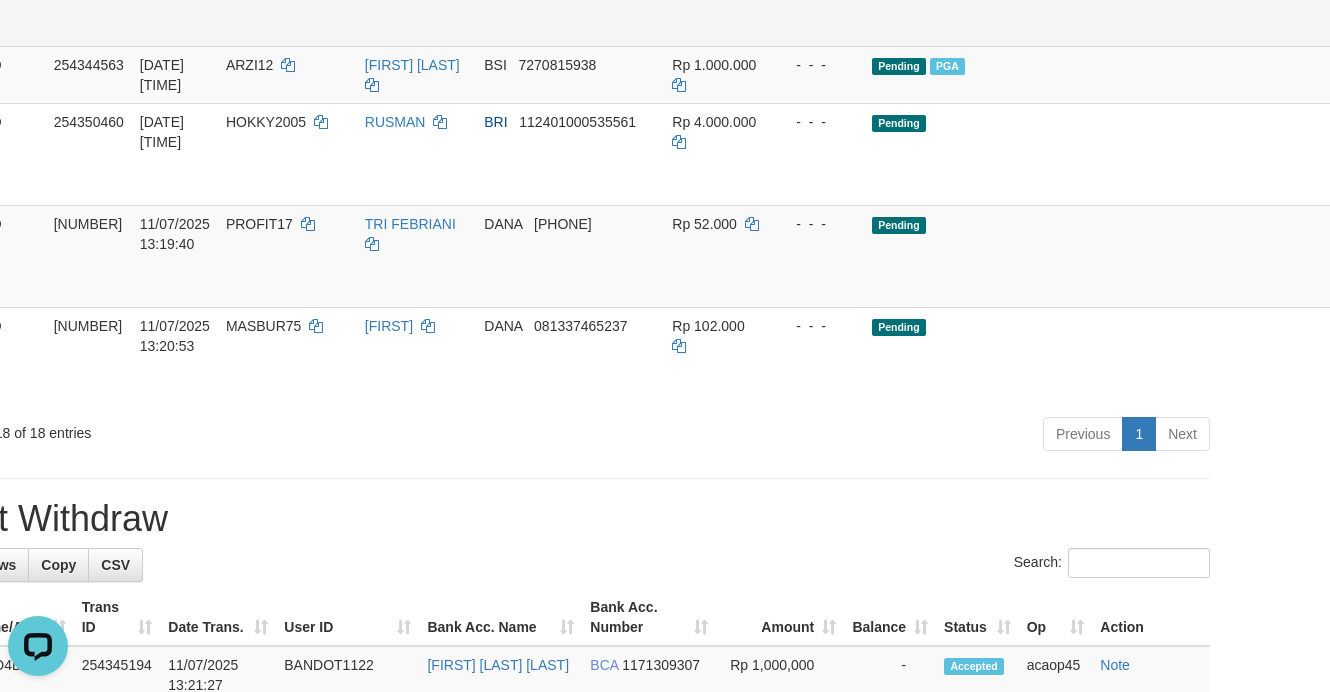 drag, startPoint x: 1018, startPoint y: 236, endPoint x: 840, endPoint y: 213, distance: 179.4798 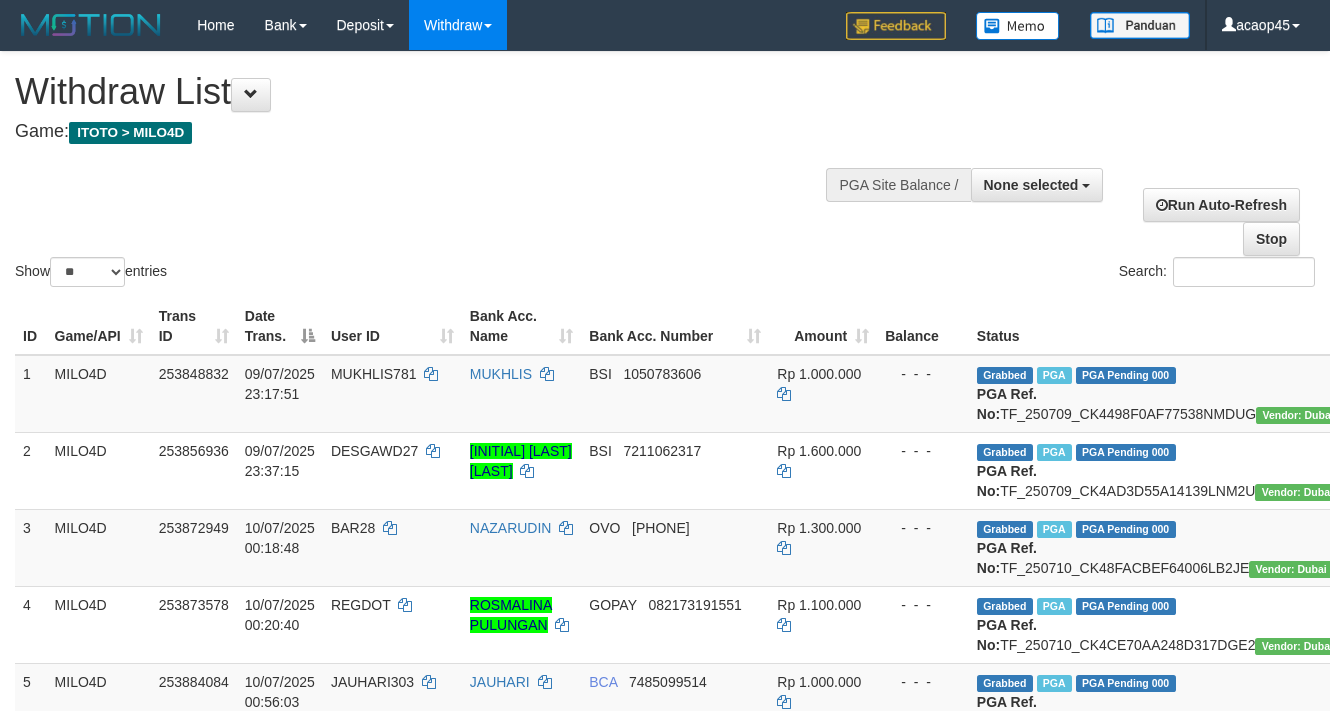 select 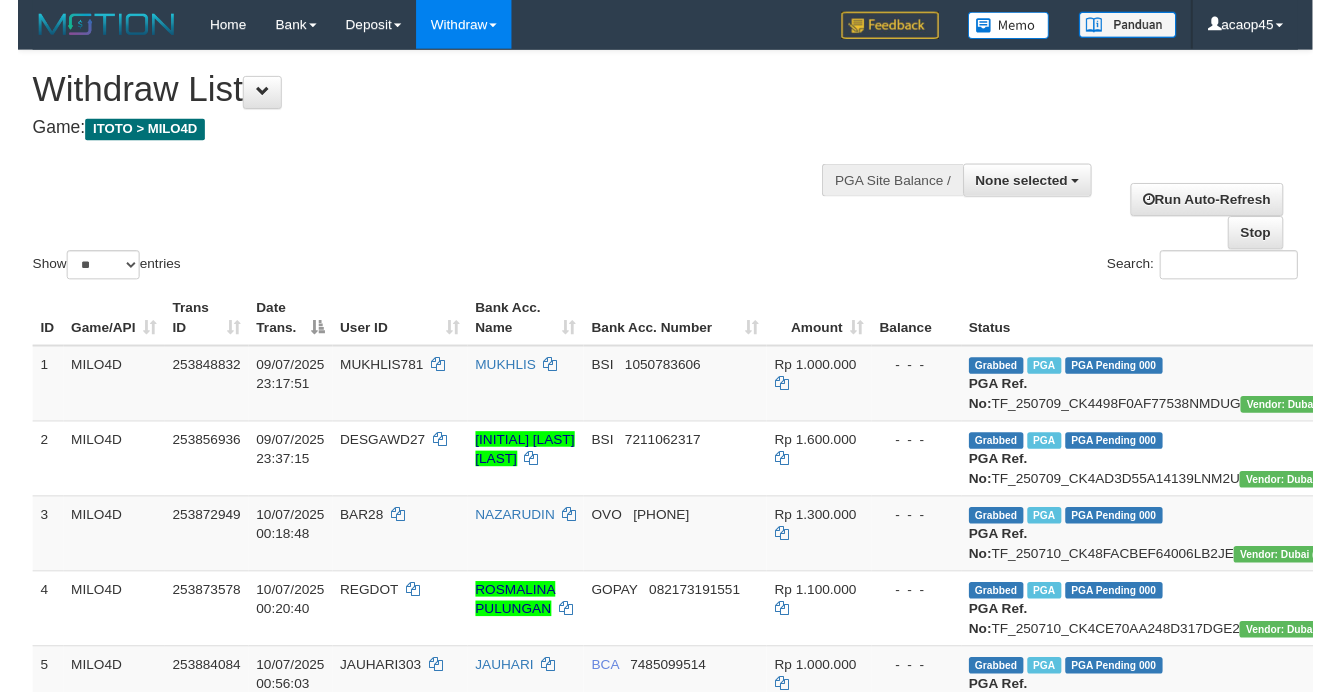 scroll, scrollTop: 0, scrollLeft: 0, axis: both 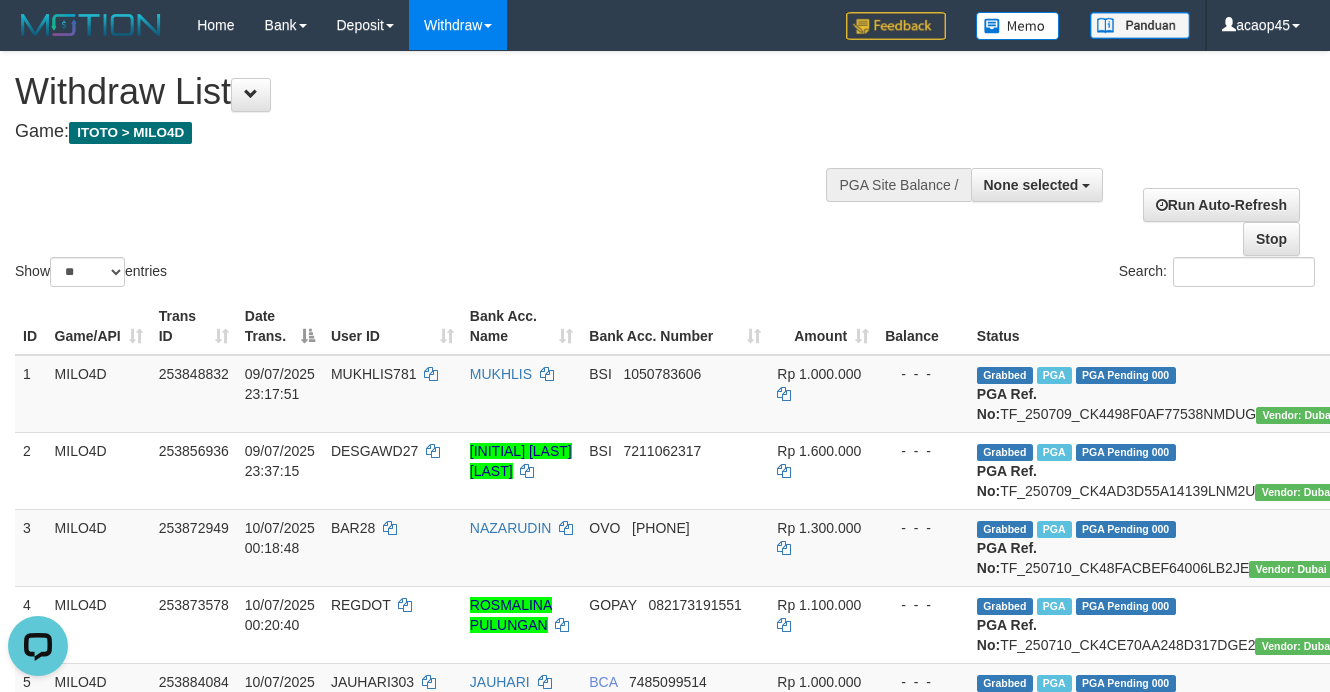 click on "Game:   ITOTO > MILO4D" at bounding box center (441, 132) 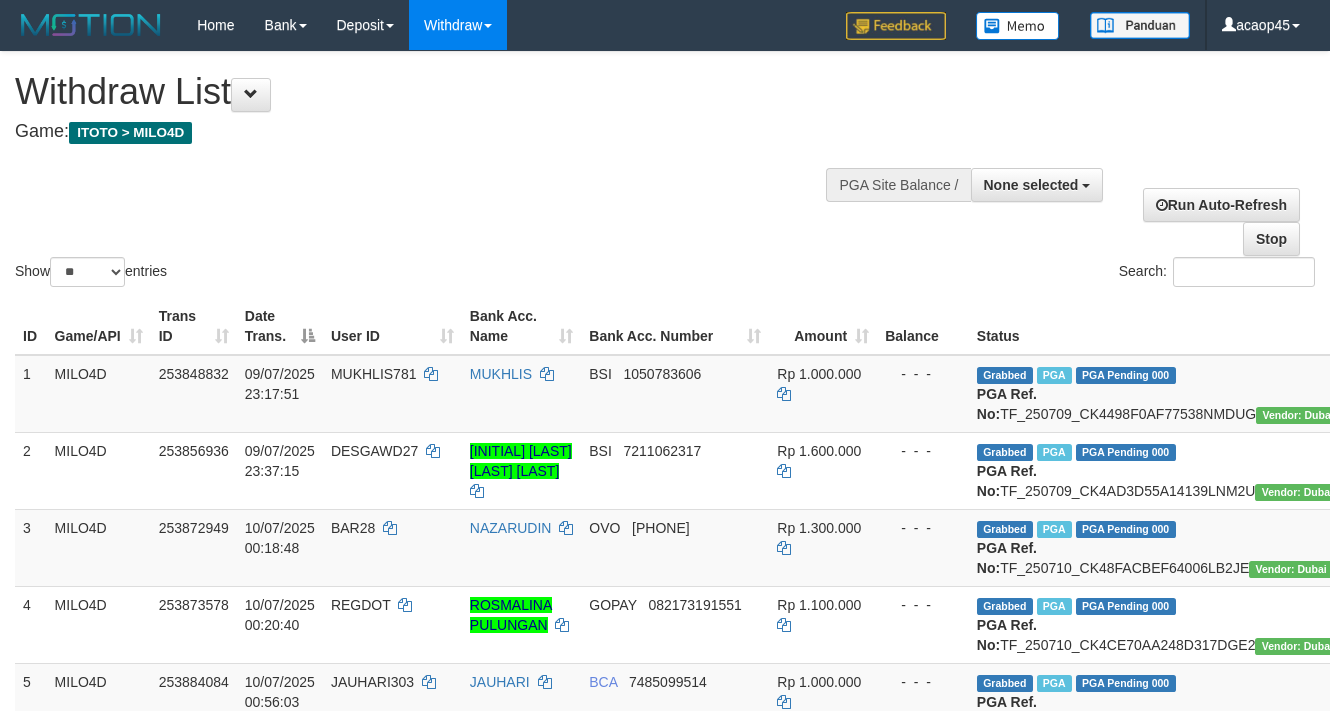 select 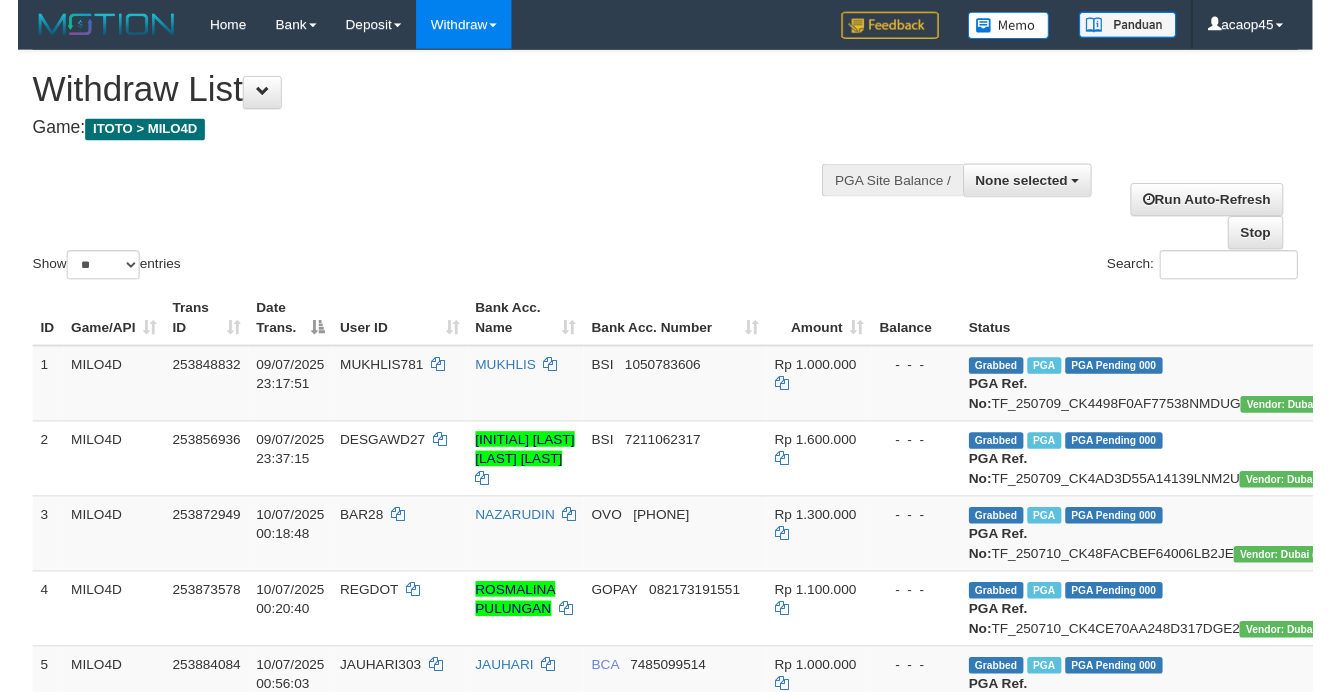 scroll, scrollTop: 0, scrollLeft: 0, axis: both 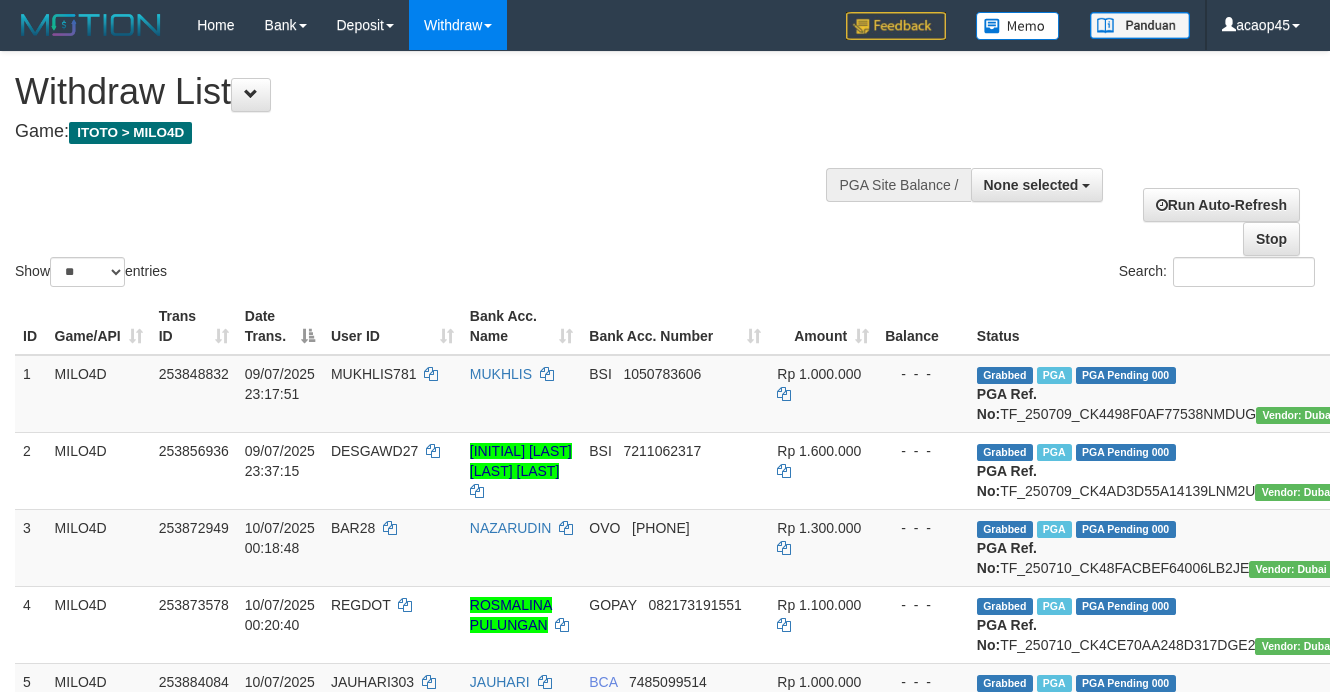 drag, startPoint x: 758, startPoint y: 188, endPoint x: 752, endPoint y: 202, distance: 15.231546 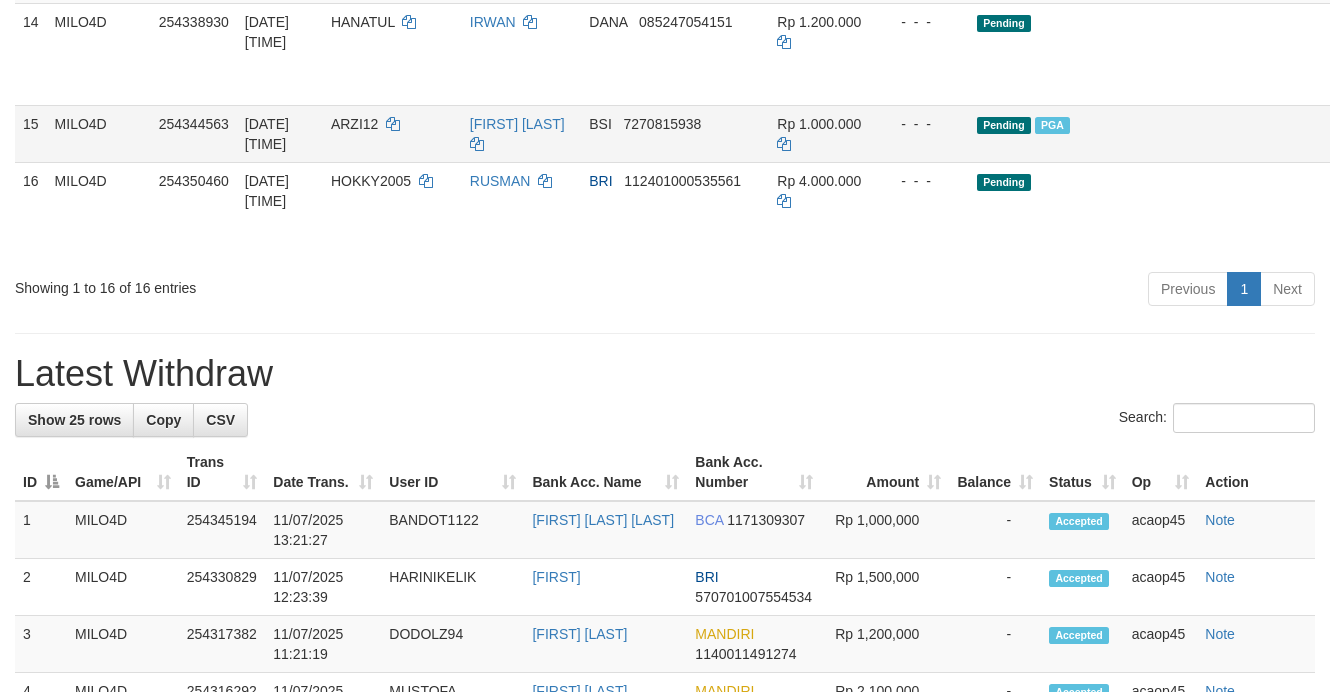 scroll, scrollTop: 1405, scrollLeft: 0, axis: vertical 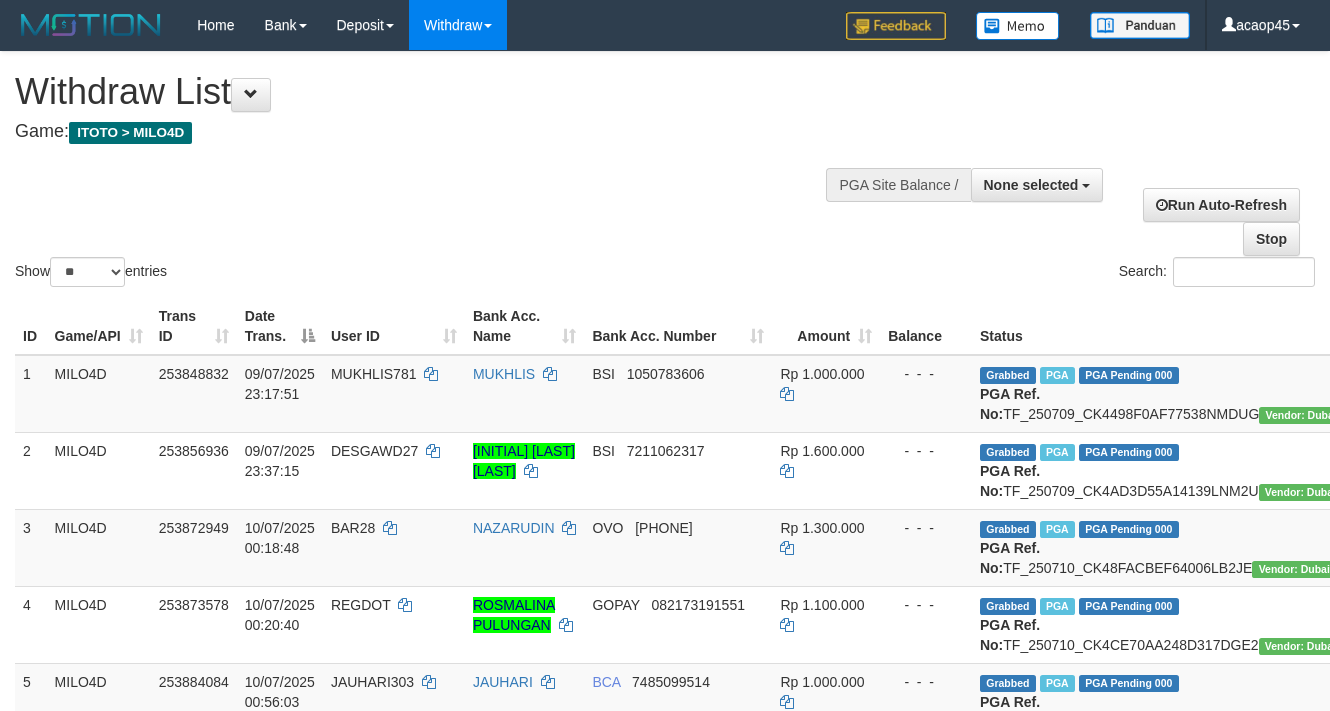select 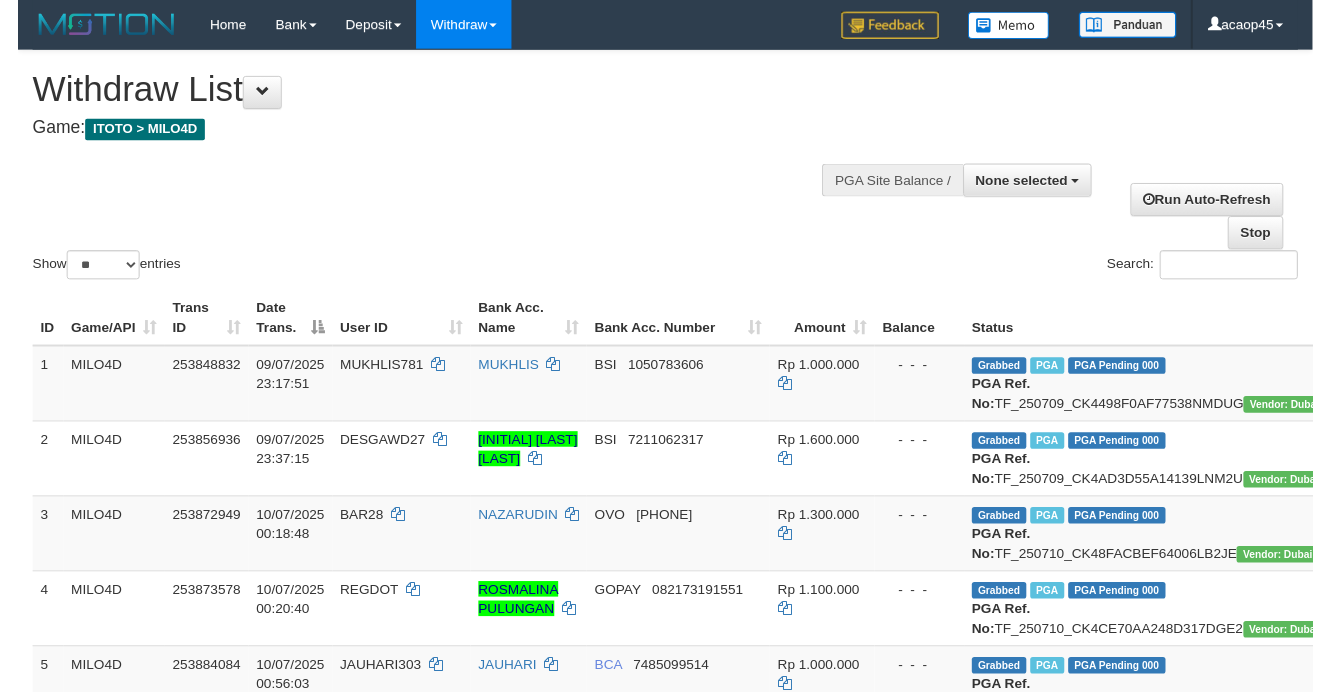 scroll, scrollTop: 0, scrollLeft: 0, axis: both 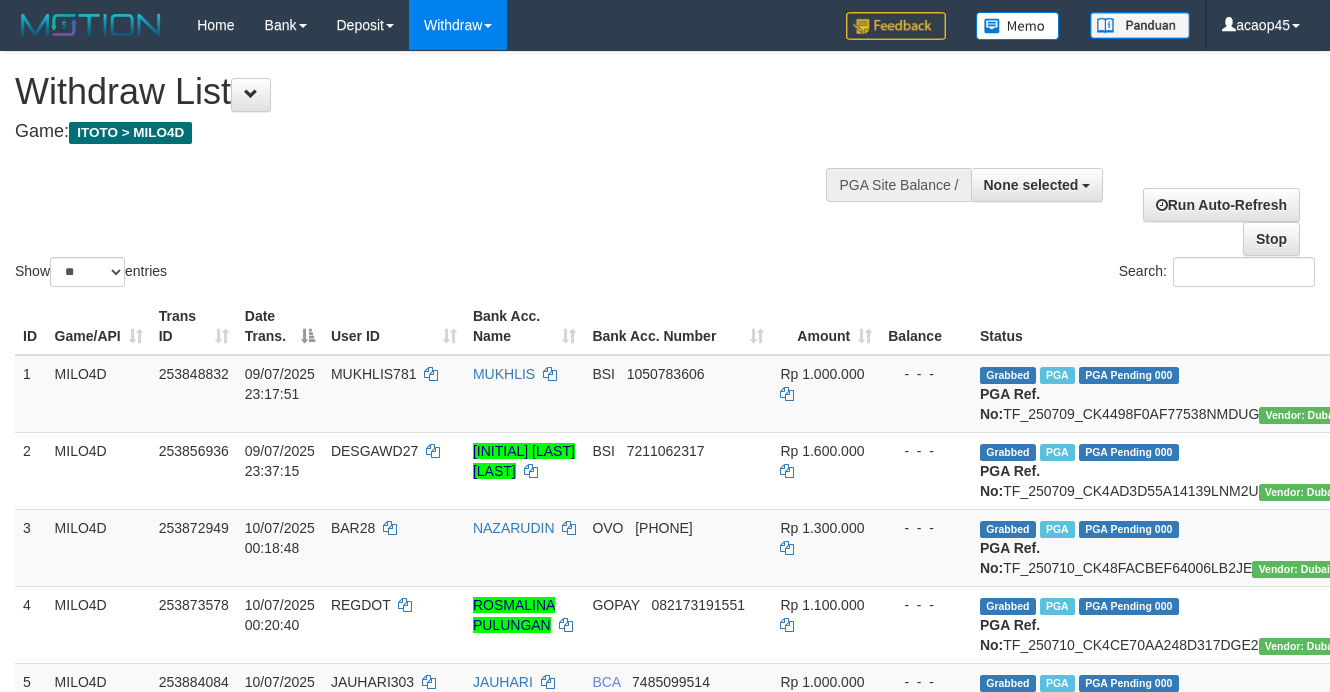 click on "Show  ** ** ** ***  entries Search:" at bounding box center (665, 171) 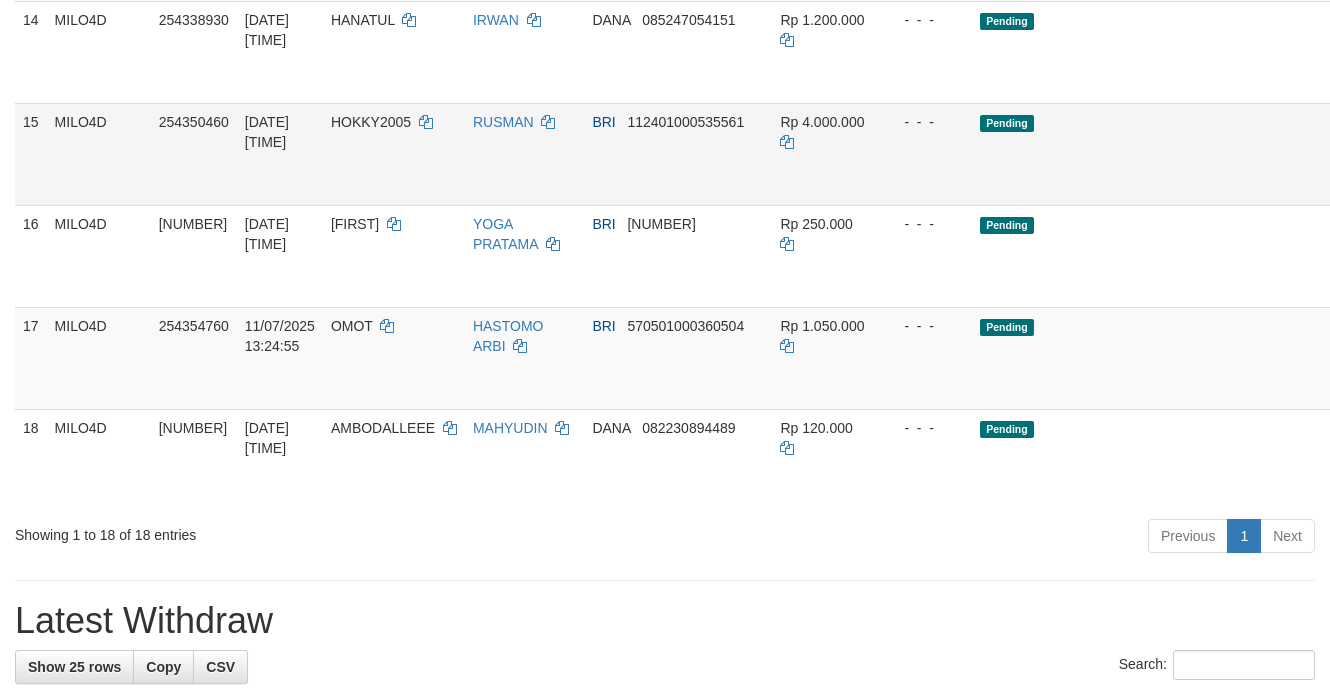 scroll, scrollTop: 1405, scrollLeft: 107, axis: both 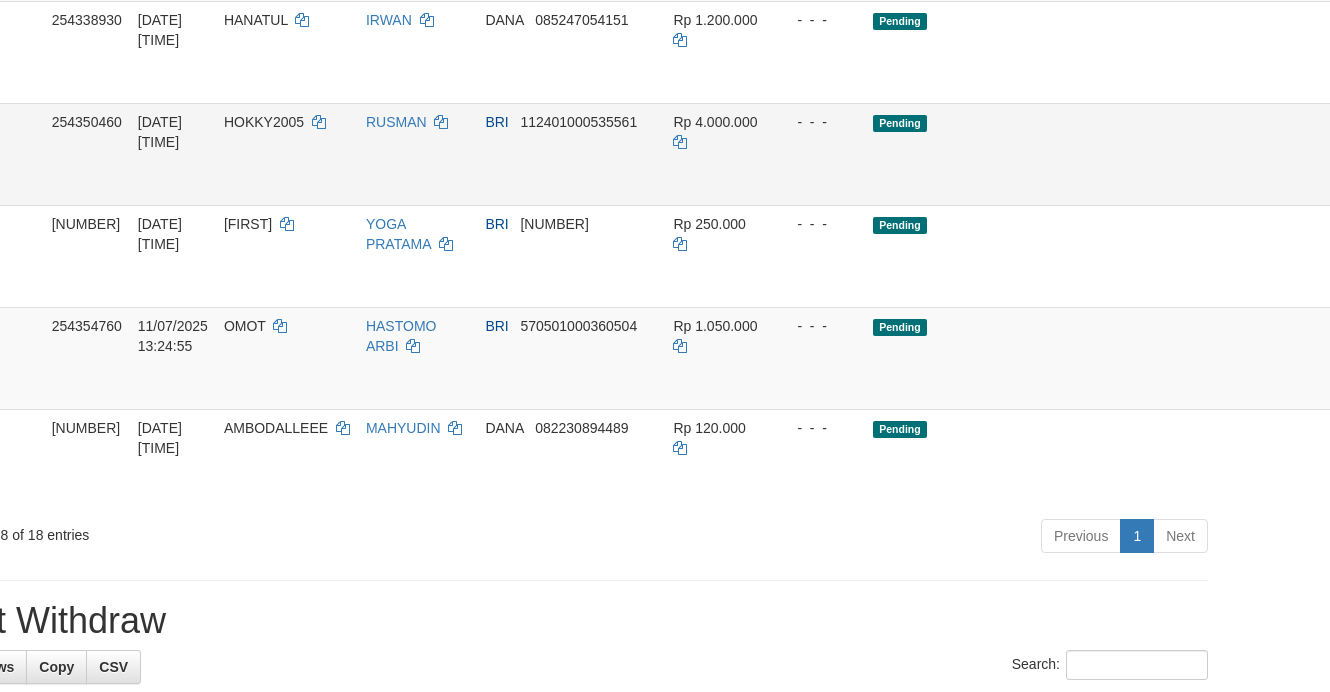 click on "Send PGA" at bounding box center (1377, 177) 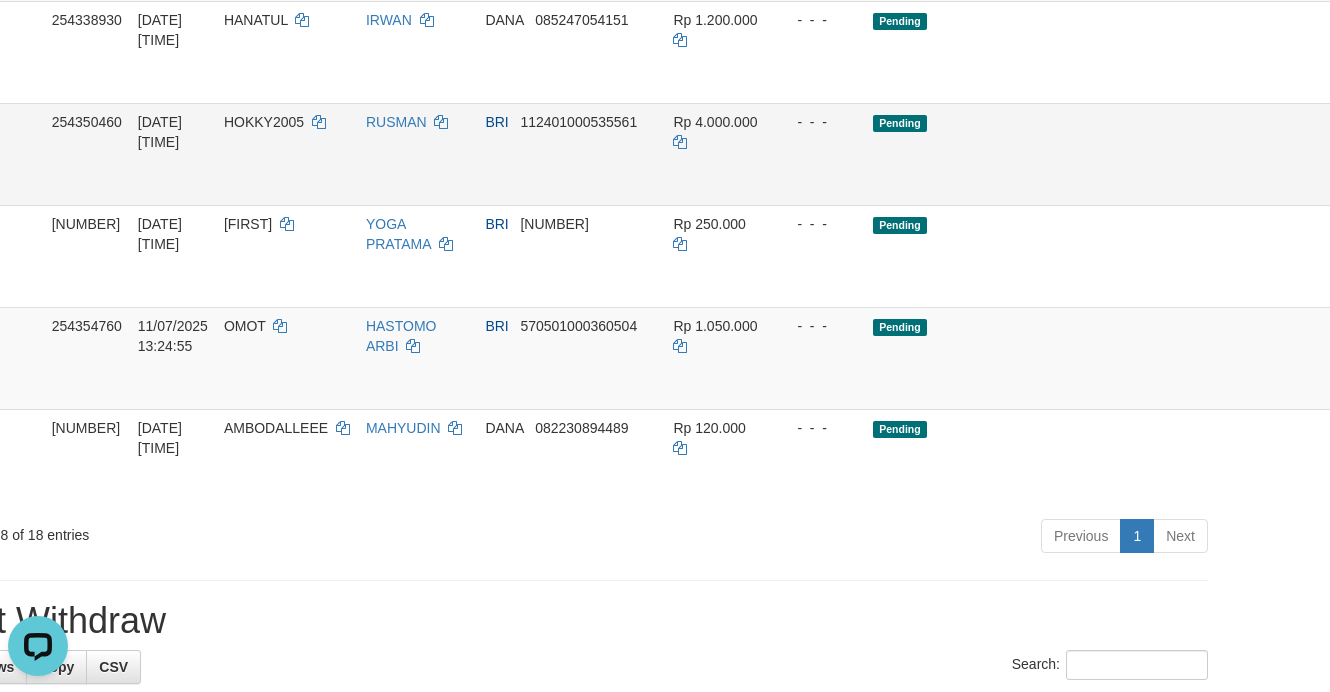 scroll, scrollTop: 0, scrollLeft: 0, axis: both 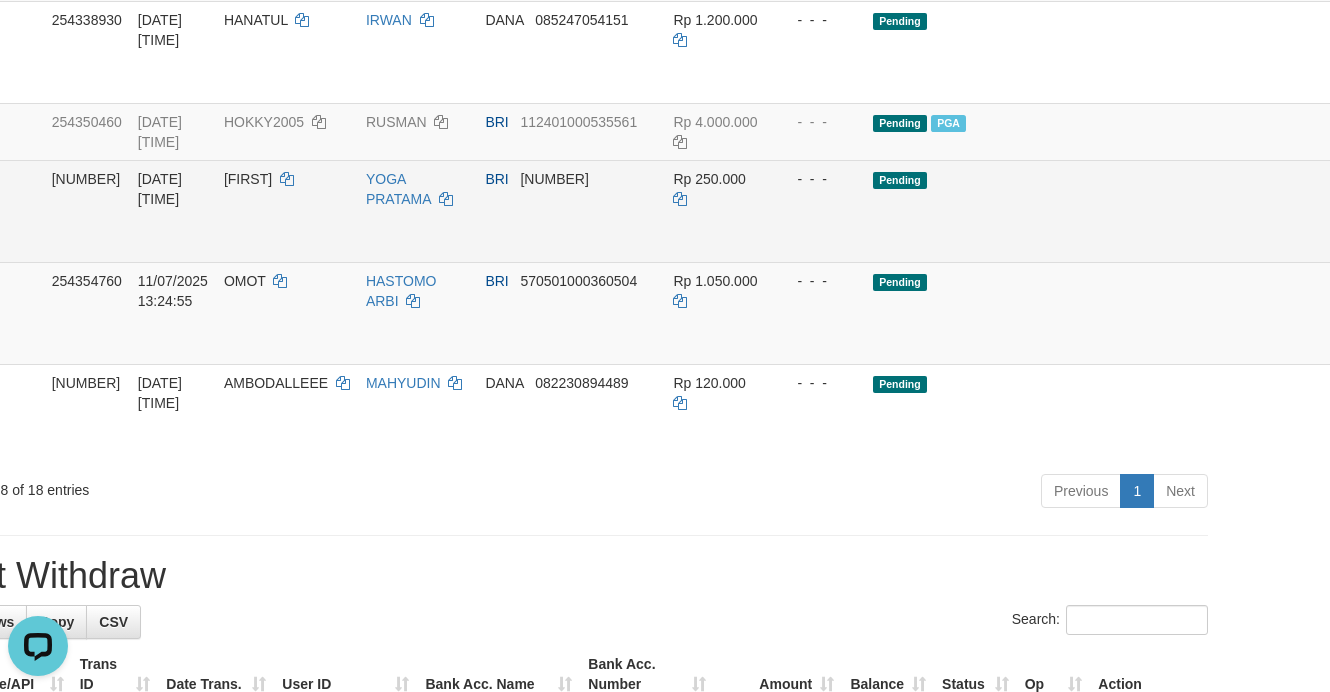 click on "-  -  -" at bounding box center [819, 211] 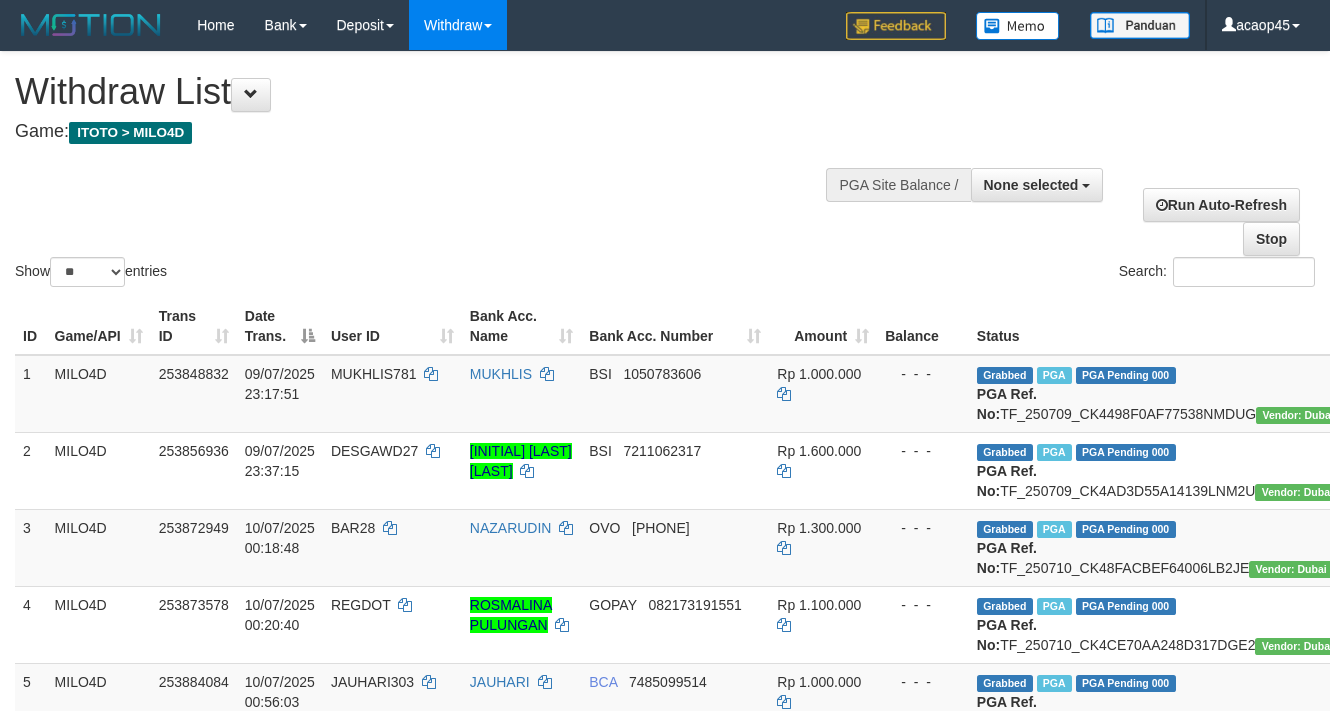 select 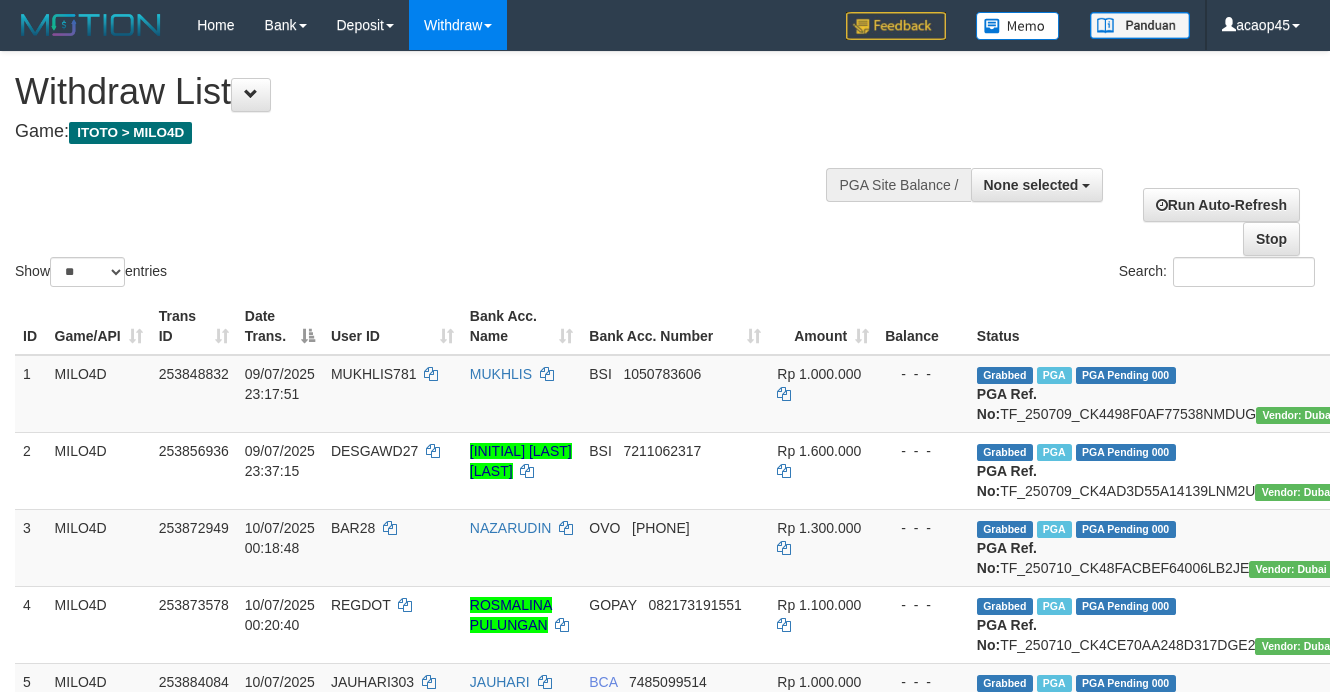 scroll, scrollTop: 1405, scrollLeft: 105, axis: both 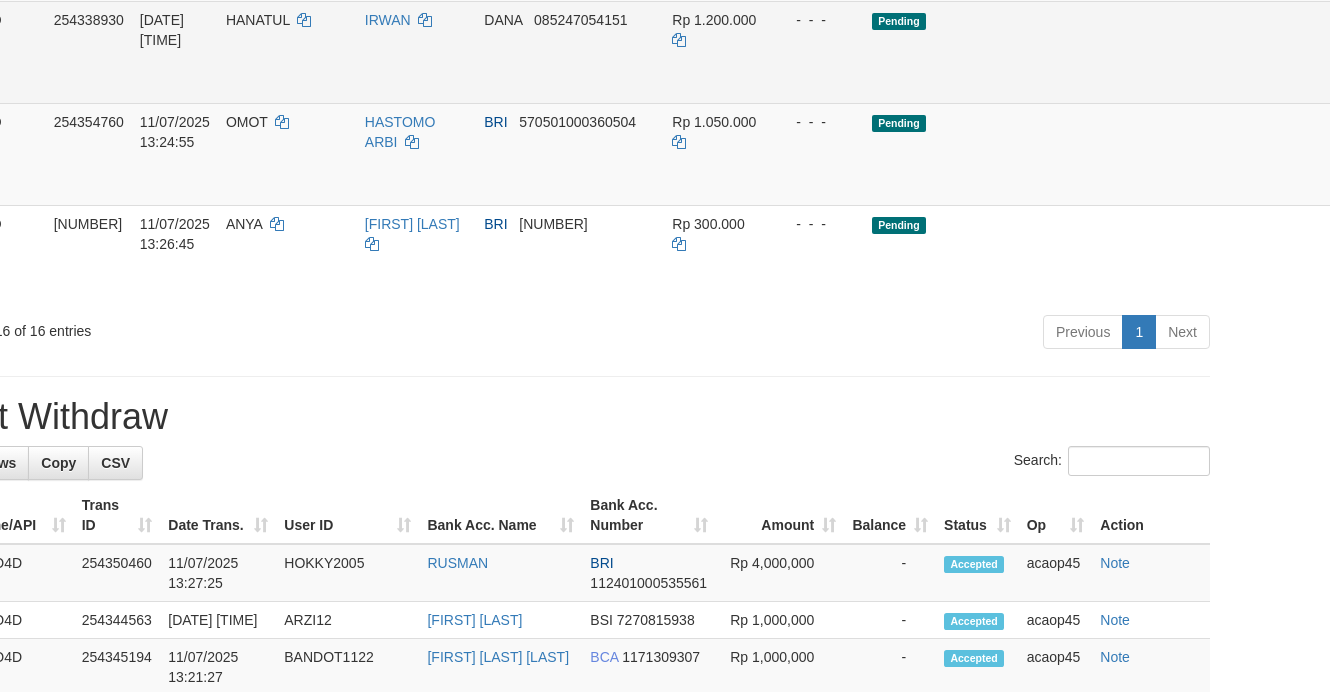 click on "Rp 1.200.000" at bounding box center [718, 52] 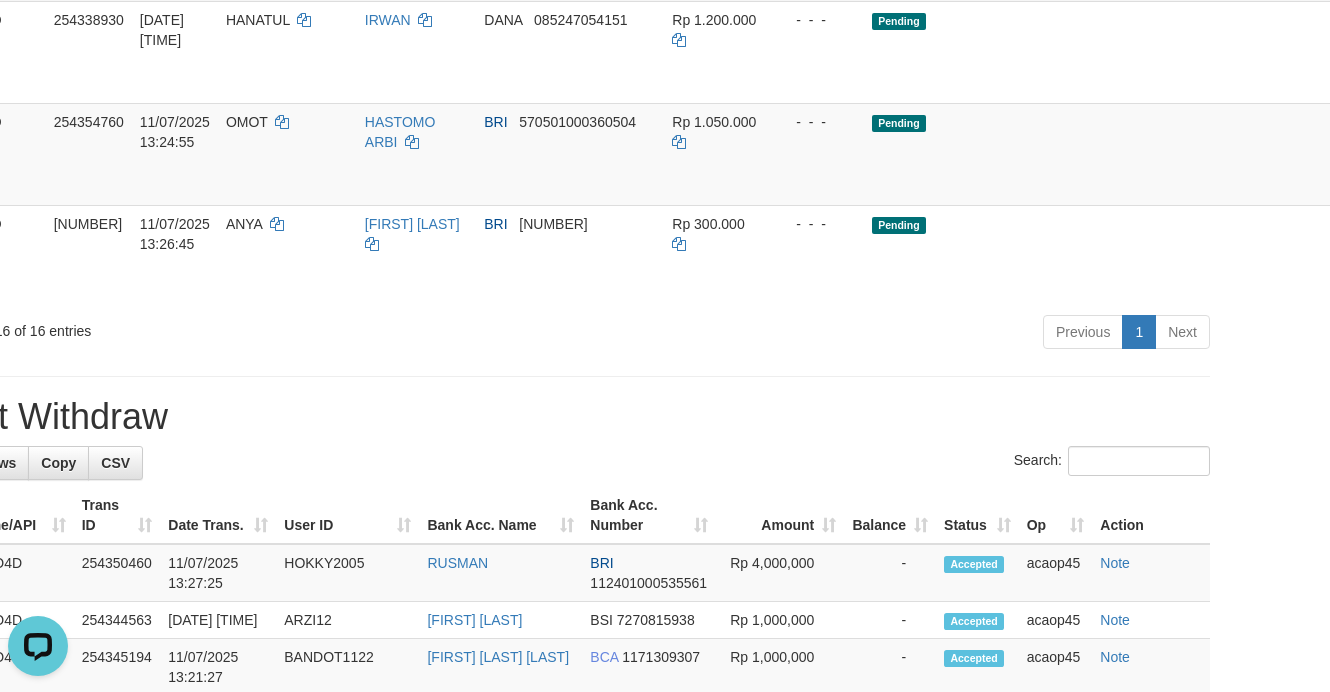 scroll, scrollTop: 0, scrollLeft: 0, axis: both 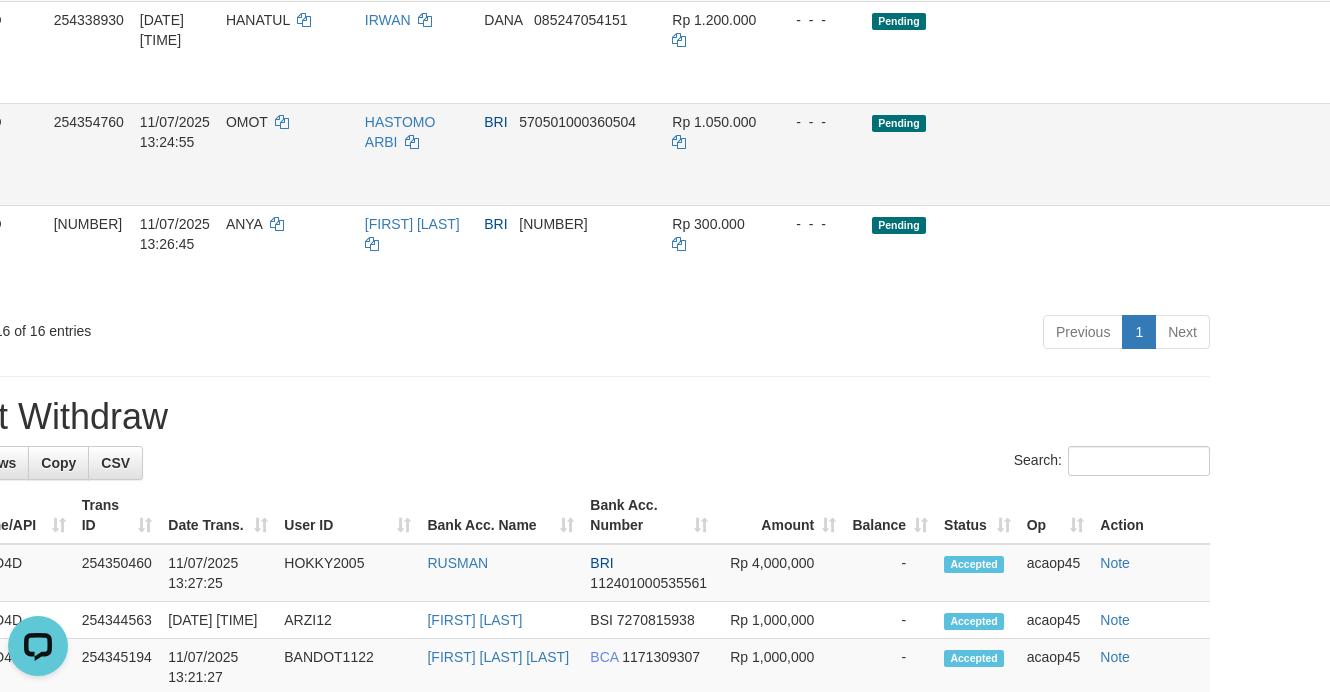 click on "Pending" at bounding box center (1067, 154) 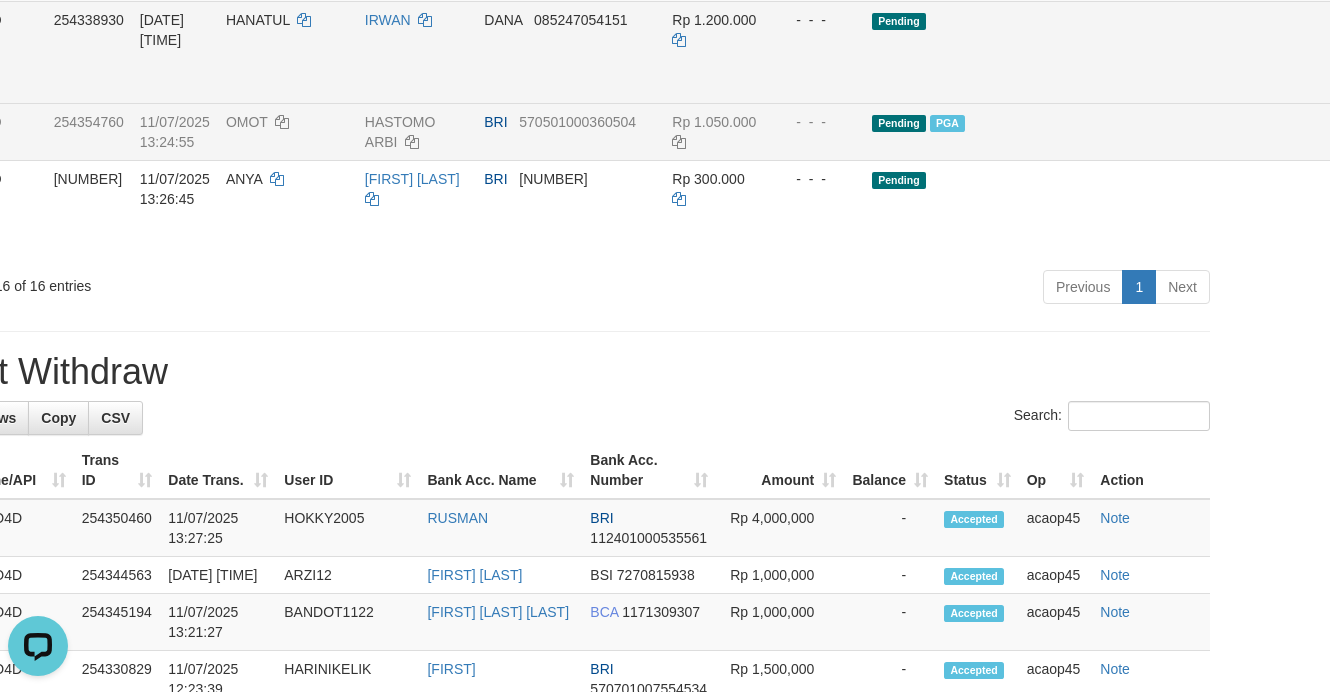 click on "Rp 1.200.000" at bounding box center (718, 52) 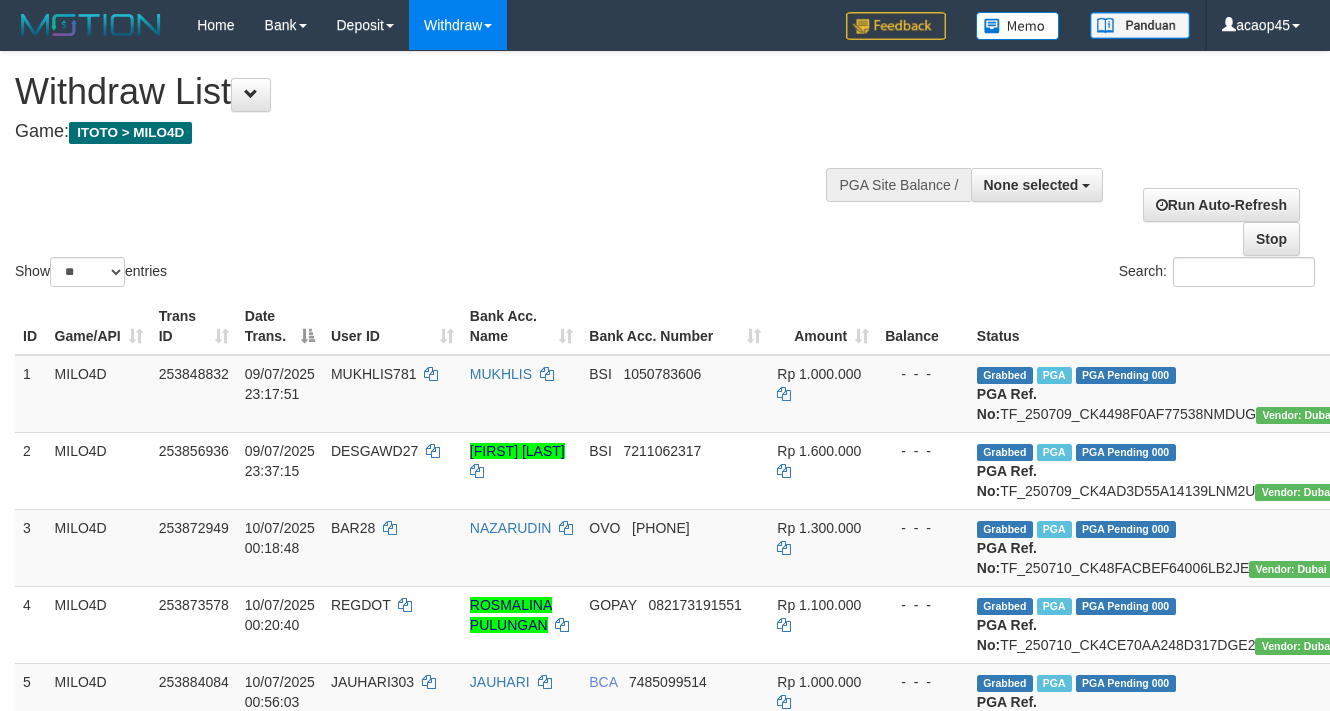 select 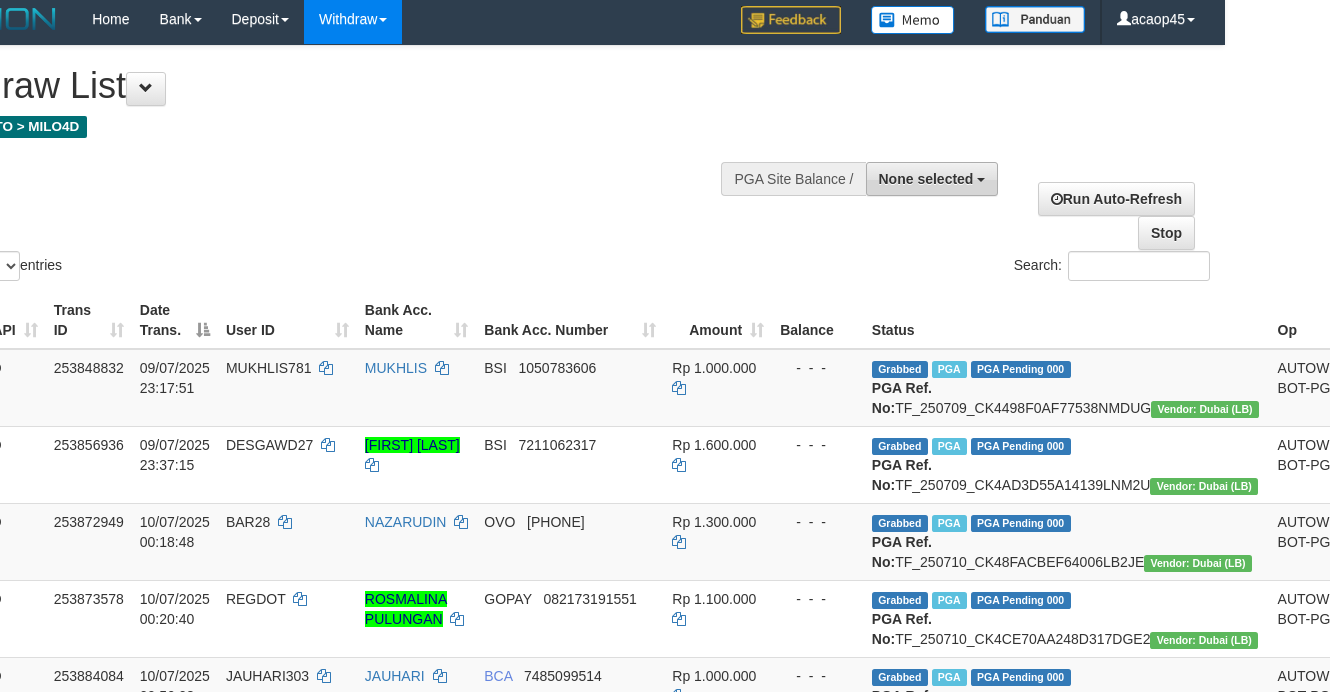scroll, scrollTop: 0, scrollLeft: 105, axis: horizontal 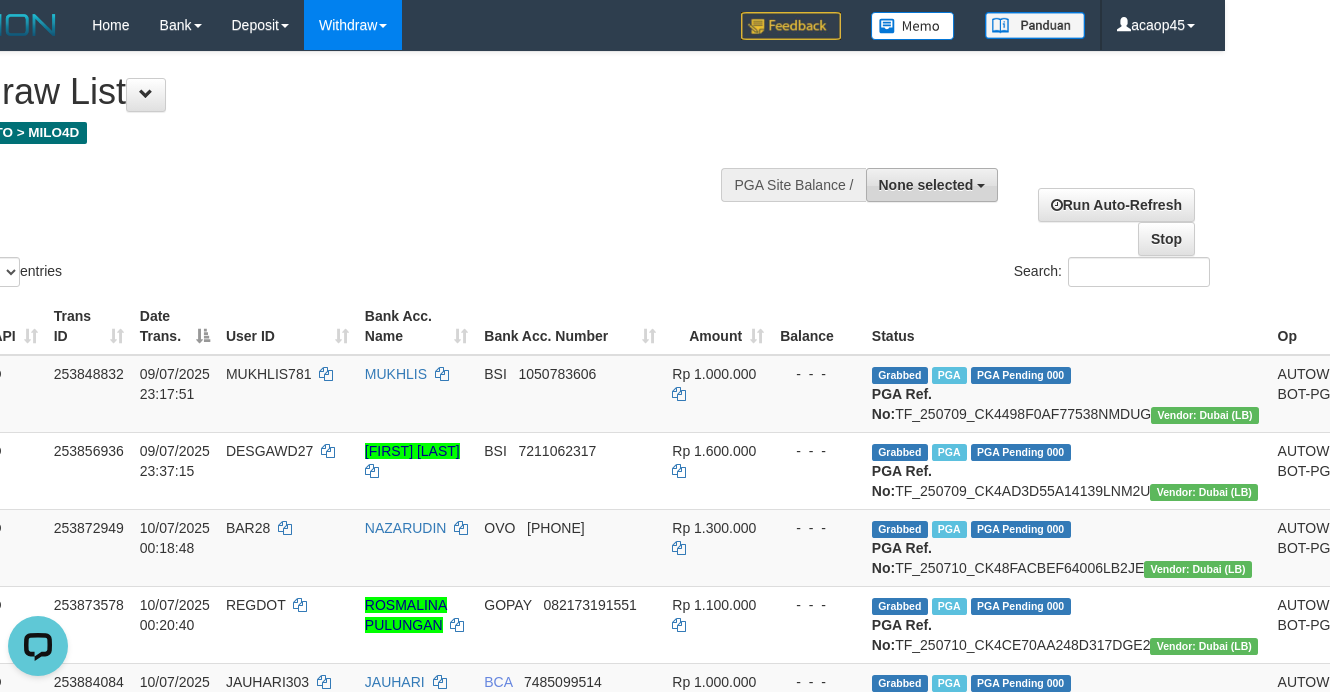 click on "None selected" at bounding box center (926, 185) 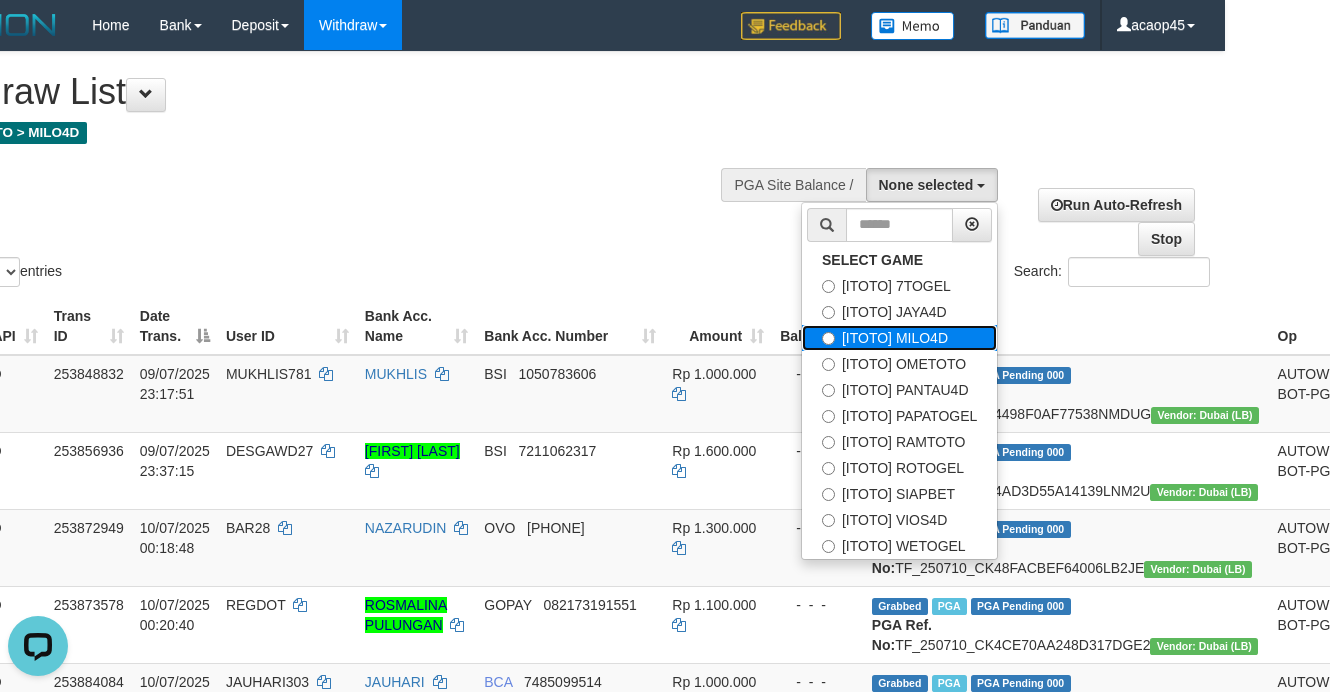 click on "[ITOTO] MILO4D" at bounding box center [899, 338] 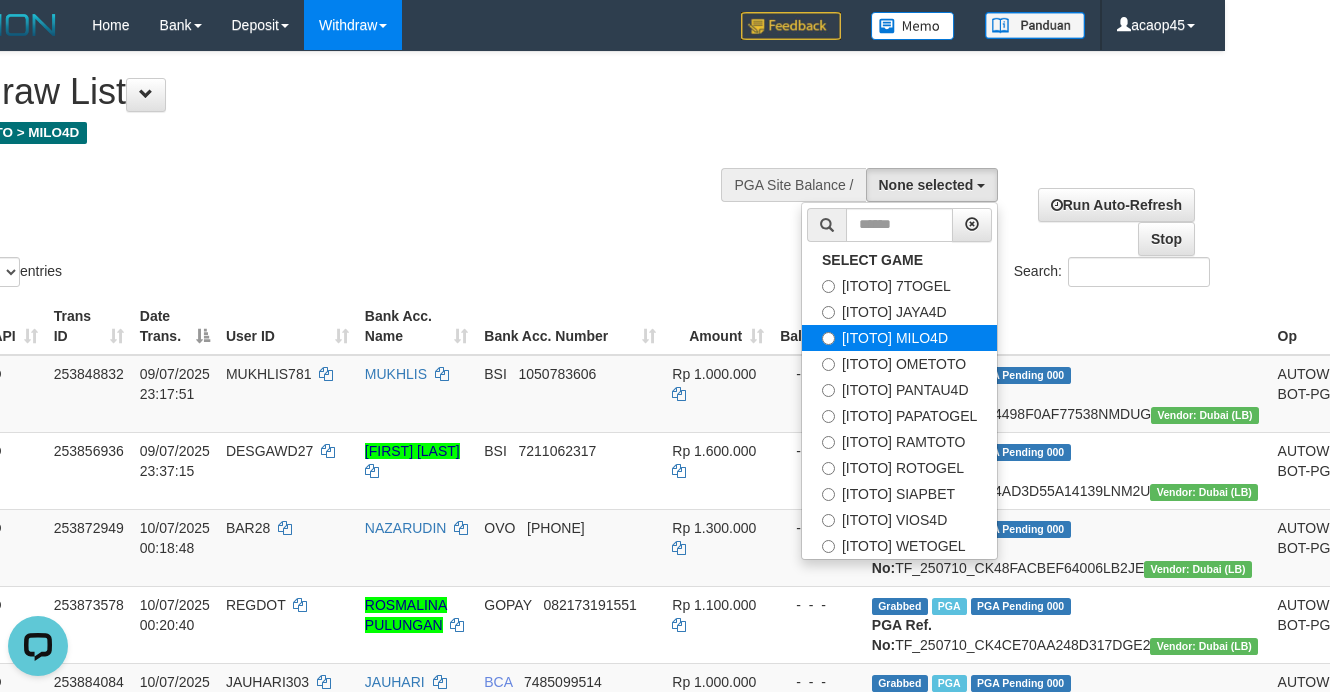 select on "***" 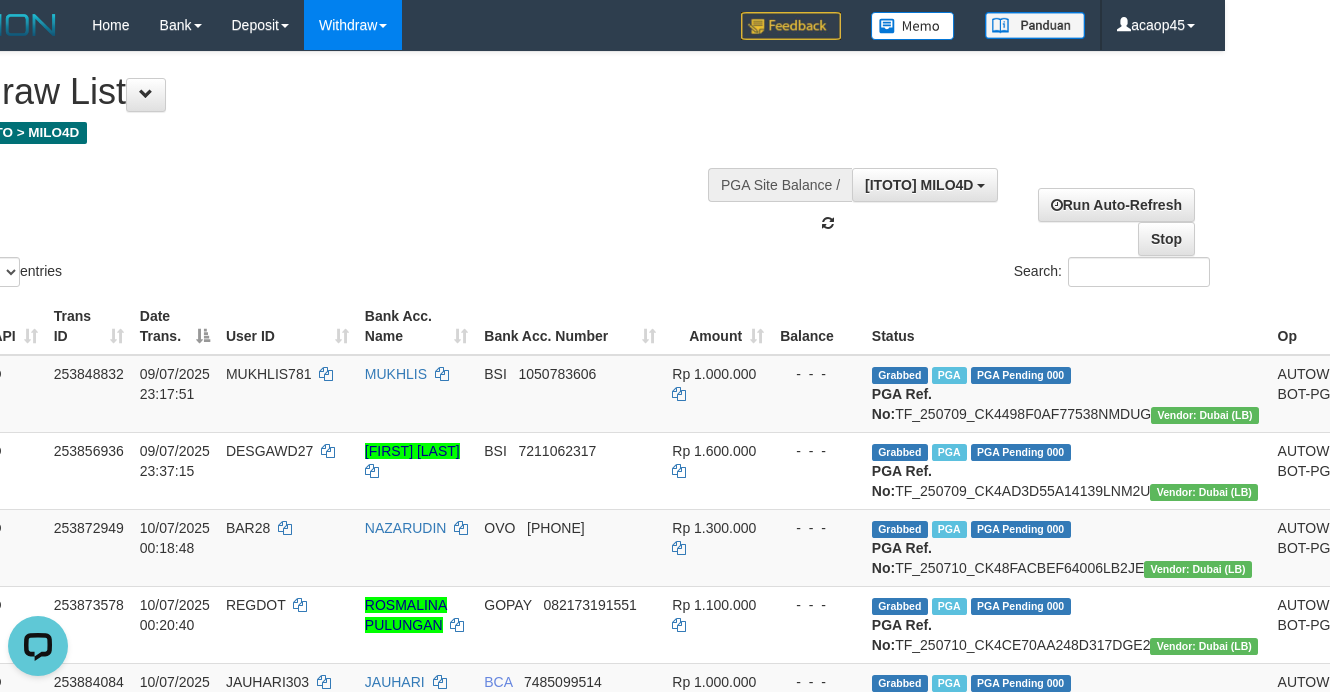 scroll, scrollTop: 51, scrollLeft: 0, axis: vertical 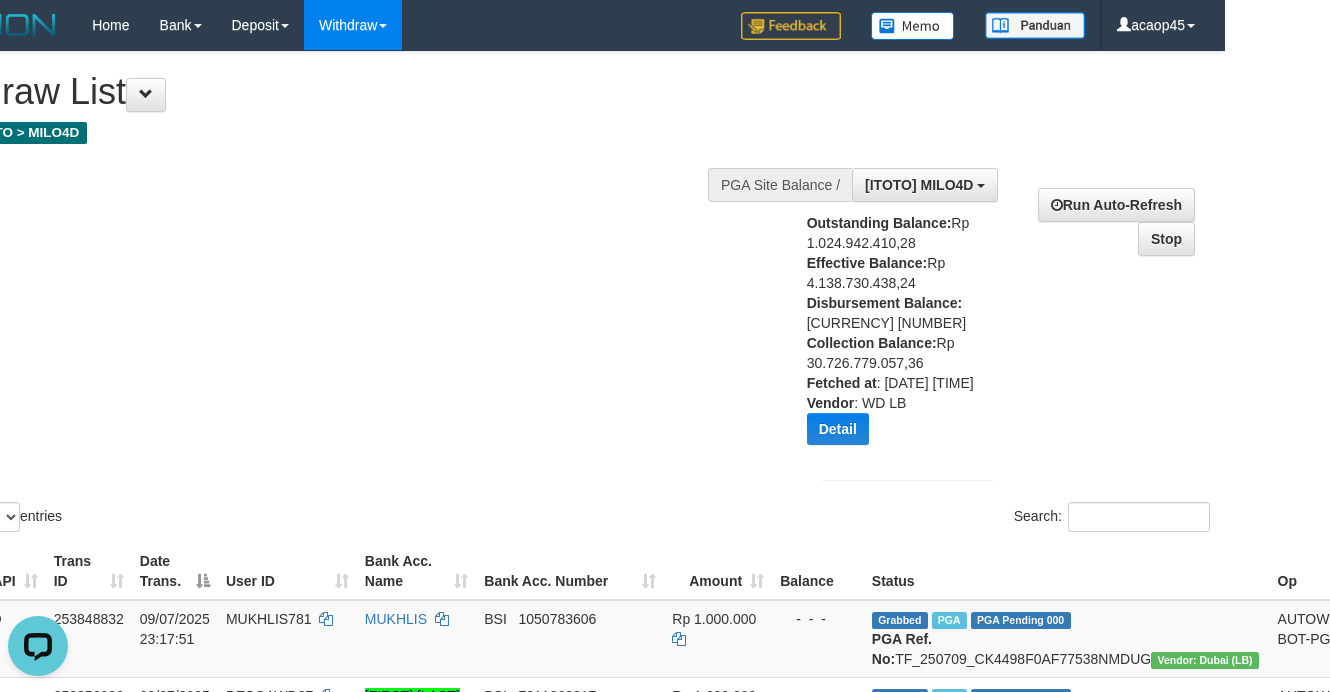click on "Show  ** ** ** ***  entries Search:" at bounding box center (560, 294) 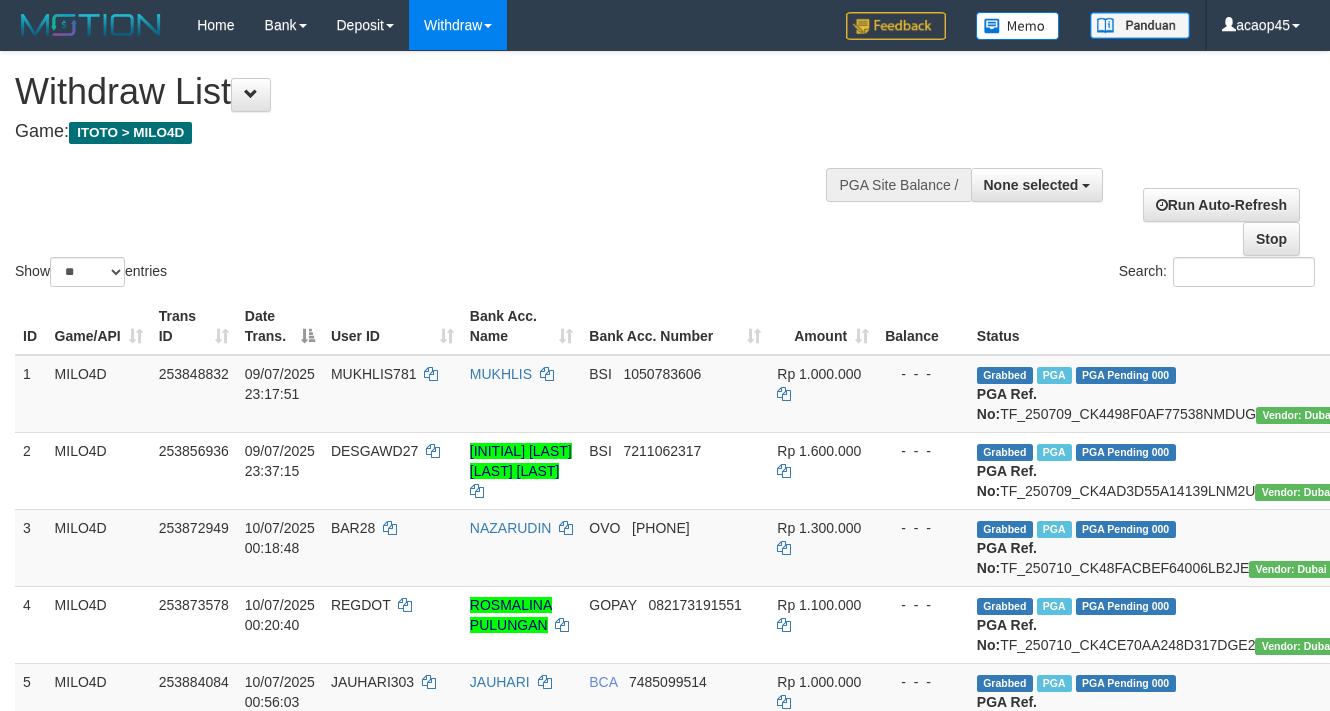 select 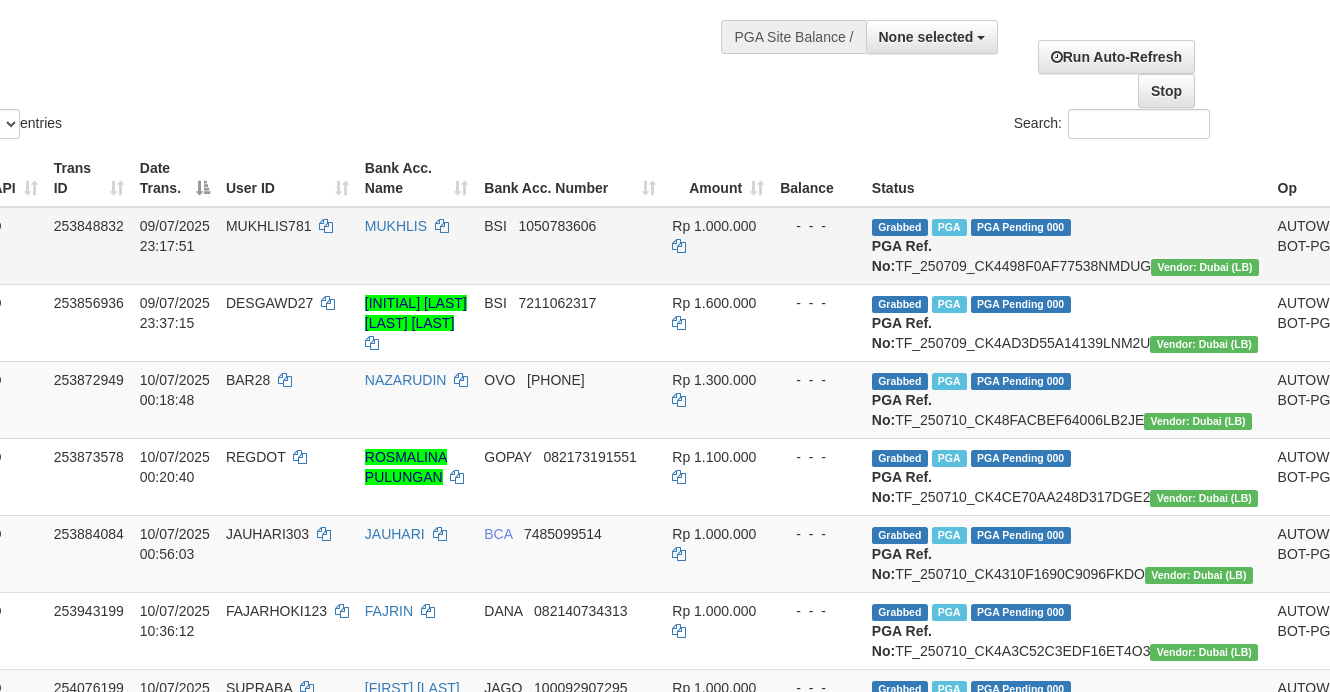 scroll, scrollTop: 0, scrollLeft: 105, axis: horizontal 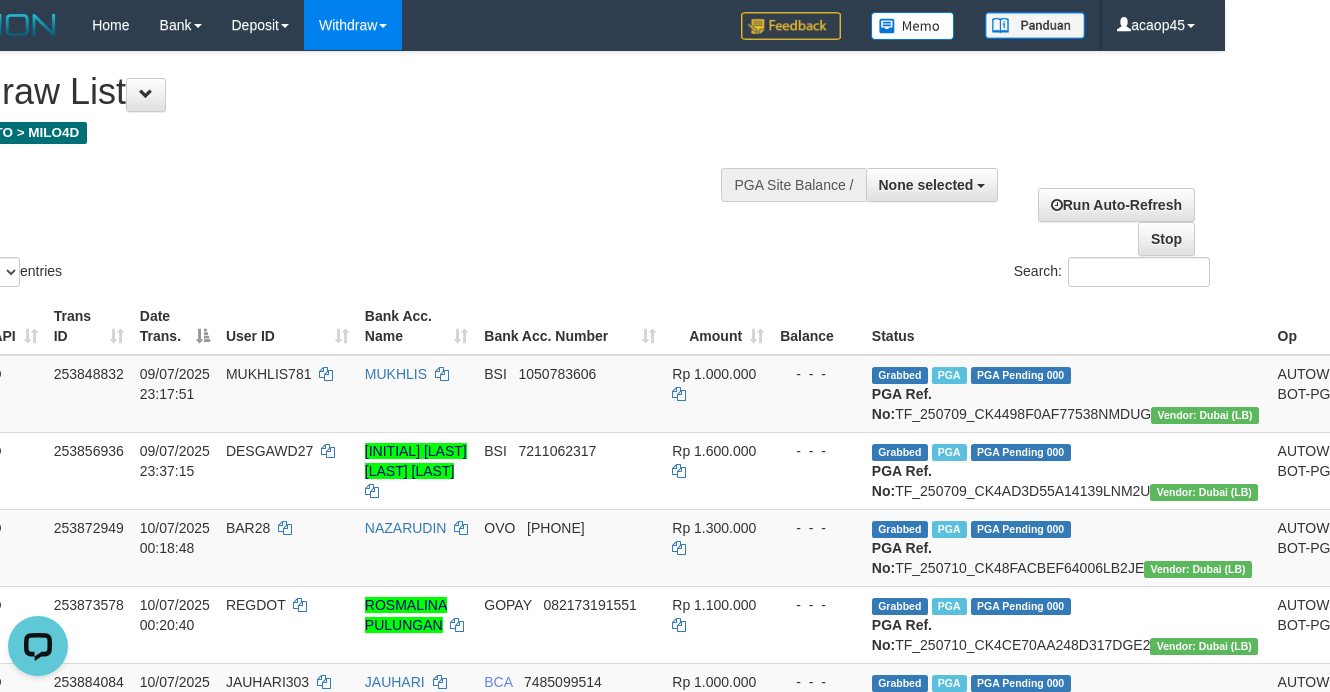 click on "**********" at bounding box center (1008, 204) 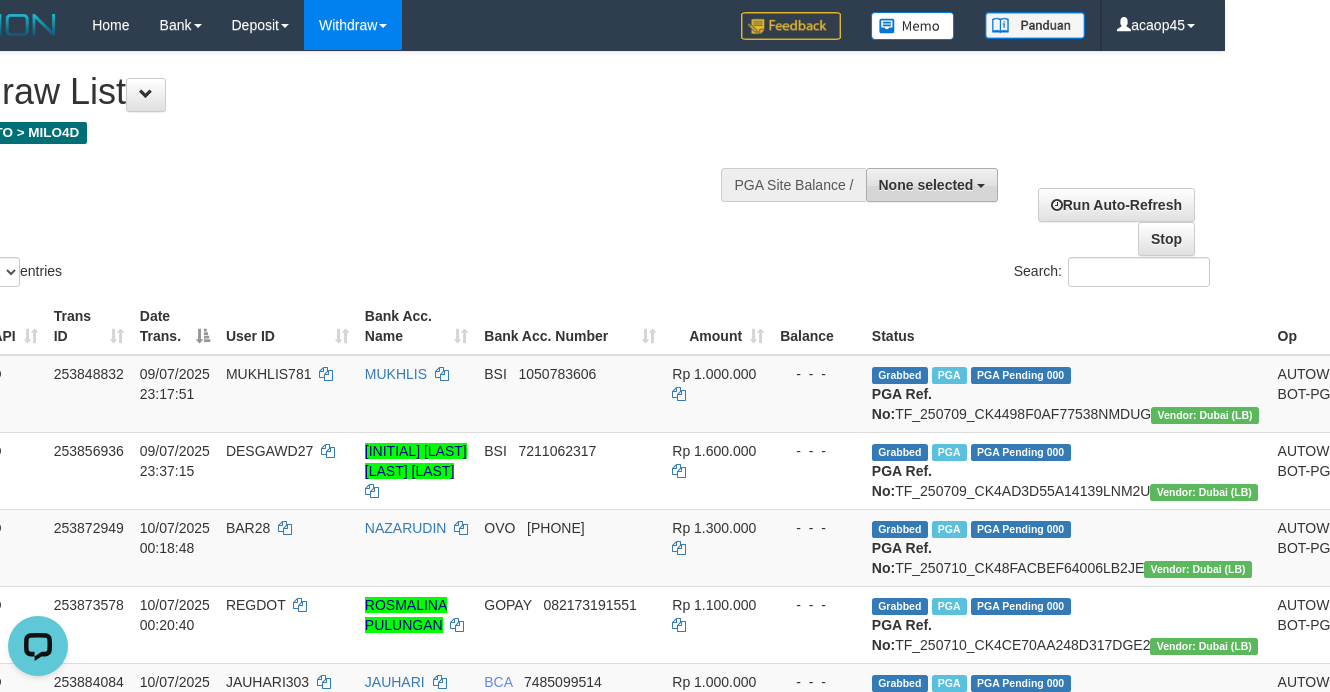 click on "None selected" at bounding box center (926, 185) 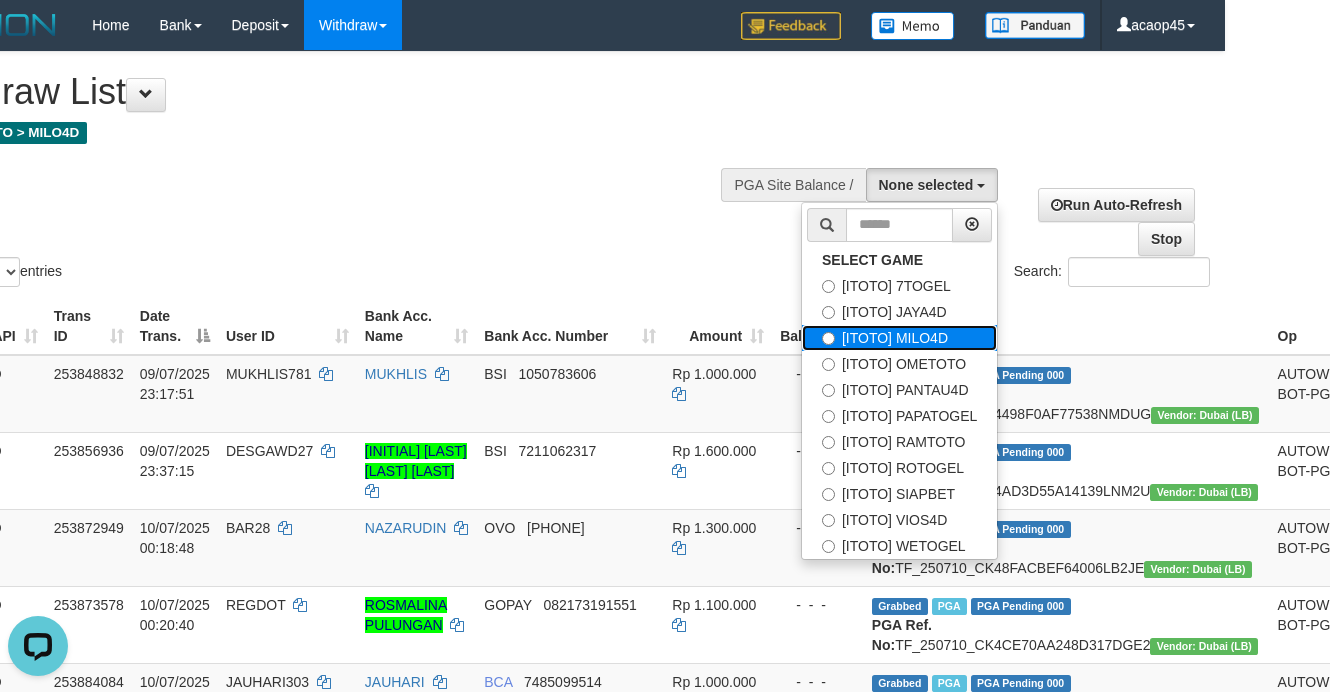 click on "[ITOTO] MILO4D" at bounding box center [899, 338] 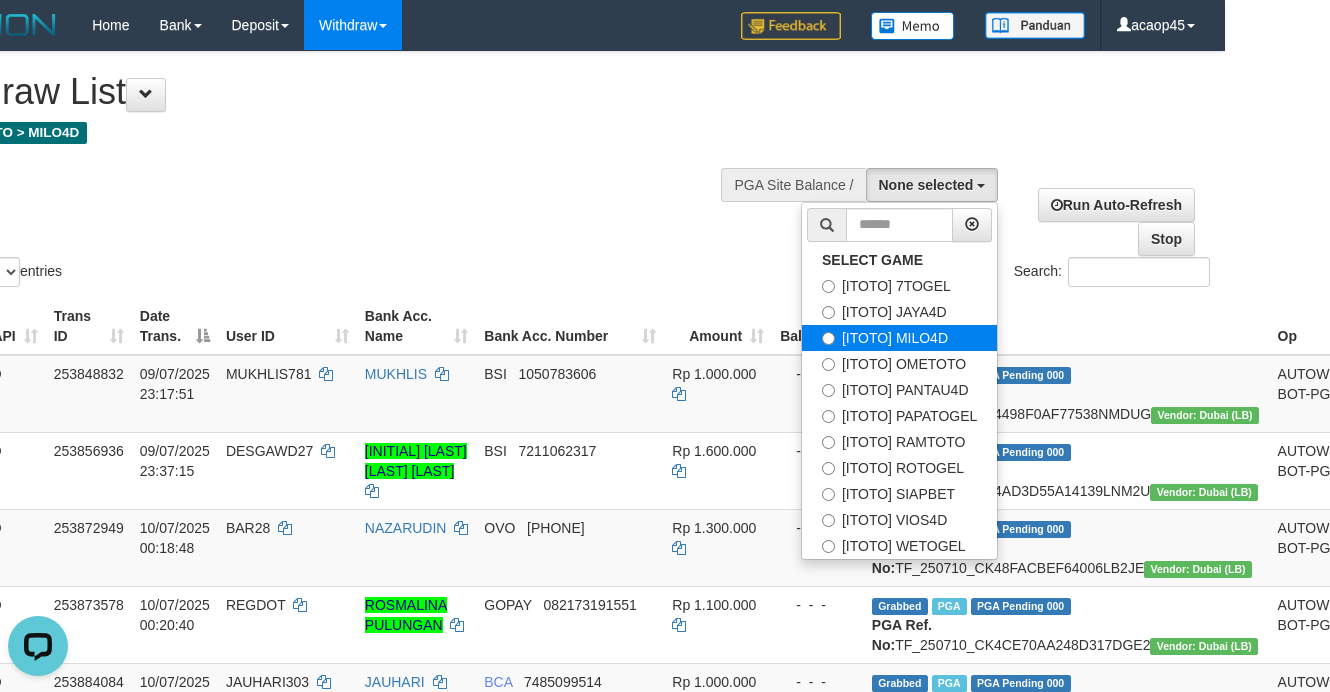 select on "***" 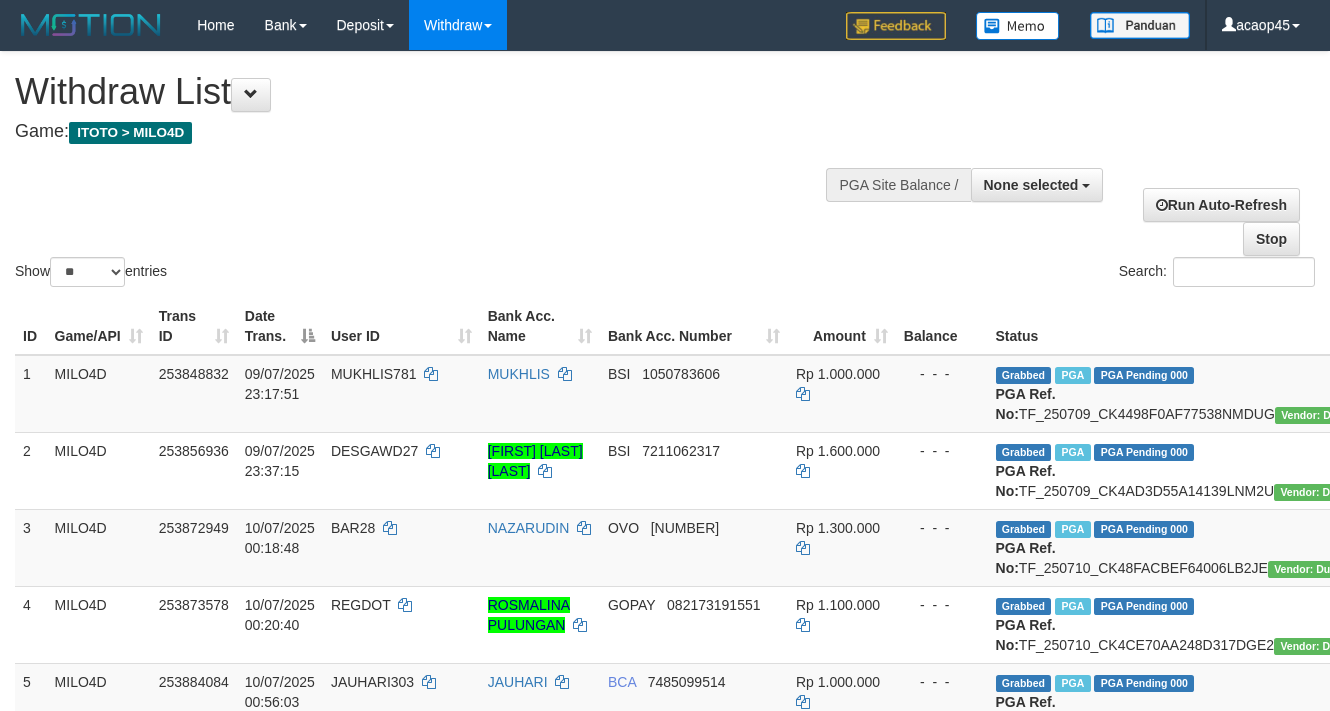 select 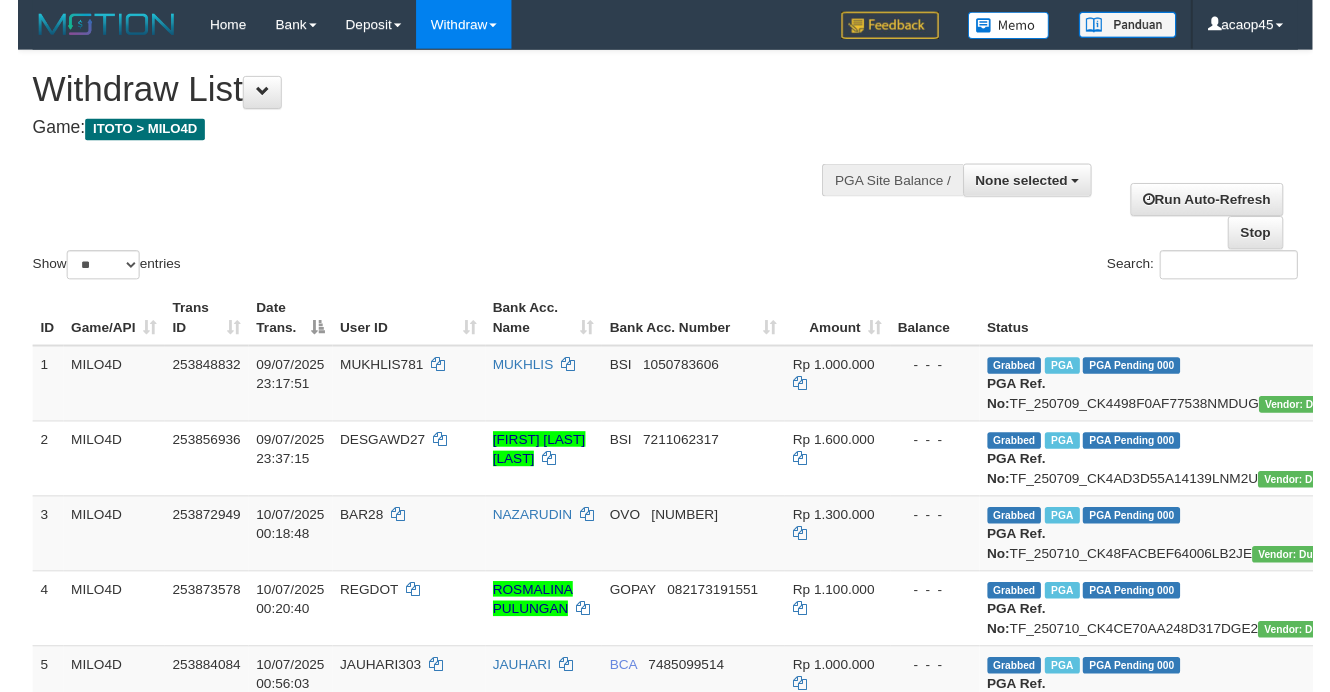 scroll, scrollTop: 0, scrollLeft: 0, axis: both 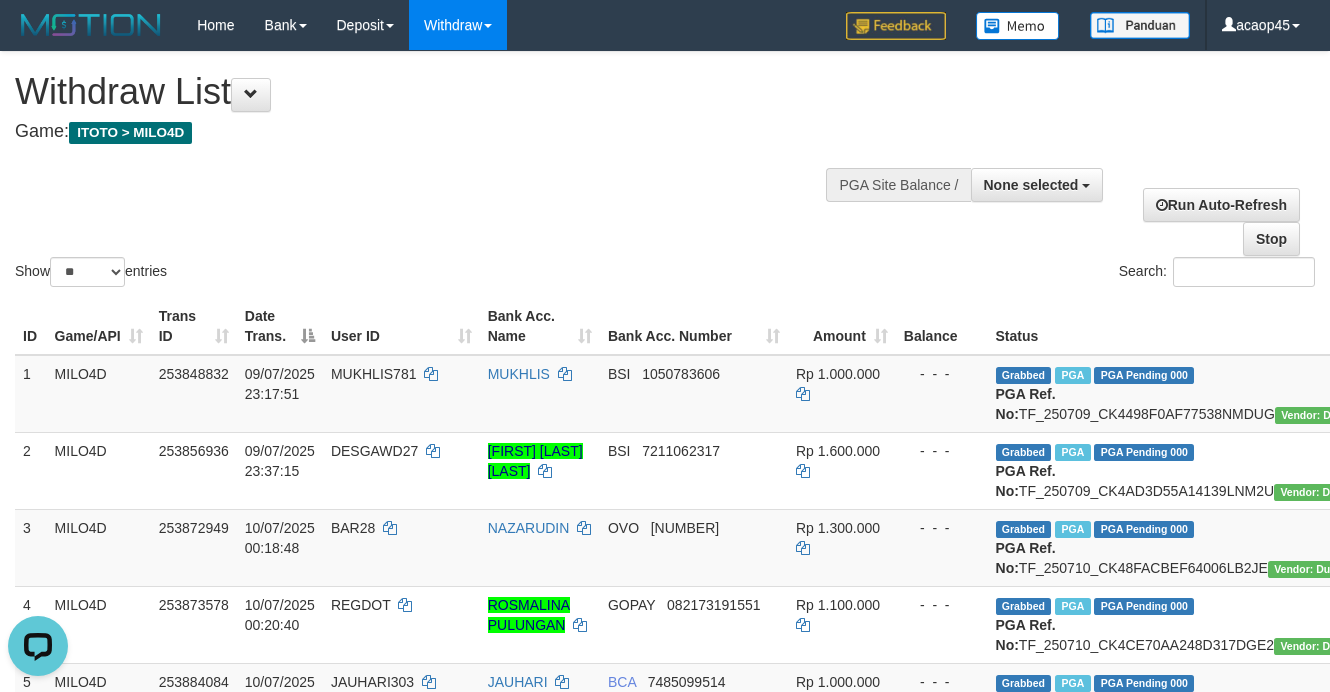 click on "Bank Acc. Number" at bounding box center (694, 326) 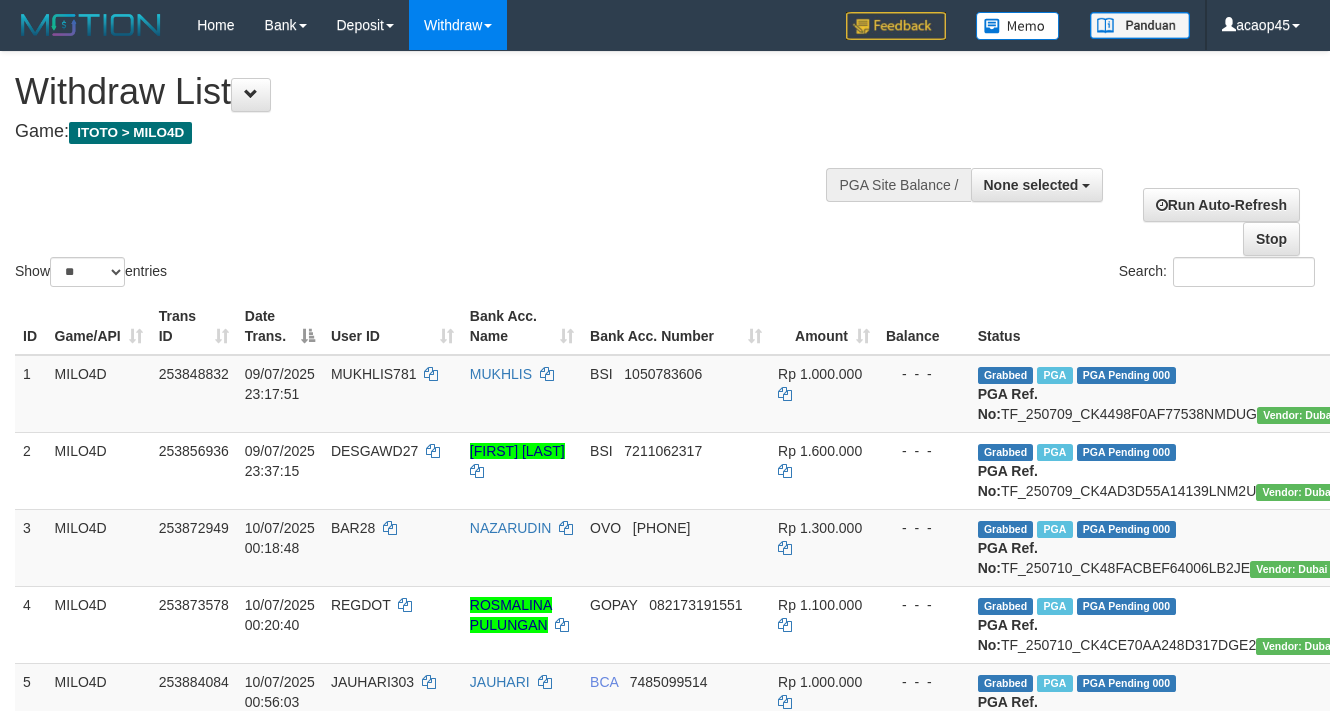 select 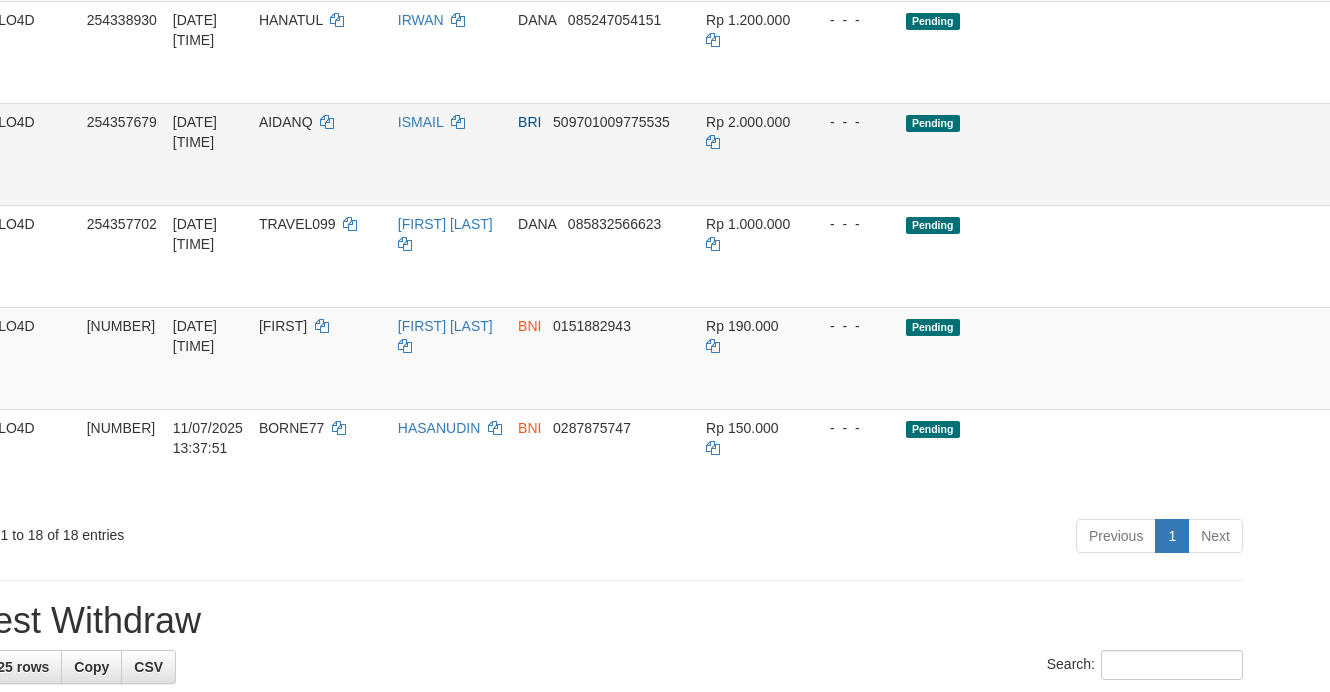 scroll, scrollTop: 1405, scrollLeft: 105, axis: both 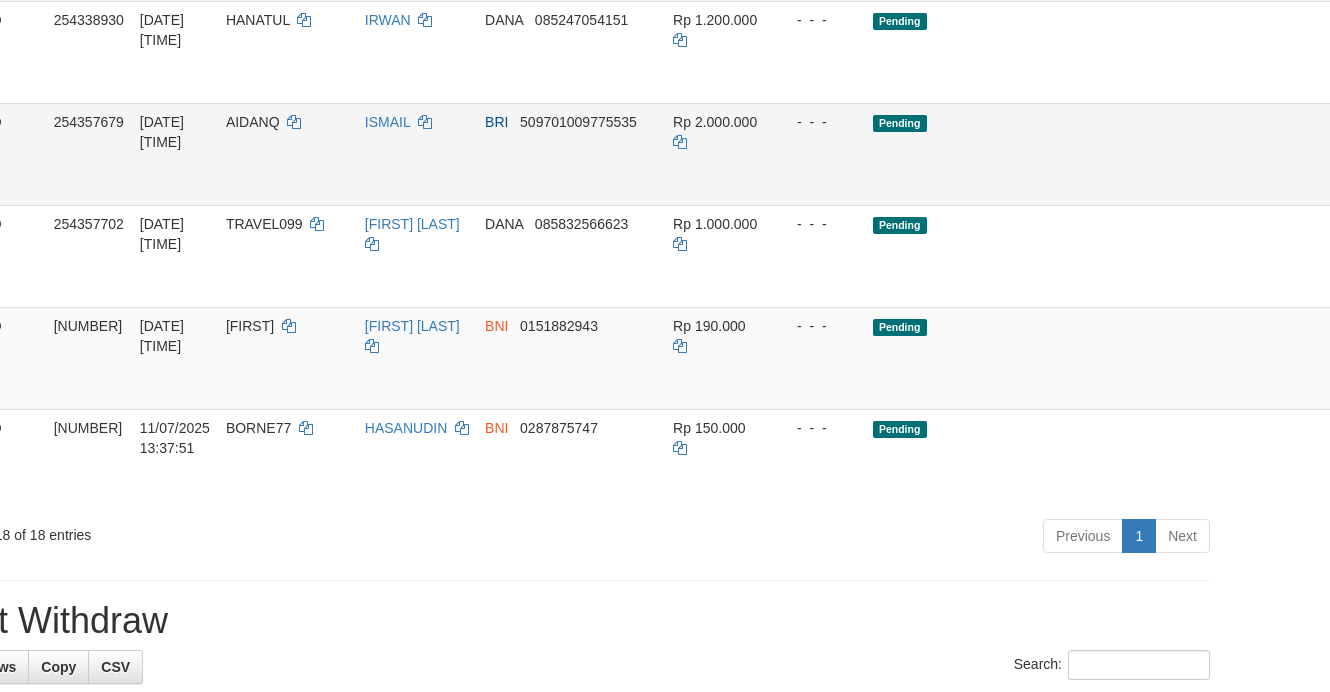 click on "Send PGA" at bounding box center [1377, 177] 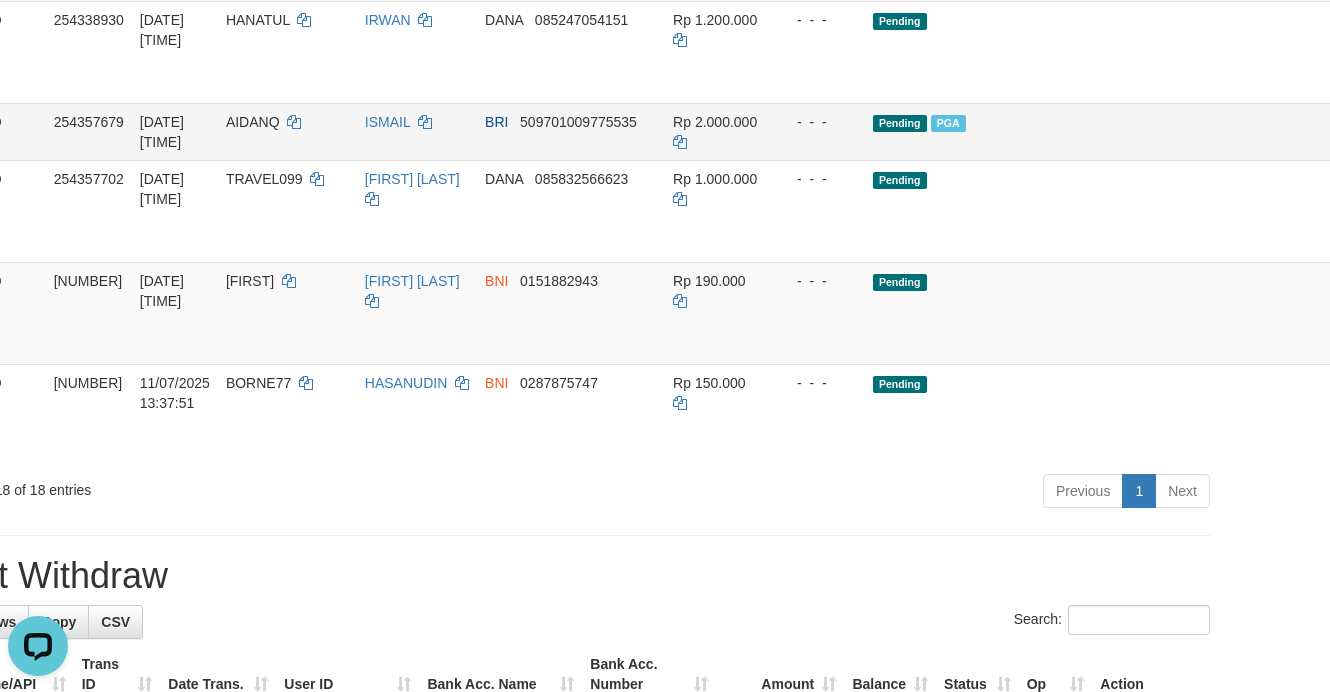 scroll, scrollTop: 0, scrollLeft: 0, axis: both 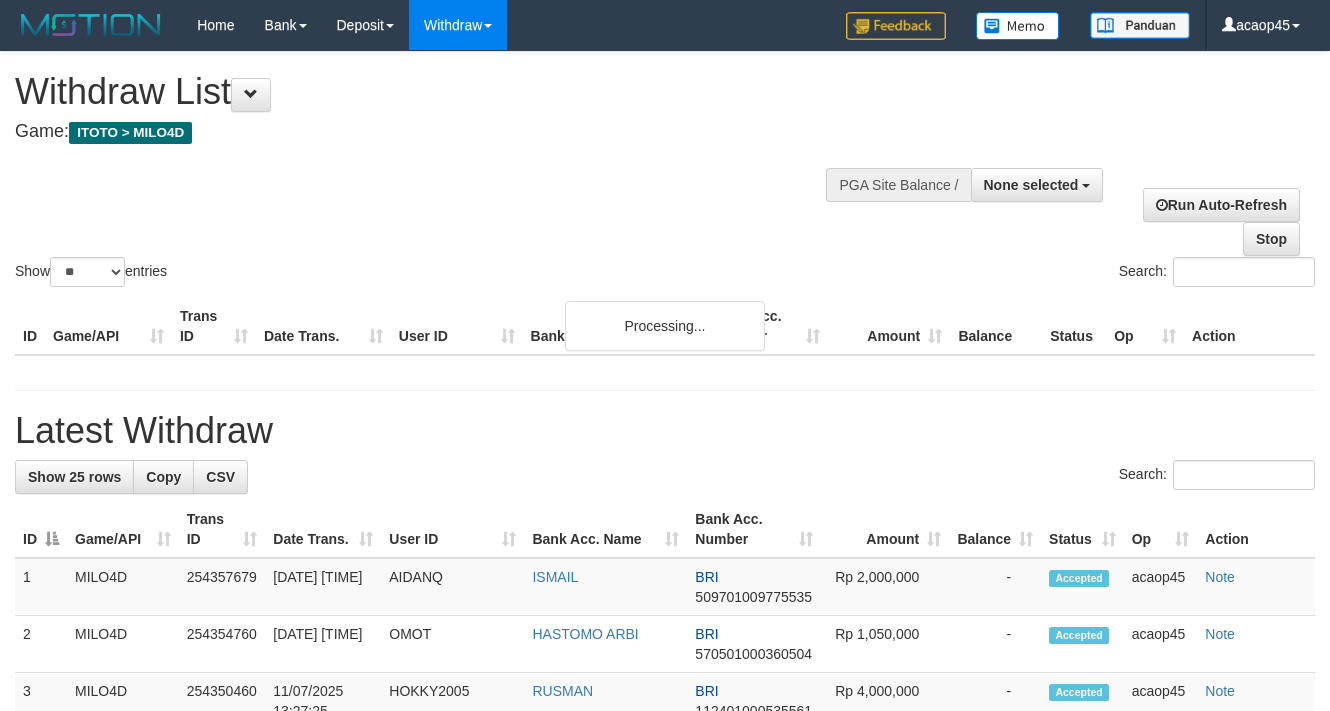 select 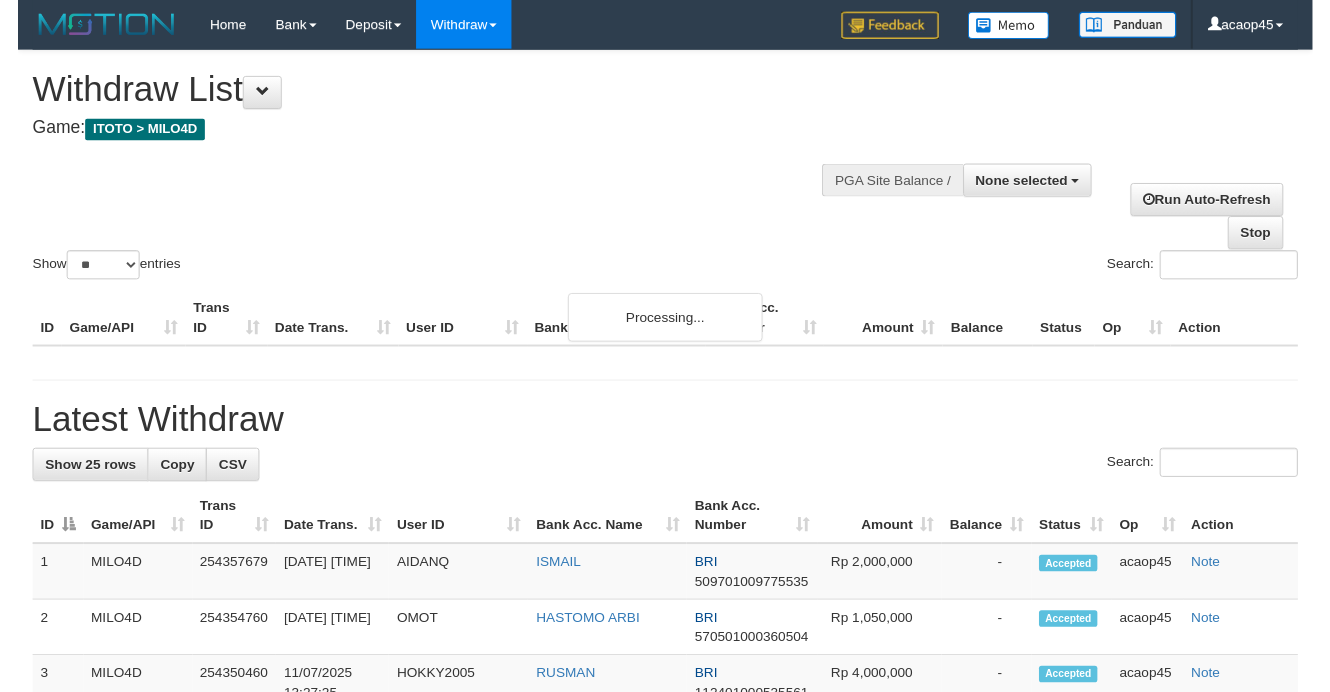 scroll, scrollTop: 0, scrollLeft: 0, axis: both 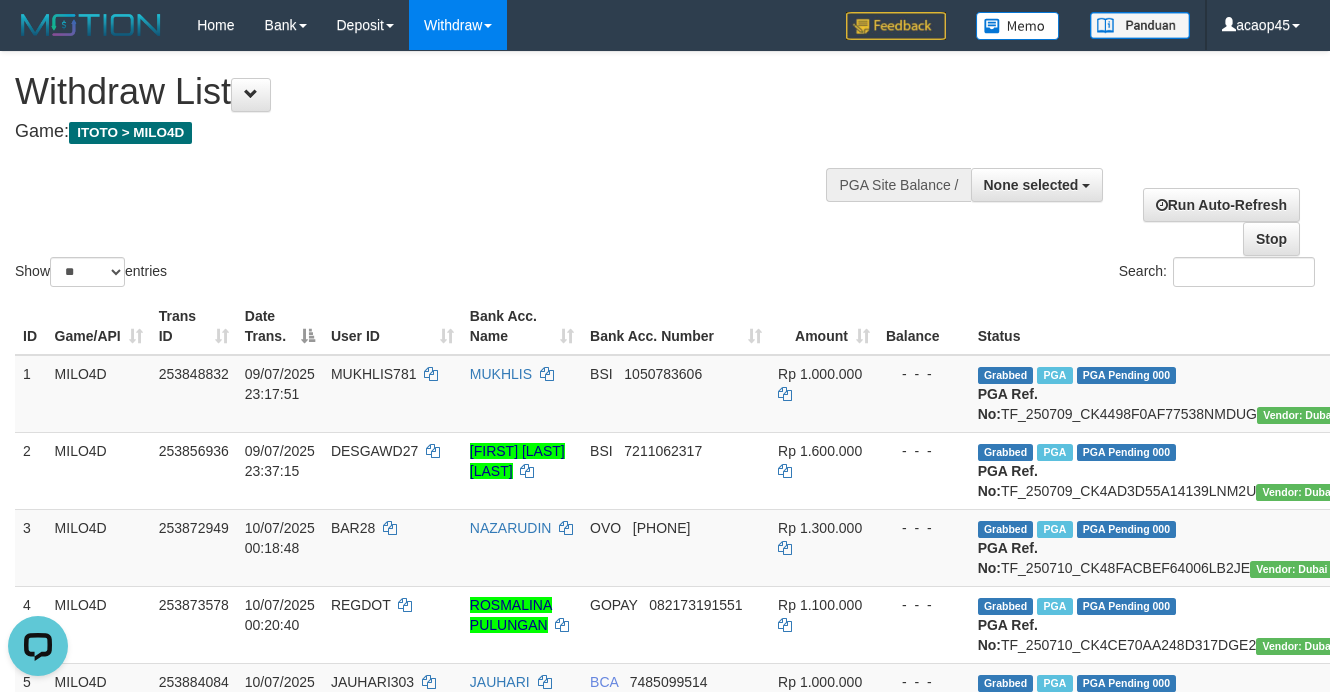 click on "Show  ** ** ** ***  entries" at bounding box center [332, 274] 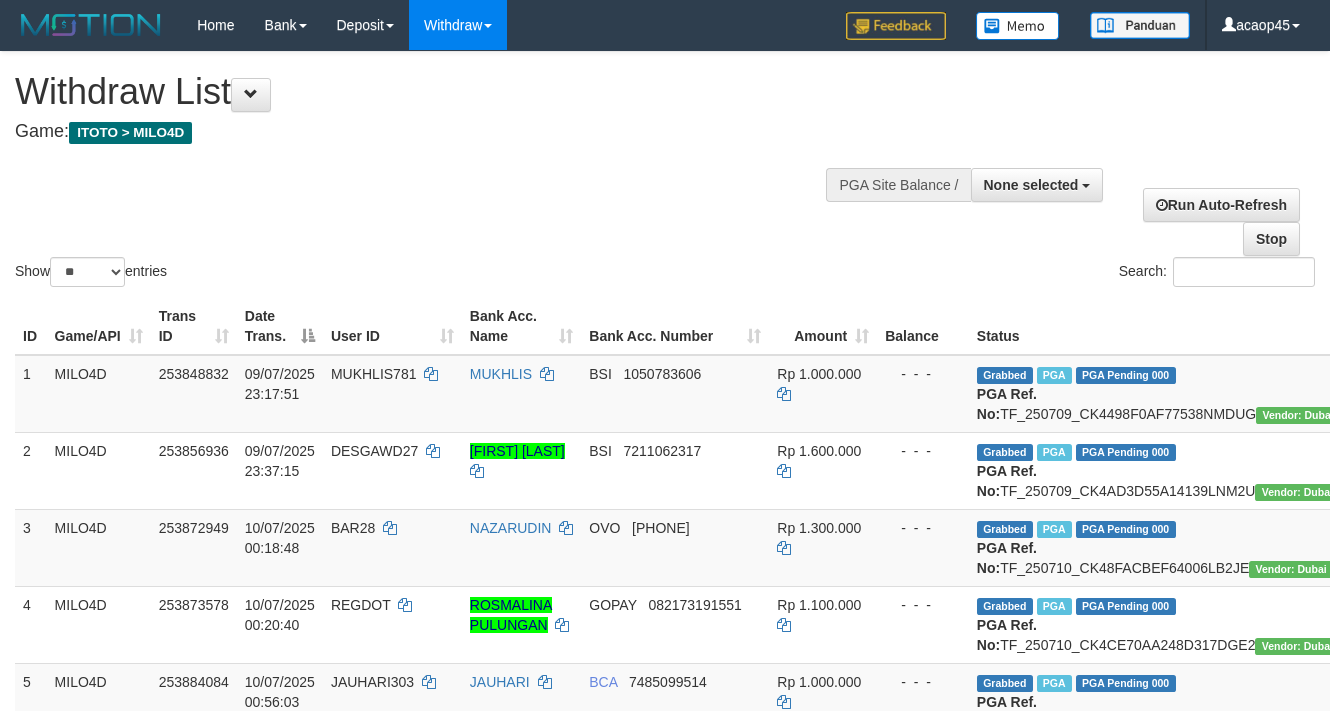 select 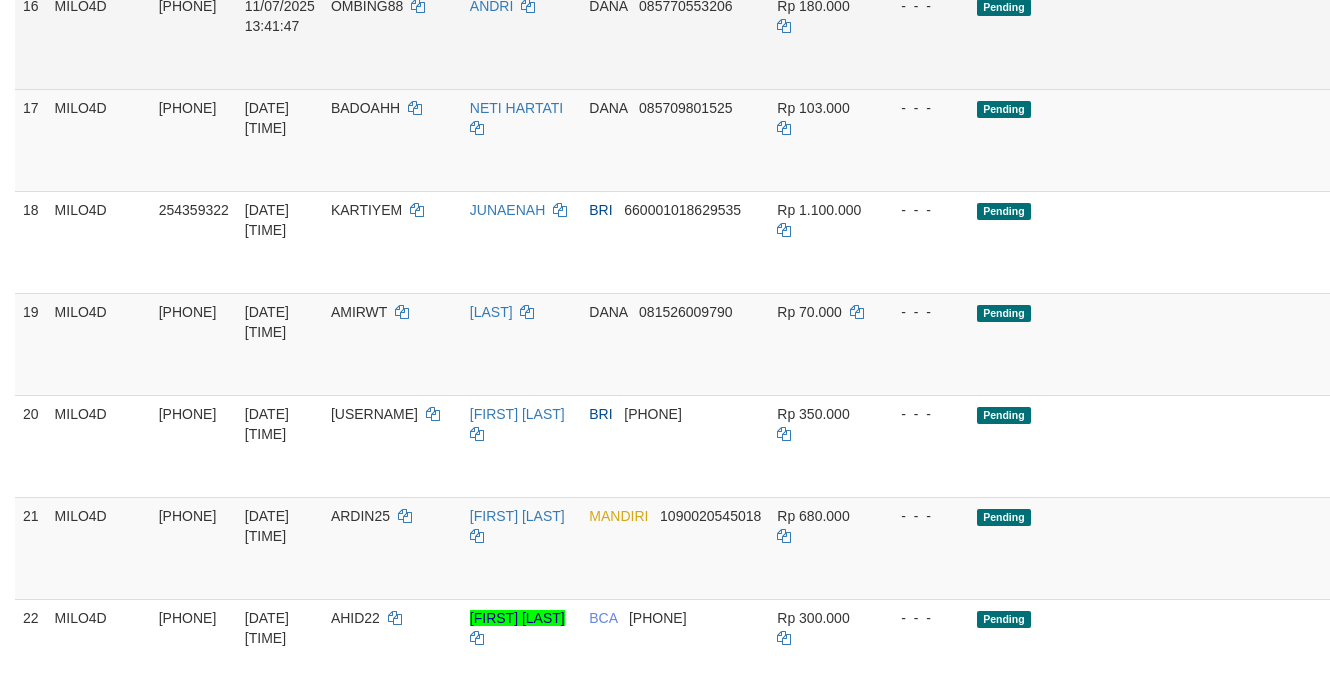 scroll, scrollTop: 1625, scrollLeft: 0, axis: vertical 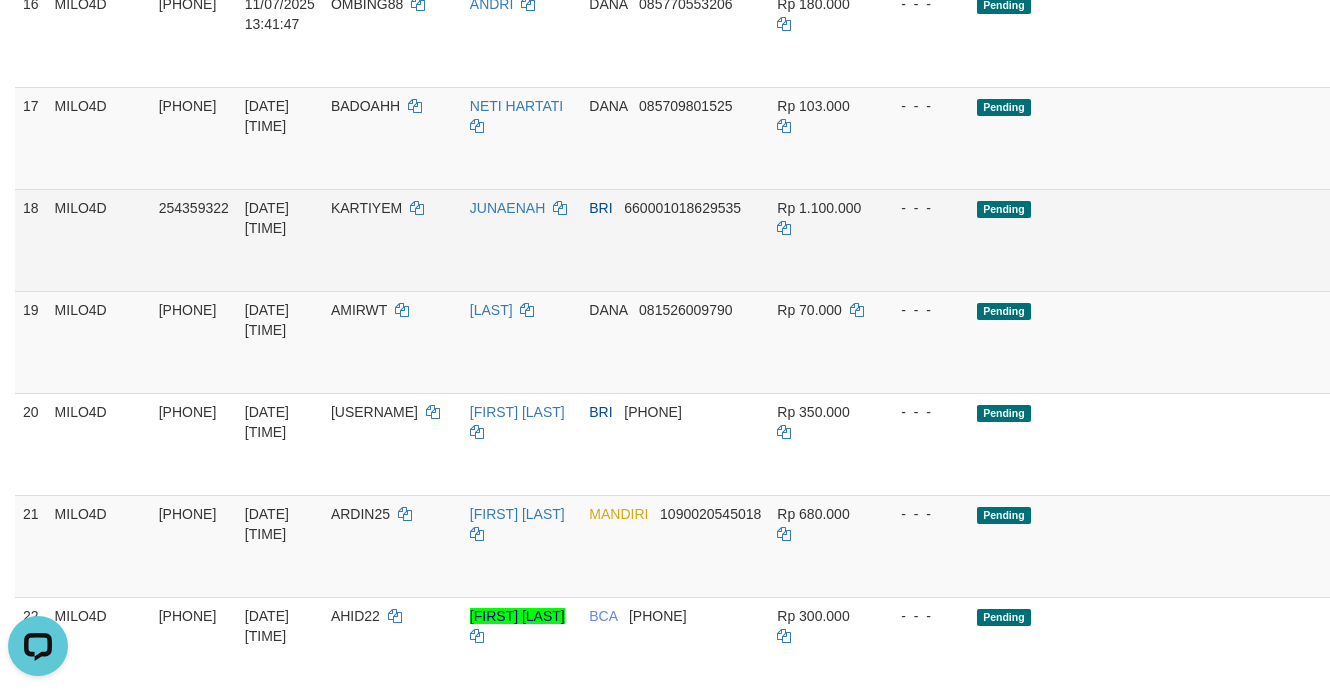 click on "KARTIYEM" at bounding box center (366, 208) 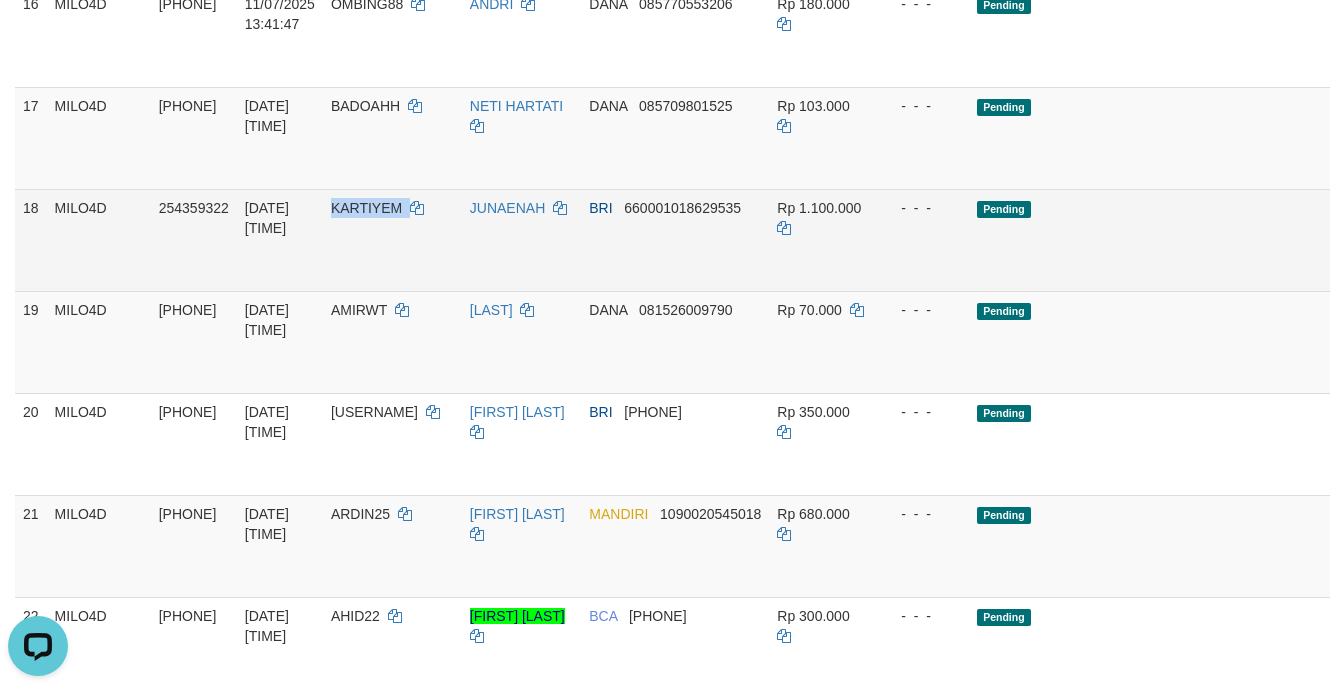 click on "KARTIYEM" at bounding box center (366, 208) 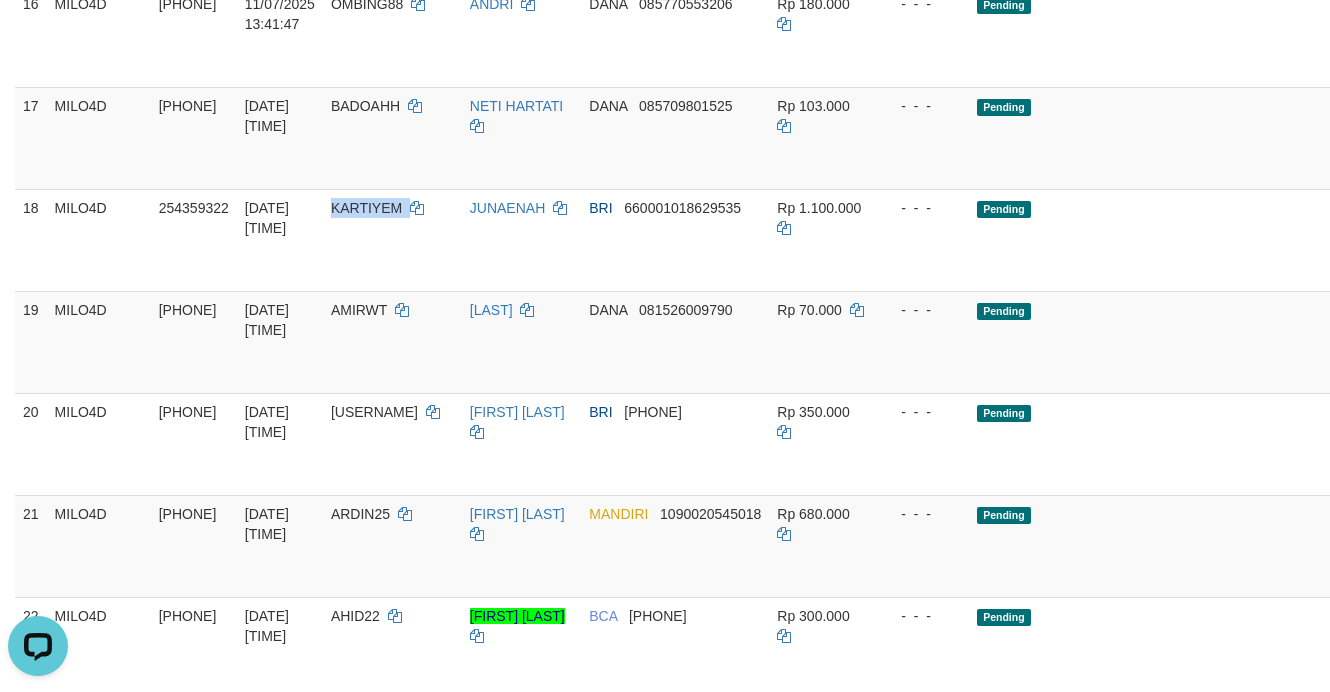 copy on "KARTIYEM" 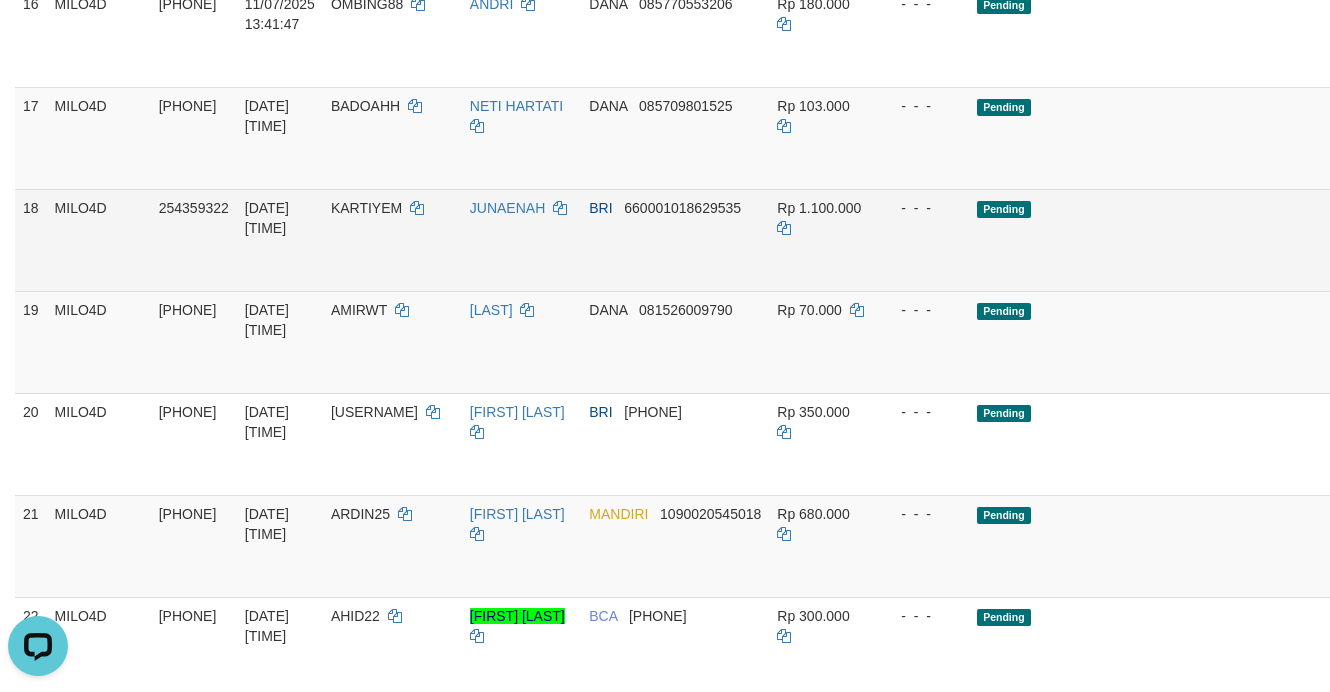 click on "-  -  -" at bounding box center [923, 240] 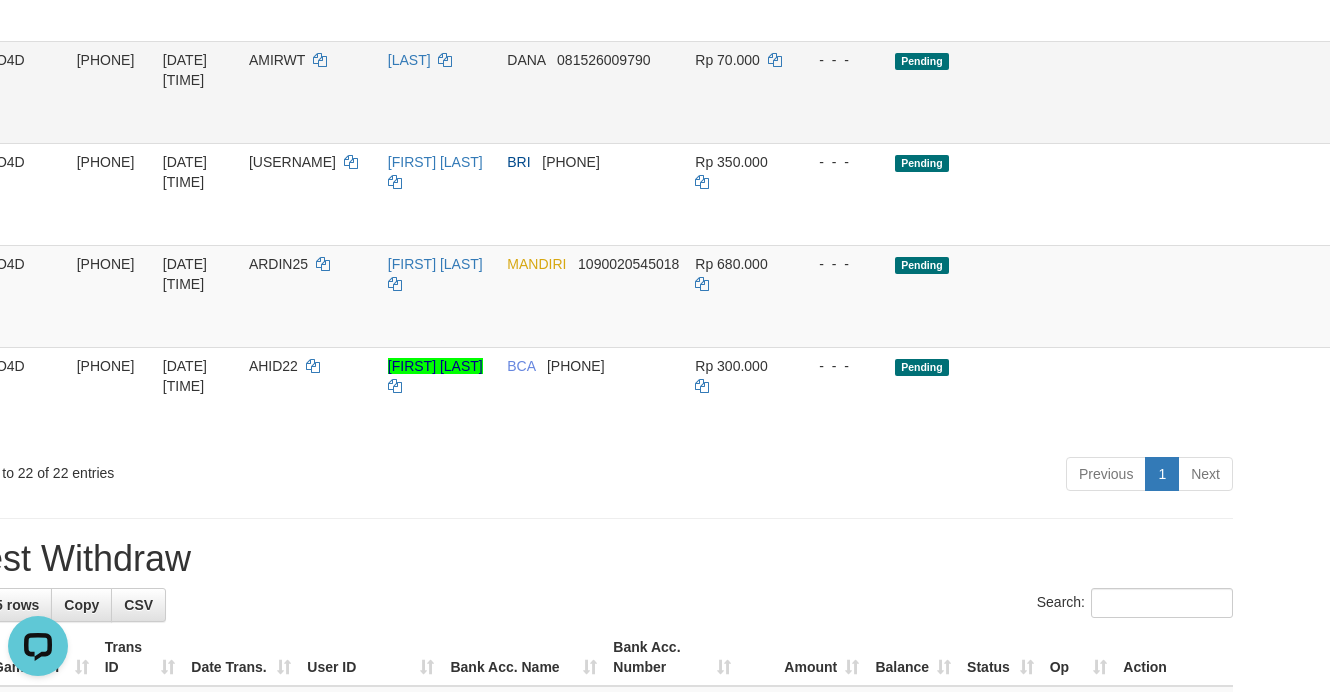scroll, scrollTop: 1875, scrollLeft: 106, axis: both 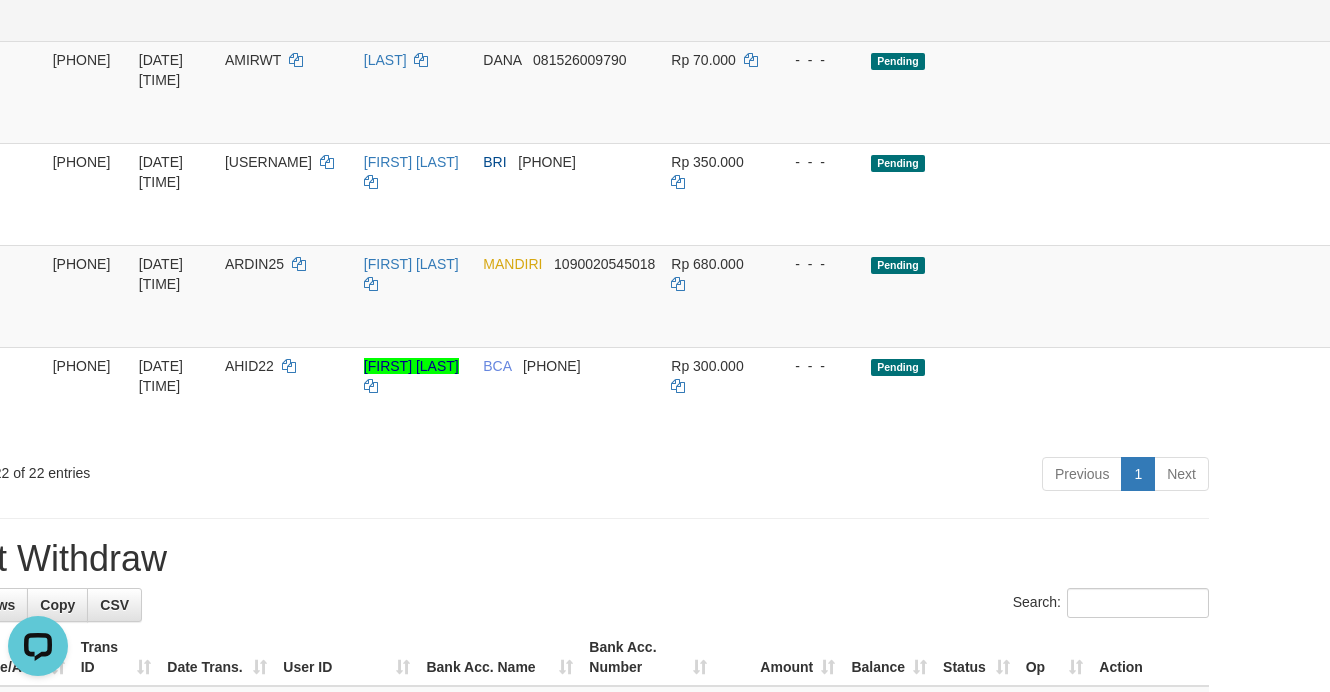 click on "Send PGA" at bounding box center [1375, 13] 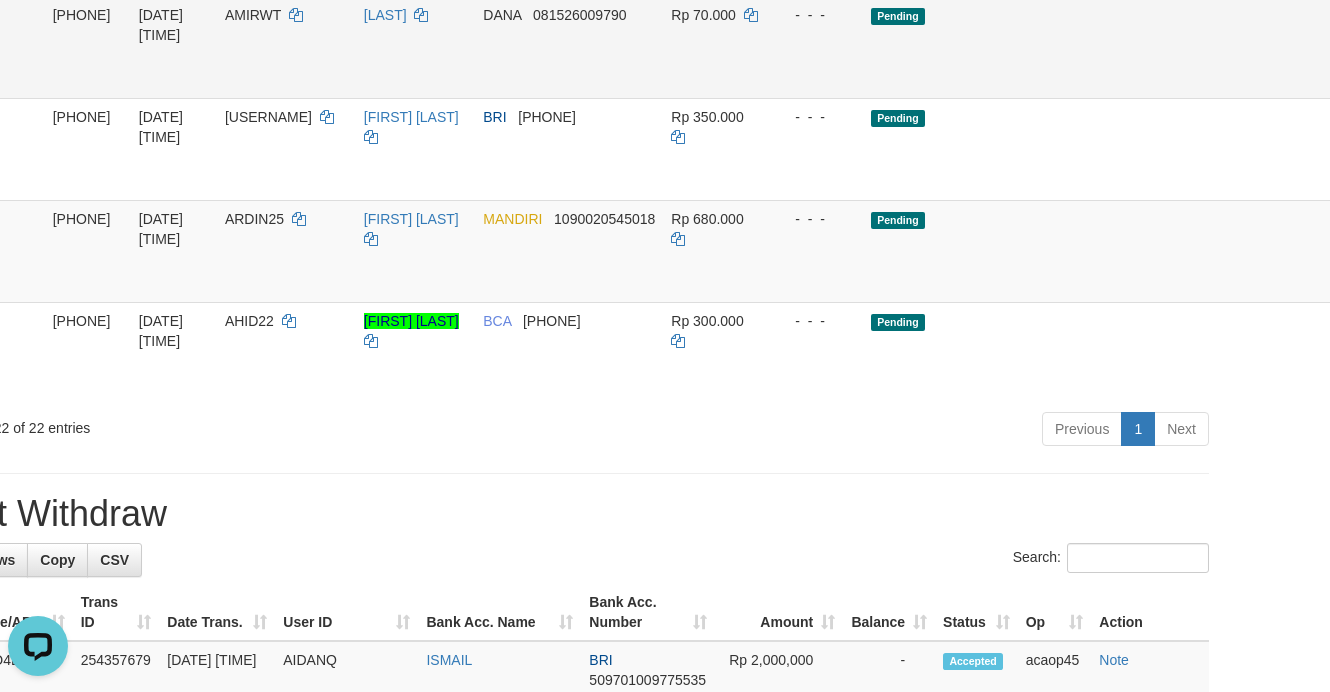 click on "Pending" at bounding box center (1066, 47) 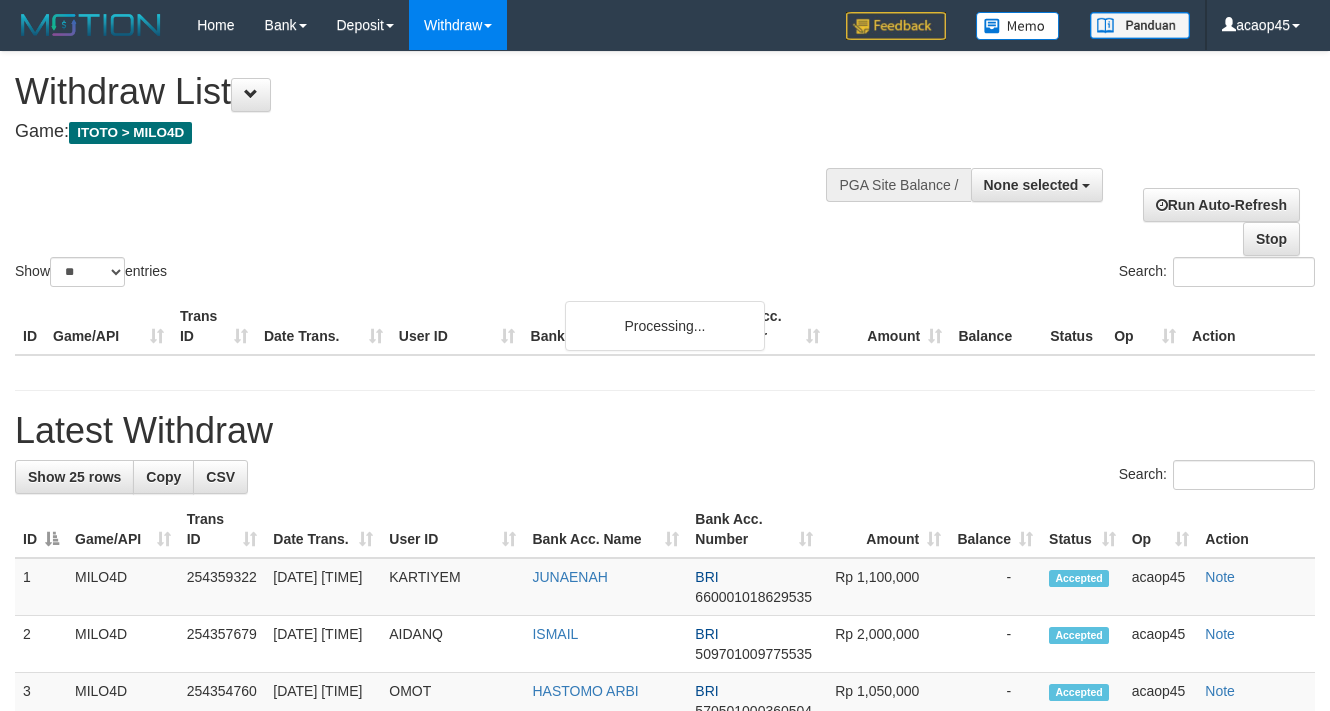 select 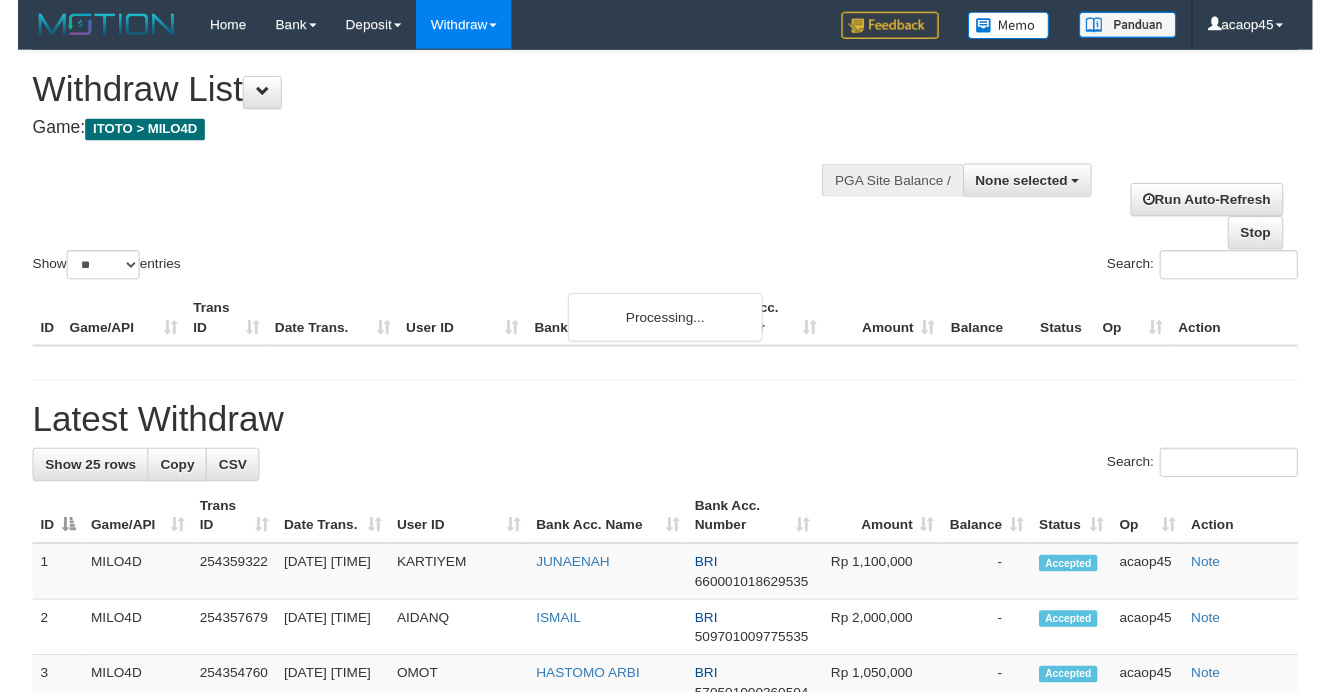 scroll, scrollTop: 1875, scrollLeft: 106, axis: both 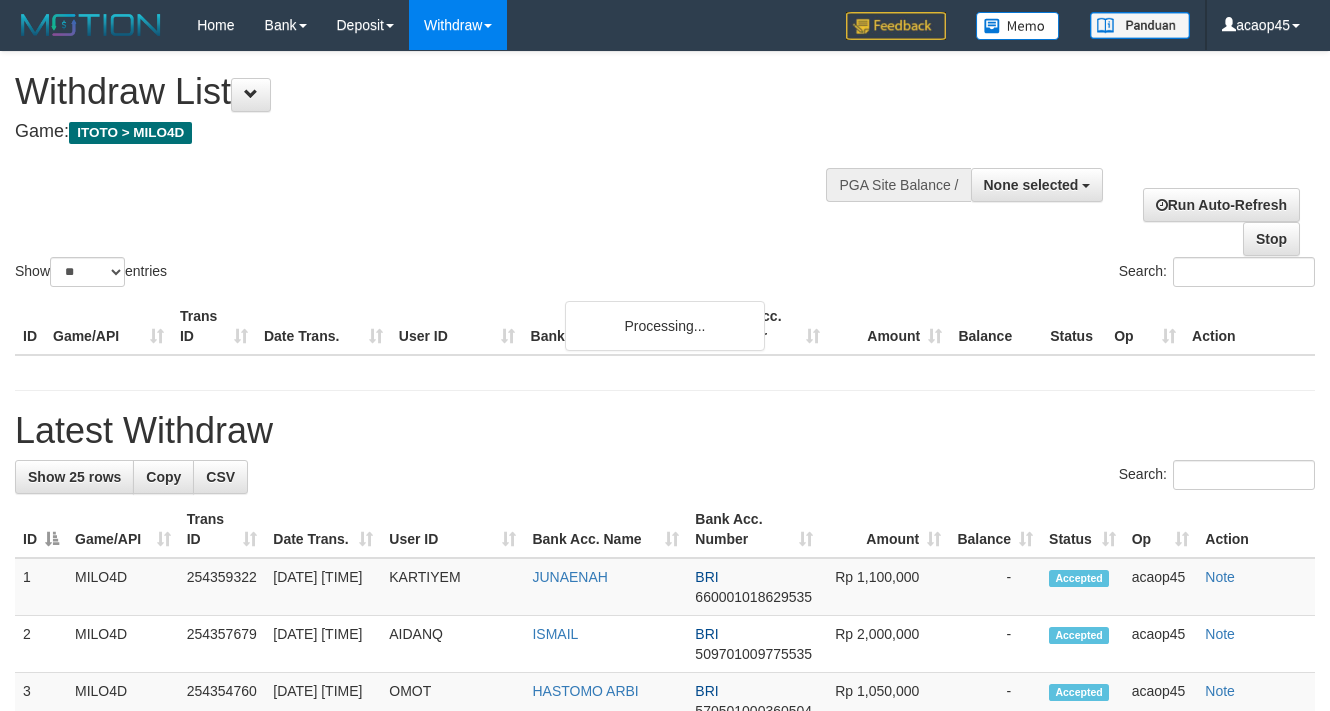 select 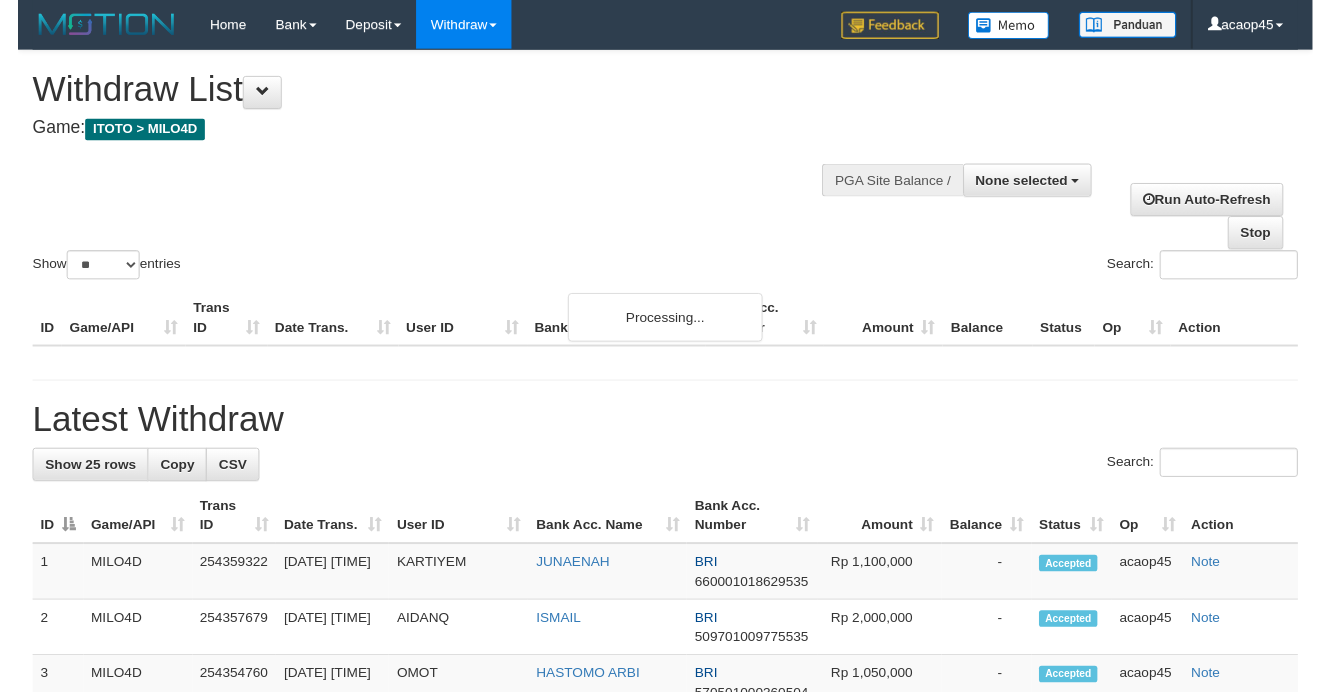 scroll, scrollTop: 0, scrollLeft: 0, axis: both 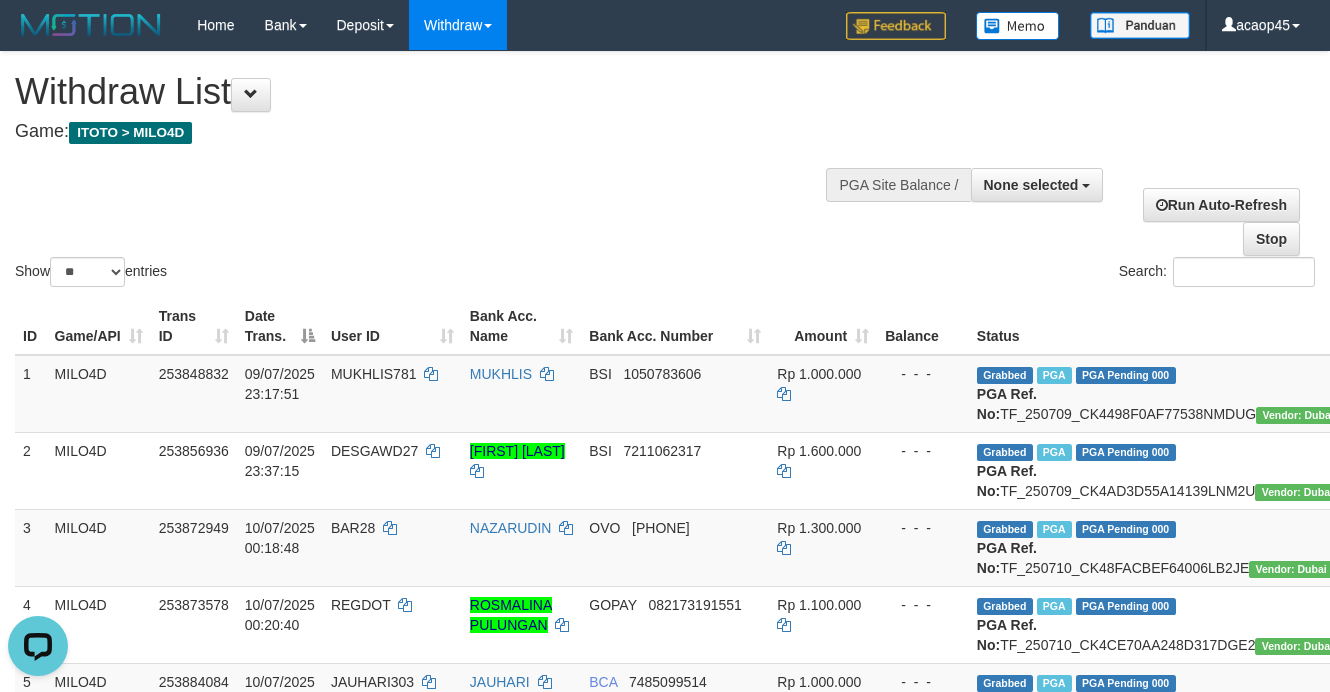 click on "Show  ** ** ** ***  entries" at bounding box center [332, 274] 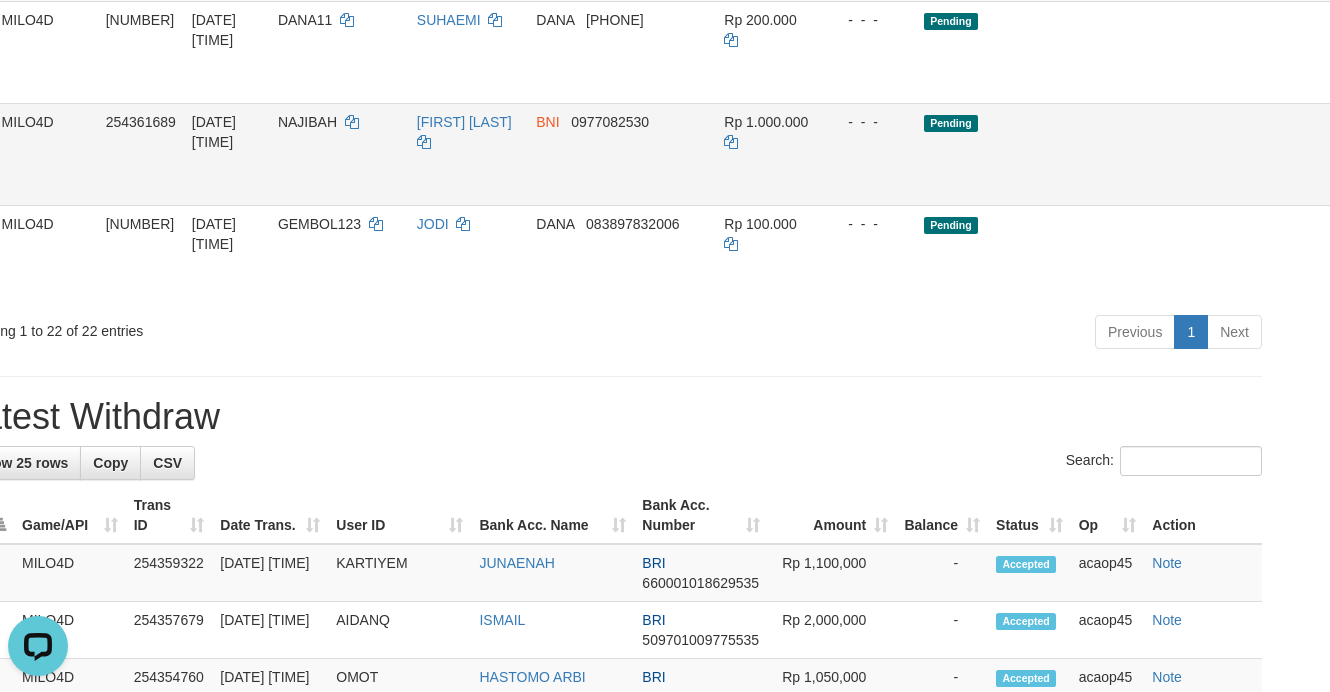 scroll, scrollTop: 2017, scrollLeft: 106, axis: both 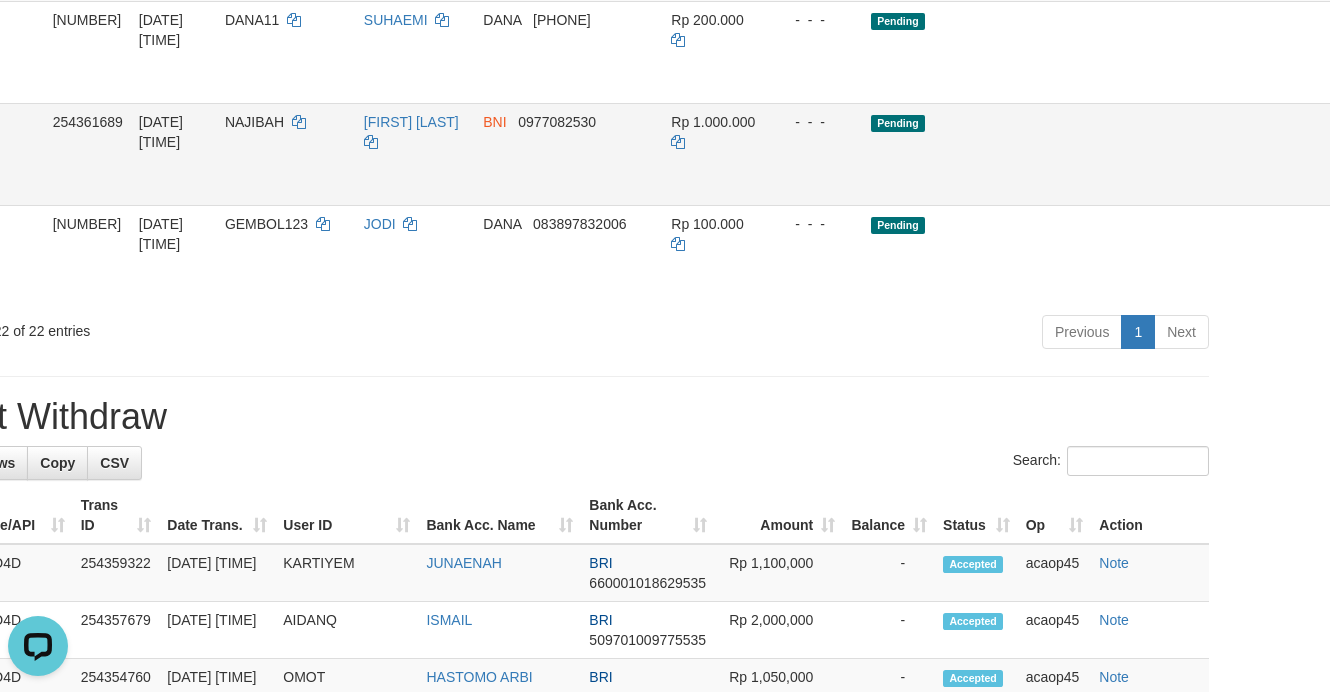 click on "Send PGA" at bounding box center (1375, 177) 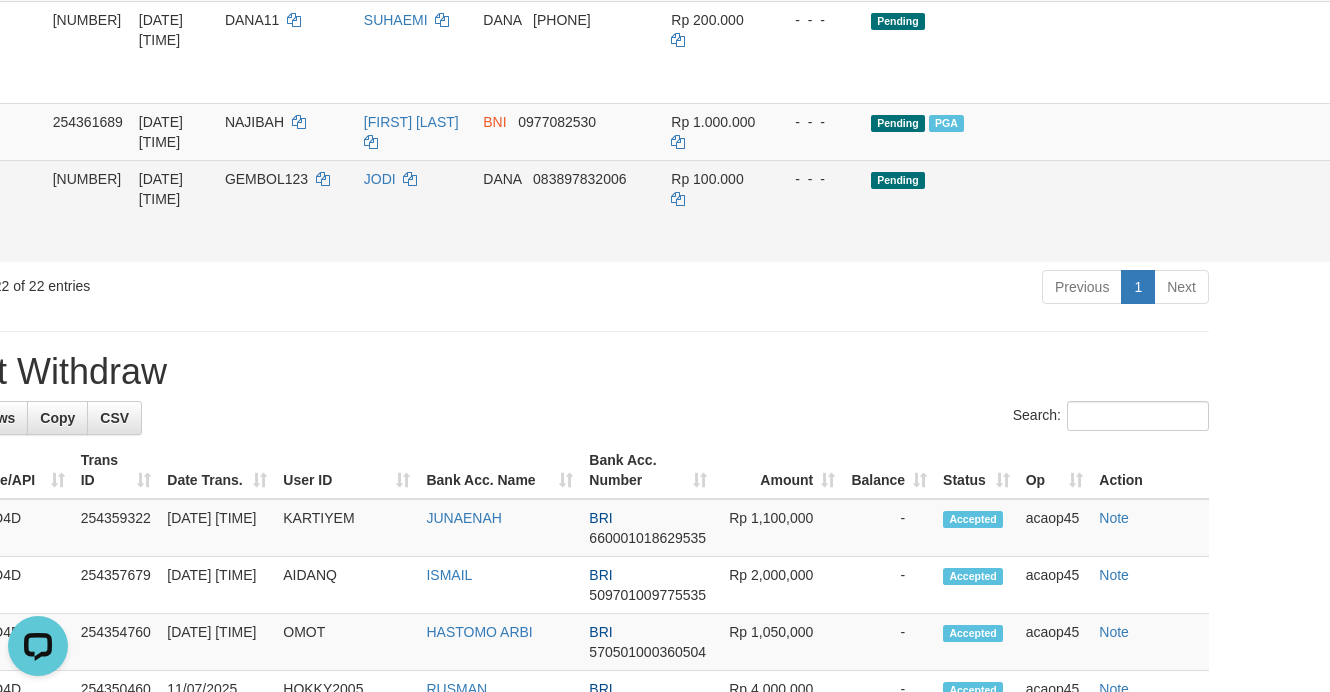 click on "DANA     083897832006" at bounding box center (569, 211) 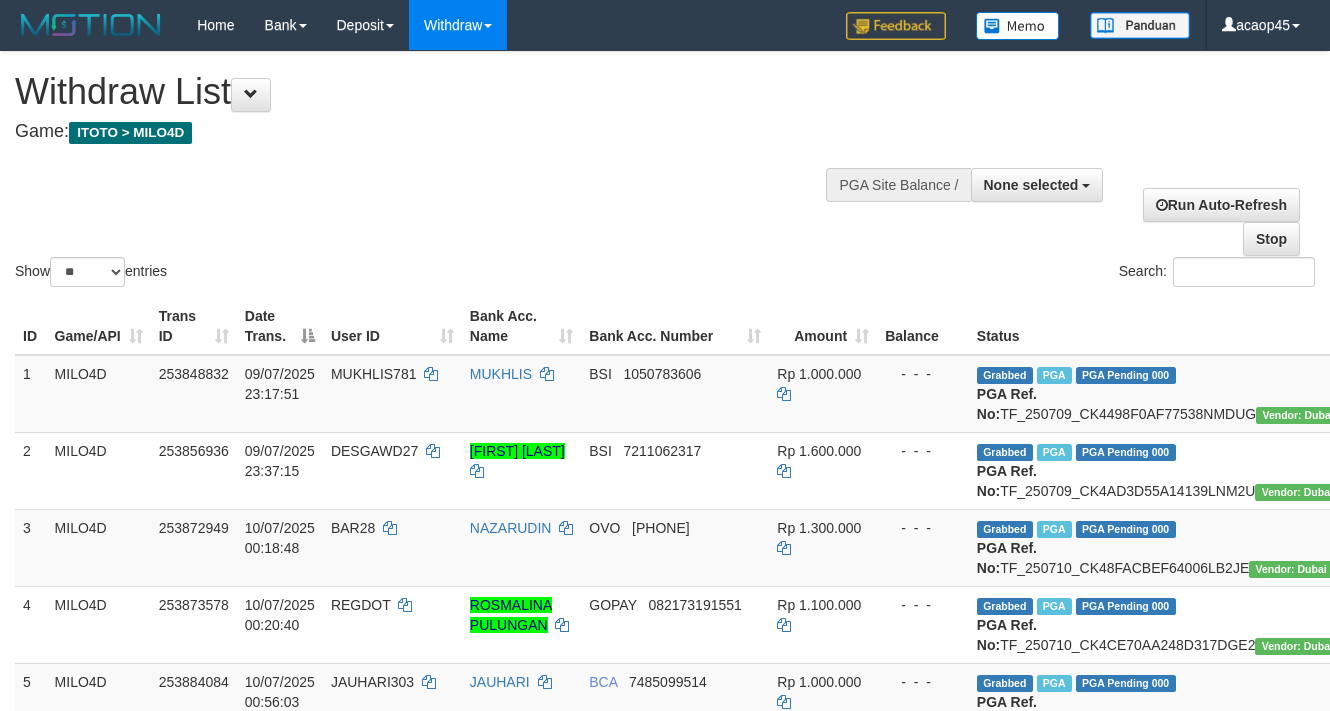 select 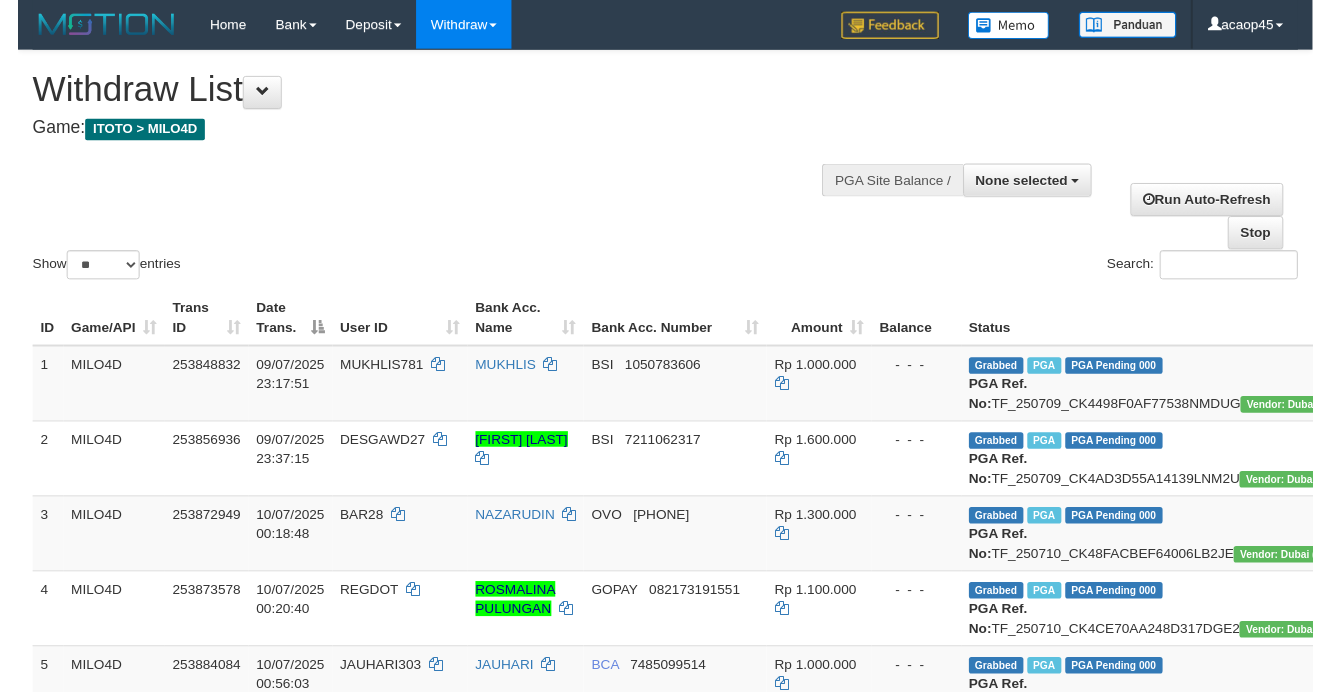 scroll, scrollTop: 0, scrollLeft: 0, axis: both 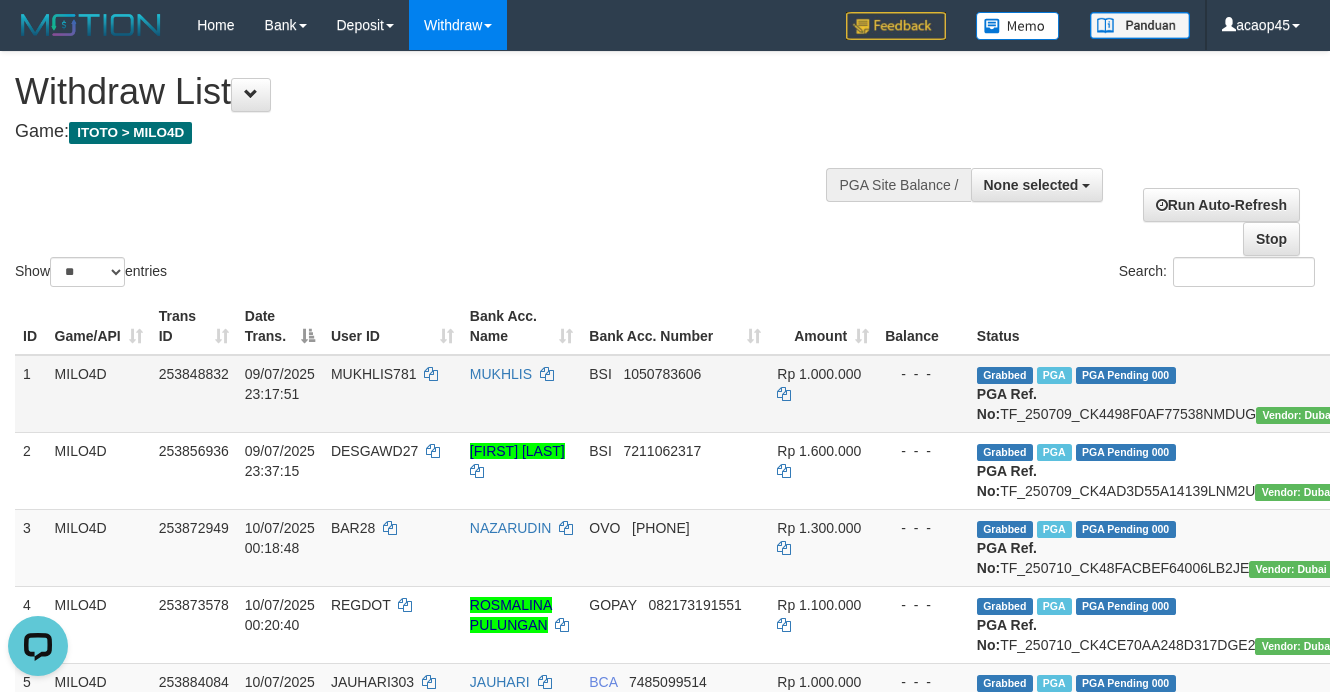 click on "BSI     1050783606" at bounding box center [675, 394] 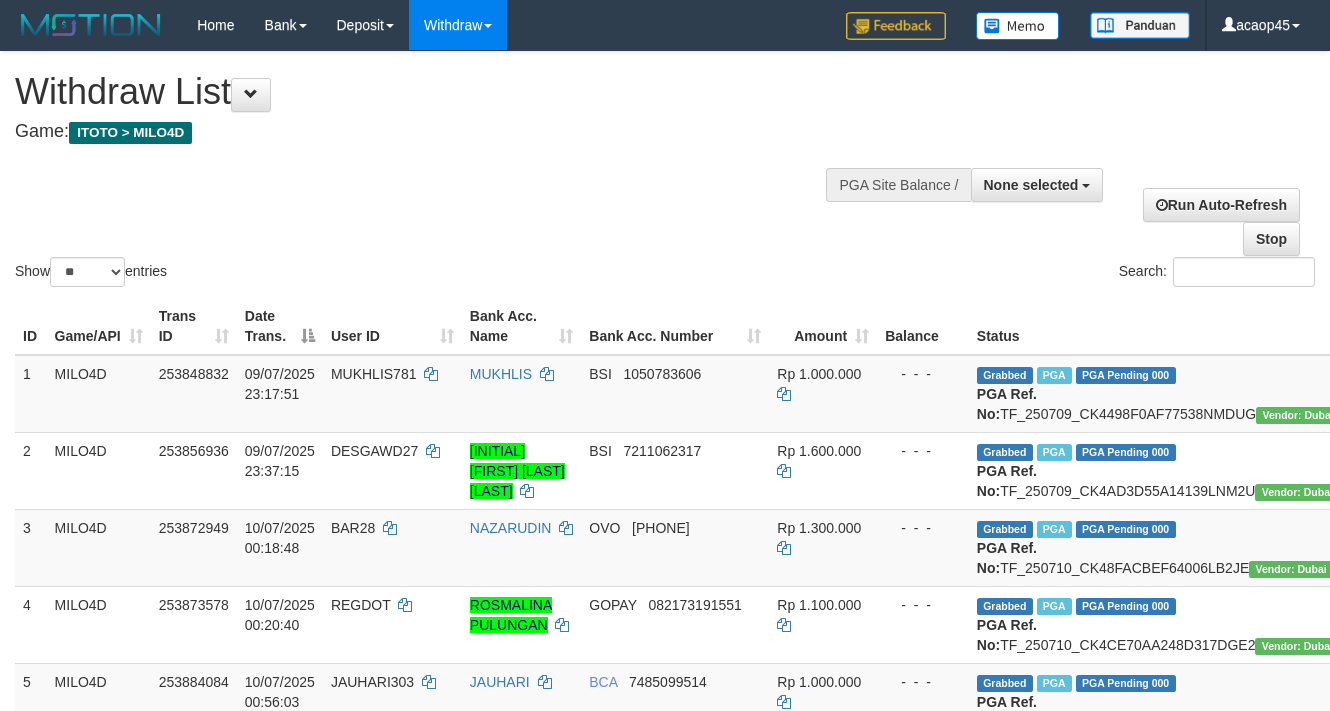 select 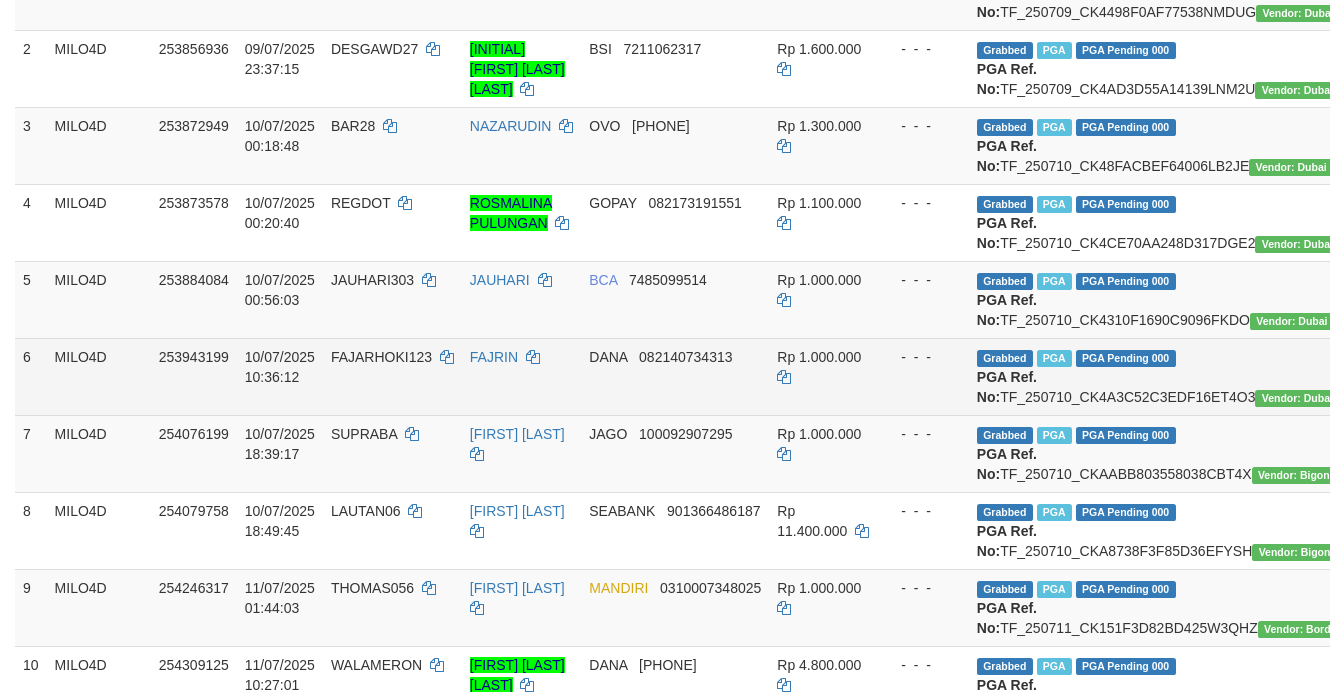 scroll, scrollTop: 125, scrollLeft: 0, axis: vertical 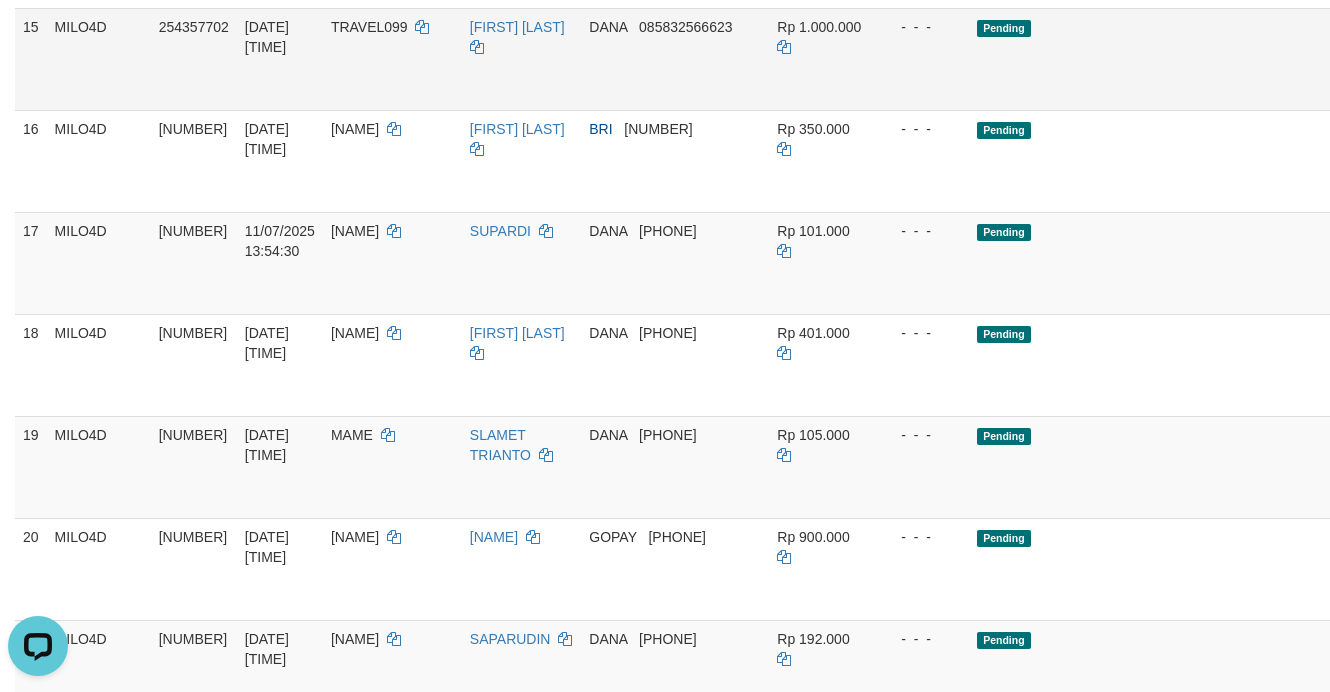click on "DANA     085832566623" at bounding box center (675, 59) 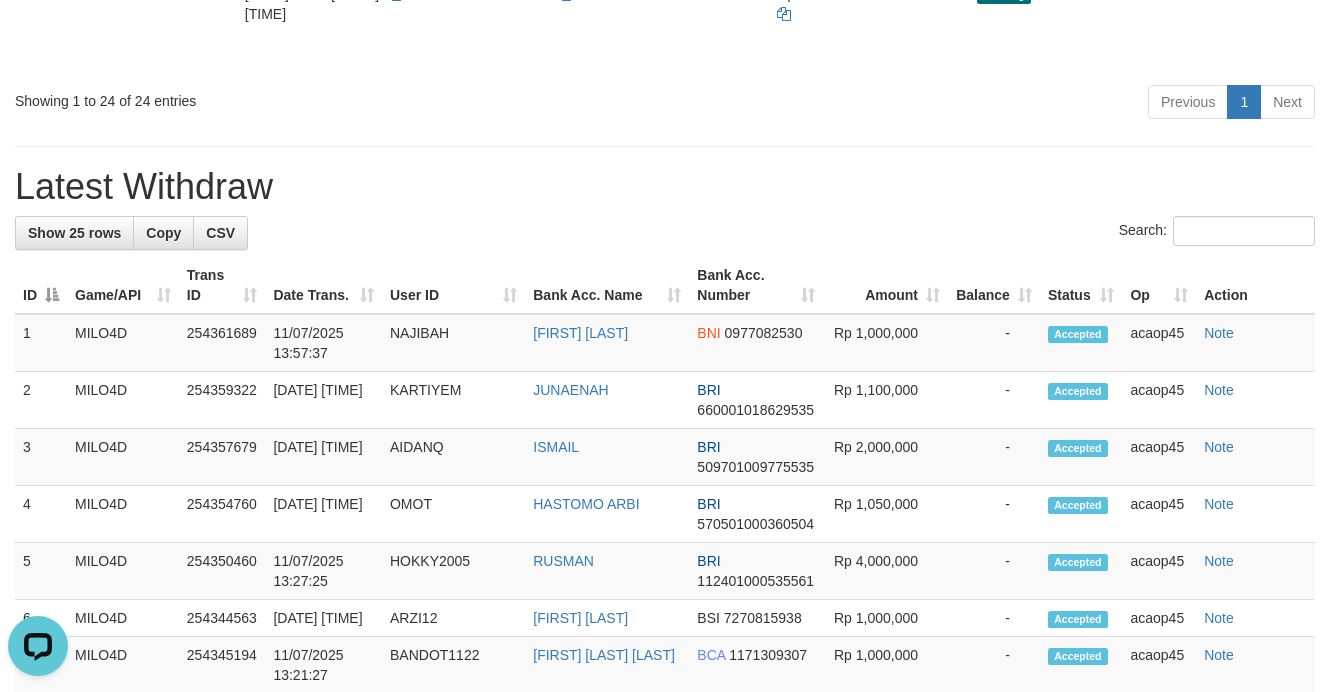 scroll, scrollTop: 2500, scrollLeft: 0, axis: vertical 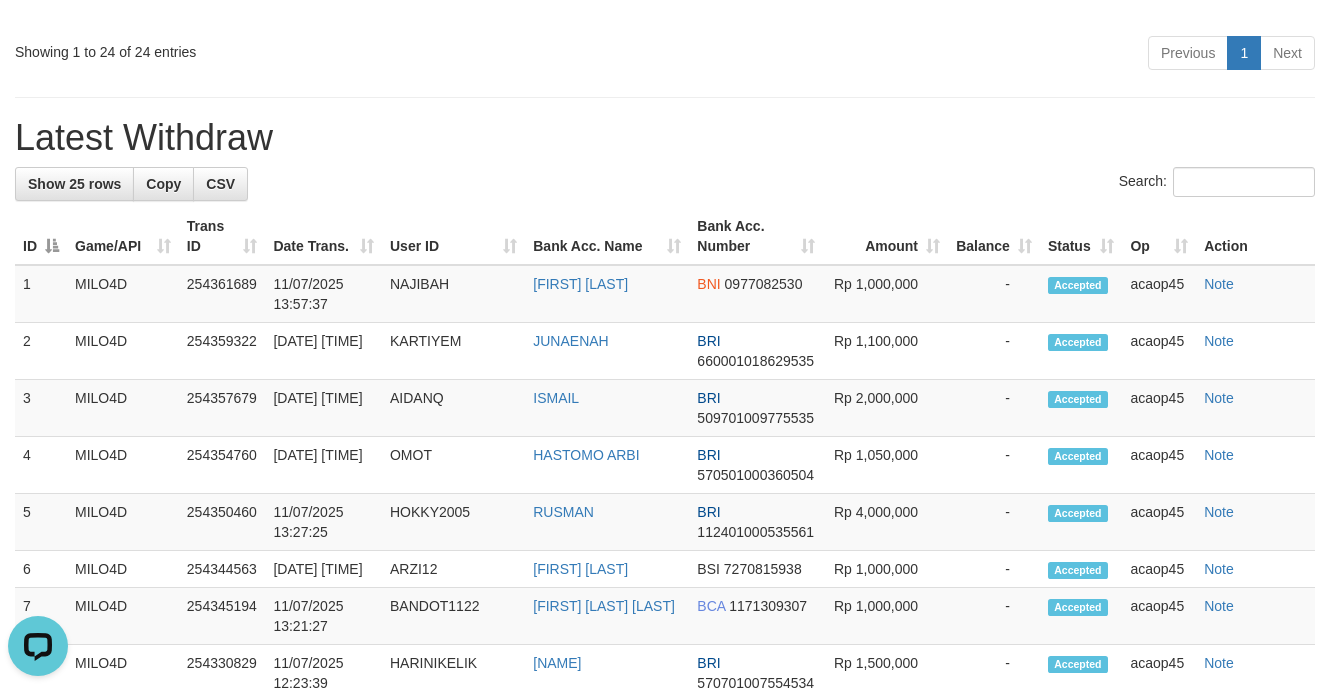 click on "Latest Withdraw" at bounding box center [665, 138] 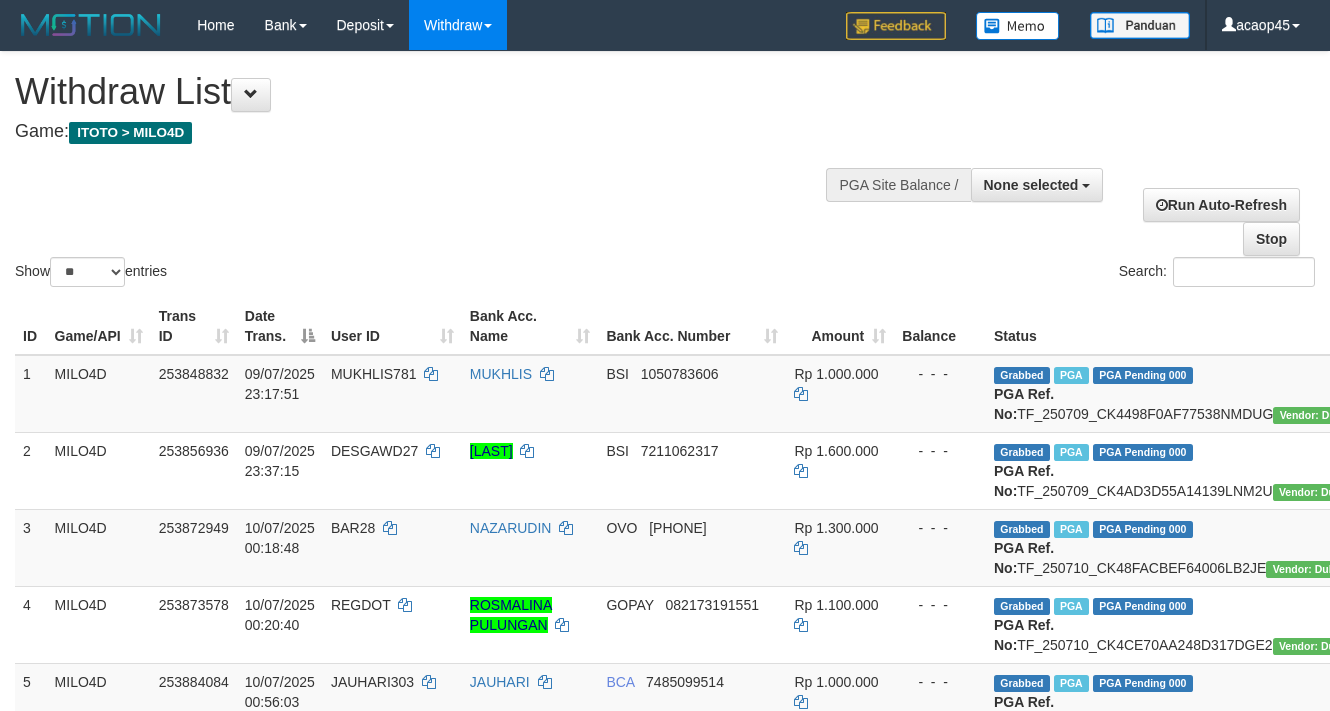 select 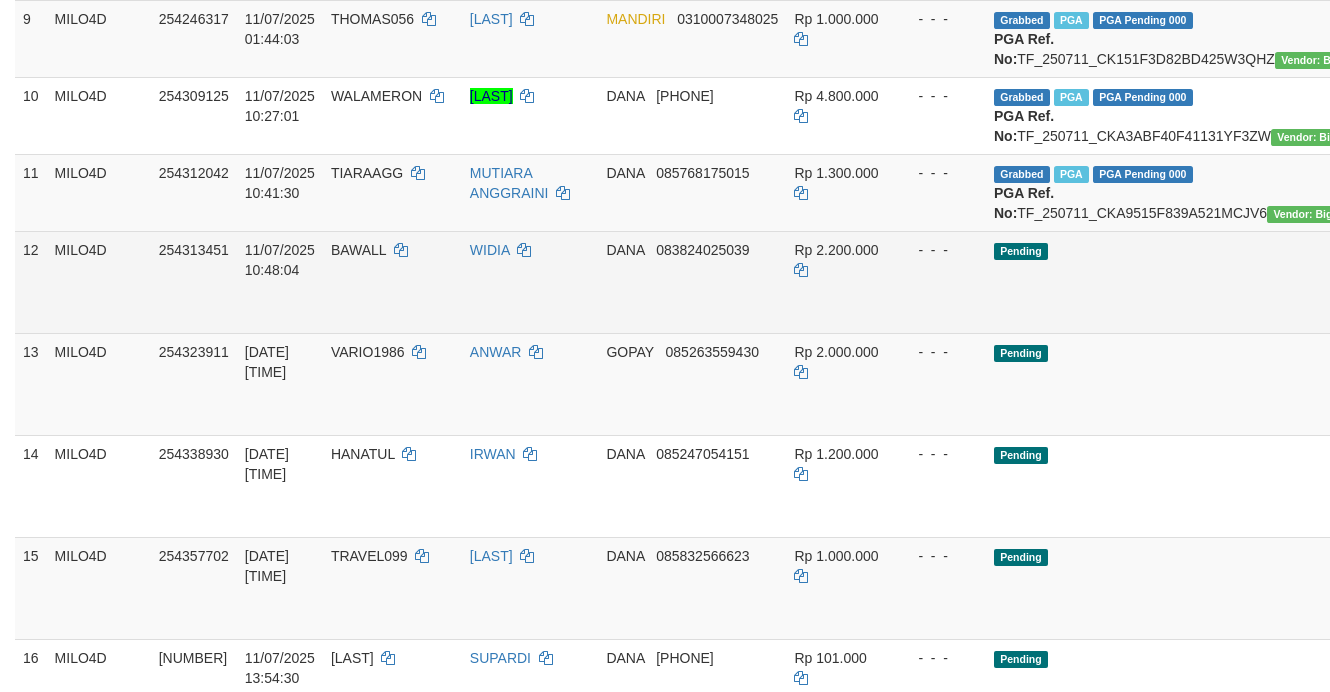 scroll, scrollTop: 1250, scrollLeft: 0, axis: vertical 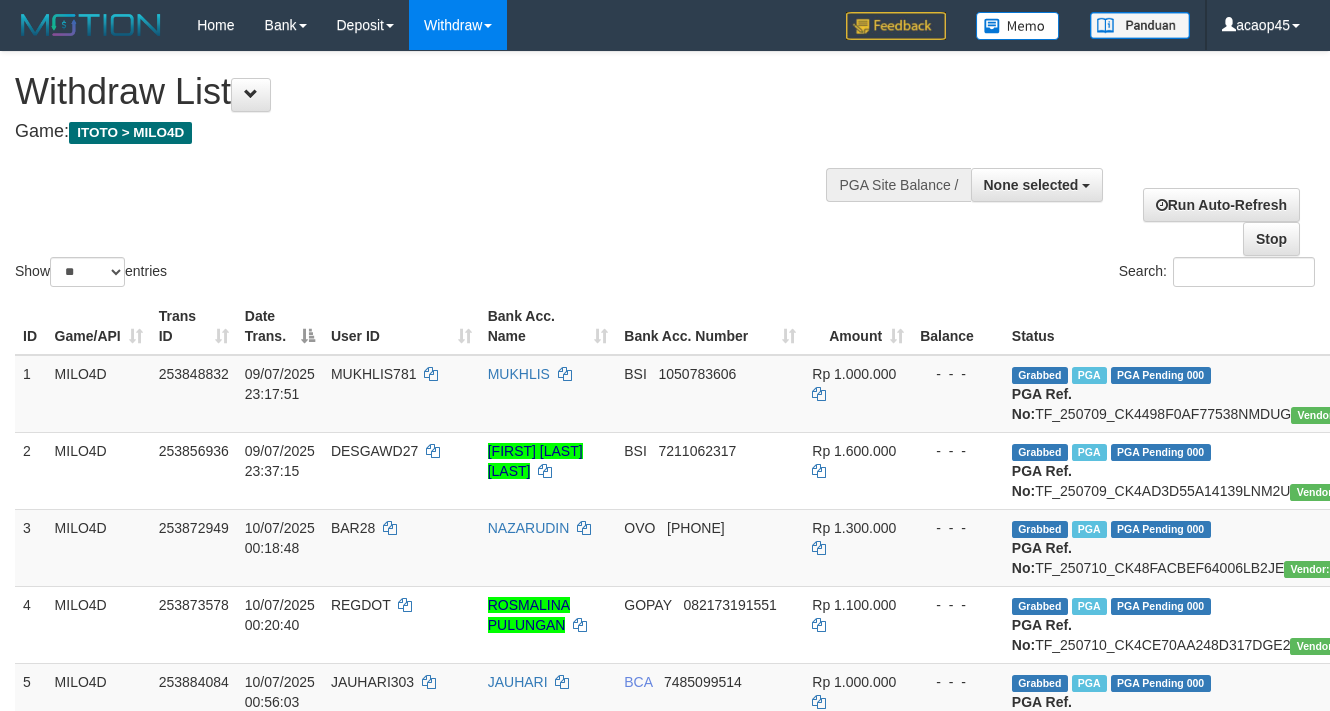 select 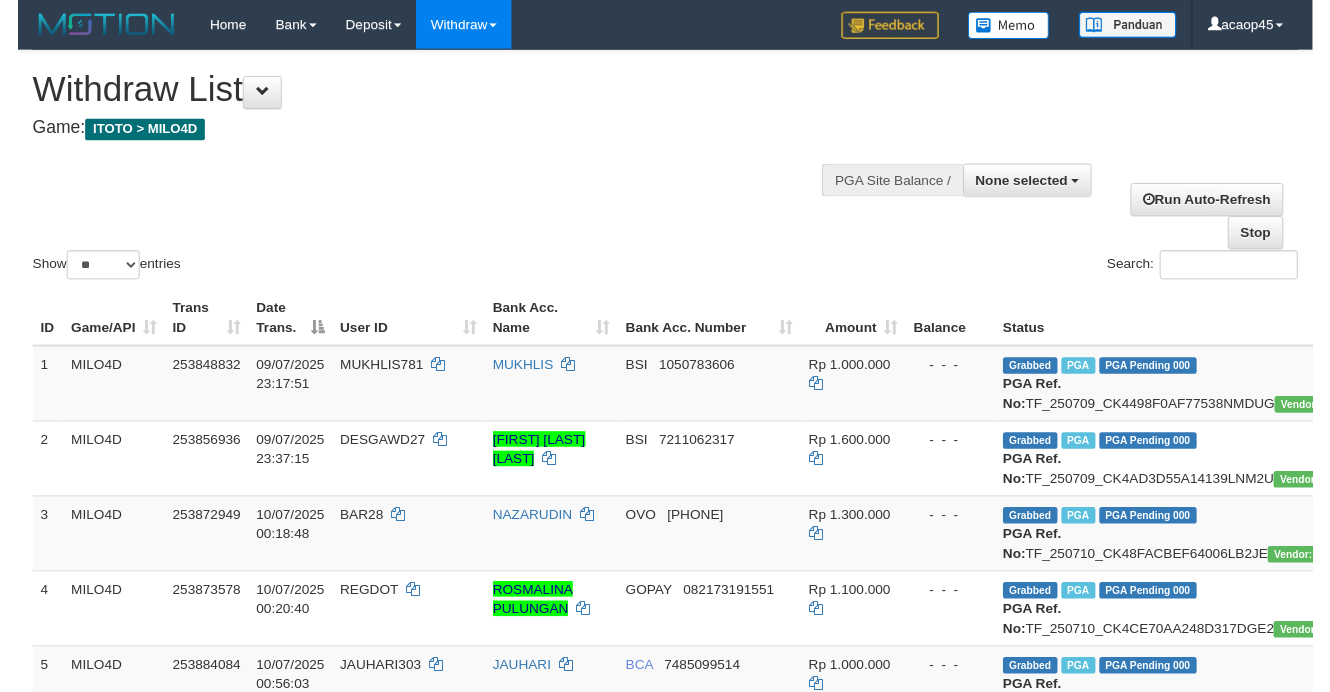 scroll, scrollTop: 0, scrollLeft: 0, axis: both 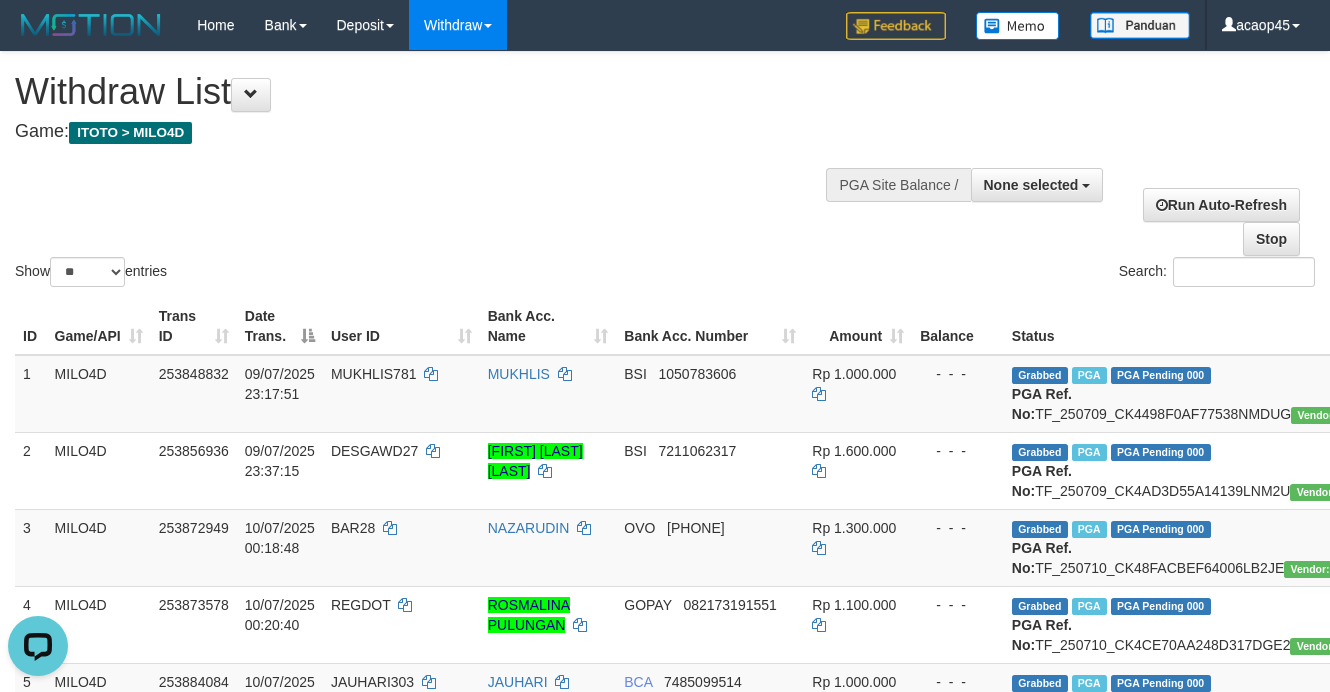 click on "Show  ** ** ** ***  entries" at bounding box center (332, 274) 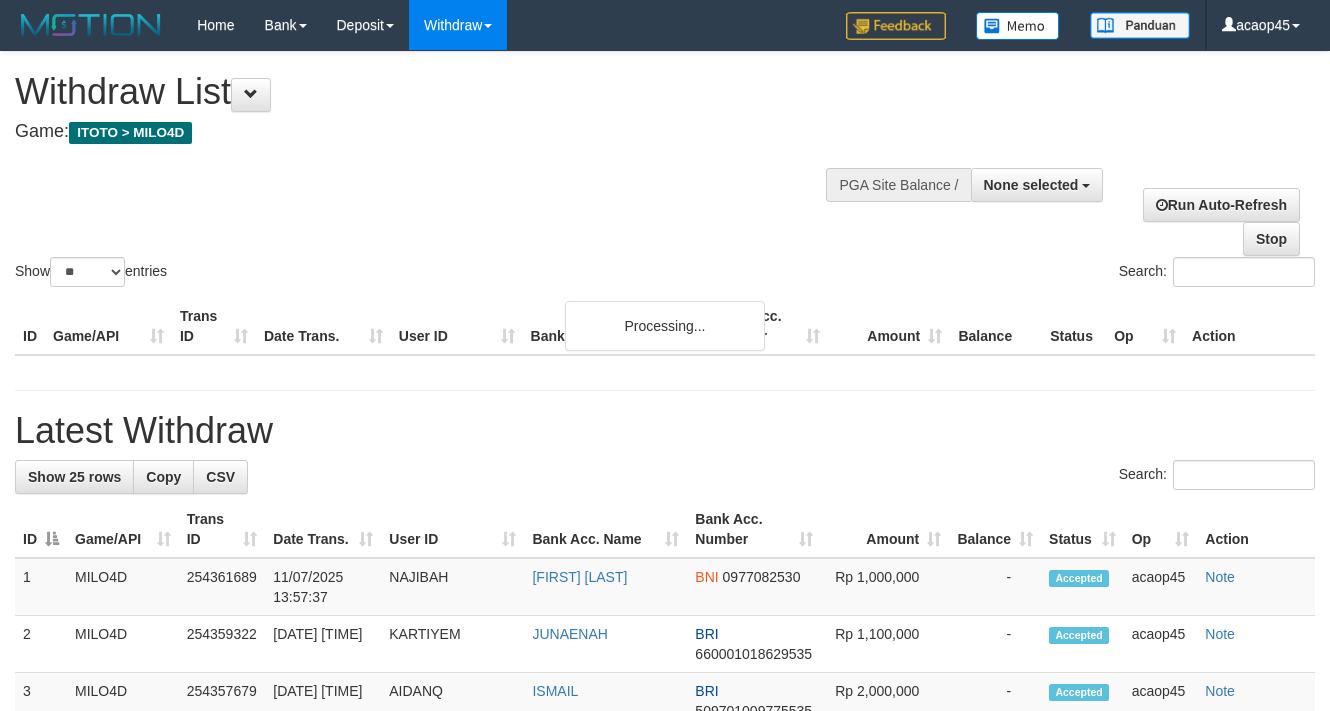 select 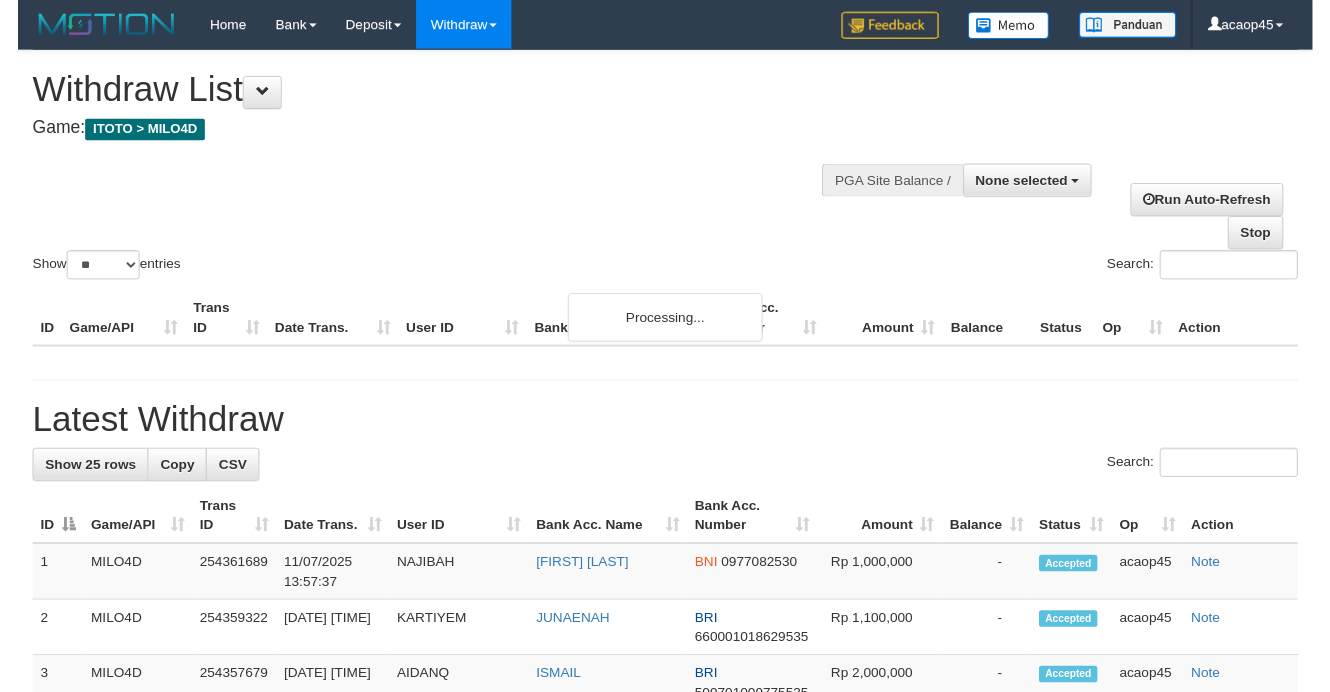 scroll, scrollTop: 0, scrollLeft: 0, axis: both 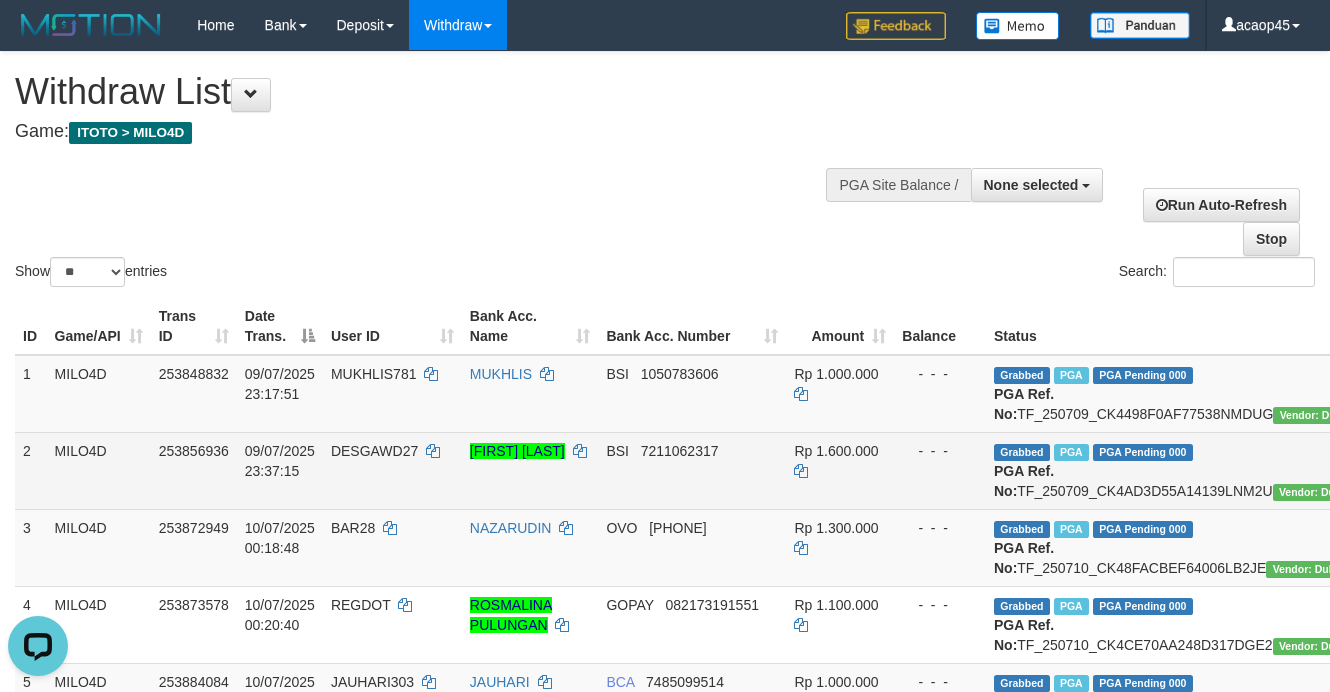 click on "-  -  -" at bounding box center (940, 470) 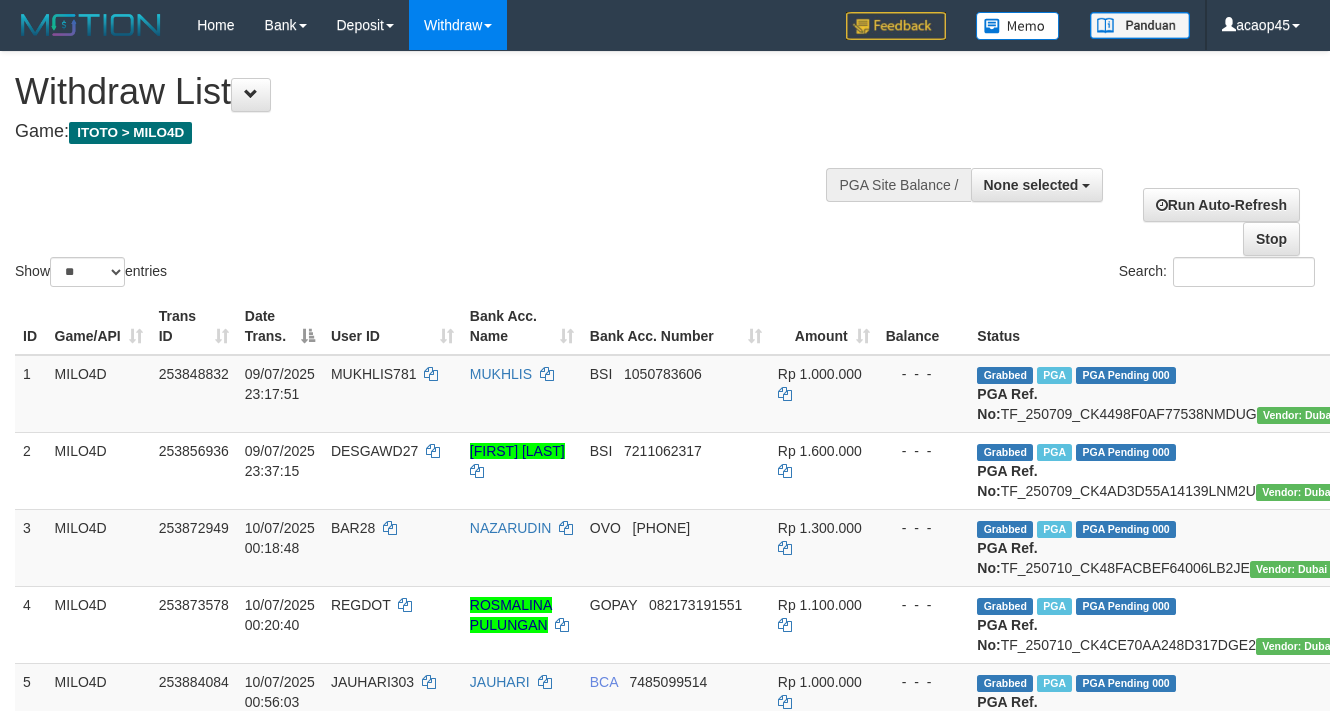 select 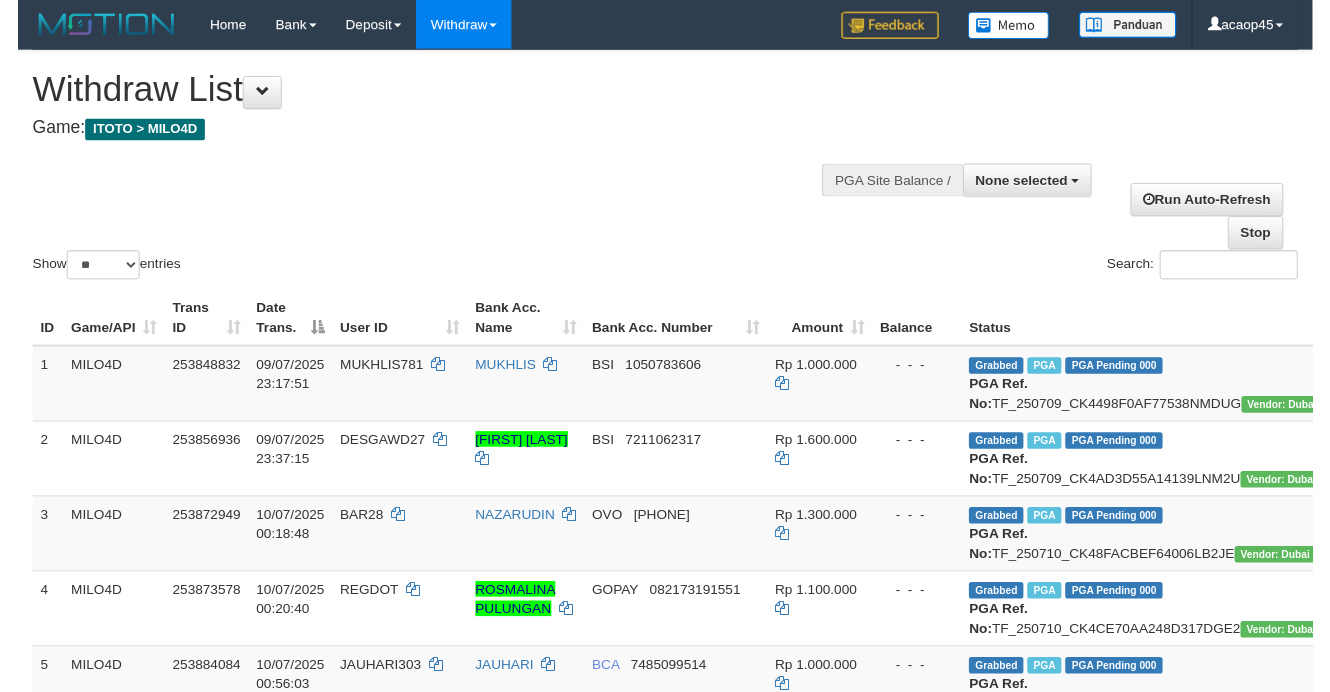 scroll, scrollTop: 0, scrollLeft: 0, axis: both 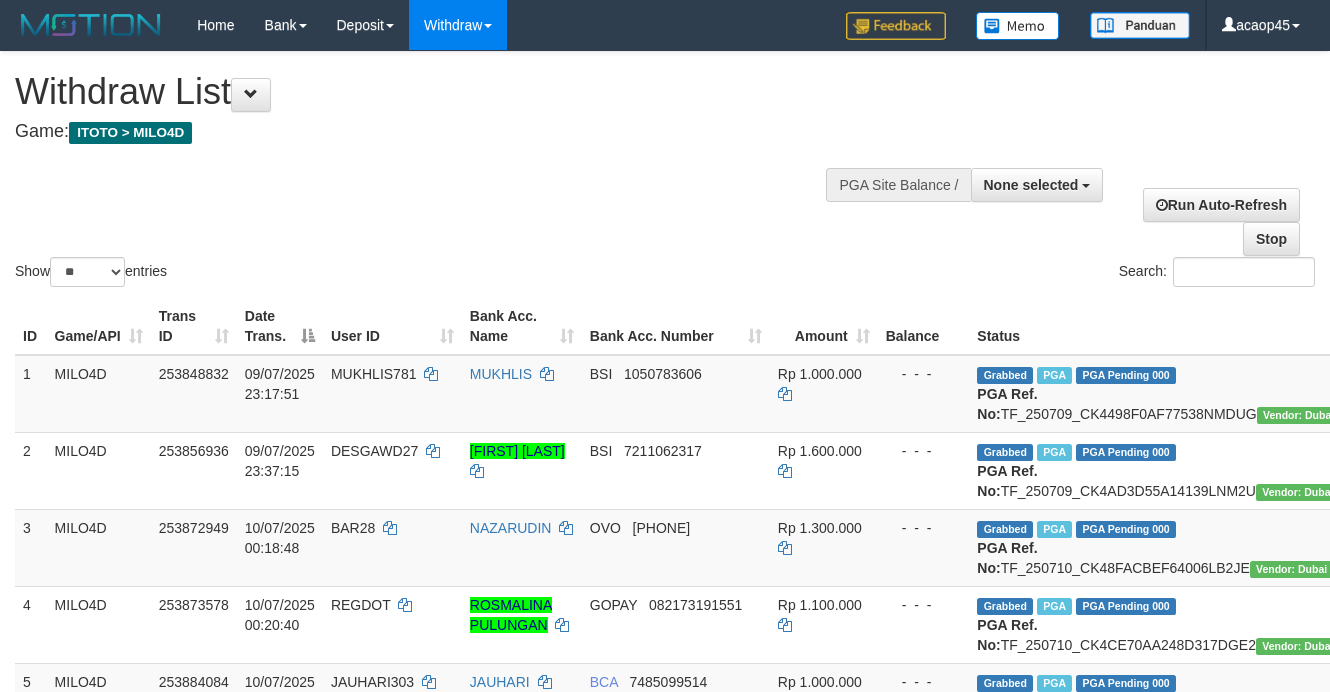 click on "Show  ** ** ** ***  entries Search:" at bounding box center (665, 171) 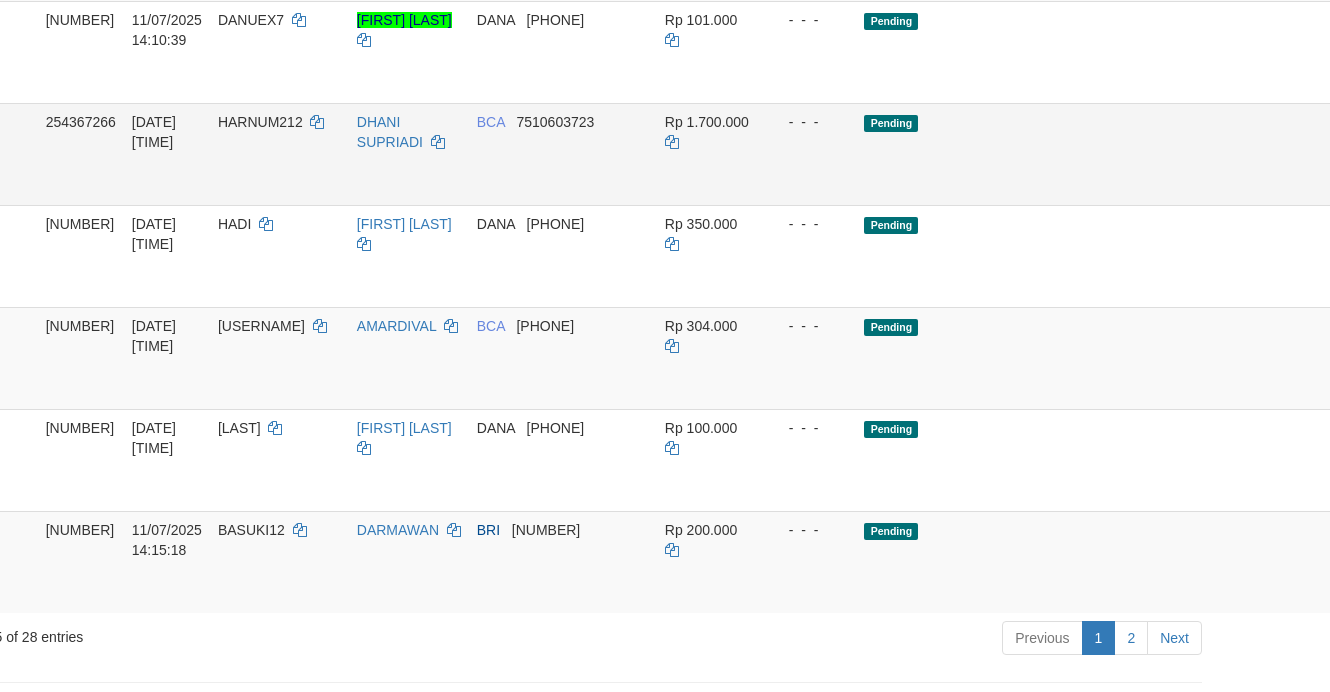 scroll, scrollTop: 2017, scrollLeft: 117, axis: both 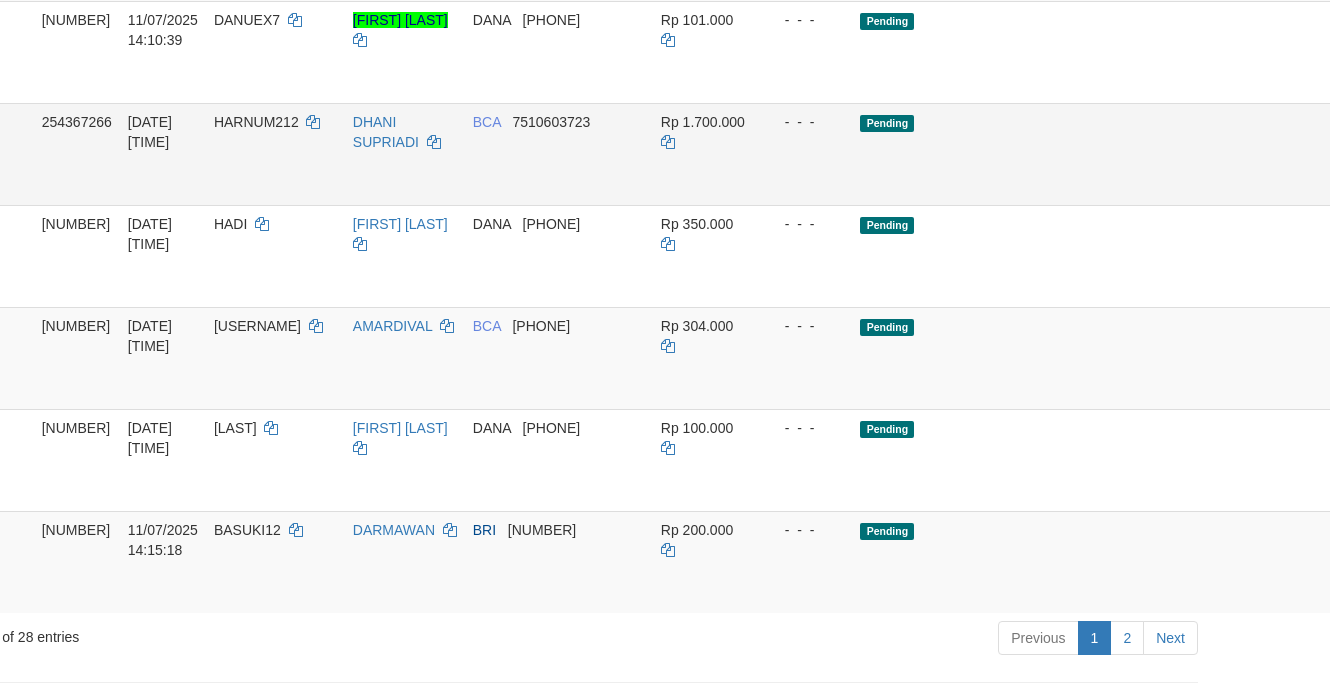 click at bounding box center (1390, 154) 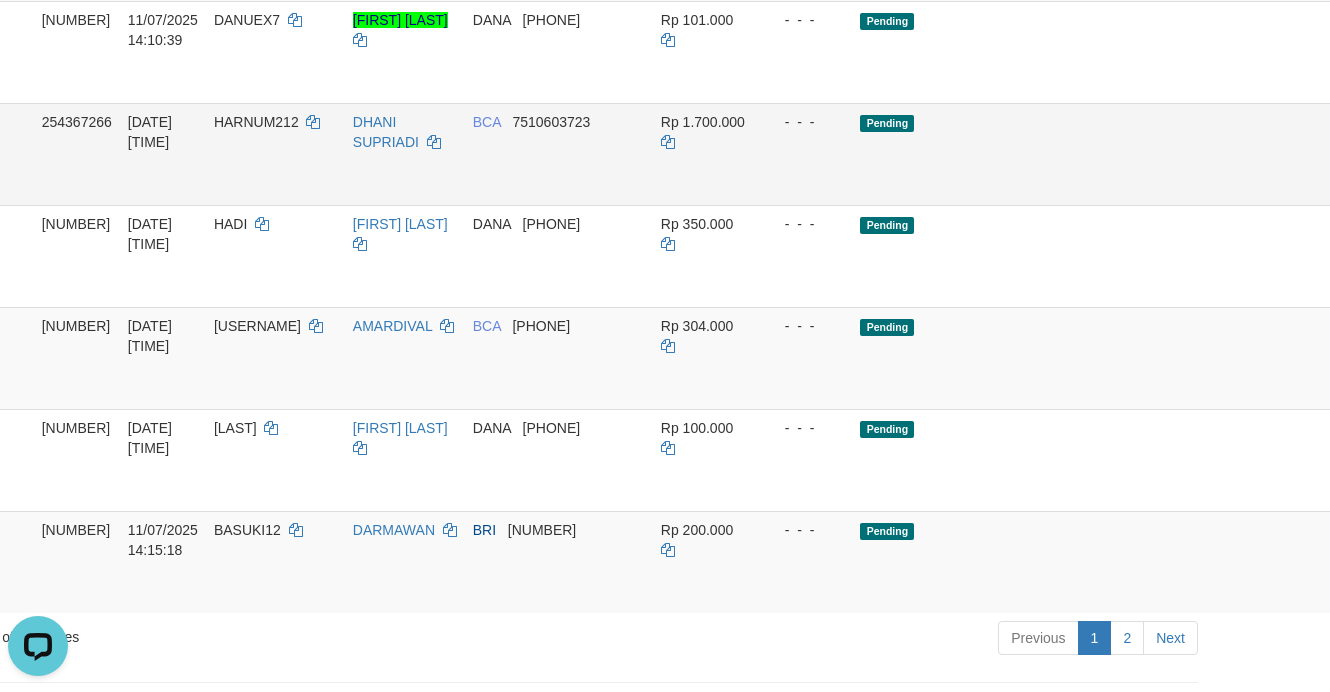 scroll, scrollTop: 0, scrollLeft: 0, axis: both 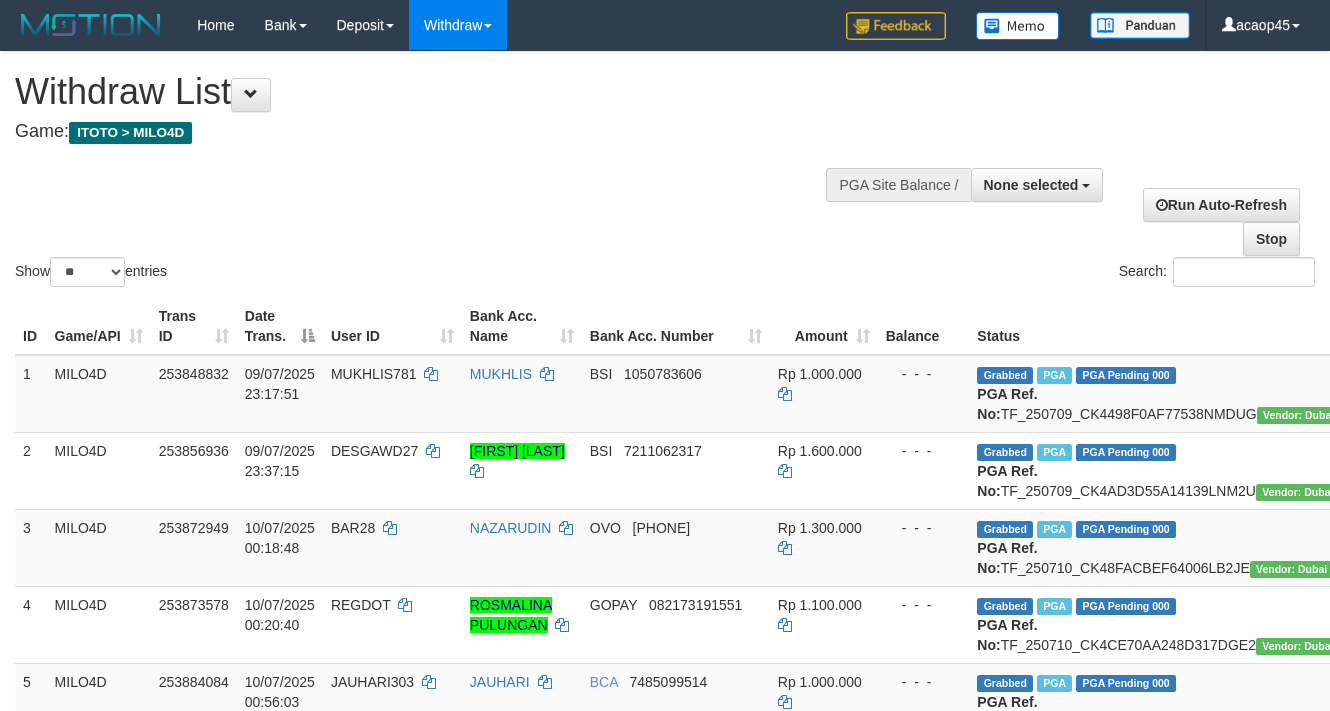 select 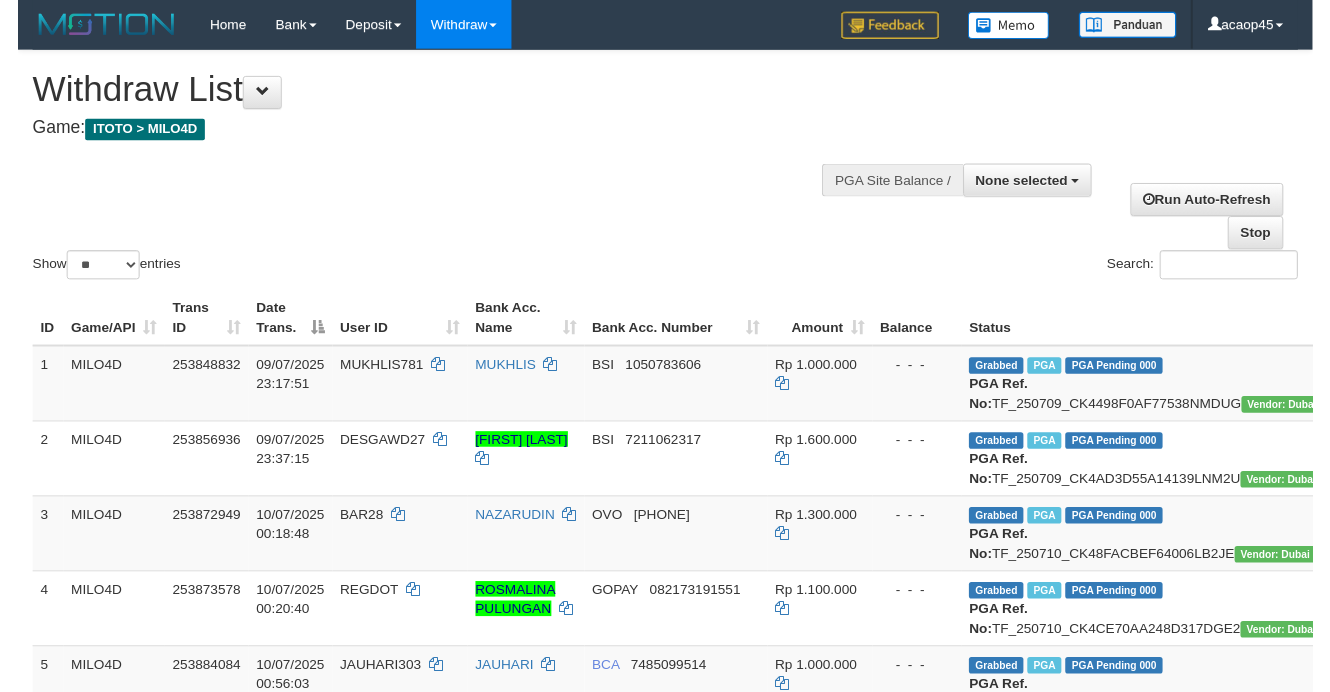 scroll, scrollTop: 0, scrollLeft: 0, axis: both 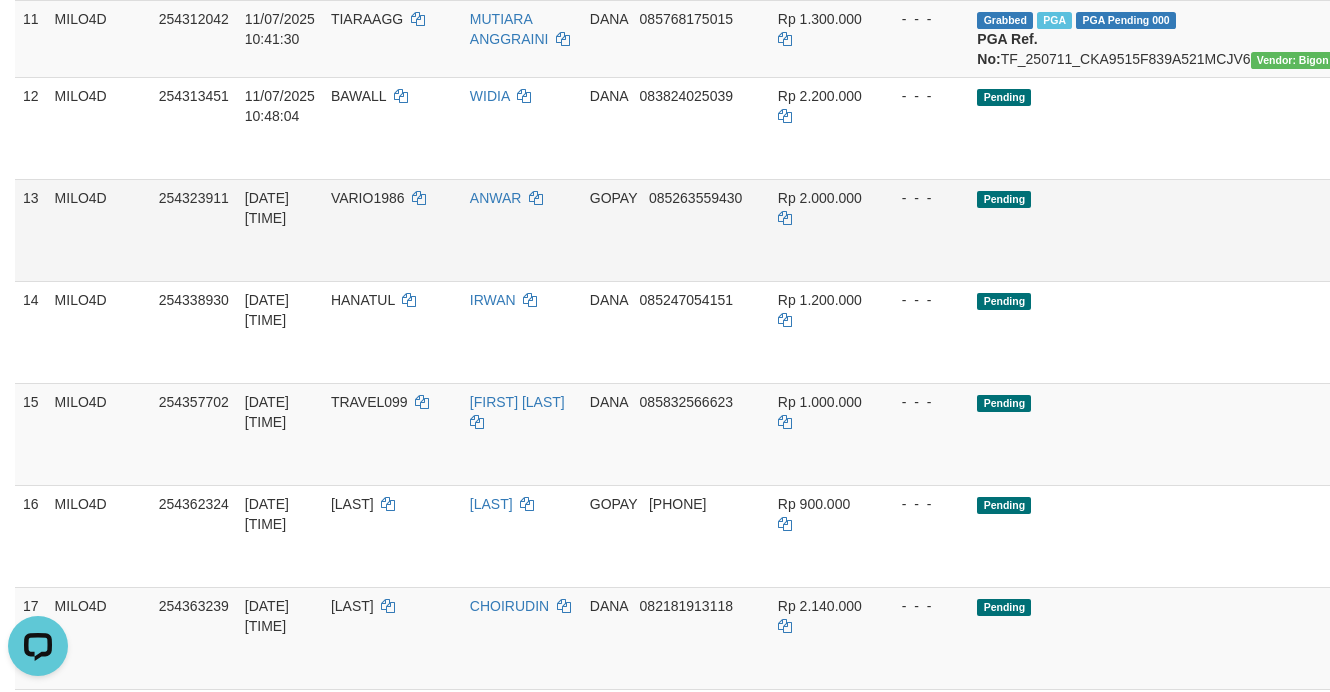 click on "Rp 2.000.000" at bounding box center (824, 230) 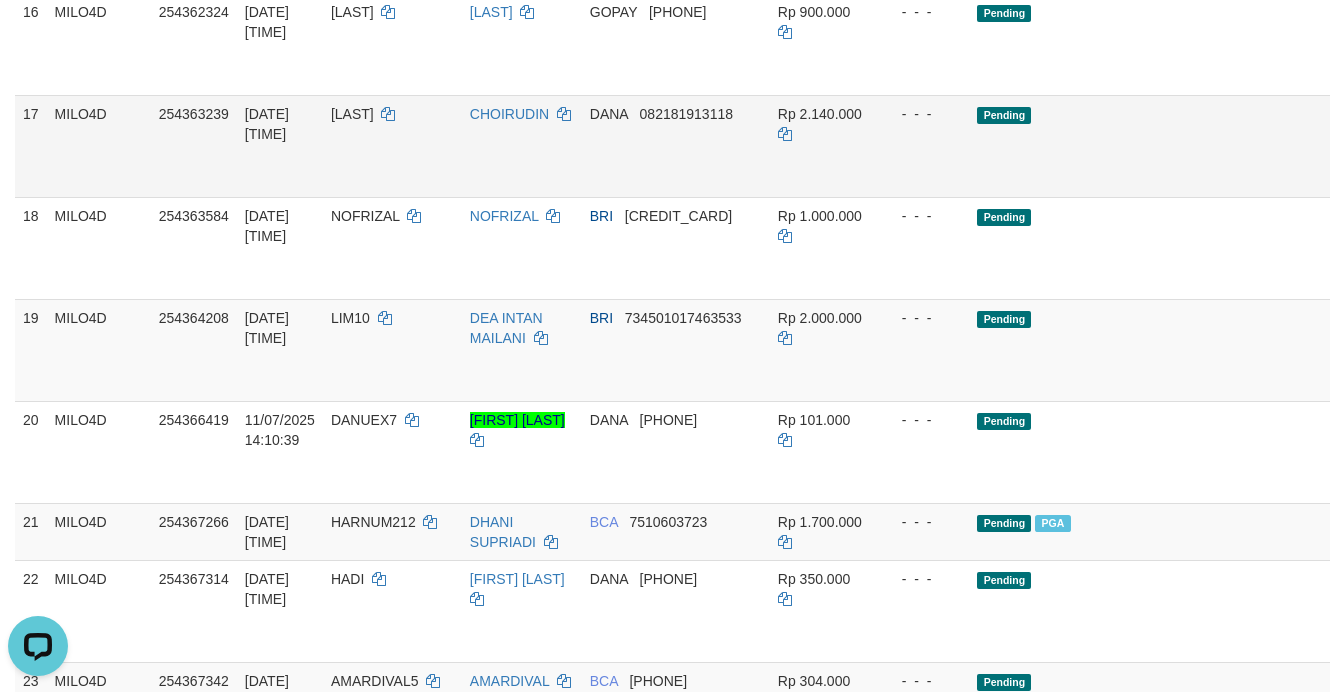 scroll, scrollTop: 1750, scrollLeft: 0, axis: vertical 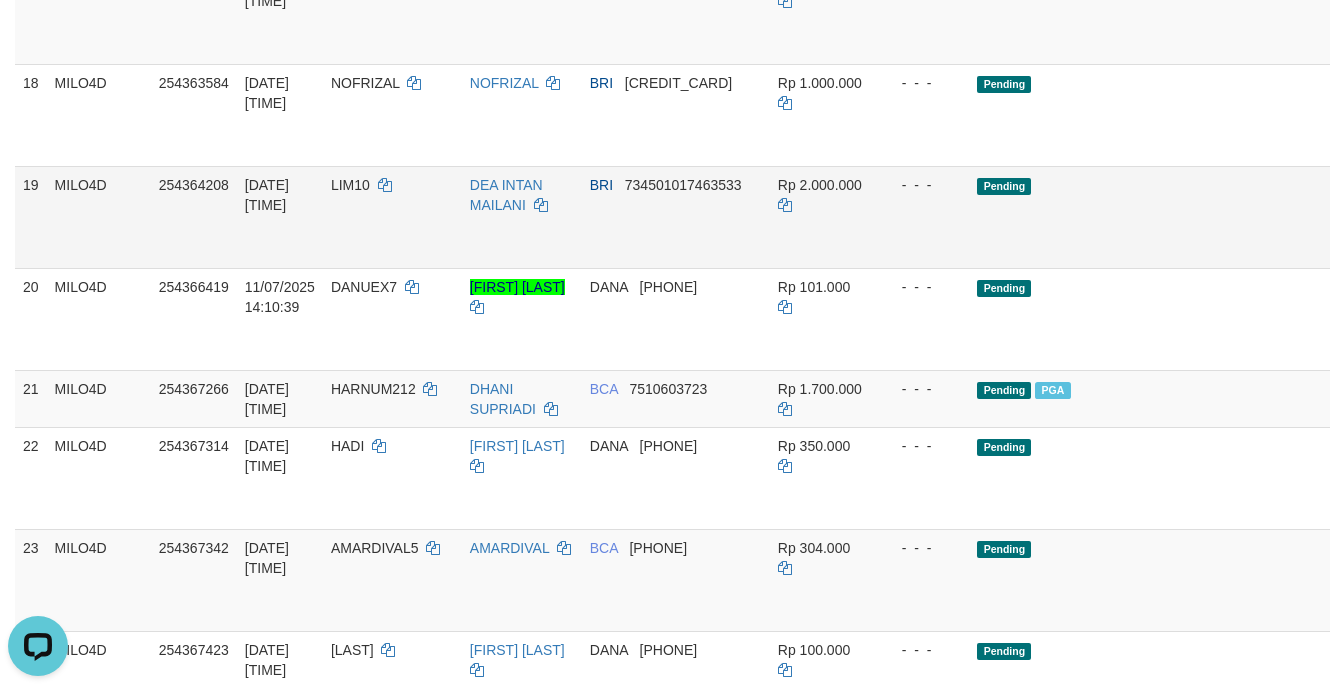 click on "Rp 2.000.000" at bounding box center (824, 217) 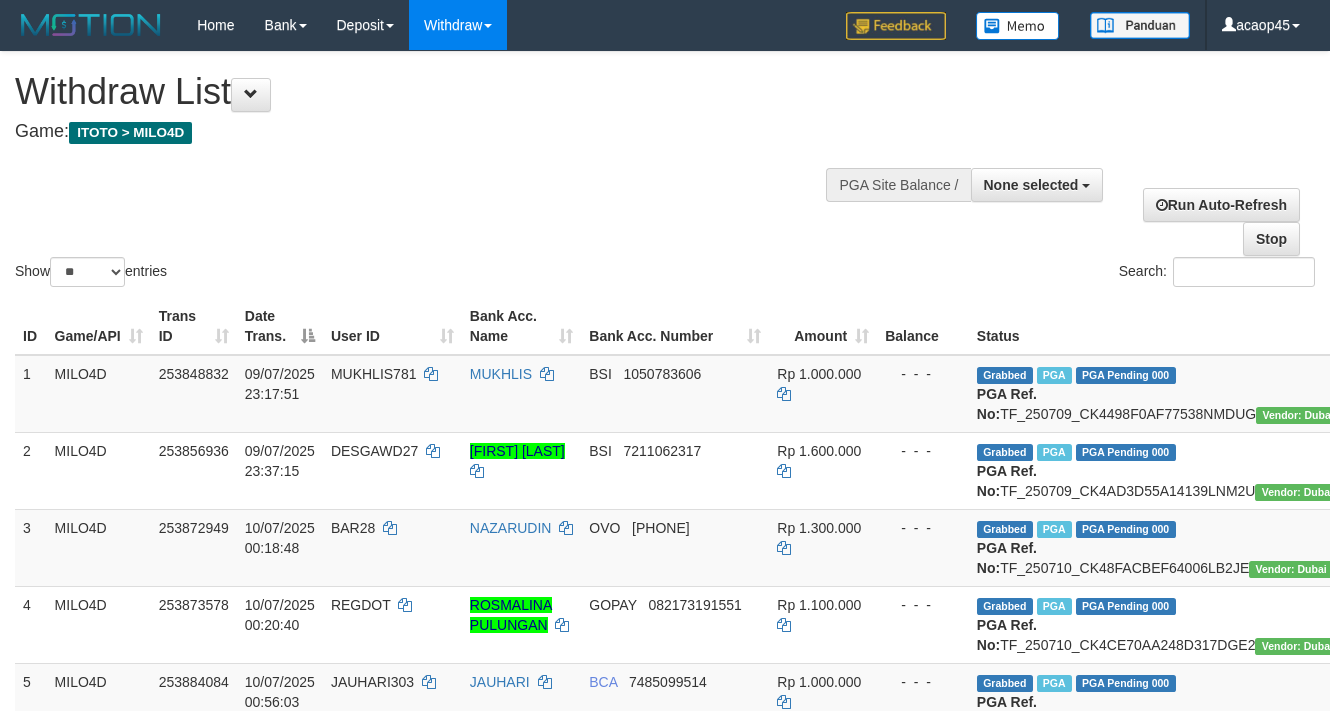 select 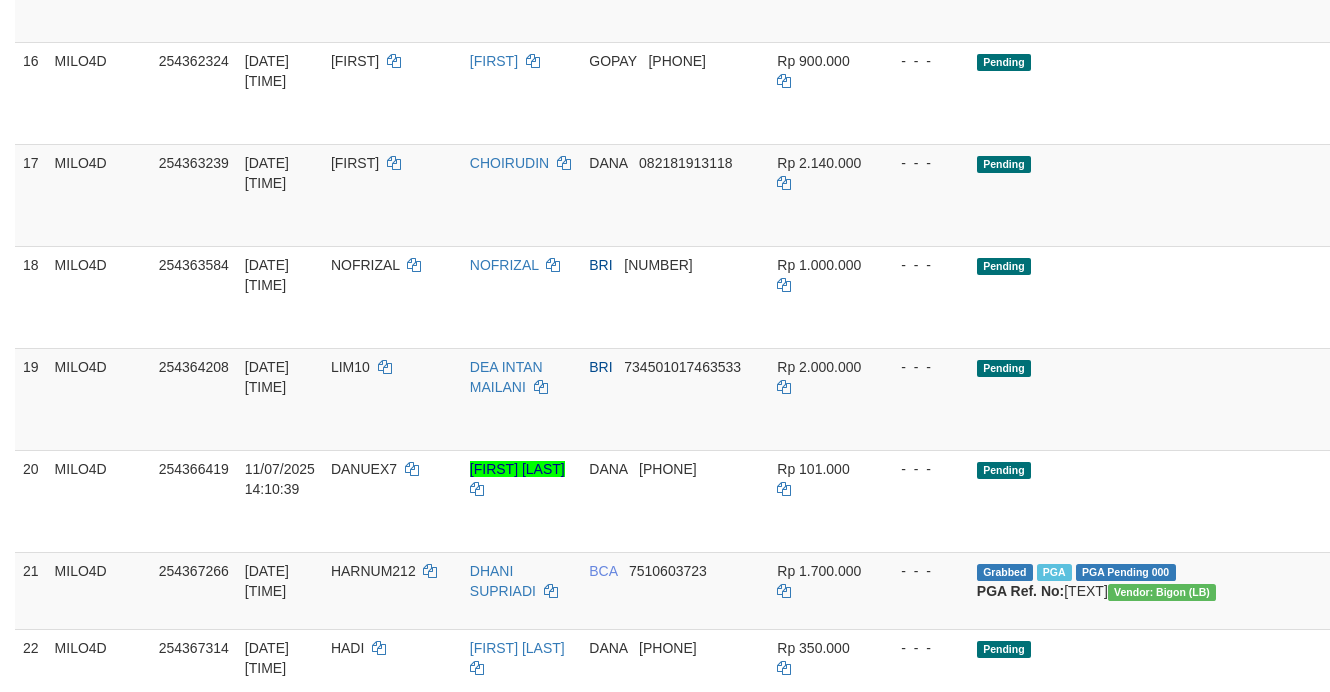 scroll, scrollTop: 1430, scrollLeft: 0, axis: vertical 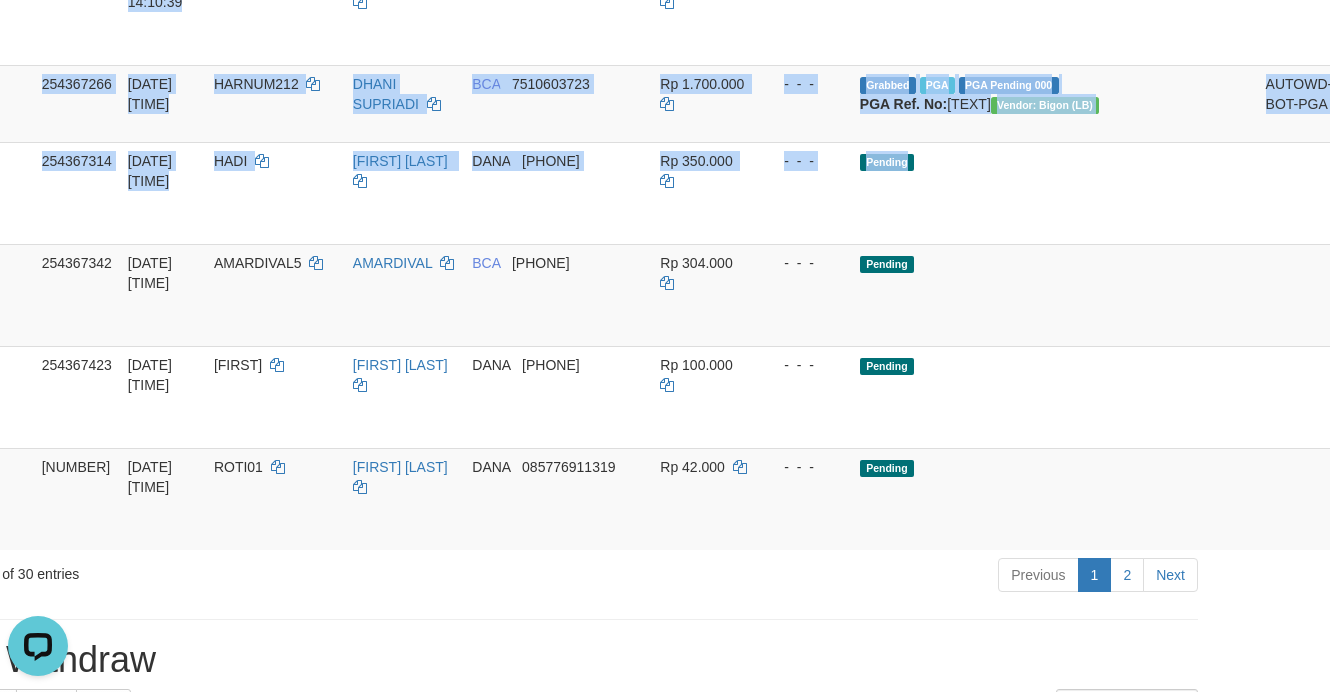 drag, startPoint x: 1096, startPoint y: 455, endPoint x: 1357, endPoint y: 477, distance: 261.92557 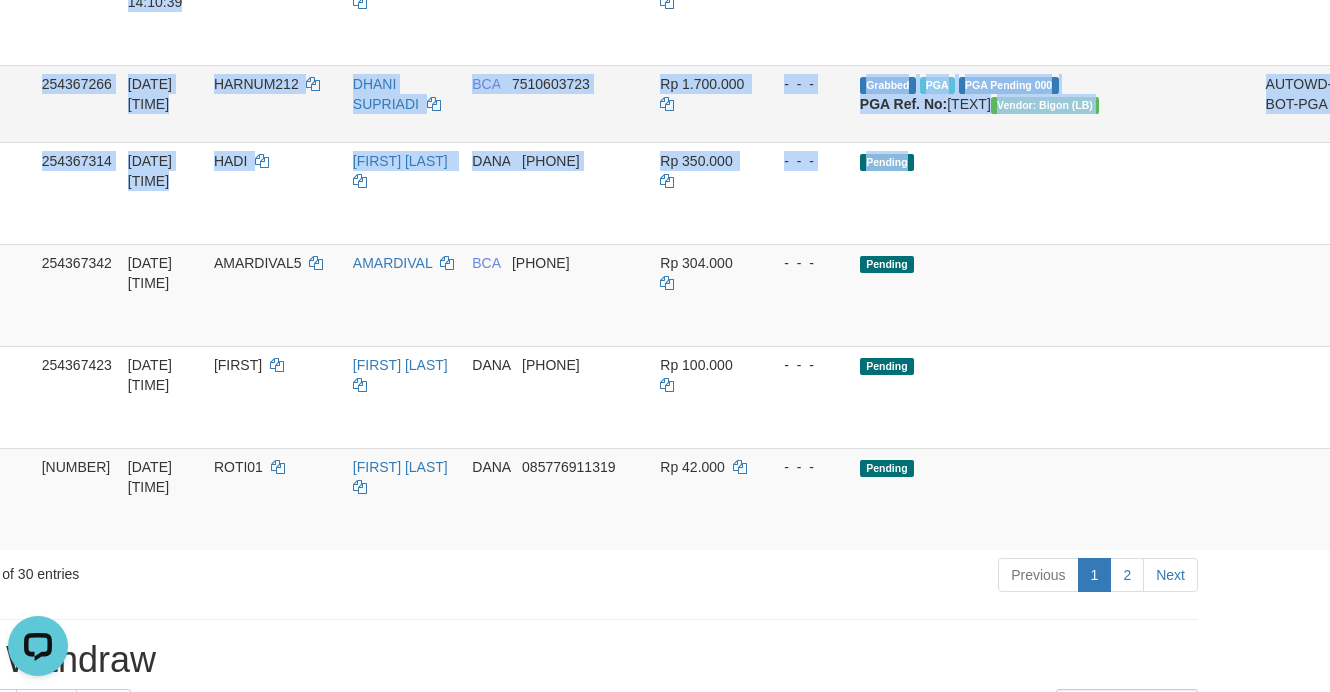 click on "Check Trans" at bounding box center (1389, 94) 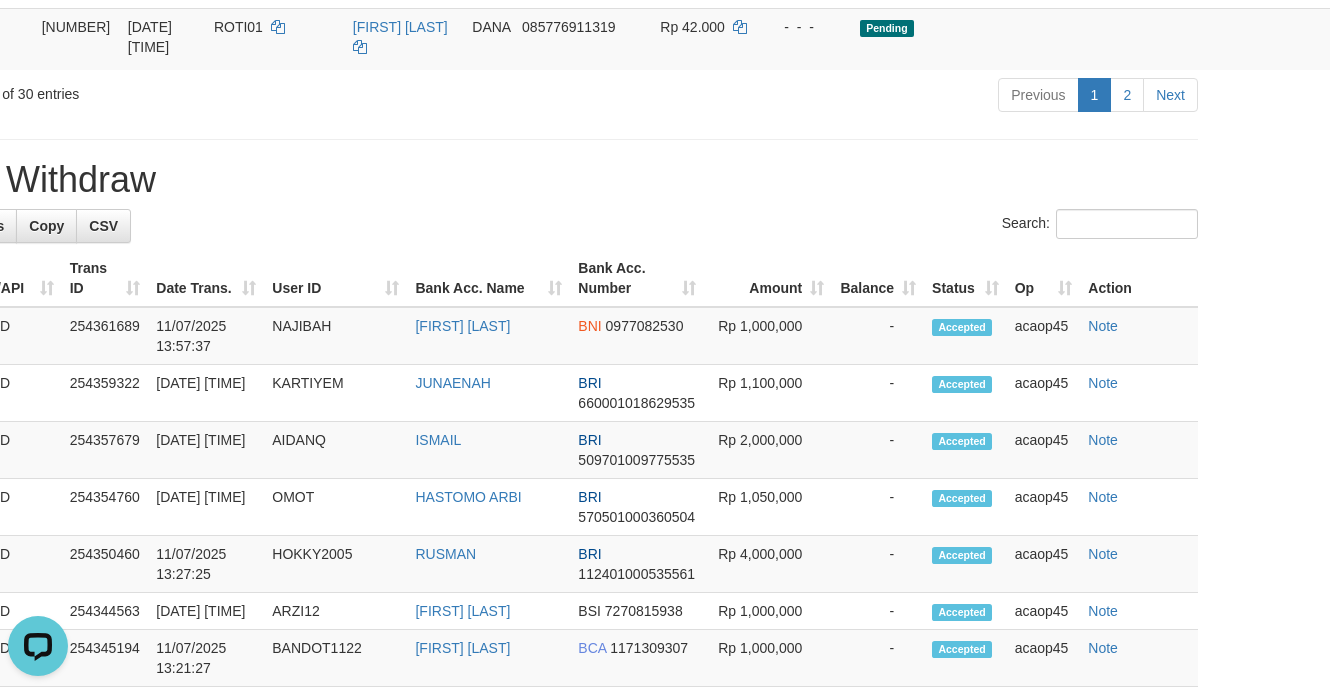 click on "Pending" at bounding box center (1055, -147) 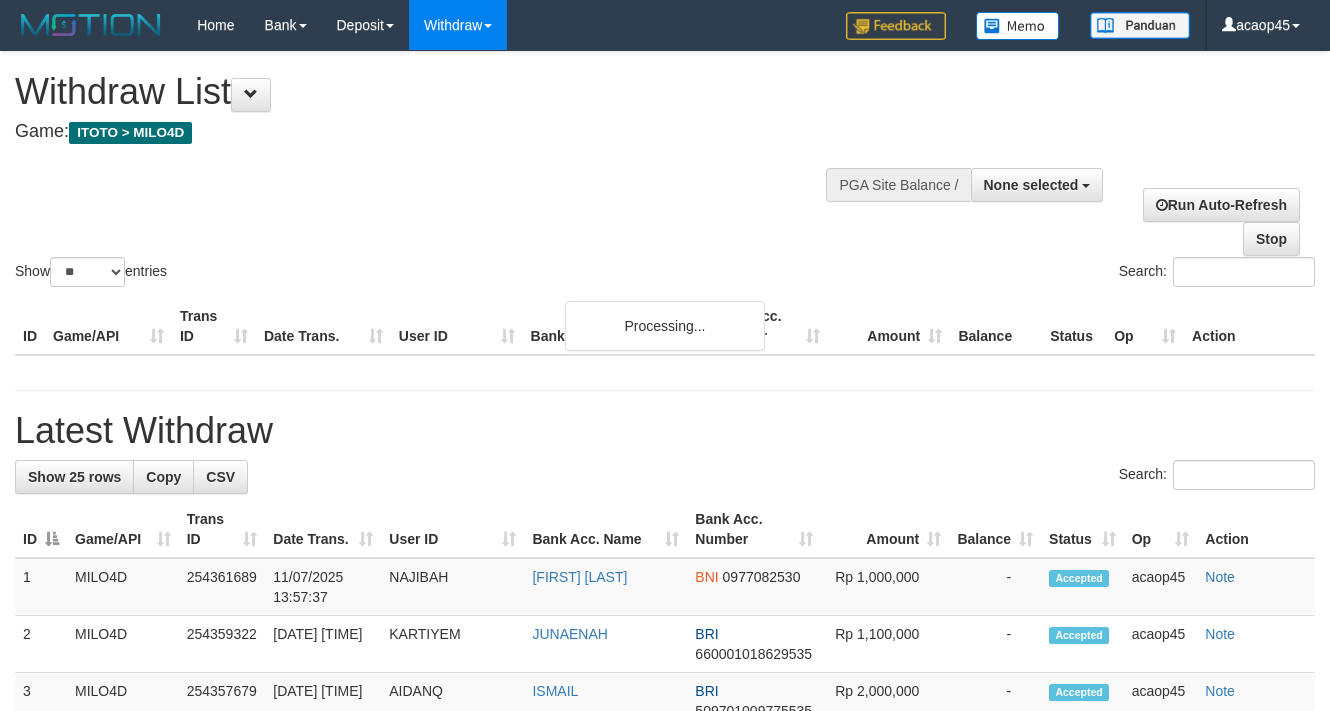 select 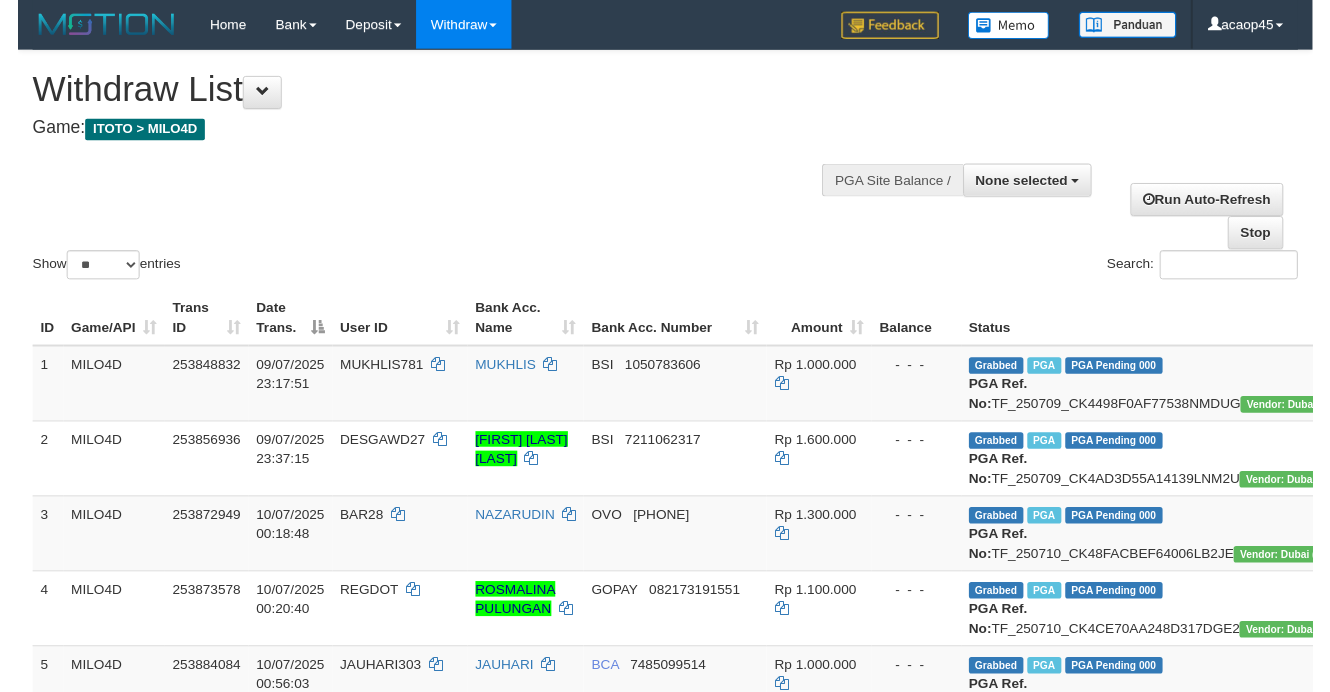 scroll, scrollTop: 2055, scrollLeft: 117, axis: both 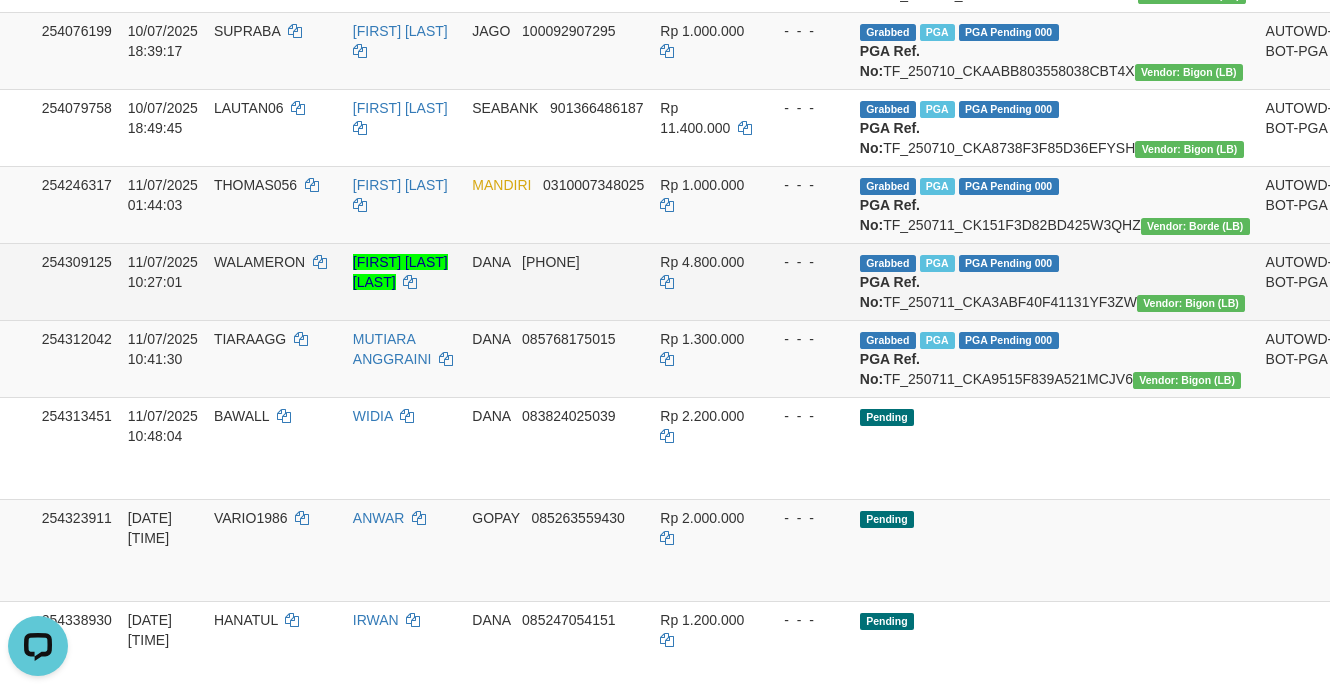 click on "Grabbed PGA PGA Pending 000 PGA Ref. No: [REFERENCE] Vendor: [VENDOR]" at bounding box center (1055, 281) 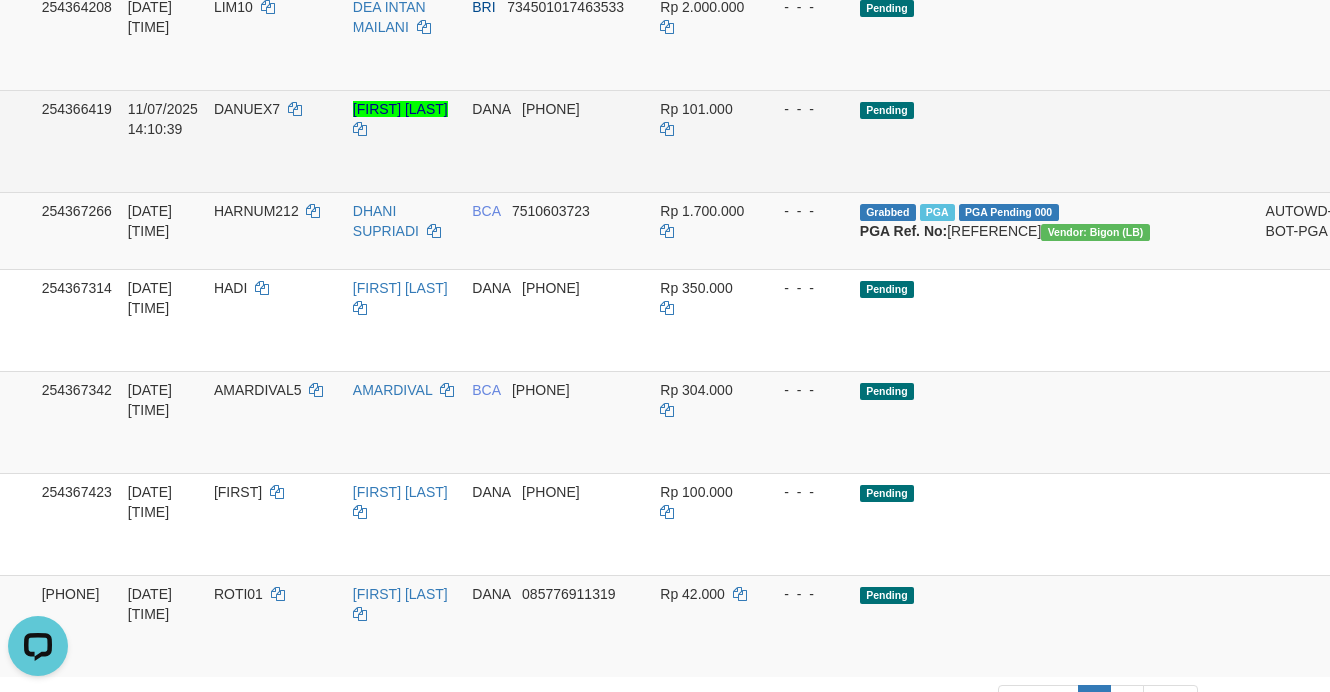 scroll, scrollTop: 1930, scrollLeft: 117, axis: both 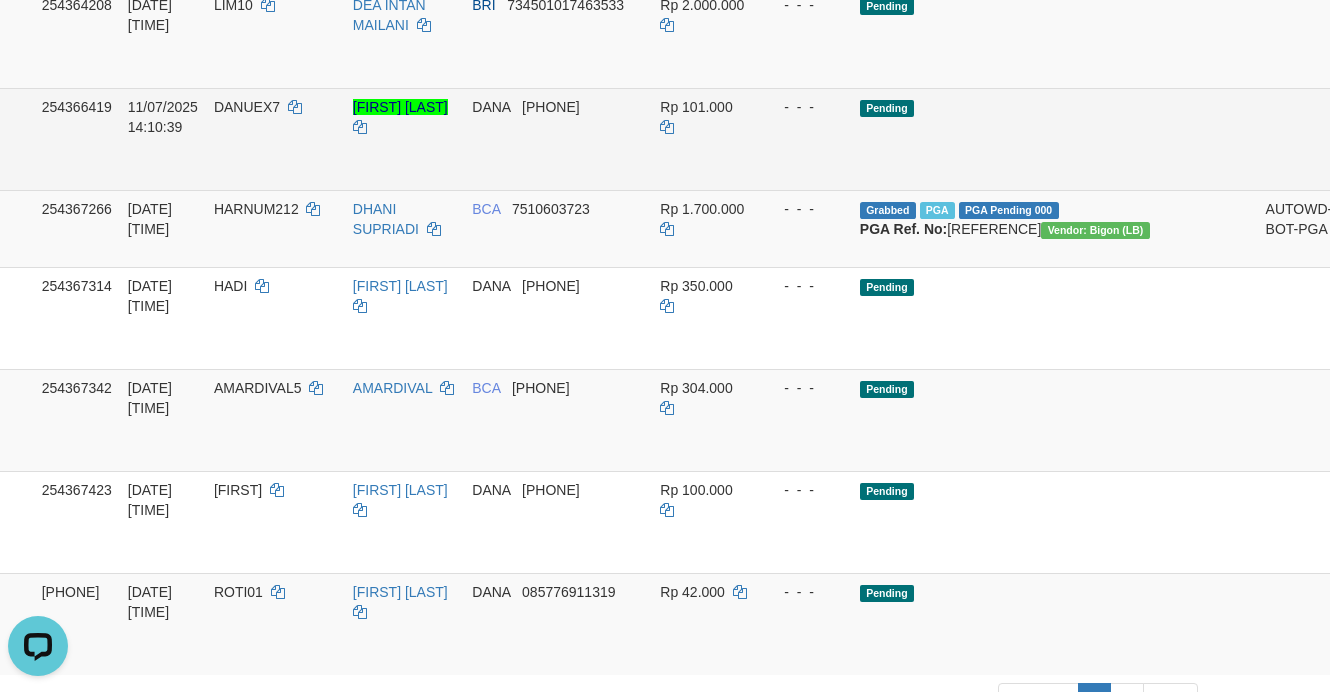 click on "Rp 101.000" at bounding box center [706, 139] 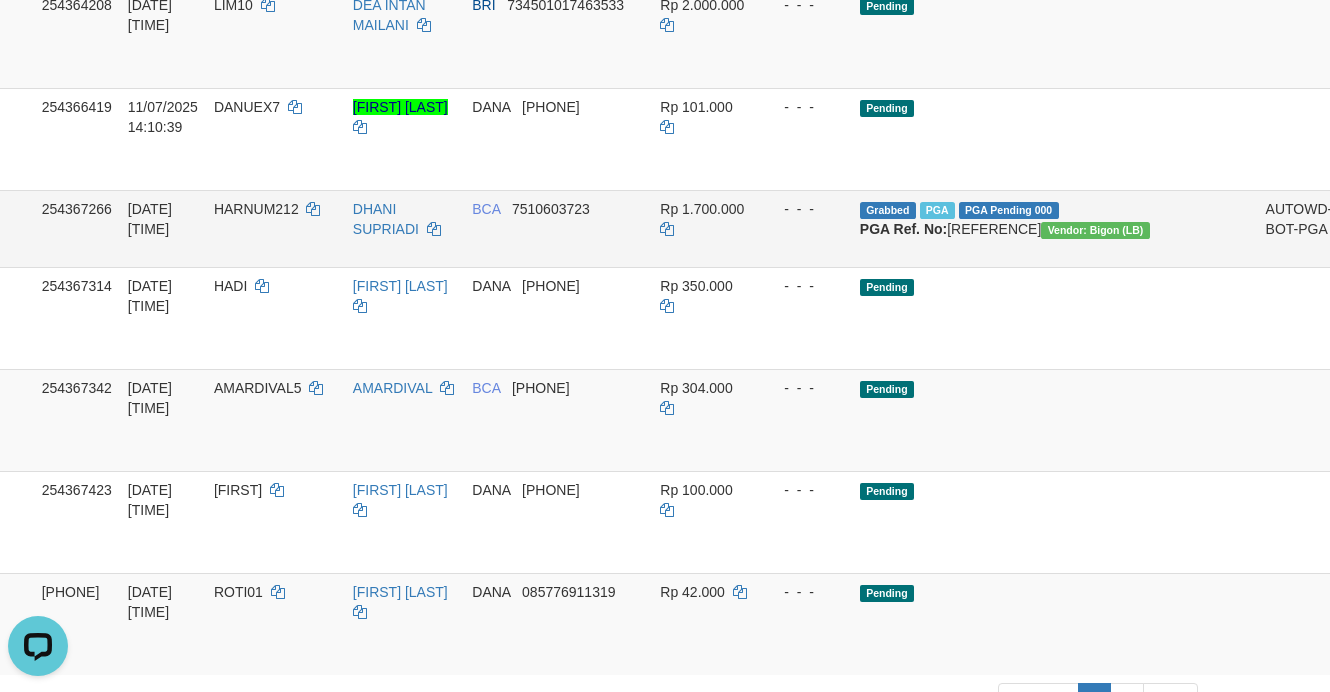 click on "Check Trans" at bounding box center (1389, 219) 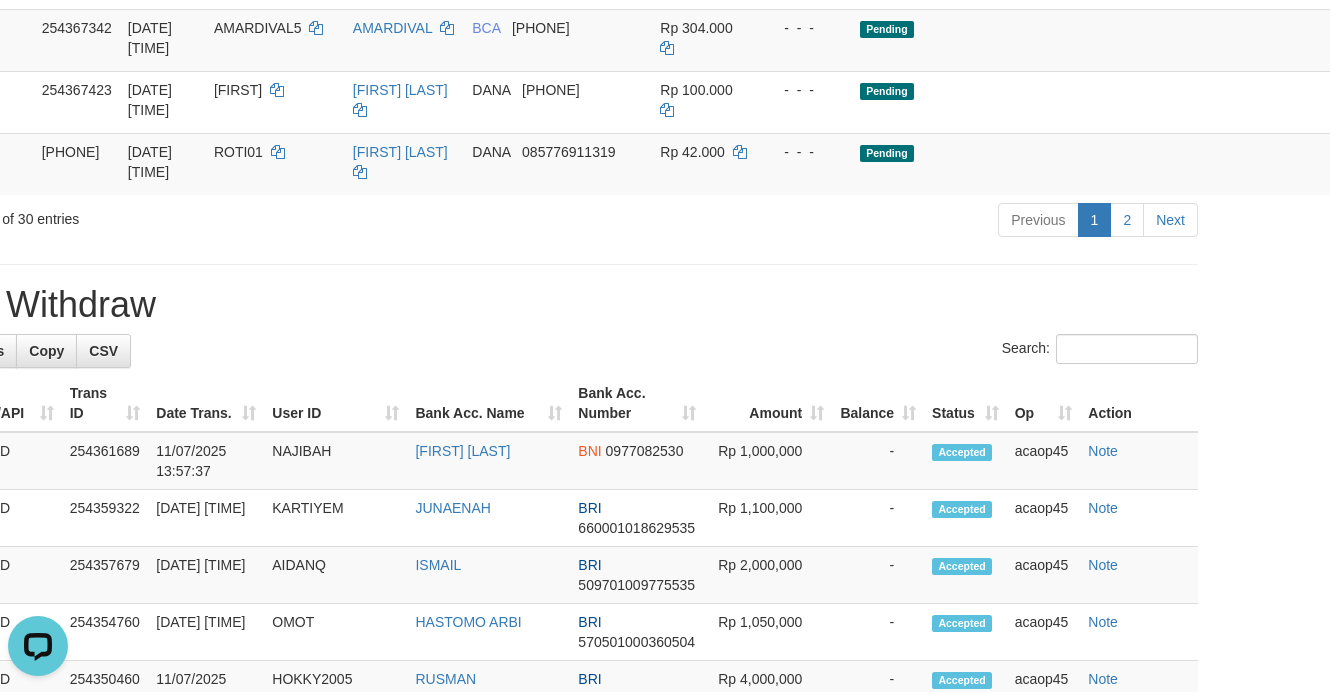 click on "Pending" at bounding box center [1055, -263] 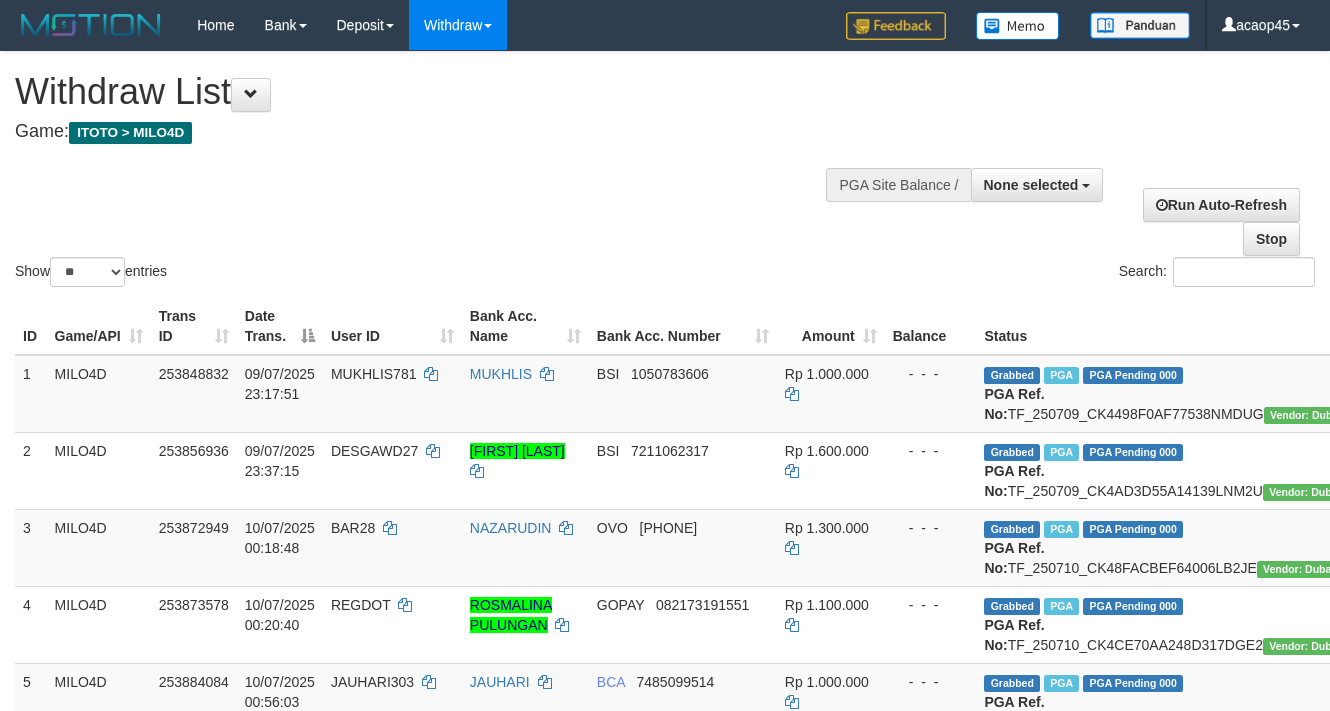 select 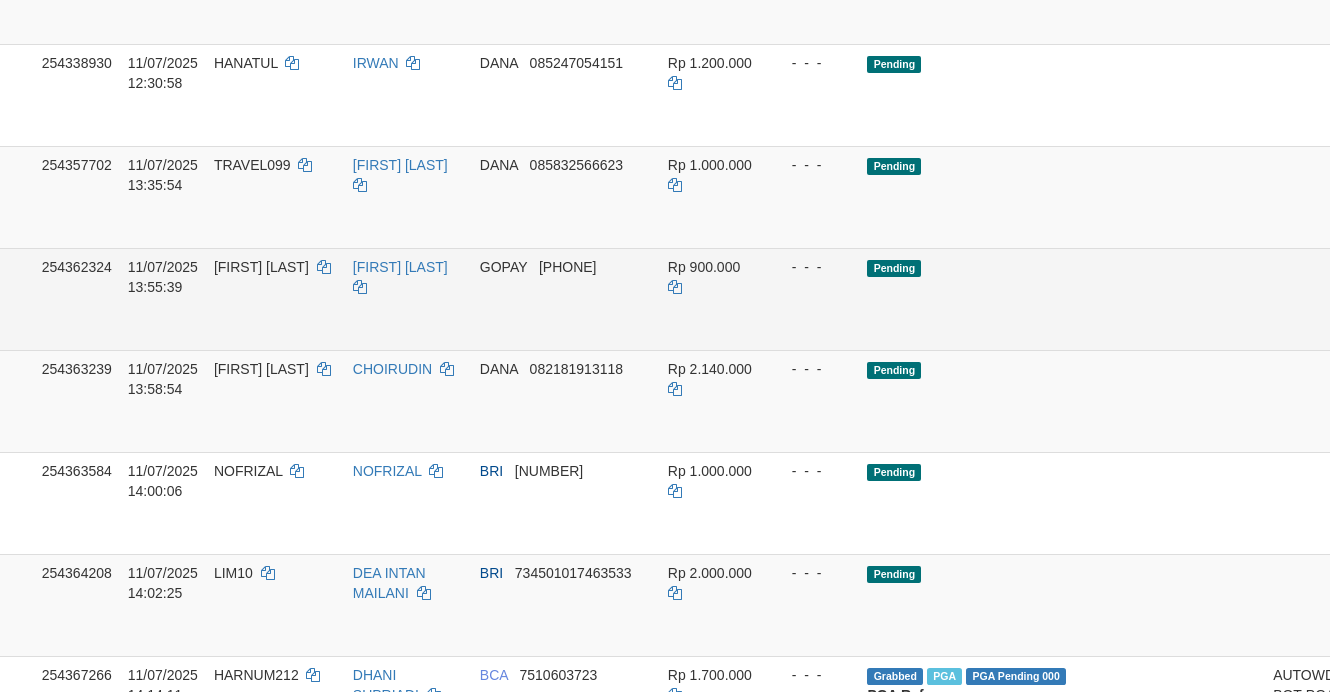 scroll, scrollTop: 1555, scrollLeft: 117, axis: both 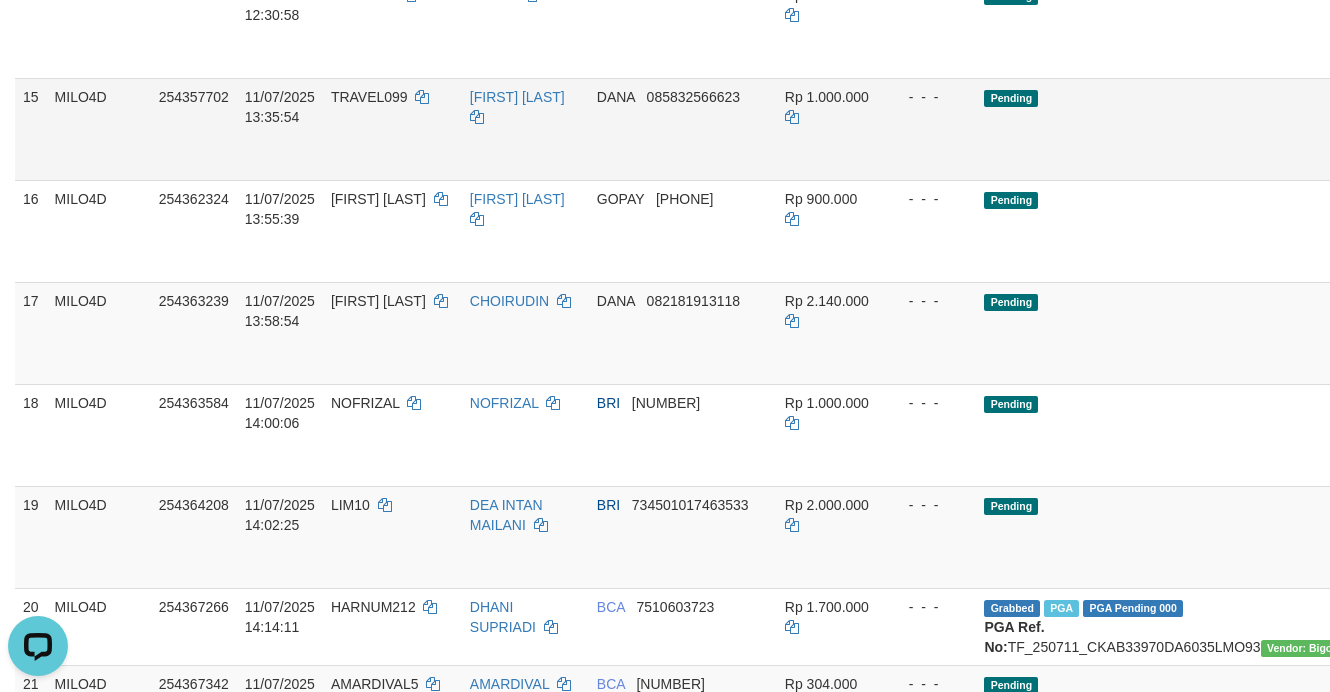 click on "[NAME]     [PHONE]" at bounding box center (683, 129) 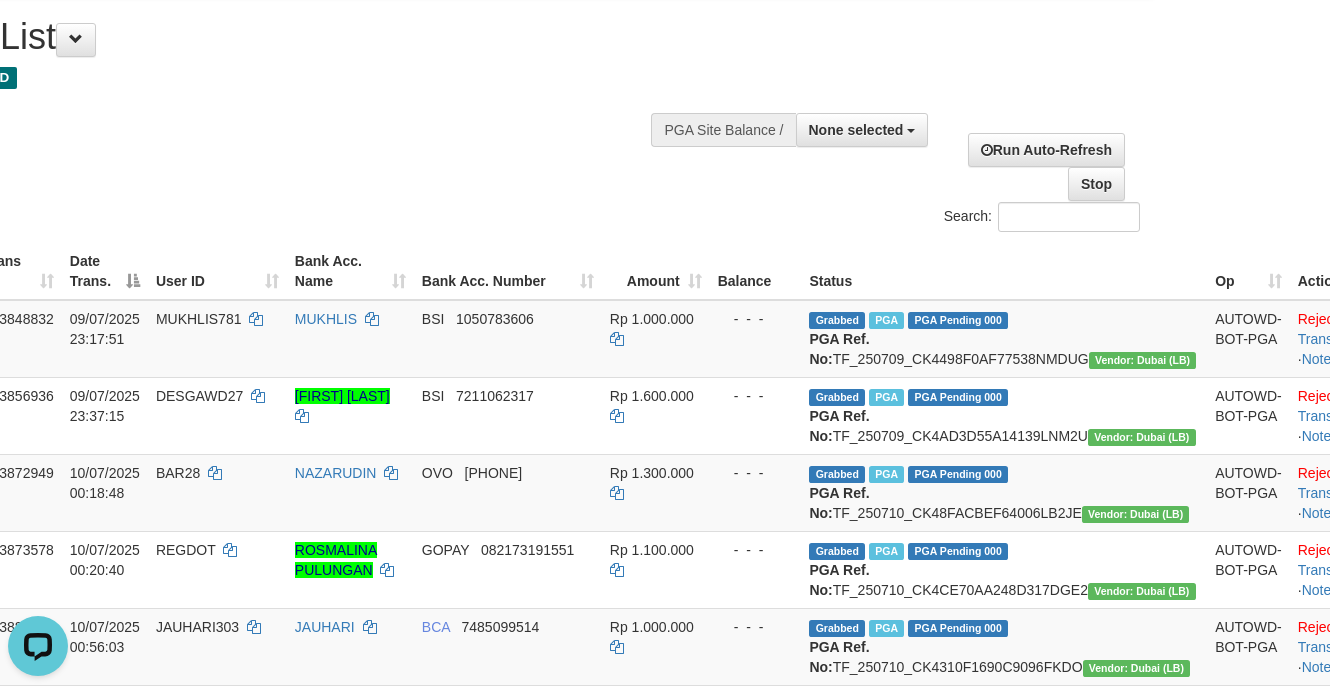 scroll, scrollTop: 0, scrollLeft: 175, axis: horizontal 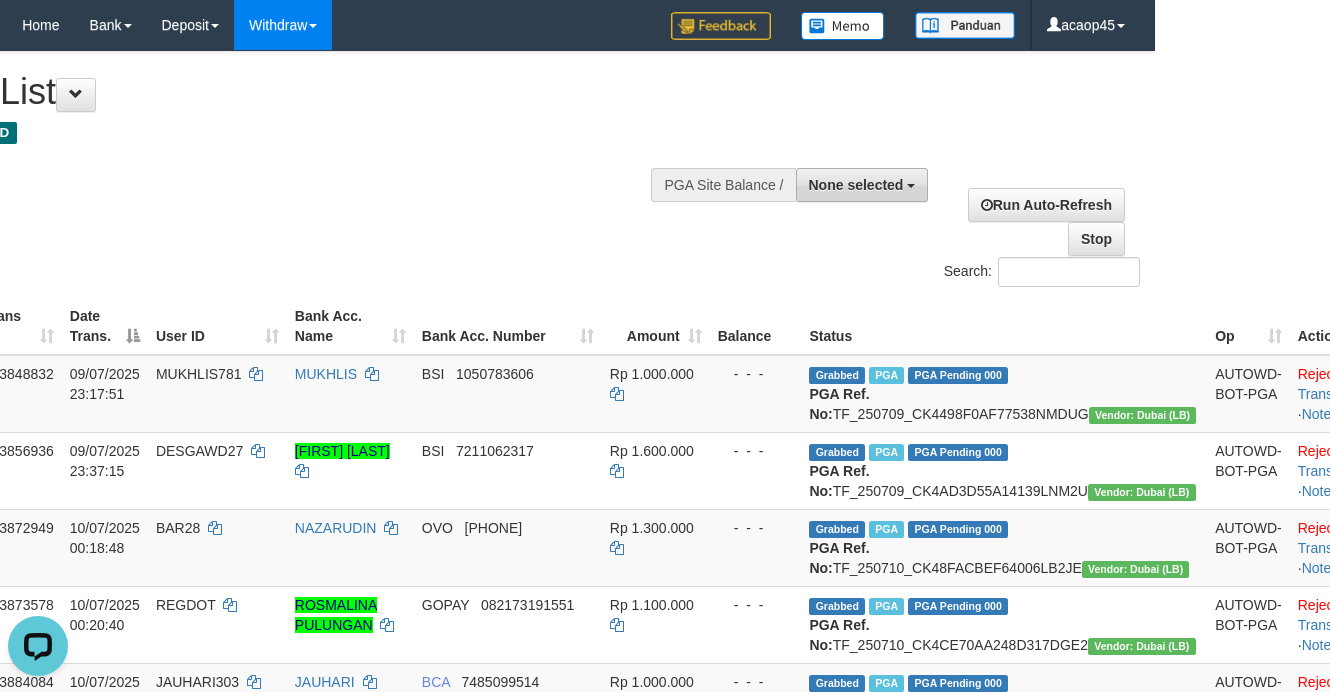 click on "None selected" at bounding box center (856, 185) 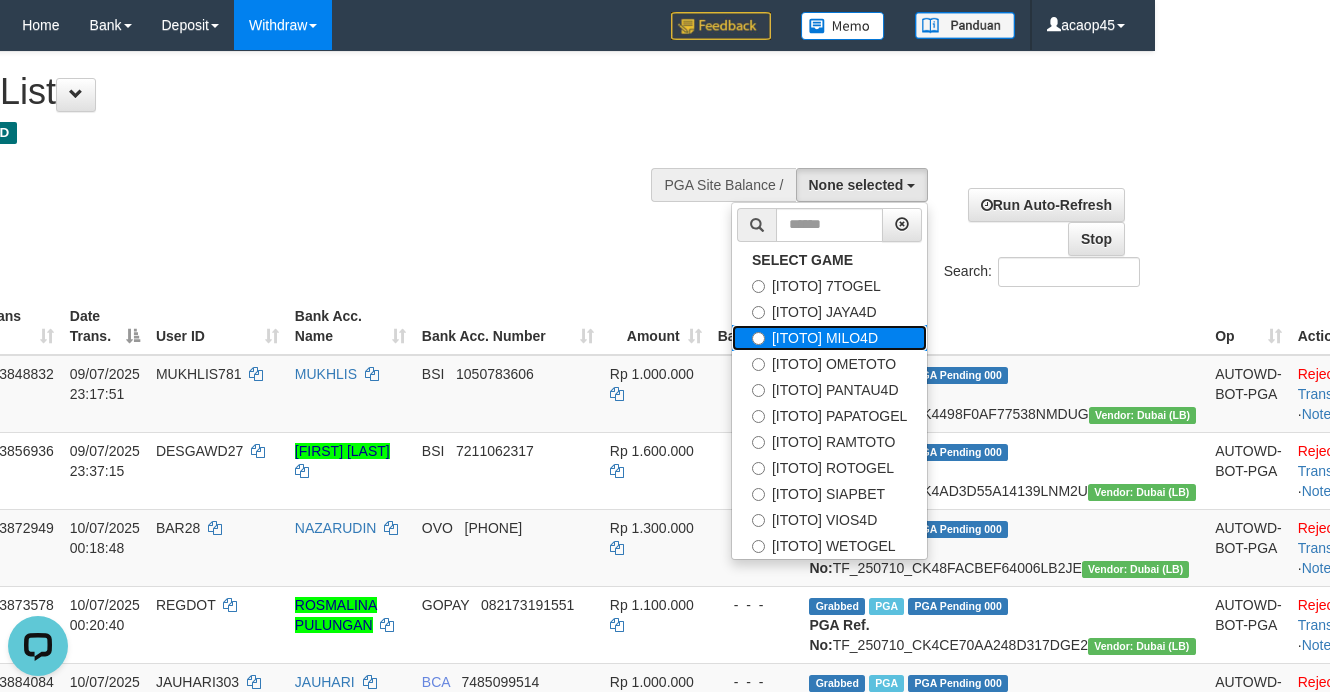 click on "[ITOTO] MILO4D" at bounding box center [829, 338] 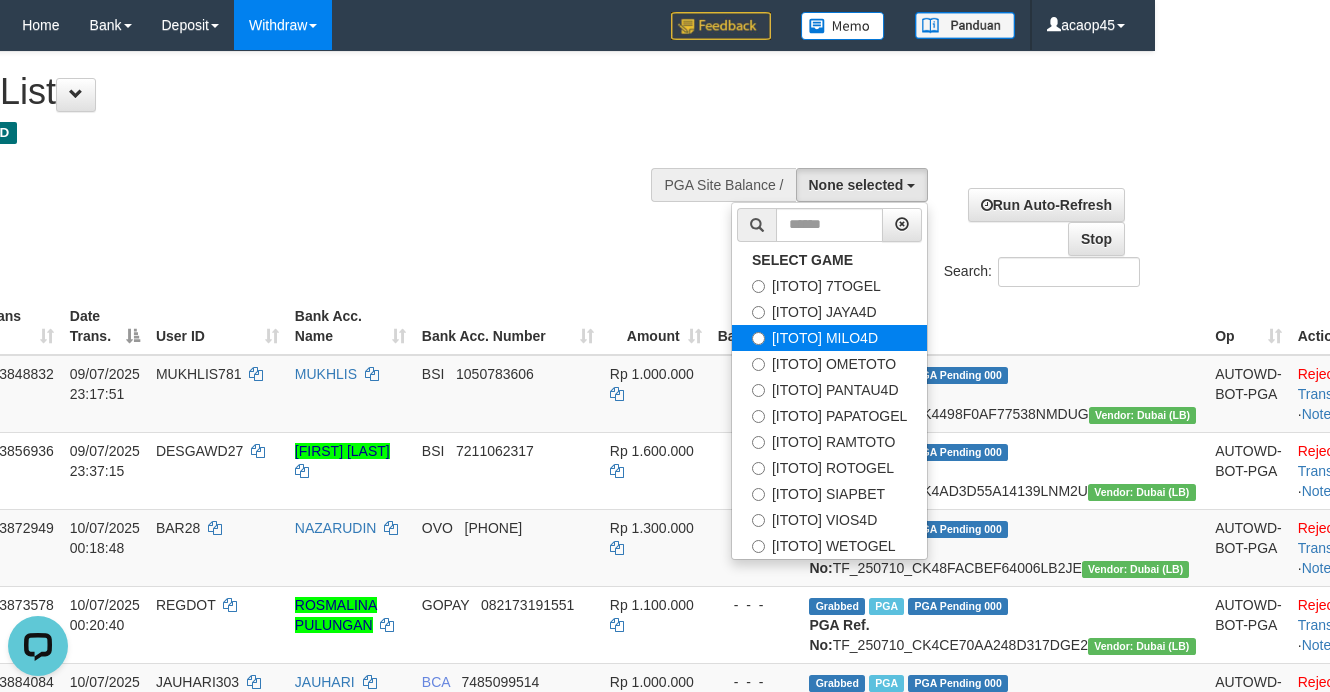 select on "***" 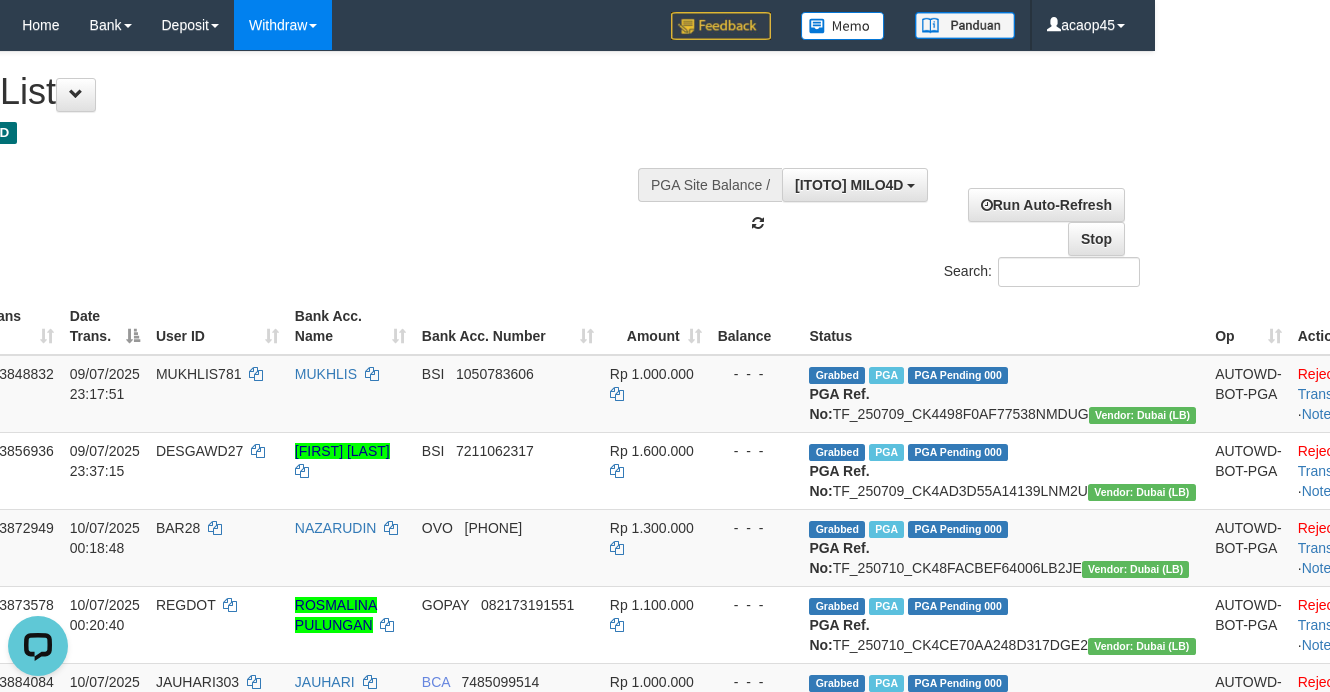 scroll, scrollTop: 51, scrollLeft: 0, axis: vertical 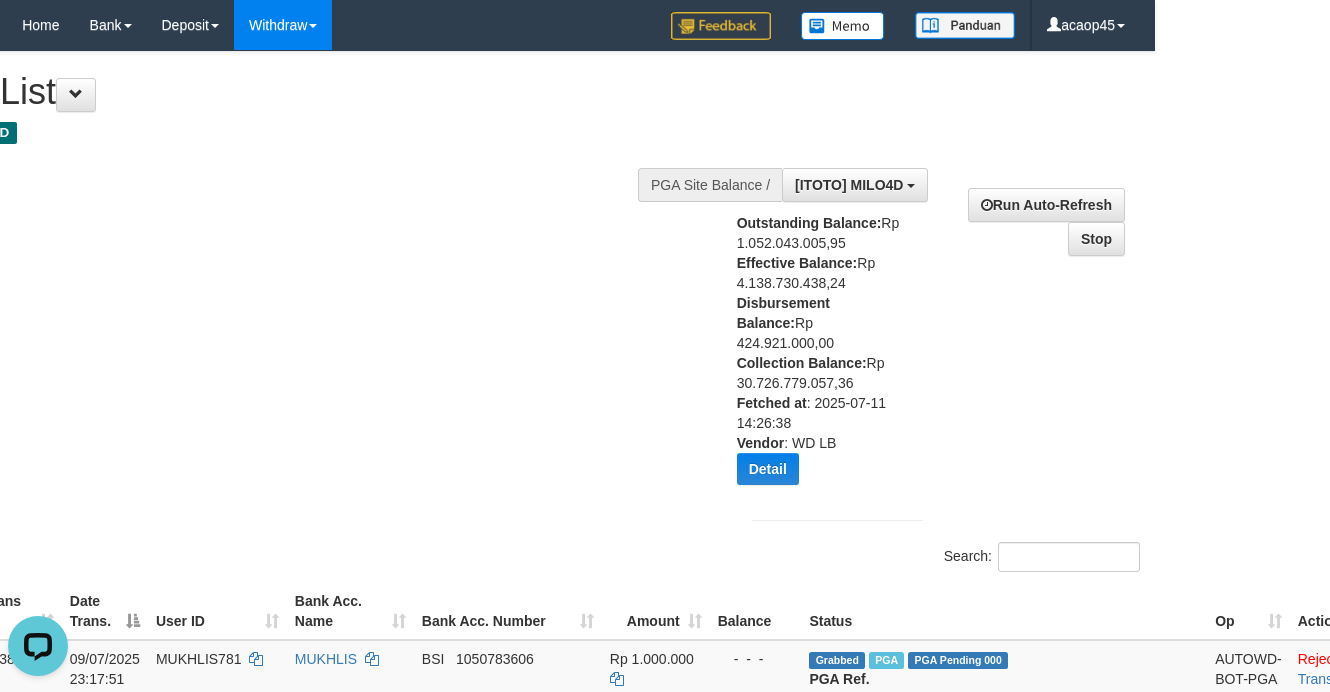 click on "Show  ** ** ** ***  entries Search:" at bounding box center [490, 314] 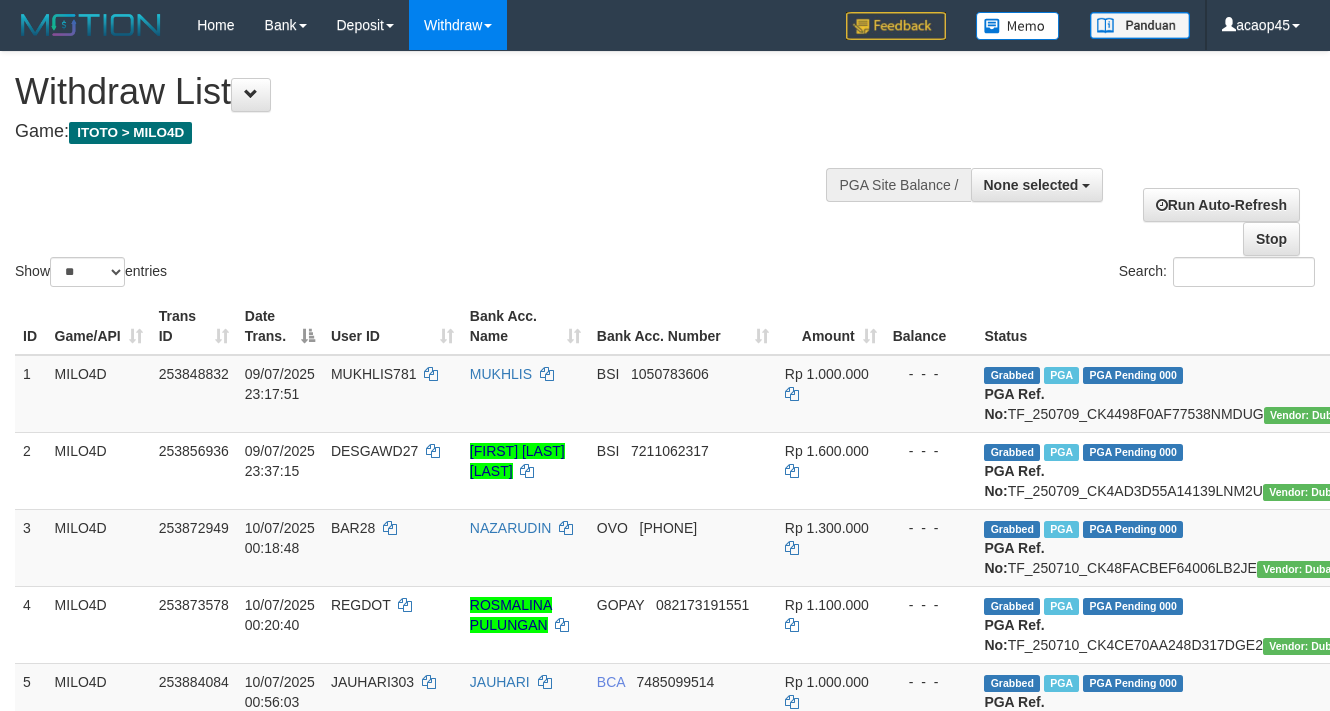select 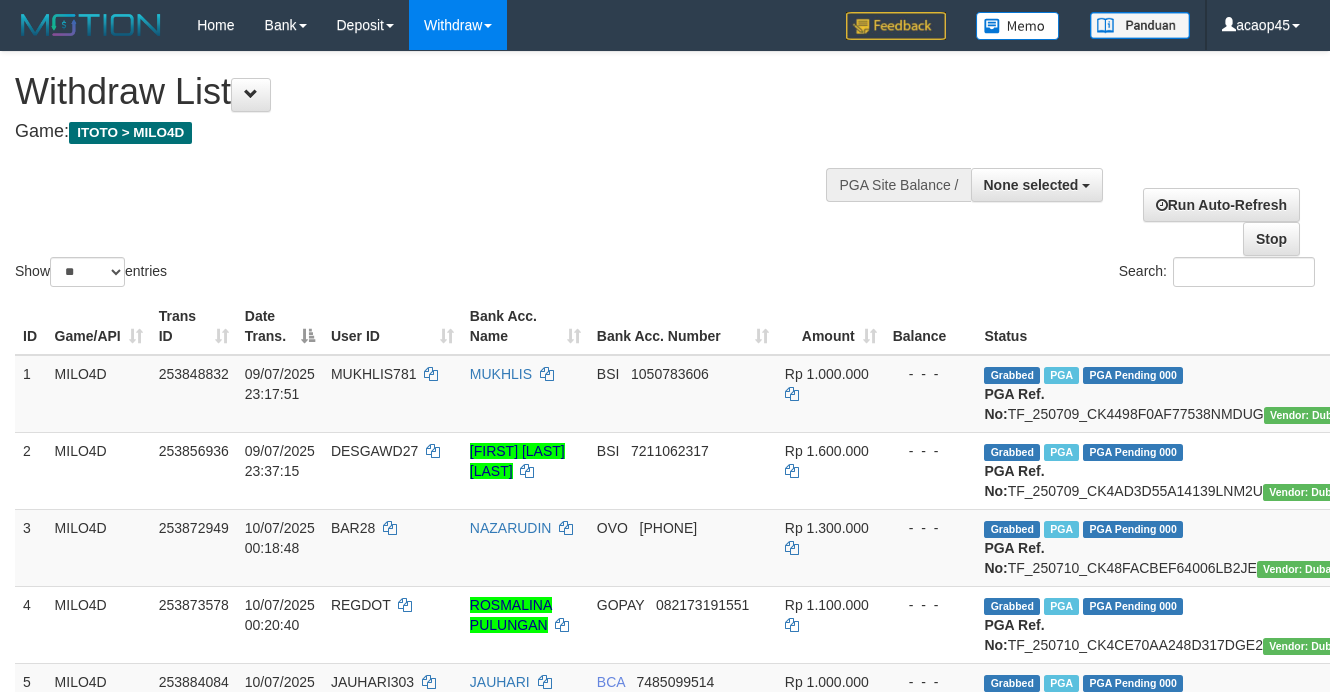 scroll, scrollTop: 0, scrollLeft: 117, axis: horizontal 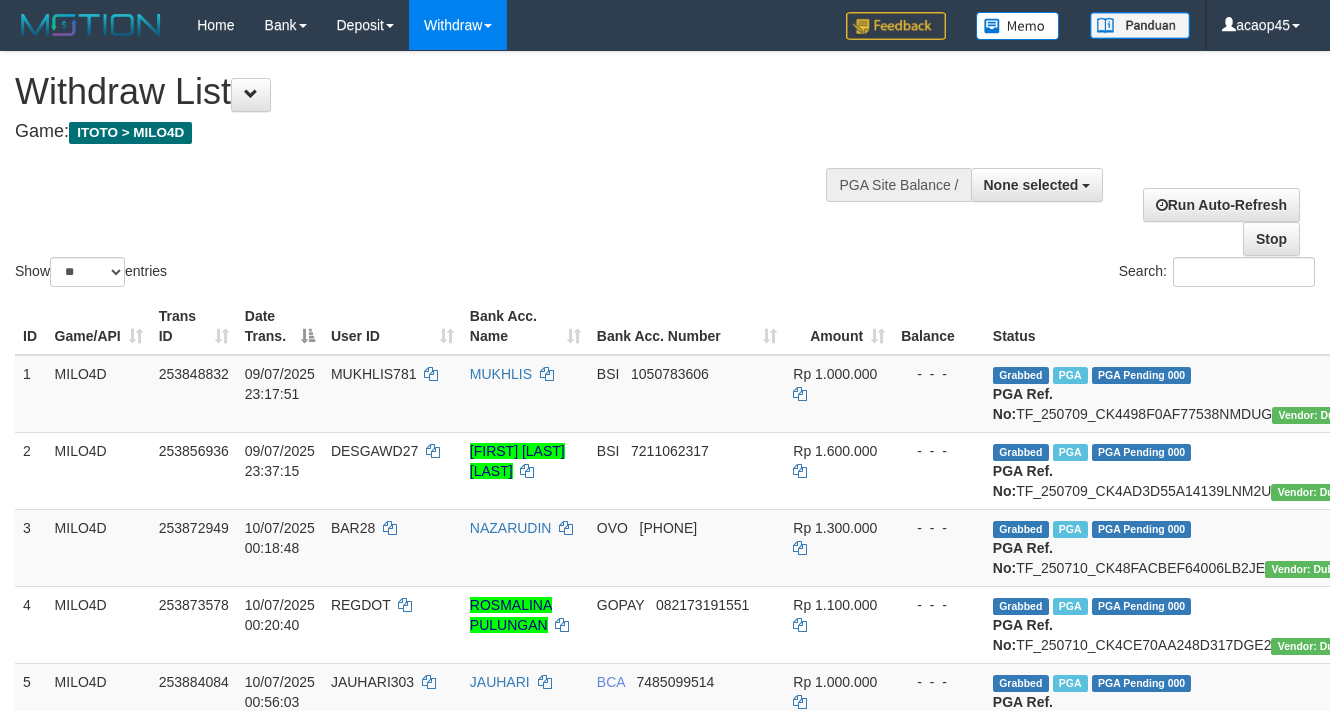 select 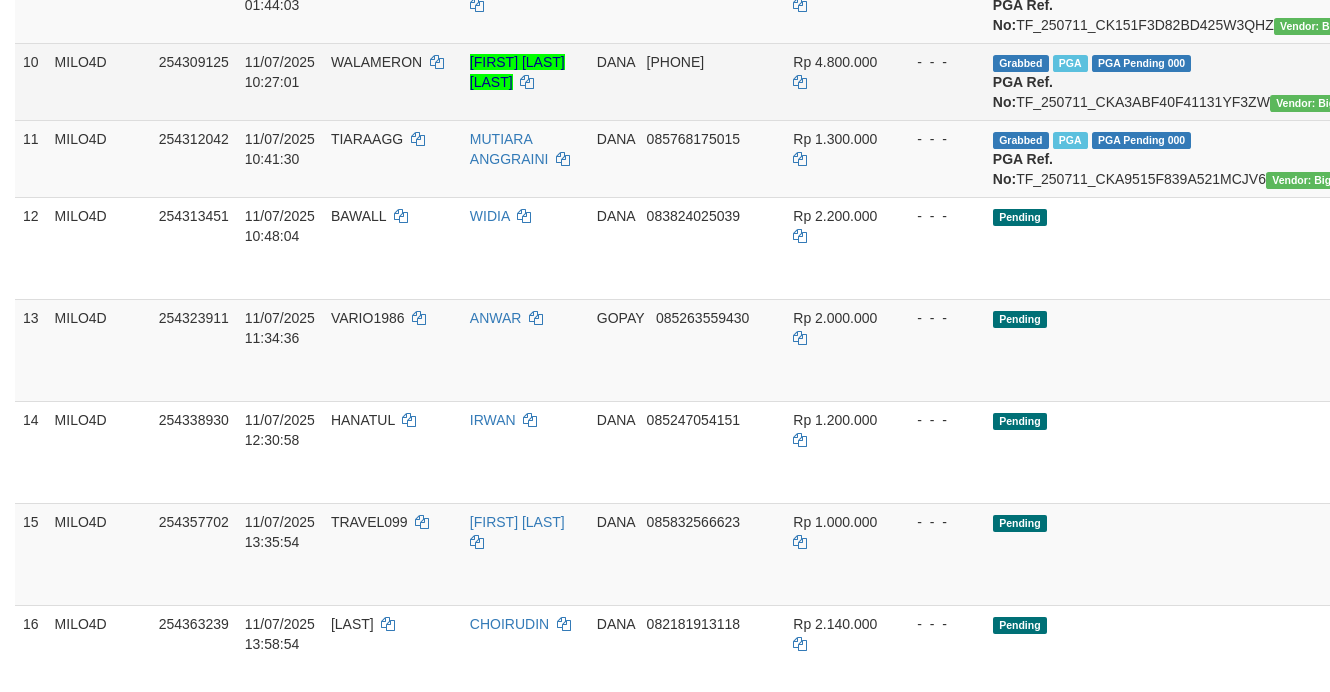 scroll, scrollTop: 1125, scrollLeft: 0, axis: vertical 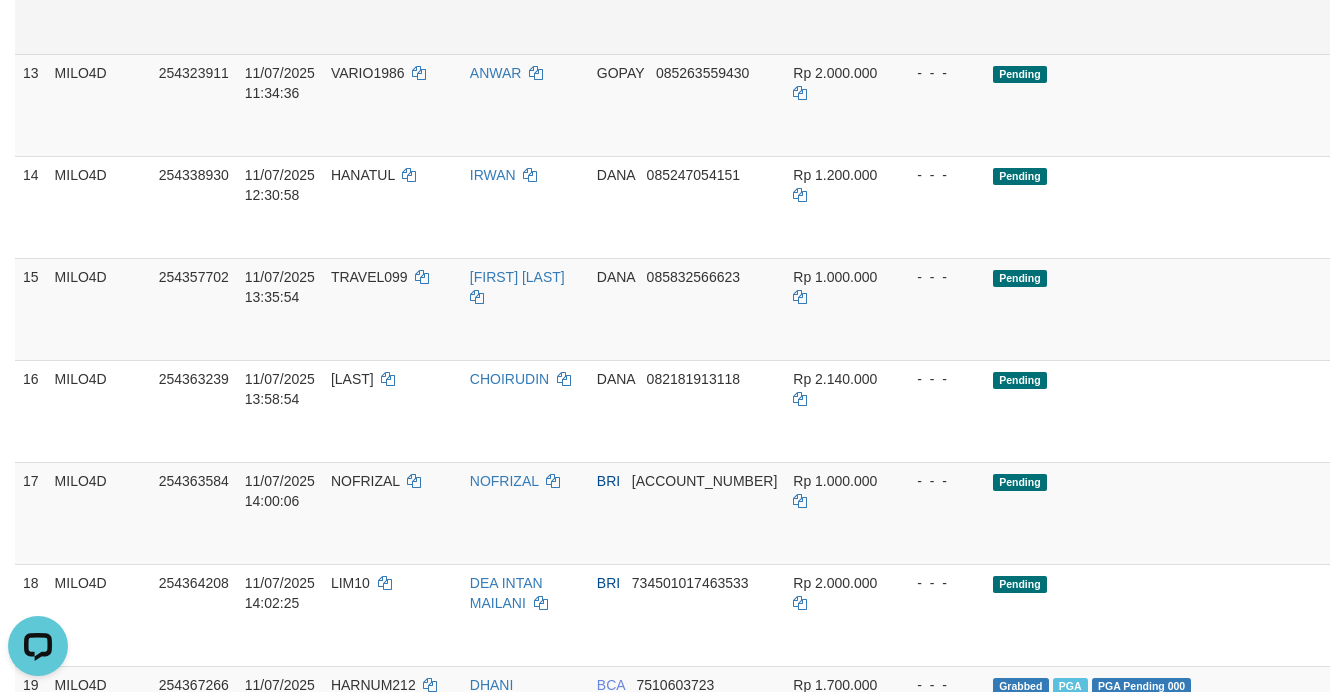 click on "Pending" at bounding box center [1188, 3] 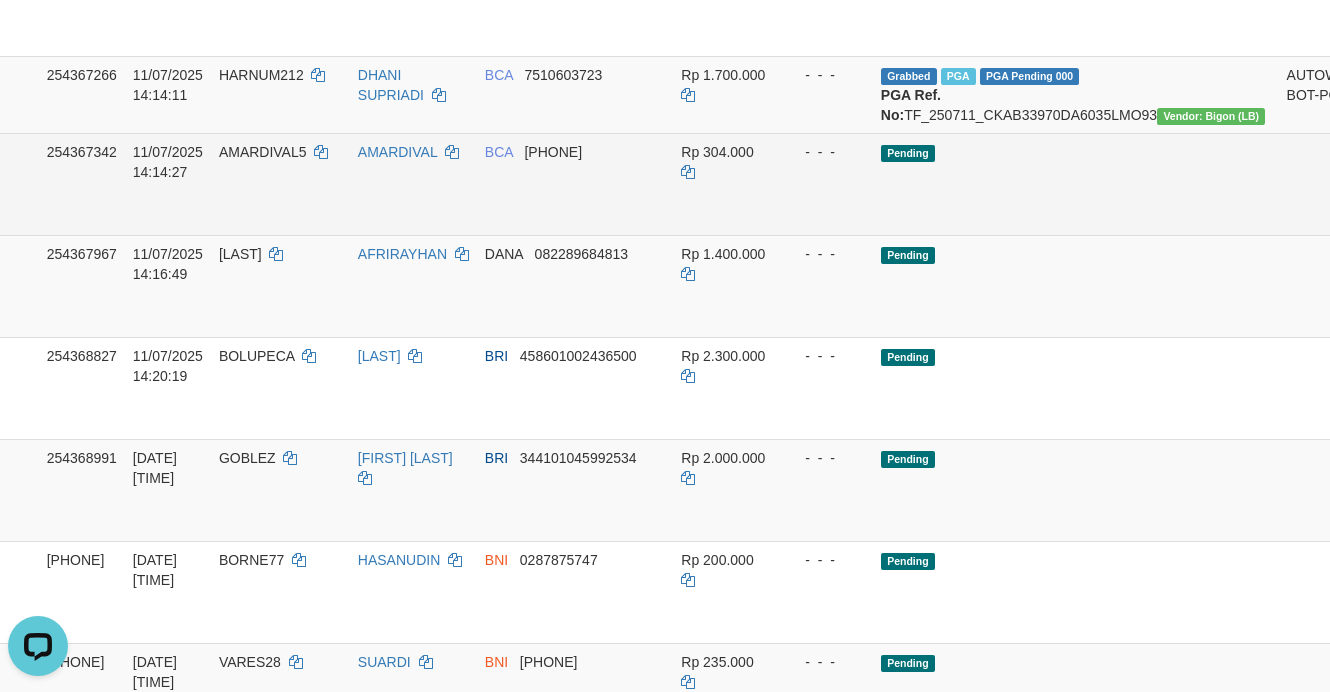 scroll, scrollTop: 2000, scrollLeft: 112, axis: both 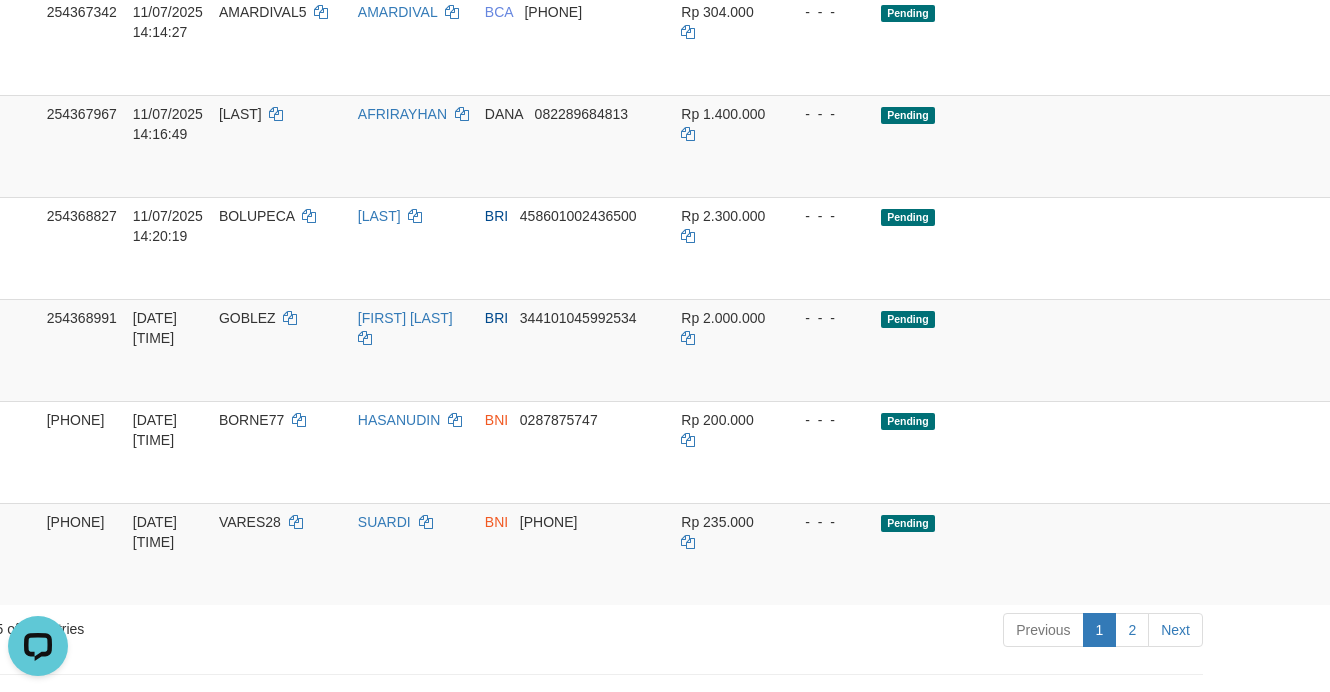 click on "Check Trans" at bounding box center [1410, -55] 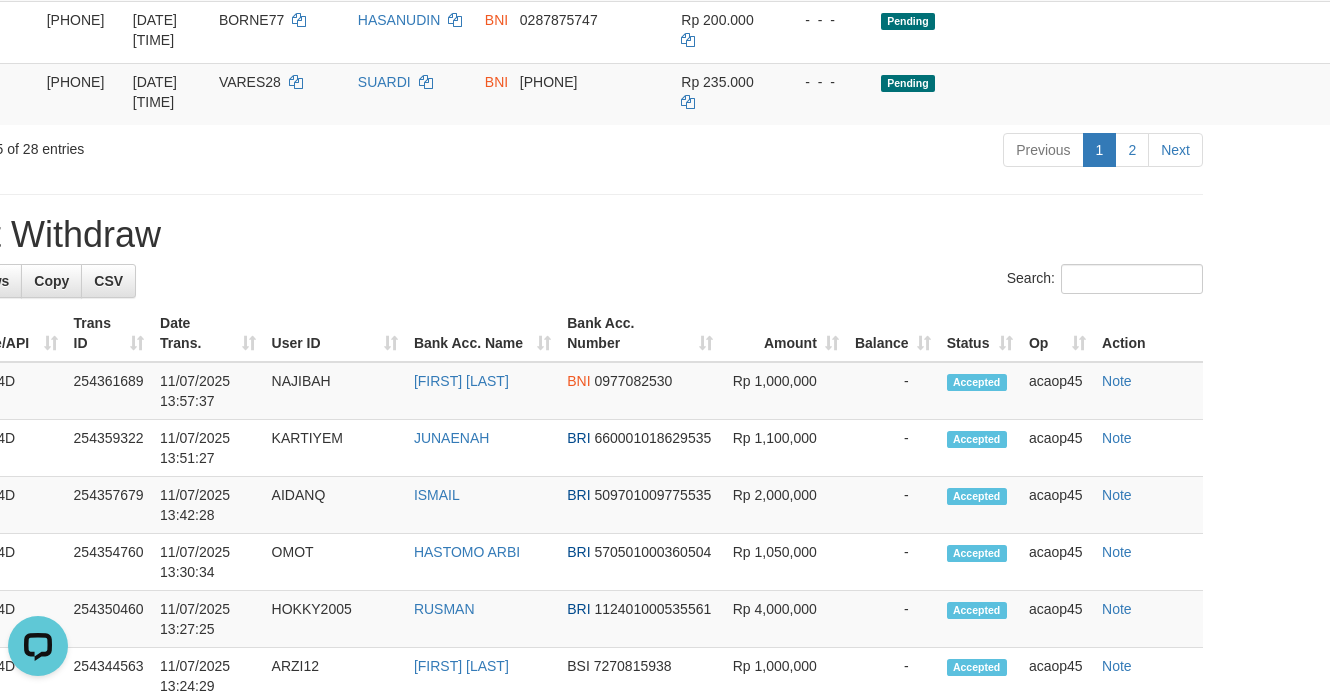 click on "Pending" at bounding box center (1076, -395) 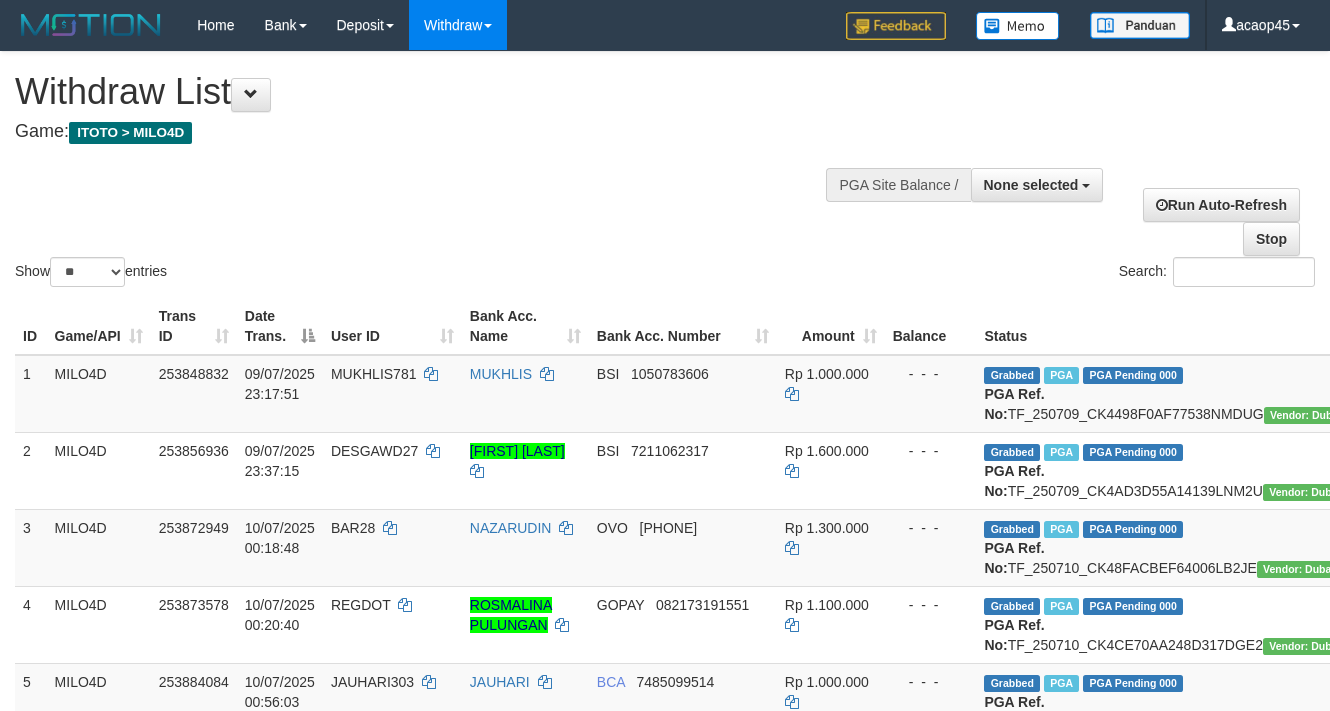 select 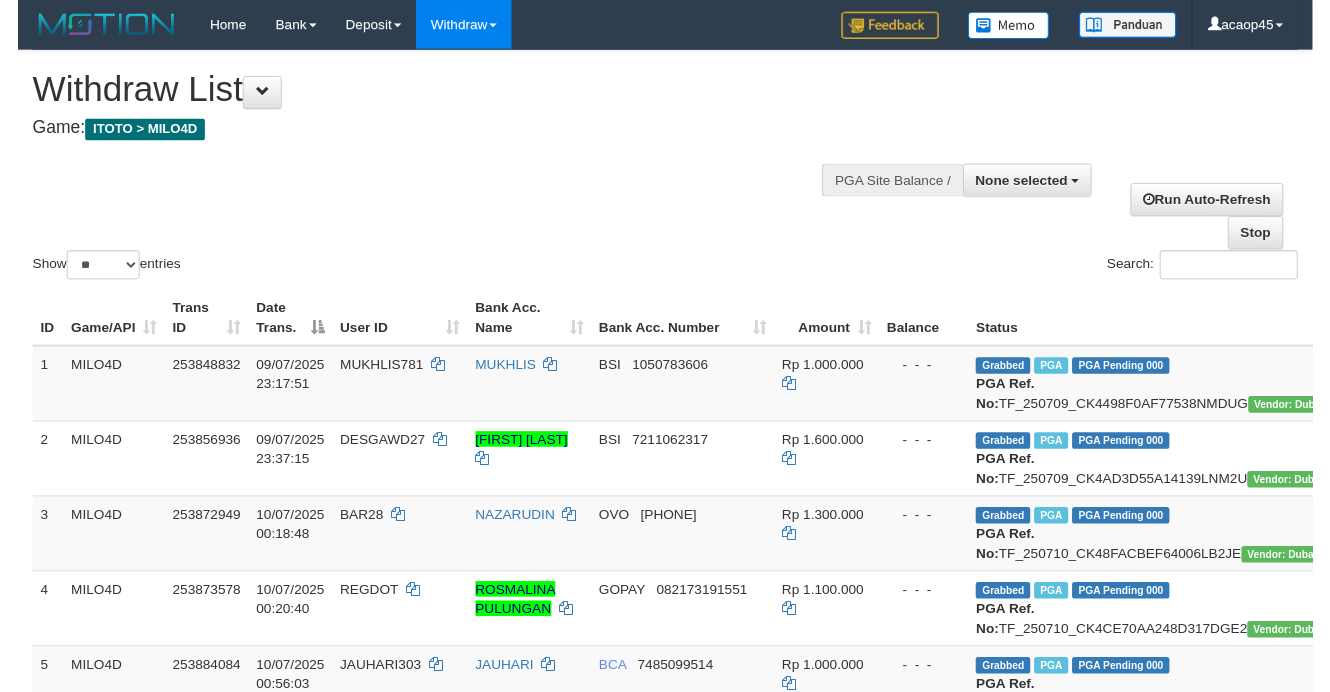 scroll, scrollTop: 2000, scrollLeft: 112, axis: both 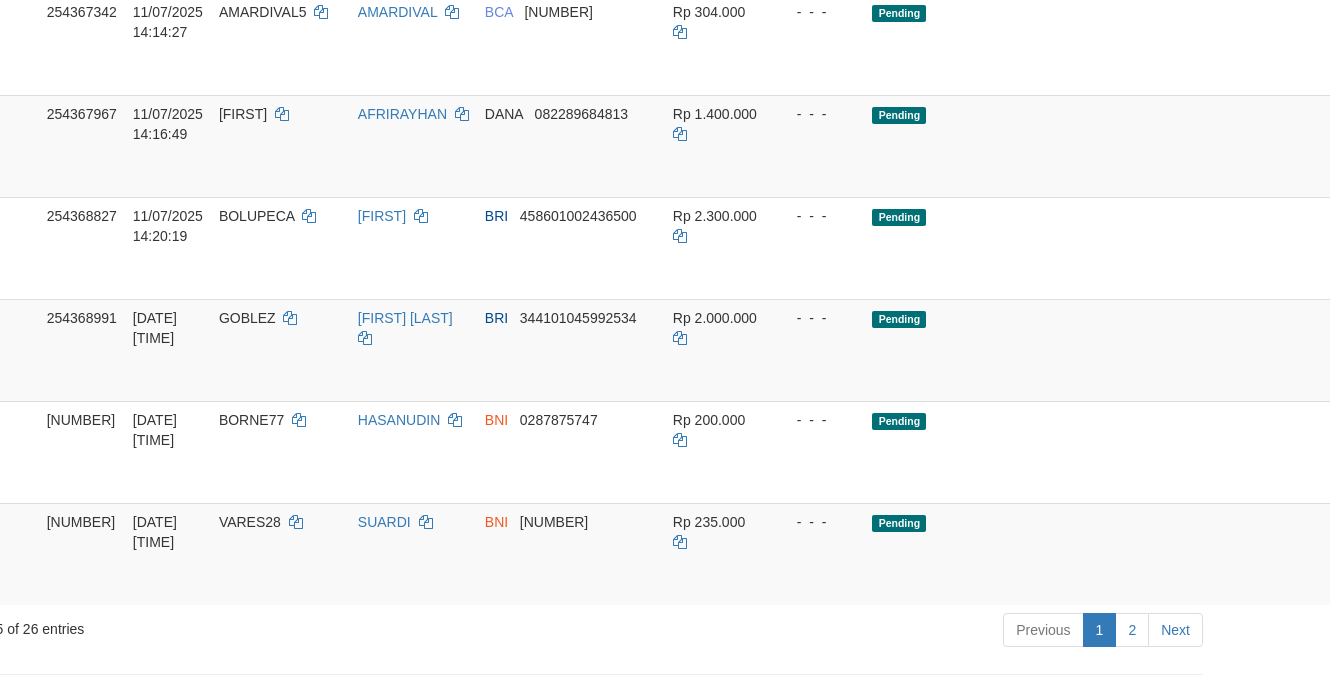 click on "Grabbed   PGA   PGA Pending 000 PGA Ref. No:  TF_250711_CKAB33970DA6035LMO93  Vendor: Bigon (LB)" at bounding box center [1067, -46] 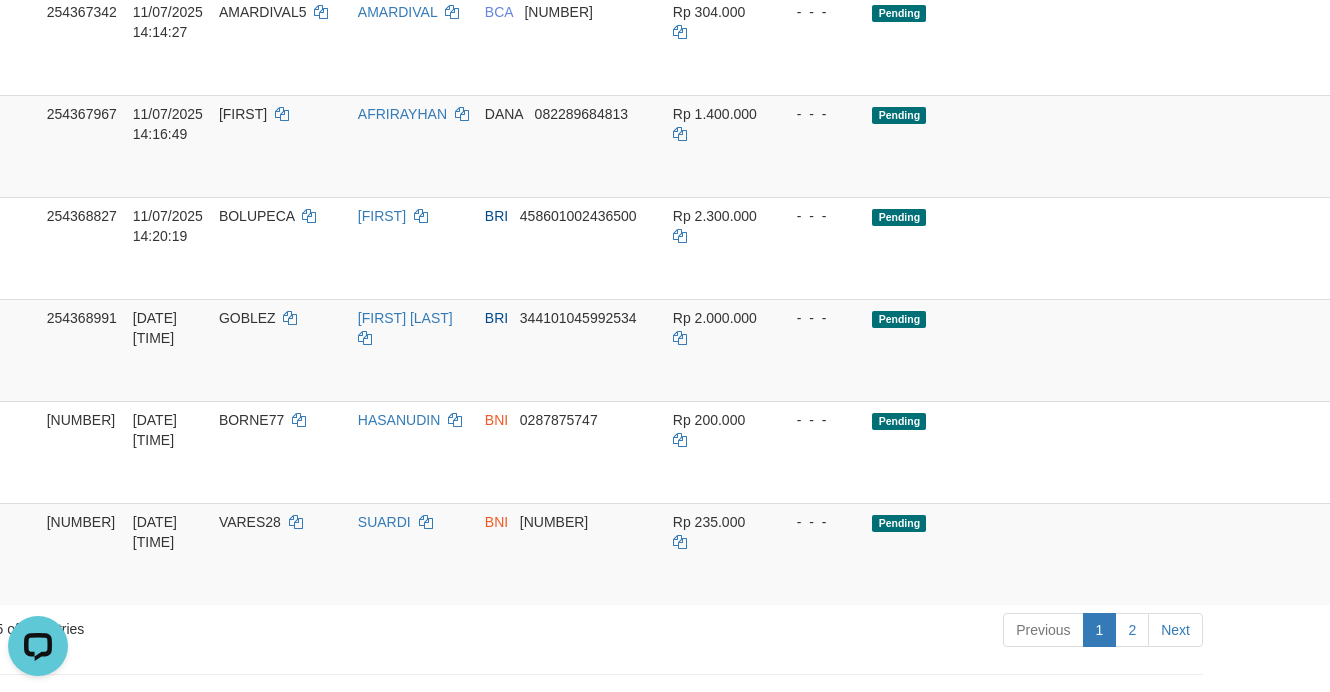 scroll, scrollTop: 0, scrollLeft: 0, axis: both 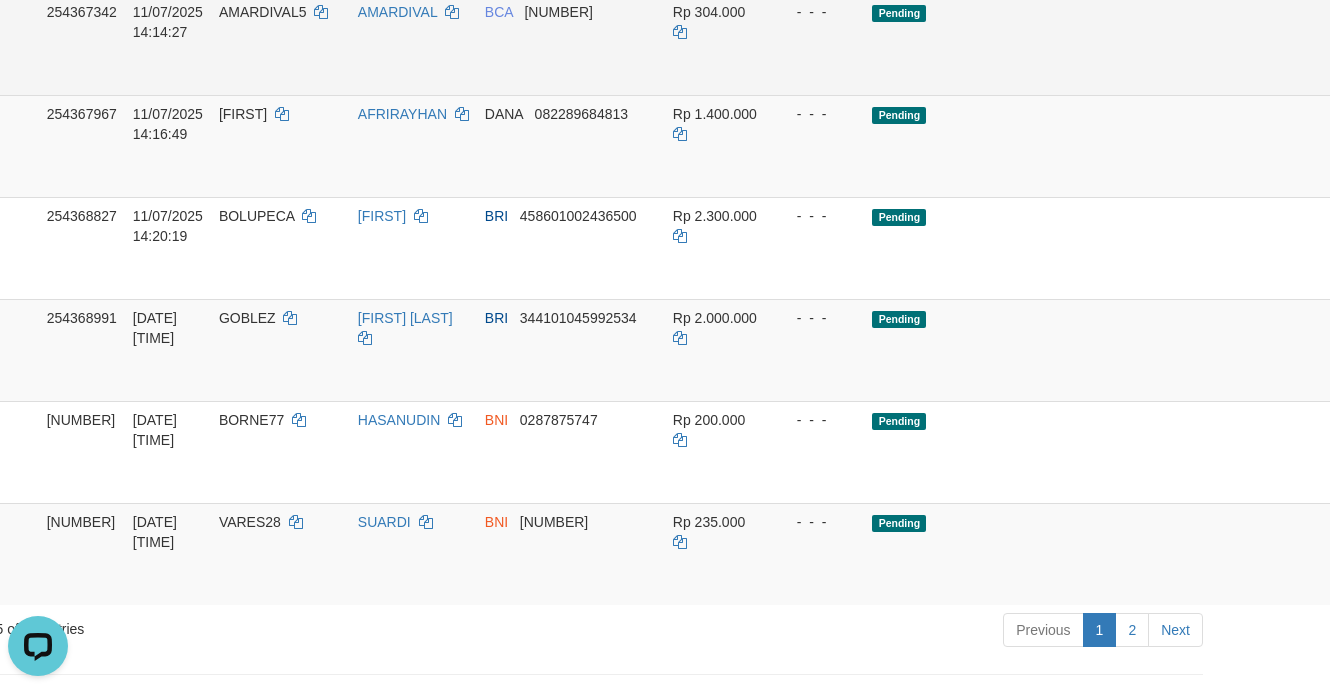 click on "Pending" at bounding box center [1067, 44] 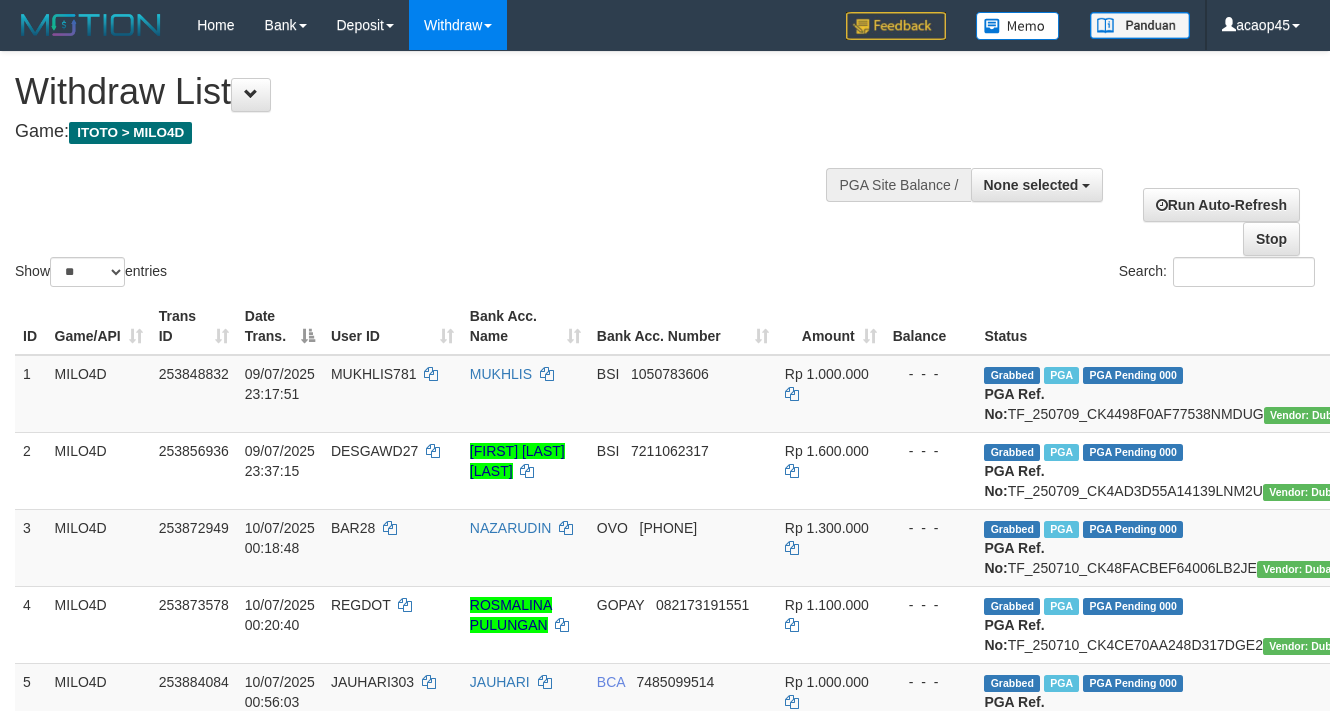 select 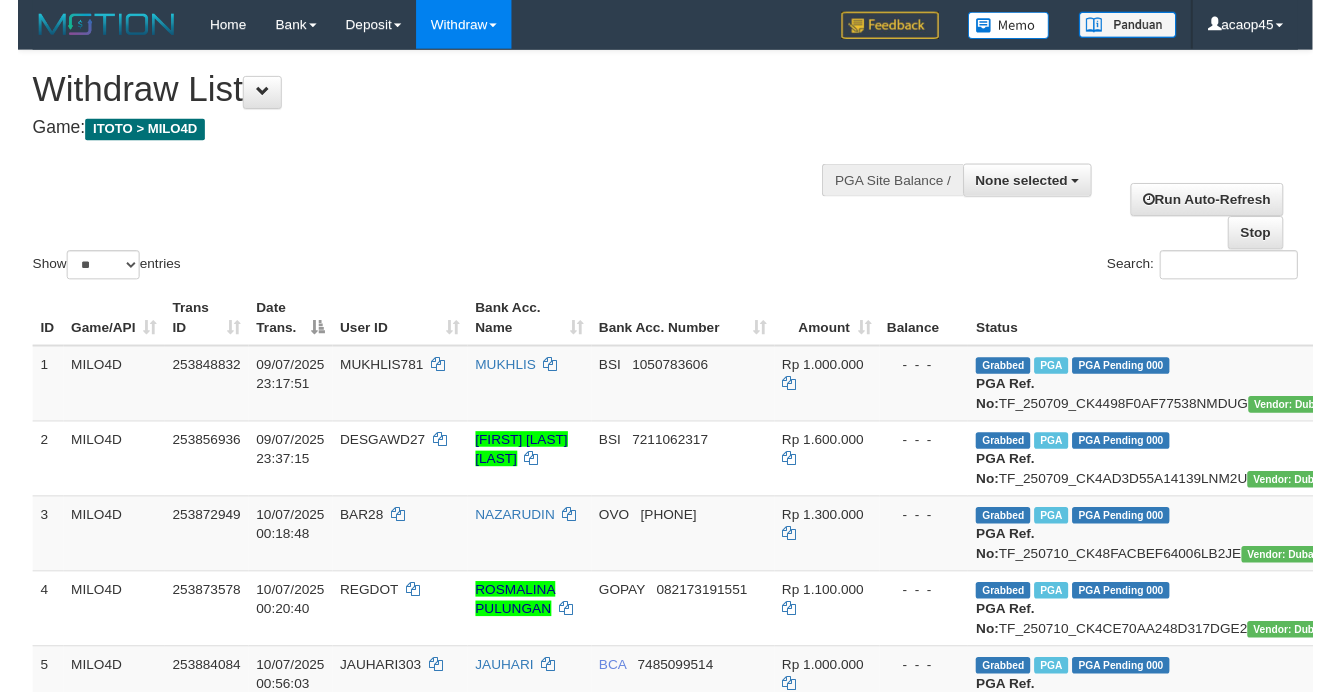 scroll, scrollTop: 2000, scrollLeft: 112, axis: both 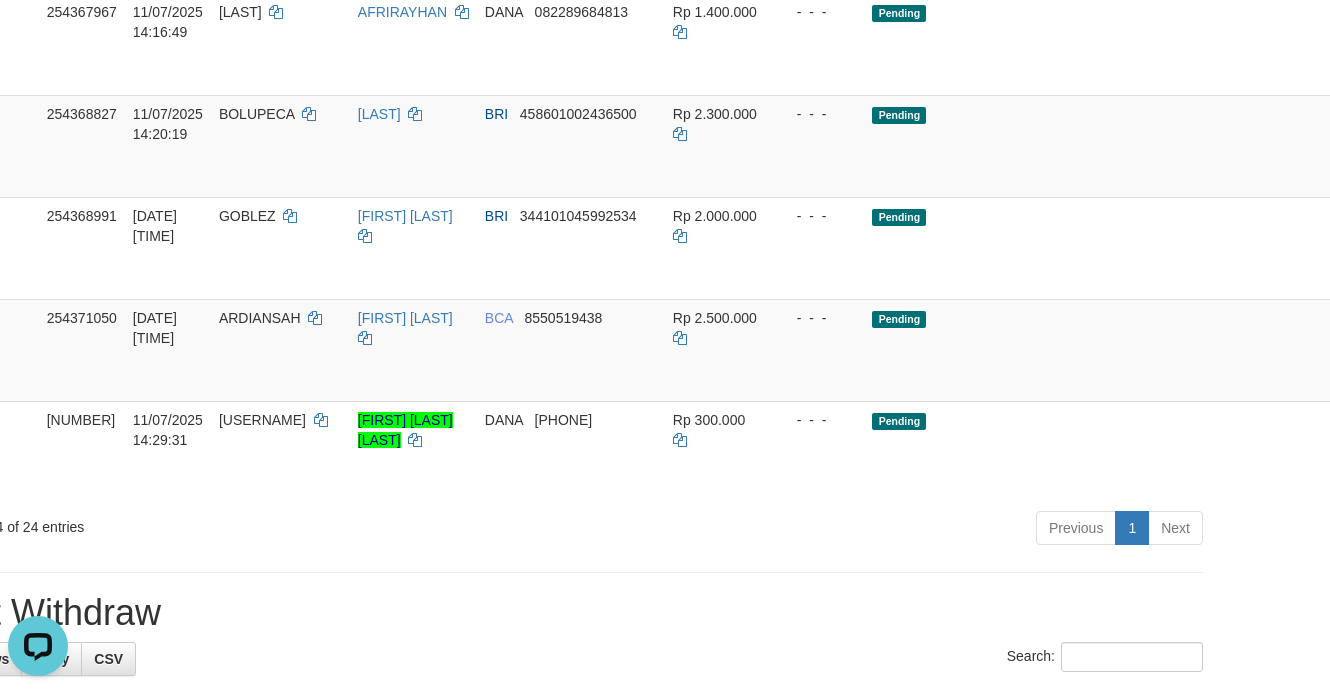 click on "Grabbed   PGA   PGA Pending 000 PGA Ref. No:  TF_250711_CKAB33970DA6035LMO93  Vendor: Bigon (LB)" at bounding box center [1067, -46] 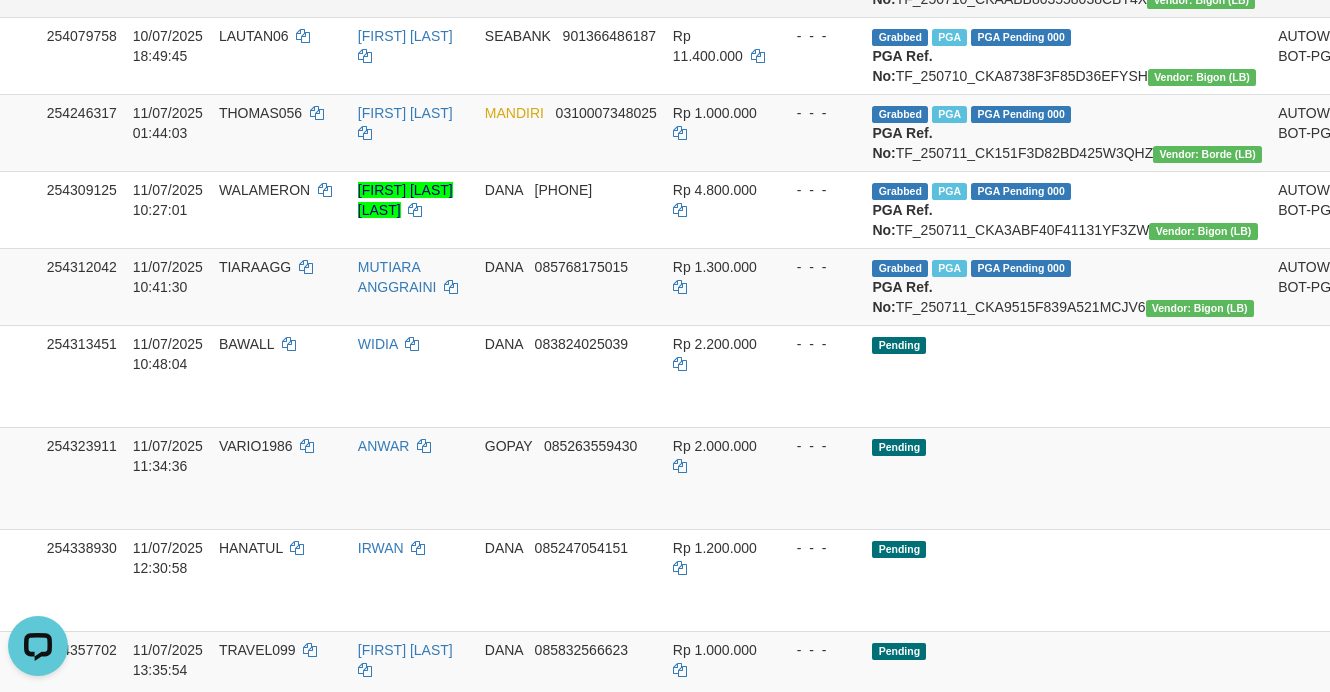 scroll, scrollTop: 875, scrollLeft: 112, axis: both 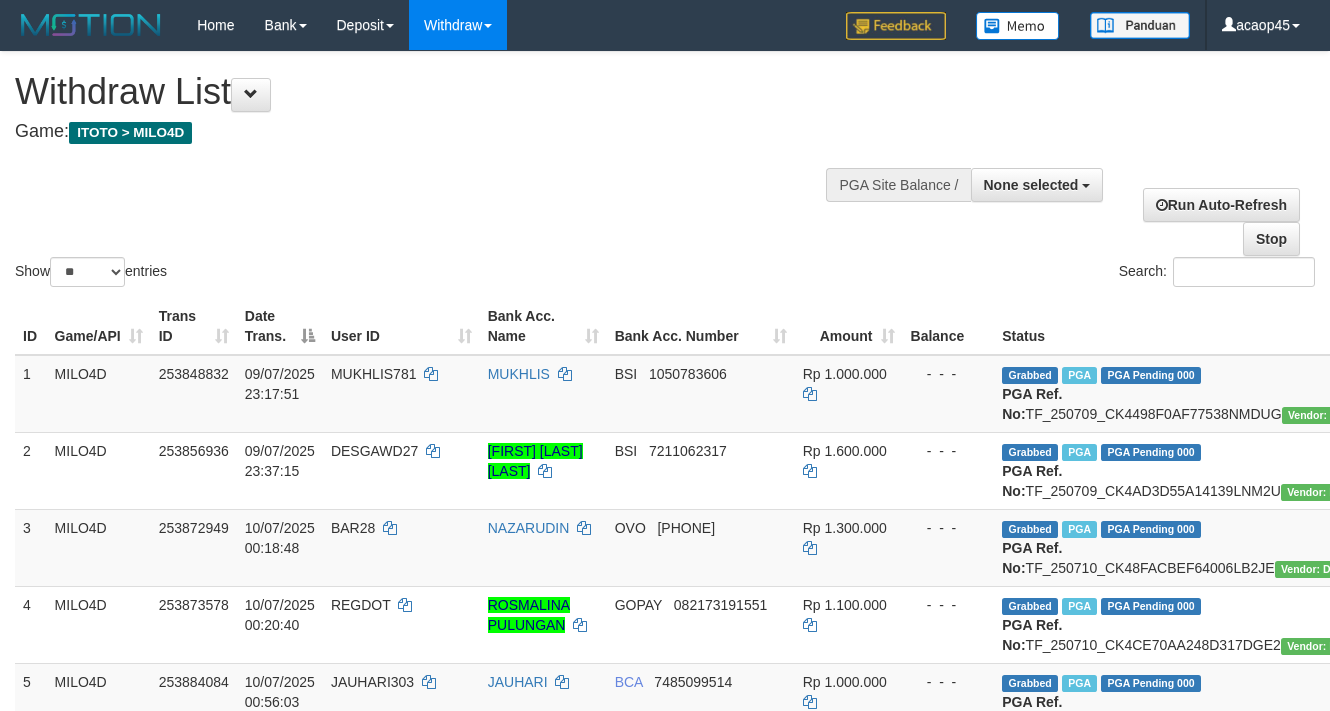 select 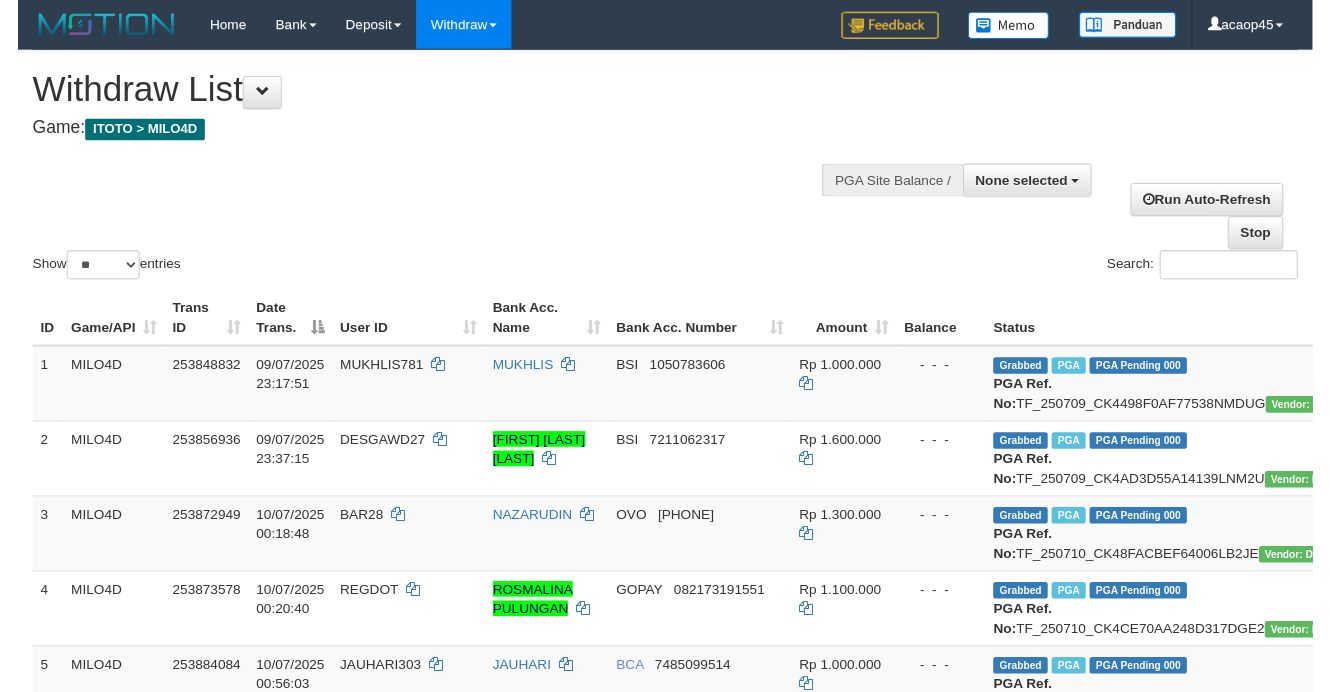 scroll, scrollTop: 0, scrollLeft: 0, axis: both 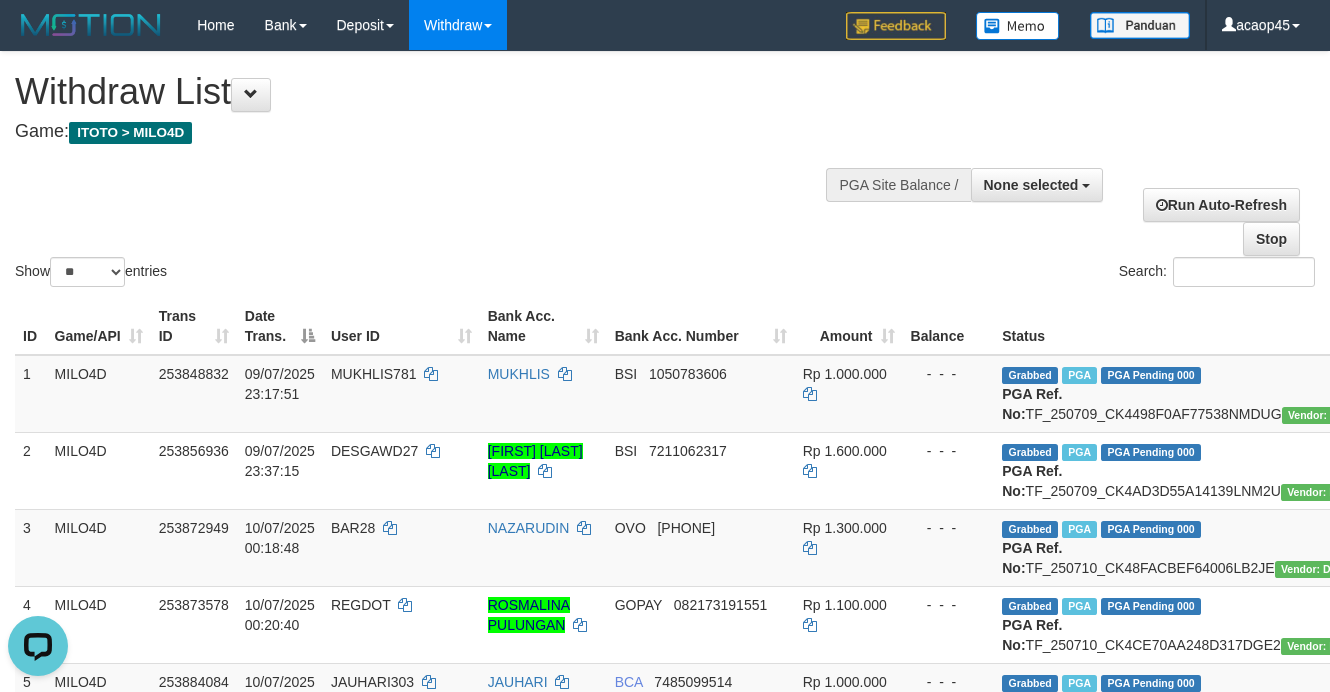 click on "**********" at bounding box center [448, 101] 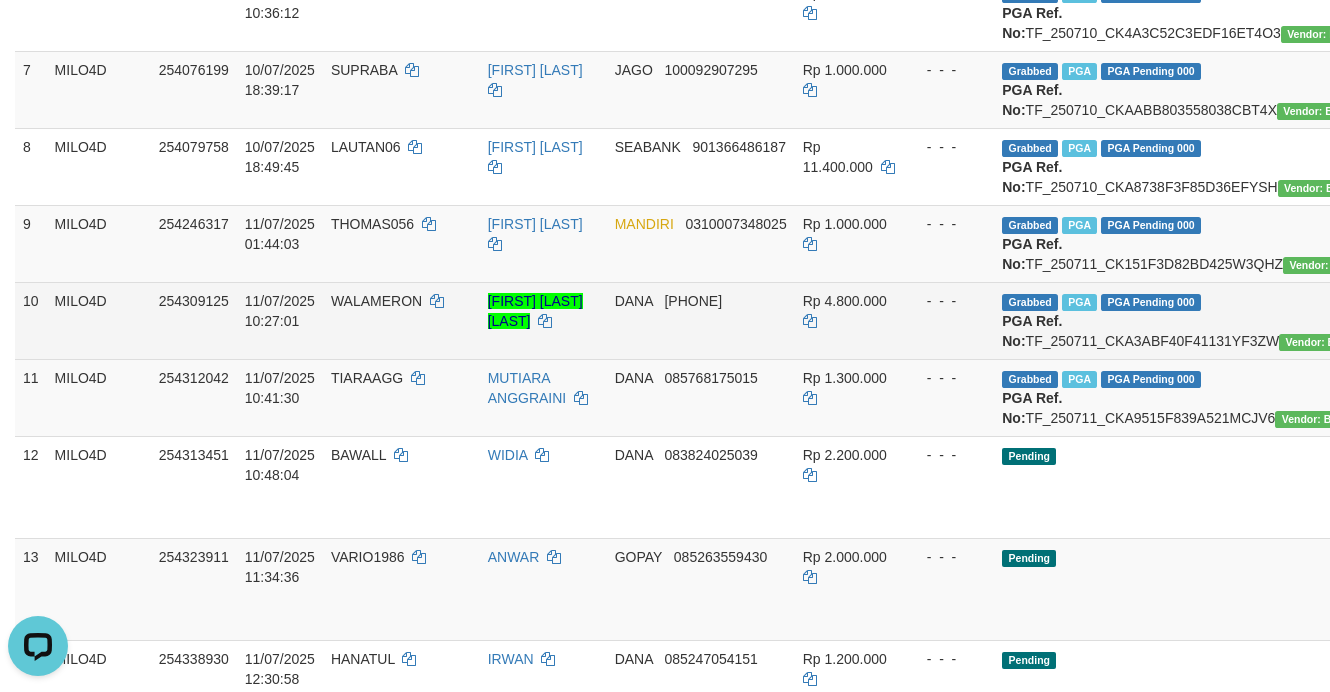 scroll, scrollTop: 1000, scrollLeft: 0, axis: vertical 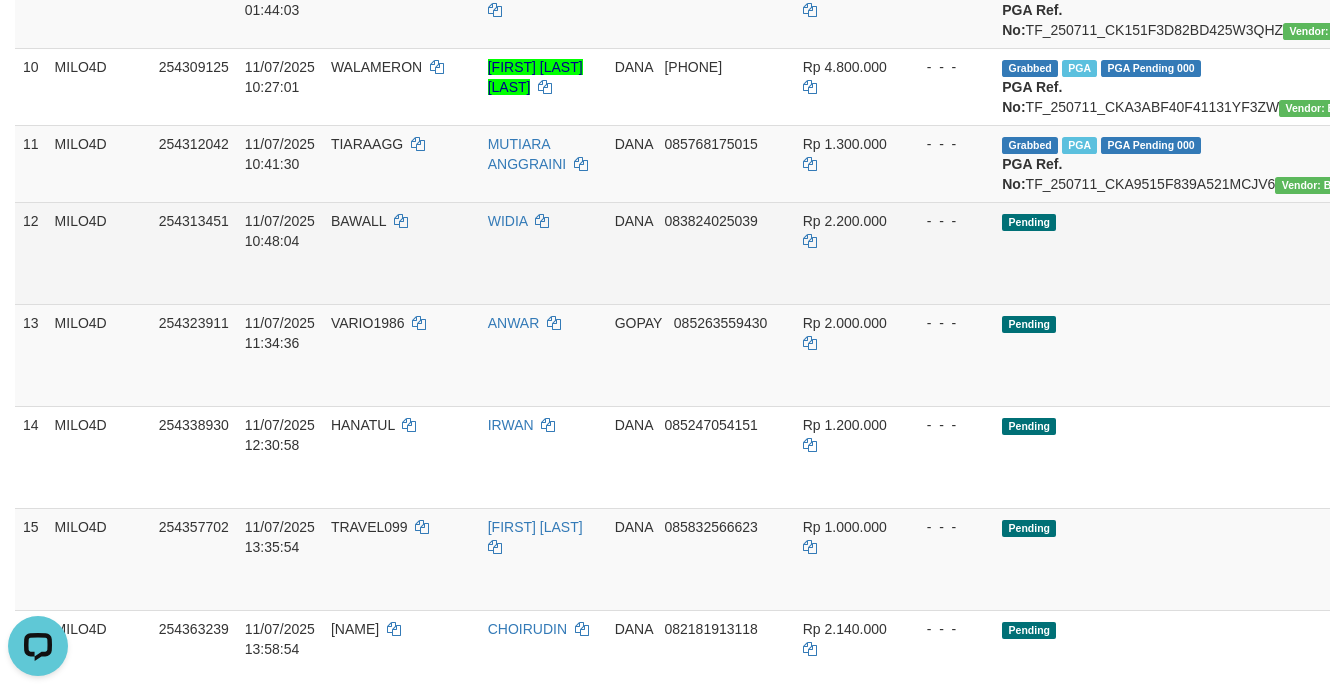 click on "BAWALL" at bounding box center (358, 221) 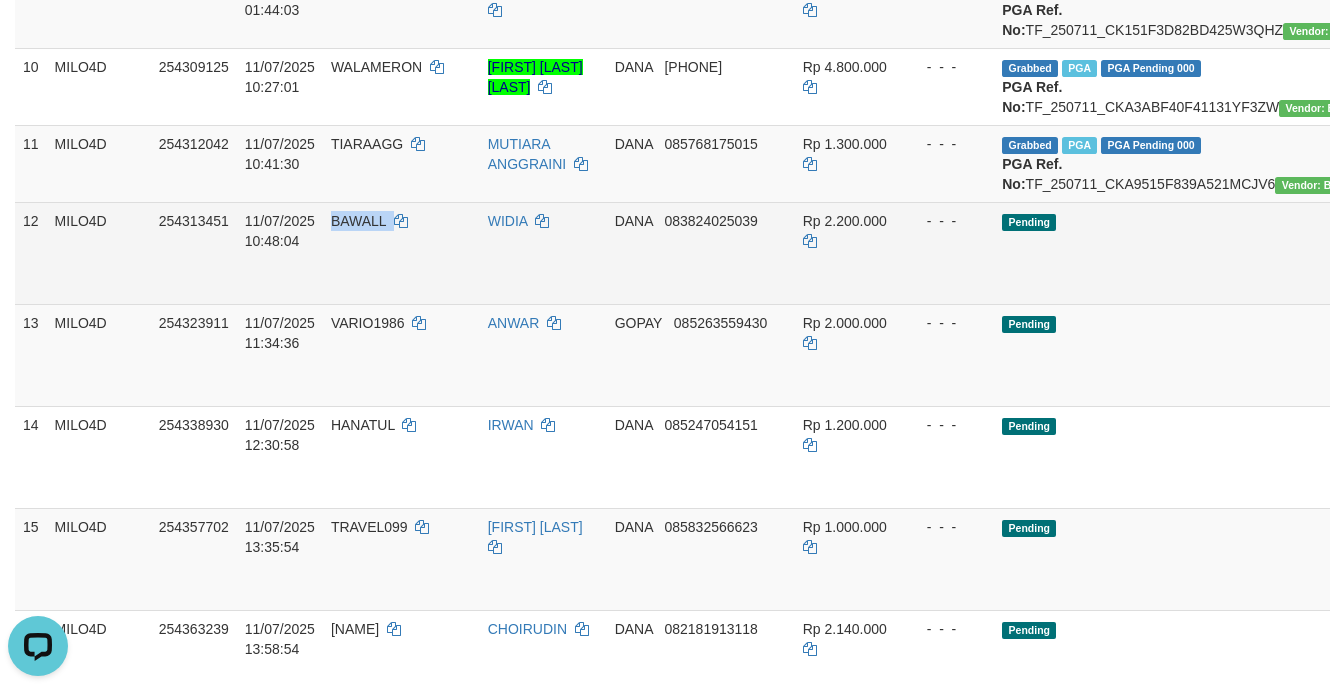 click on "BAWALL" at bounding box center (358, 221) 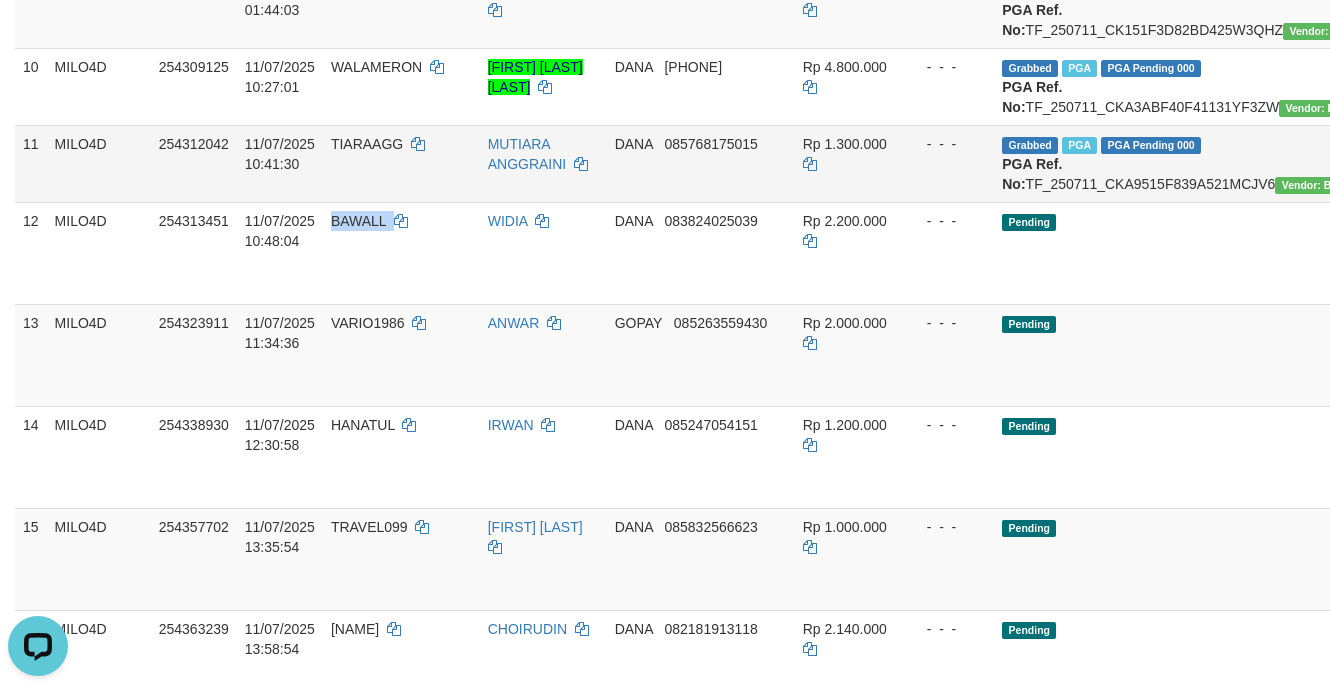 copy on "BAWALL" 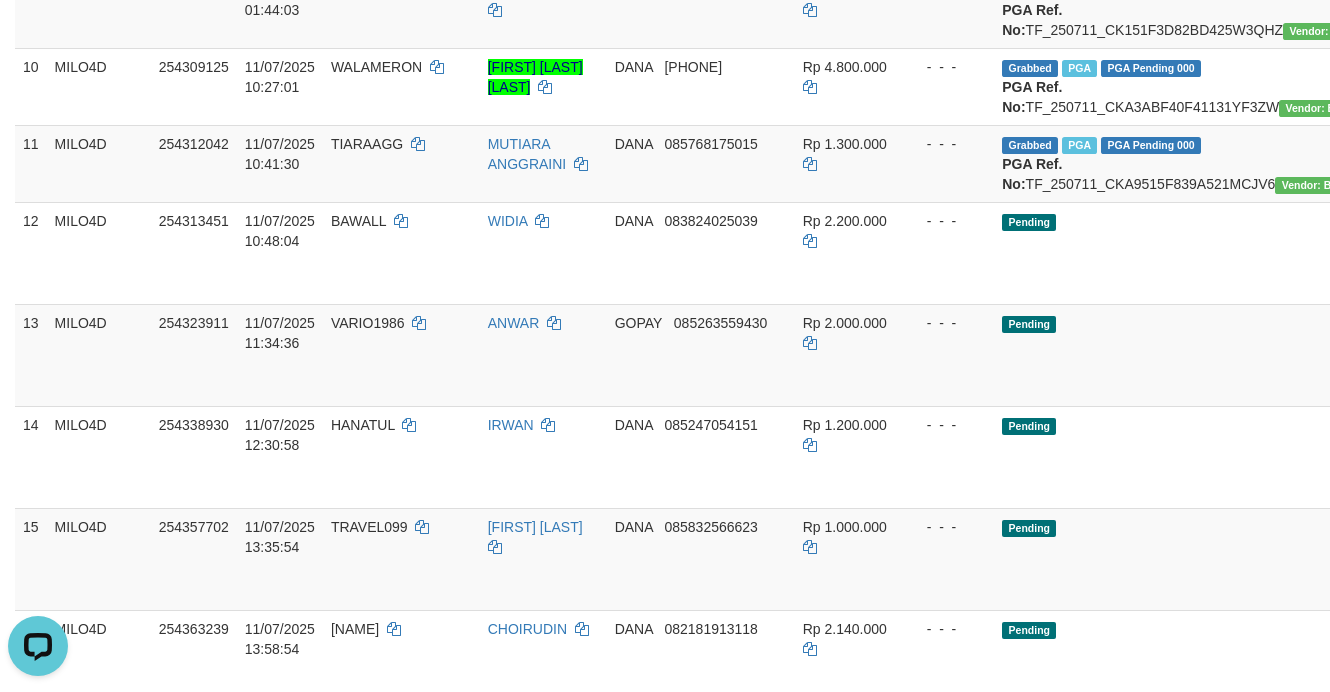 click on "Toggle navigation
Home
Bank
Account List
Load
By Website
Group
[ITOTO]													7TOGEL
Group
[ITOTO]													JAYA4D
Group
[ITOTO]													MILO4D
Group
[ITOTO]													OMETOTO
-" at bounding box center [665, 1256] 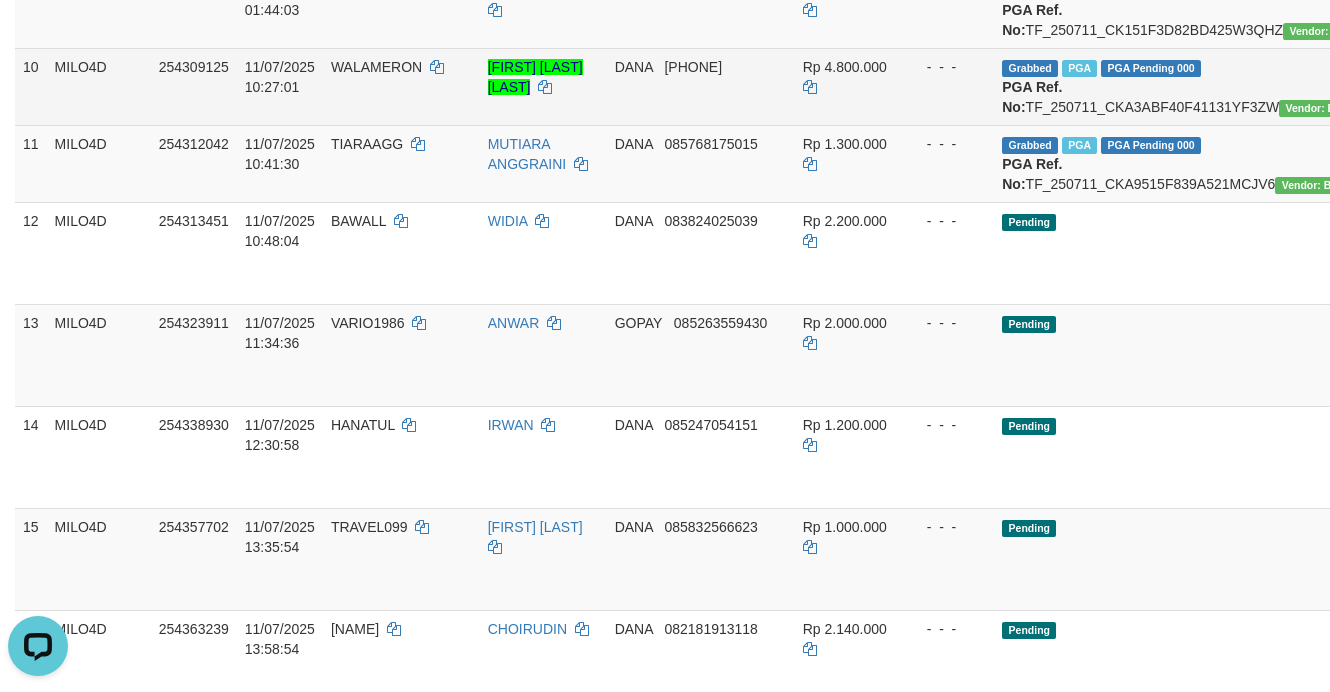 click on "Rp 4.800.000" at bounding box center [849, 86] 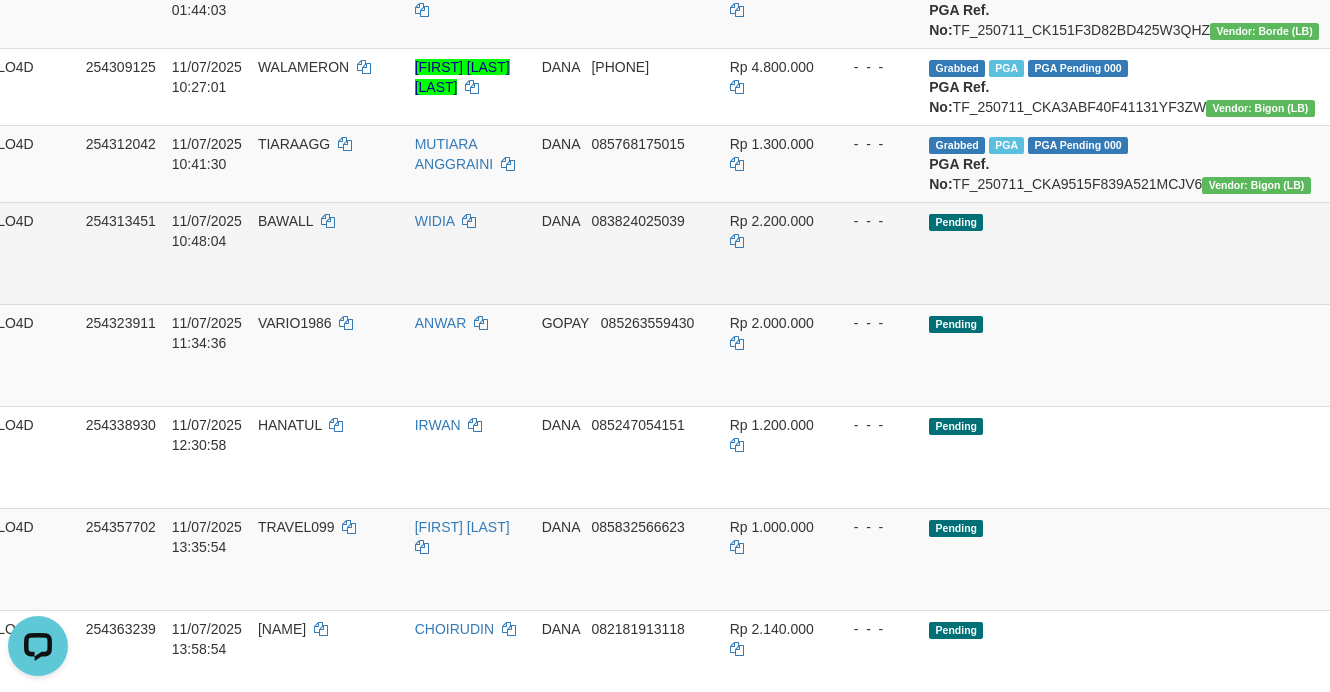 scroll, scrollTop: 1000, scrollLeft: 115, axis: both 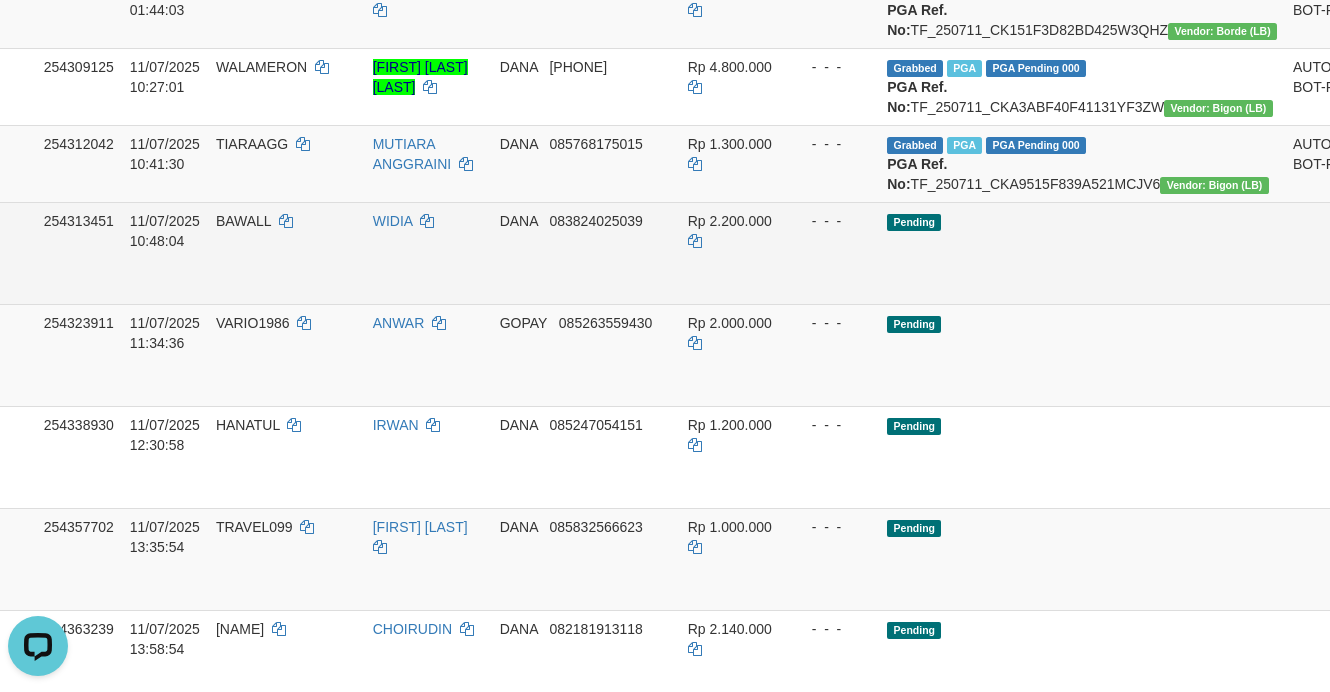 click on "Send PGA" at bounding box center [1392, 276] 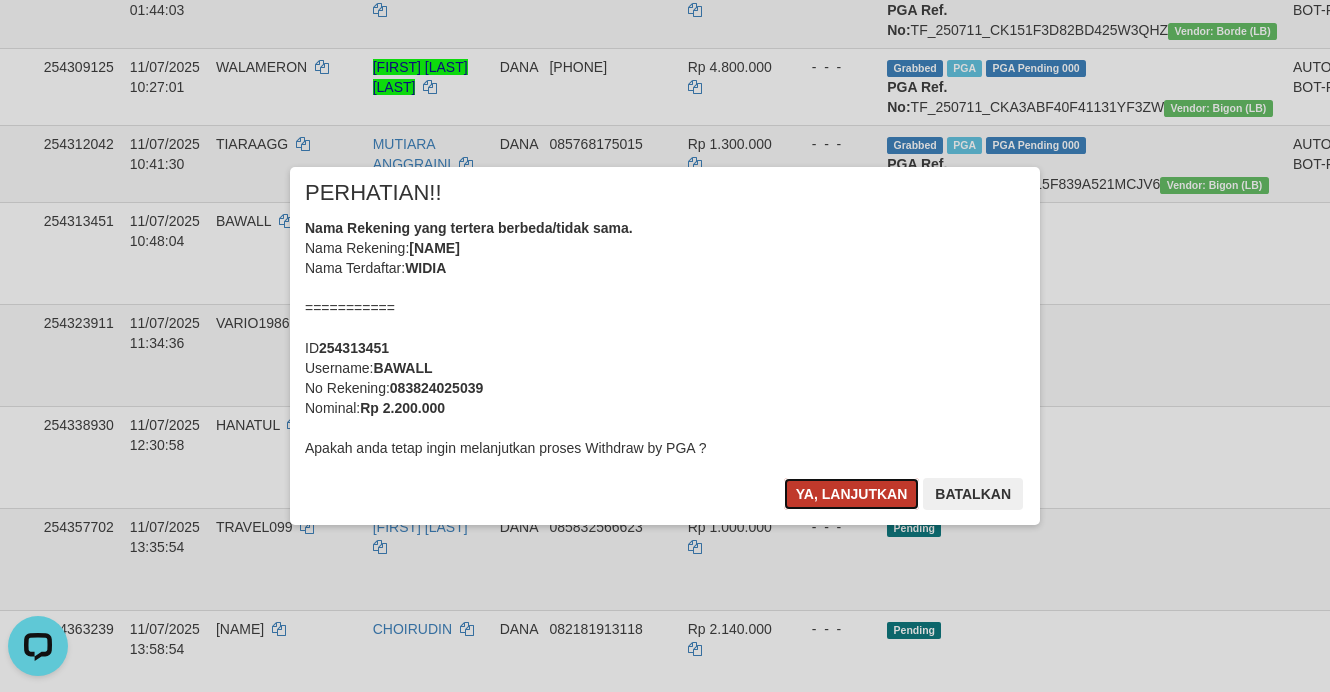 click on "Ya, lanjutkan" at bounding box center [852, 494] 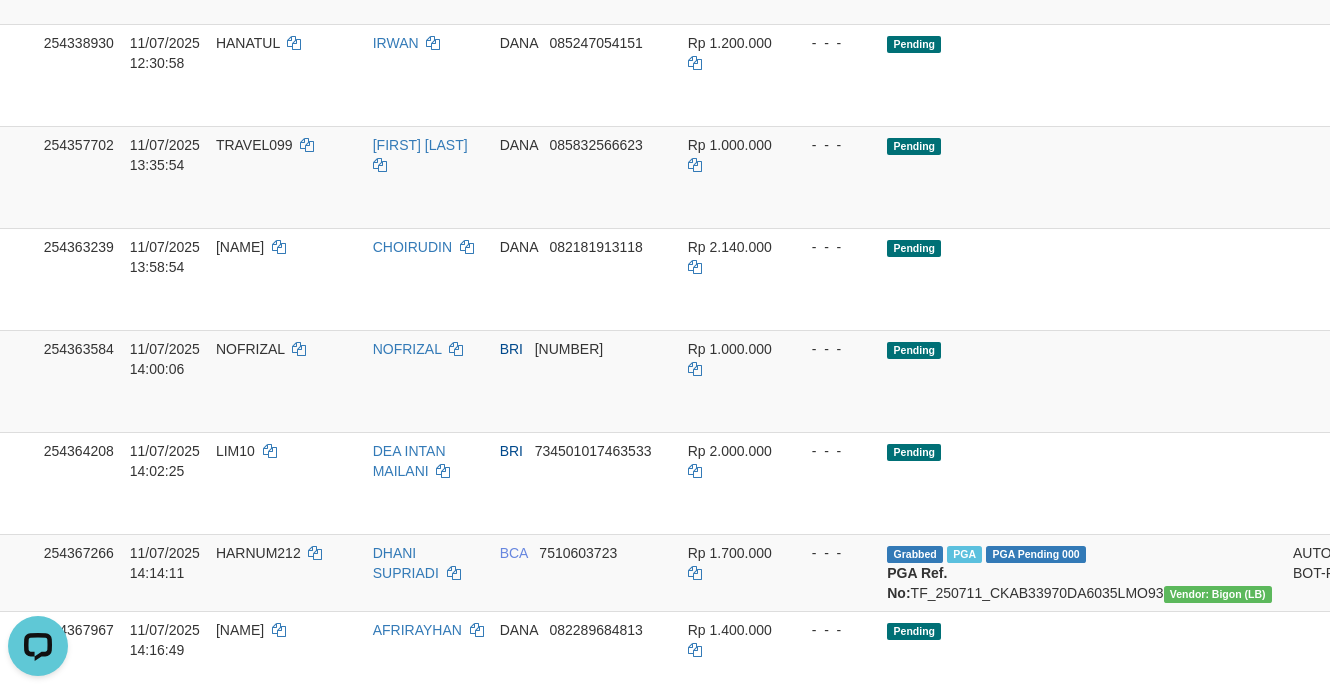 scroll, scrollTop: 1000, scrollLeft: 115, axis: both 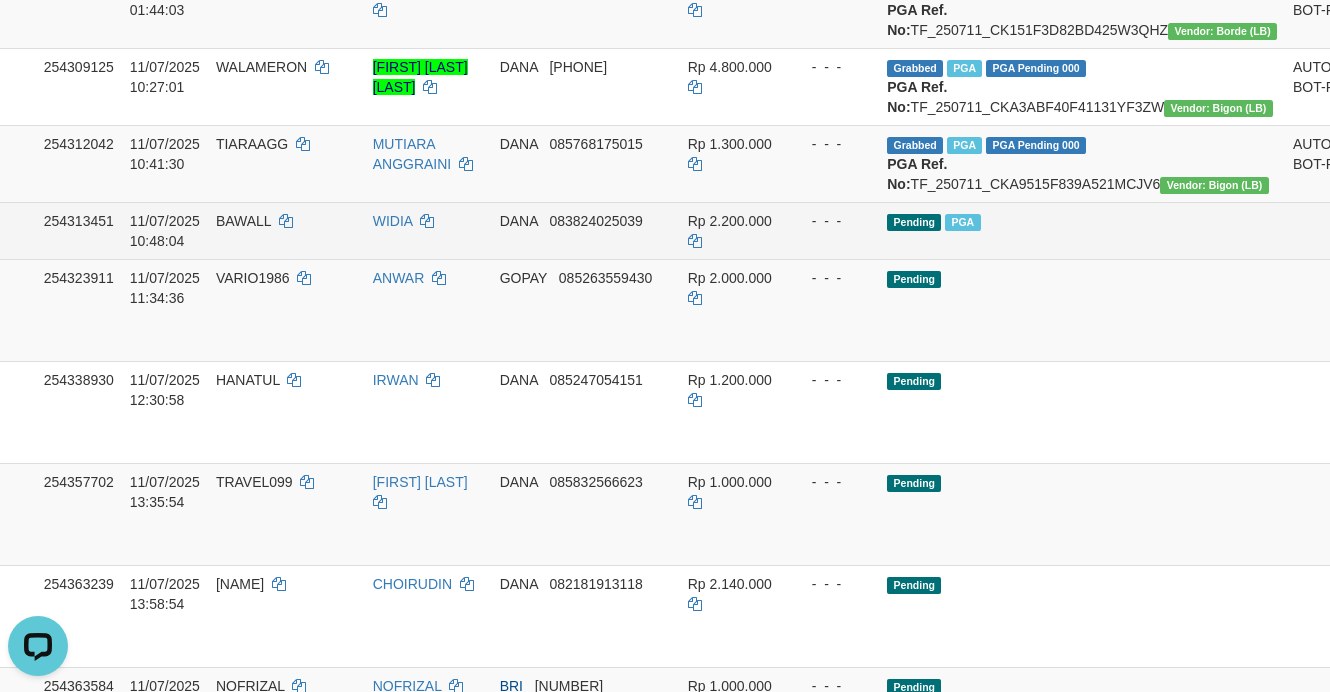 click on "Pending   PGA" at bounding box center [1082, 230] 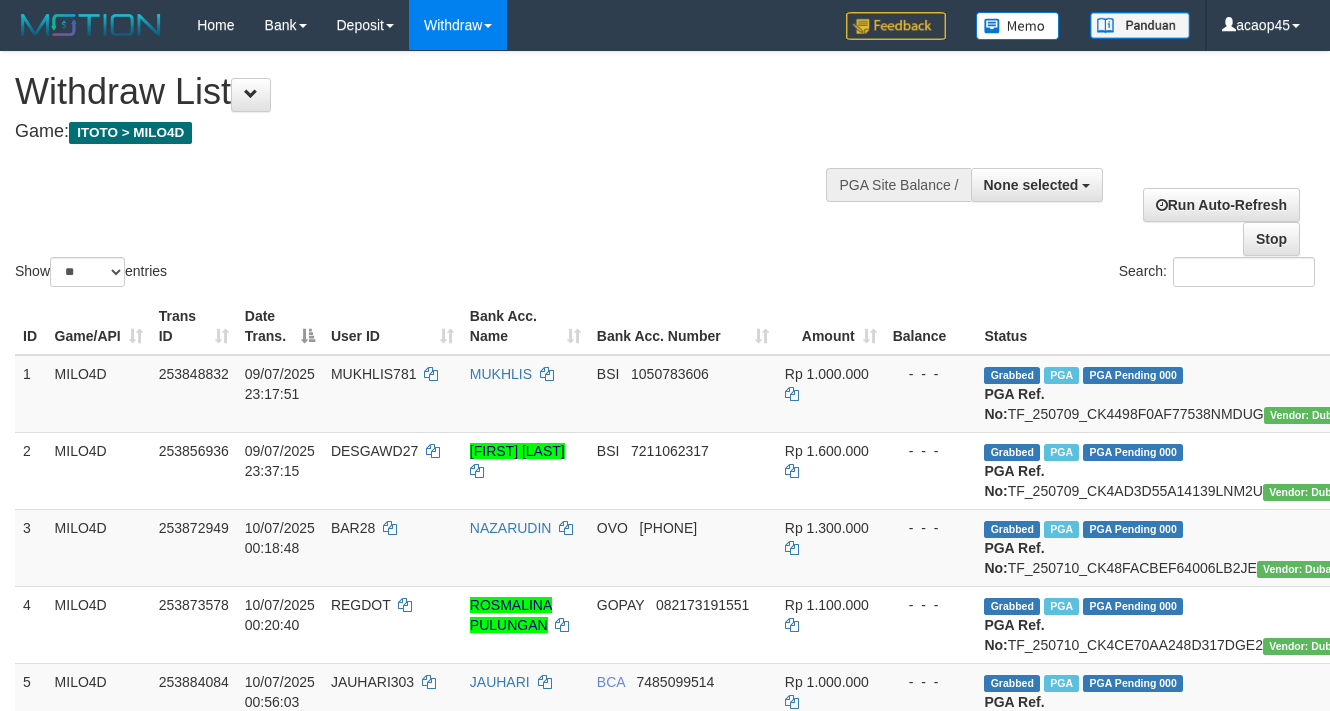 select 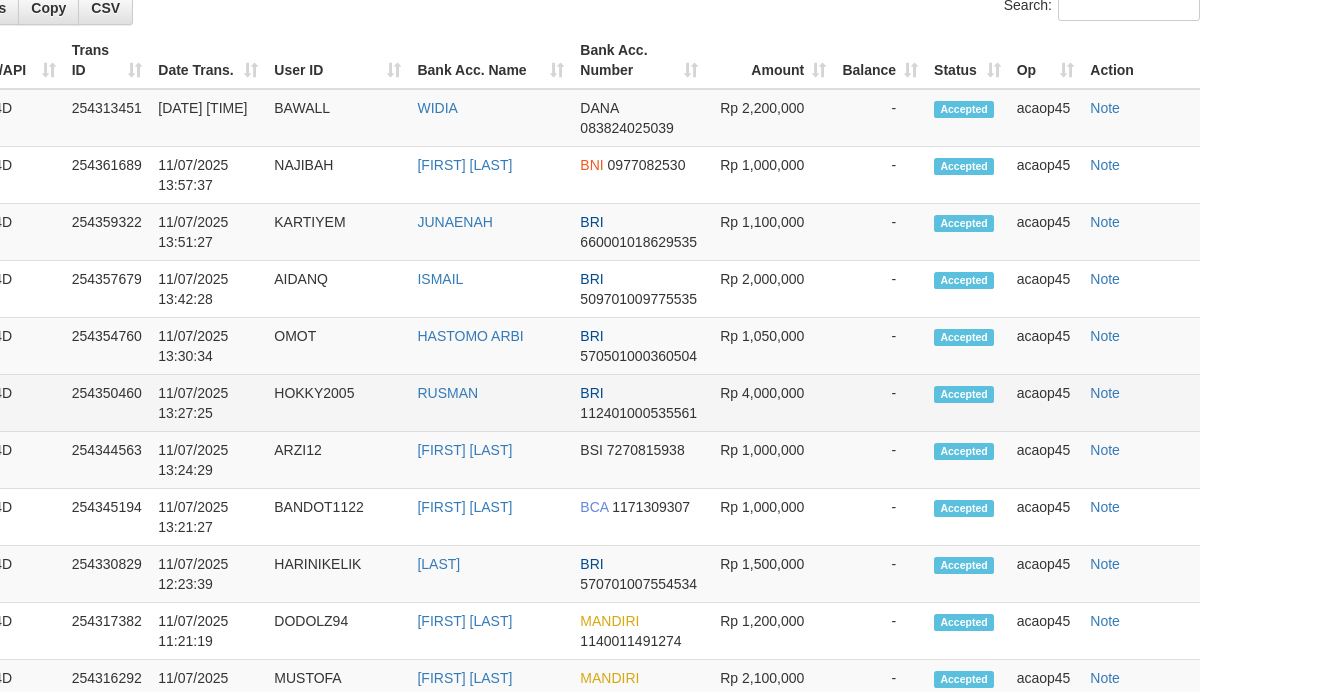 scroll, scrollTop: 3000, scrollLeft: 115, axis: both 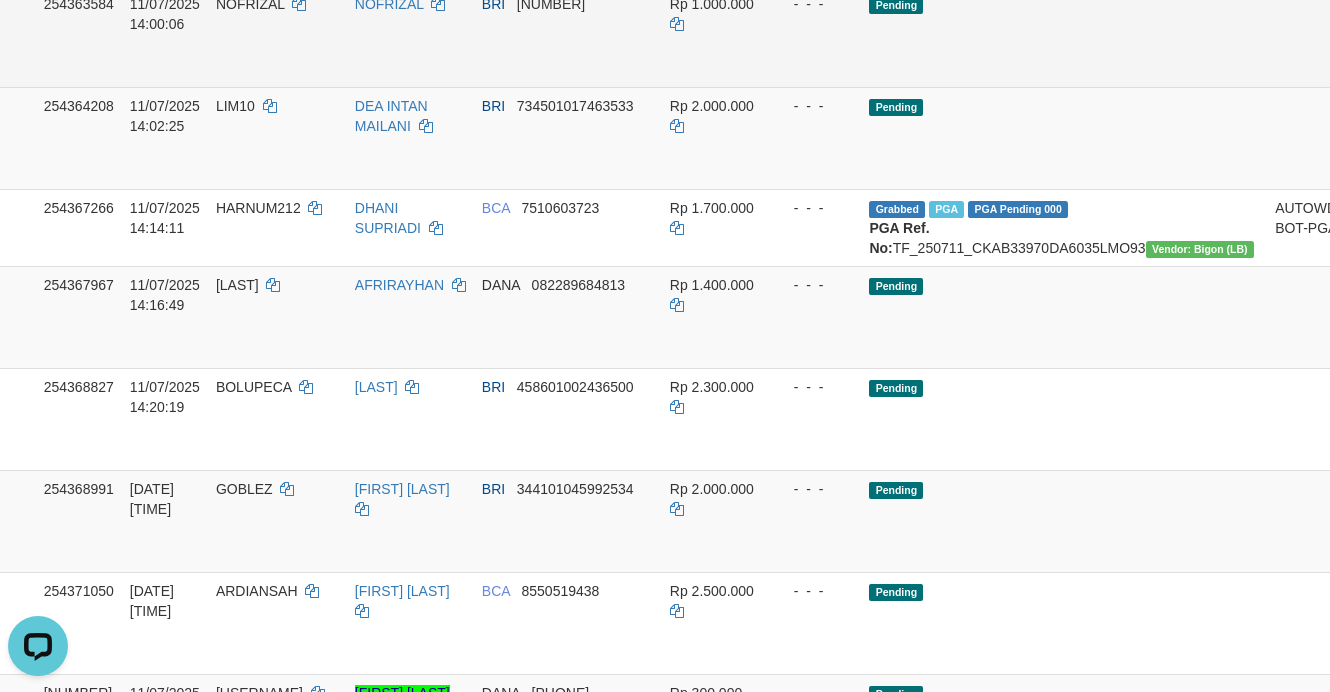 click on "-  -  -" at bounding box center [816, 36] 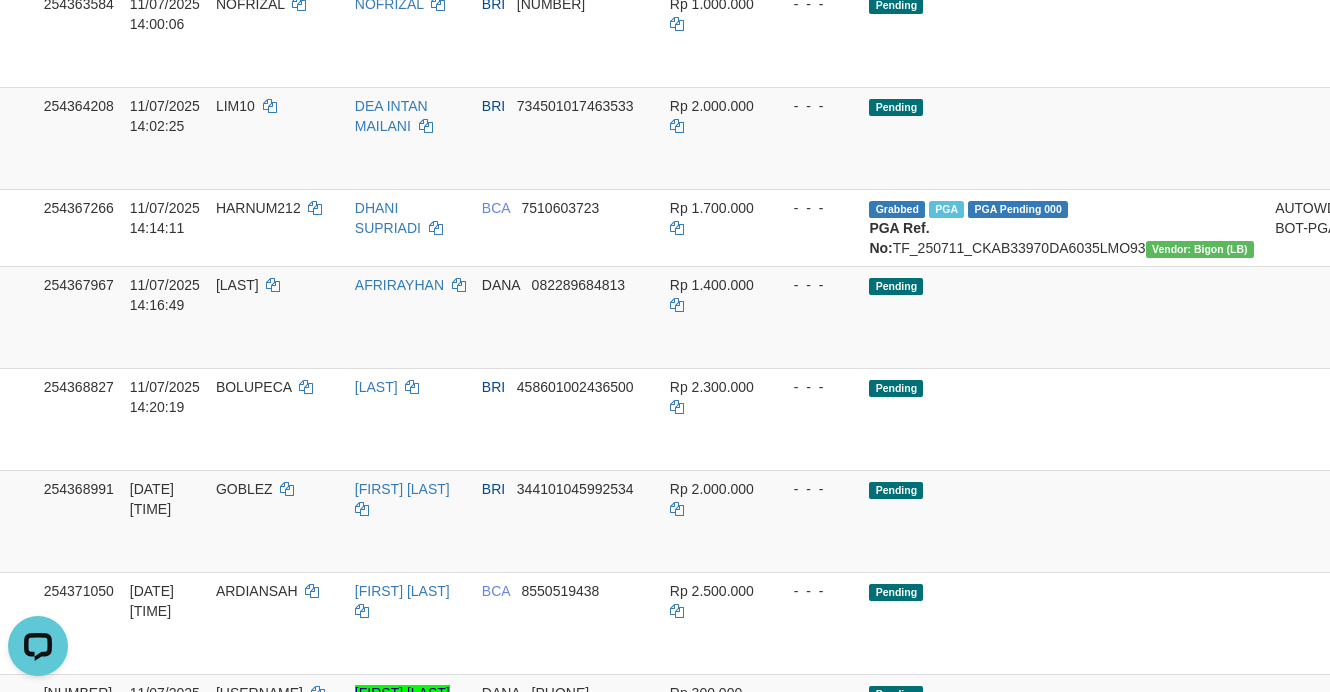 click on "DANA     082181913118" at bounding box center [568, -66] 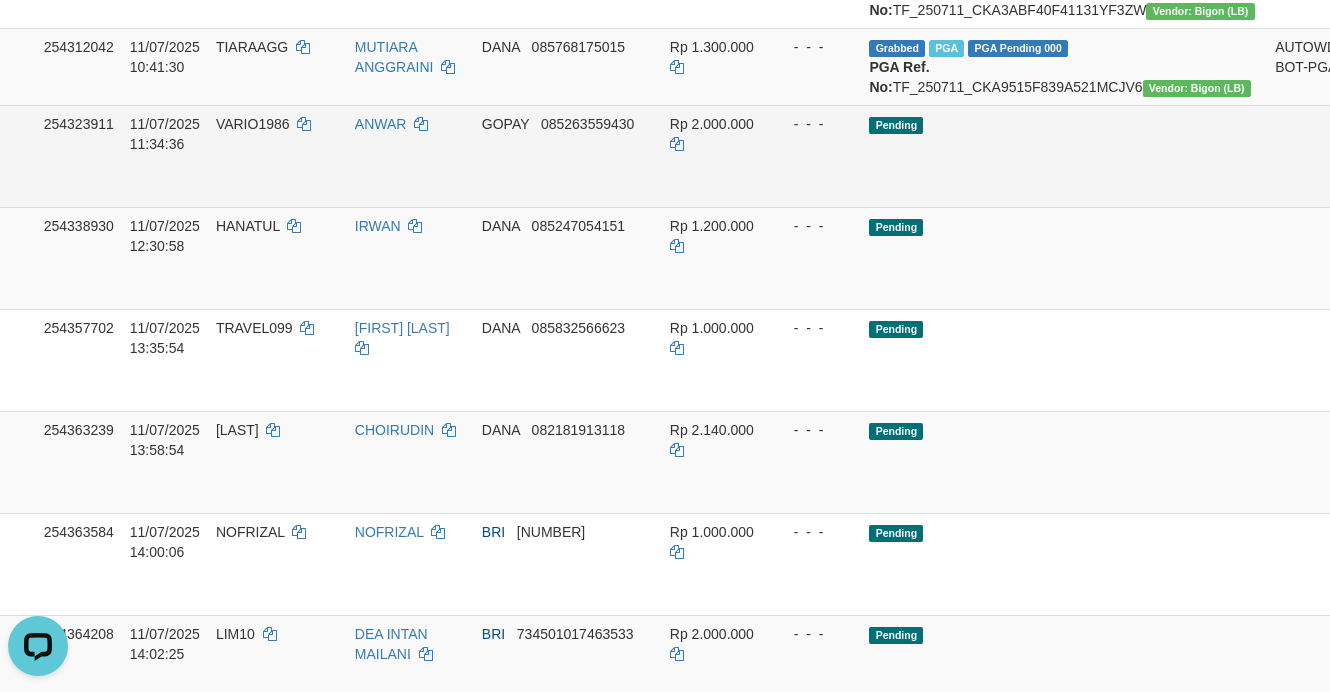 click on "Send PGA" at bounding box center (1374, 179) 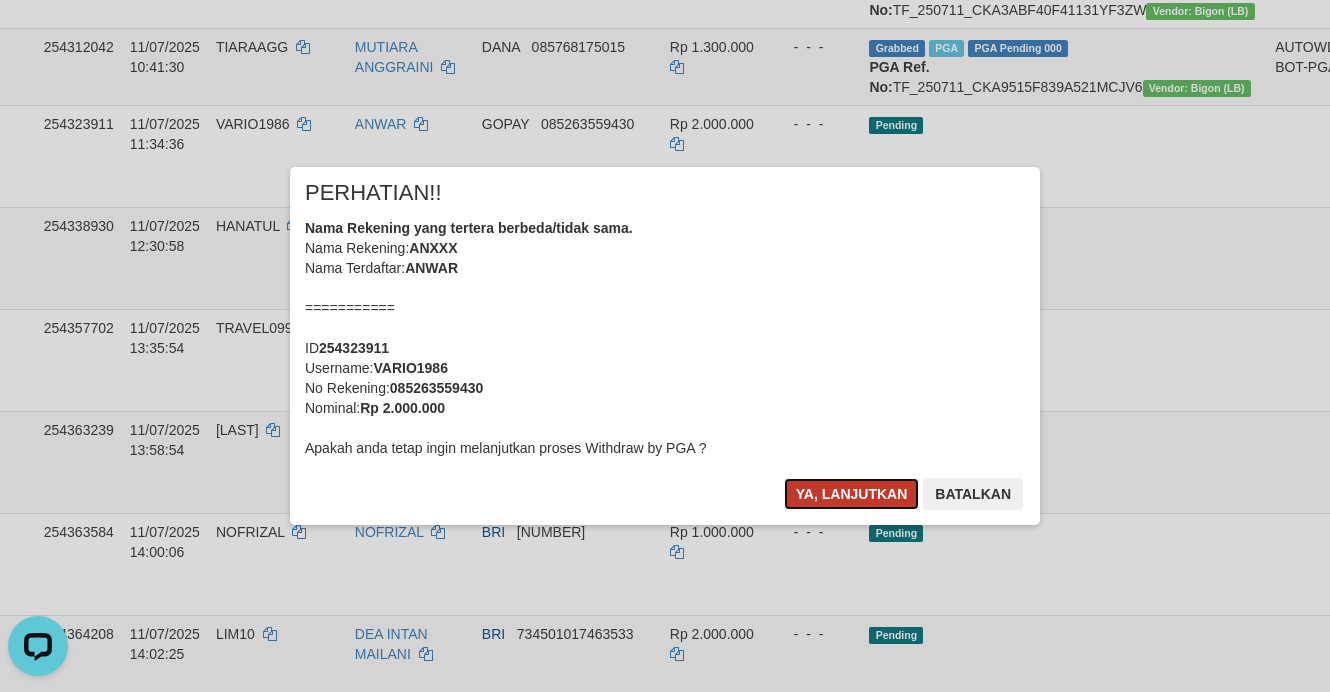 click on "Ya, lanjutkan" at bounding box center [852, 494] 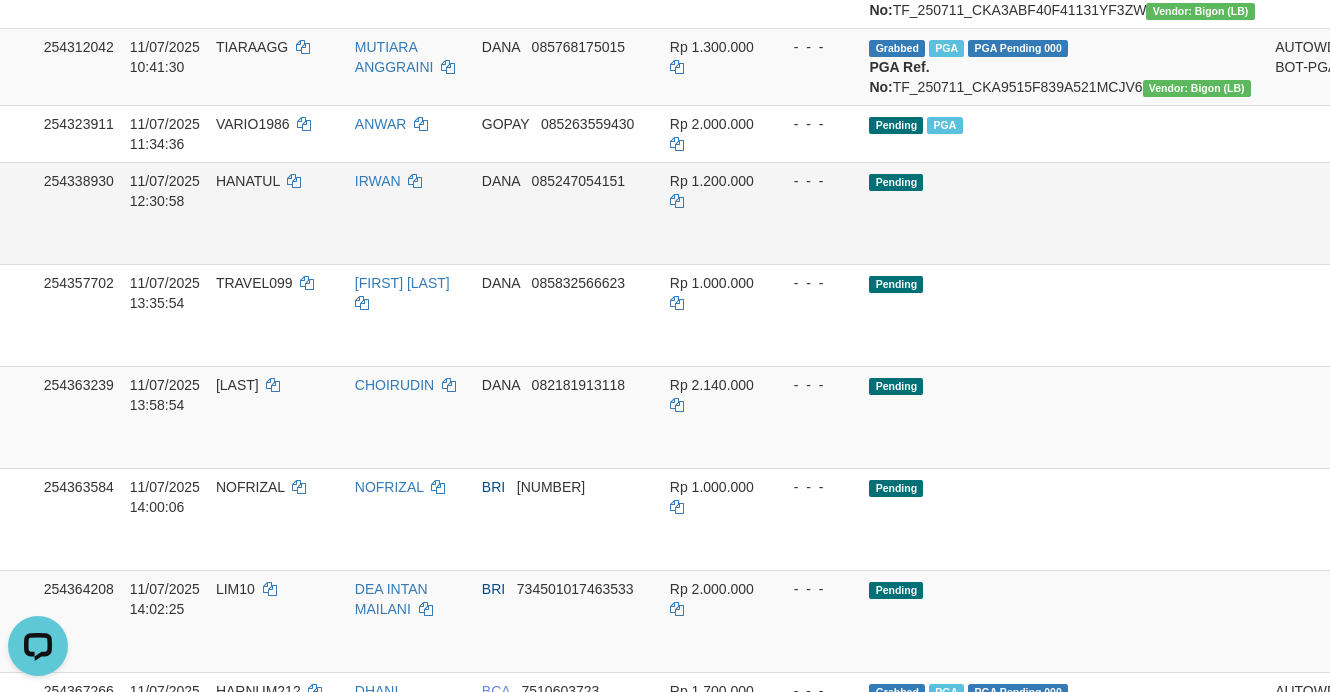click on "Pending" at bounding box center (1064, 213) 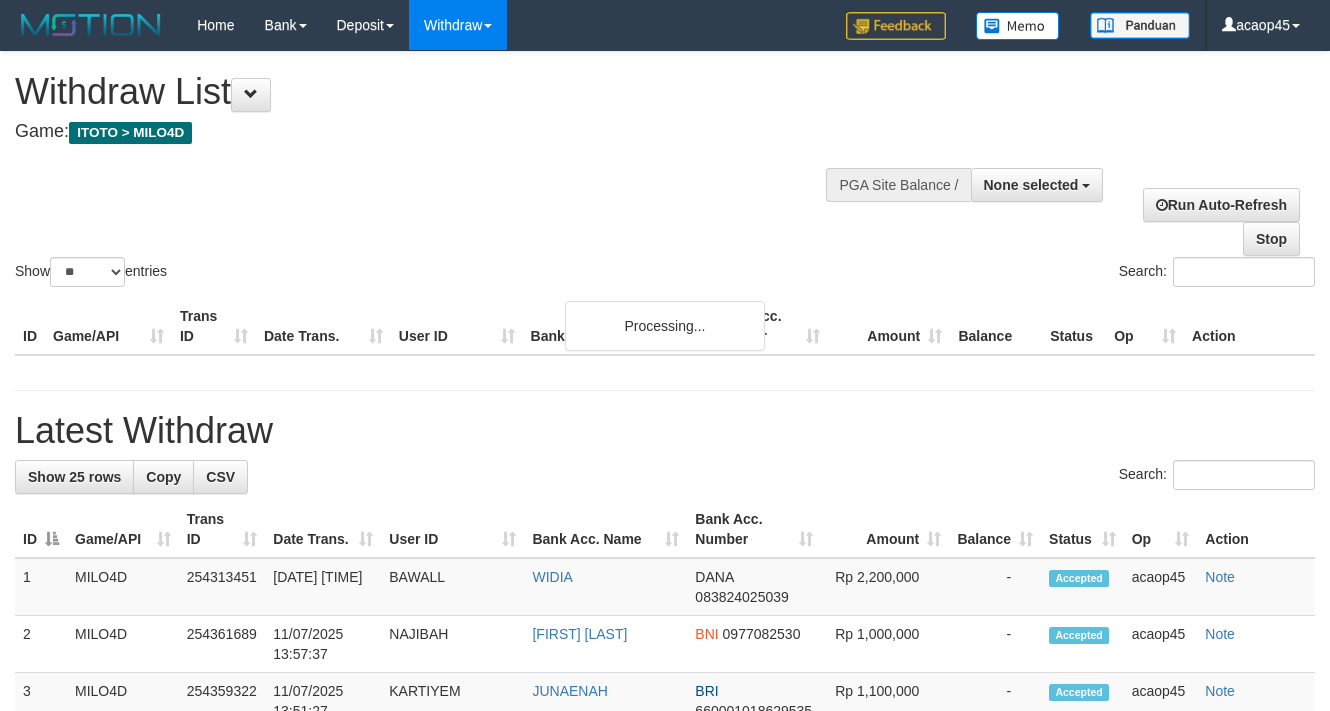 select 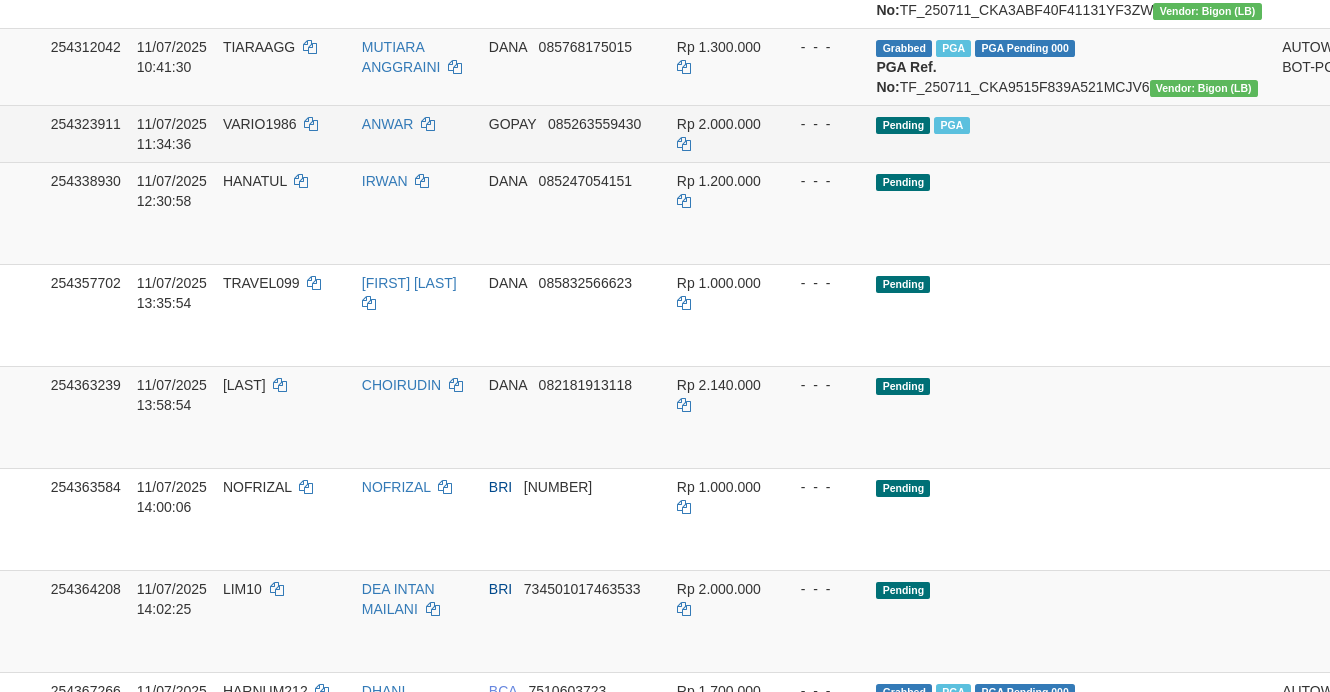 scroll, scrollTop: 1097, scrollLeft: 112, axis: both 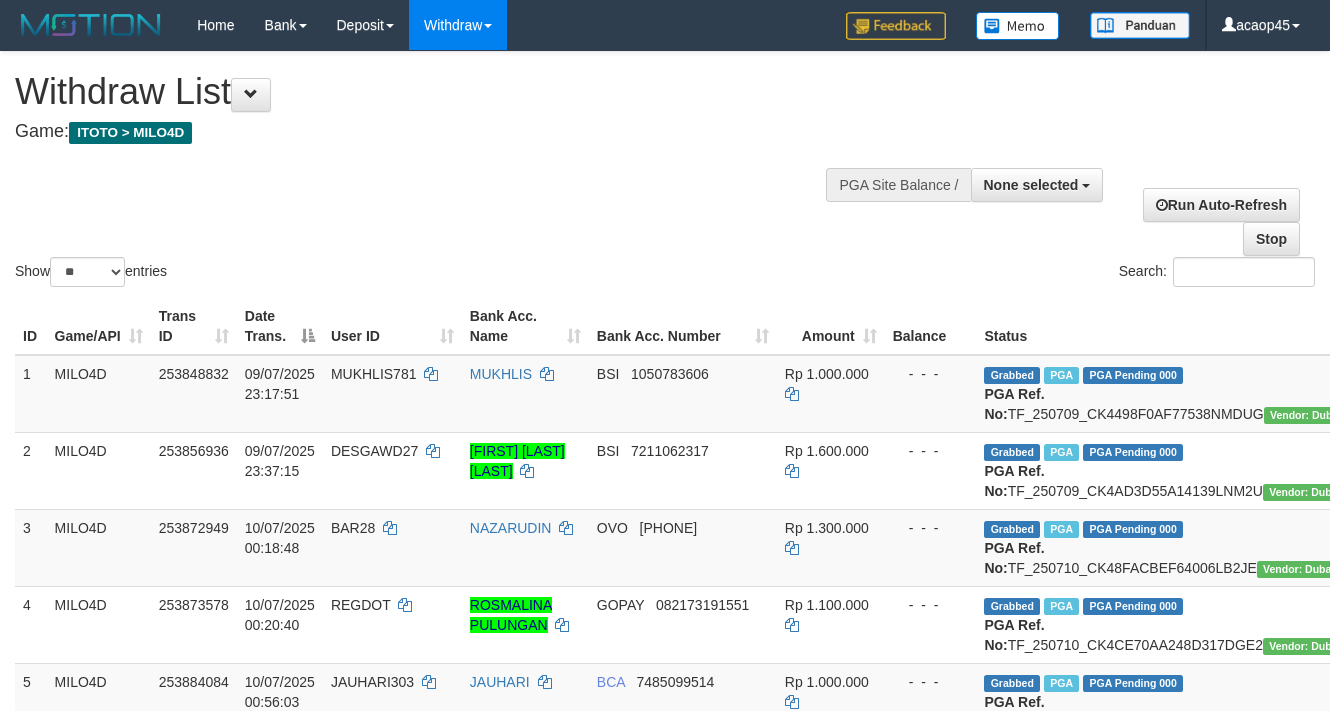select 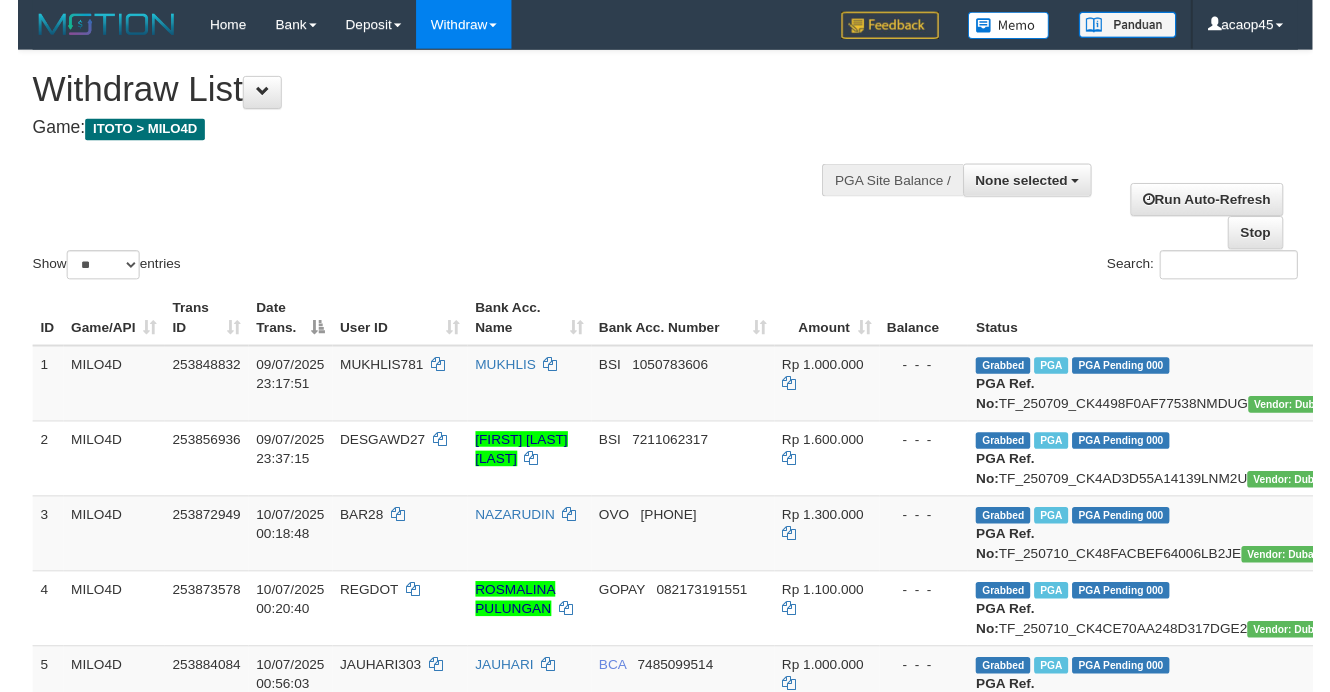 scroll, scrollTop: 0, scrollLeft: 0, axis: both 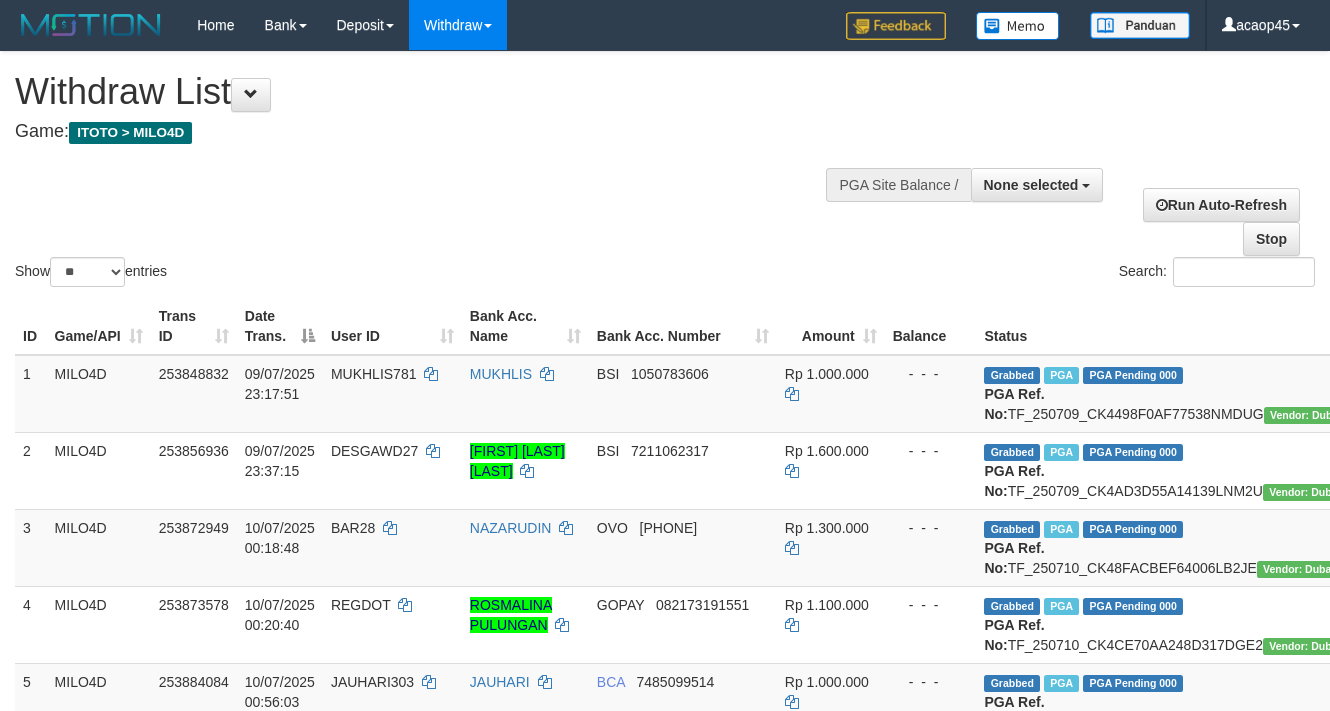 select 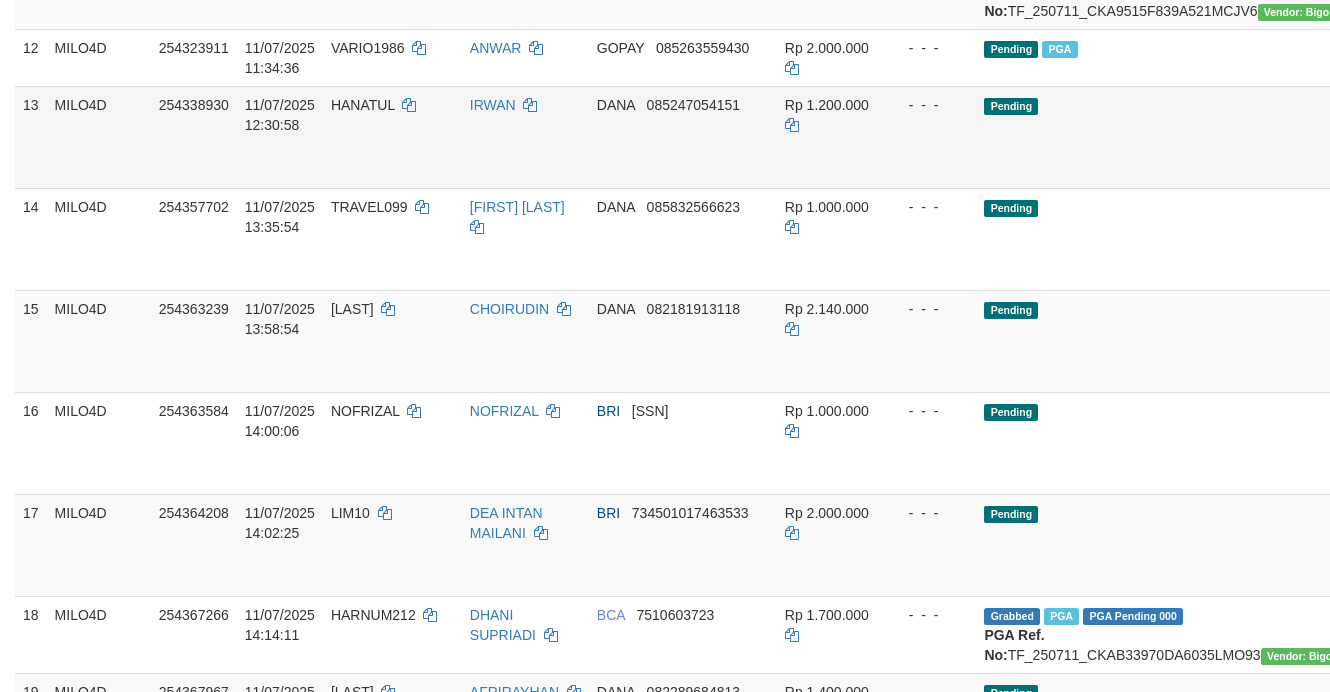scroll, scrollTop: 1250, scrollLeft: 0, axis: vertical 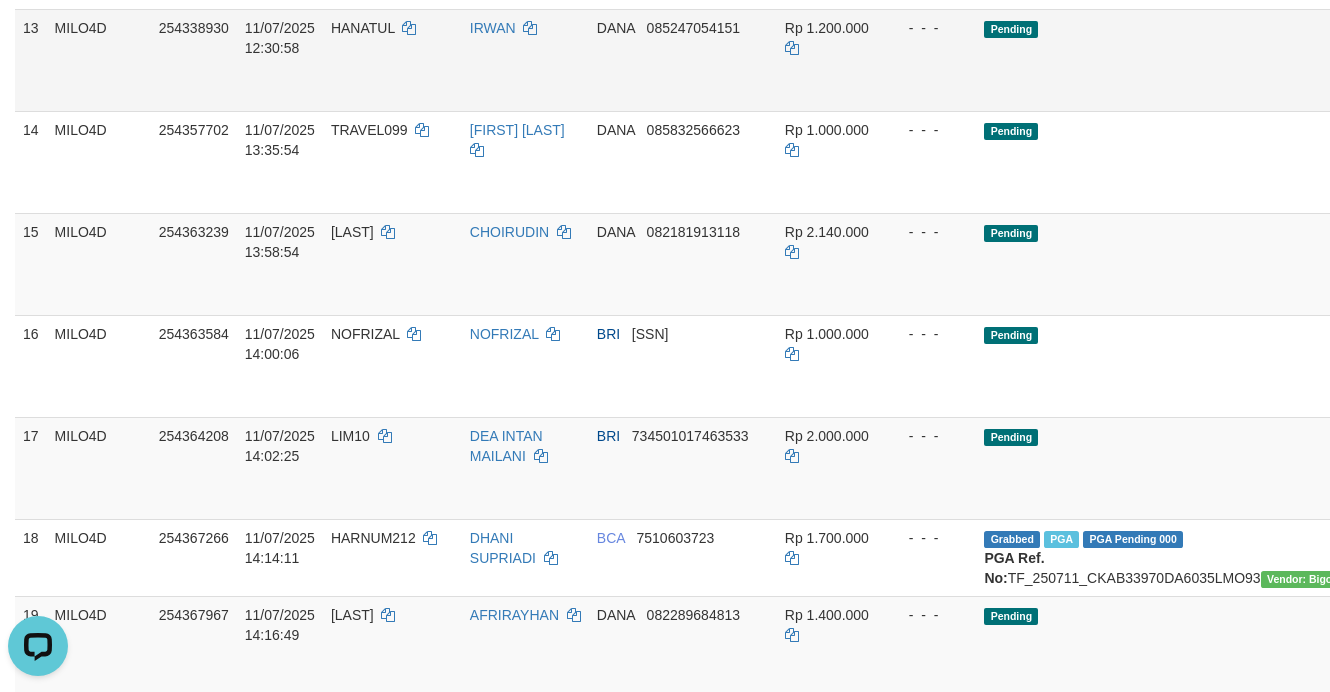 click on "Rp 1.200.000" at bounding box center [831, 60] 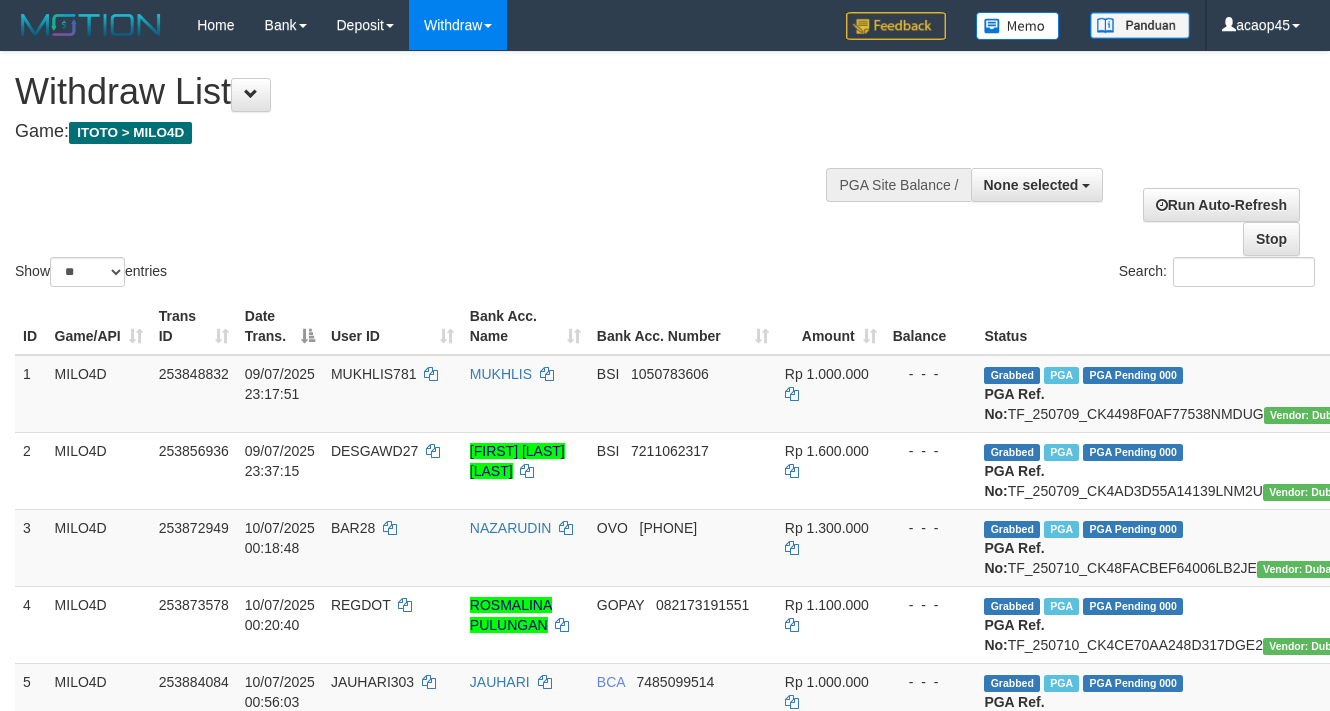 select 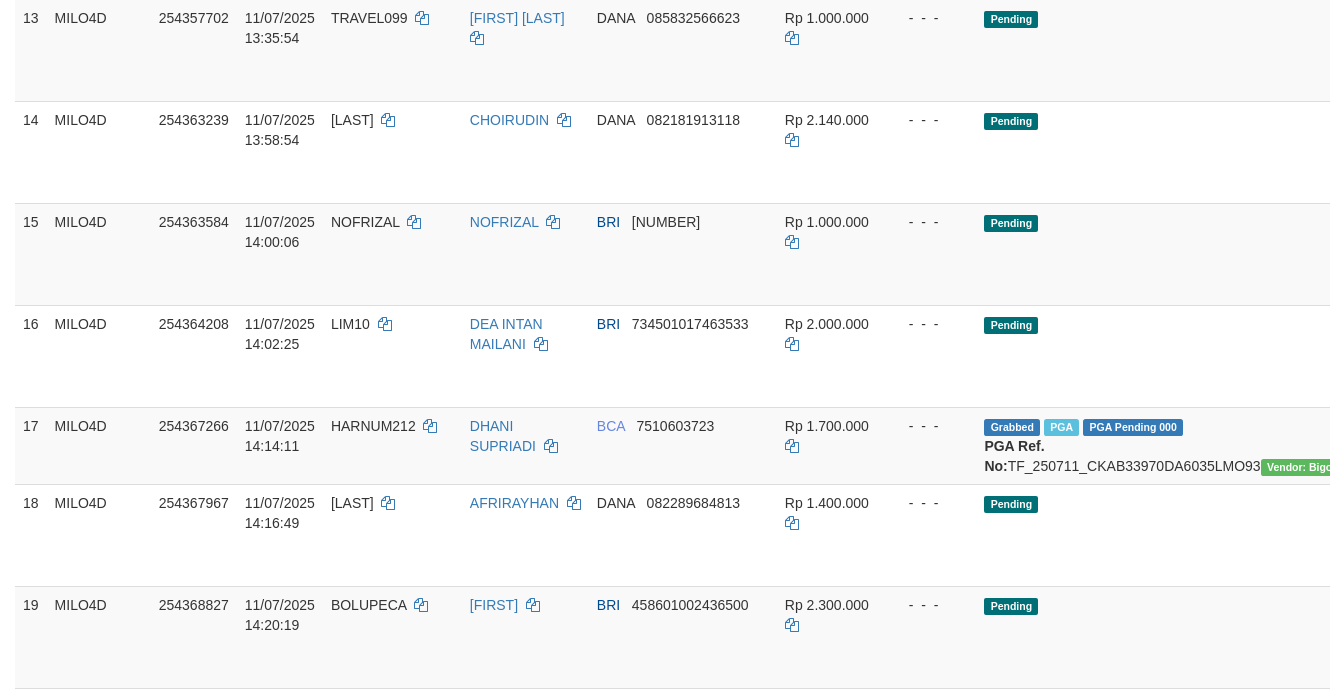 scroll, scrollTop: 1250, scrollLeft: 0, axis: vertical 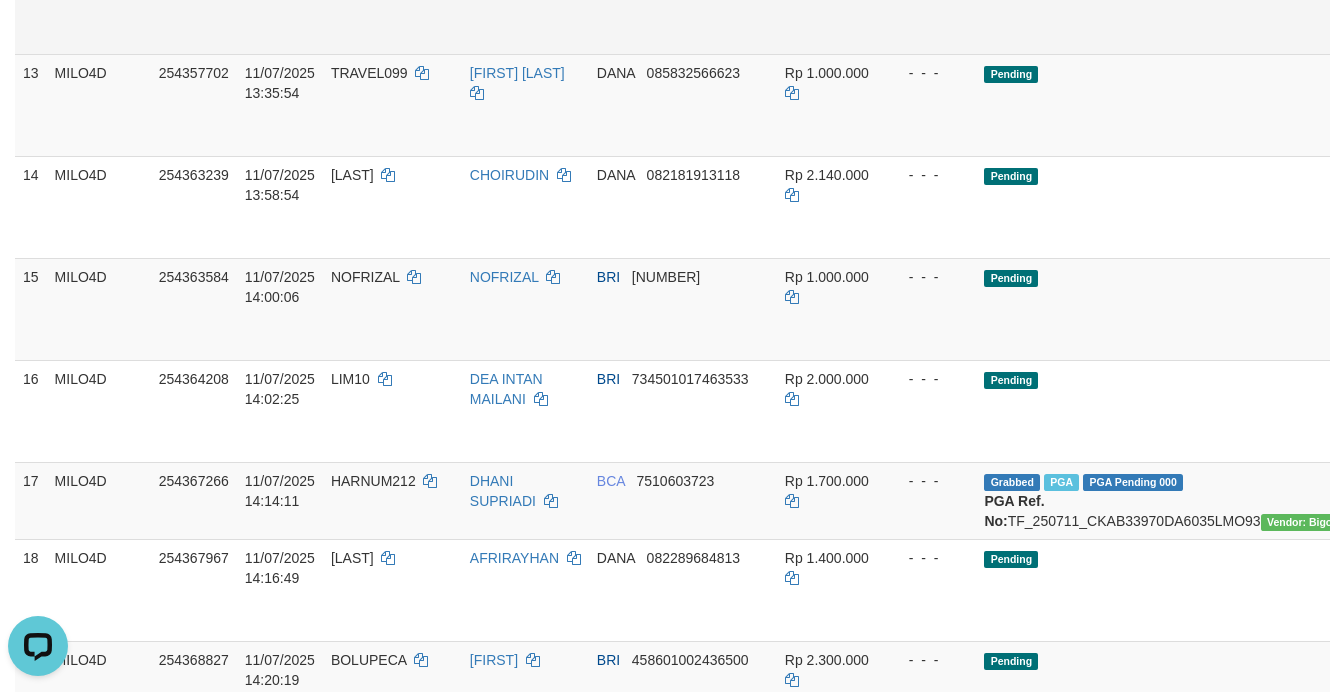 click on "Pending" at bounding box center [1179, 3] 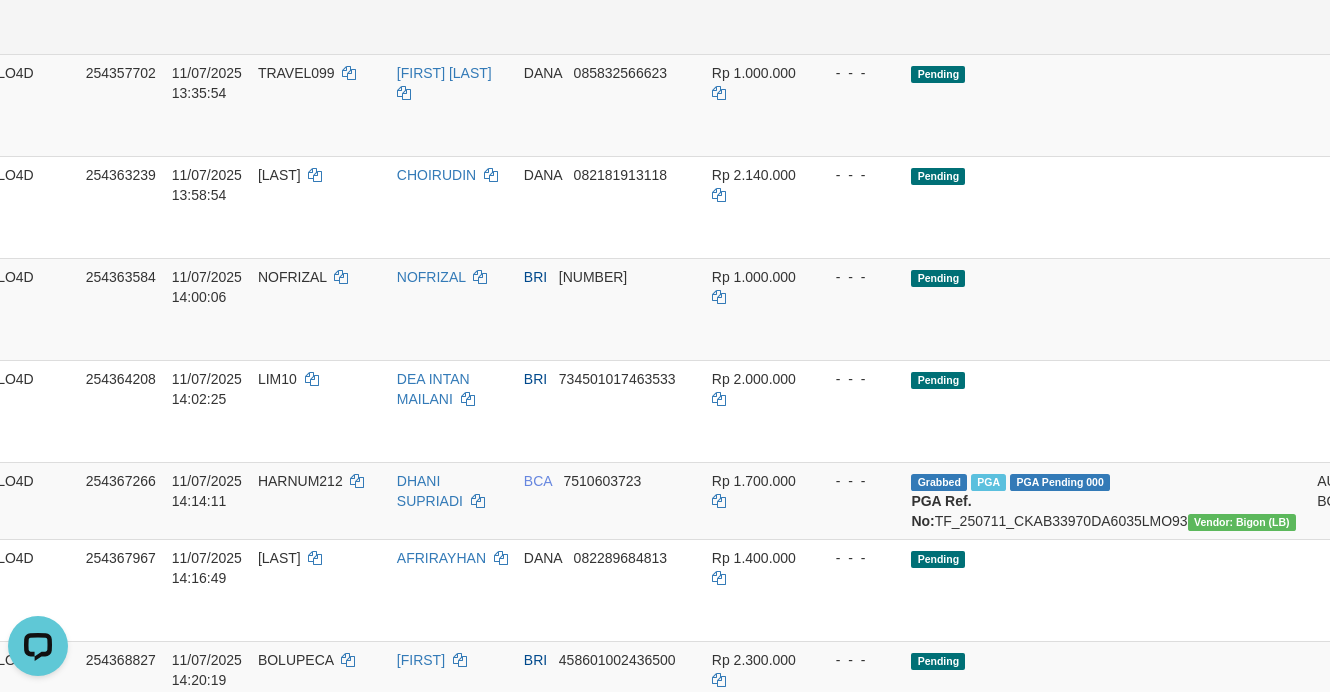 scroll, scrollTop: 1250, scrollLeft: 112, axis: both 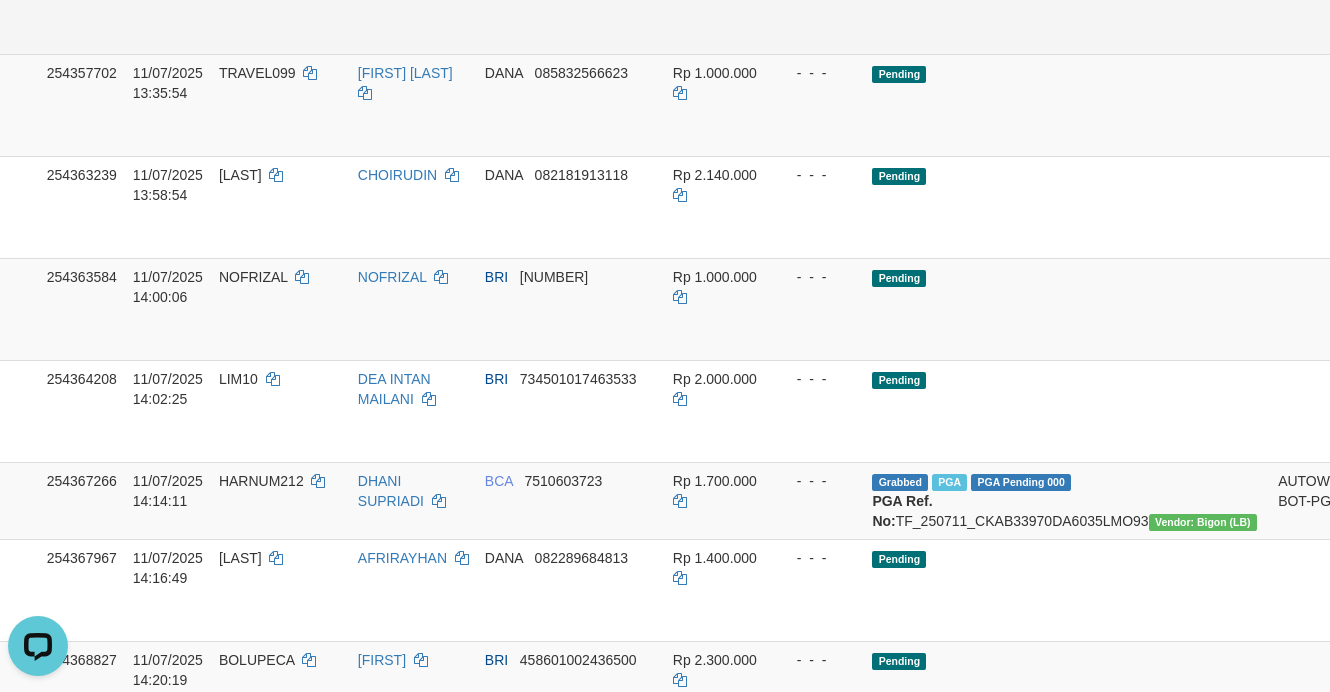 click on "Send PGA" at bounding box center (1377, 26) 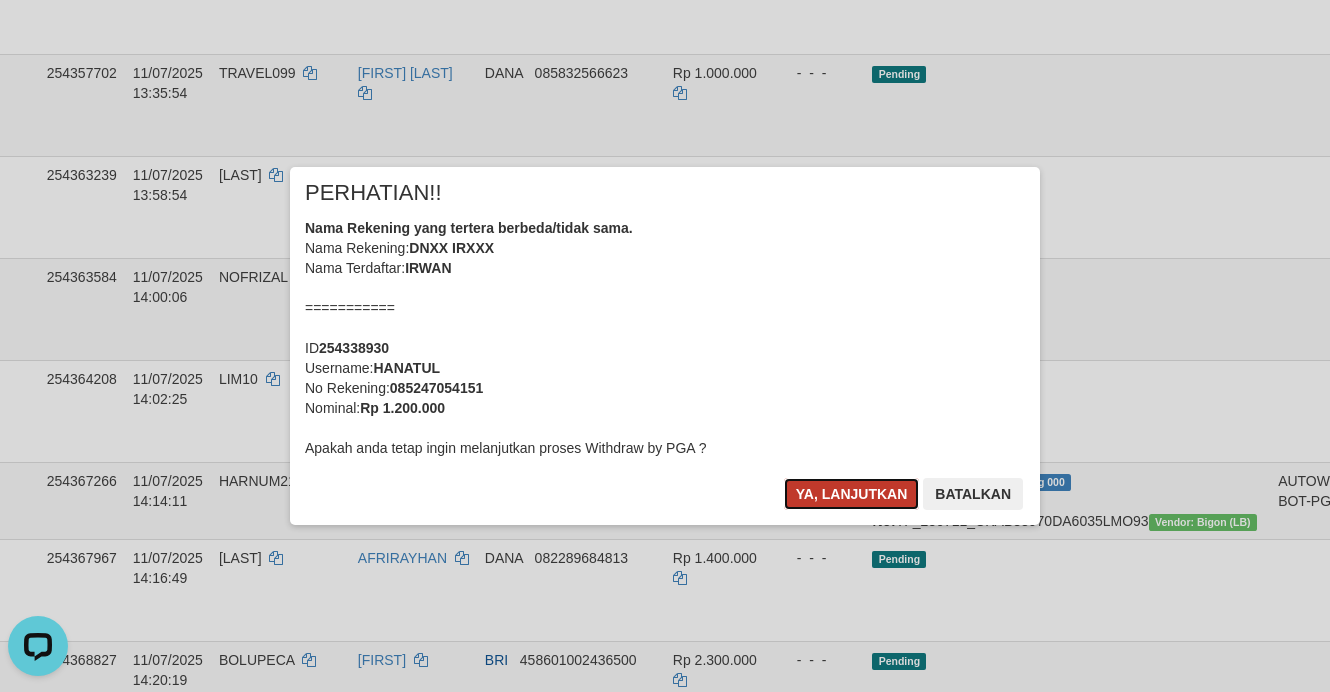 click on "Ya, lanjutkan" at bounding box center [852, 494] 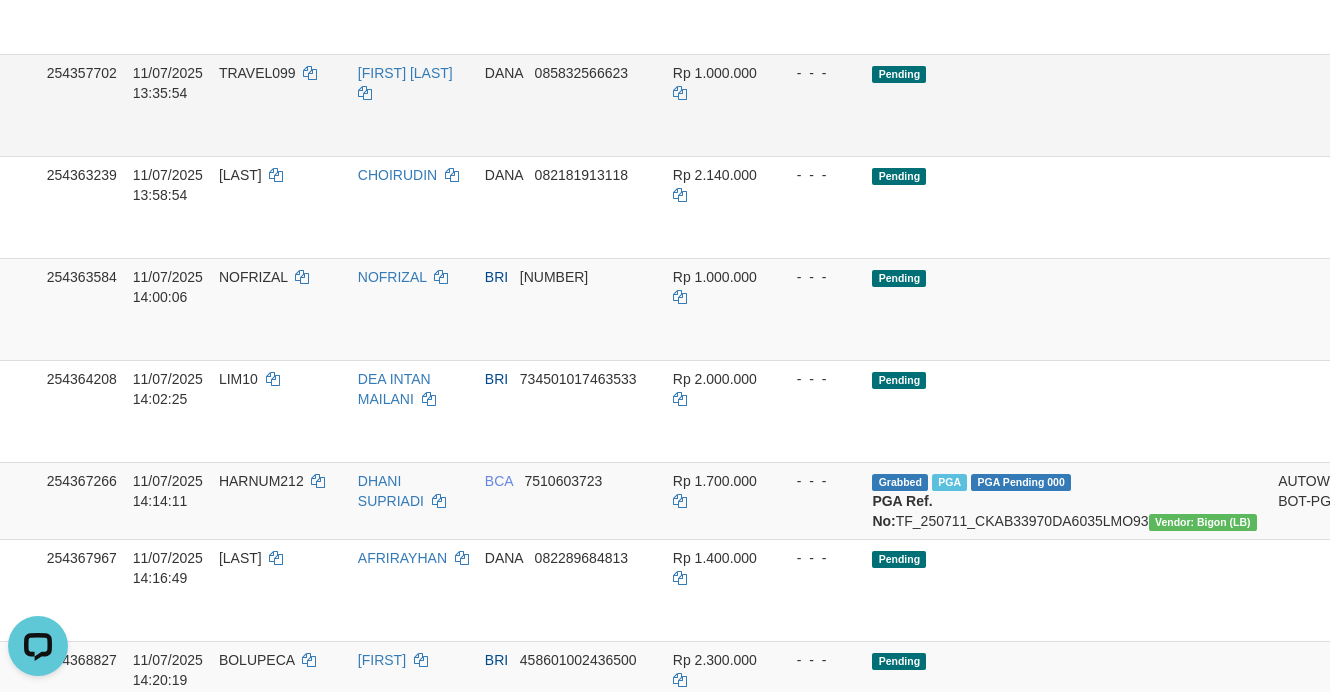 click on "Send PGA" at bounding box center (1377, 128) 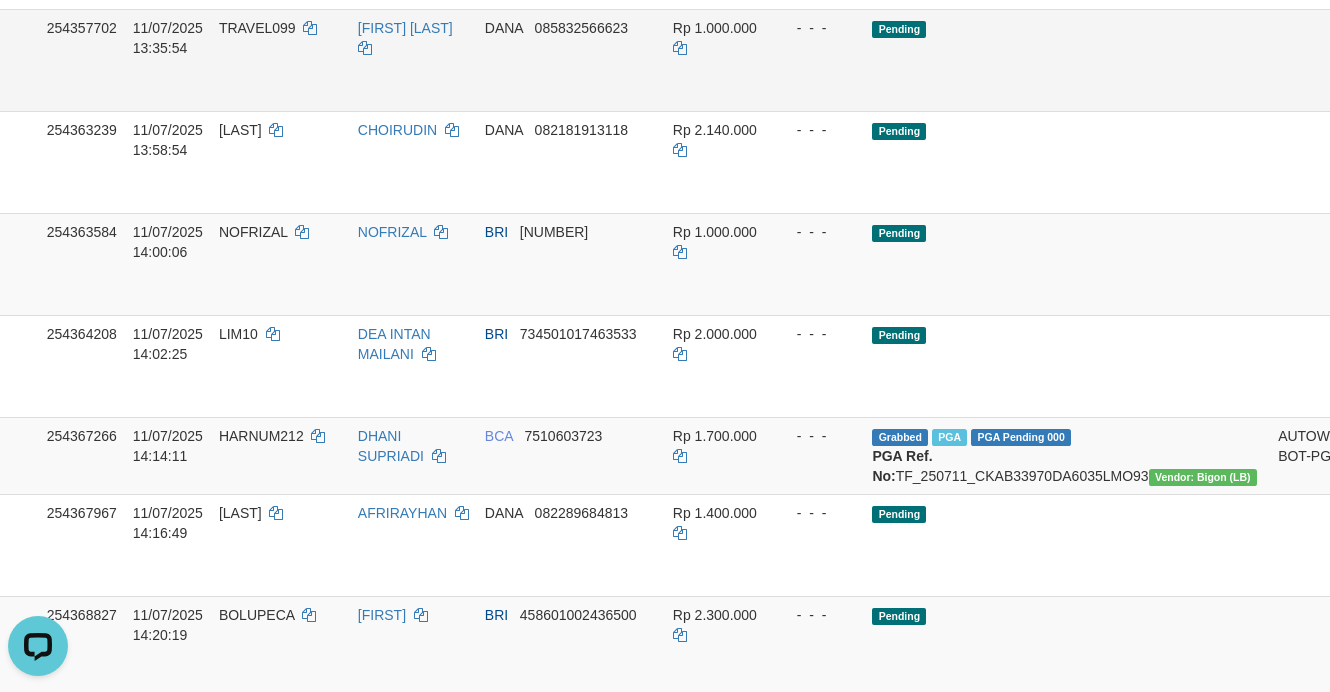 scroll, scrollTop: 1205, scrollLeft: 112, axis: both 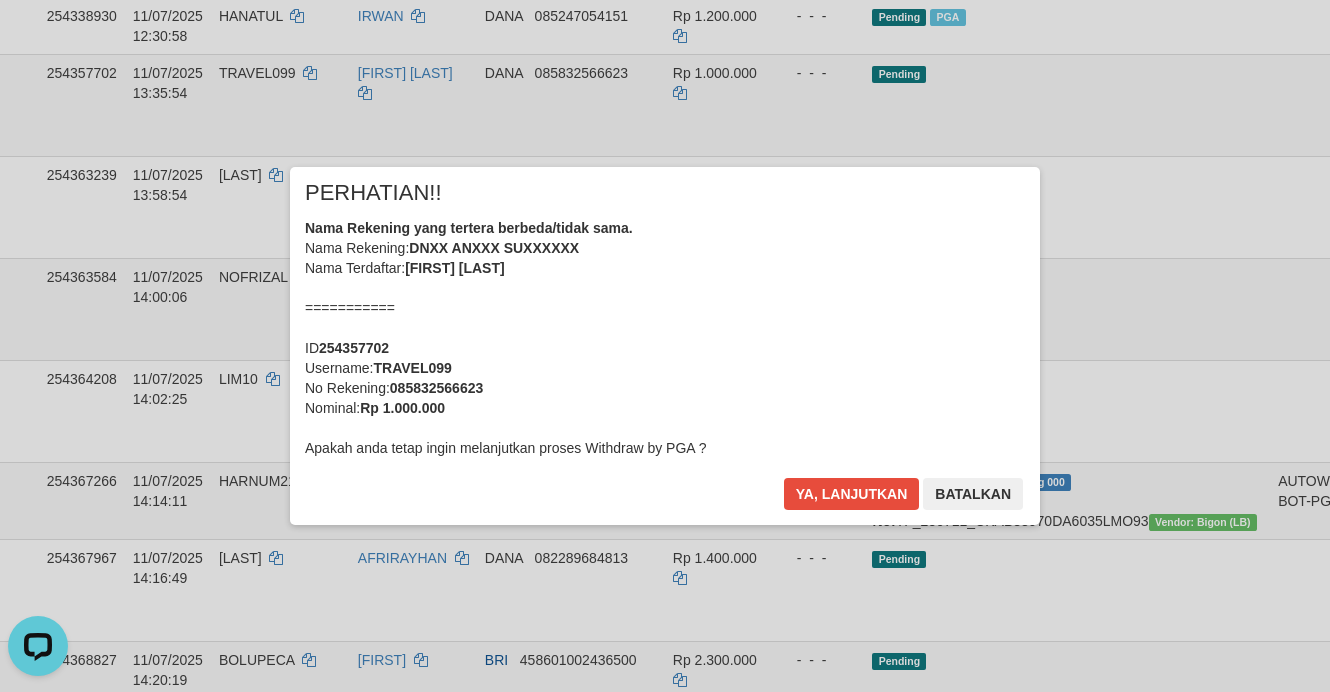 click on "× PERHATIAN!! Nama Rekening yang tertera berbeda/tidak sama. Nama Rekening:  DNXX ANXXX SUXXXXXX Nama Terdaftar:  ANGGI SUGIANTO =========== ID  254357702 Username:  TRAVEL099 No Rekening:  085832566623 Nominal:  Rp 1.000.000 Apakah anda tetap ingin melanjutkan proses Withdraw by PGA ? Ya, lanjutkan Batalkan" at bounding box center (665, 346) 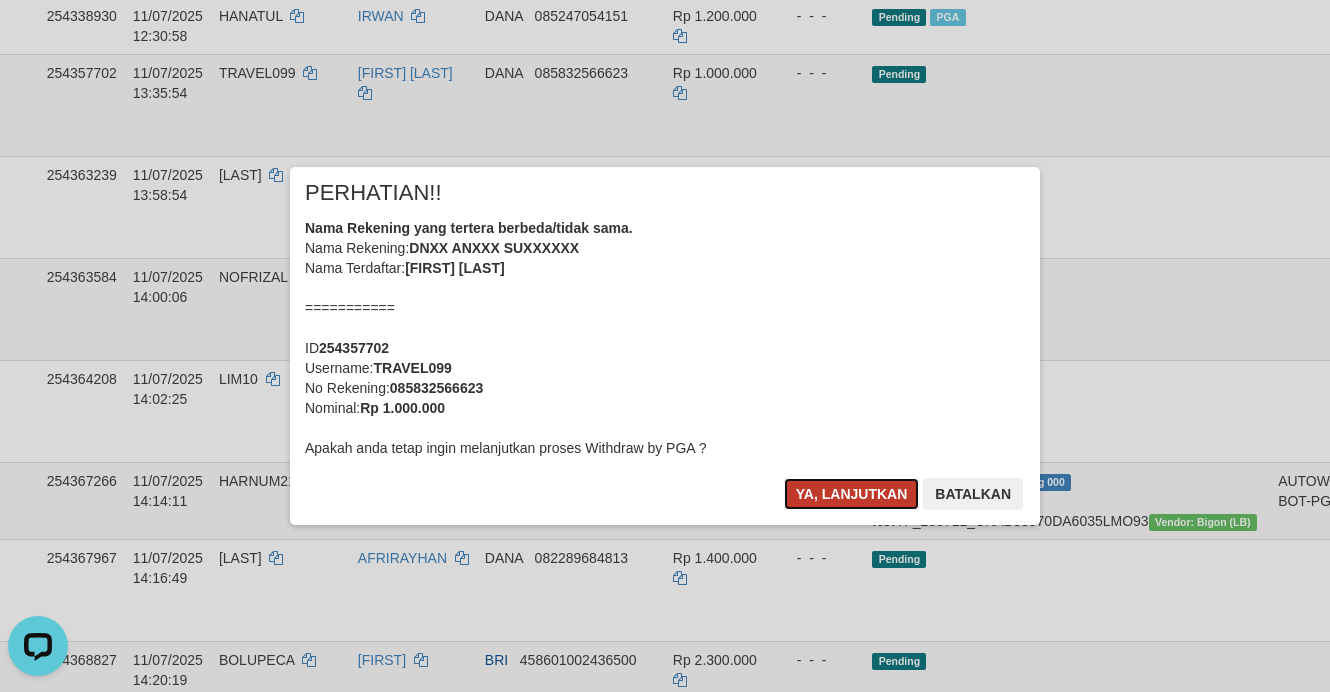 click on "Ya, lanjutkan" at bounding box center (852, 494) 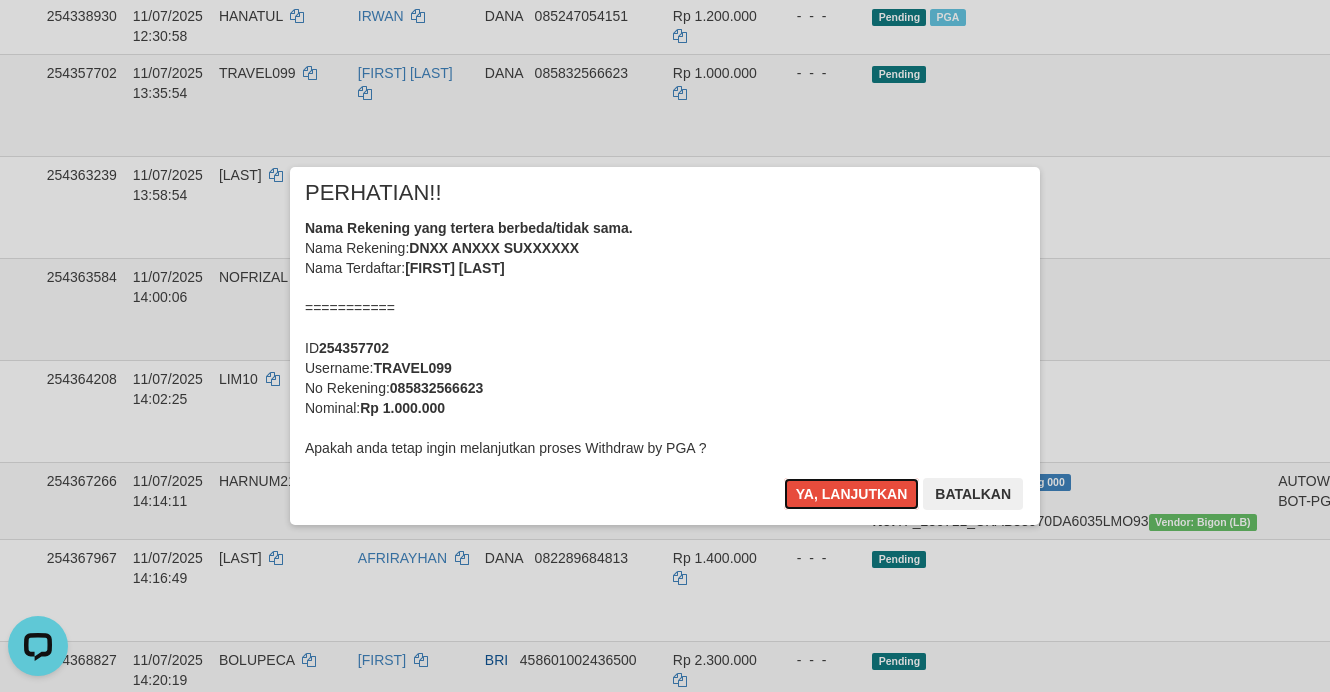 type 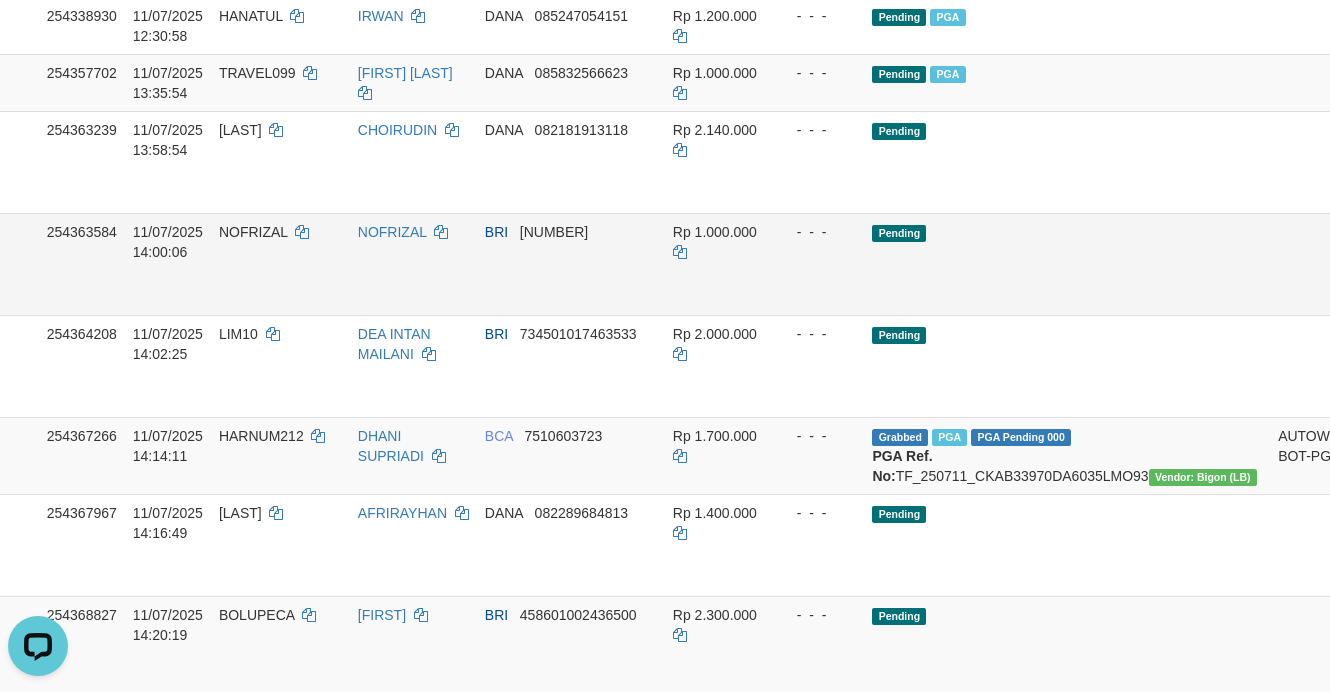 click on "Pending" at bounding box center (1067, 264) 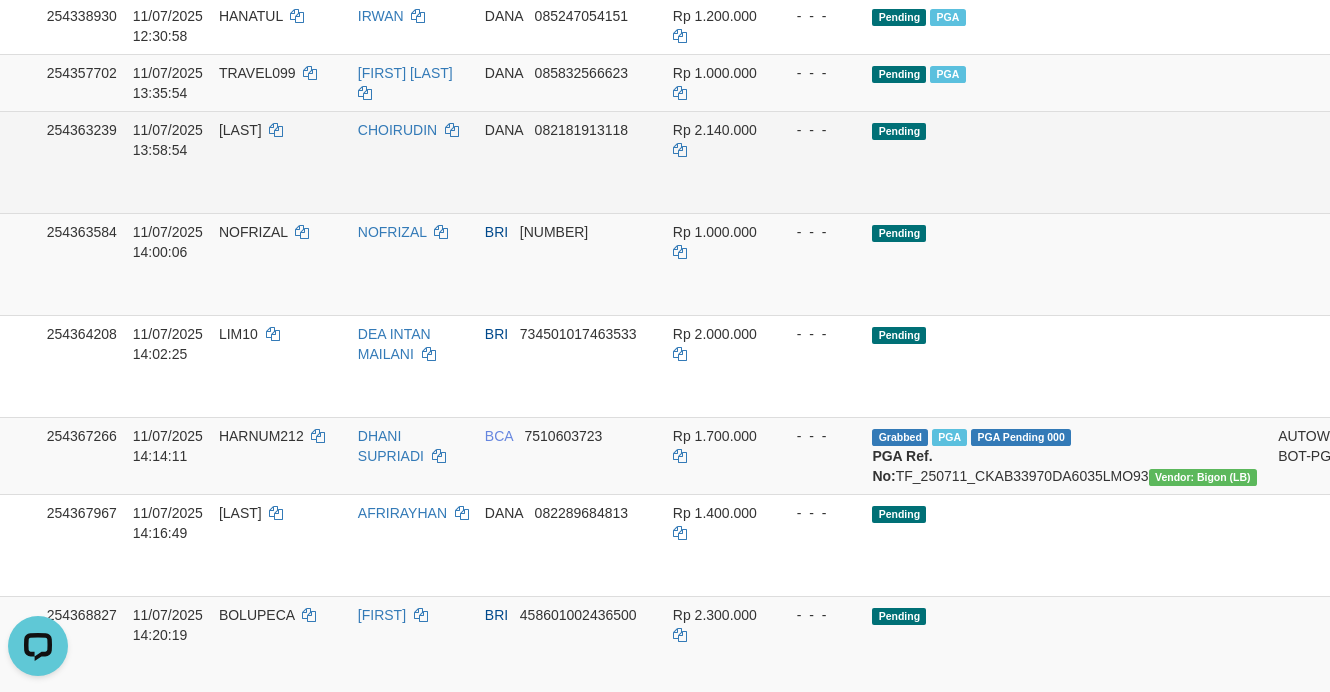 click on "Send PGA" at bounding box center (1377, 185) 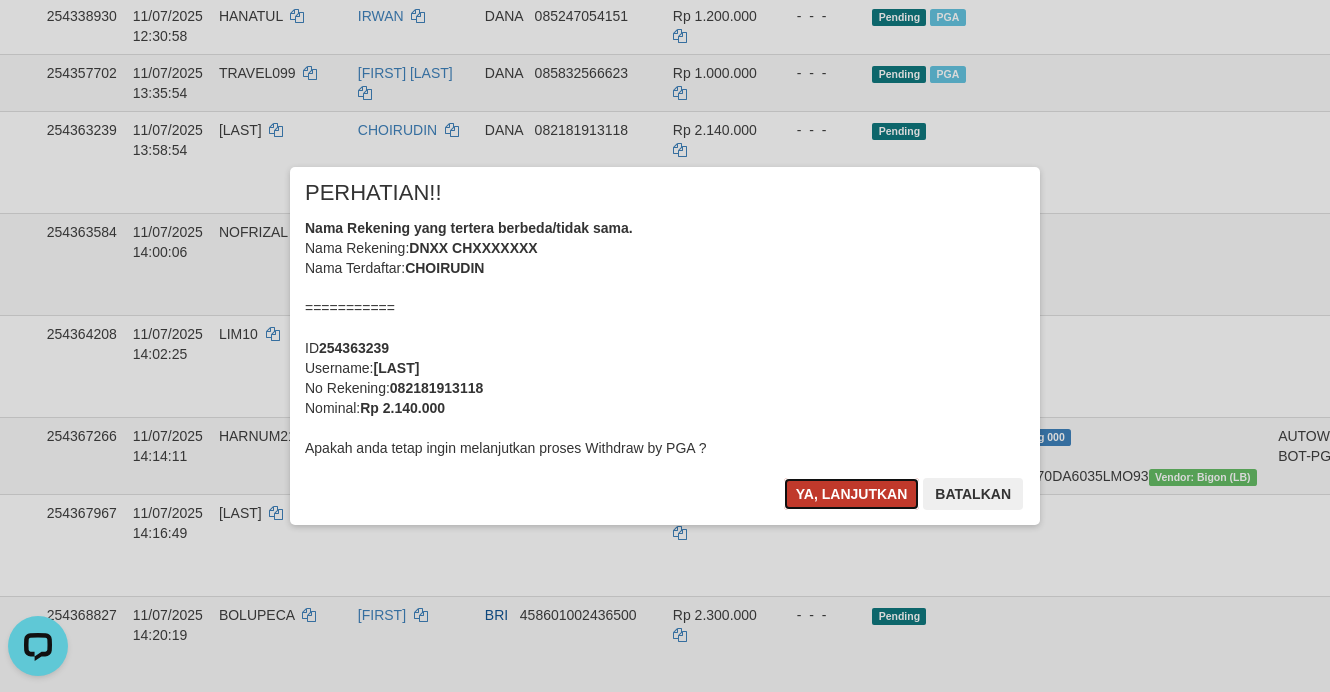 click on "Ya, lanjutkan" at bounding box center [852, 494] 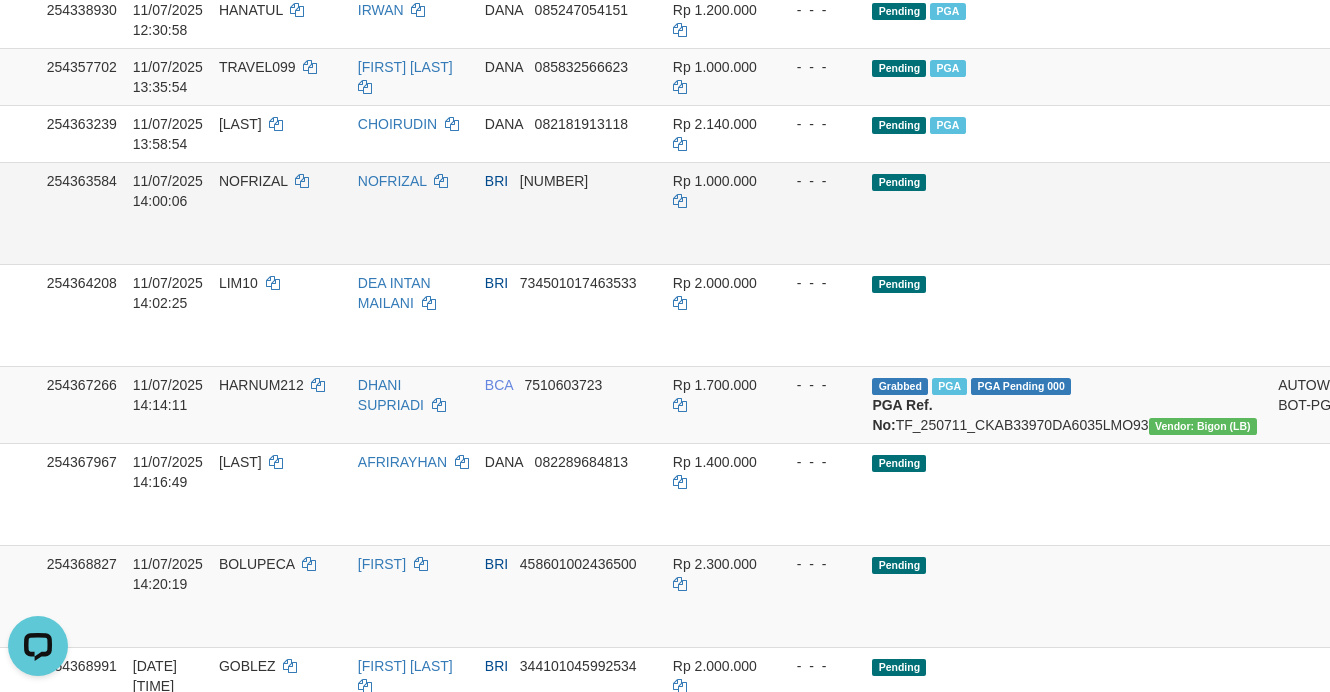 scroll, scrollTop: 1155, scrollLeft: 112, axis: both 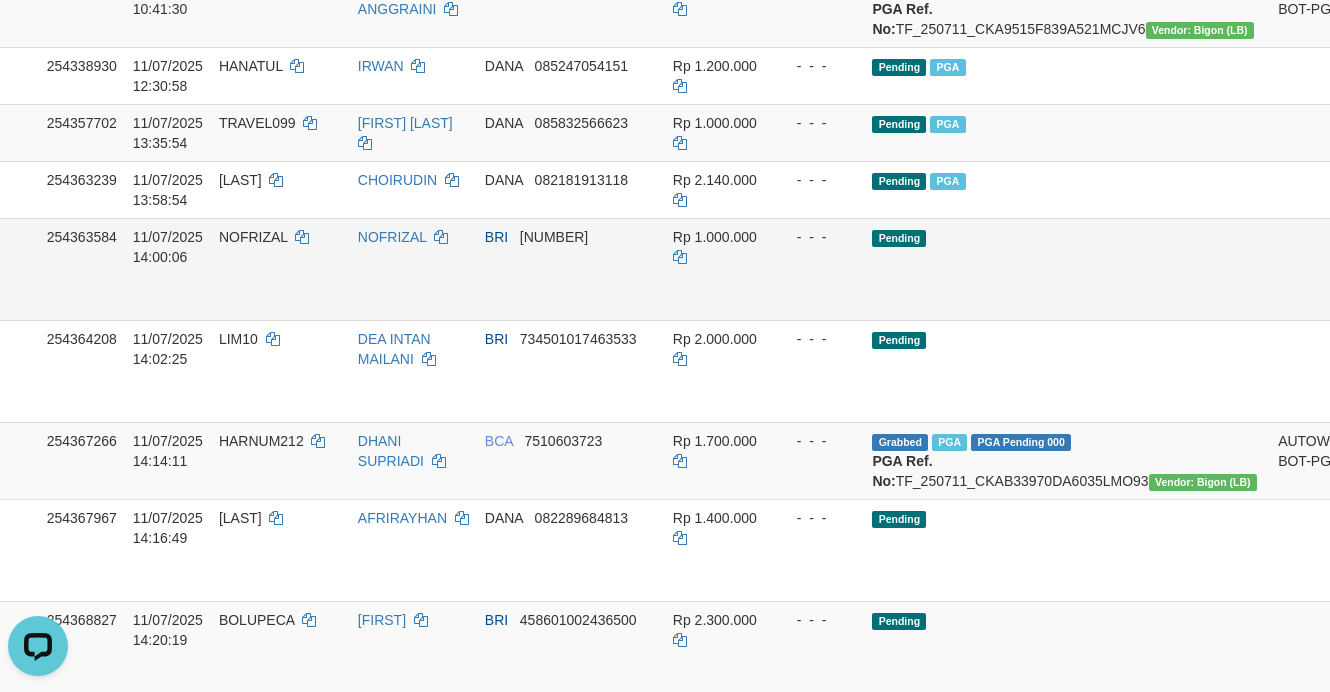 click on "Pending" at bounding box center (1067, 269) 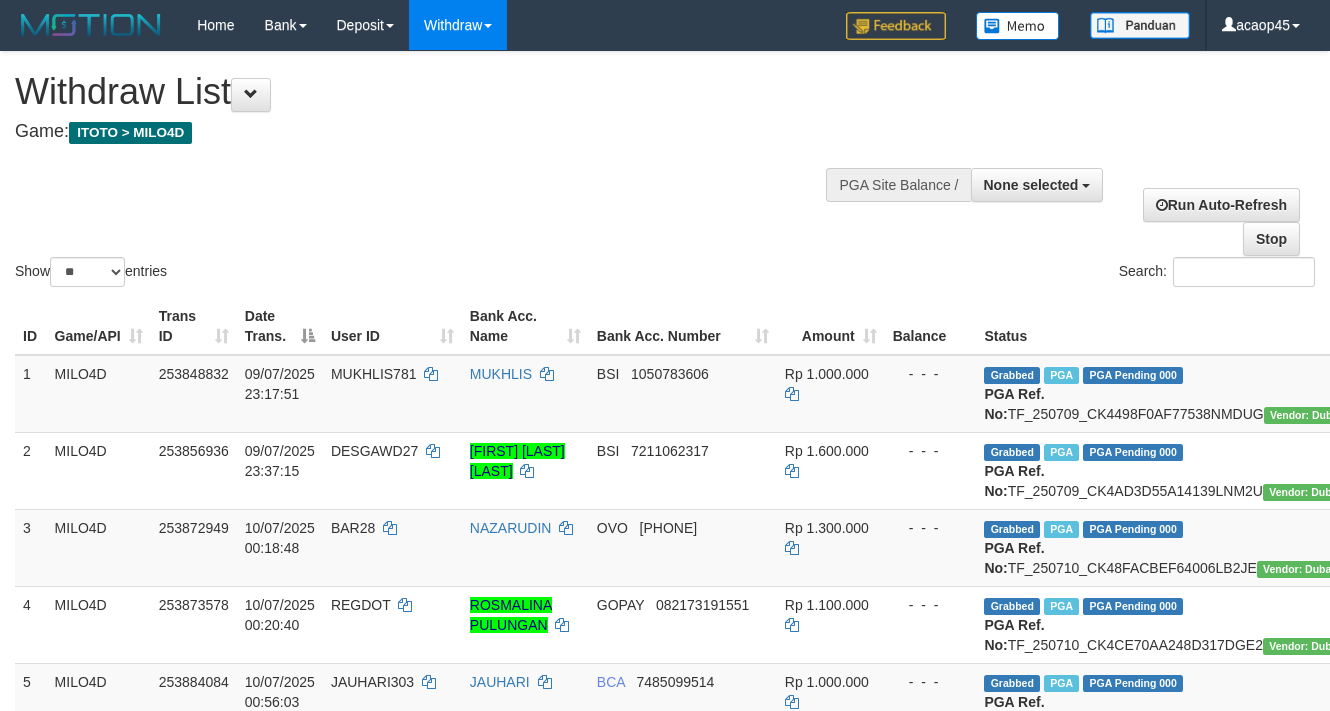 select 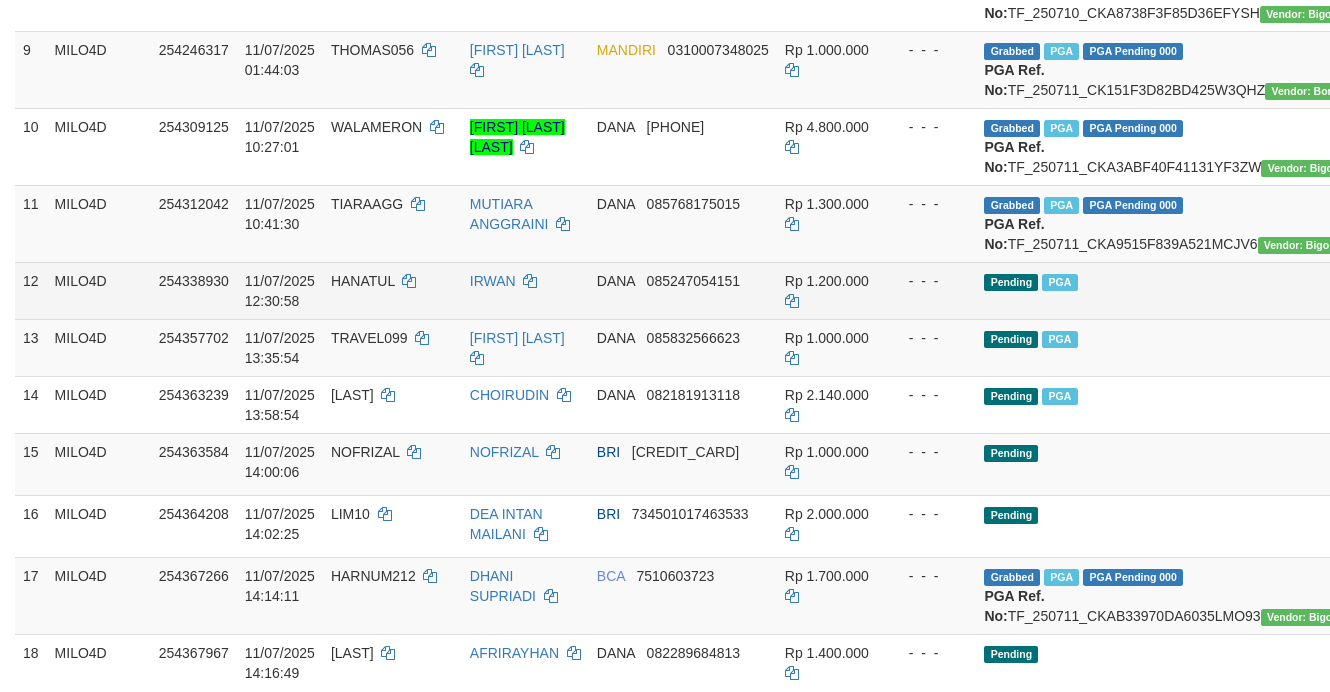scroll, scrollTop: 750, scrollLeft: 0, axis: vertical 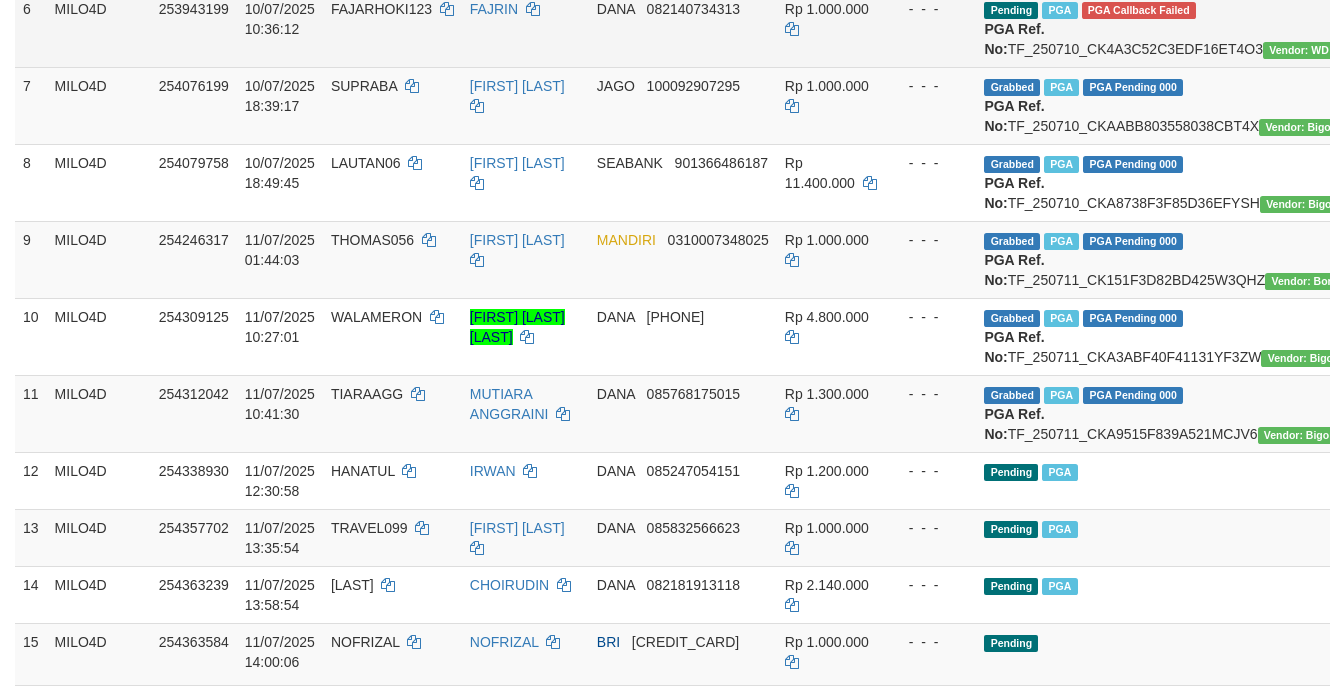 click on "FAJARHOKI123" at bounding box center (381, 9) 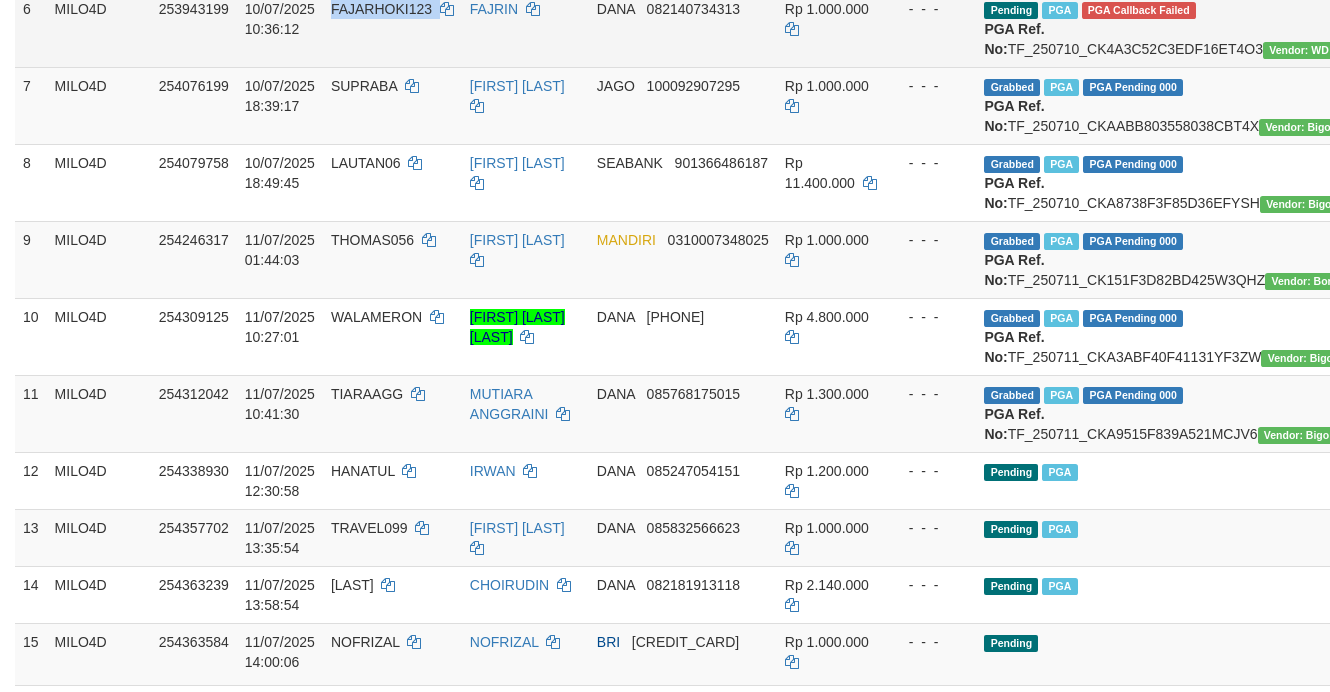 click on "FAJARHOKI123" at bounding box center [381, 9] 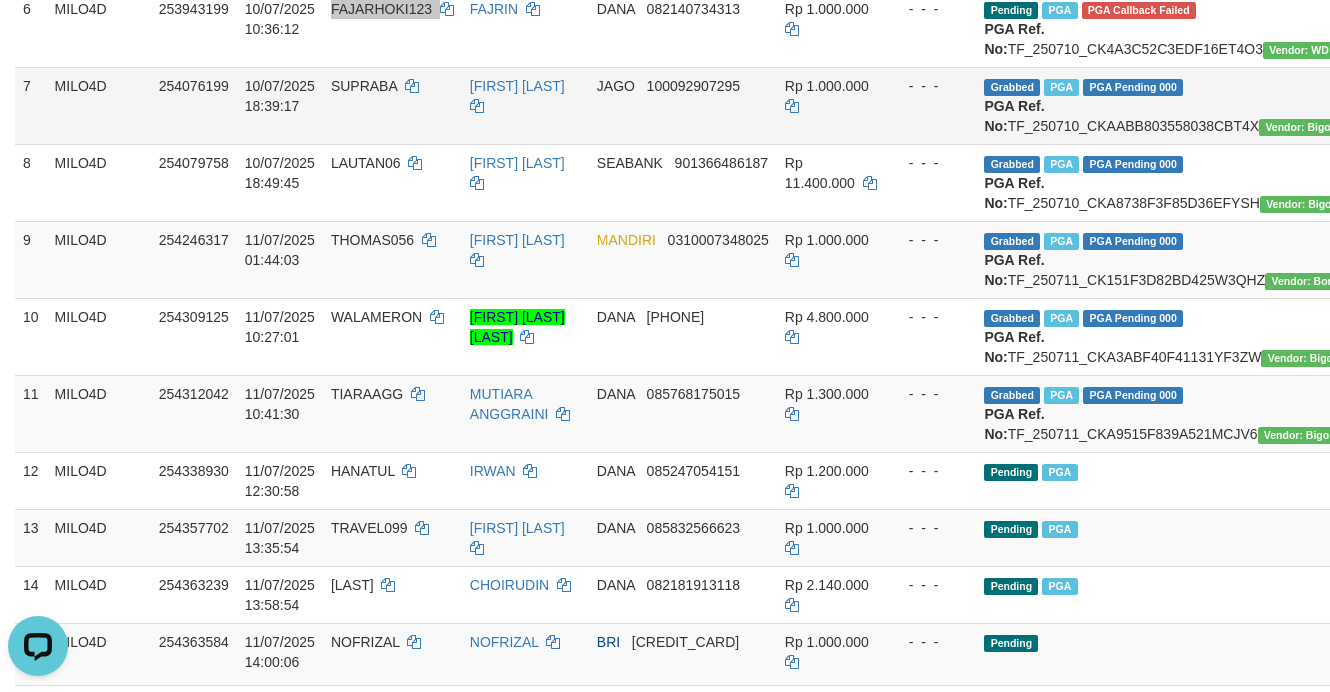 scroll, scrollTop: 0, scrollLeft: 0, axis: both 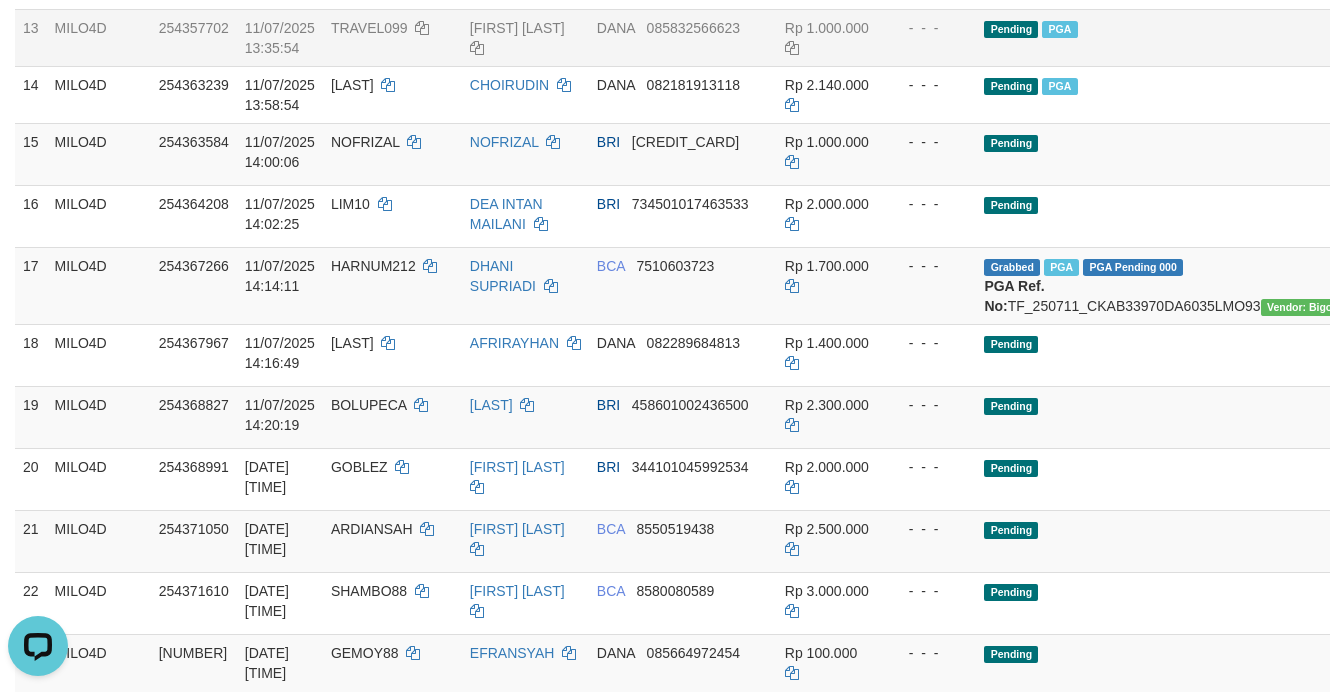 click on "Pending   PGA" at bounding box center (1179, 37) 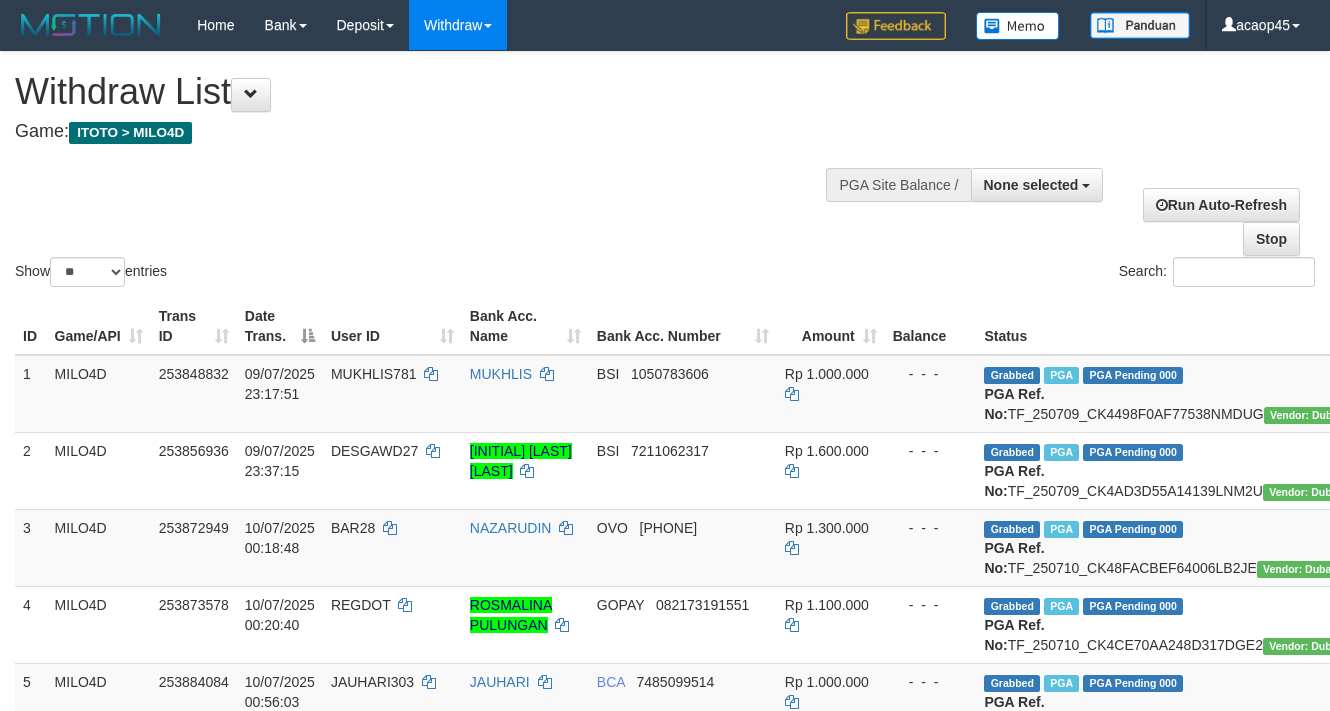 select 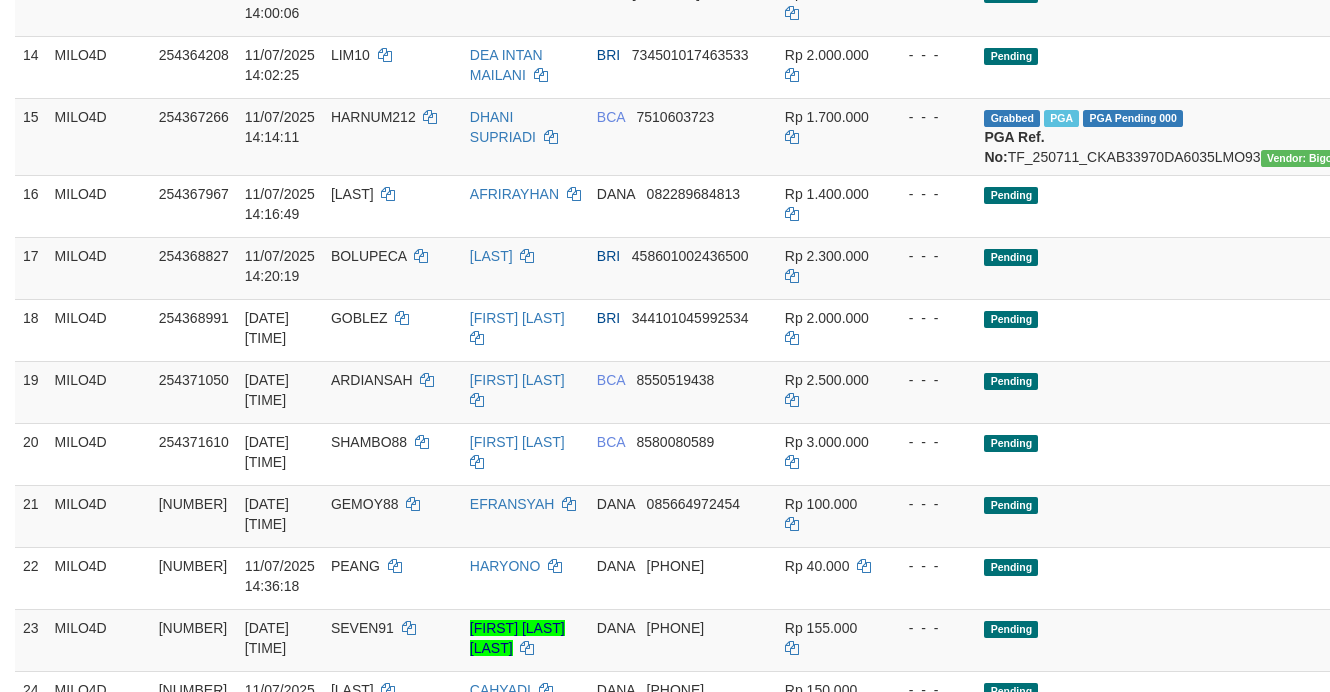 scroll, scrollTop: 1250, scrollLeft: 0, axis: vertical 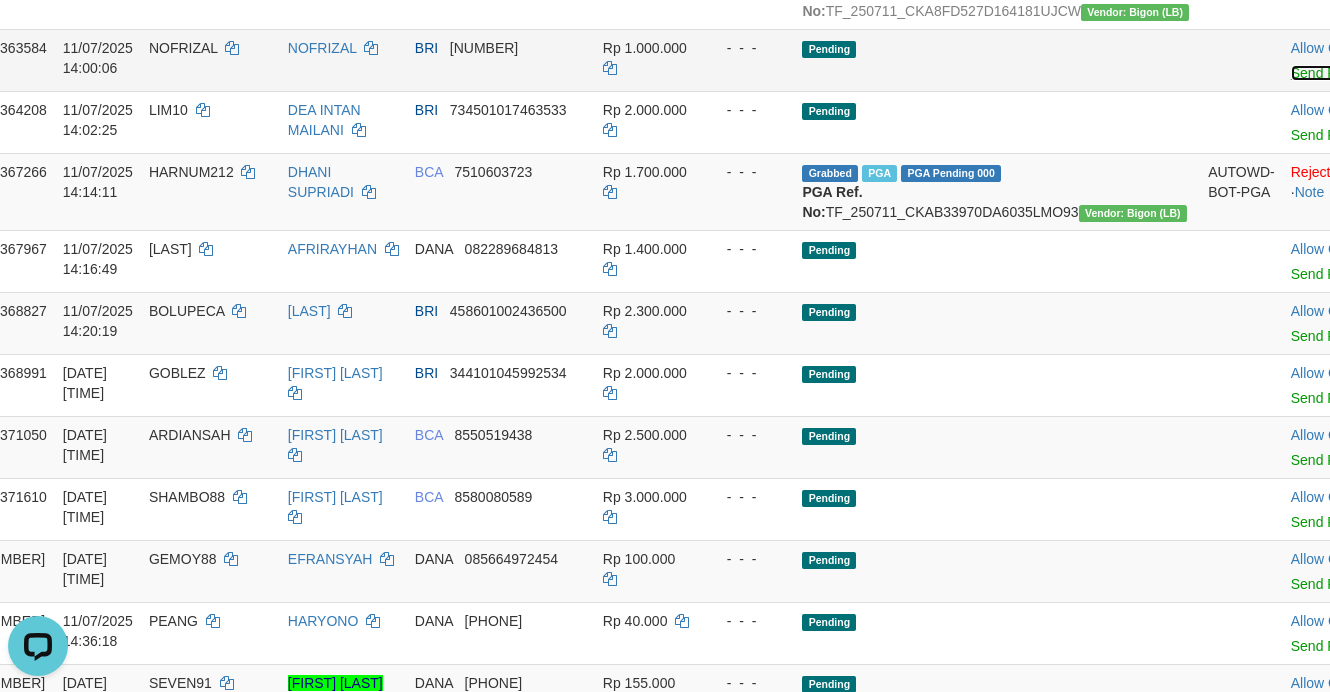 drag, startPoint x: 1196, startPoint y: 310, endPoint x: 1146, endPoint y: 320, distance: 50.990196 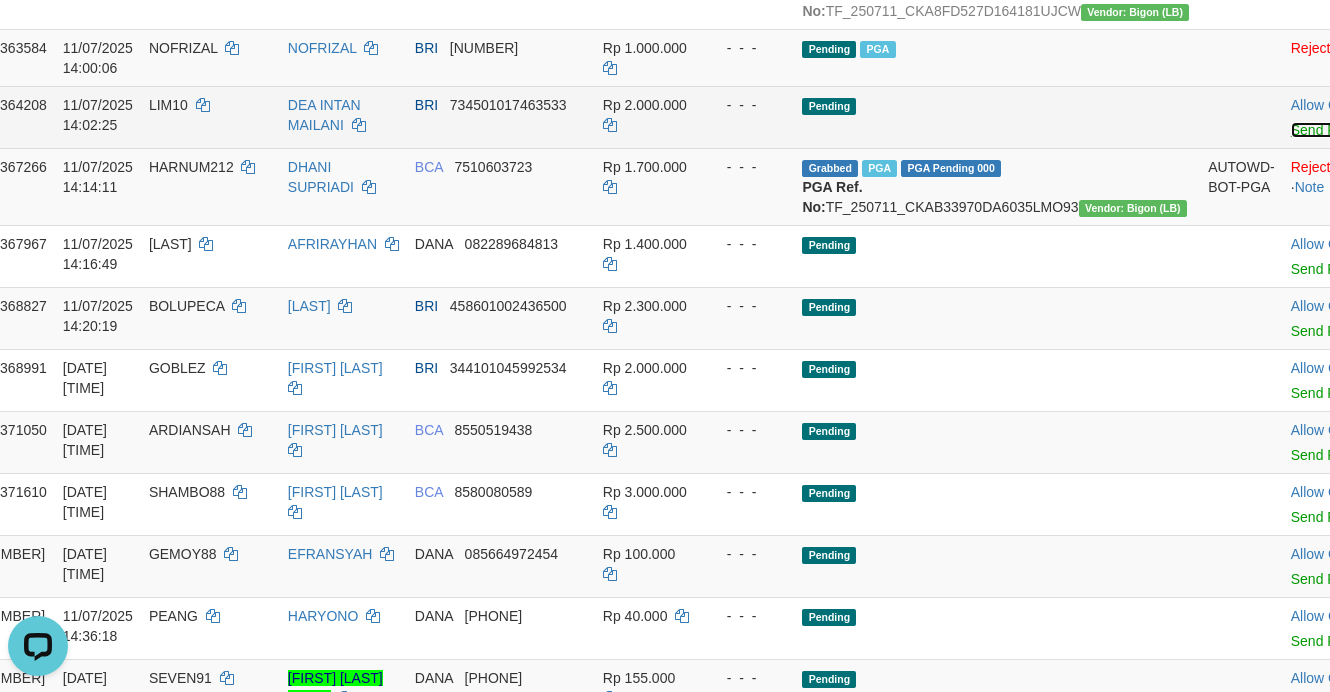 click on "Send PGA" at bounding box center [1323, 130] 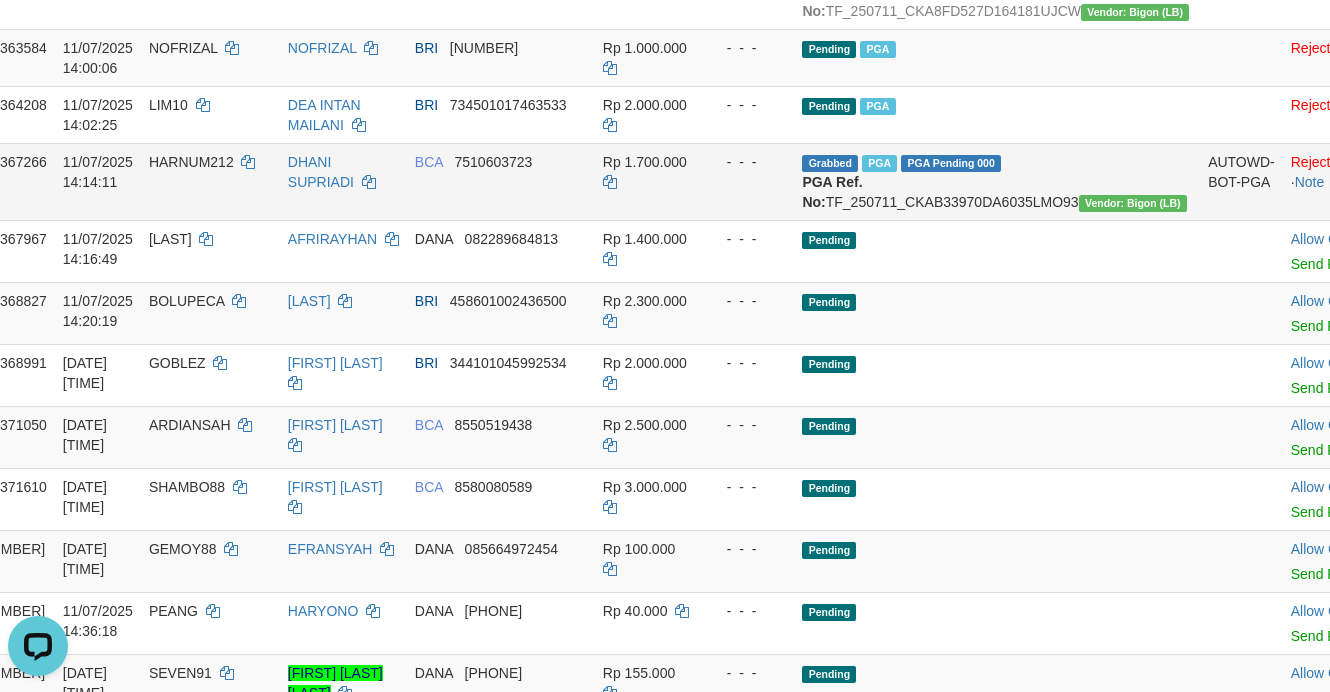 click on "HARNUM212" at bounding box center [191, 162] 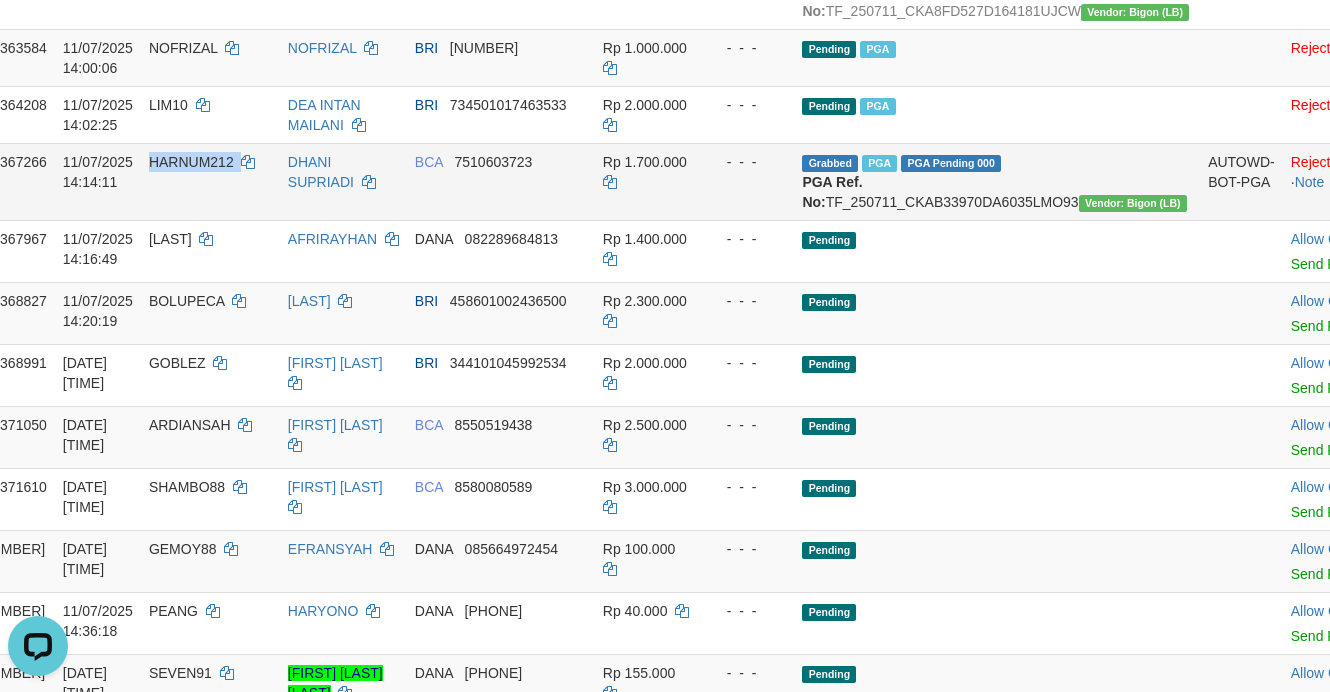 click on "HARNUM212" at bounding box center [191, 162] 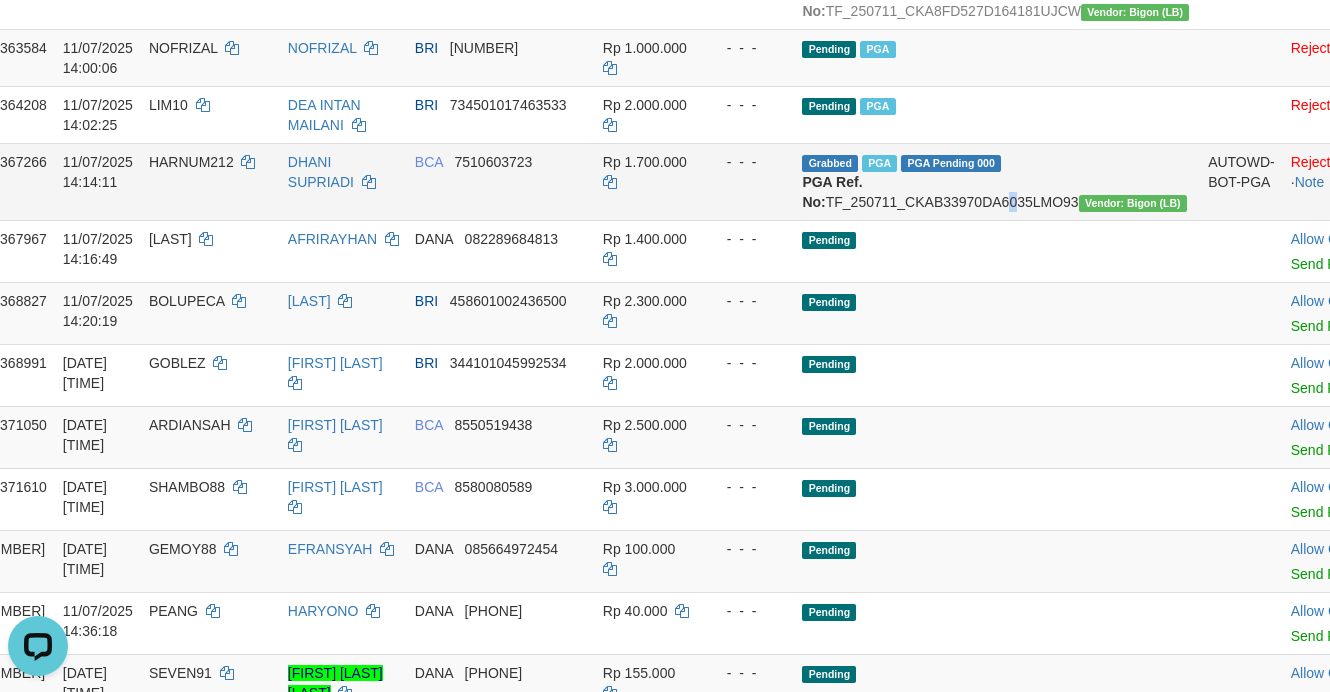click on "Grabbed   PGA   PGA Pending 000 PGA Ref. No:  TF_250711_CKAB33970DA6035LMO93  Vendor: Bigon (LB)" at bounding box center [997, 181] 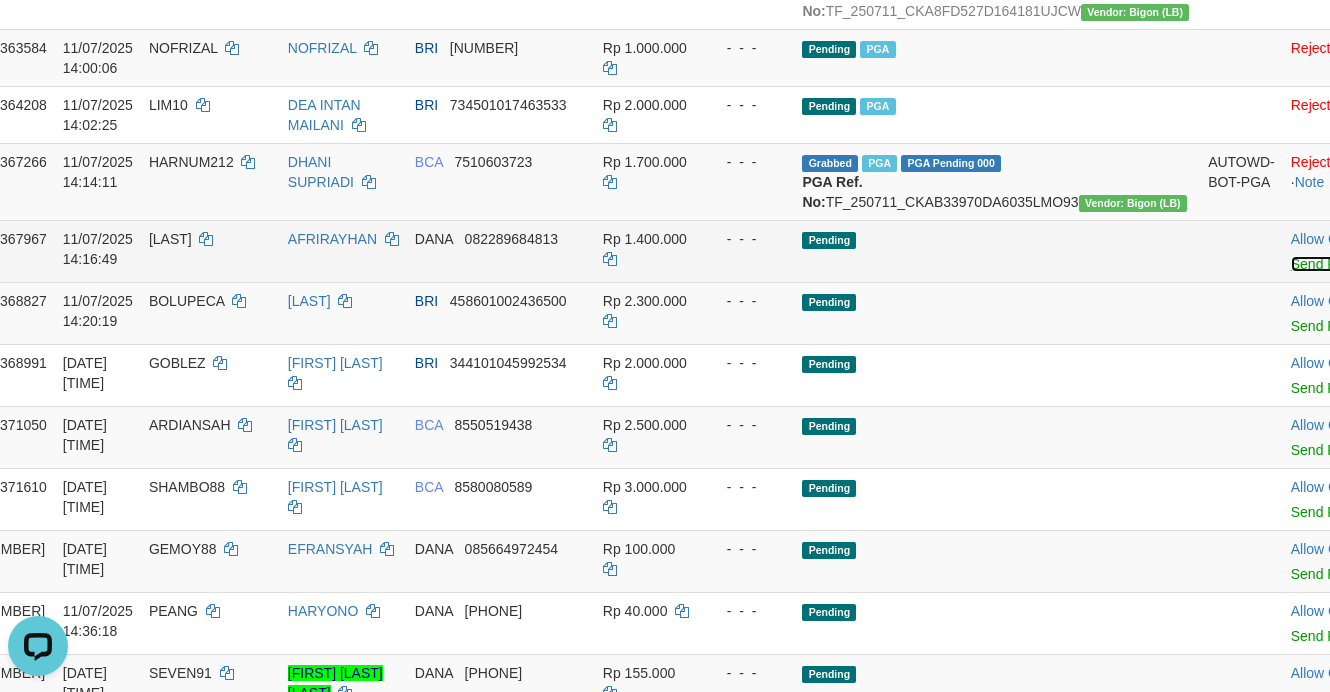 click on "Send PGA" at bounding box center (1323, 264) 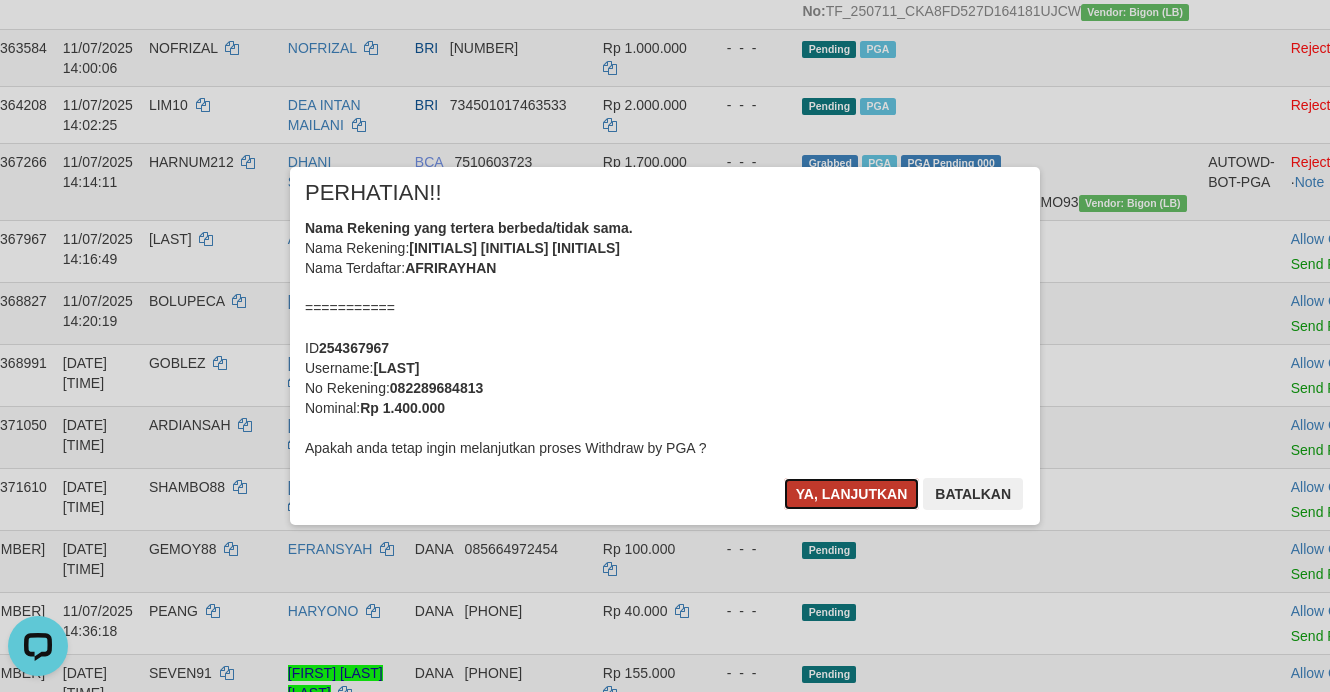 click on "Ya, lanjutkan" at bounding box center [852, 494] 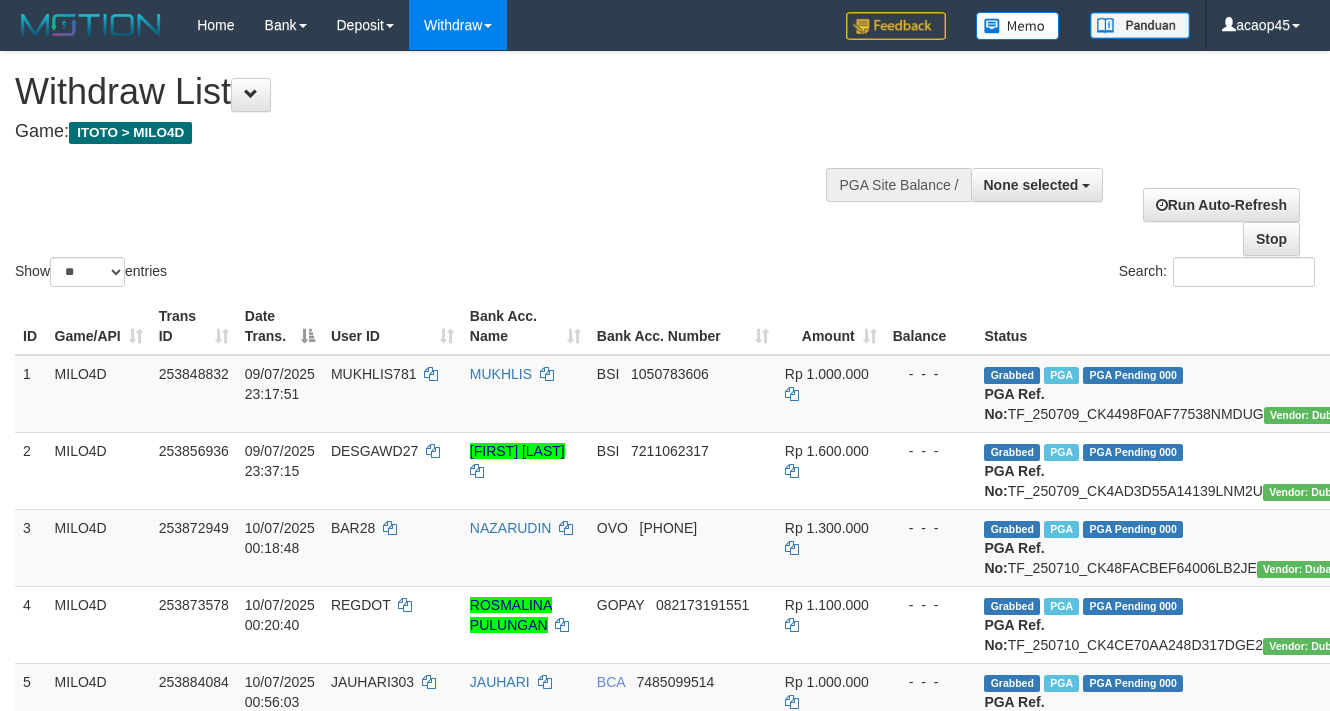 select 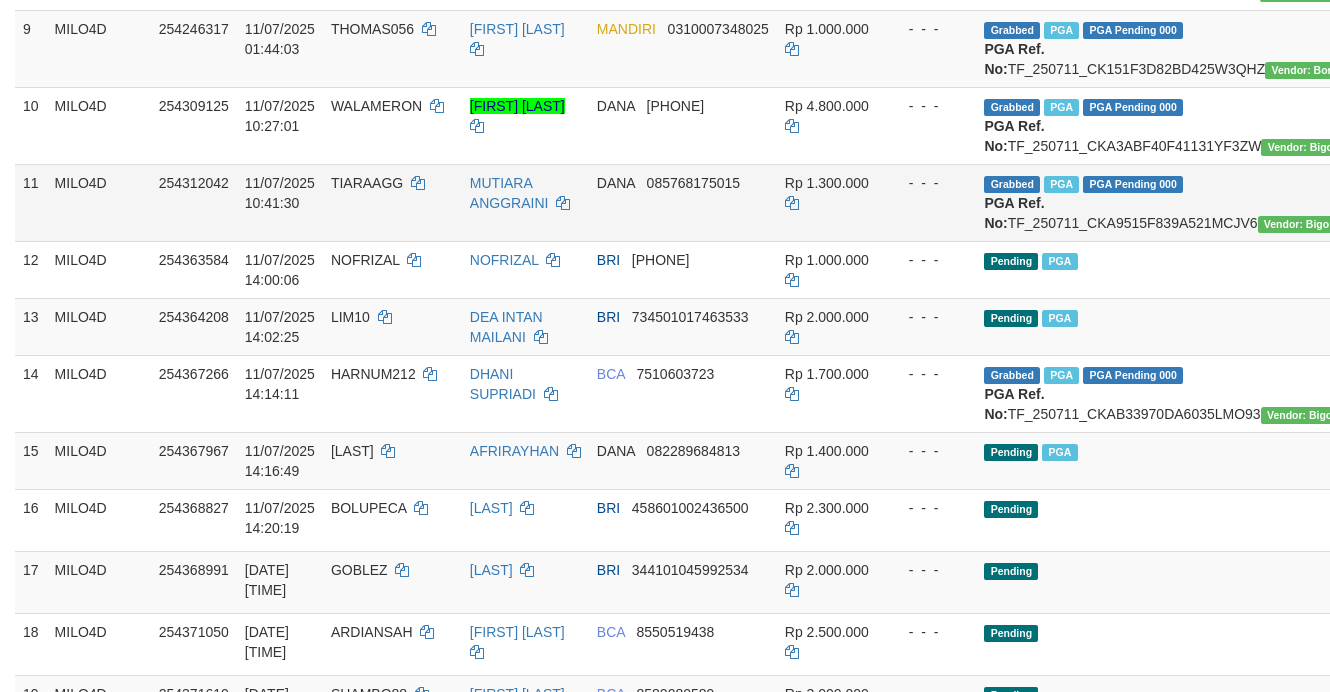 scroll, scrollTop: 1000, scrollLeft: 0, axis: vertical 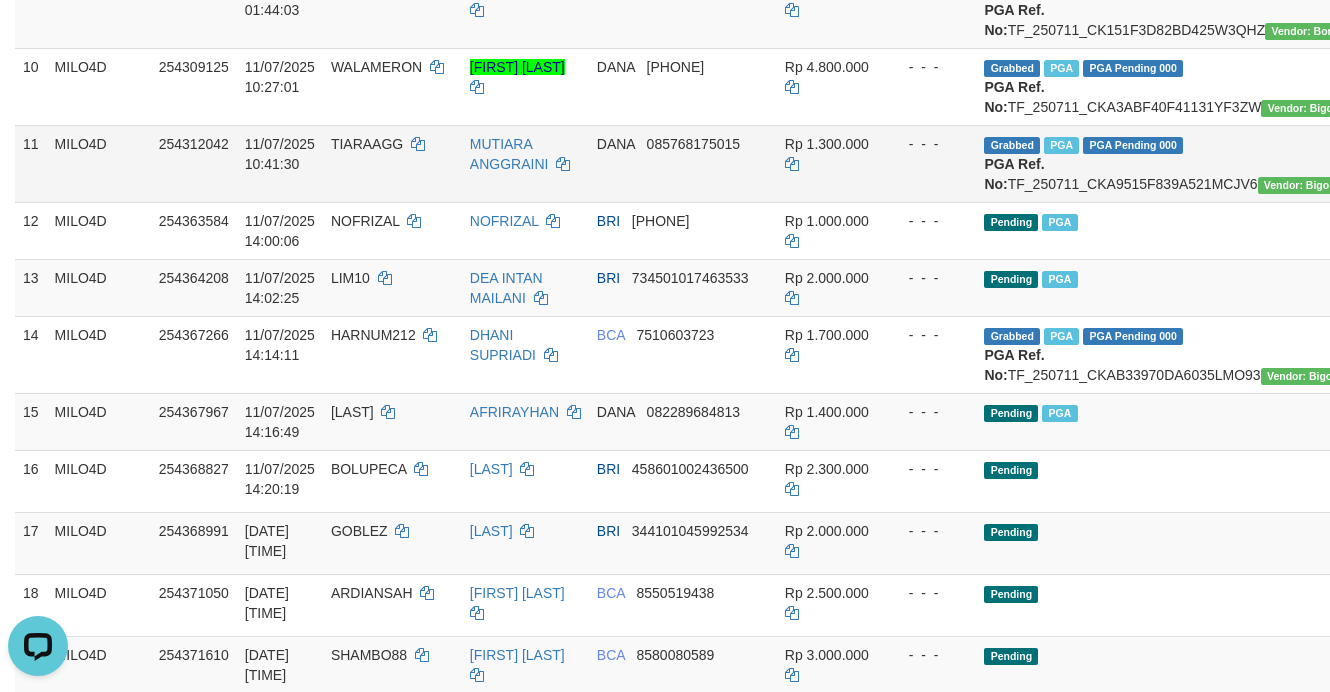click on "DANA     085768175015" at bounding box center (683, 163) 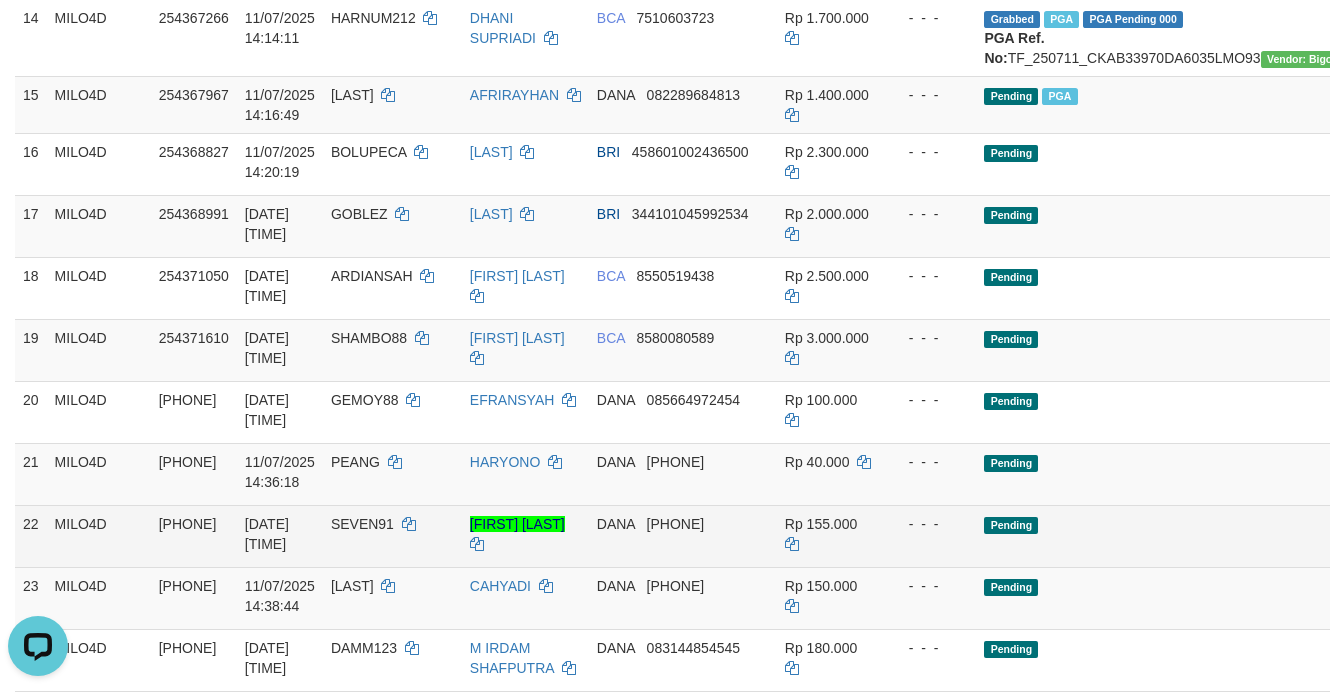 scroll, scrollTop: 1125, scrollLeft: 0, axis: vertical 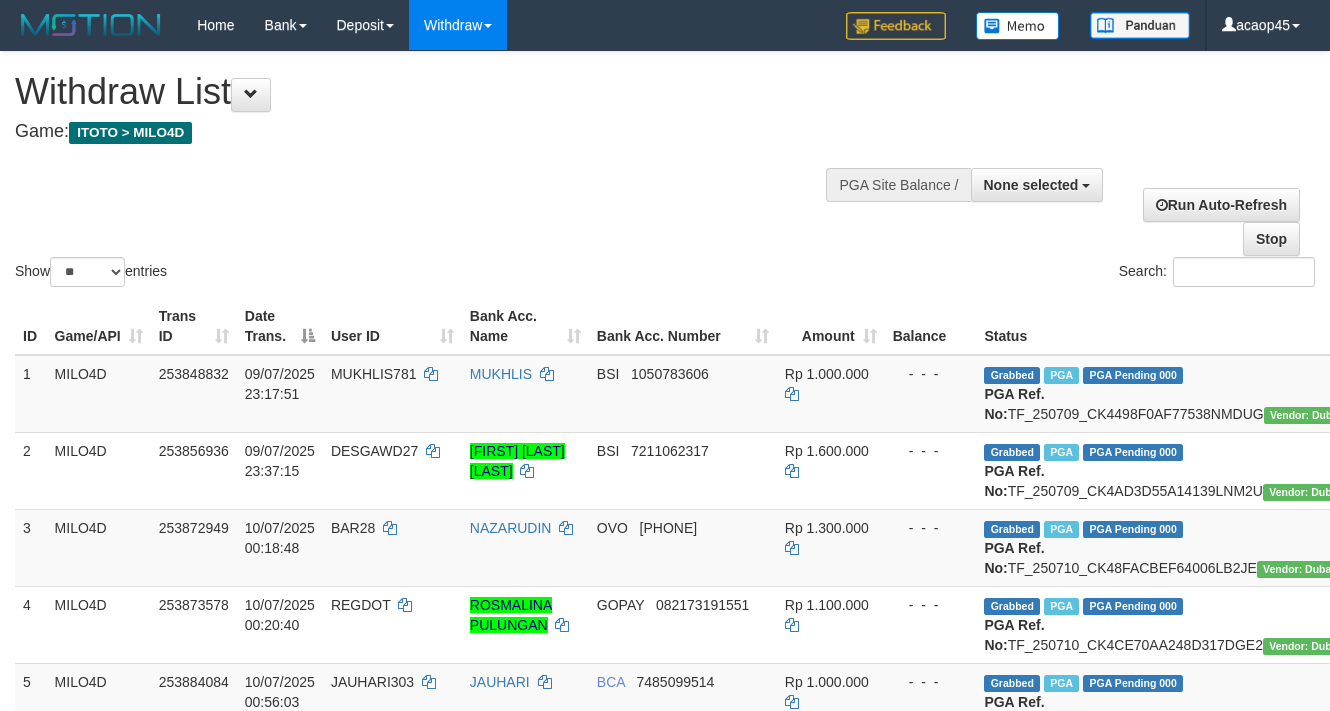select 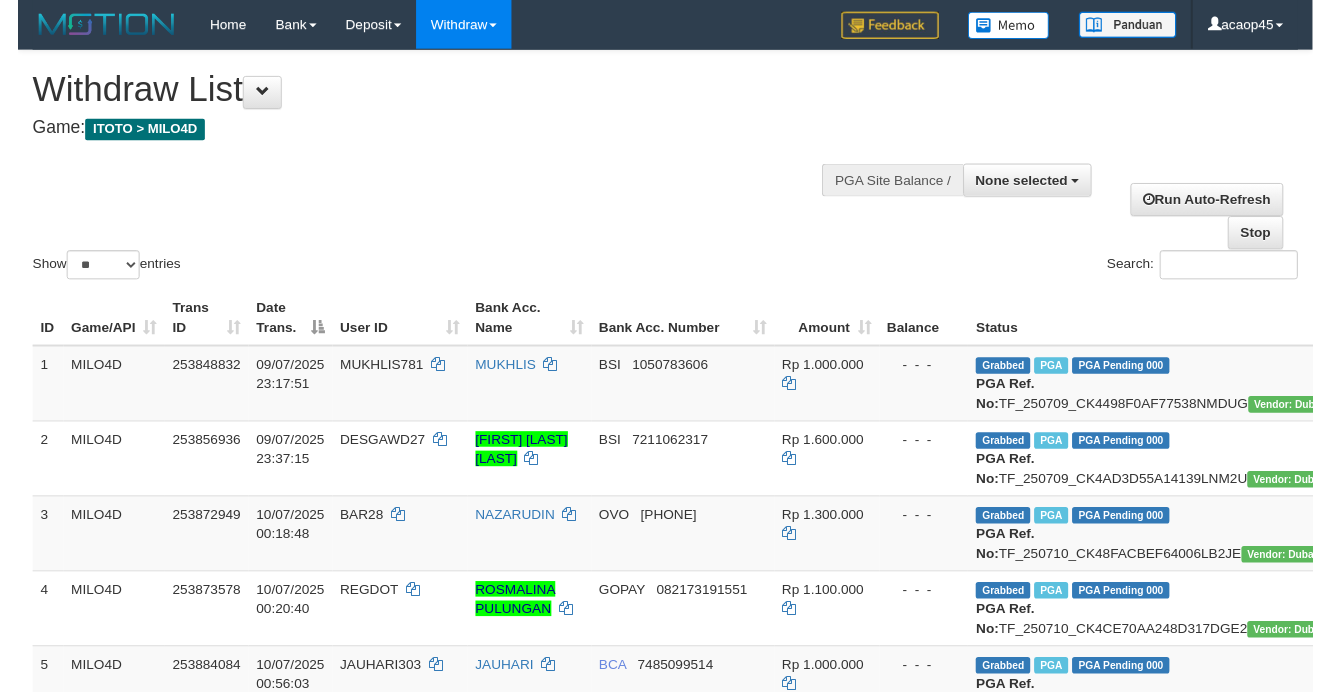 scroll, scrollTop: 0, scrollLeft: 0, axis: both 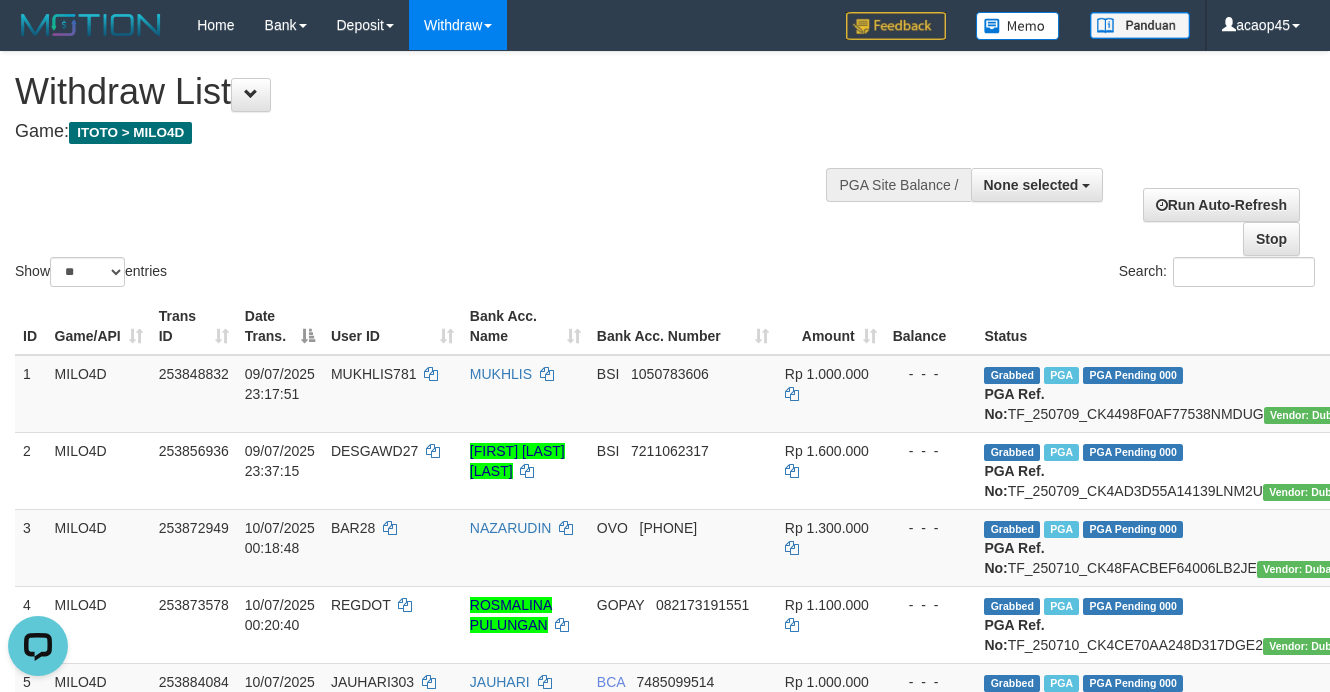 click on "Show  ** ** ** ***  entries Search:" at bounding box center [665, 171] 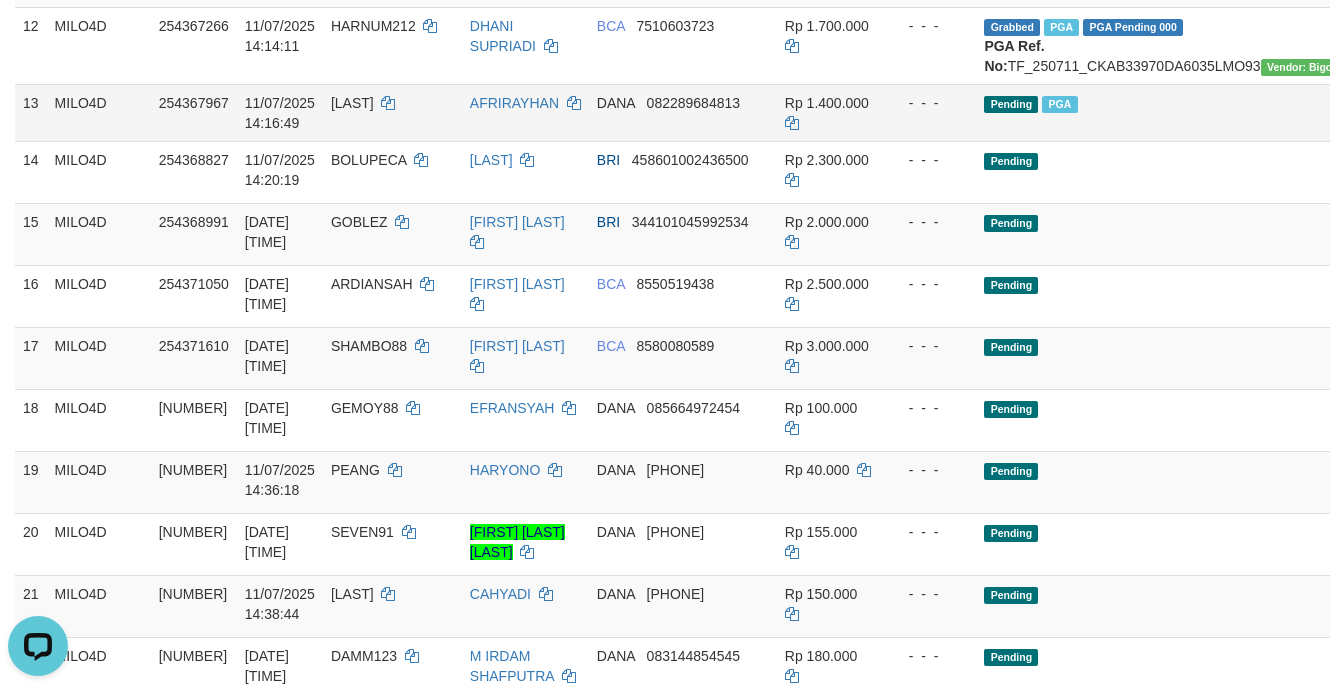 click on "Pending" at bounding box center (1011, 104) 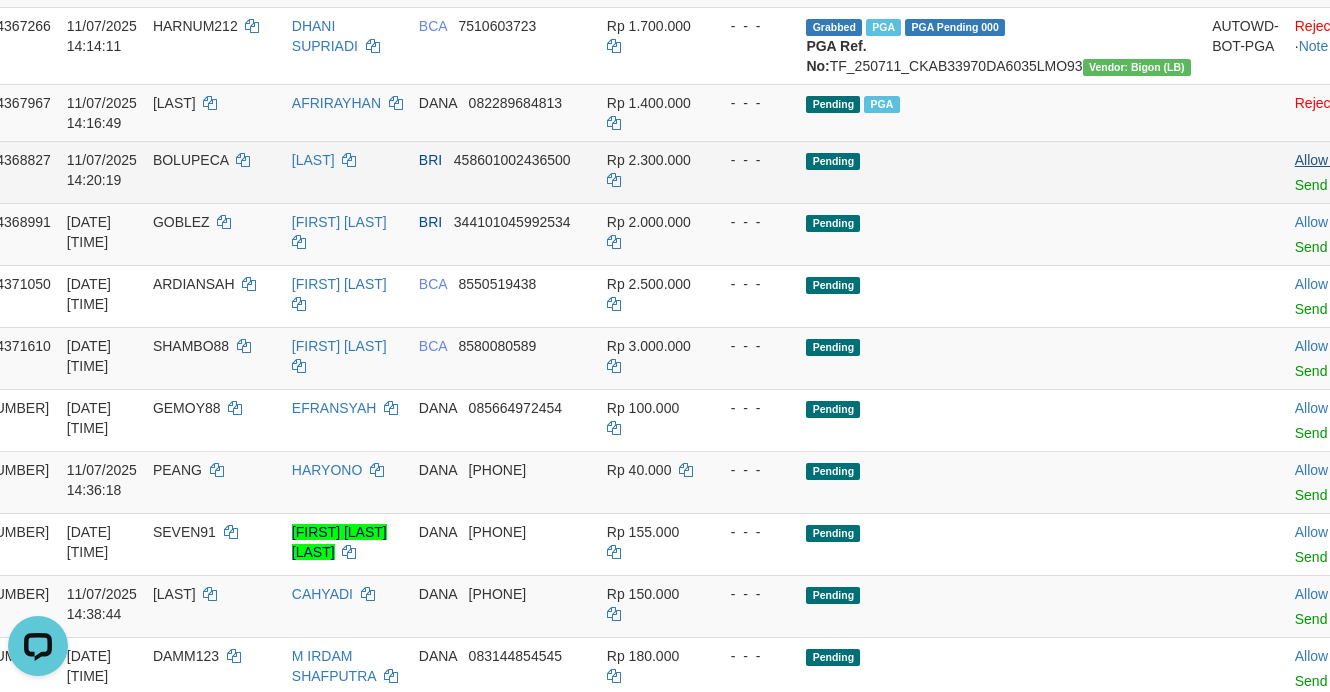 scroll, scrollTop: 1195, scrollLeft: 182, axis: both 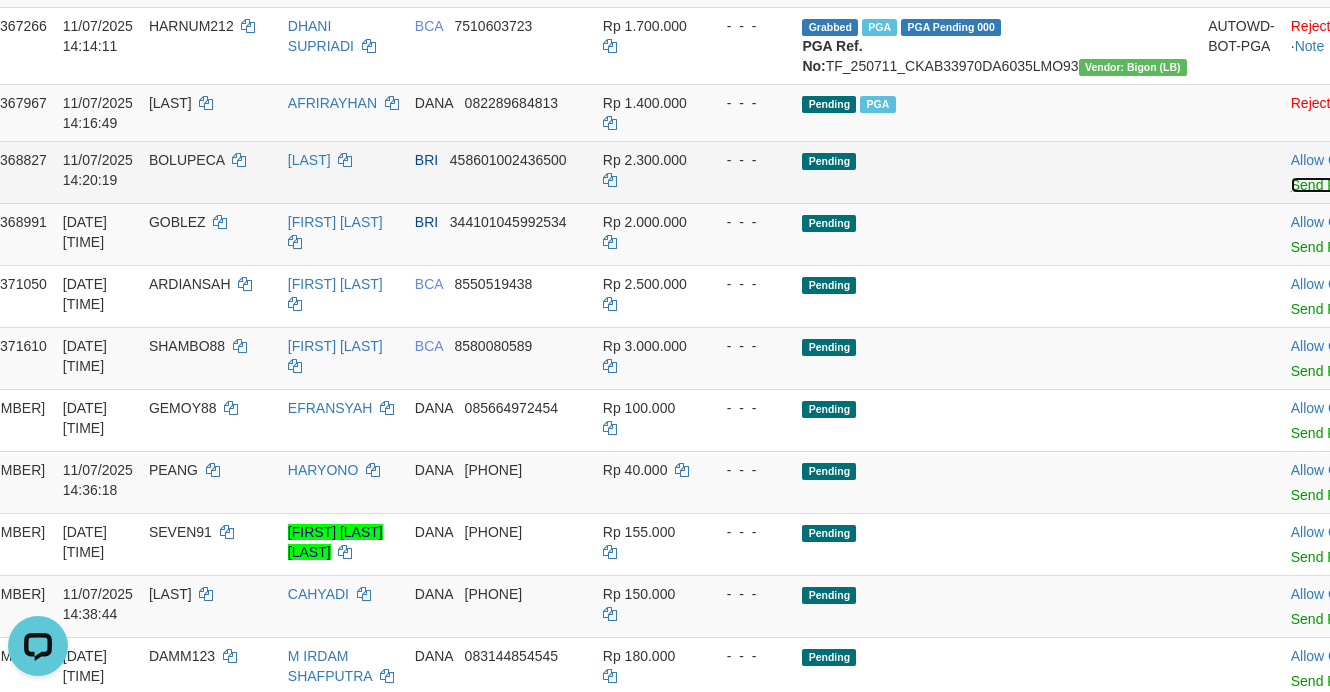 click on "Send PGA" at bounding box center [1323, 185] 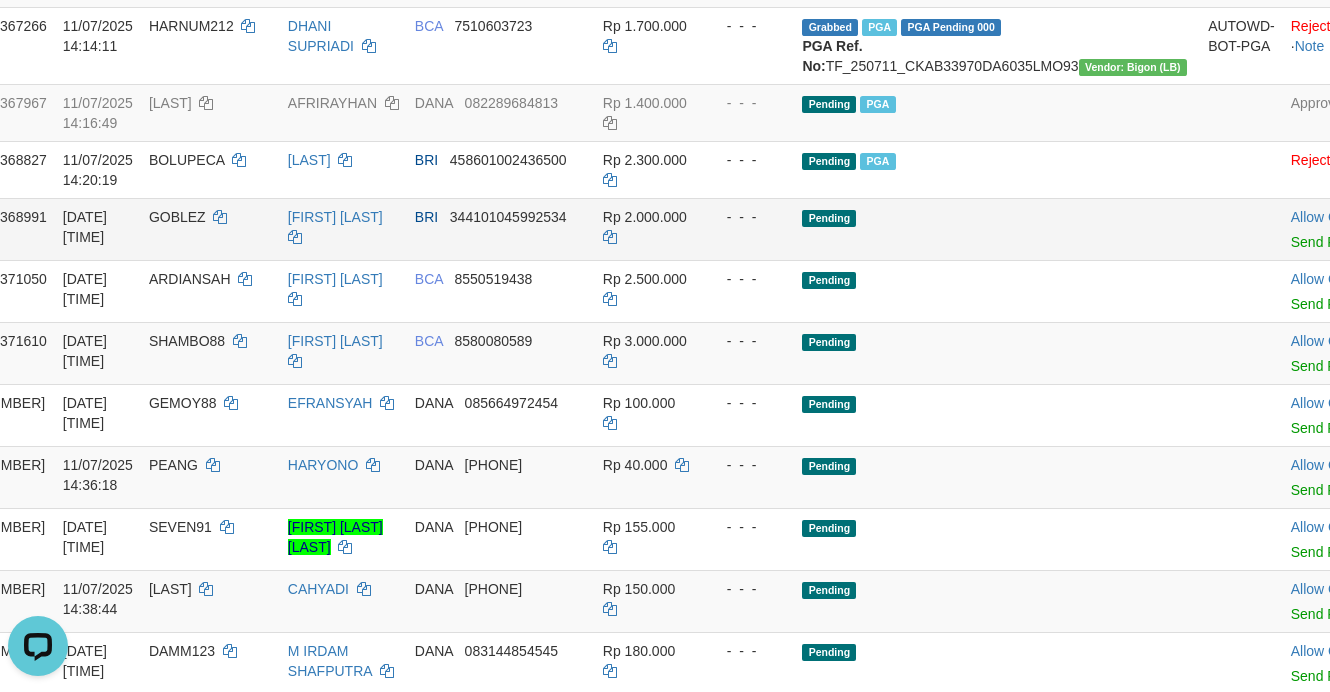 drag, startPoint x: 923, startPoint y: 450, endPoint x: 961, endPoint y: 455, distance: 38.327538 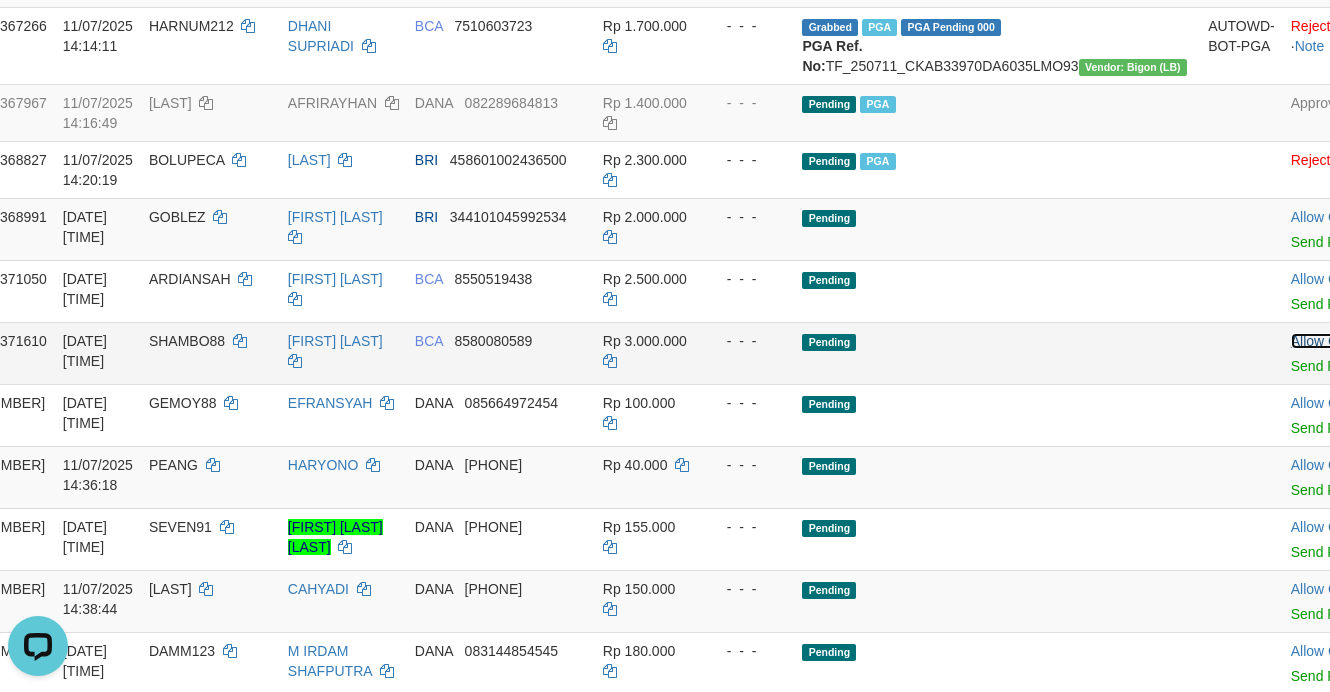 click on "Allow Grab" at bounding box center [1325, 341] 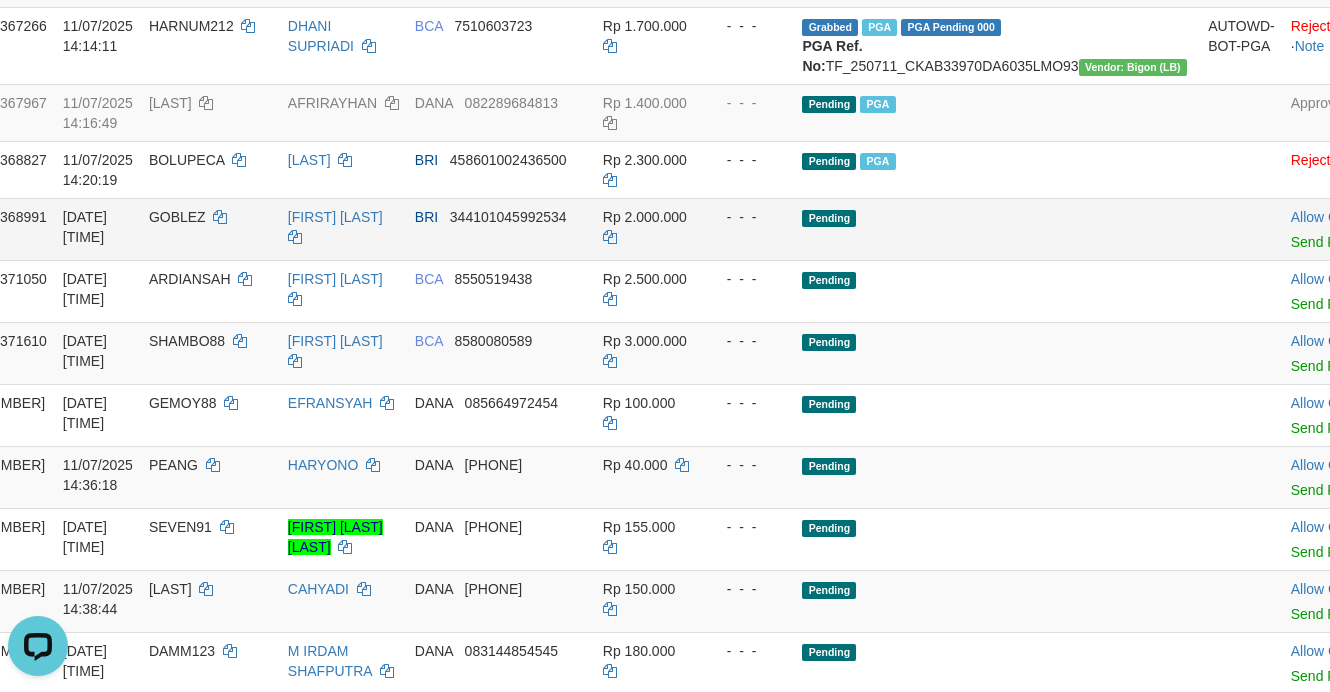 click on "Pending" at bounding box center [997, 229] 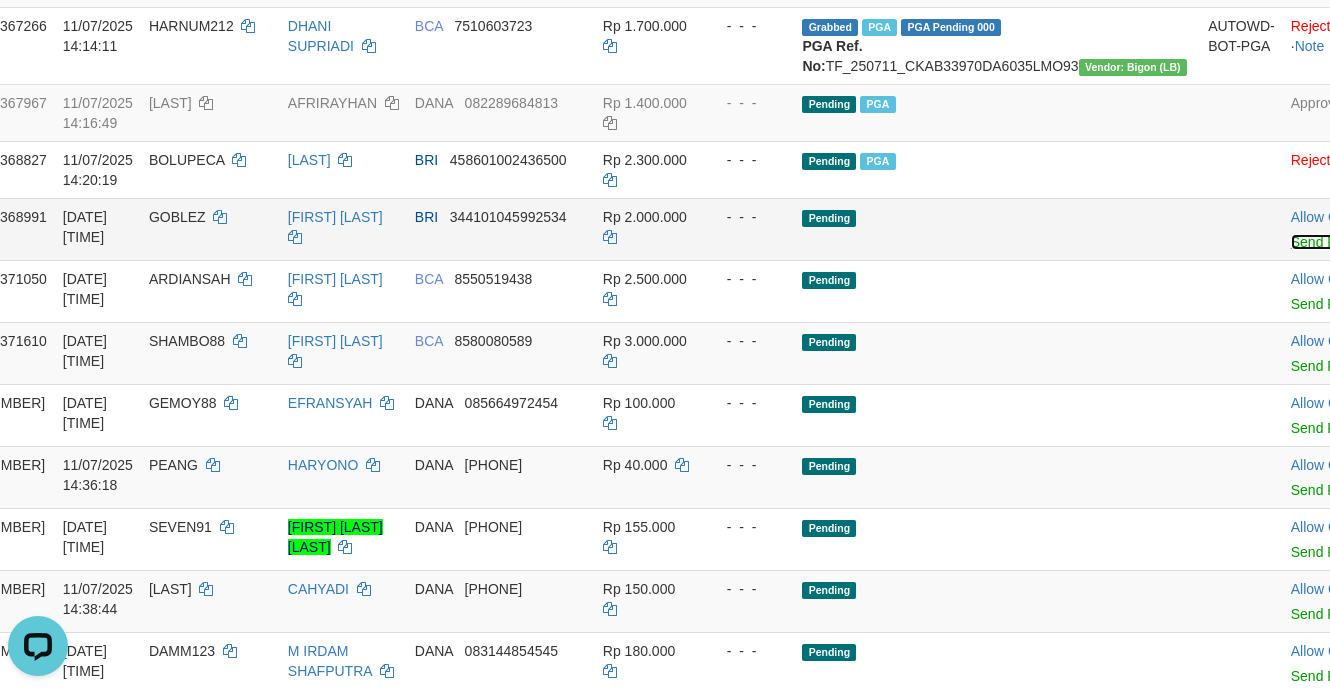 click on "Send PGA" at bounding box center [1323, 242] 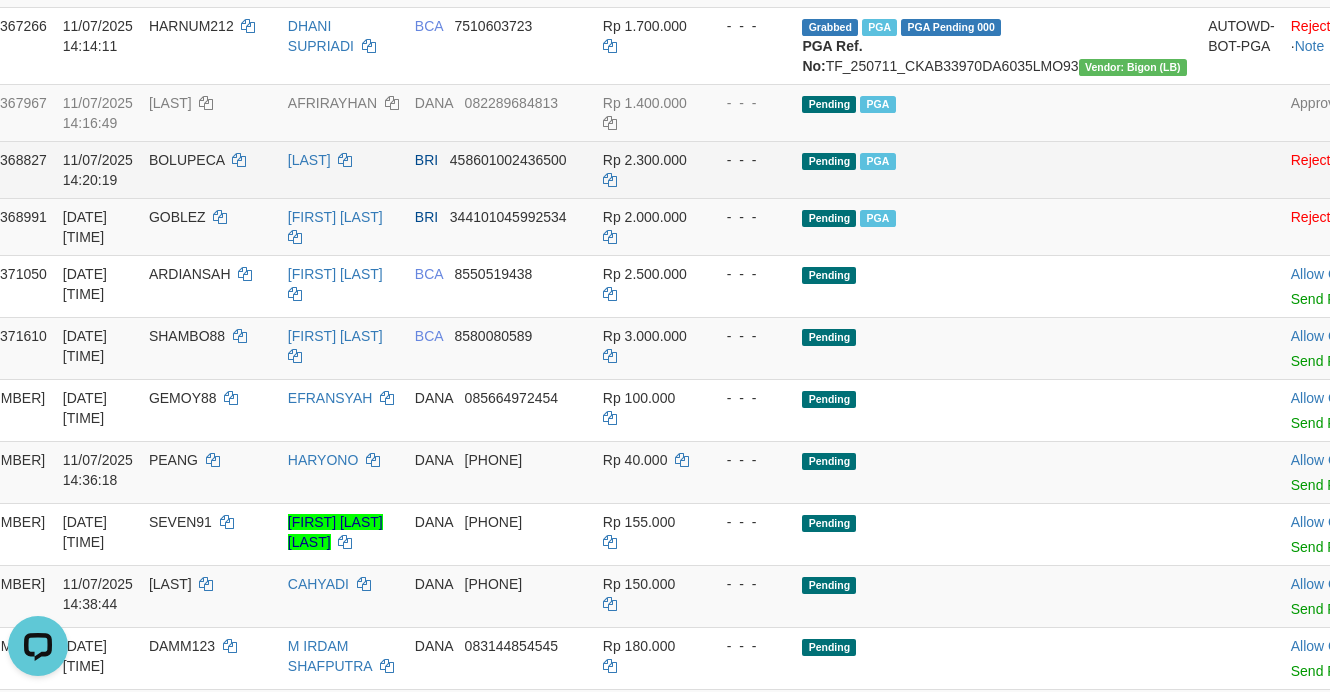 click on "Pending   PGA" at bounding box center (997, 169) 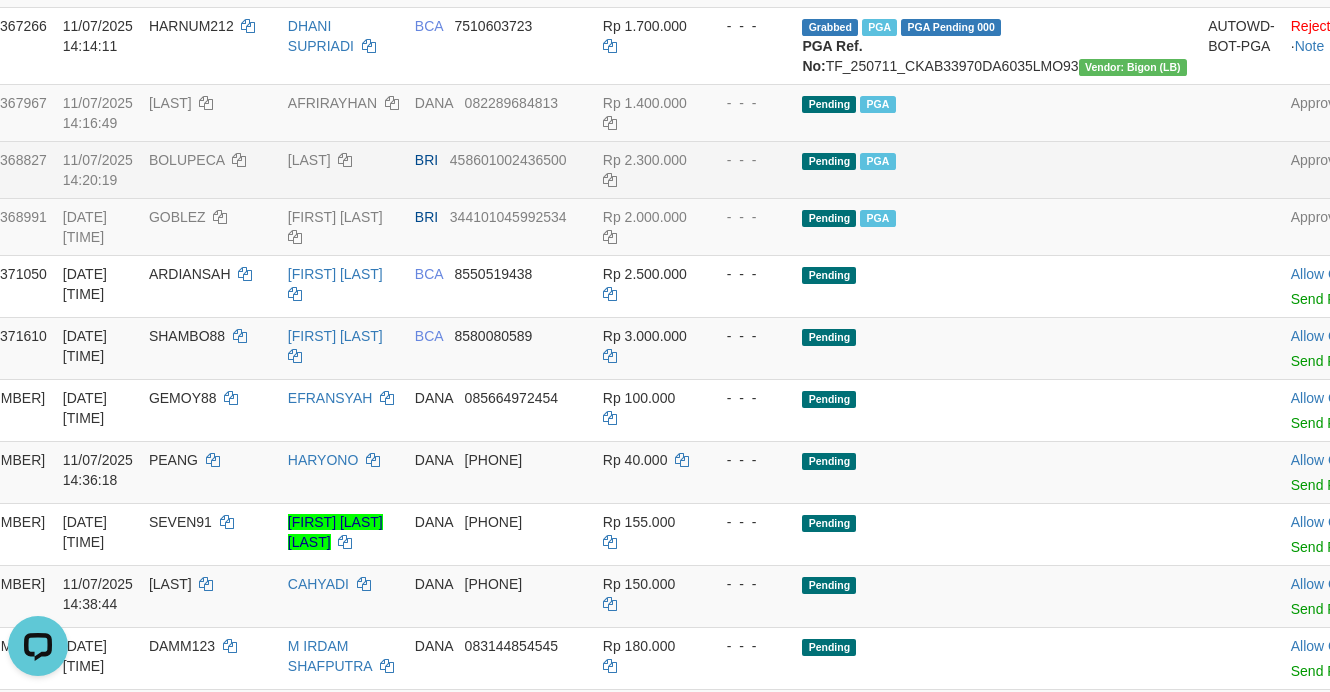 click on "Pending   PGA" at bounding box center (997, 169) 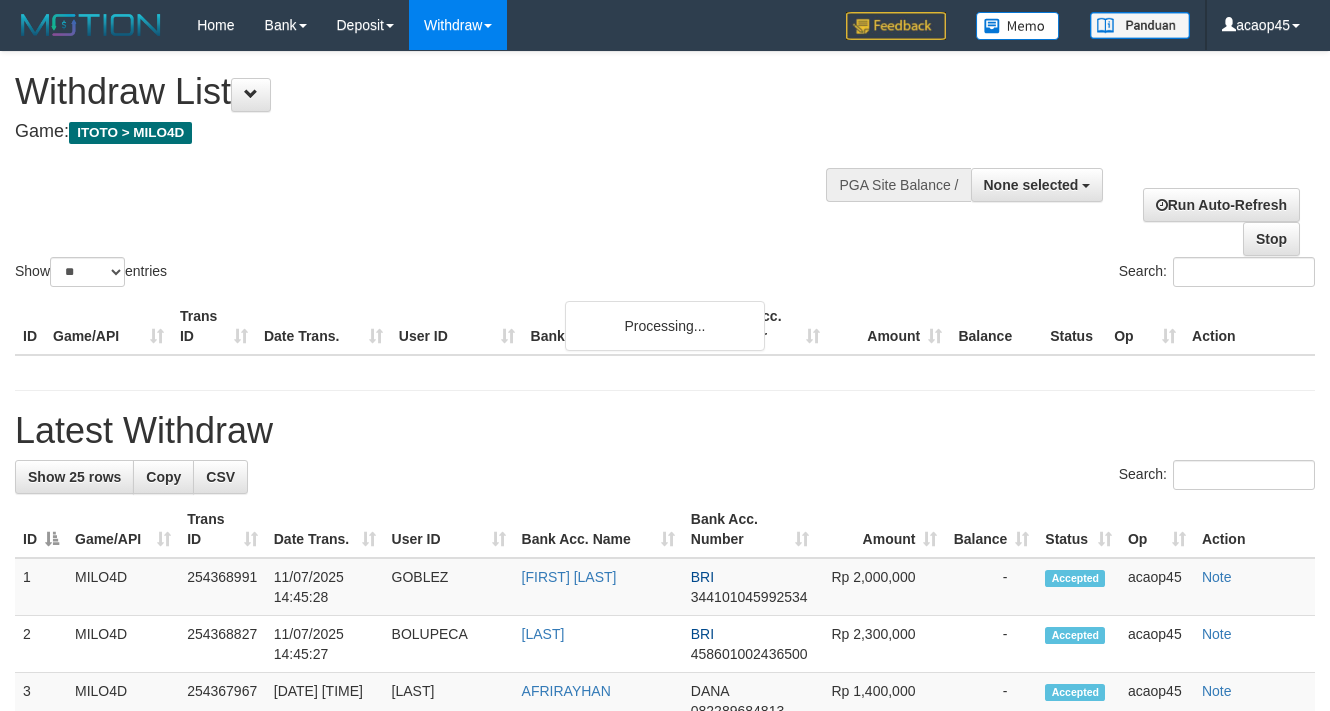 select 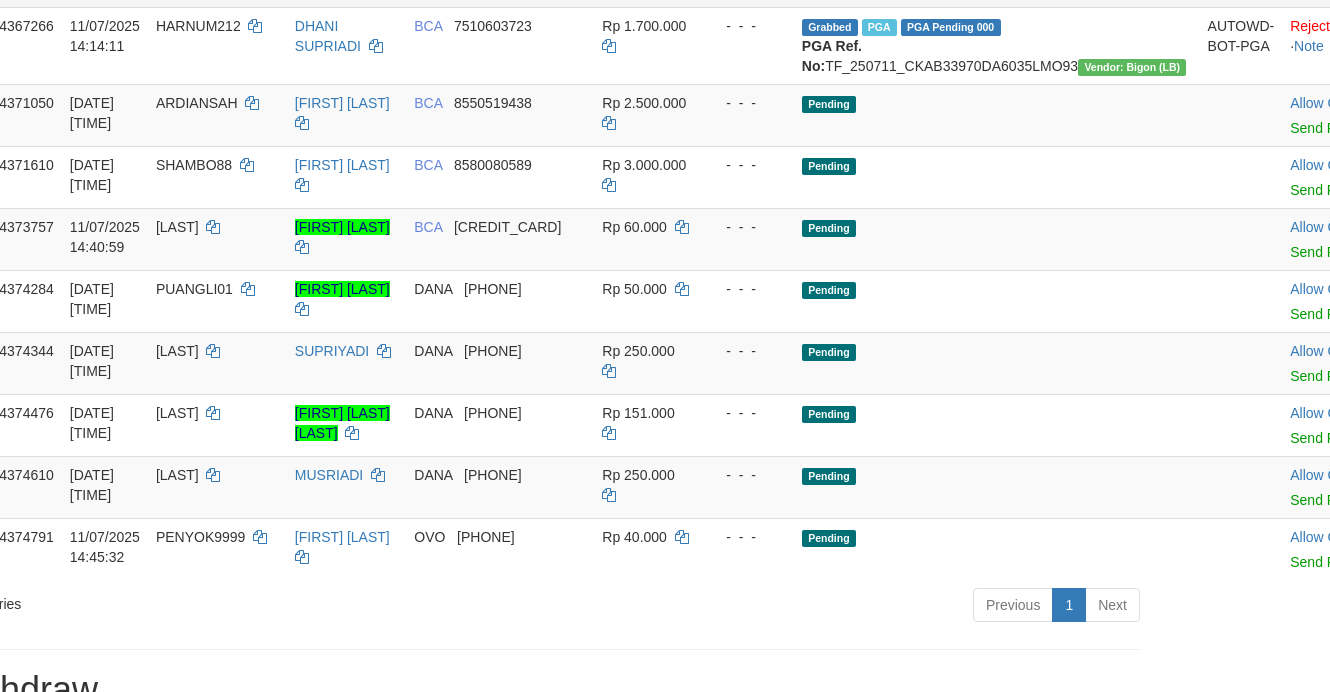 click on "-  -  -" at bounding box center (748, -32) 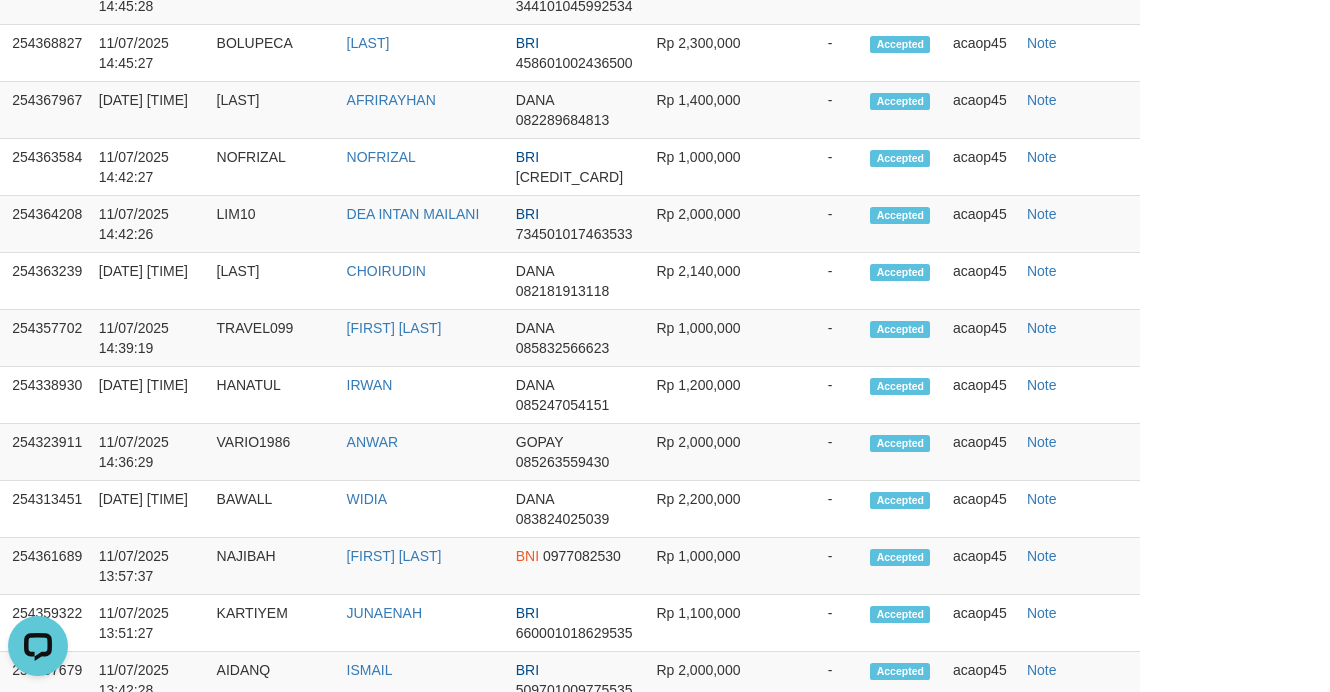 scroll, scrollTop: 0, scrollLeft: 0, axis: both 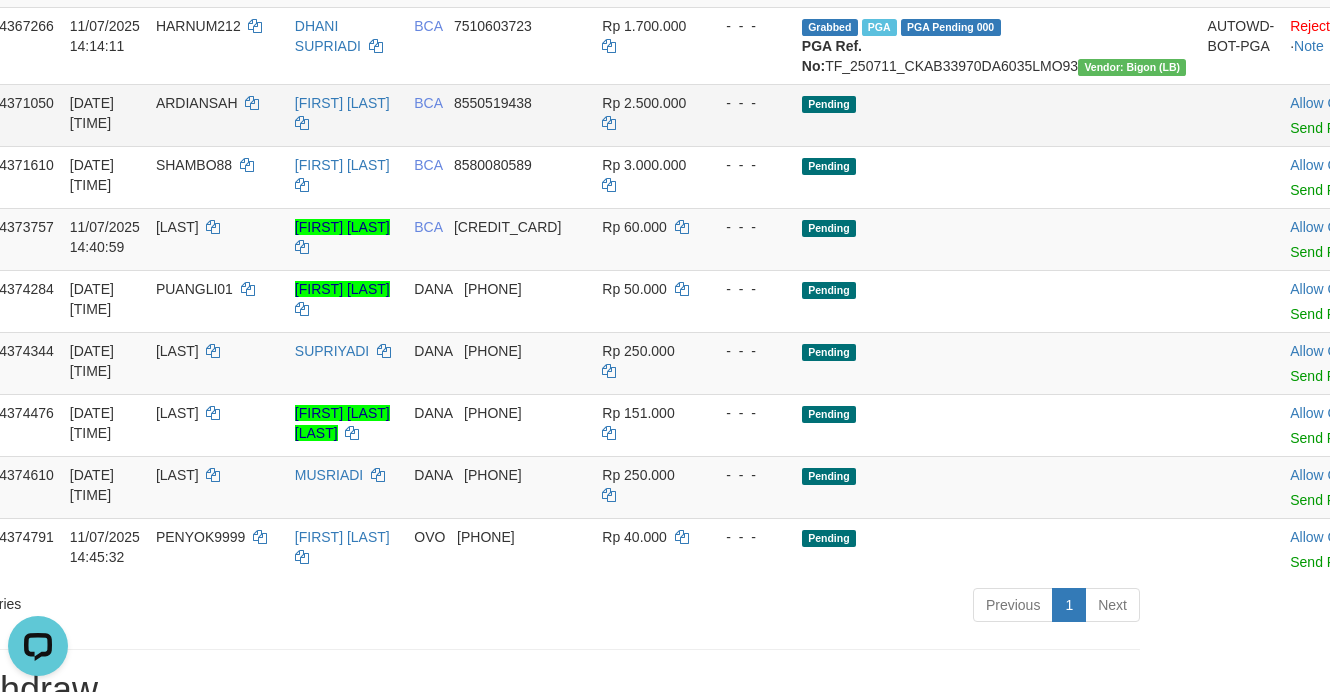click on "Pending" at bounding box center [997, 115] 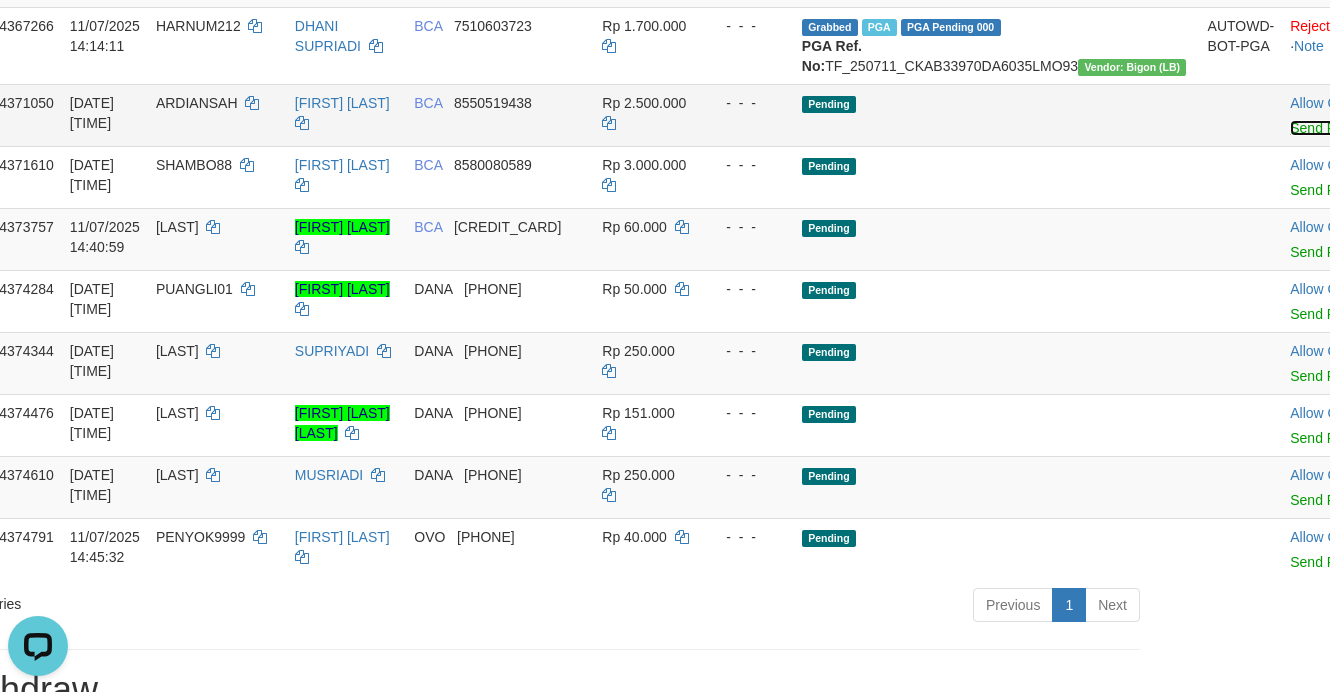 click on "Send PGA" at bounding box center (1322, 128) 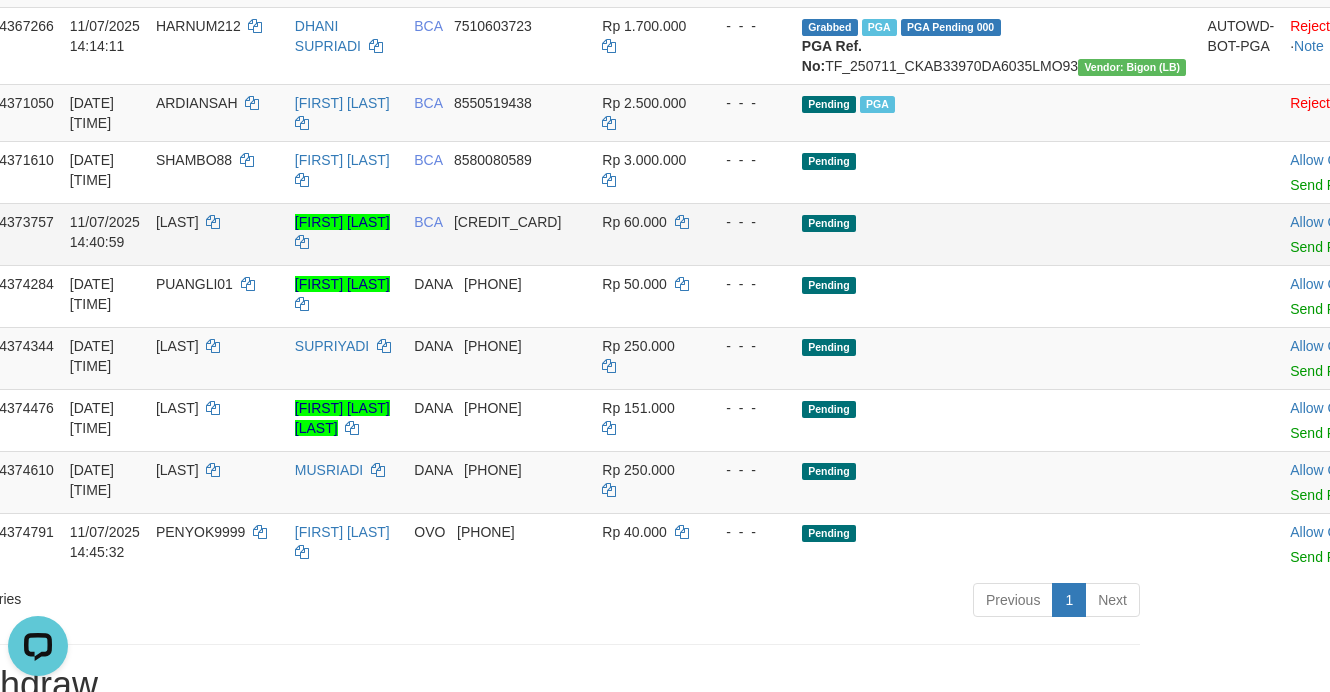 click on "Pending" at bounding box center [997, 234] 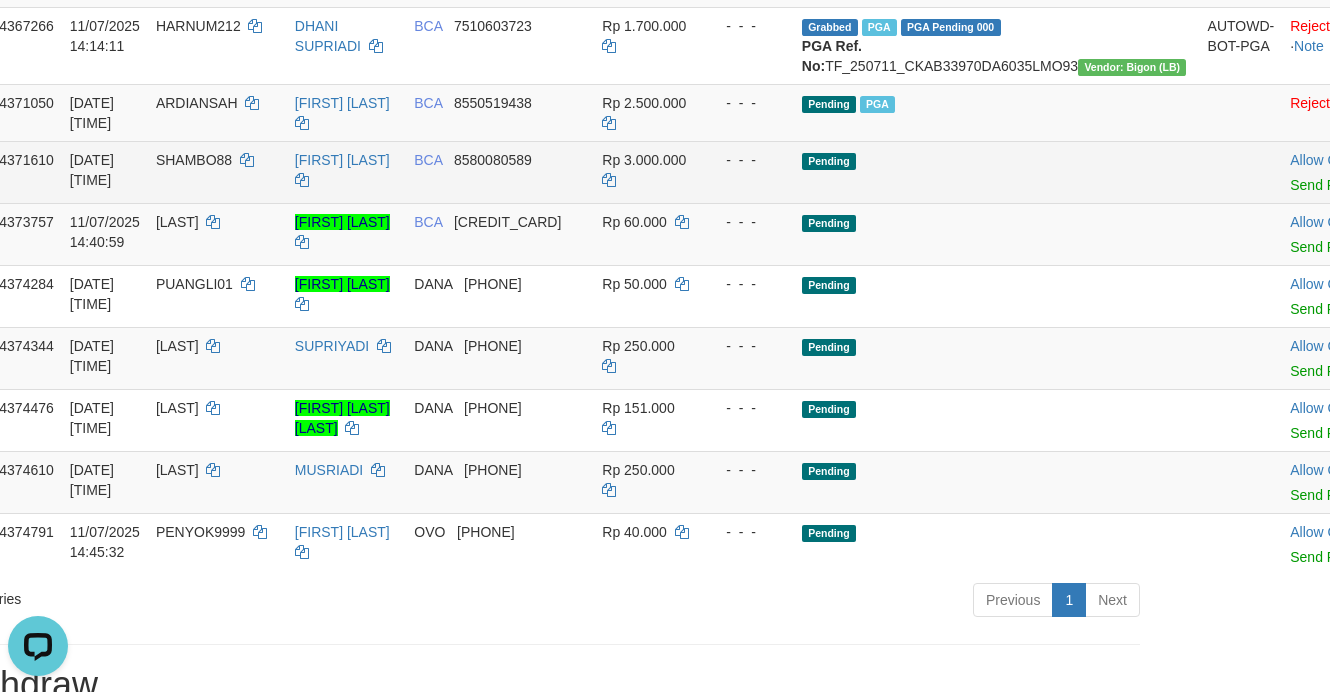 click on "Pending" at bounding box center [997, 172] 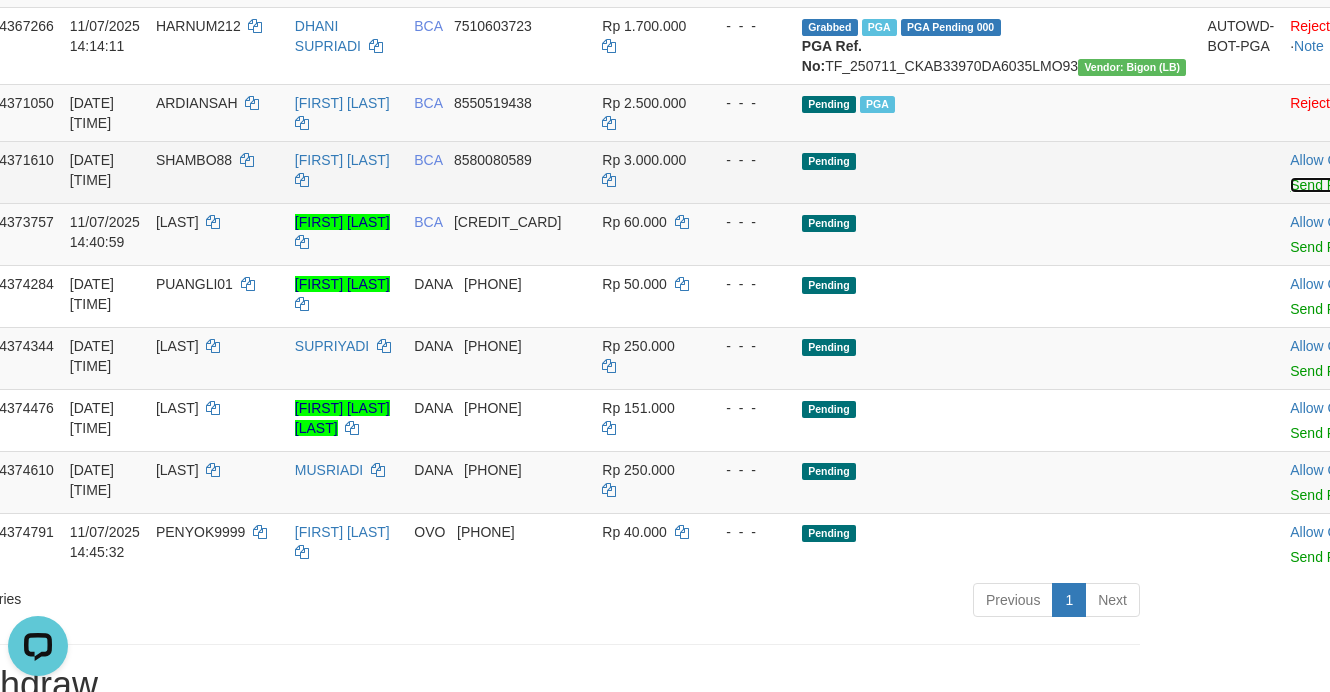 click on "Send PGA" at bounding box center [1322, 185] 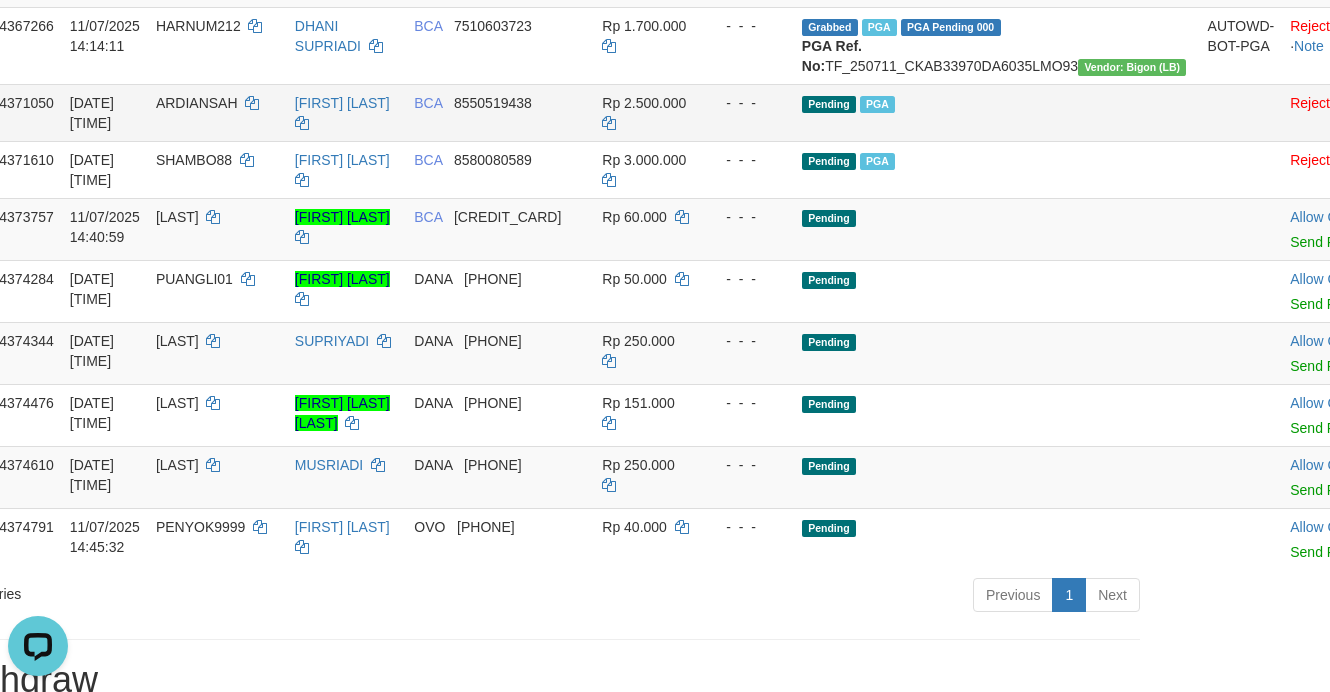 click on "Pending   PGA" at bounding box center (997, 112) 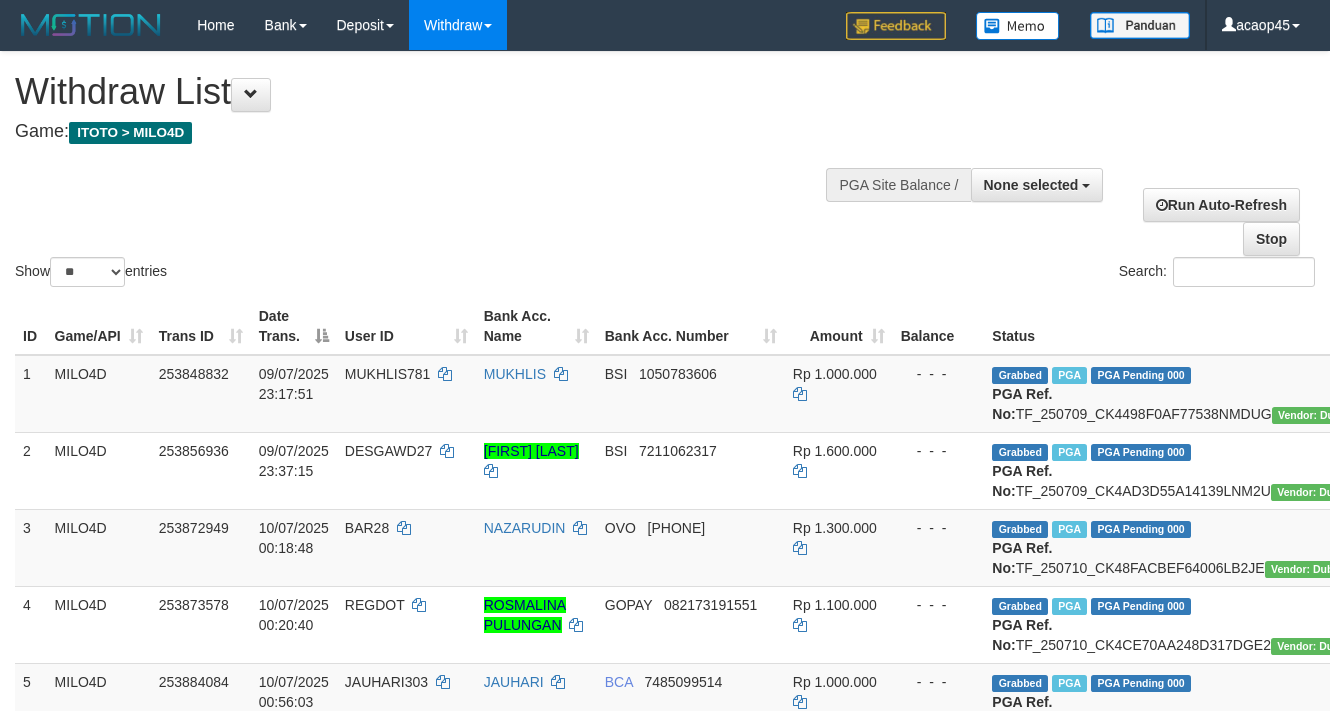 select 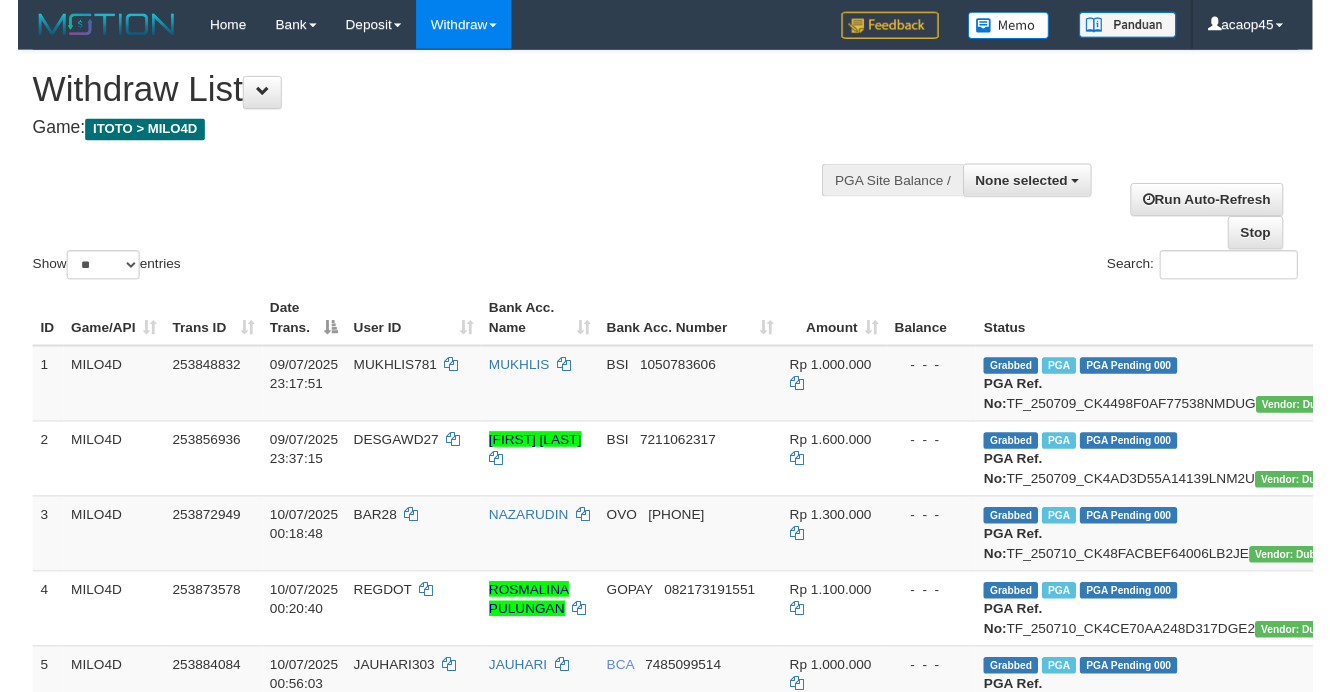 scroll, scrollTop: 0, scrollLeft: 0, axis: both 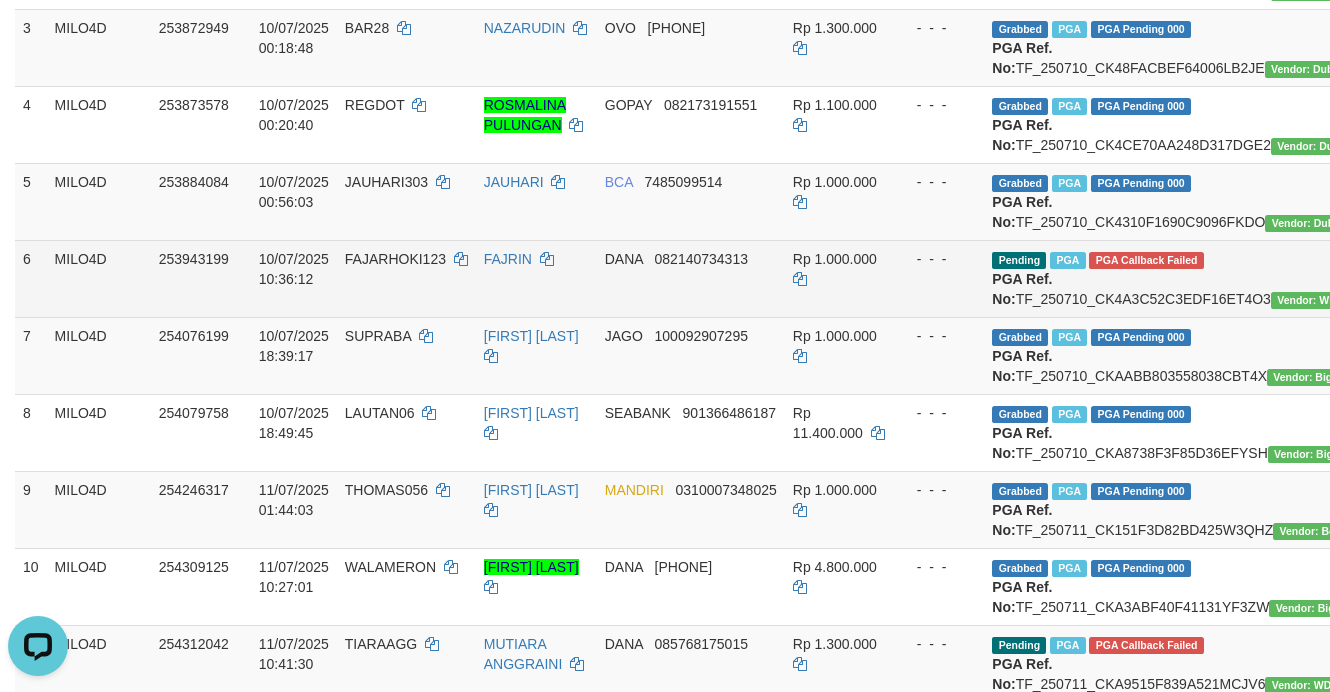 click on "FAJARHOKI123" at bounding box center [395, 259] 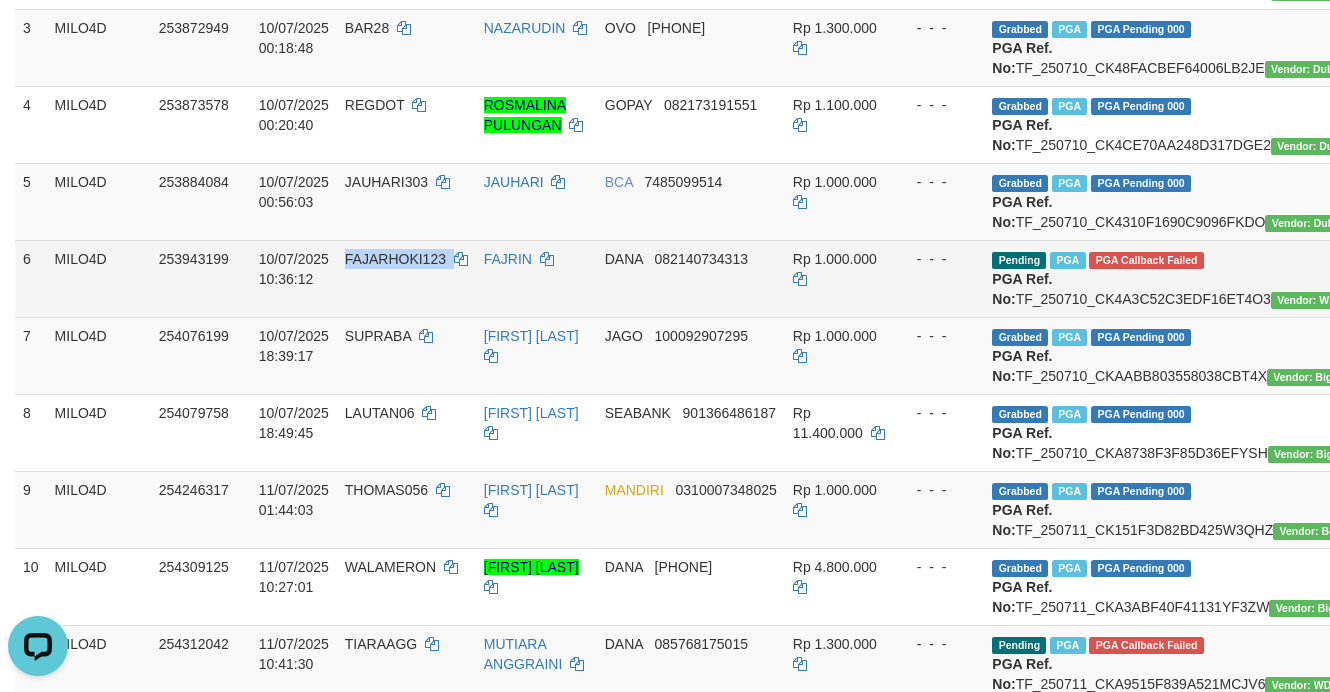 click on "FAJARHOKI123" at bounding box center [395, 259] 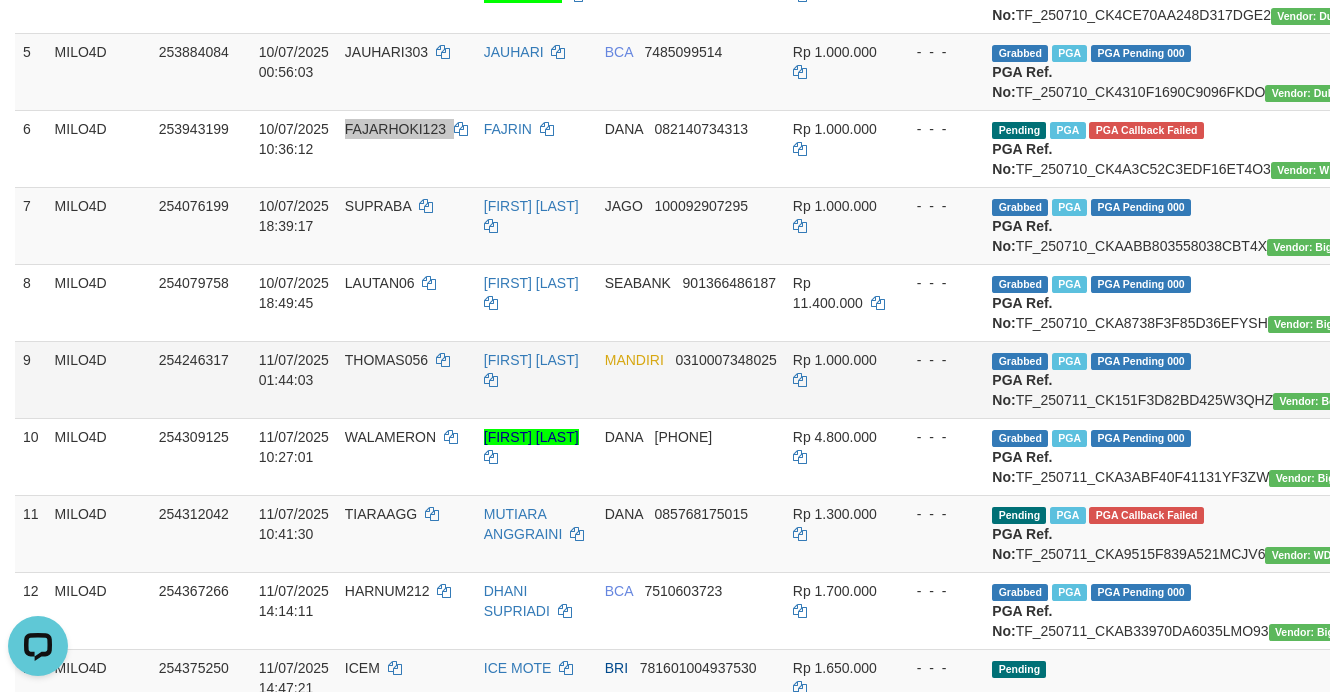 scroll, scrollTop: 750, scrollLeft: 0, axis: vertical 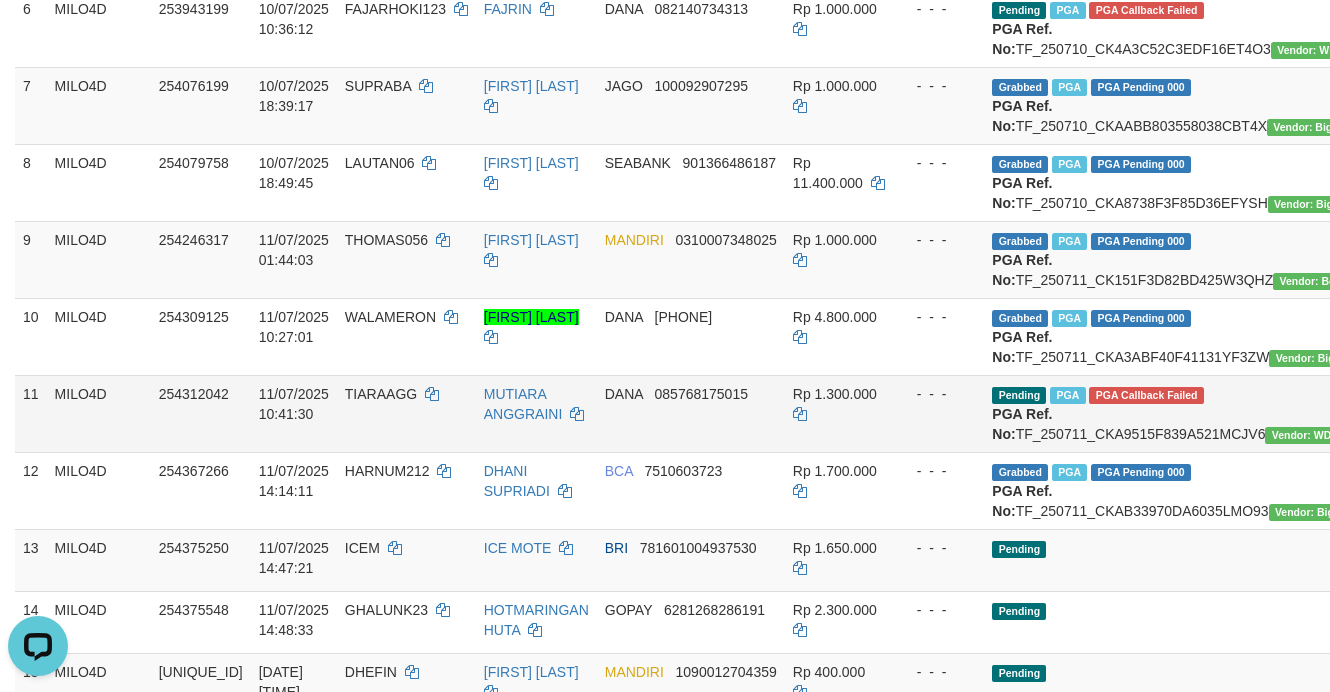 click on "TIARAAGG" at bounding box center [381, 394] 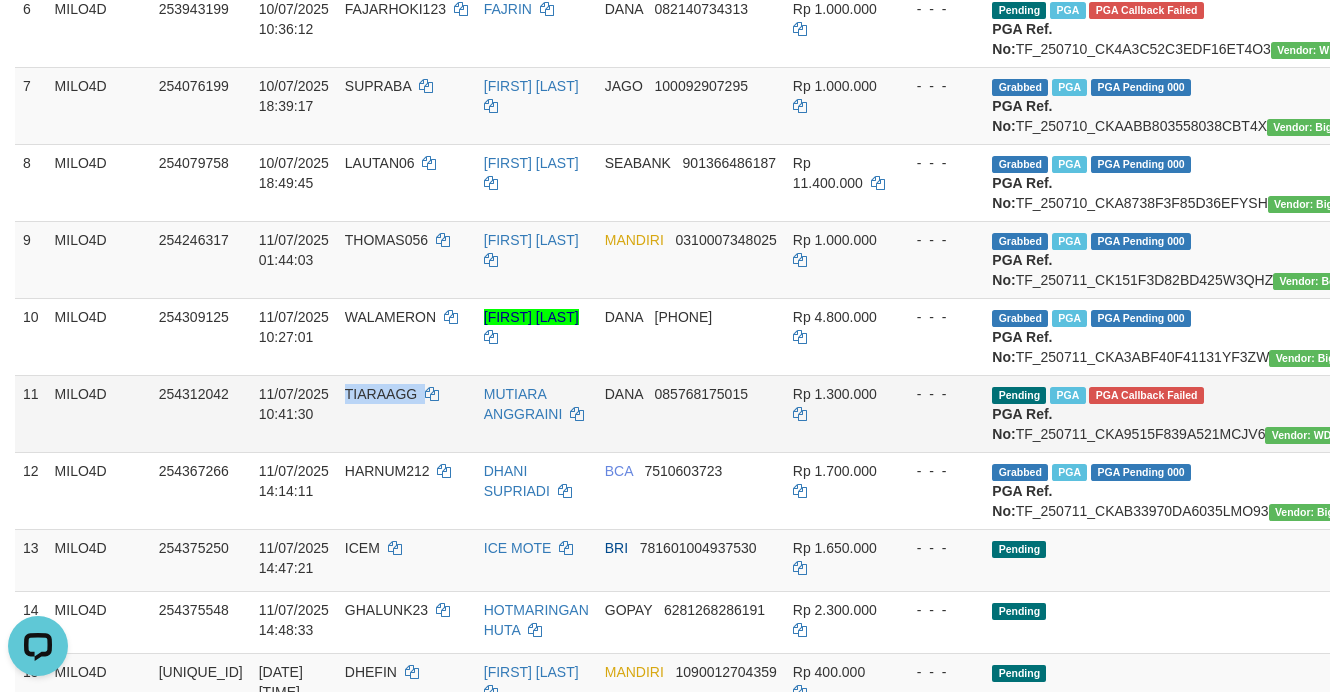 click on "TIARAAGG" at bounding box center [381, 394] 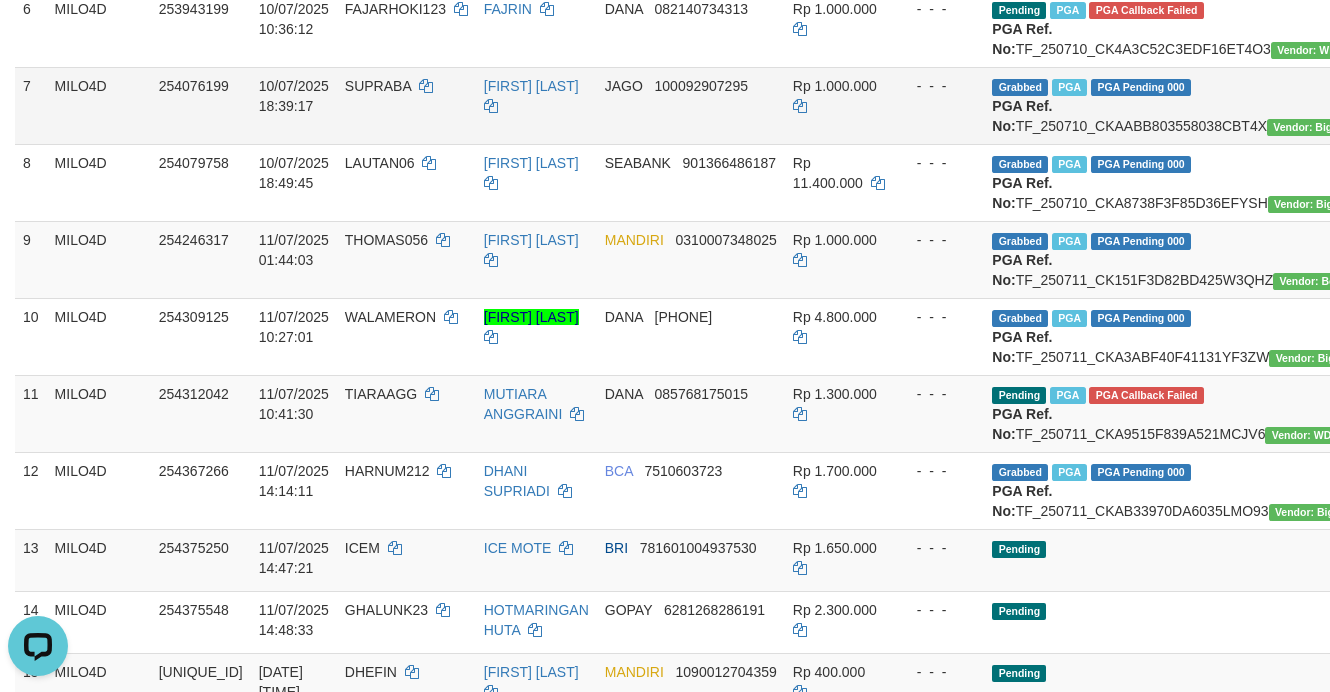 click on "Rp 1.000.000" at bounding box center (839, 105) 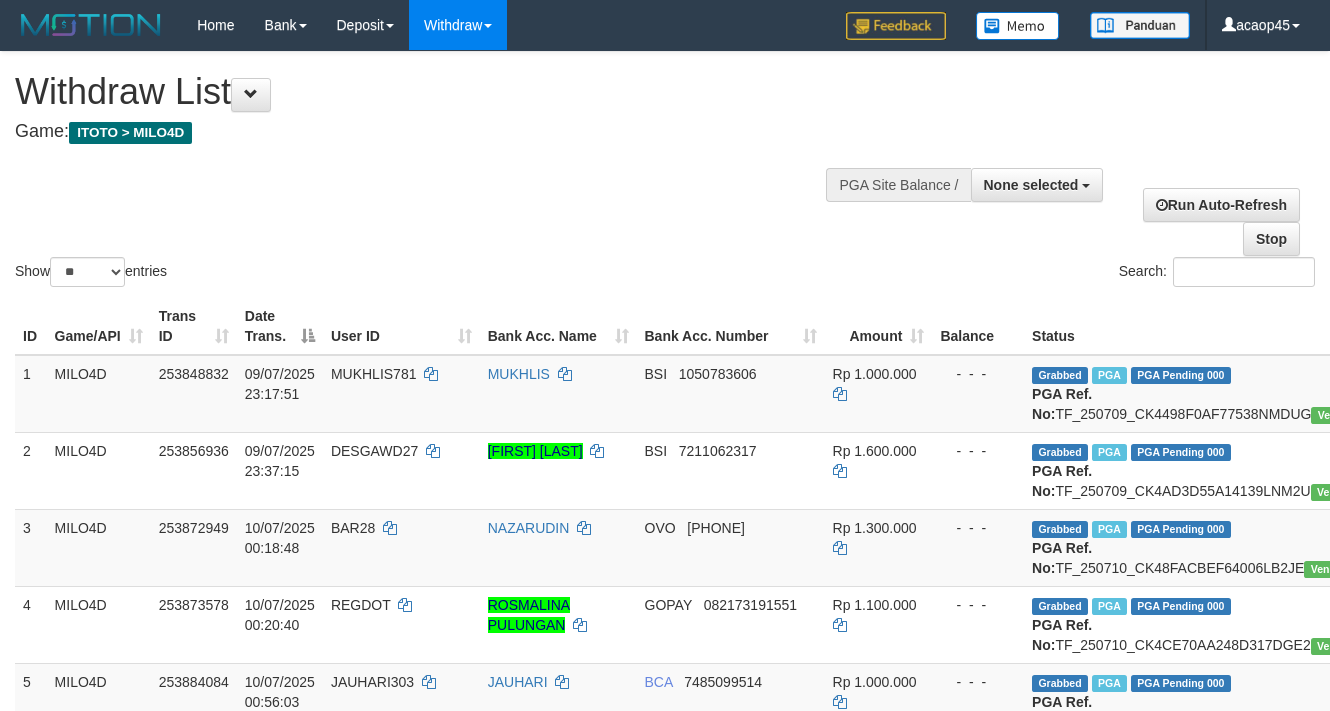 select 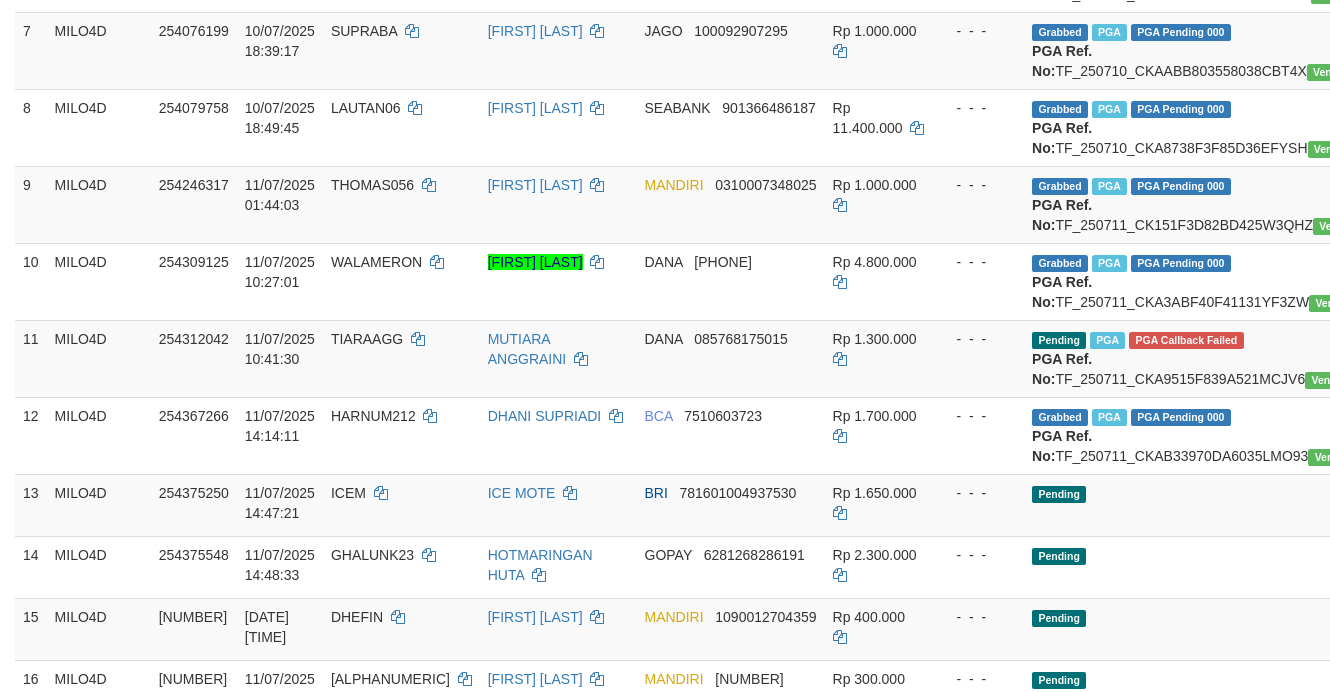 scroll, scrollTop: 750, scrollLeft: 0, axis: vertical 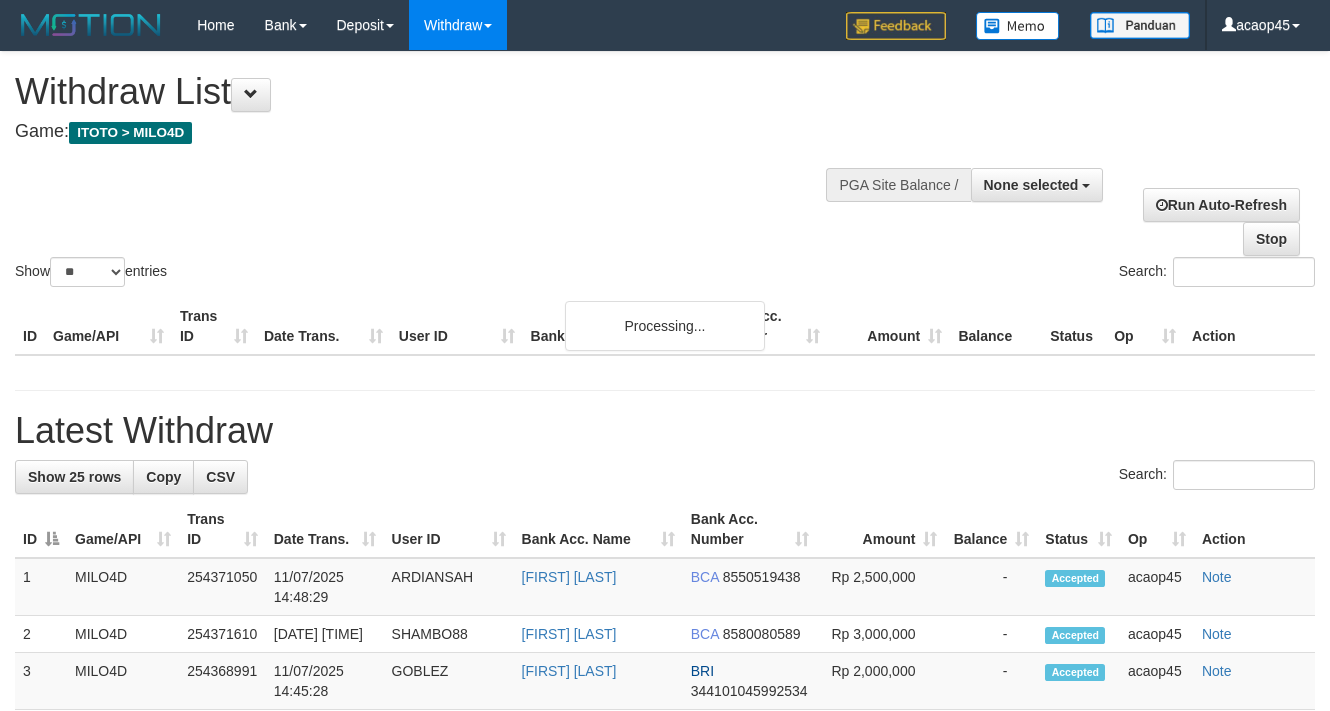 select 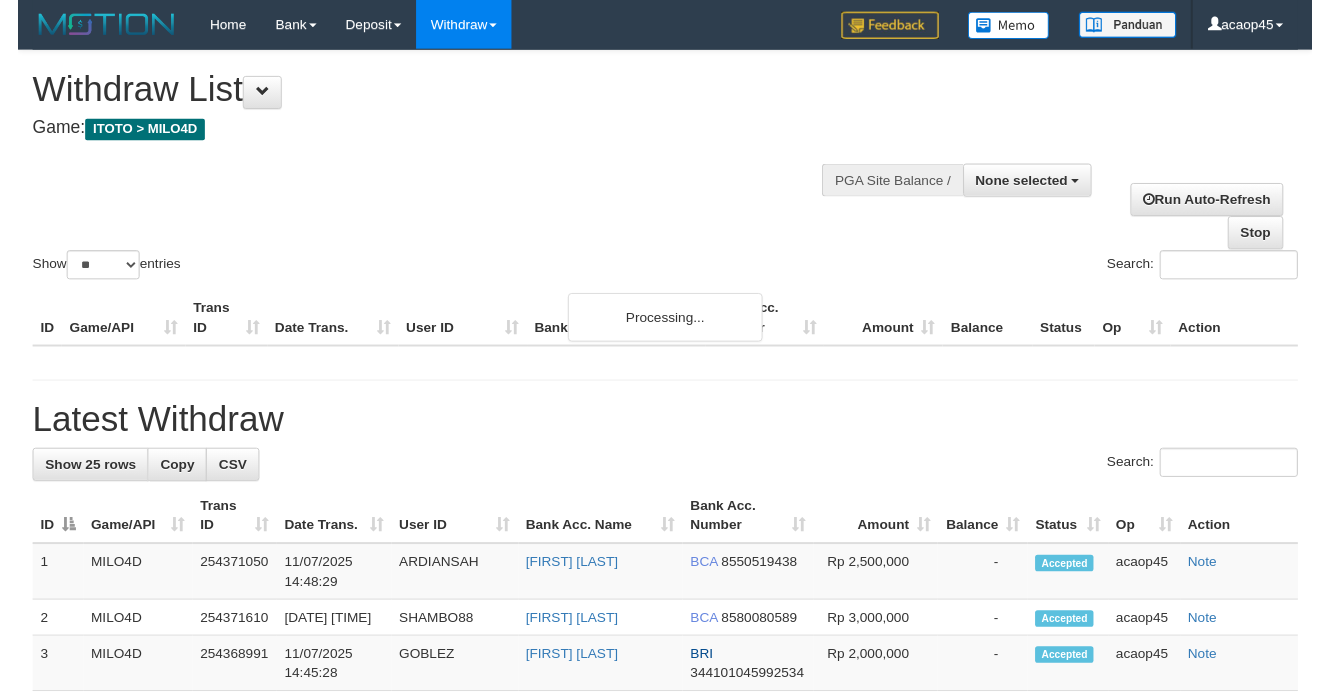 scroll, scrollTop: 0, scrollLeft: 0, axis: both 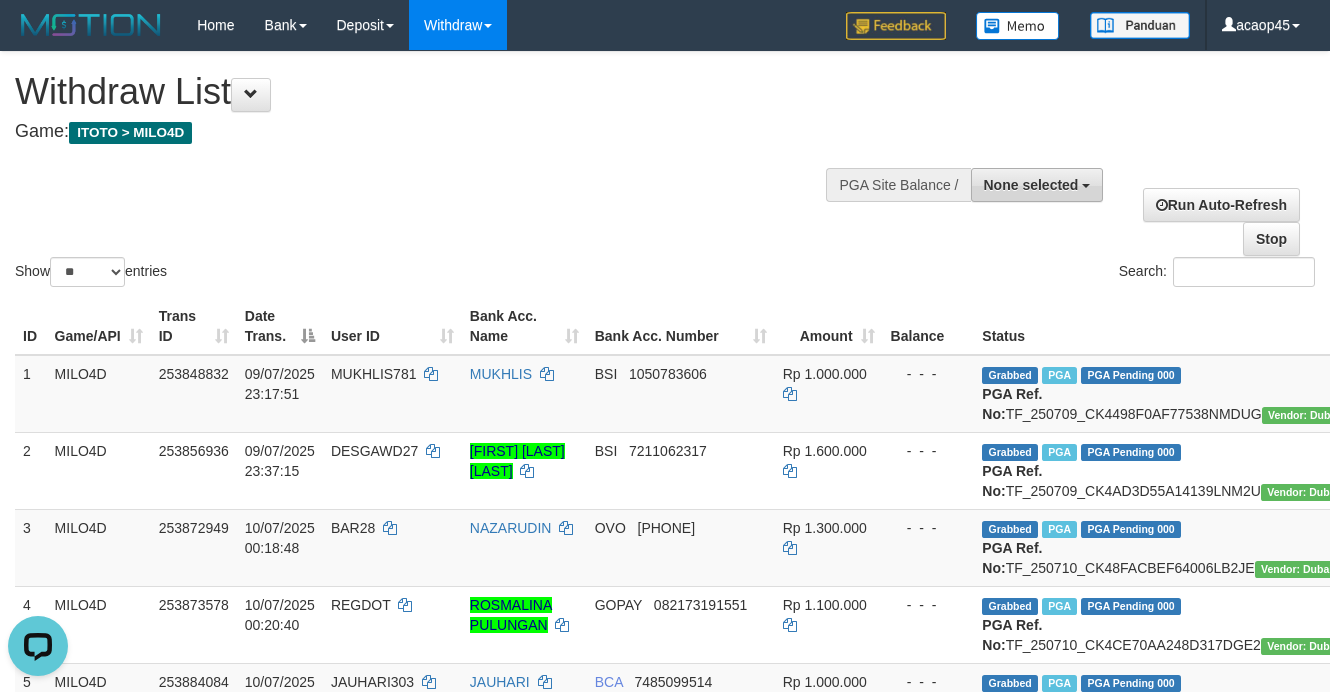 drag, startPoint x: 1003, startPoint y: 181, endPoint x: 1006, endPoint y: 191, distance: 10.440307 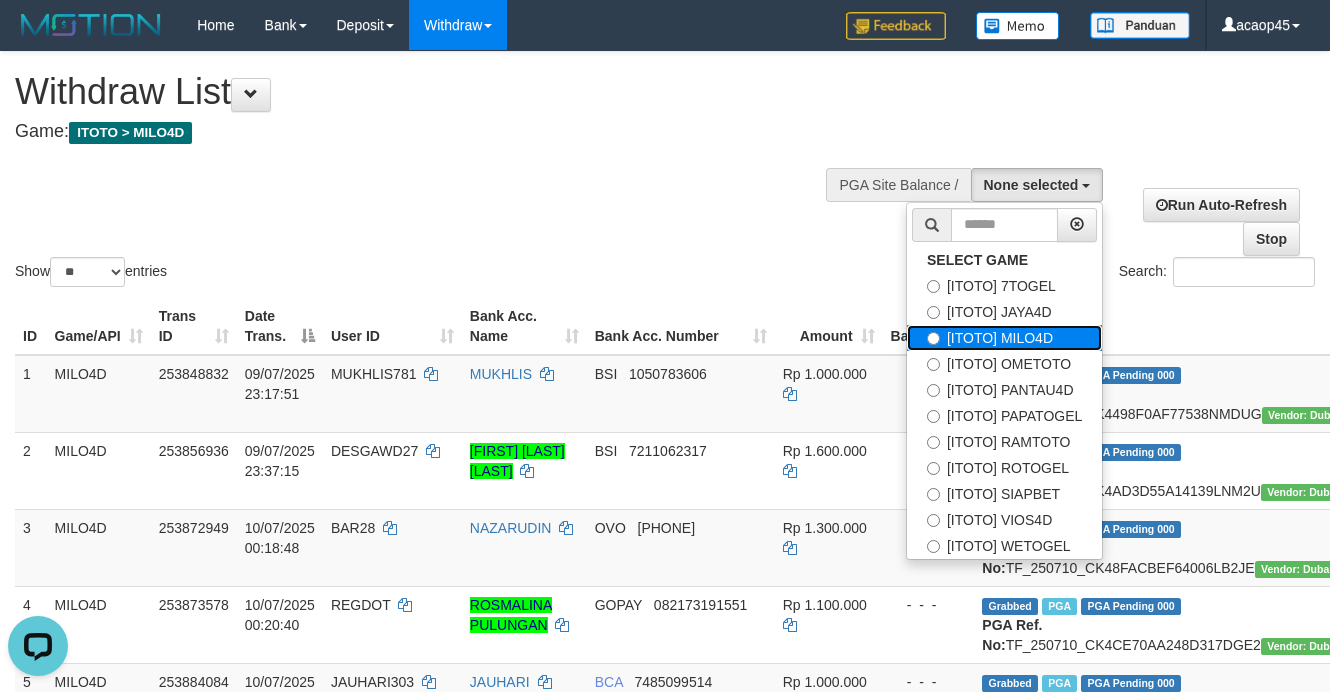 click on "[ITOTO] MILO4D" at bounding box center (1004, 338) 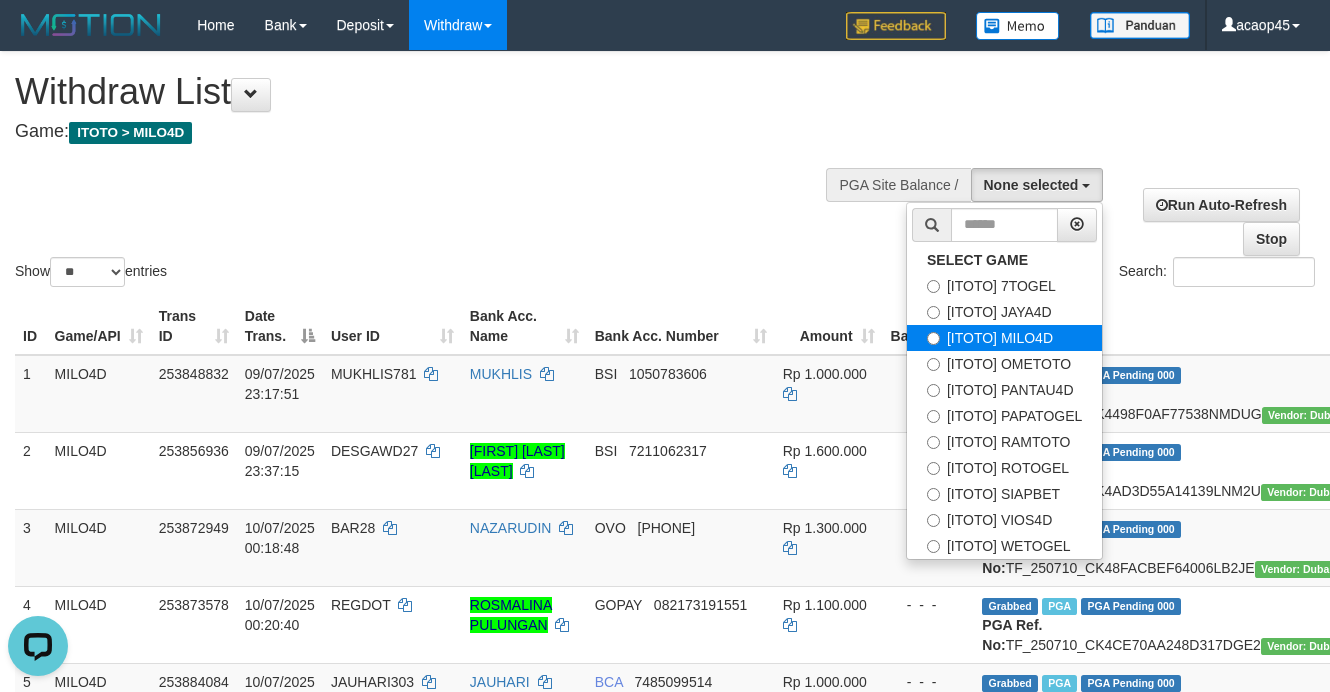 select on "***" 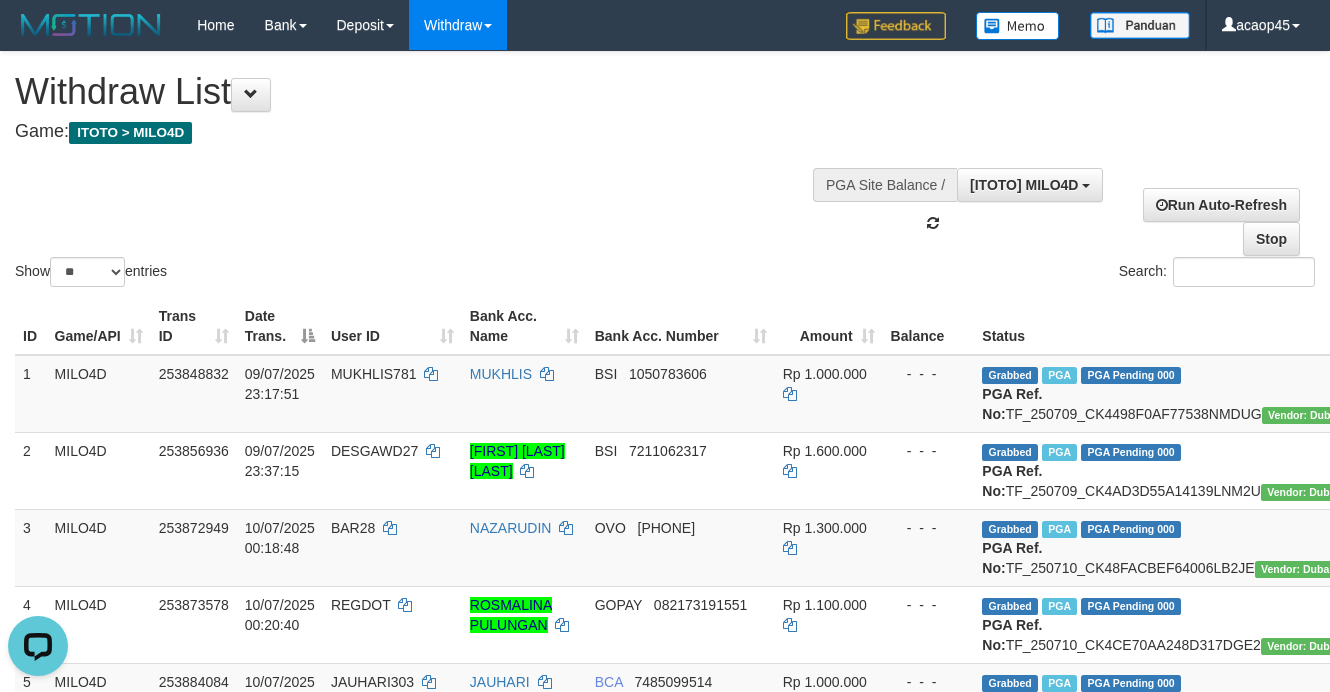 scroll, scrollTop: 51, scrollLeft: 0, axis: vertical 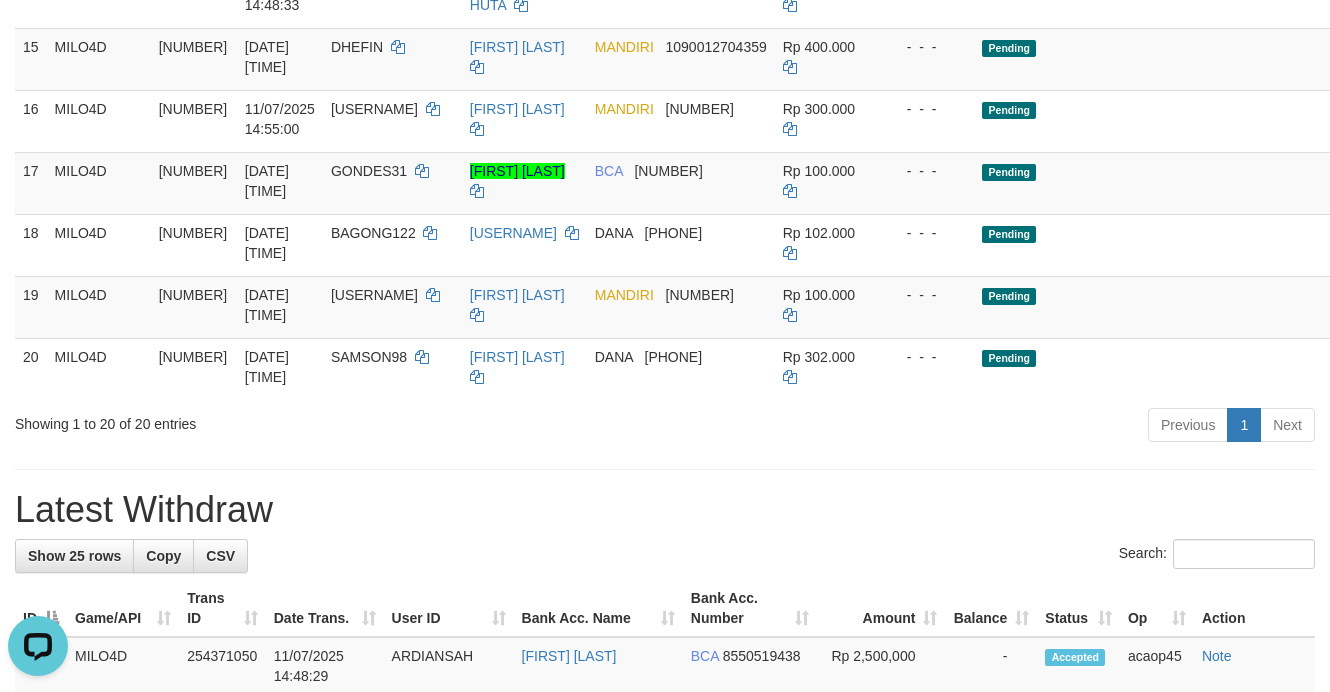 click on "BCA     7510603723" at bounding box center [681, -135] 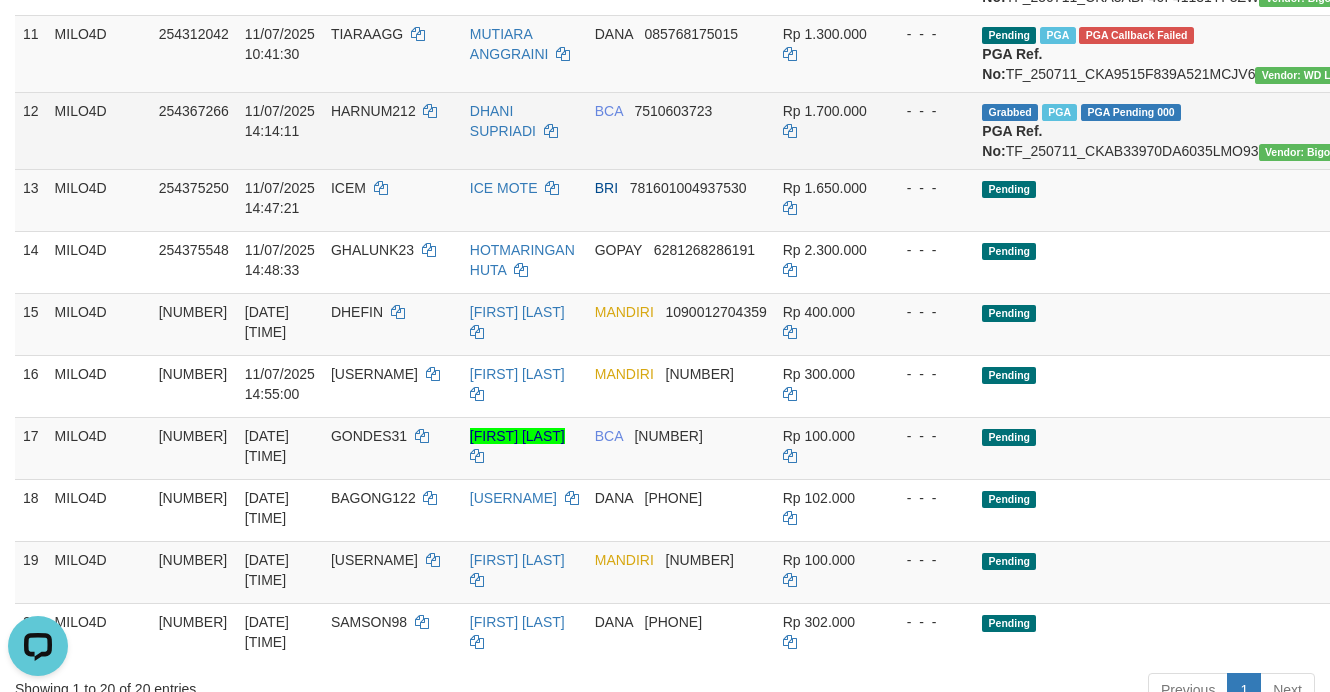 scroll, scrollTop: 1638, scrollLeft: 0, axis: vertical 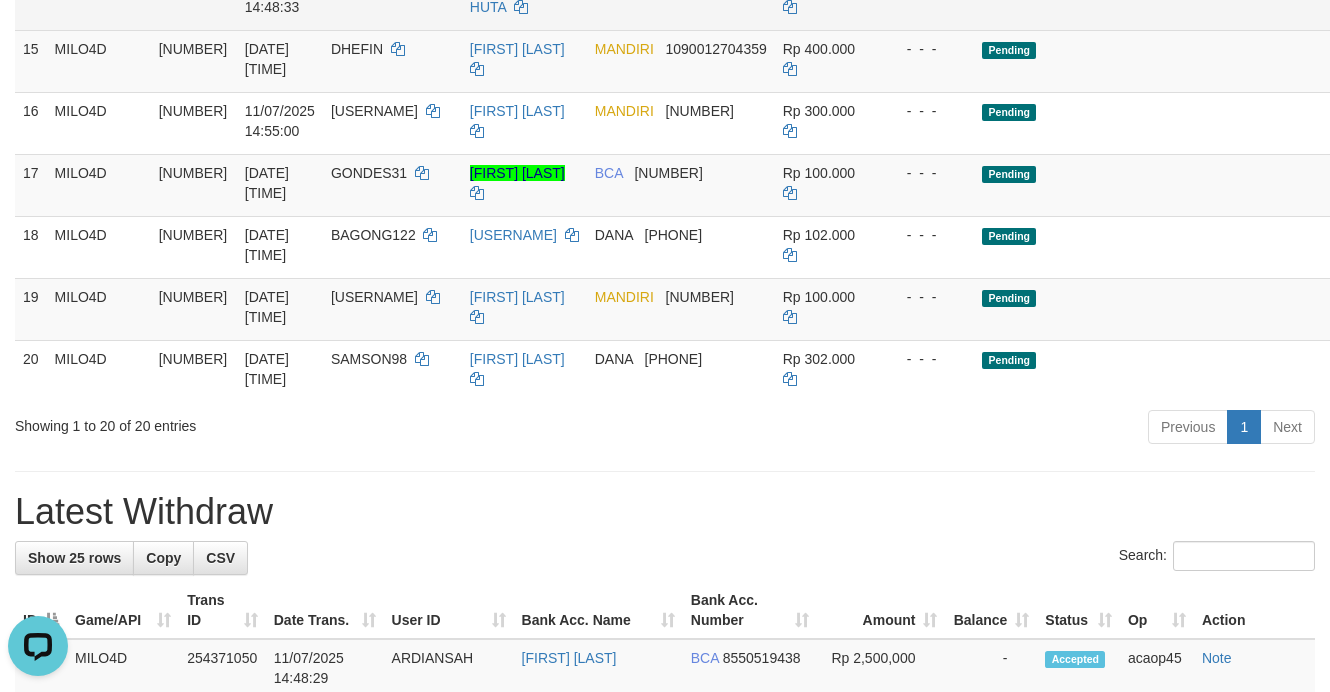 click on "GOPAY     6281268286191" at bounding box center [681, -1] 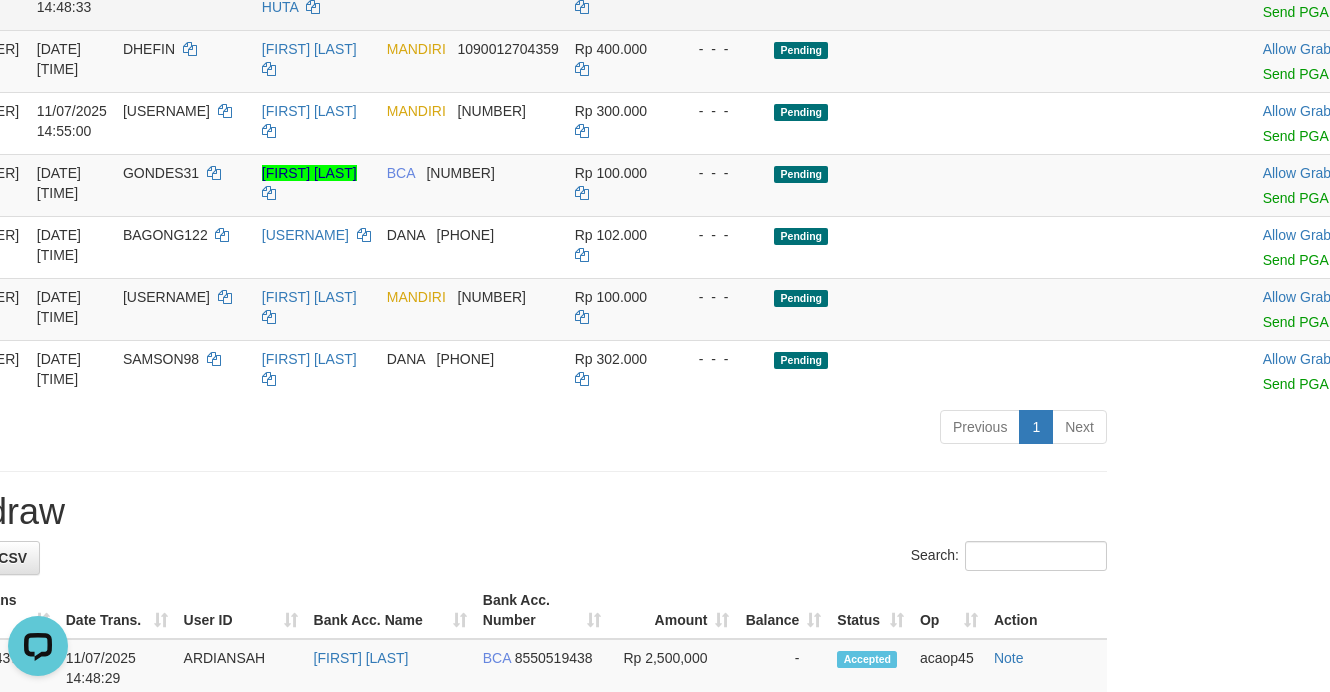 scroll, scrollTop: 1638, scrollLeft: 210, axis: both 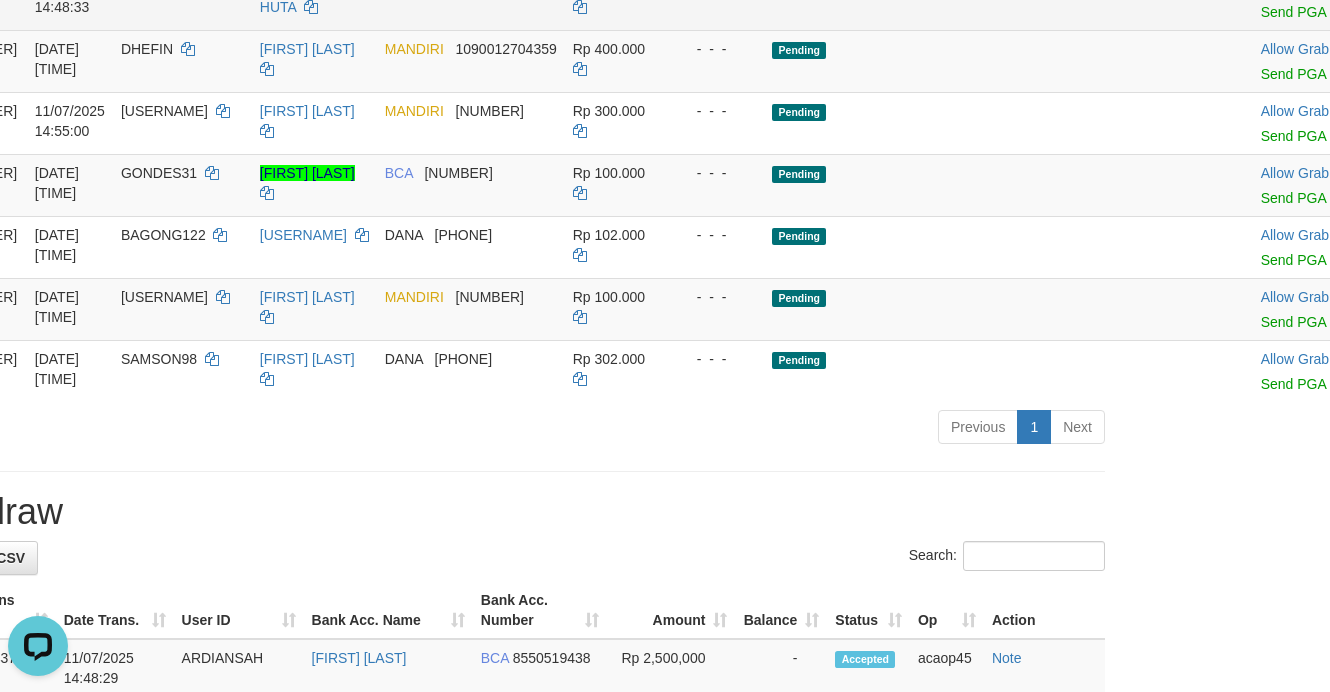 drag, startPoint x: 1205, startPoint y: 186, endPoint x: 822, endPoint y: 255, distance: 389.16577 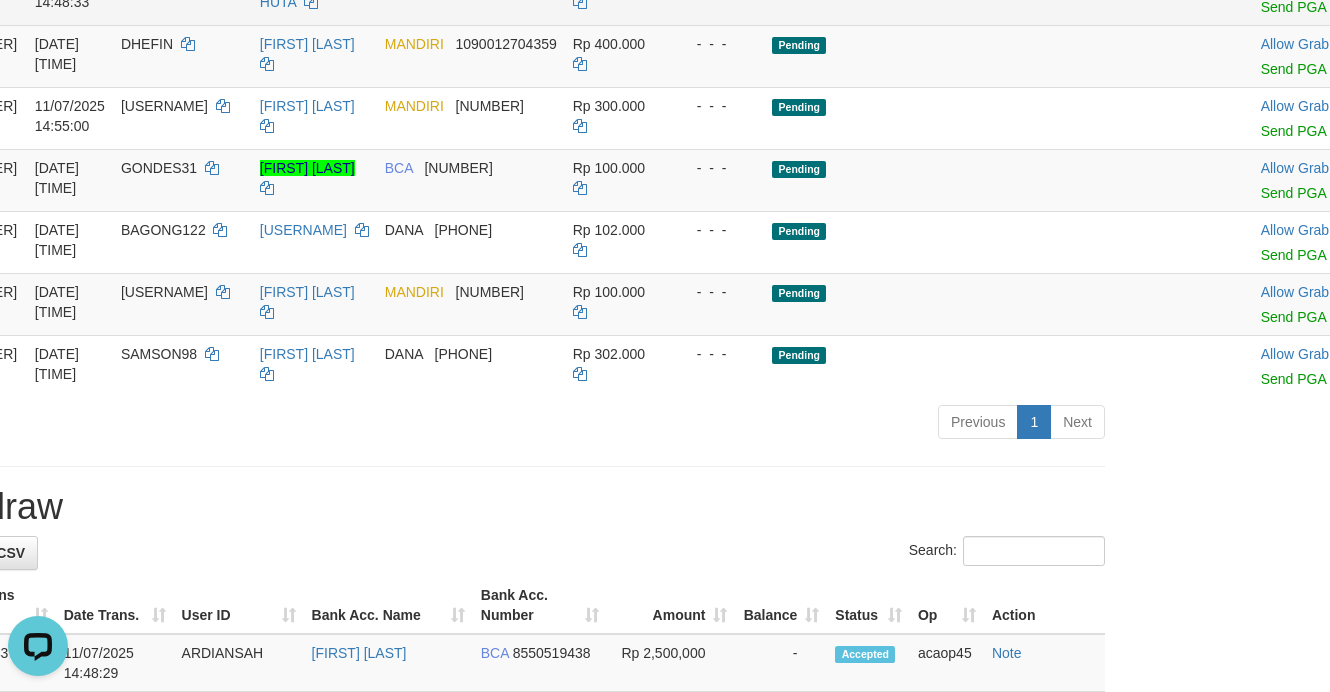 click on "-  -  -" at bounding box center (719, -6) 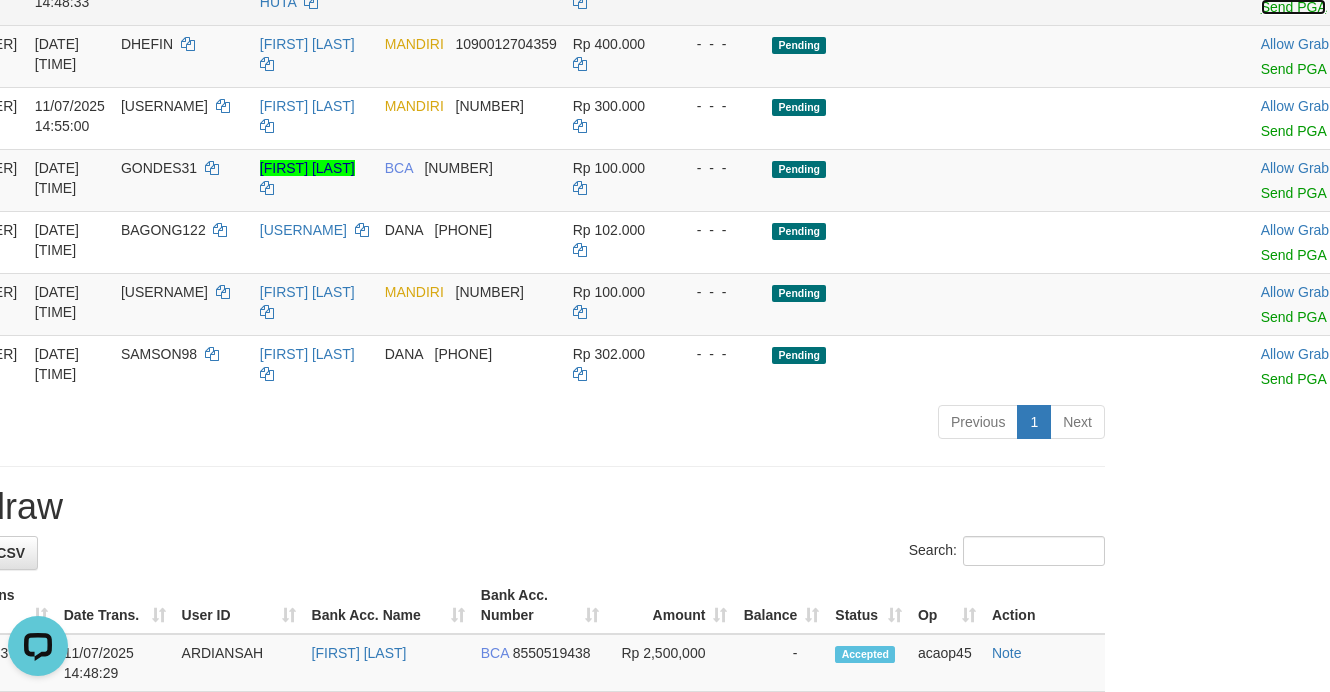click on "Send PGA" at bounding box center [1293, 7] 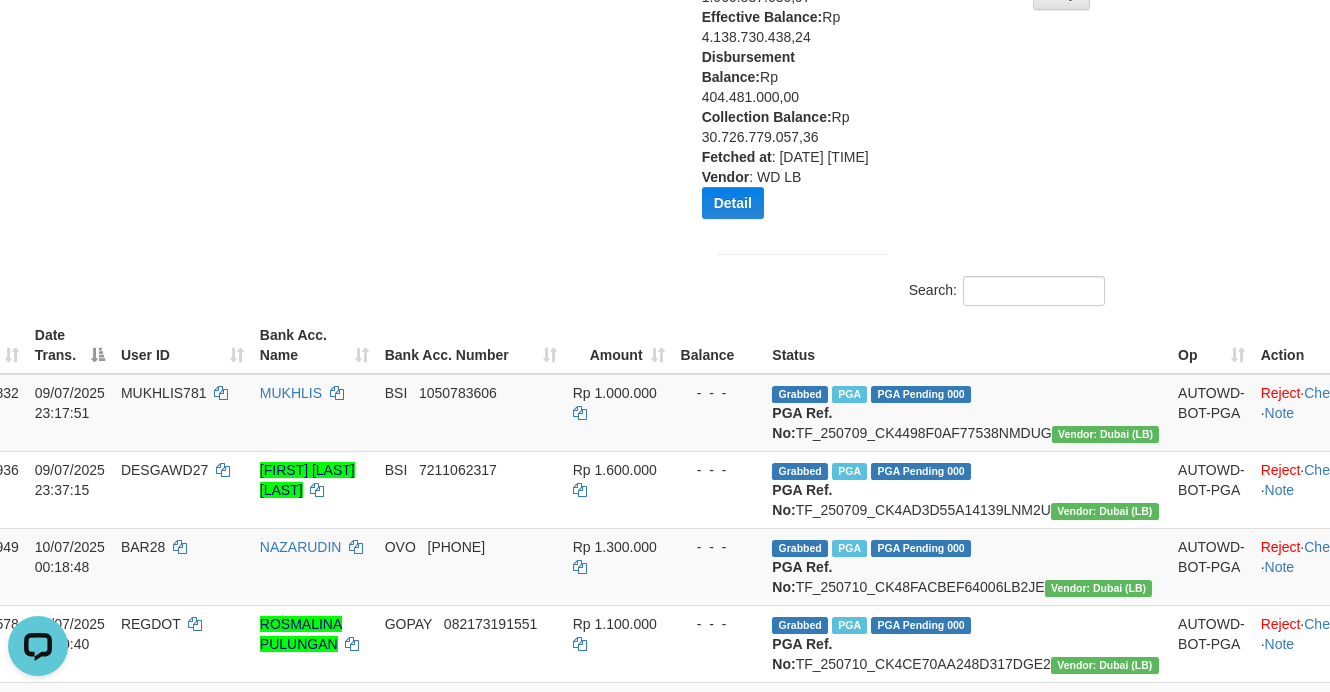 scroll, scrollTop: 138, scrollLeft: 210, axis: both 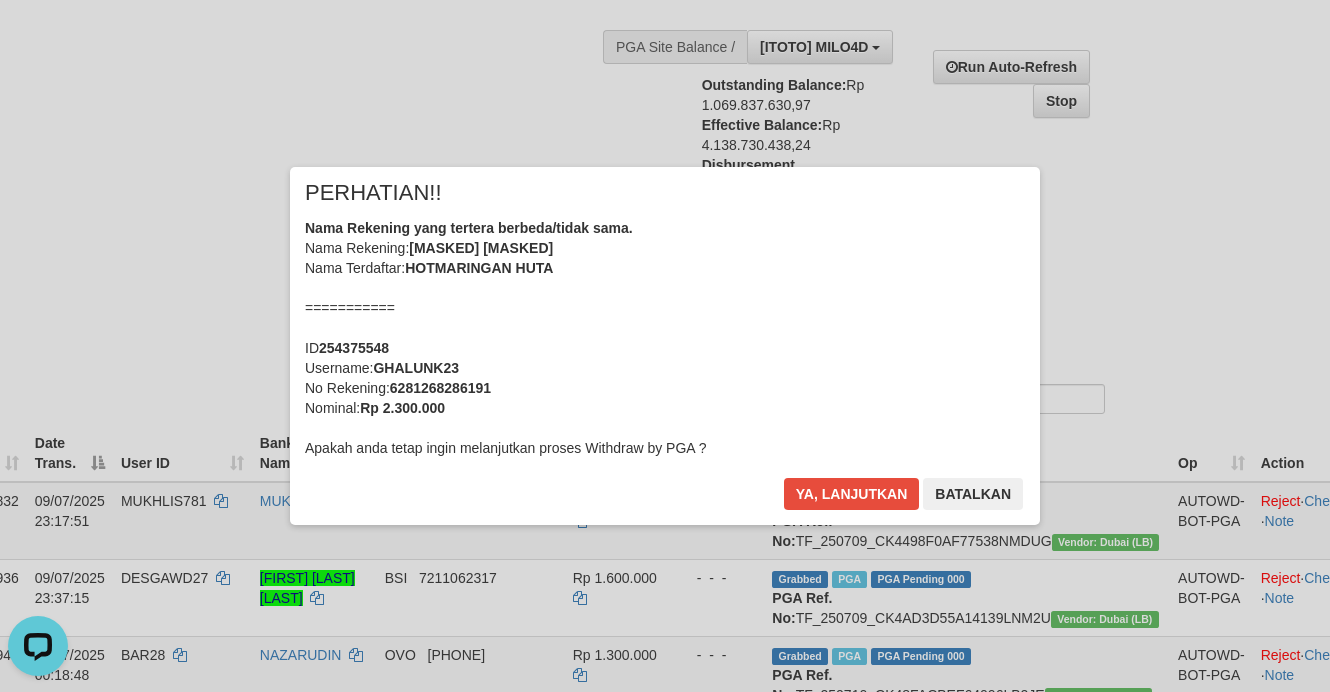 click on "× PERHATIAN!! Nama Rekening yang tertera berbeda/tidak sama. Nama Rekening:  HOXXXXXXXXX HUXXXXXXXX Nama Terdaftar:  HOTMARINGAN HUTA =========== ID  254375548 Username:  GHALUNK23 No Rekening:  6281268286191 Nominal:  Rp 2.300.000 Apakah anda tetap ingin melanjutkan proses Withdraw by PGA ? Ya, lanjutkan Batalkan" at bounding box center [665, 346] 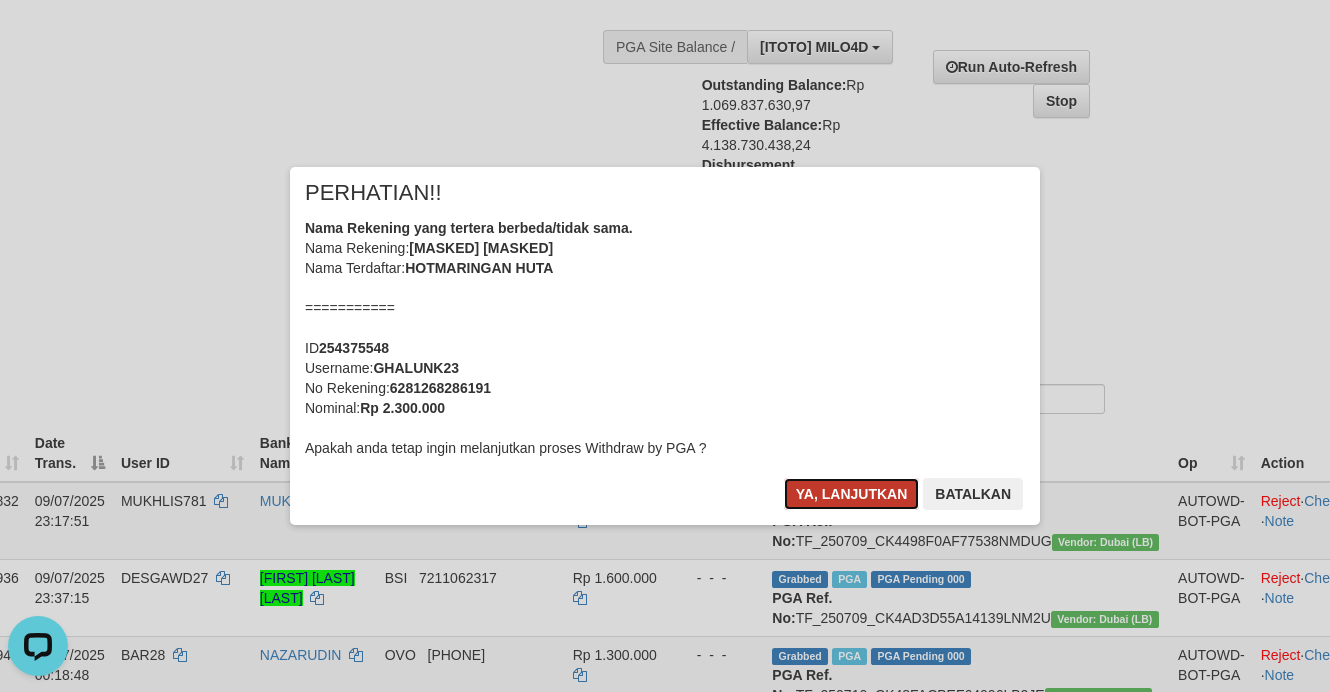click on "Ya, lanjutkan" at bounding box center [852, 494] 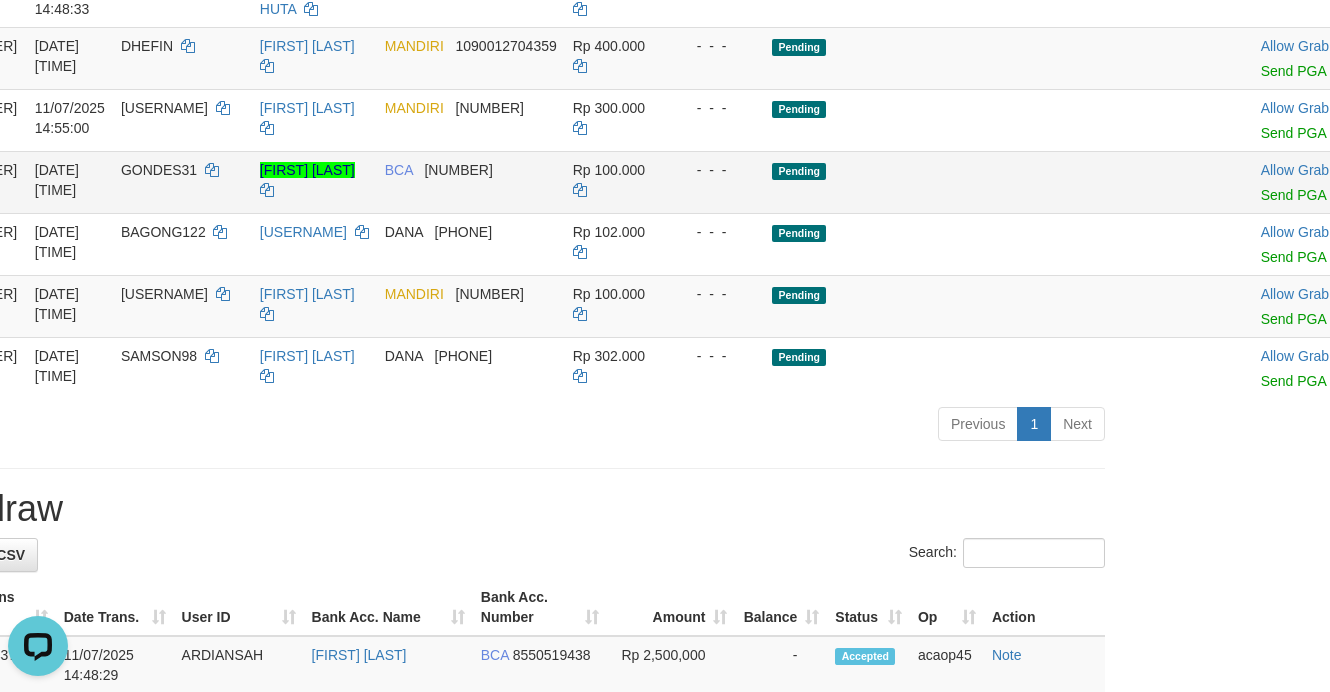 scroll, scrollTop: 1763, scrollLeft: 210, axis: both 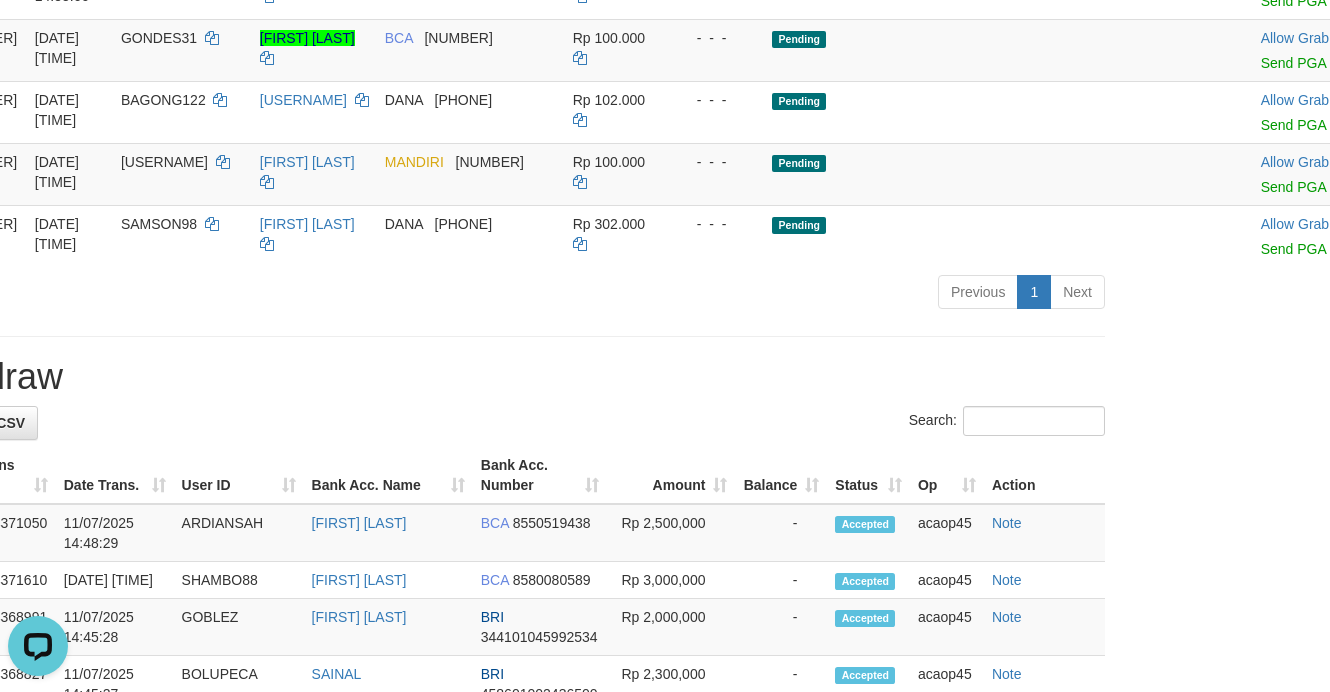 click on "Pending" at bounding box center [967, -74] 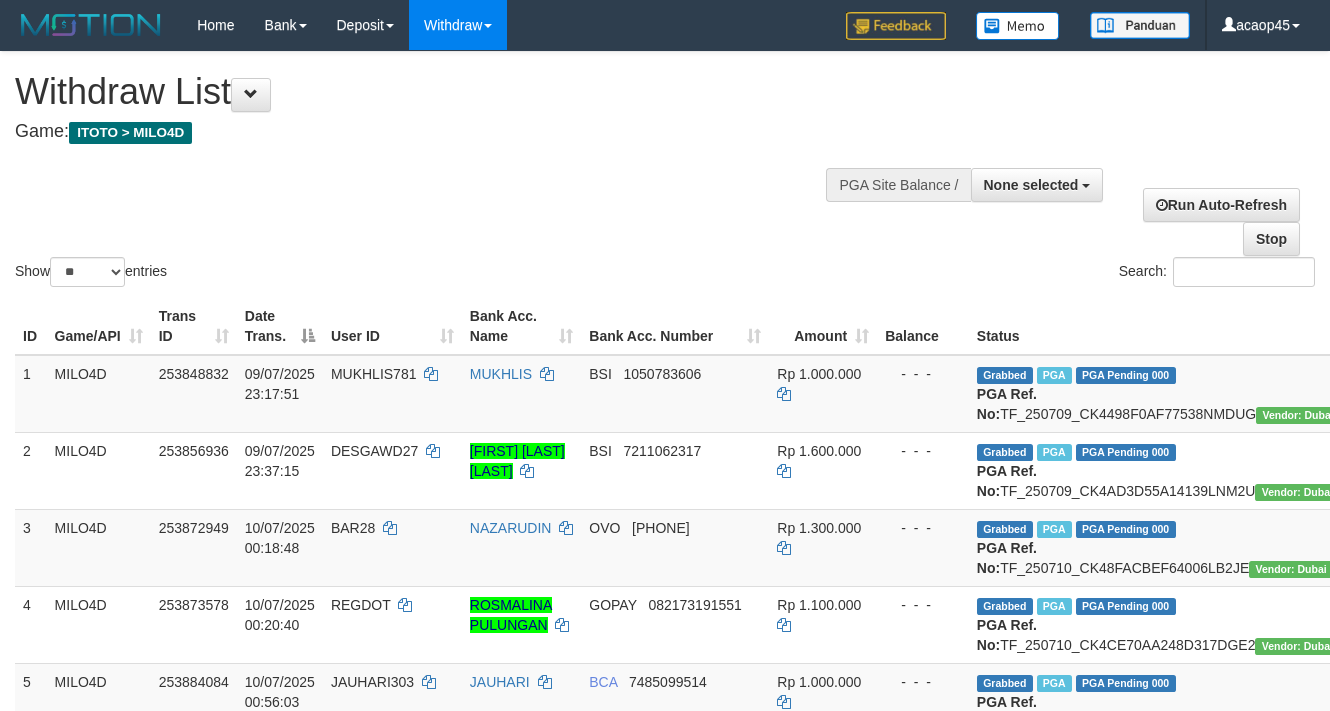 select 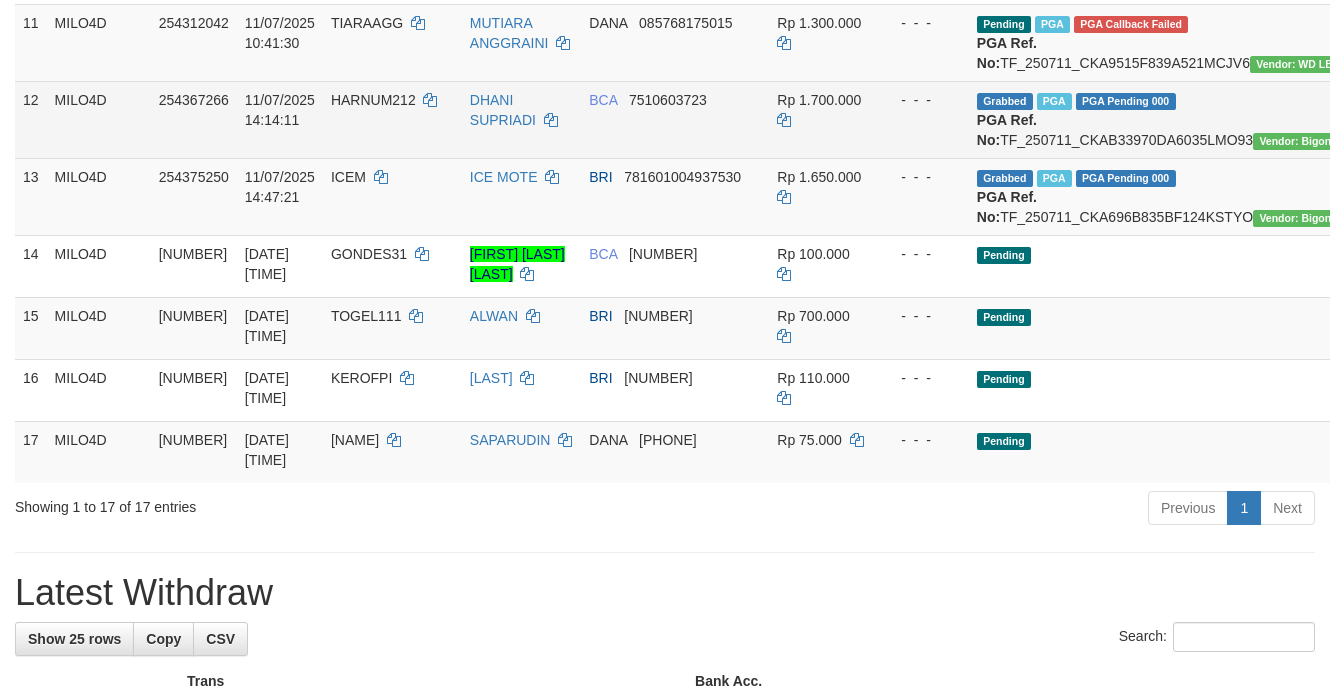 scroll, scrollTop: 1125, scrollLeft: 0, axis: vertical 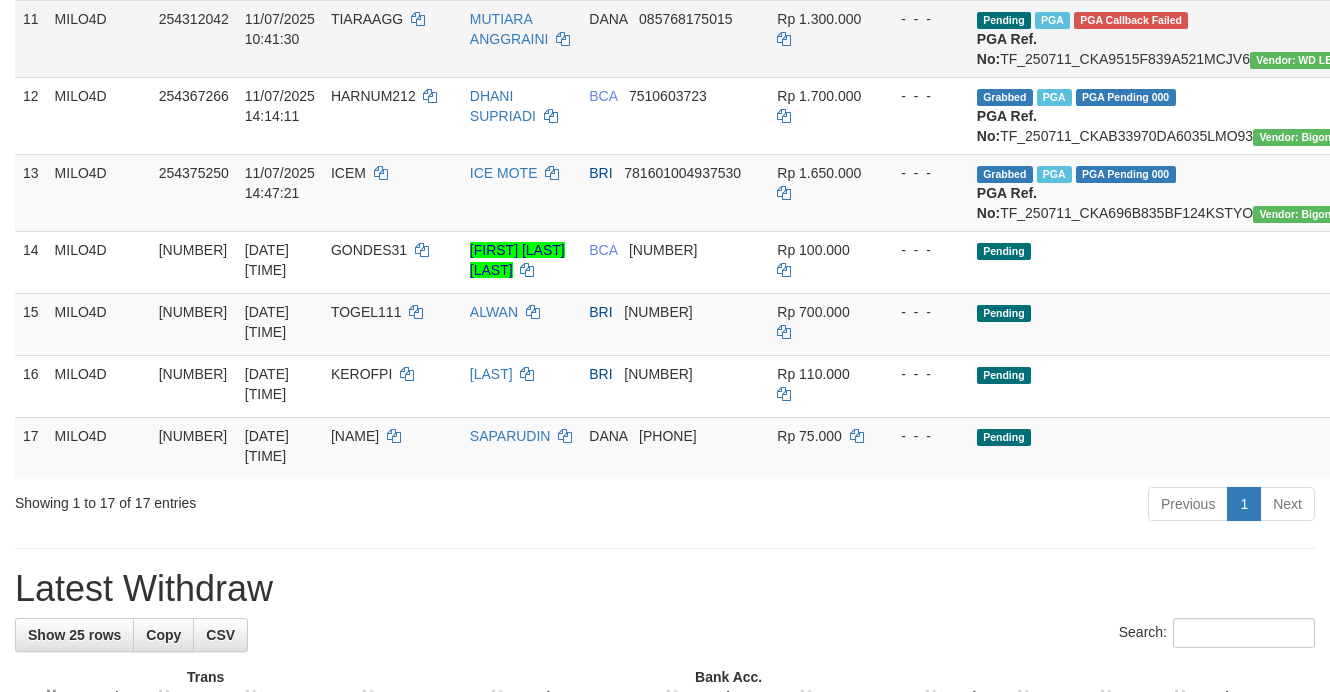 click on "TIARAAGG" at bounding box center [367, 19] 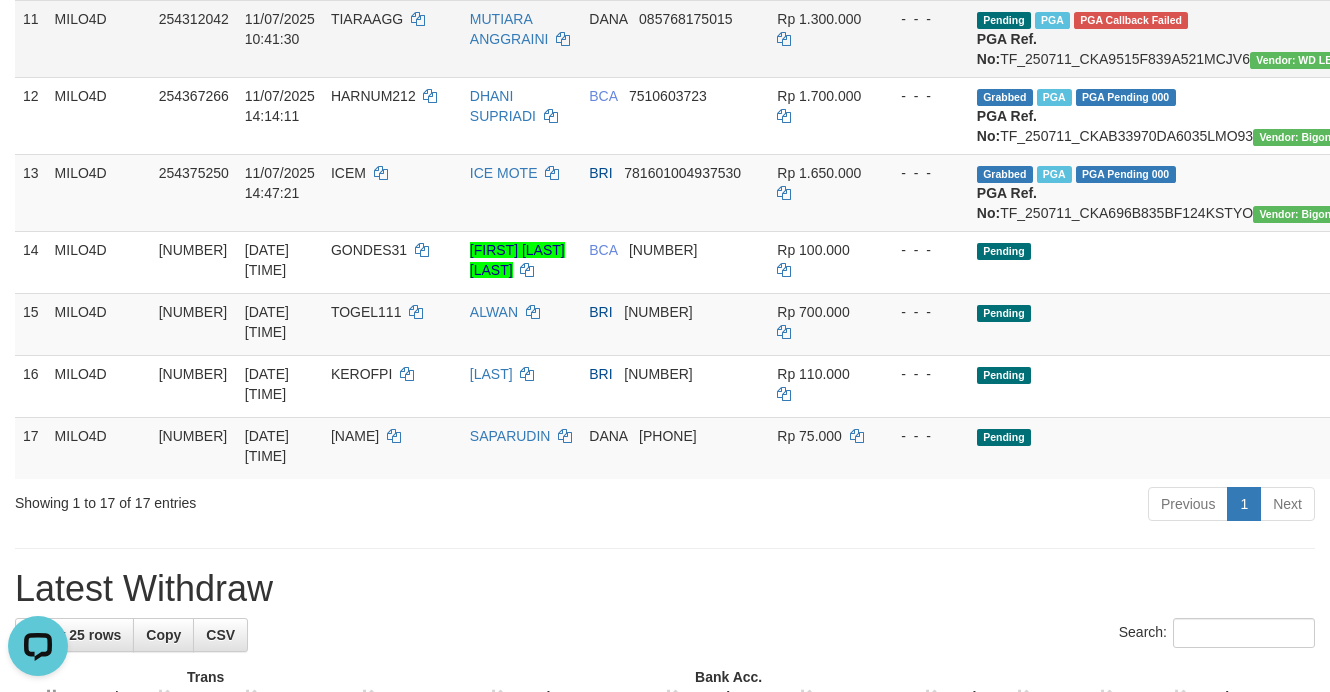 scroll, scrollTop: 0, scrollLeft: 0, axis: both 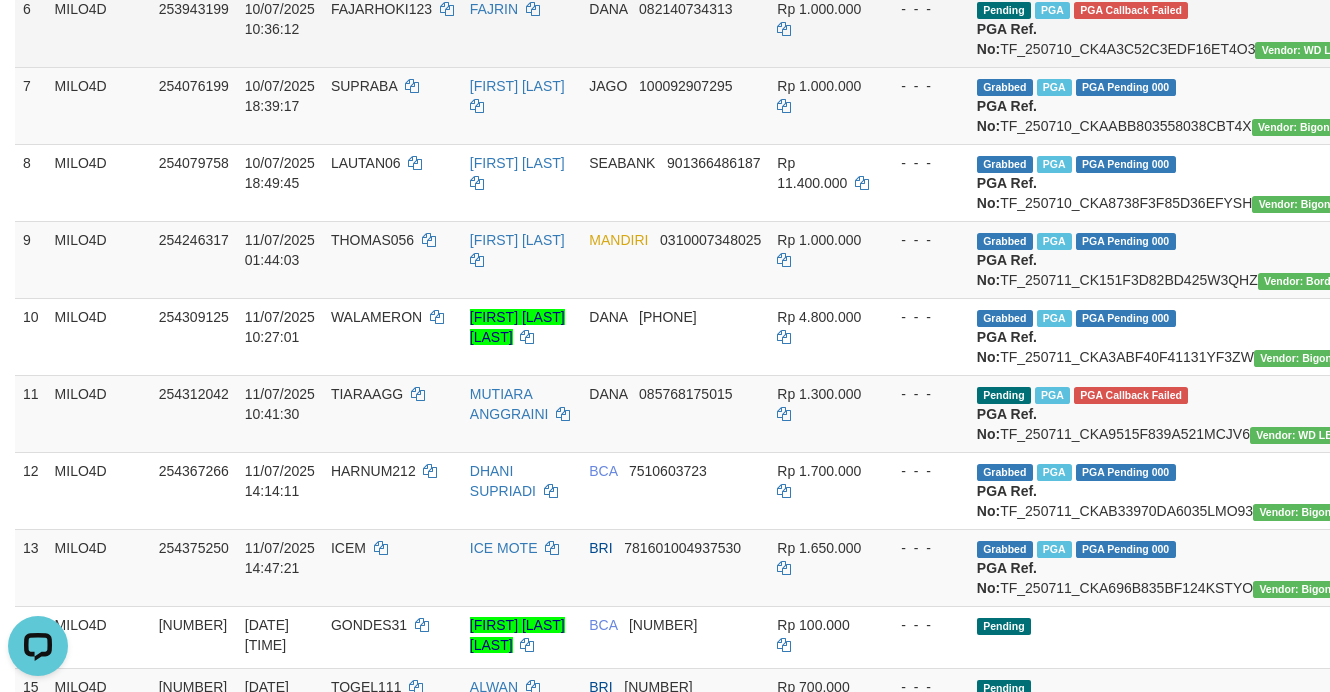 click on "FAJARHOKI123" at bounding box center [381, 9] 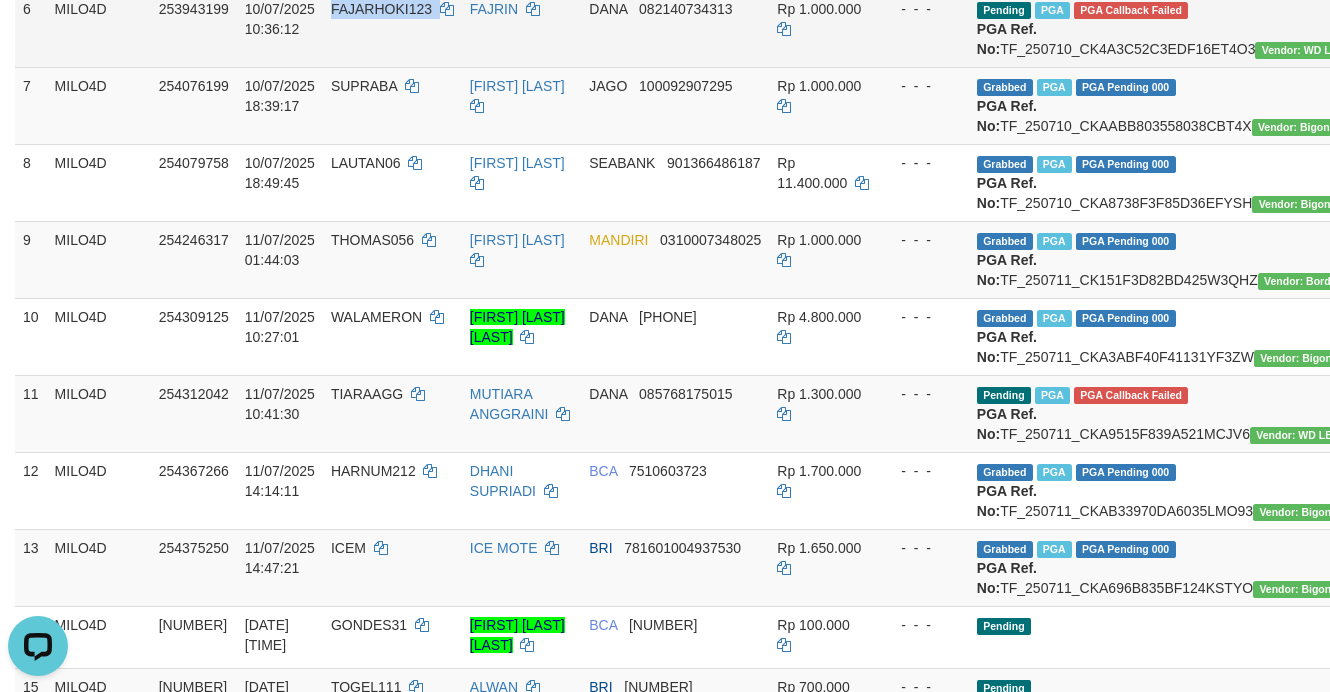 click on "FAJARHOKI123" at bounding box center [381, 9] 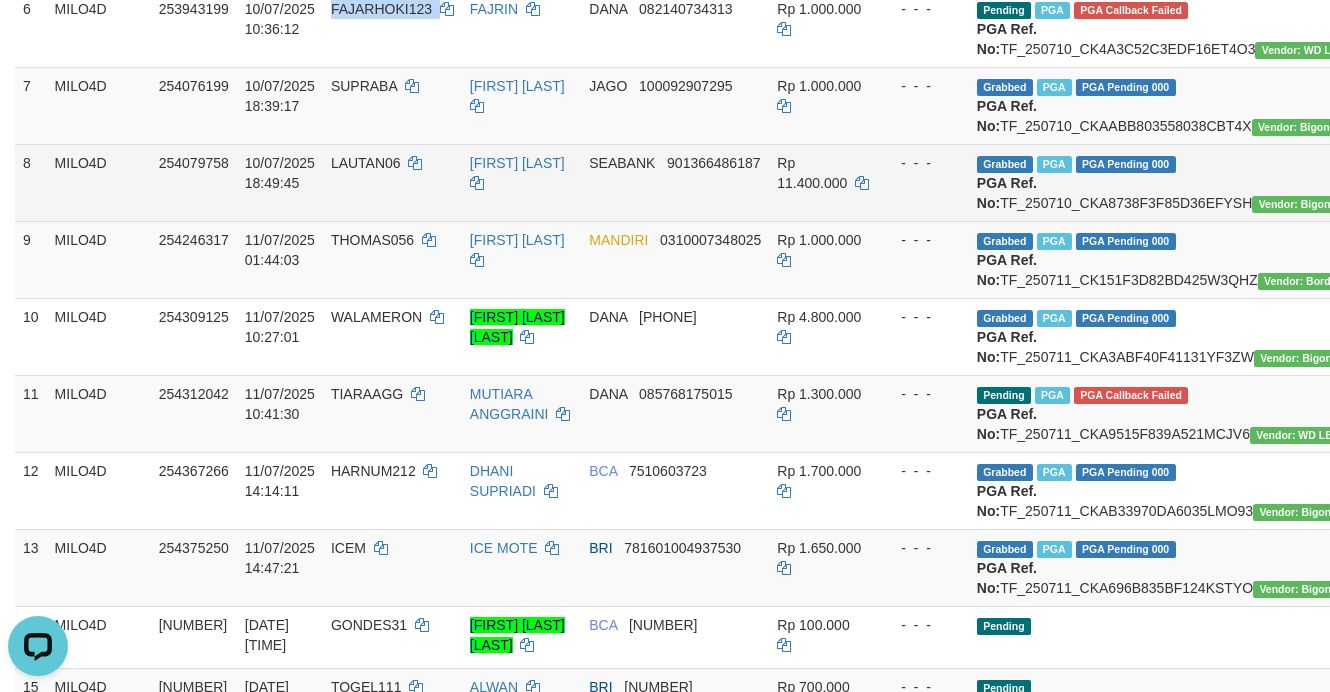 click on "-  -  -" at bounding box center (923, 163) 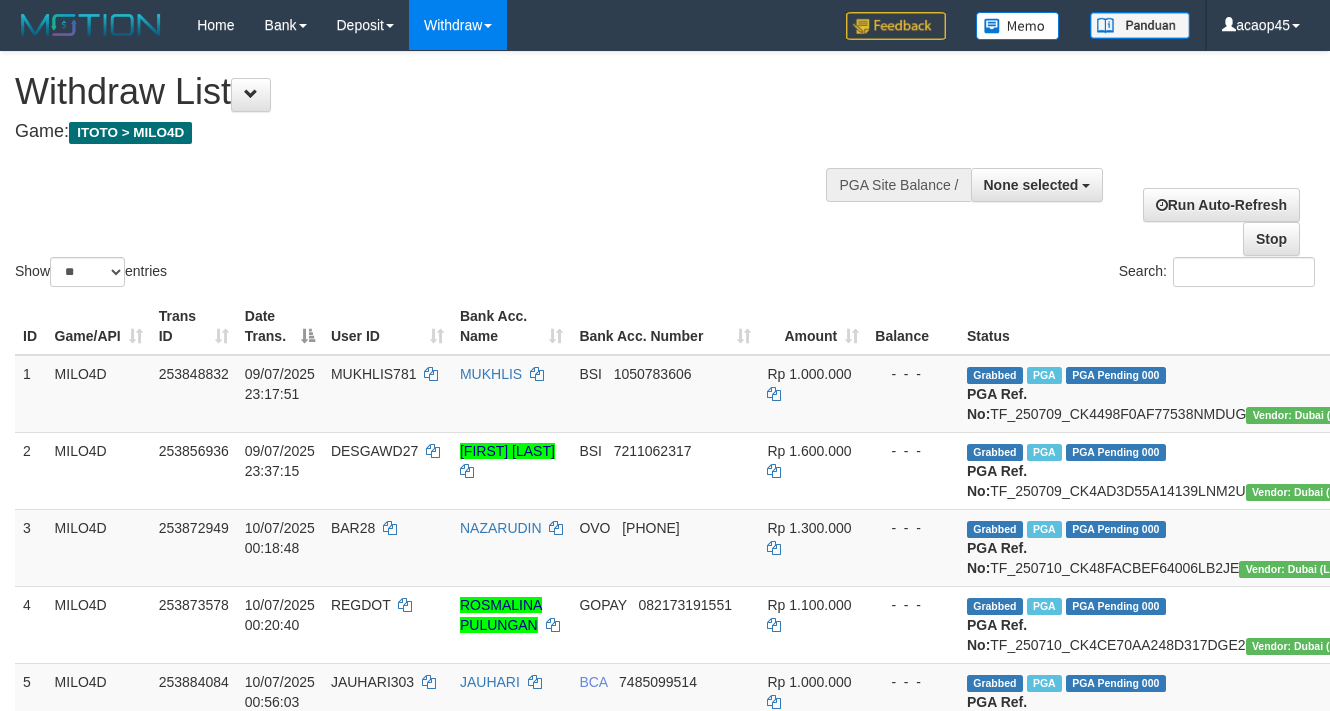 select 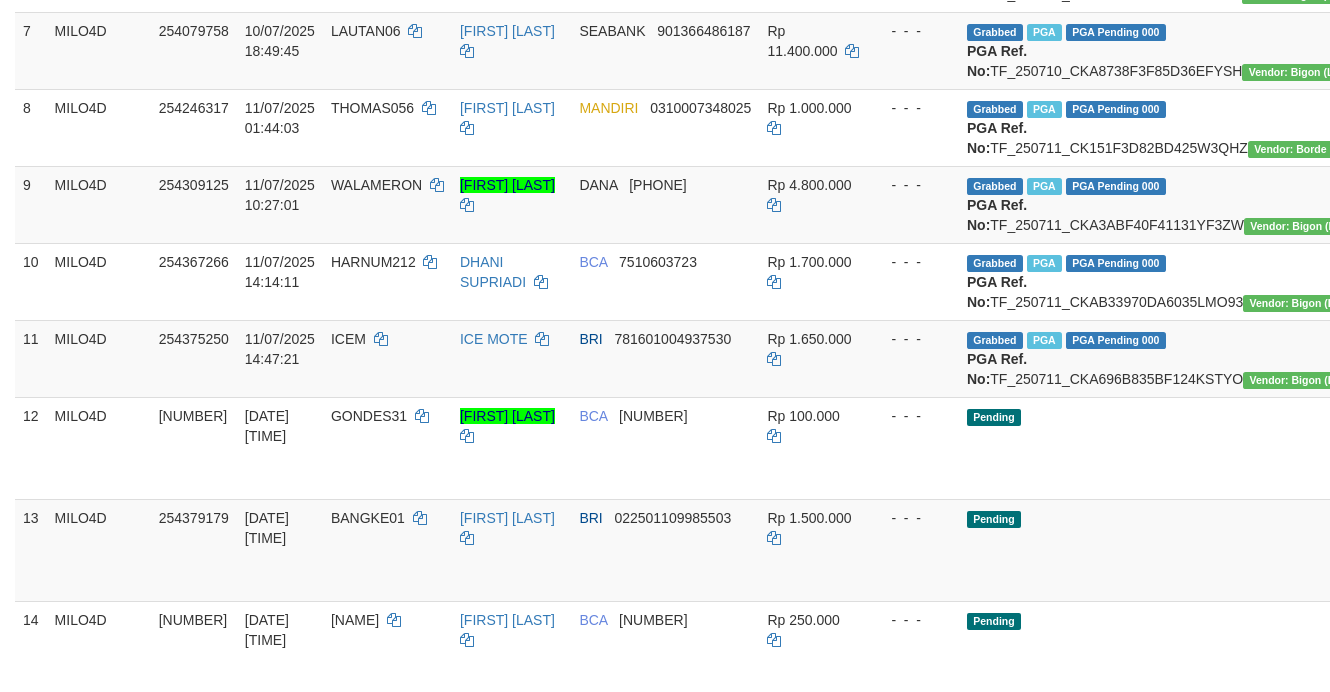 scroll, scrollTop: 750, scrollLeft: 0, axis: vertical 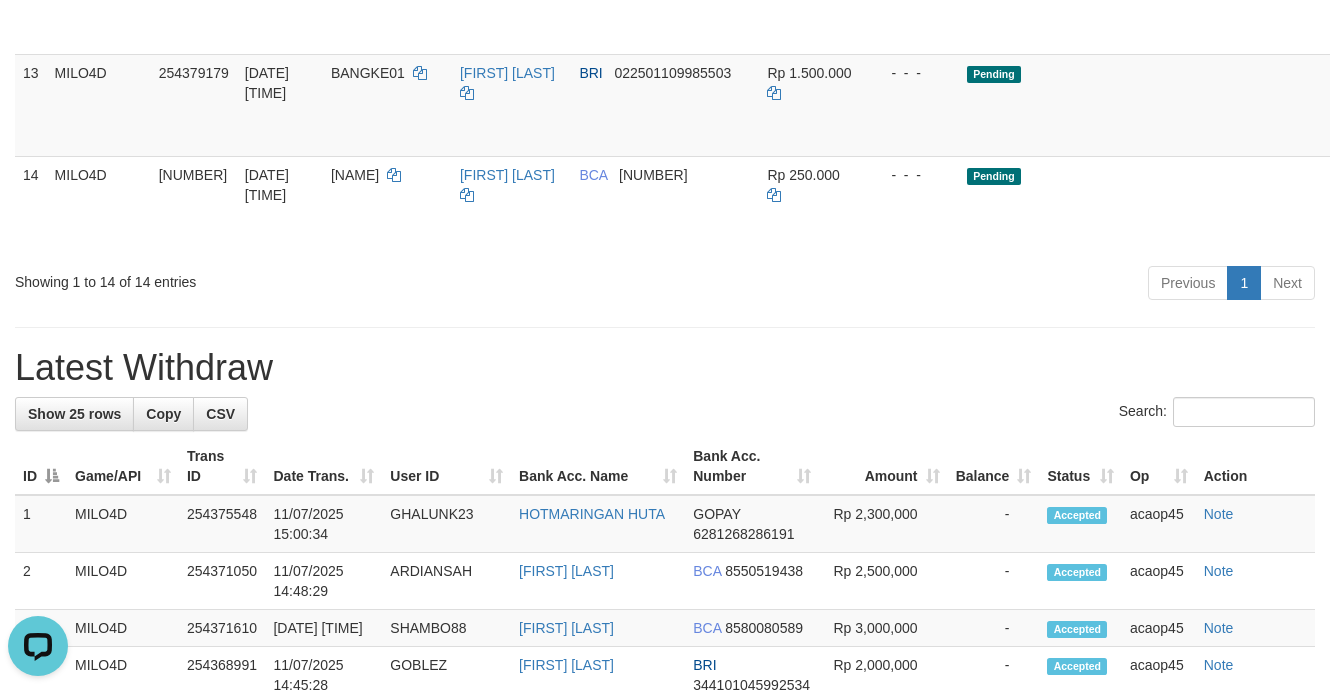 click on "BRI     781601004937530" at bounding box center [665, -87] 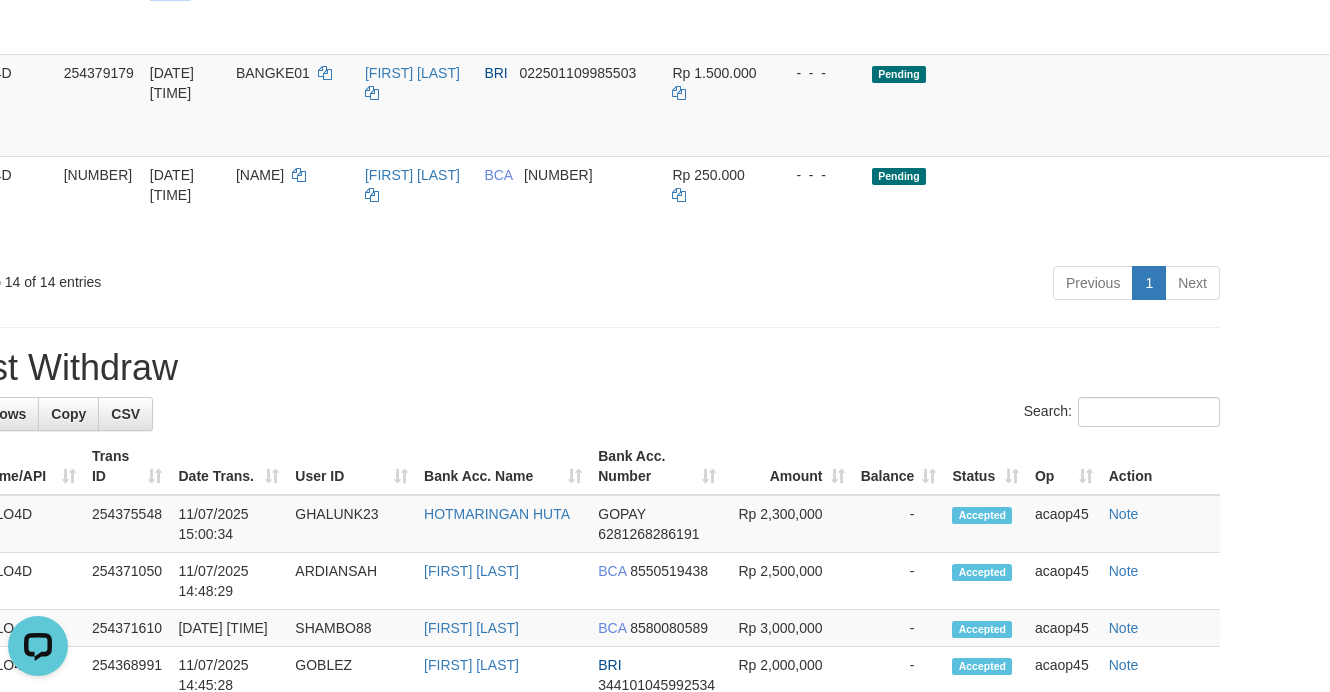 drag, startPoint x: 1143, startPoint y: 222, endPoint x: 1341, endPoint y: 222, distance: 198 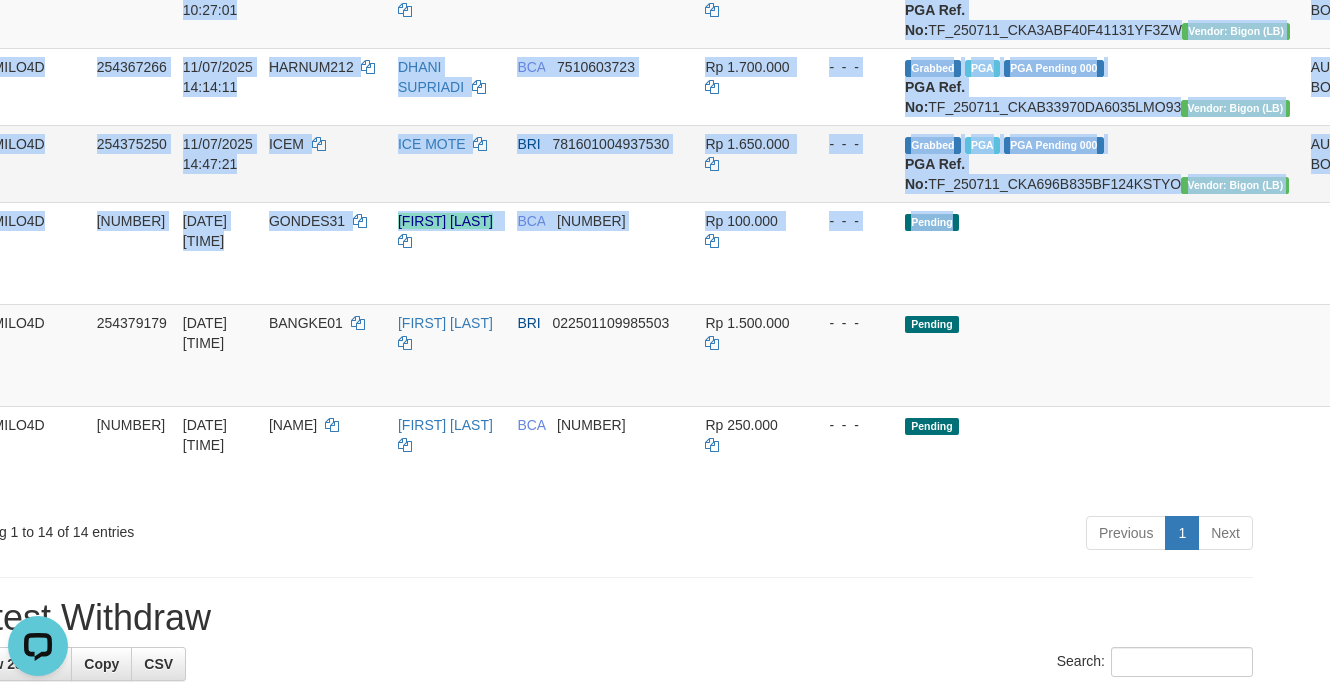 scroll, scrollTop: 1000, scrollLeft: 95, axis: both 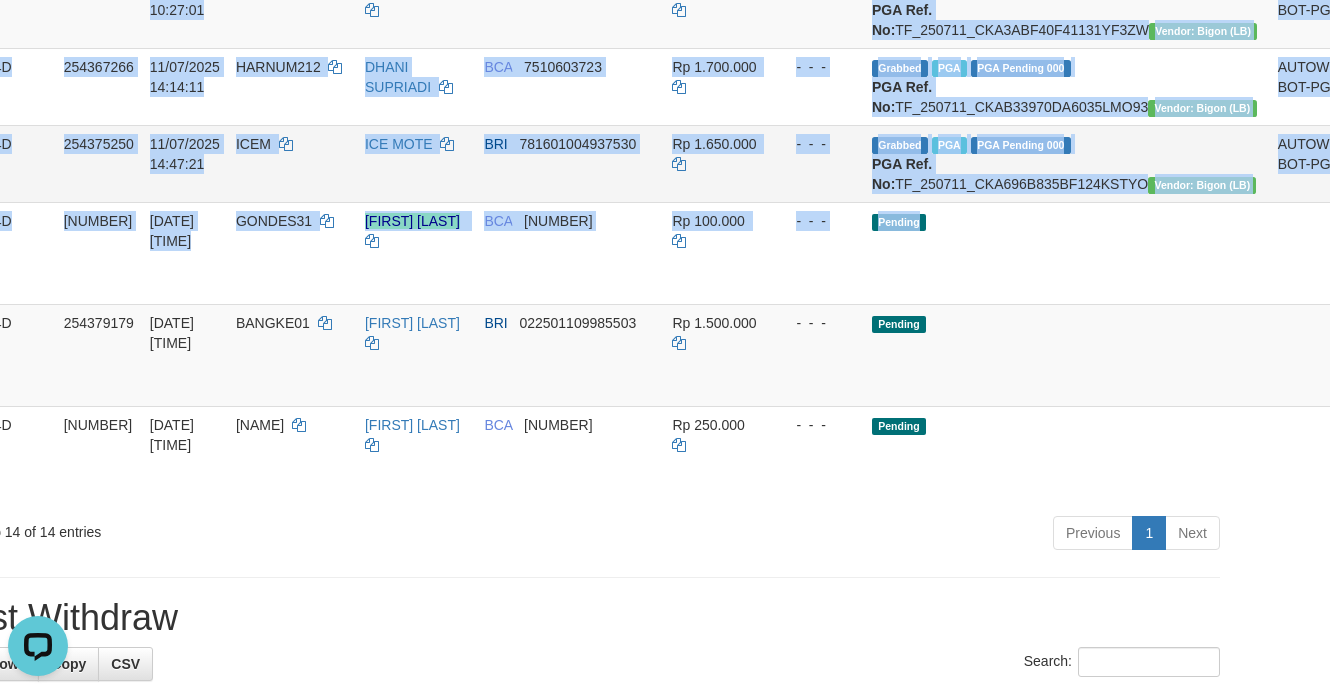 click on "Check Trans" at bounding box center (1401, 154) 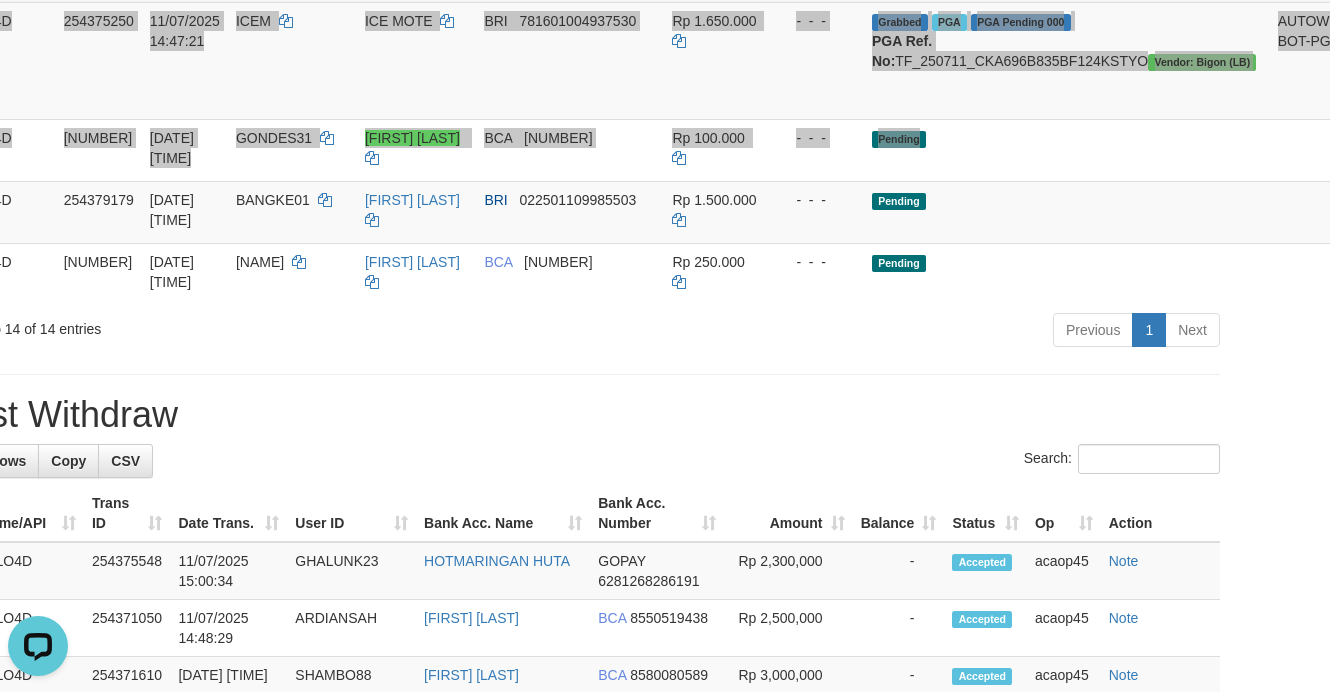 scroll, scrollTop: 1125, scrollLeft: 95, axis: both 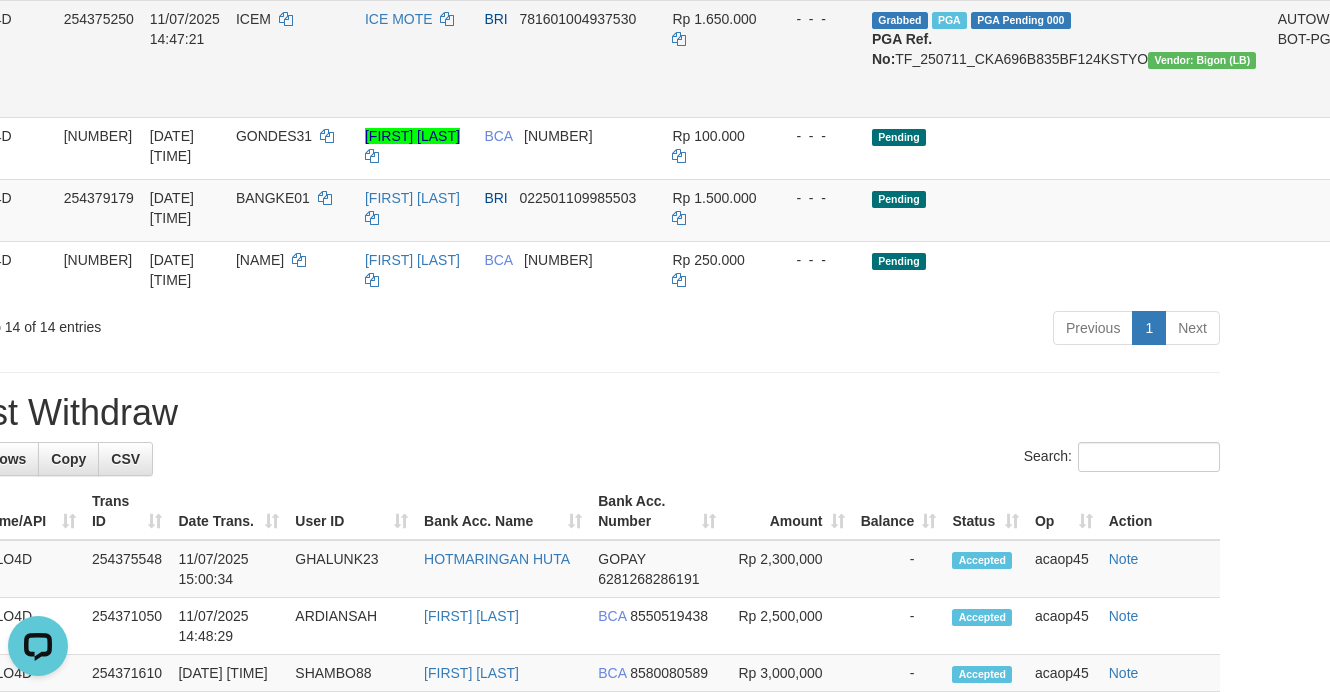 click on "BRI     781601004937530" at bounding box center [570, 58] 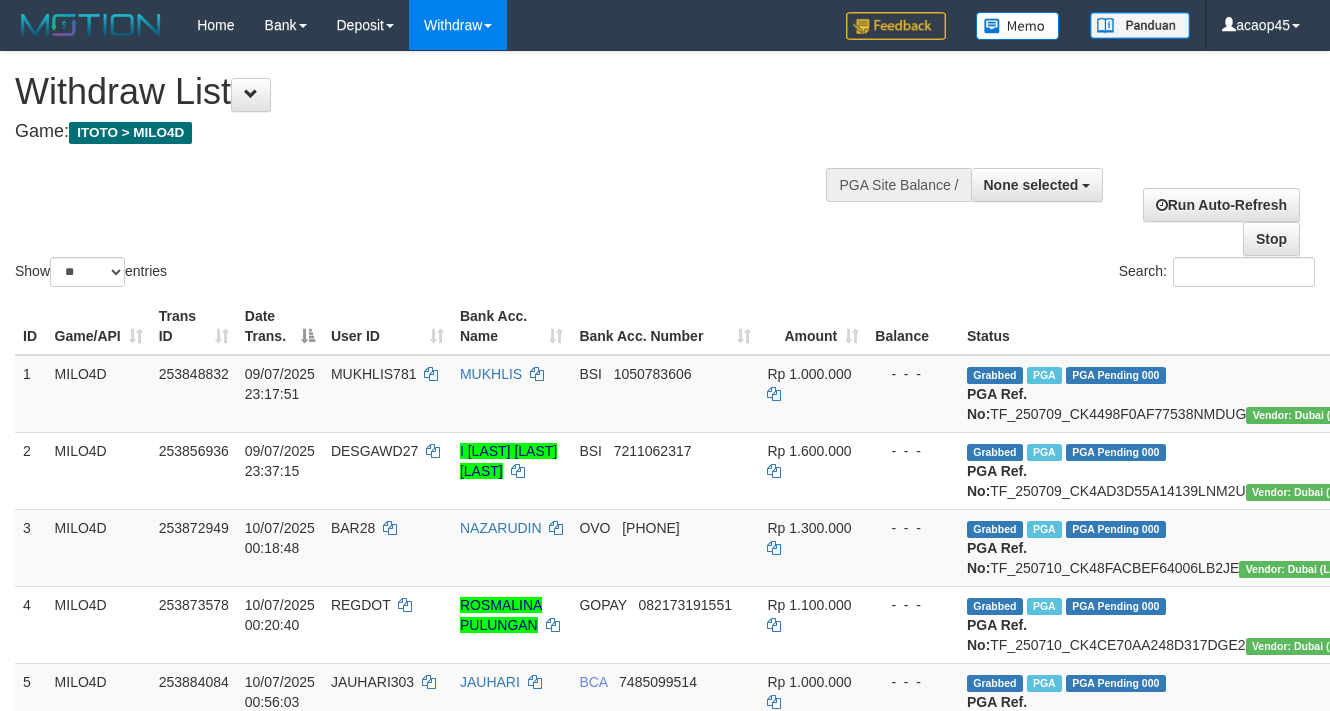 select 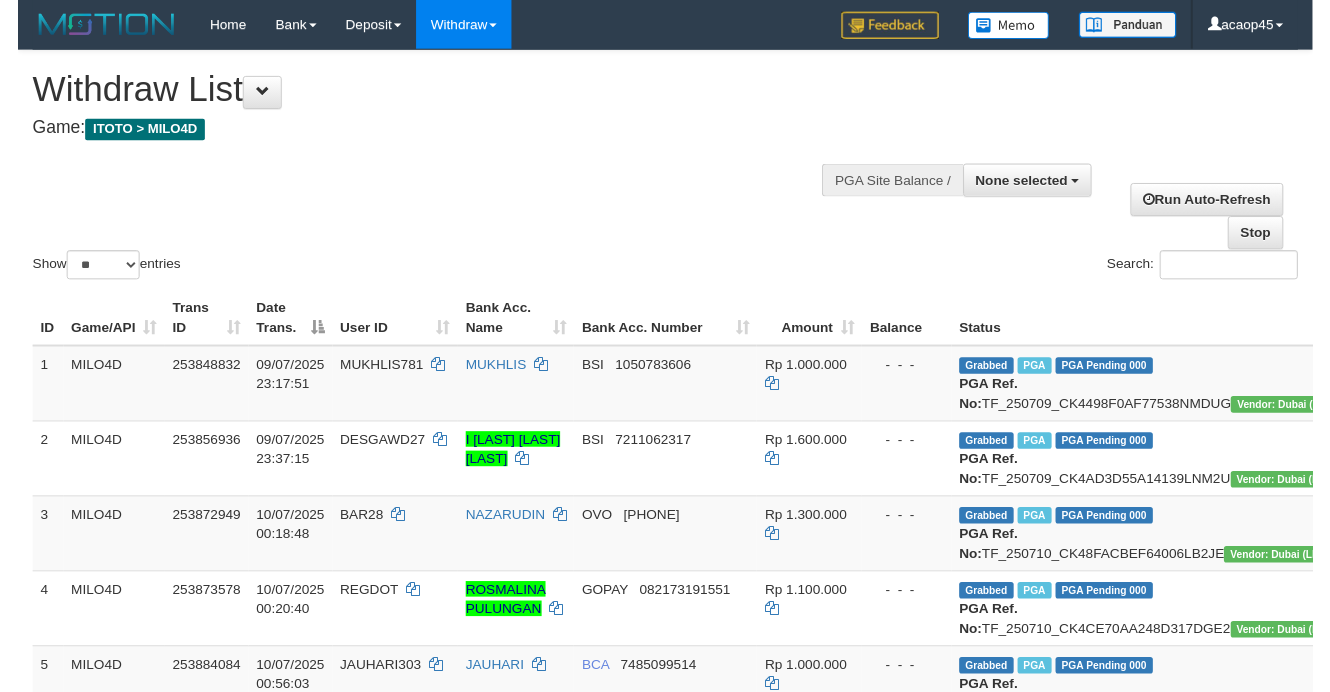 scroll, scrollTop: 1125, scrollLeft: 95, axis: both 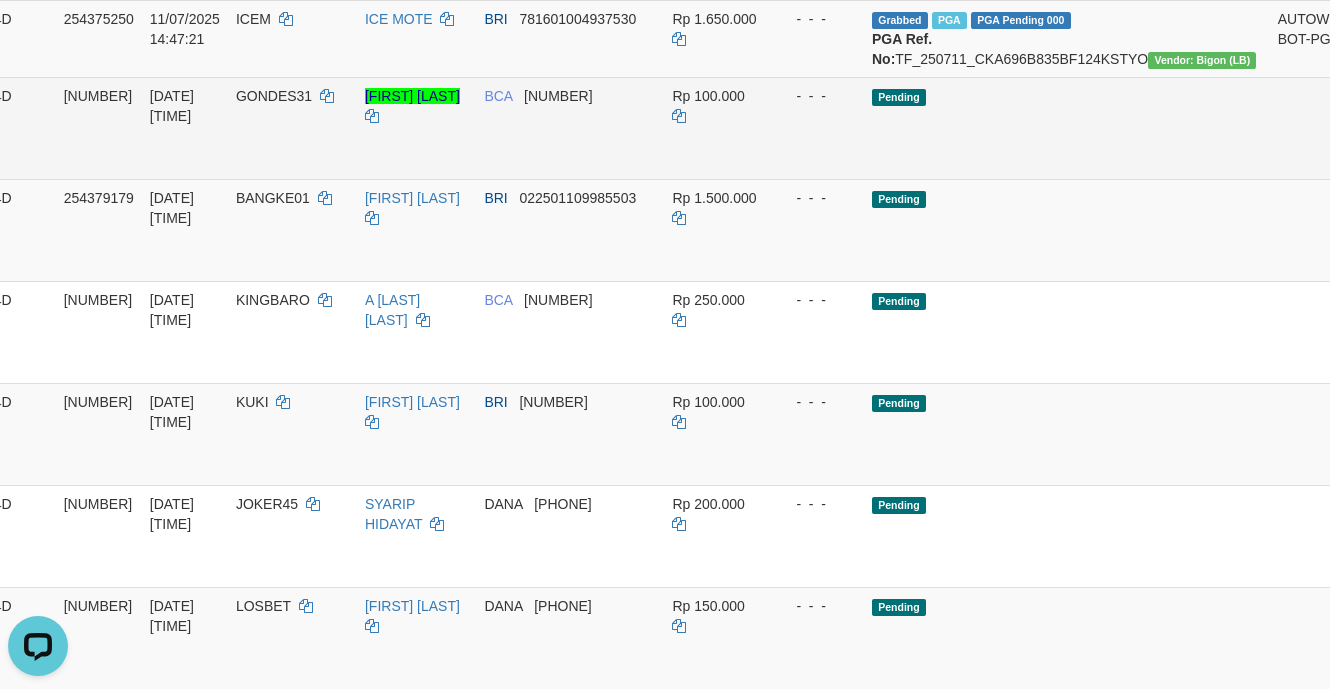 click on "Pending" at bounding box center (1067, 128) 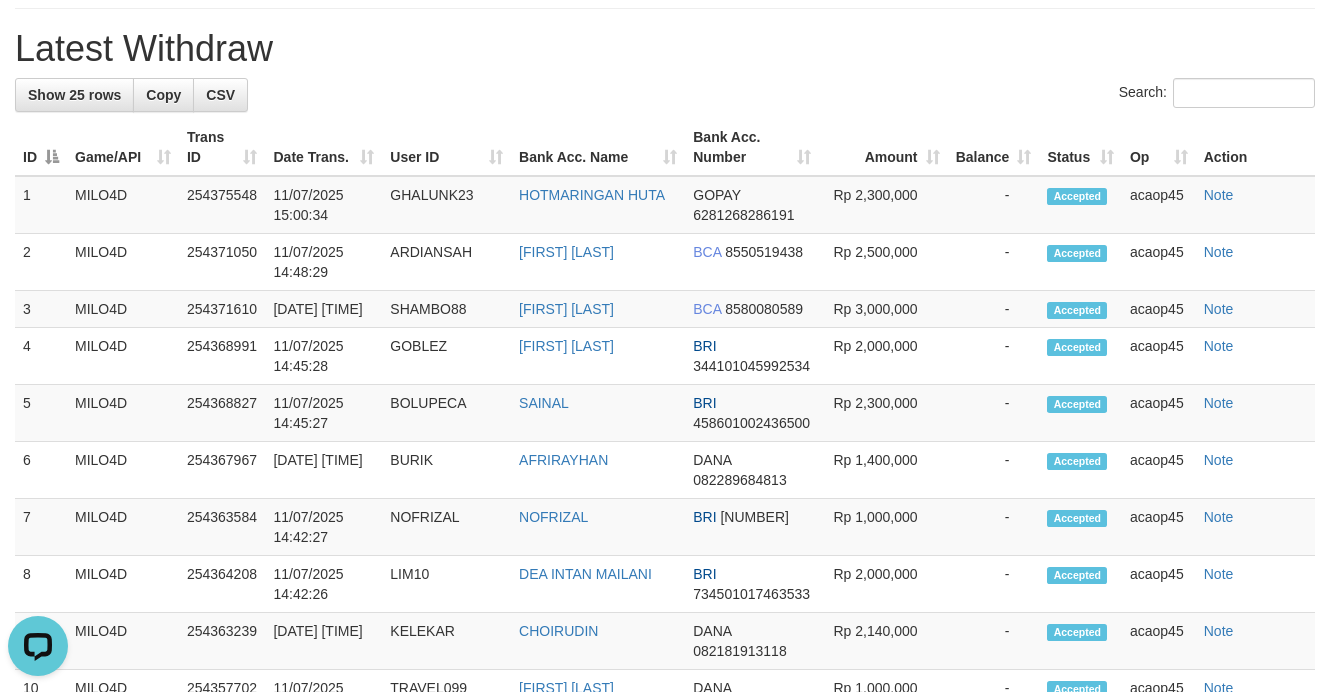 scroll, scrollTop: 1375, scrollLeft: 0, axis: vertical 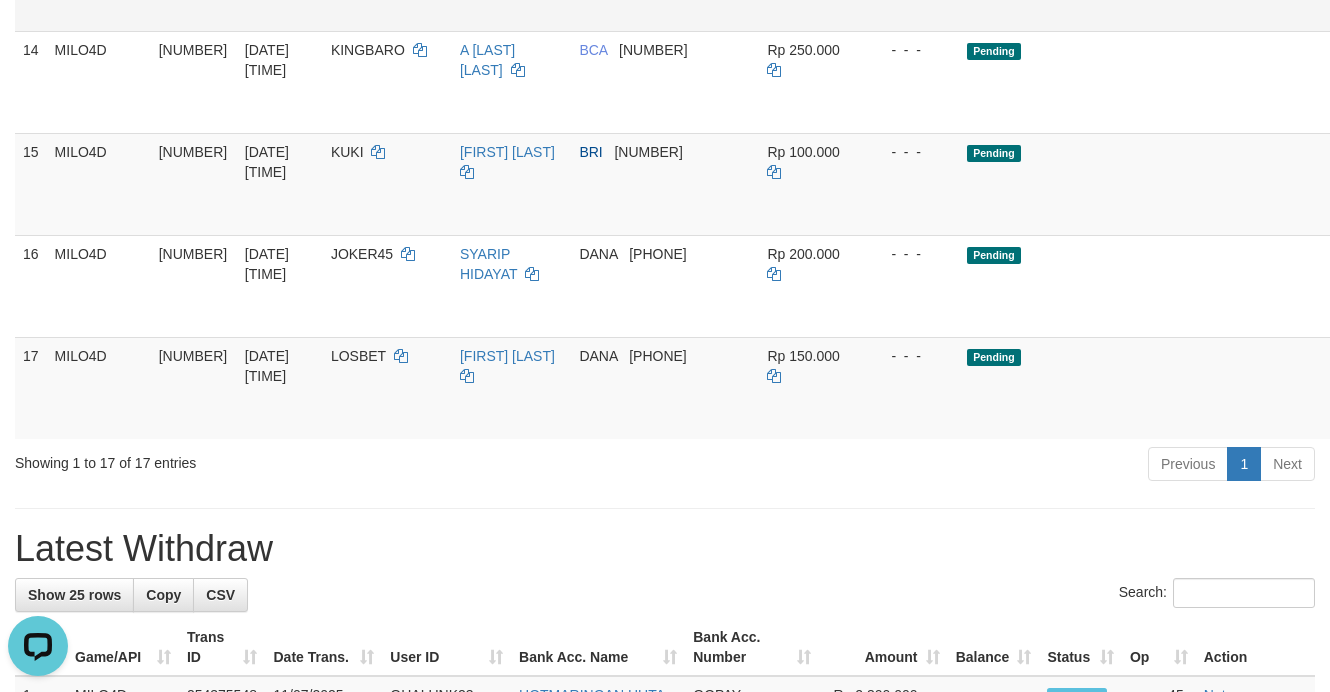 click on "BRI     022501109985503" at bounding box center (665, -20) 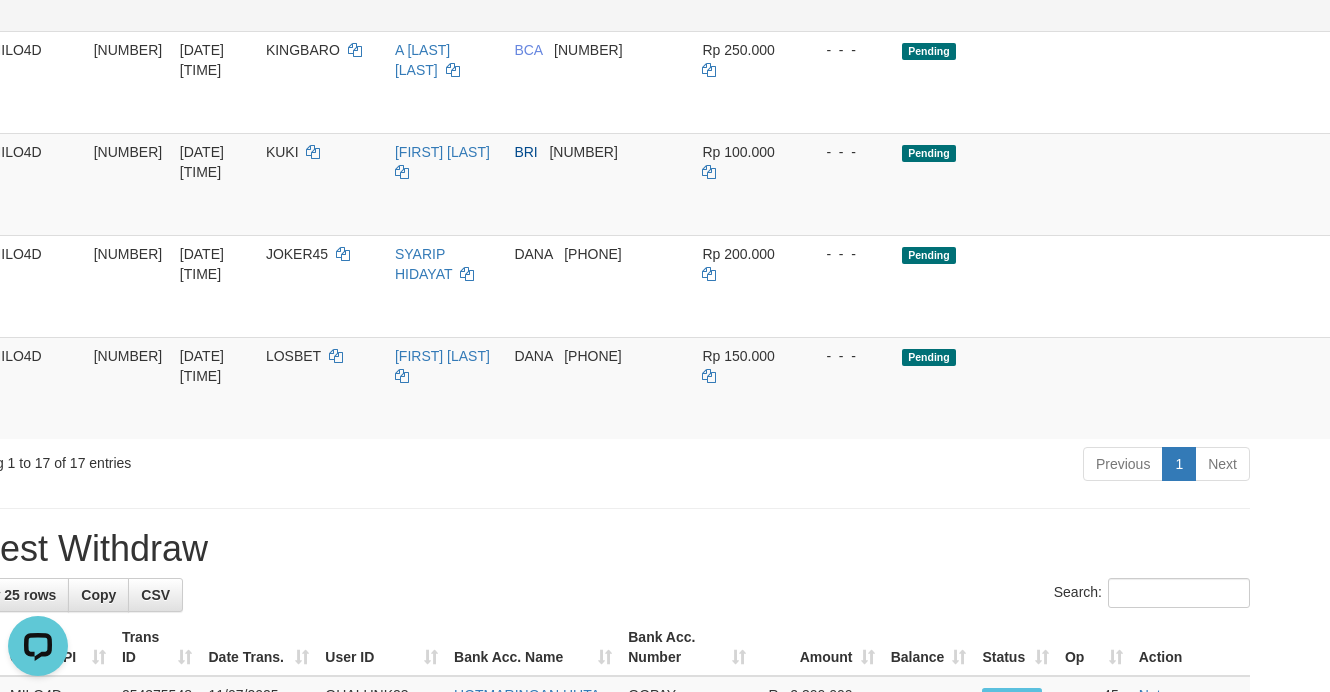 scroll, scrollTop: 1375, scrollLeft: 100, axis: both 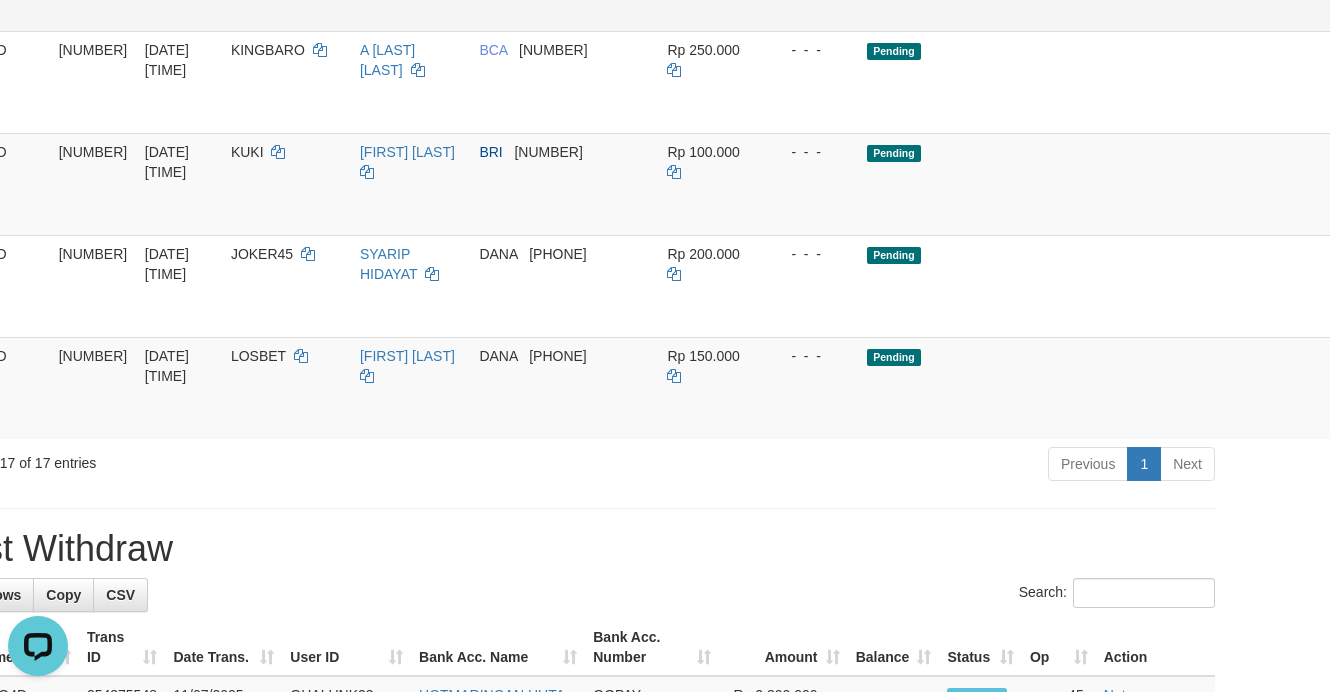 click on "Send PGA" at bounding box center [1371, 3] 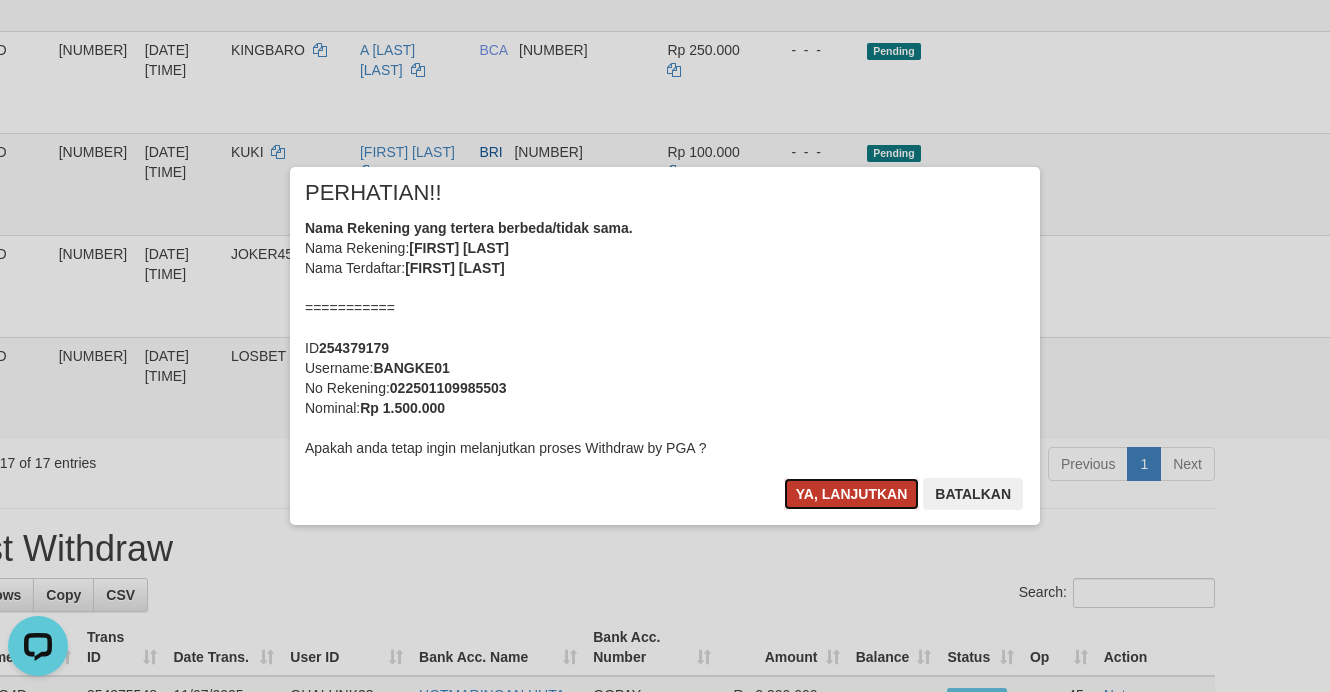 click on "Ya, lanjutkan" at bounding box center [852, 494] 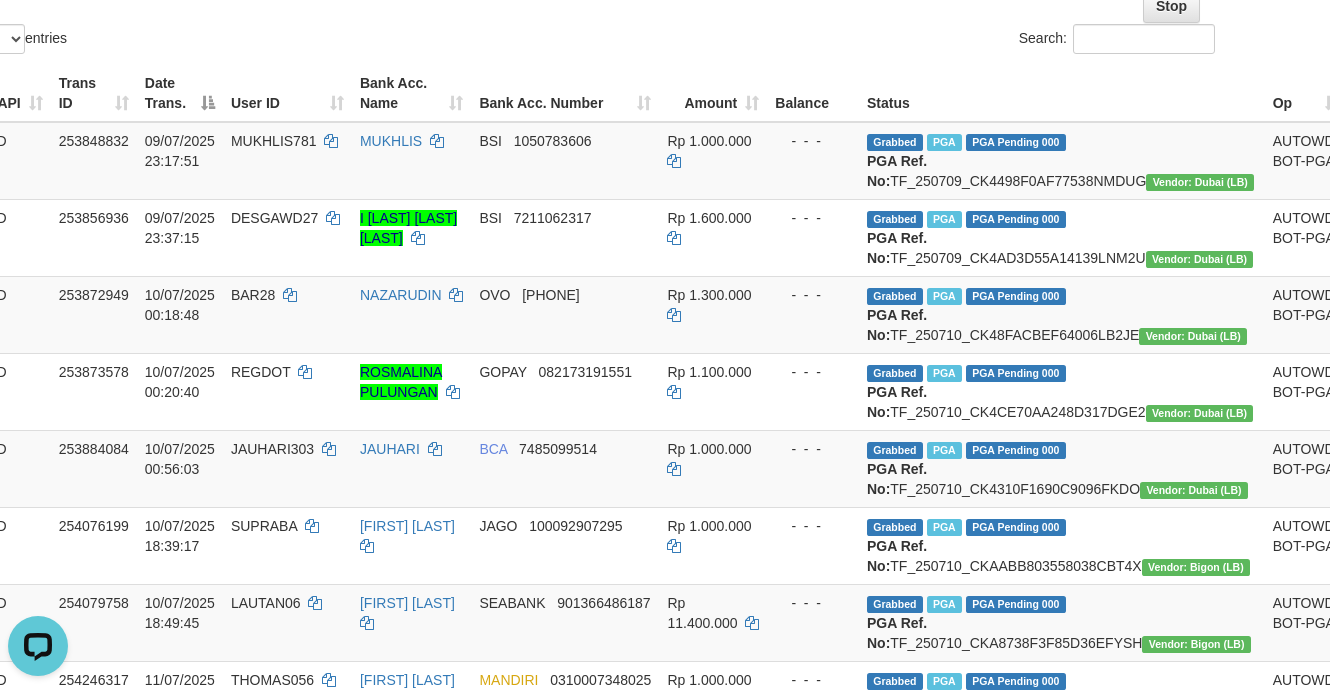 scroll, scrollTop: 0, scrollLeft: 100, axis: horizontal 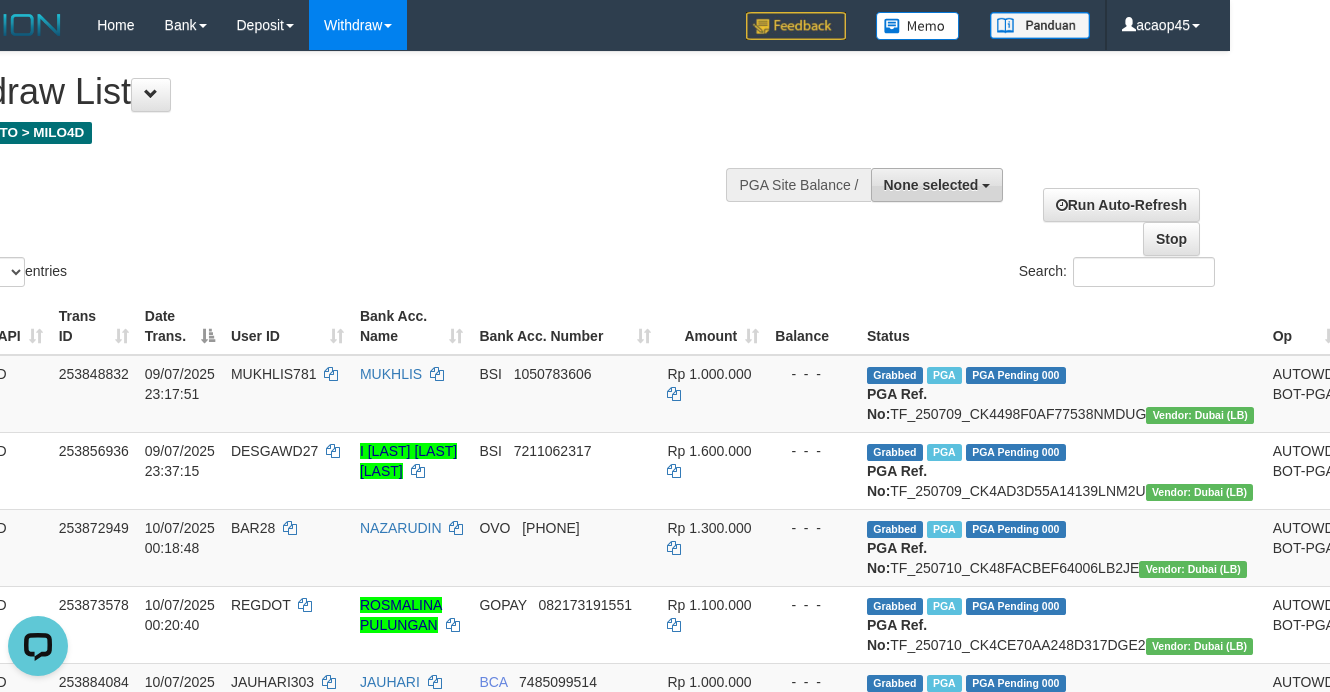 click on "None selected" at bounding box center (937, 185) 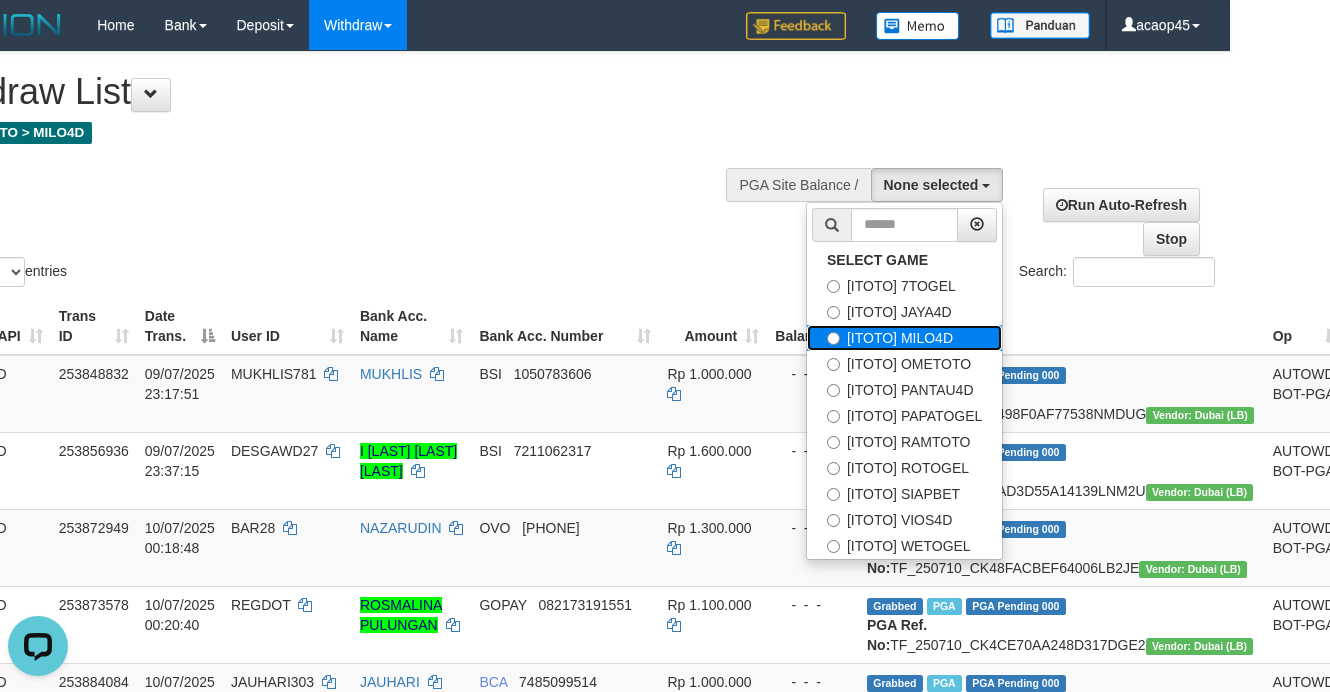 click on "[ITOTO] MILO4D" at bounding box center (904, 338) 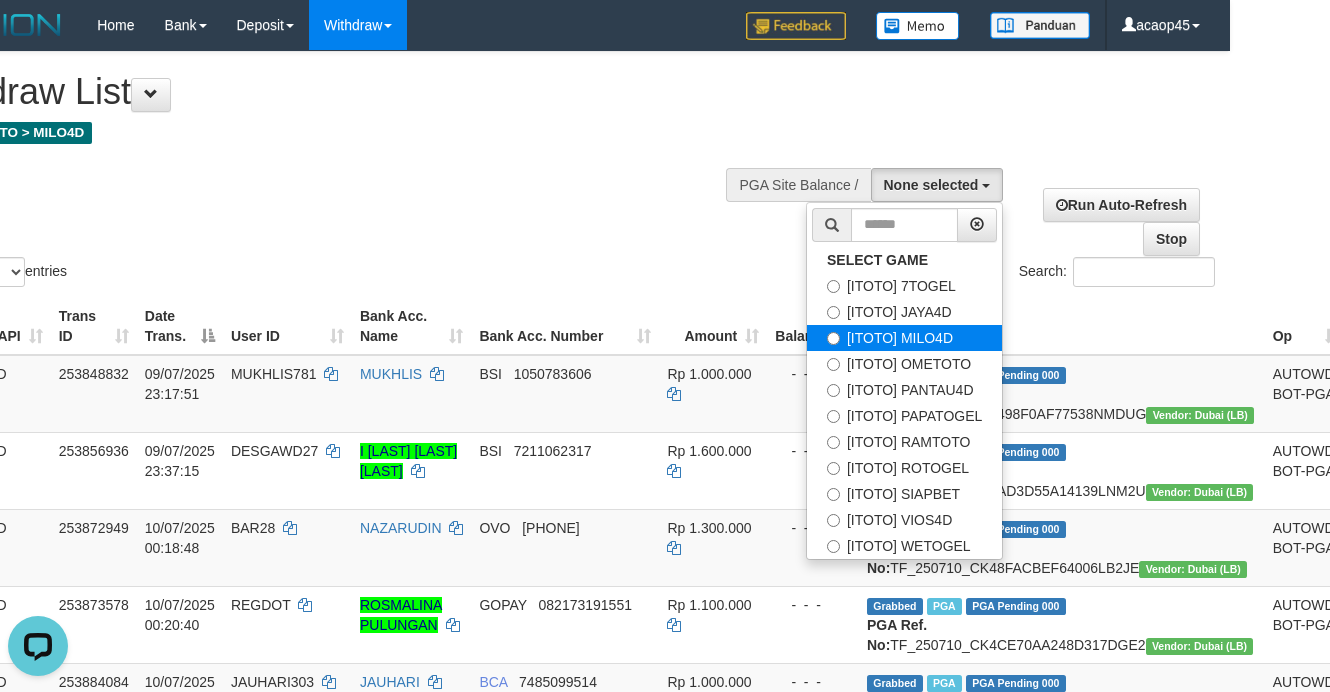 select on "***" 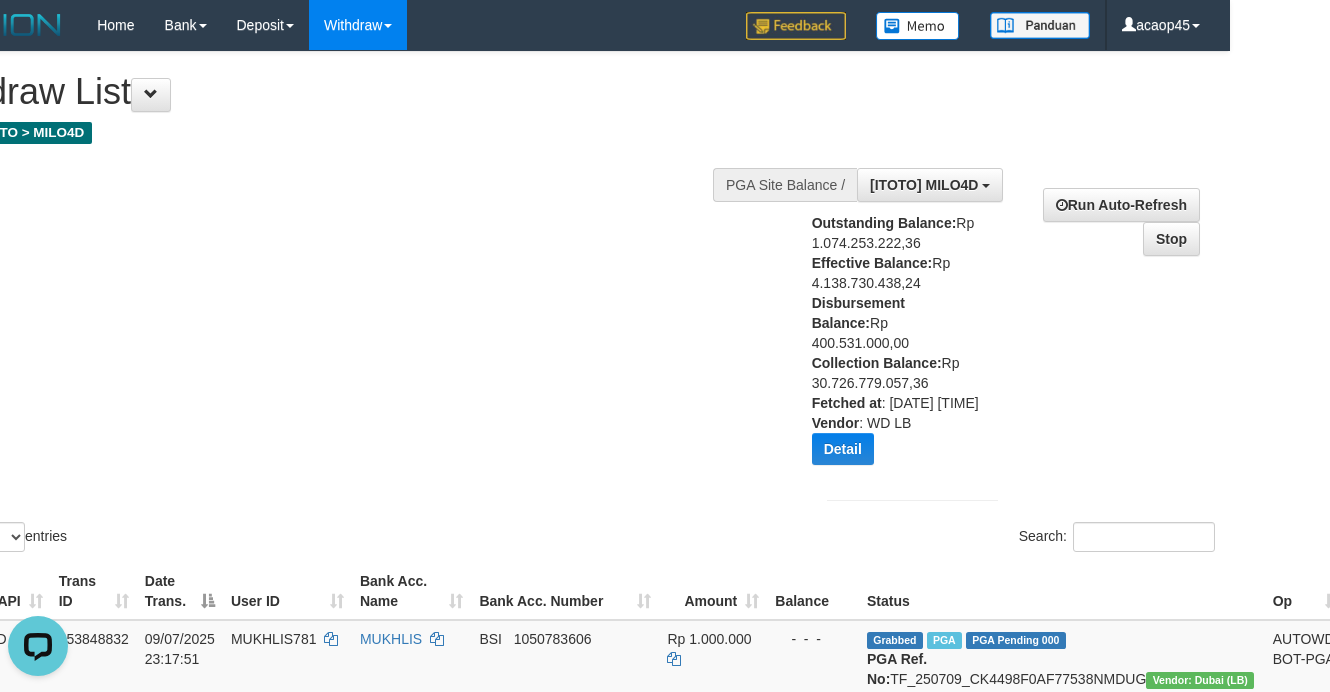 click on "**********" at bounding box center [348, 101] 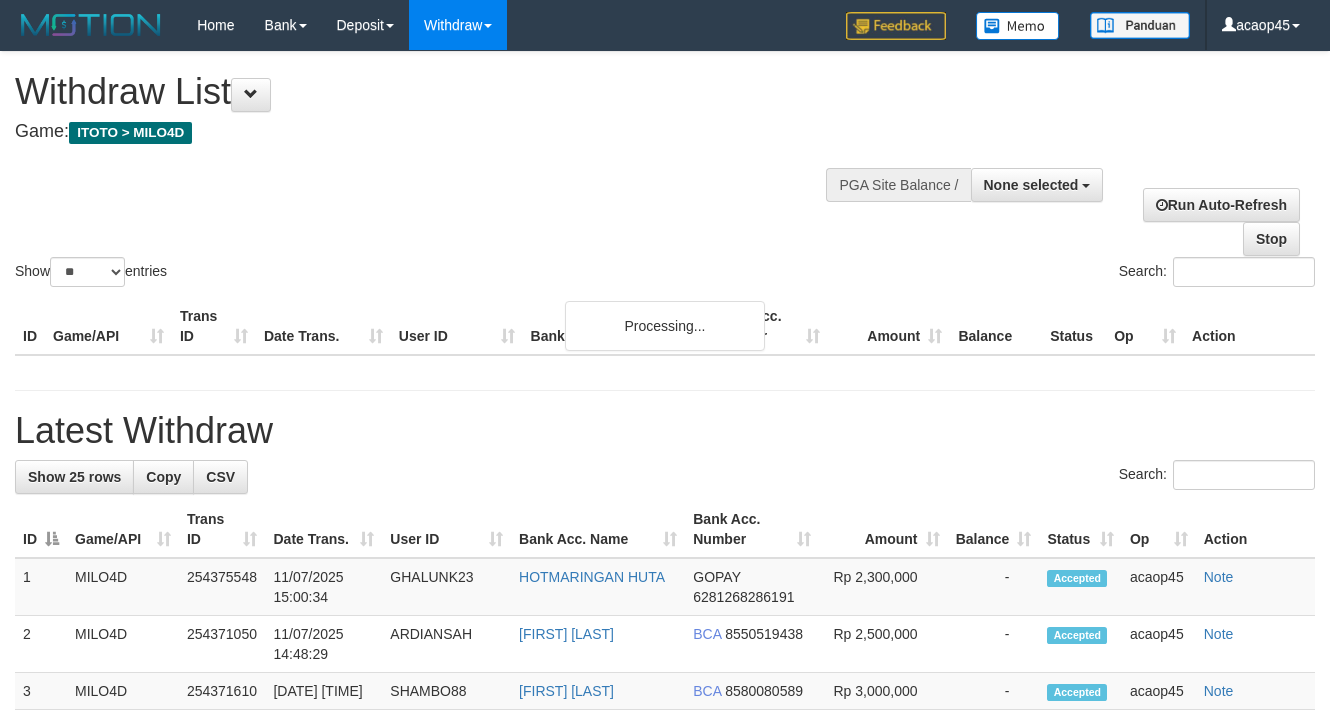 select 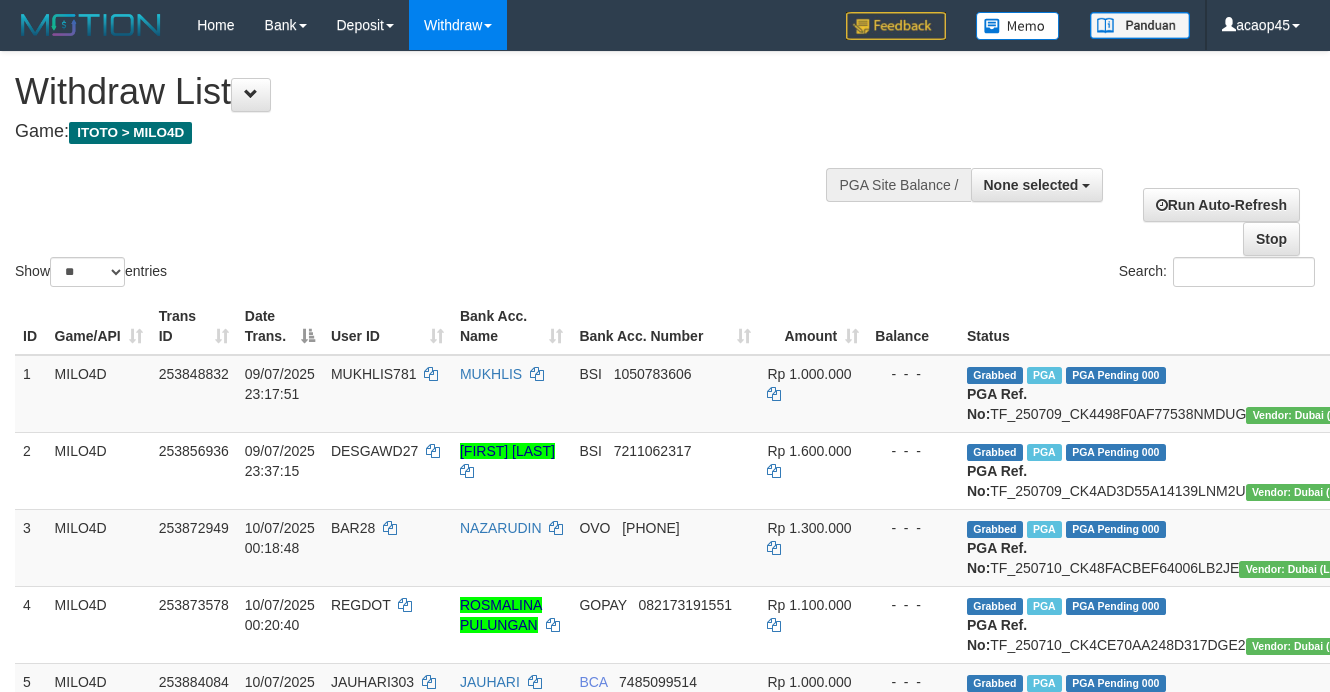 scroll, scrollTop: 0, scrollLeft: 95, axis: horizontal 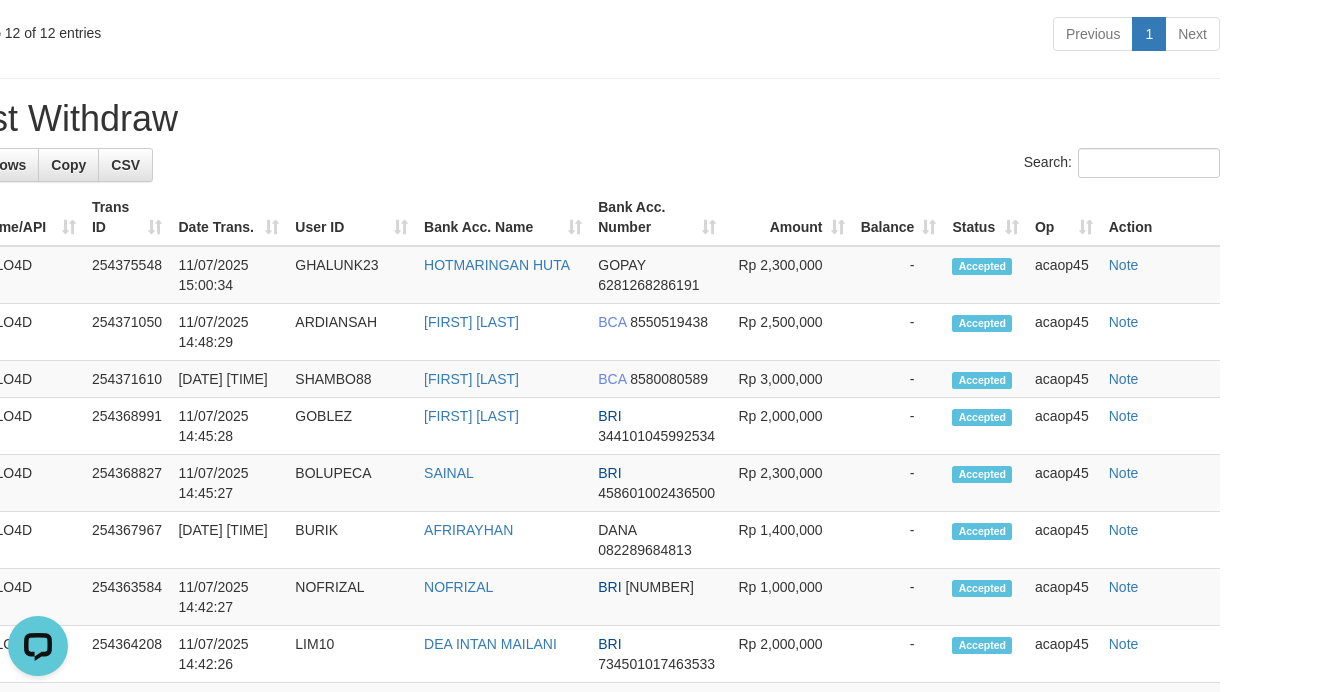 click on "Search:" at bounding box center [570, 165] 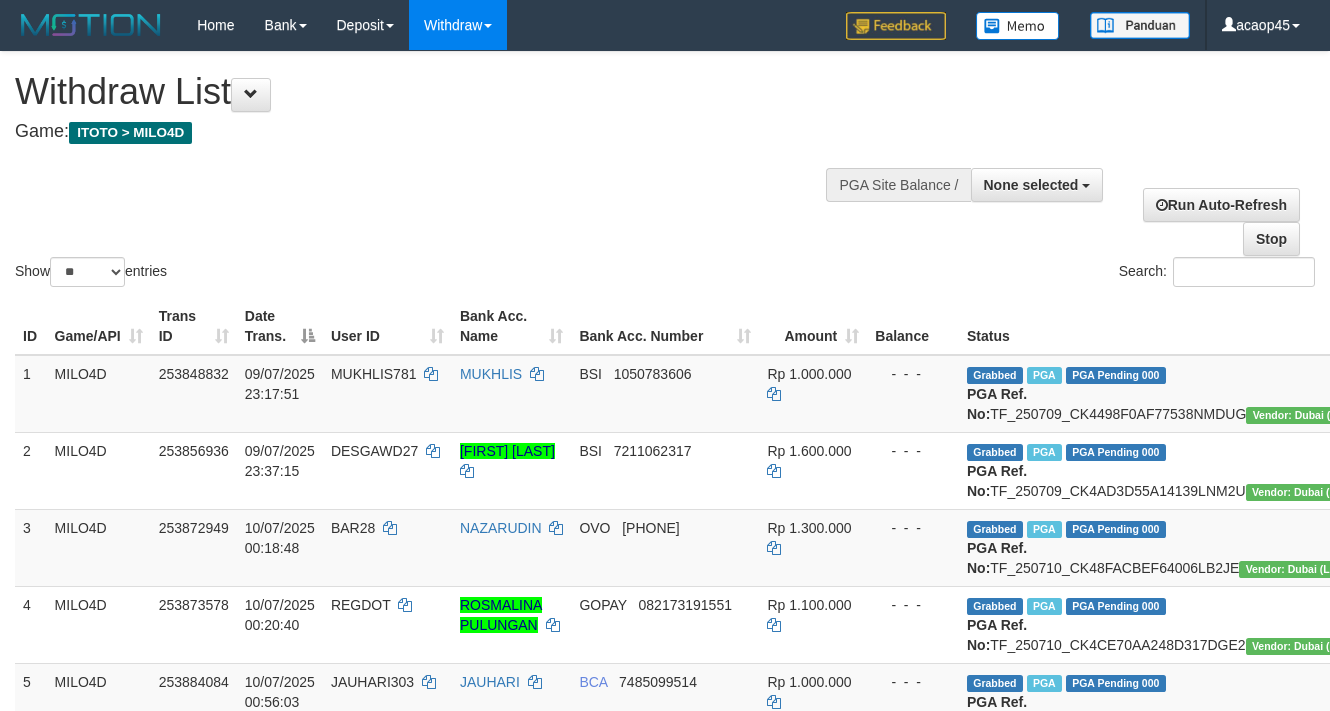 select 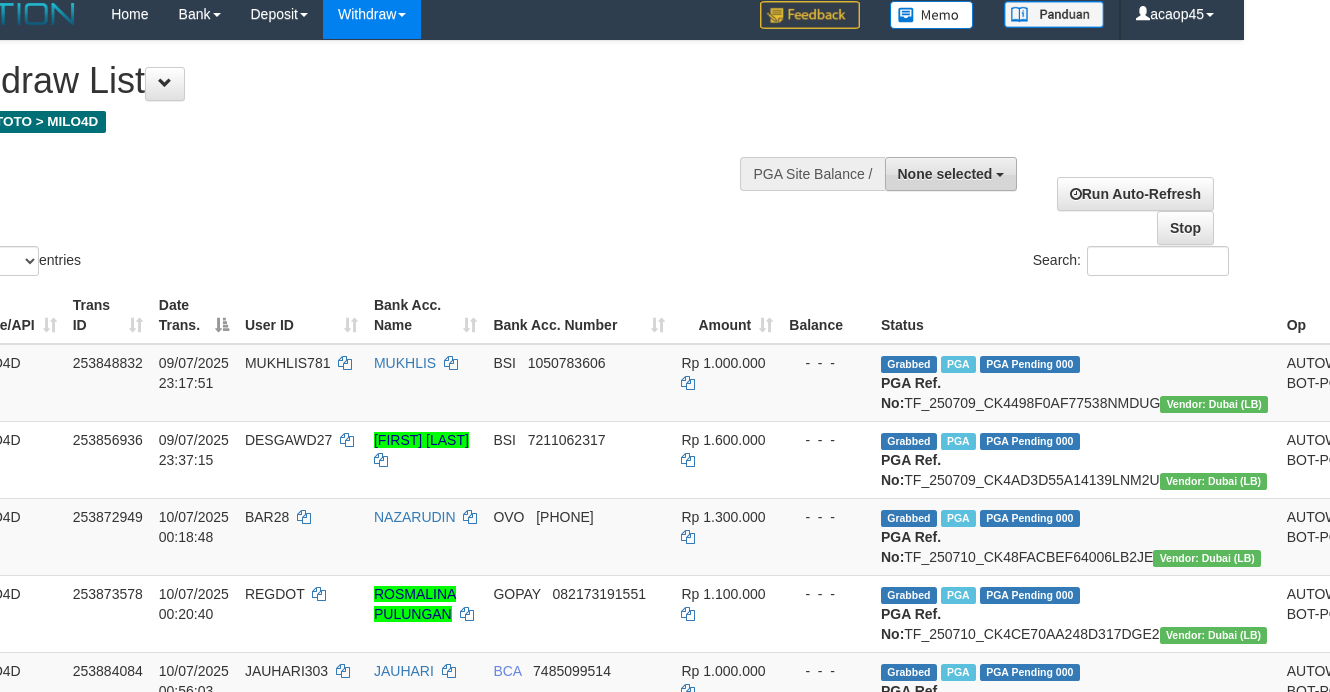scroll, scrollTop: 0, scrollLeft: 86, axis: horizontal 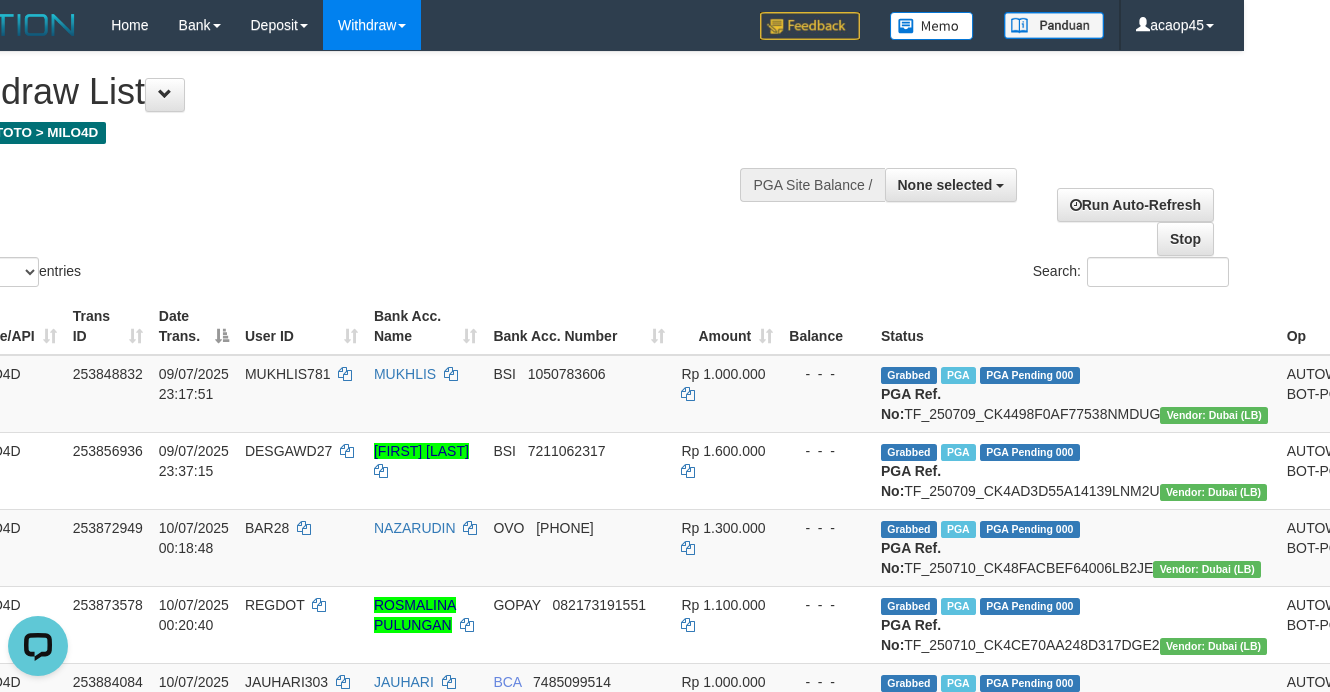 click at bounding box center (927, 183) 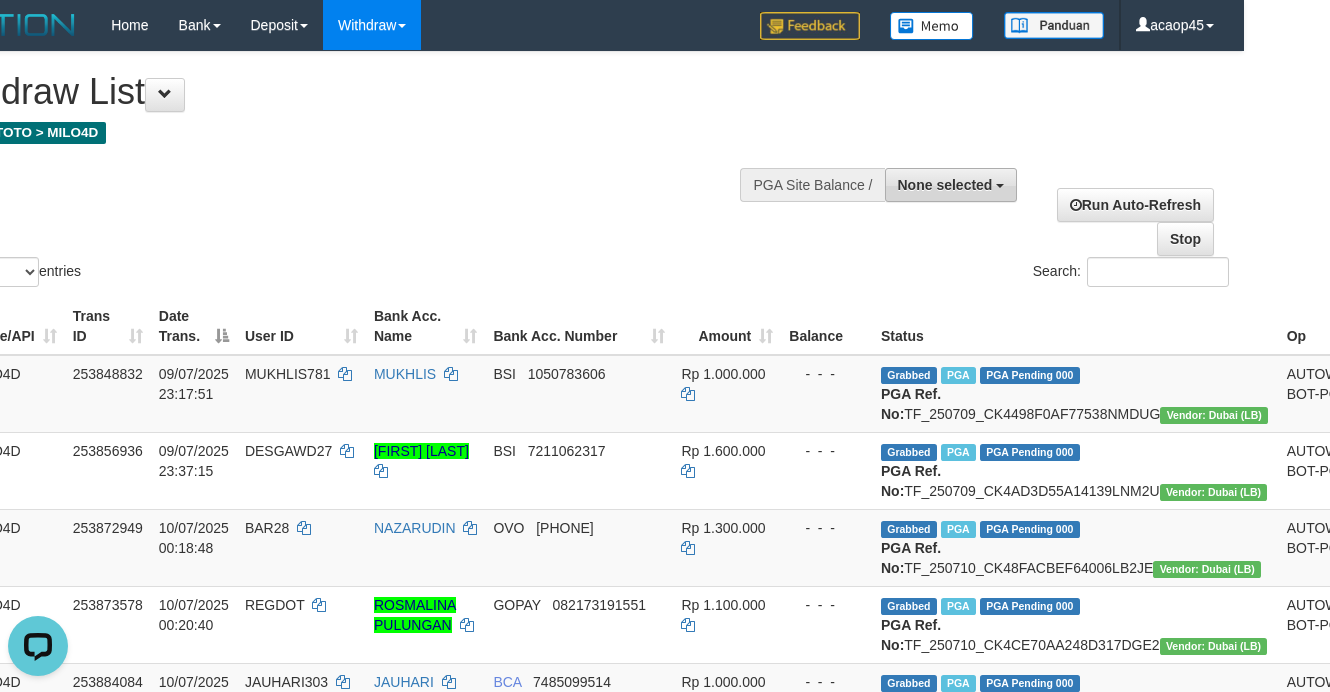 click on "None selected" at bounding box center [945, 185] 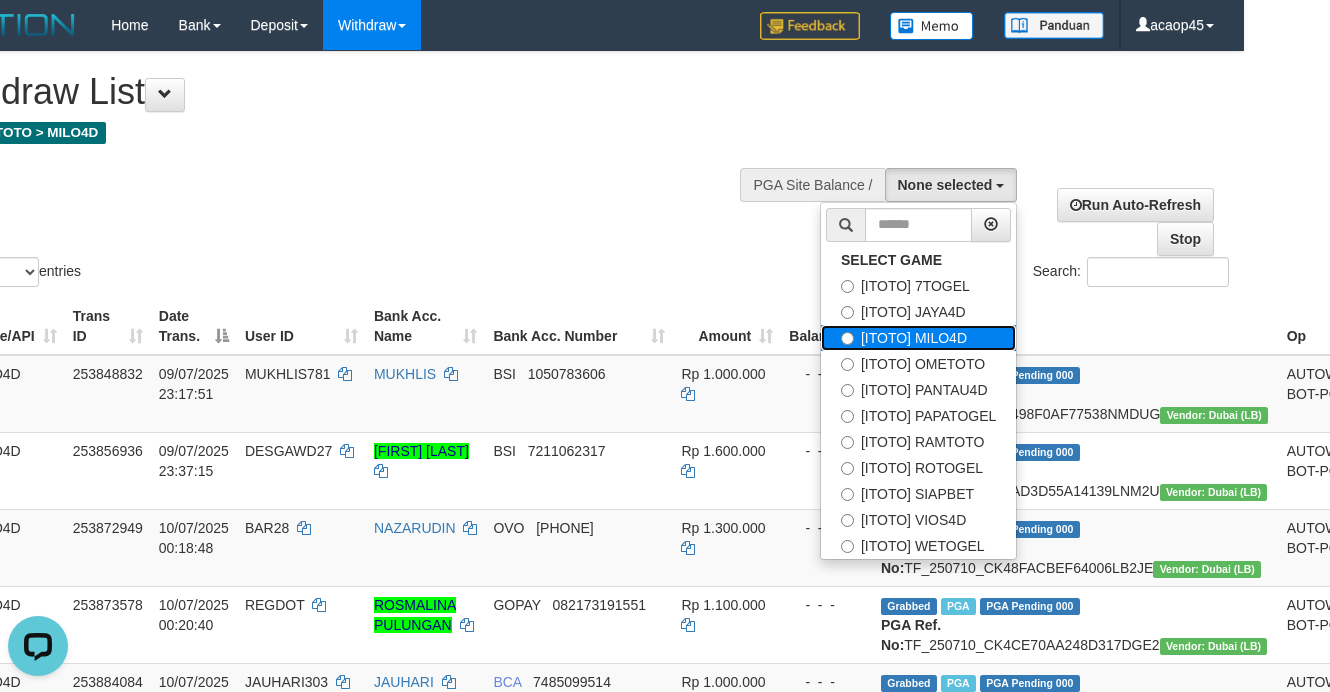 click on "[ITOTO] MILO4D" at bounding box center [918, 338] 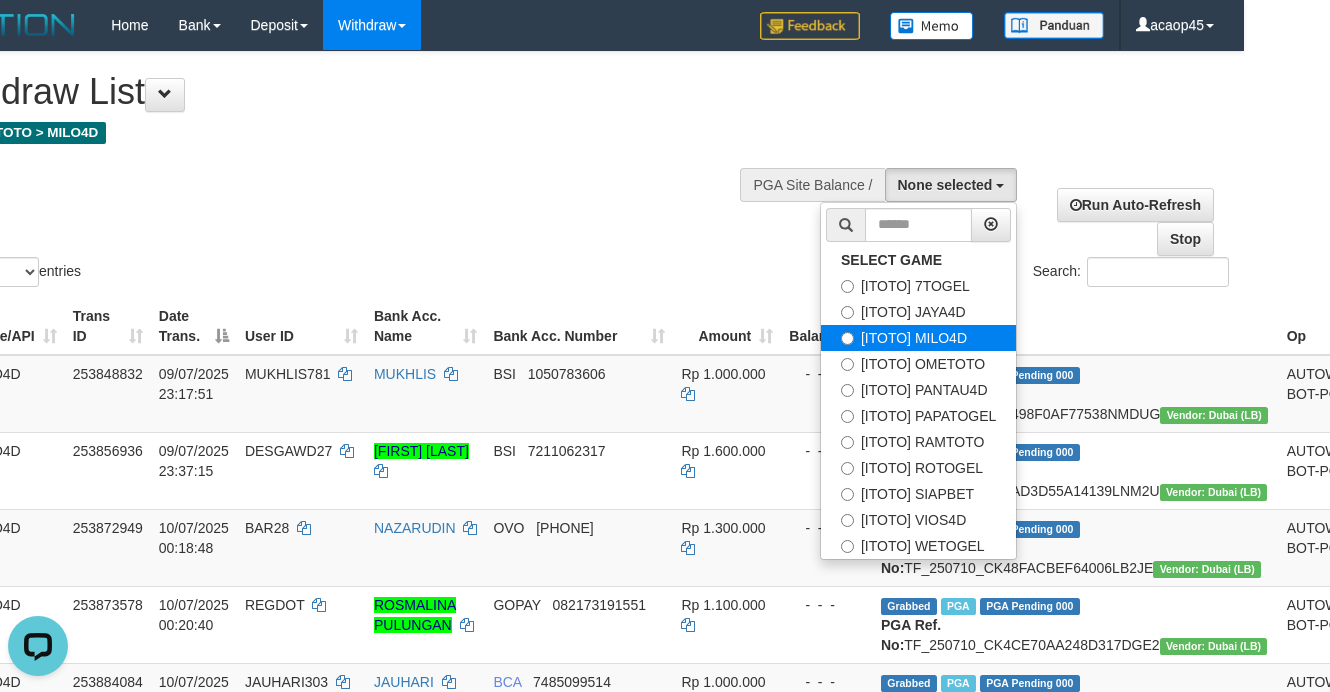 select on "***" 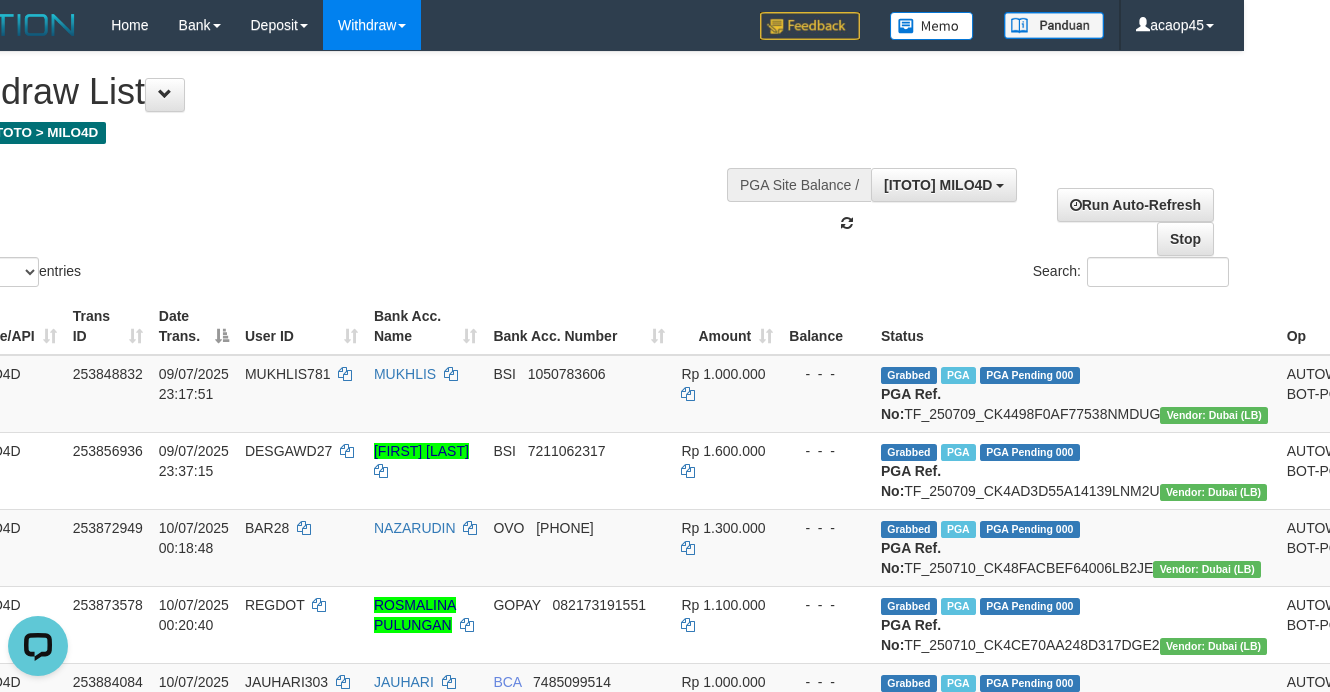 scroll, scrollTop: 51, scrollLeft: 0, axis: vertical 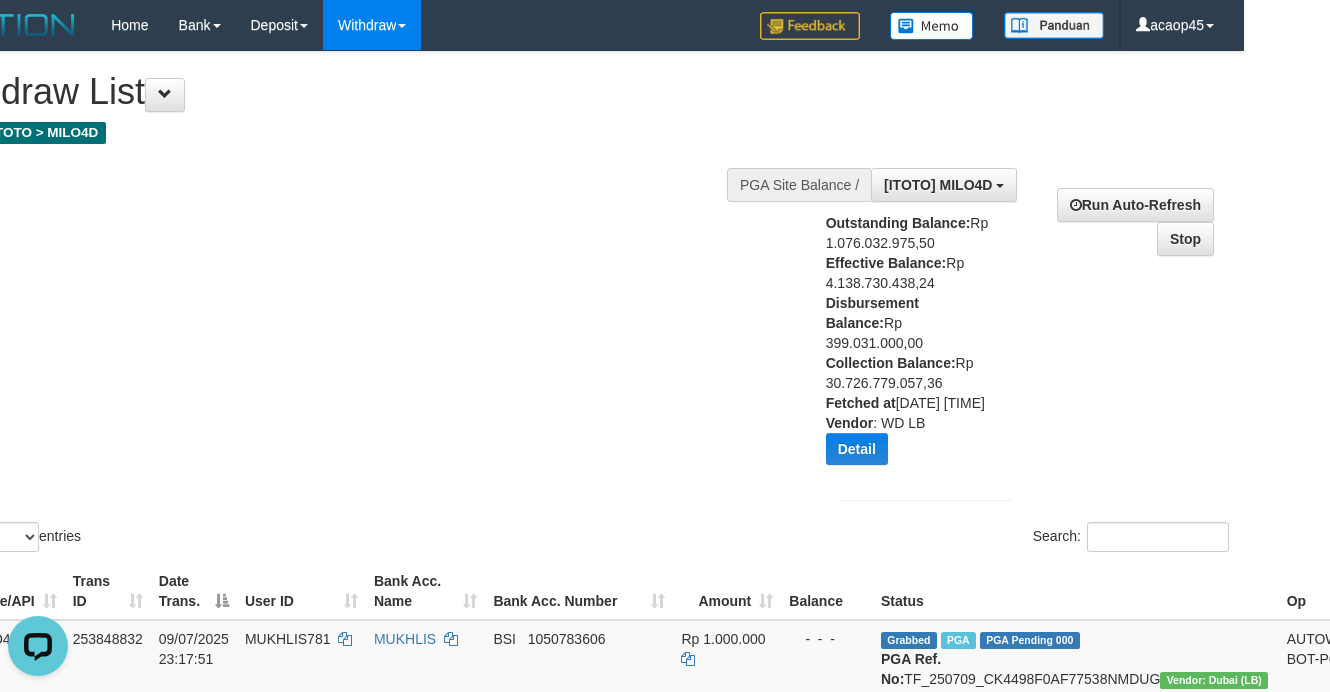 click on "Show  ** ** ** ***  entries Search:" at bounding box center (579, 304) 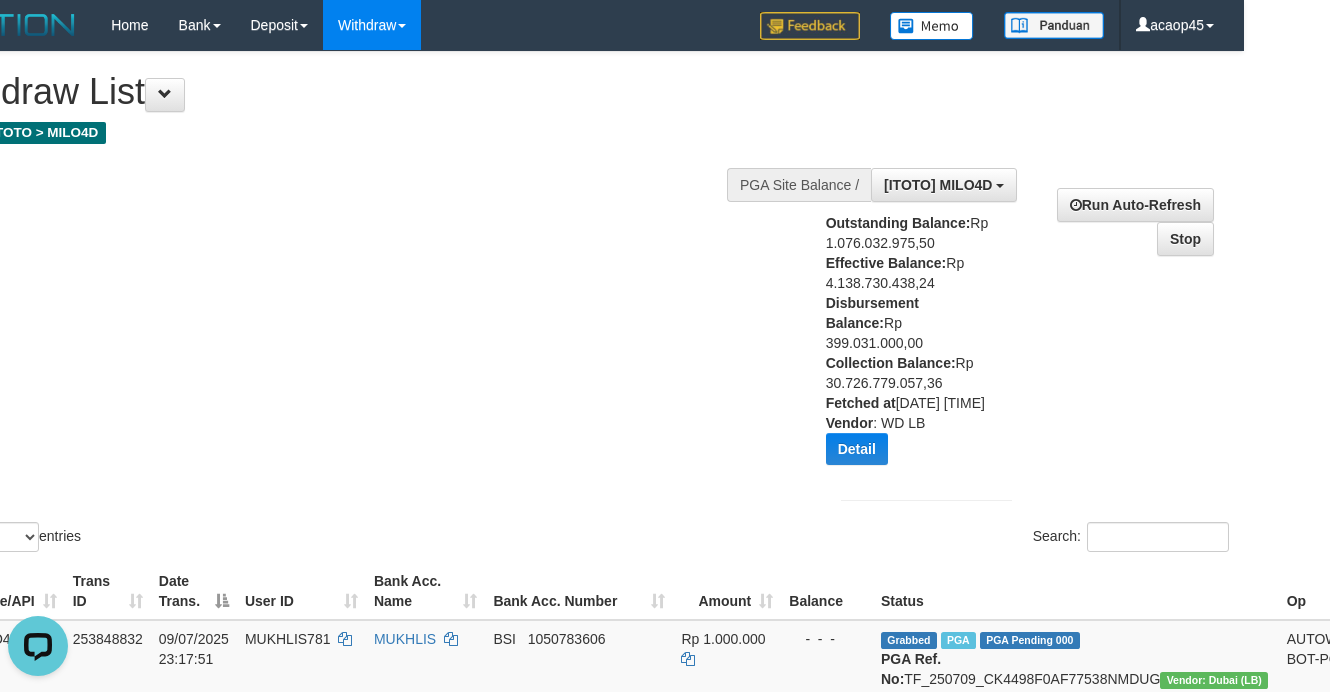 click on "Show  ** ** ** ***  entries Search:" at bounding box center [579, 304] 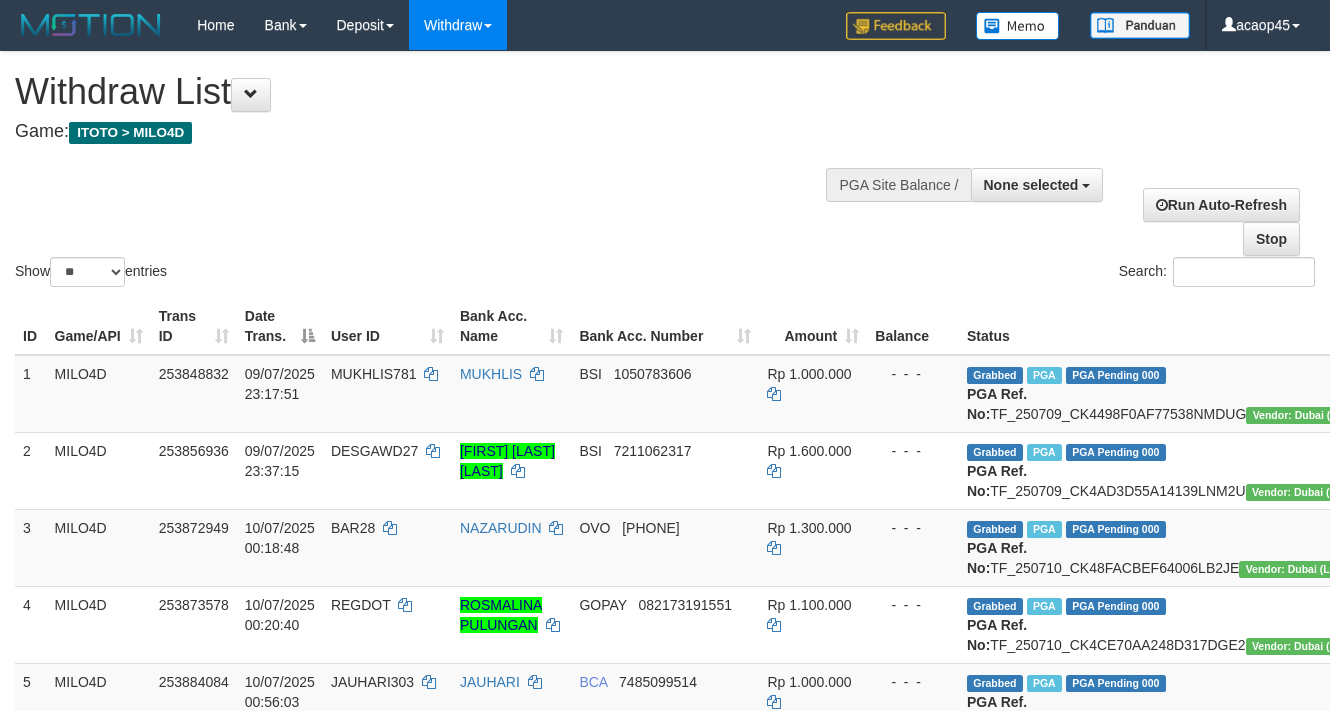 select 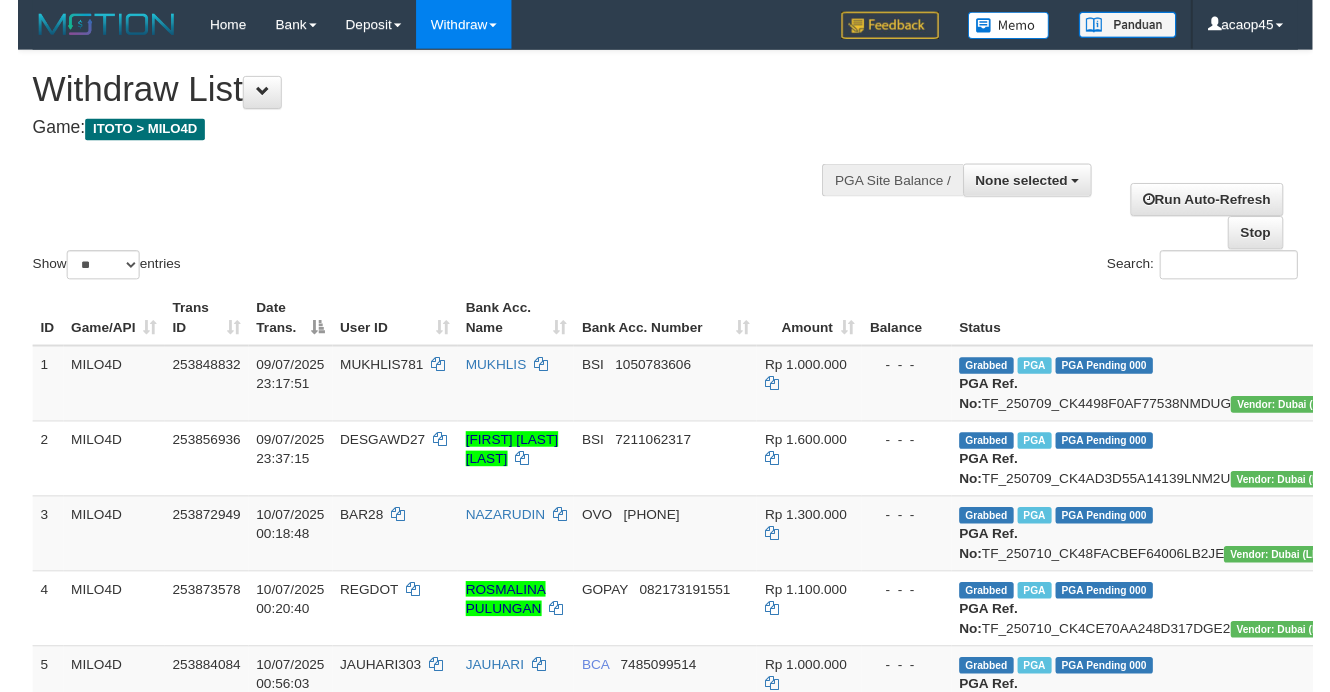 scroll, scrollTop: 1405, scrollLeft: 86, axis: both 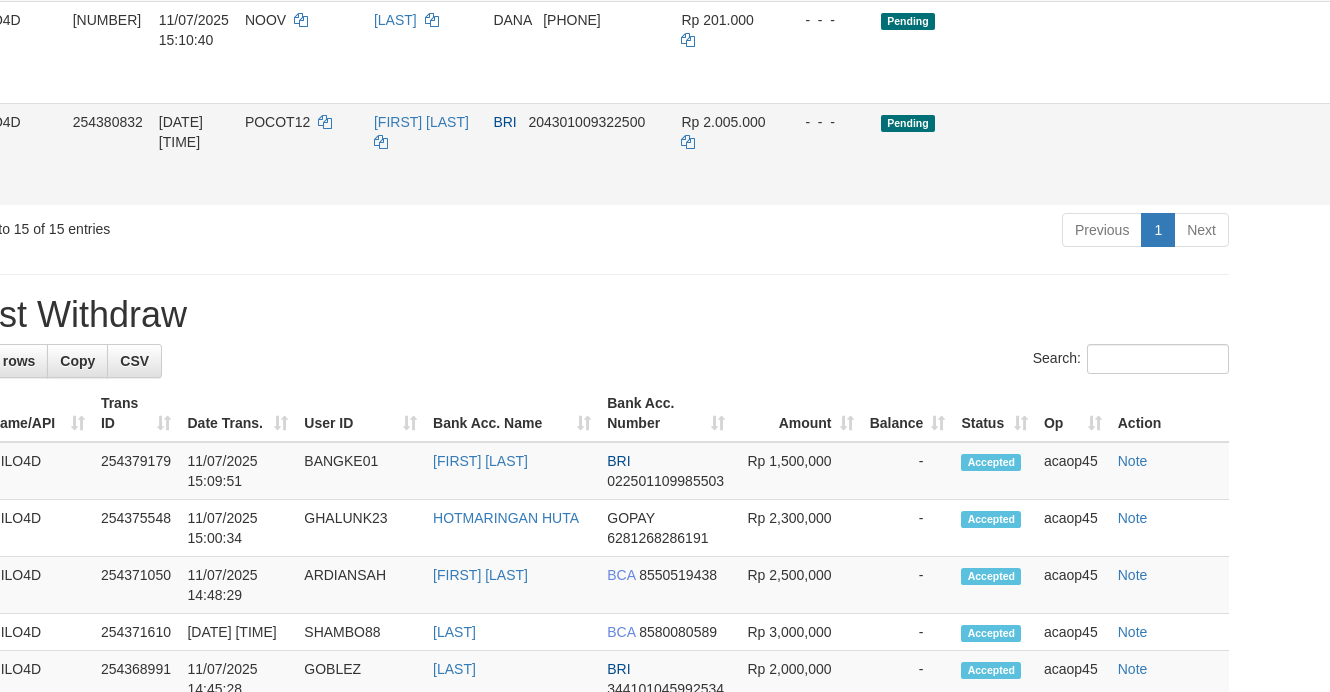 click on "Send PGA" at bounding box center [1385, 177] 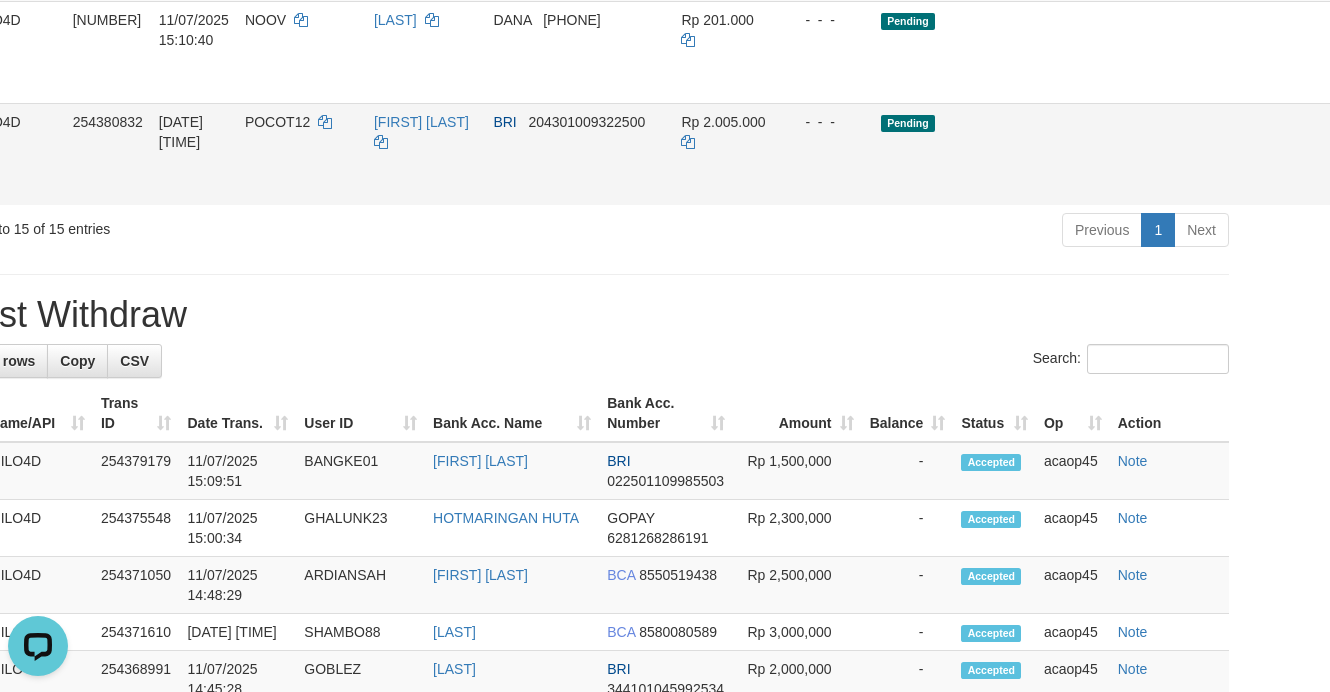 scroll, scrollTop: 0, scrollLeft: 0, axis: both 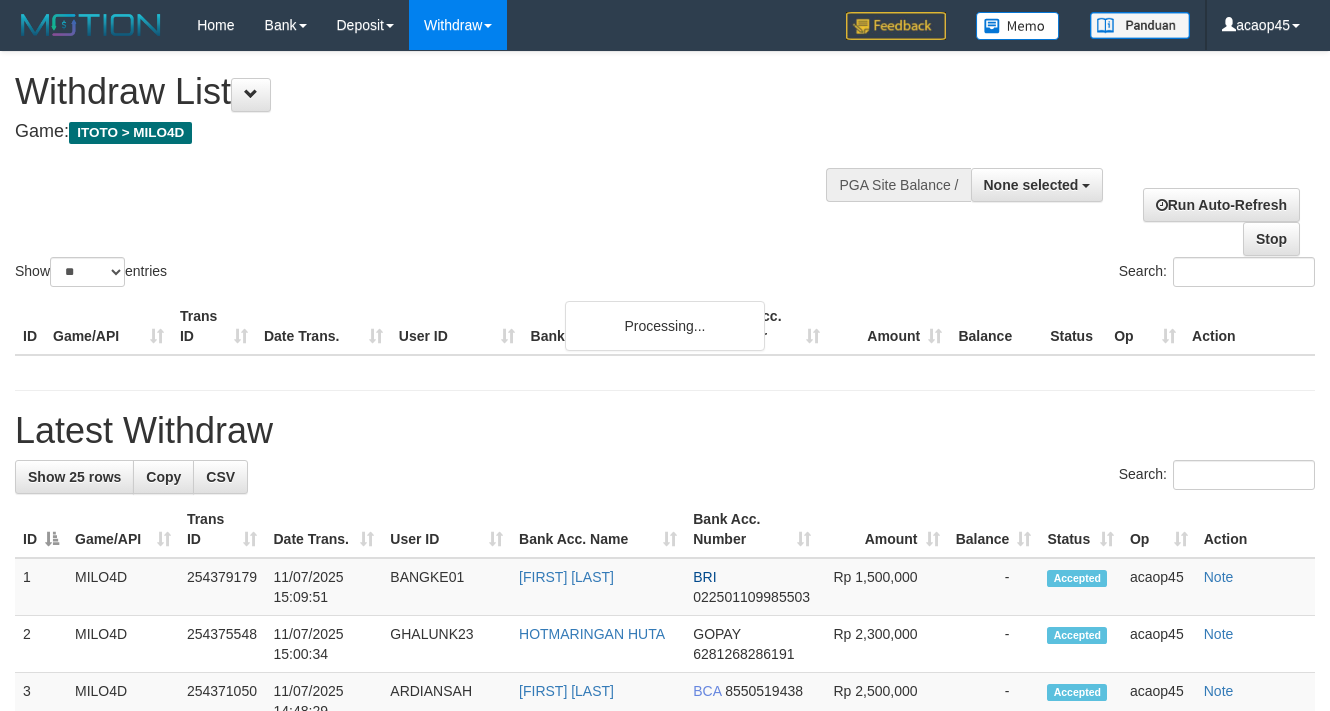 select 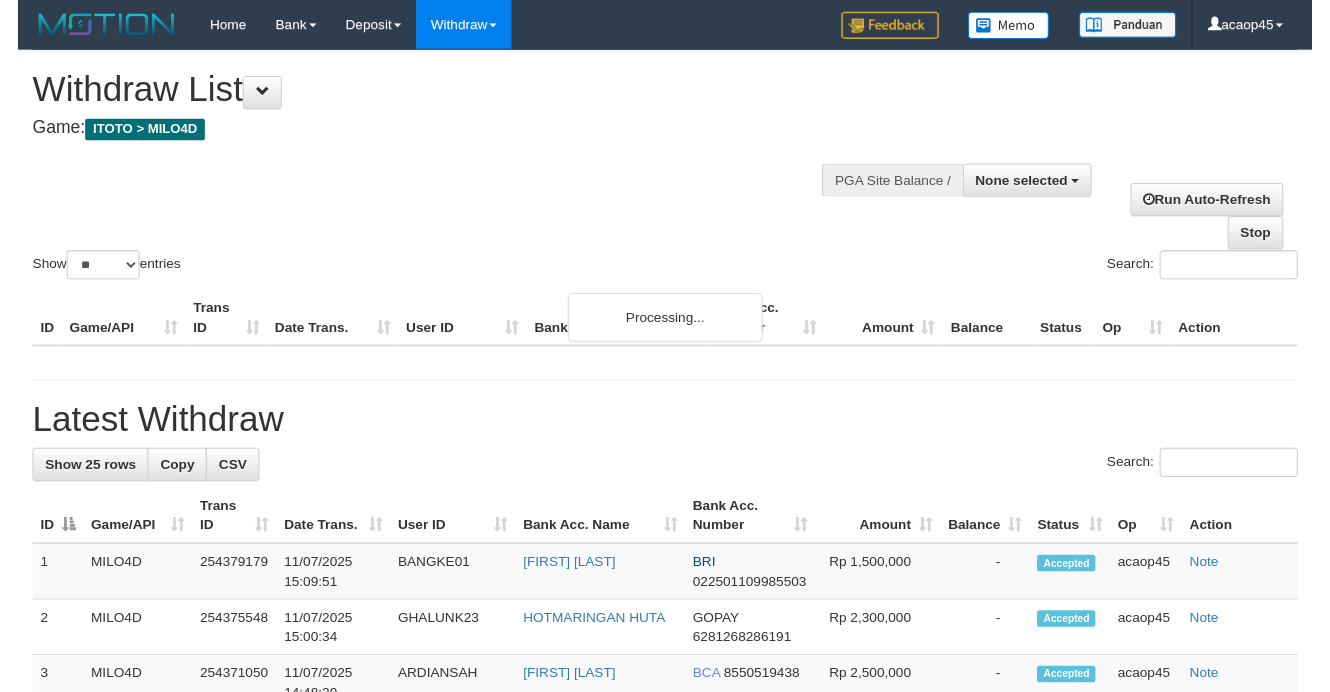 scroll, scrollTop: 0, scrollLeft: 0, axis: both 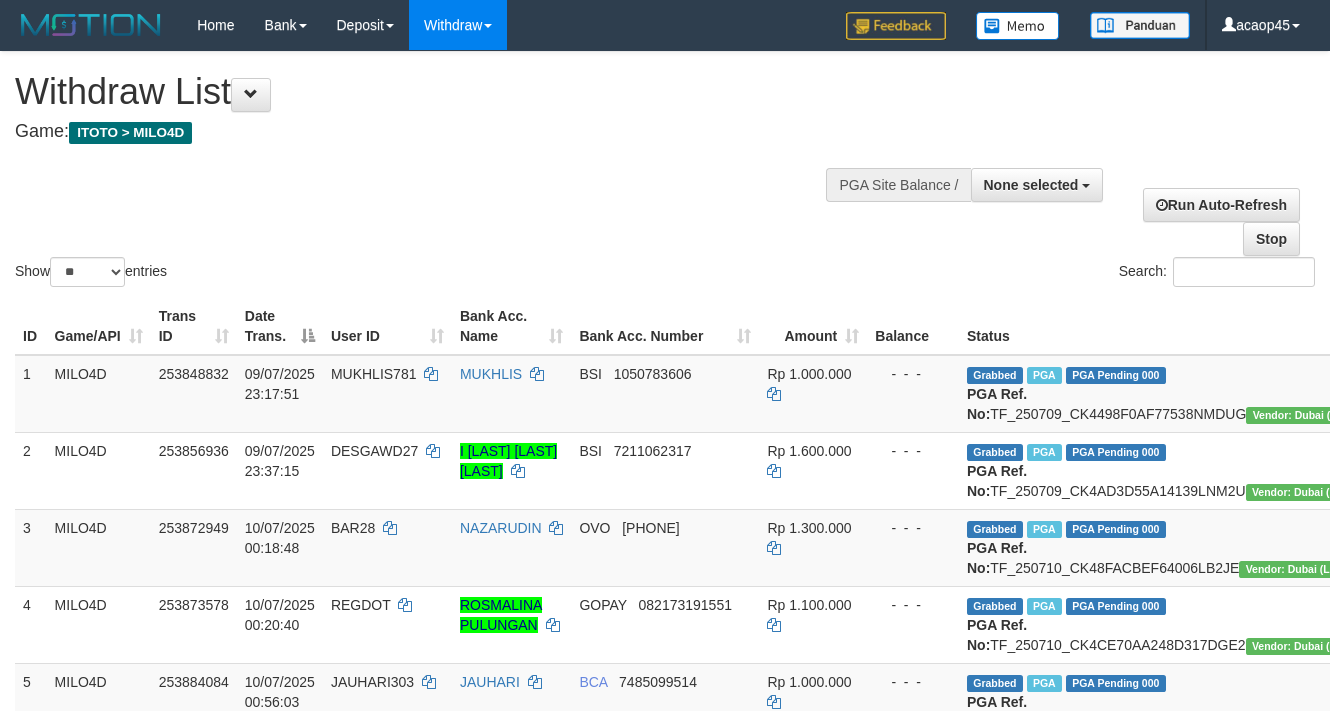 select 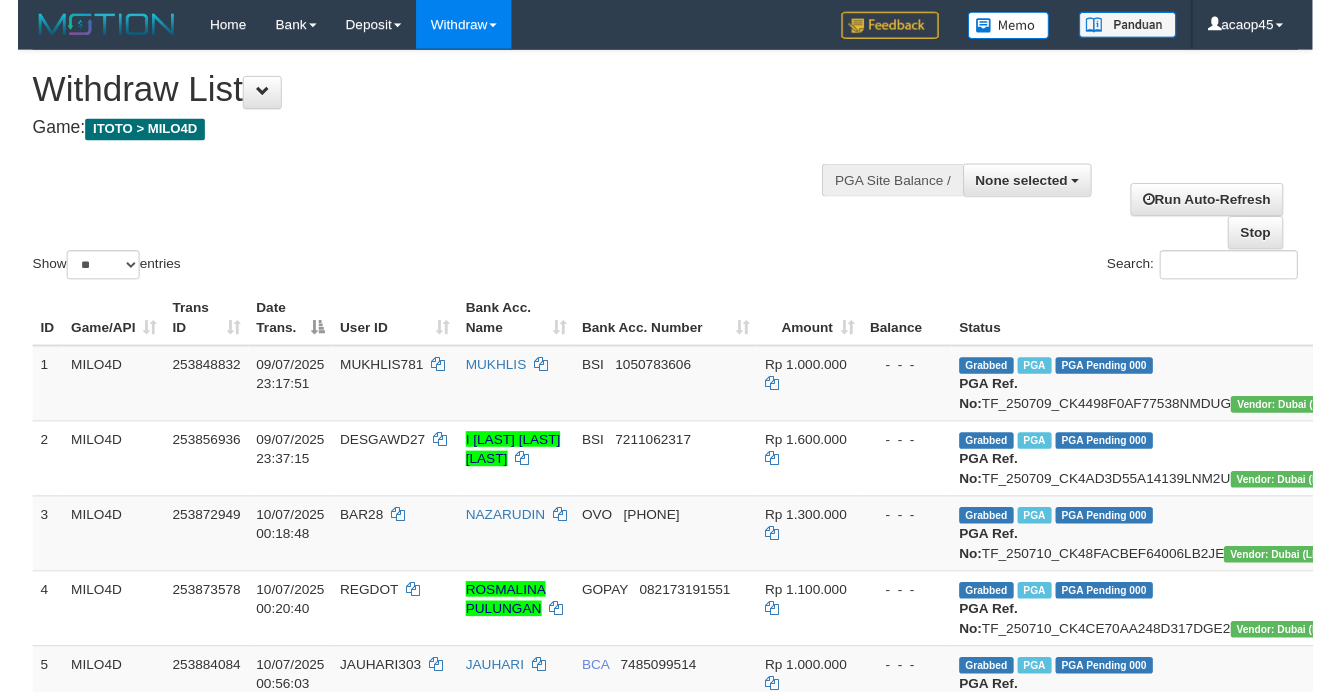 scroll, scrollTop: 0, scrollLeft: 0, axis: both 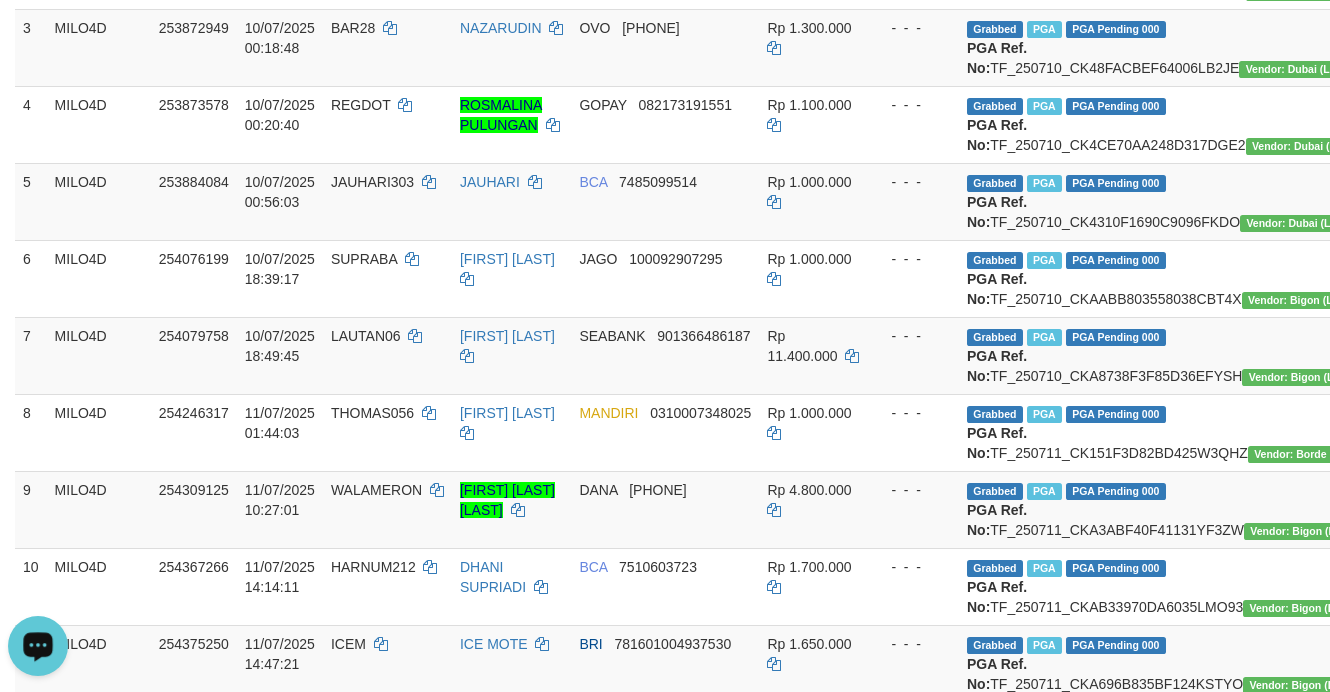 click at bounding box center [38, 645] 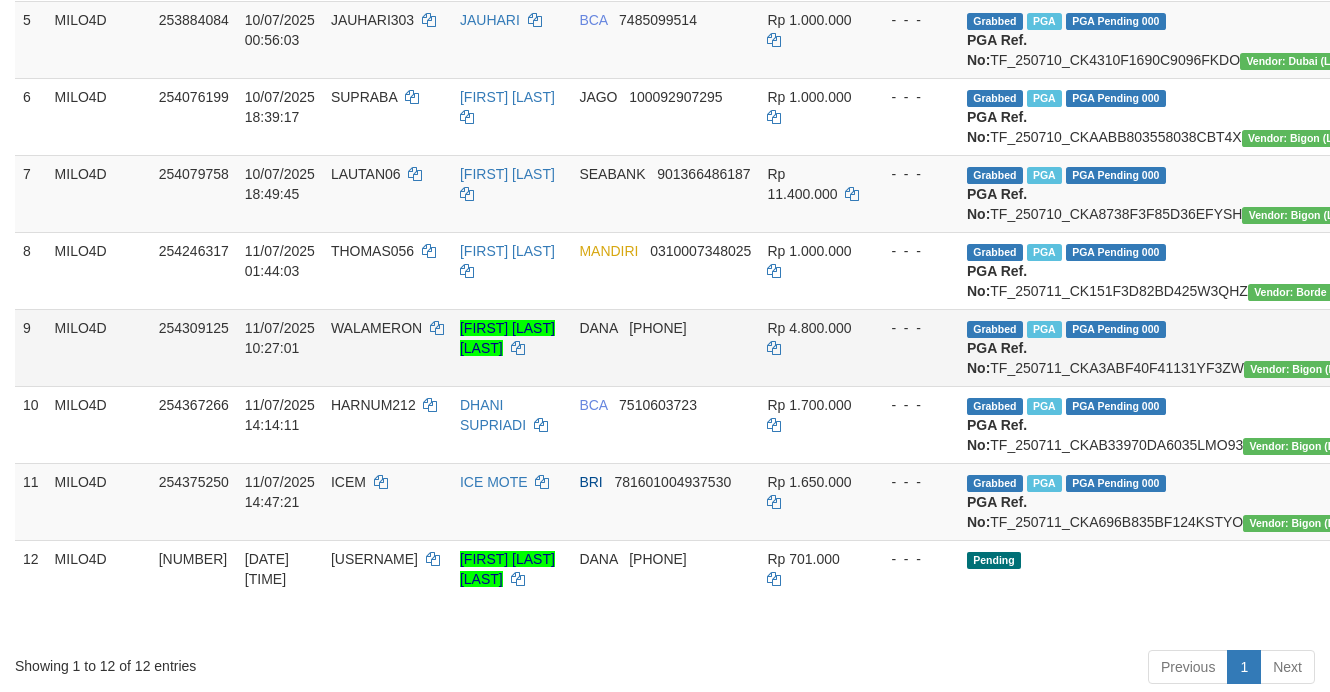 scroll, scrollTop: 875, scrollLeft: 0, axis: vertical 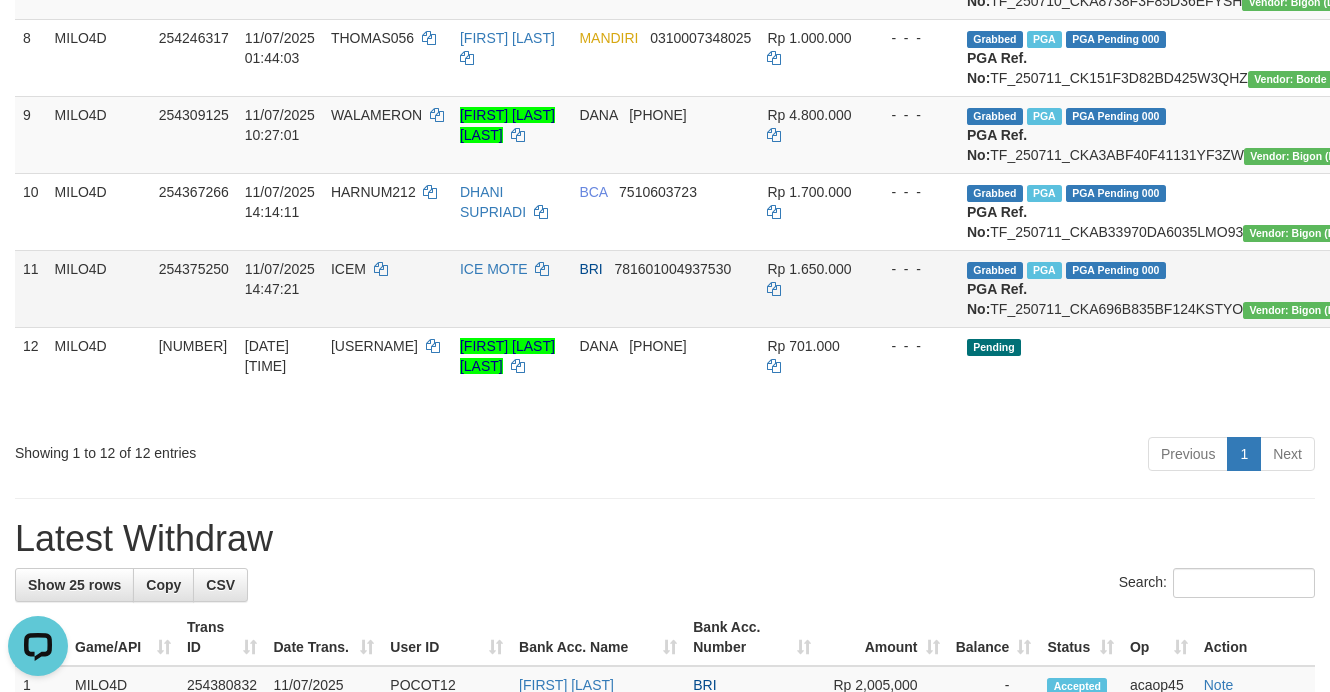 click on "BRI     781601004937530" at bounding box center (665, 288) 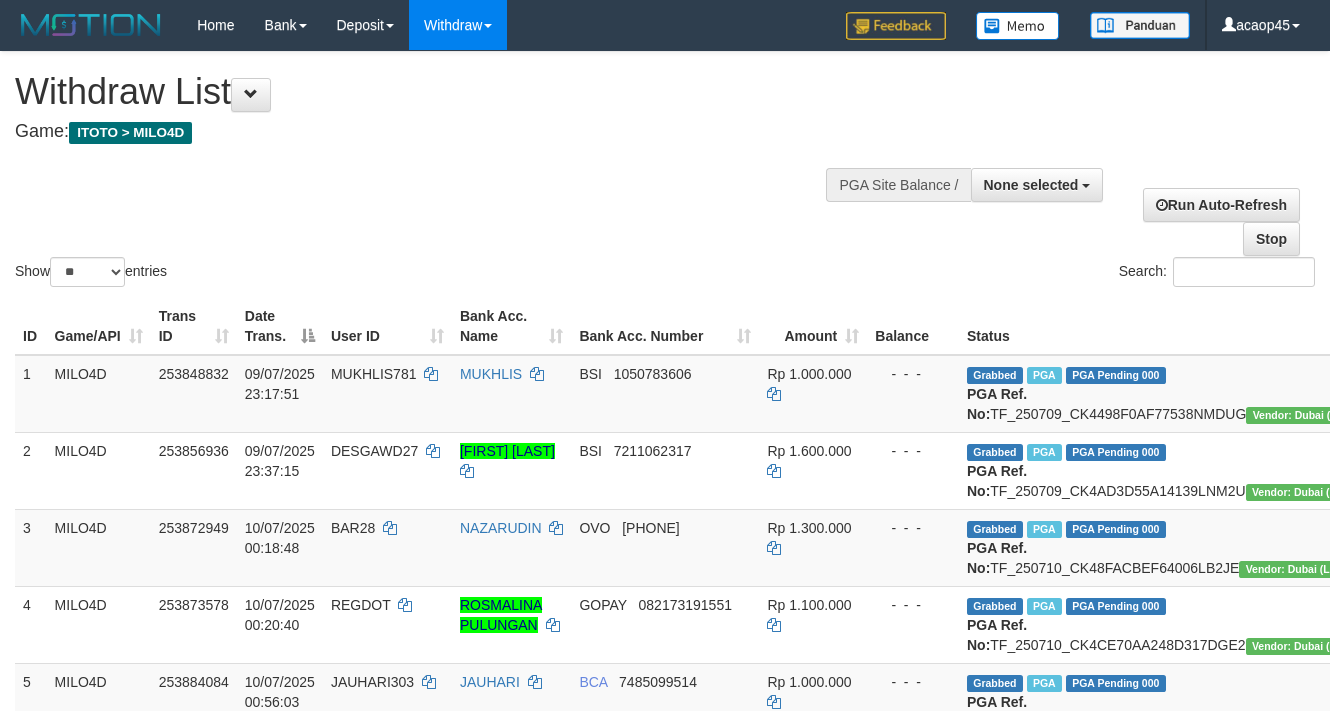 select 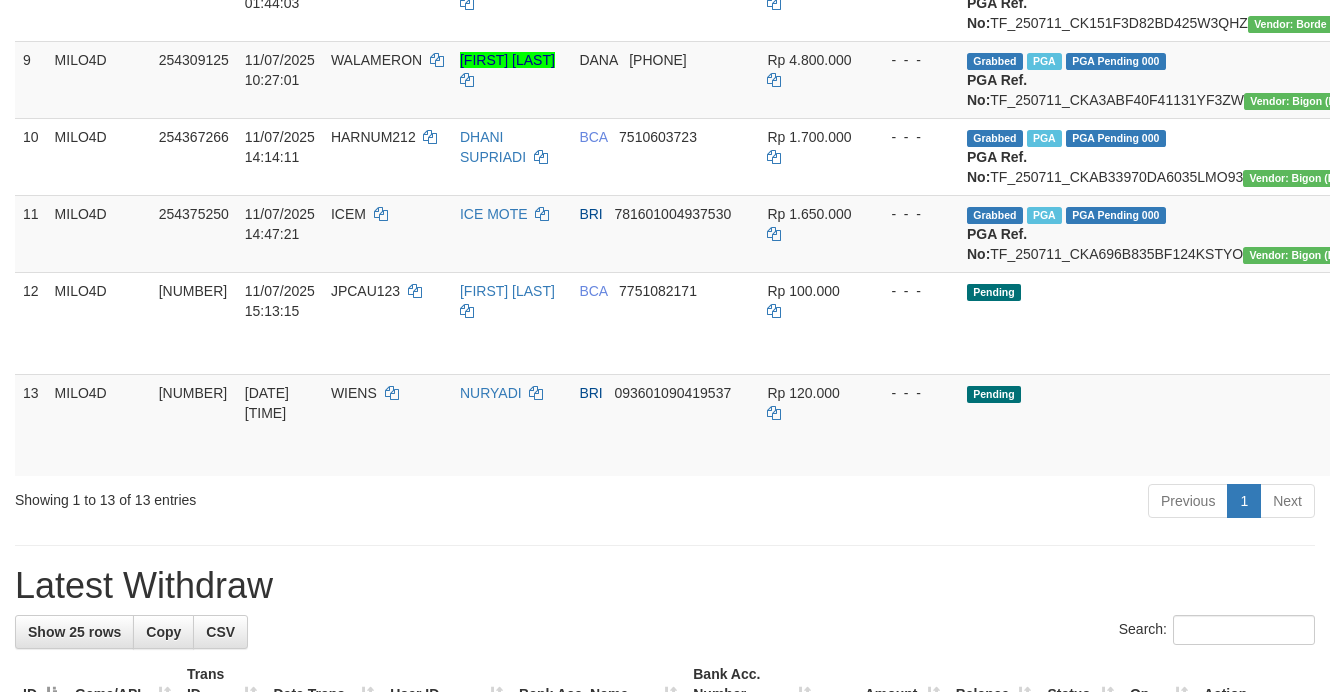 scroll, scrollTop: 875, scrollLeft: 0, axis: vertical 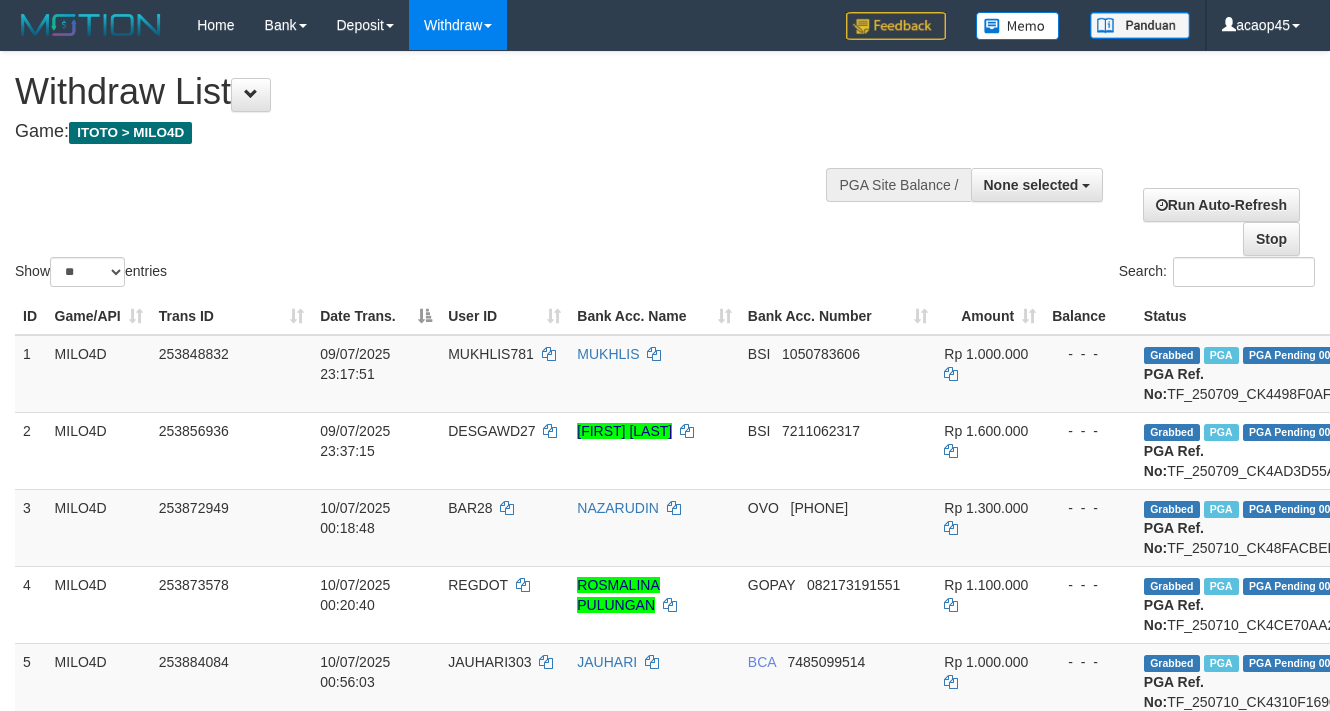 select 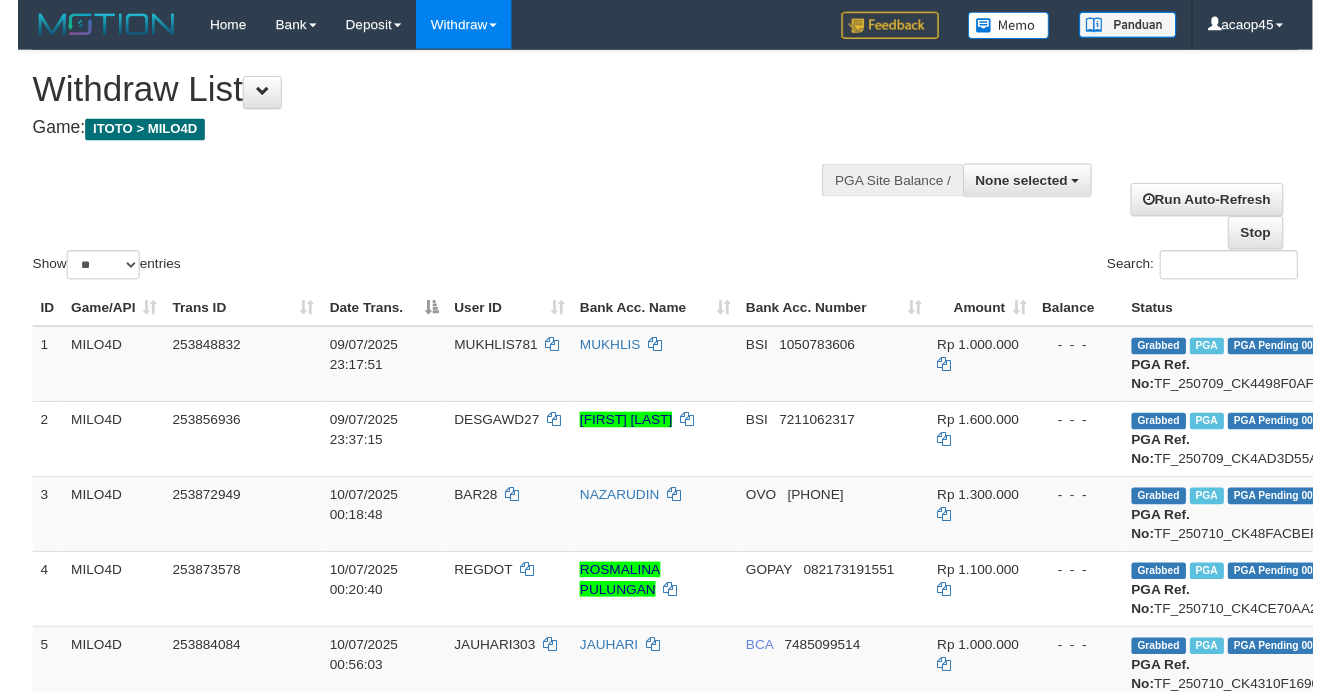 scroll, scrollTop: 0, scrollLeft: 0, axis: both 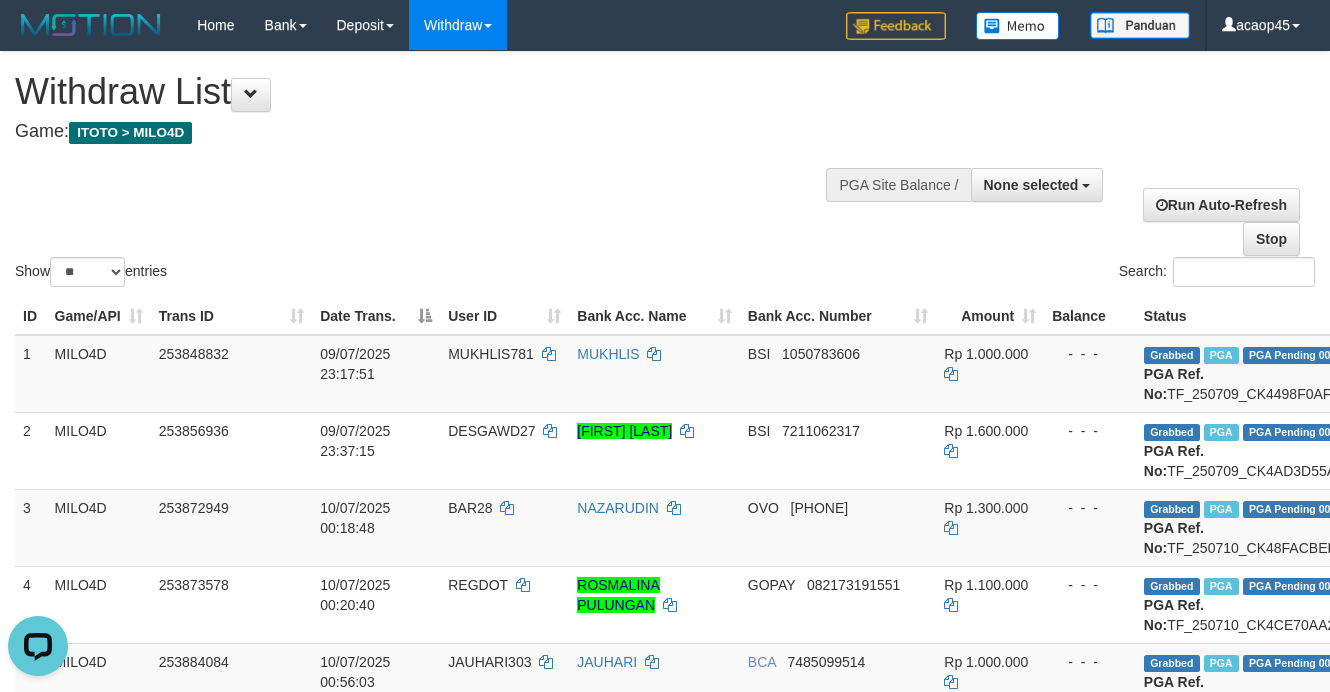 click on "Withdraw List" at bounding box center (441, 92) 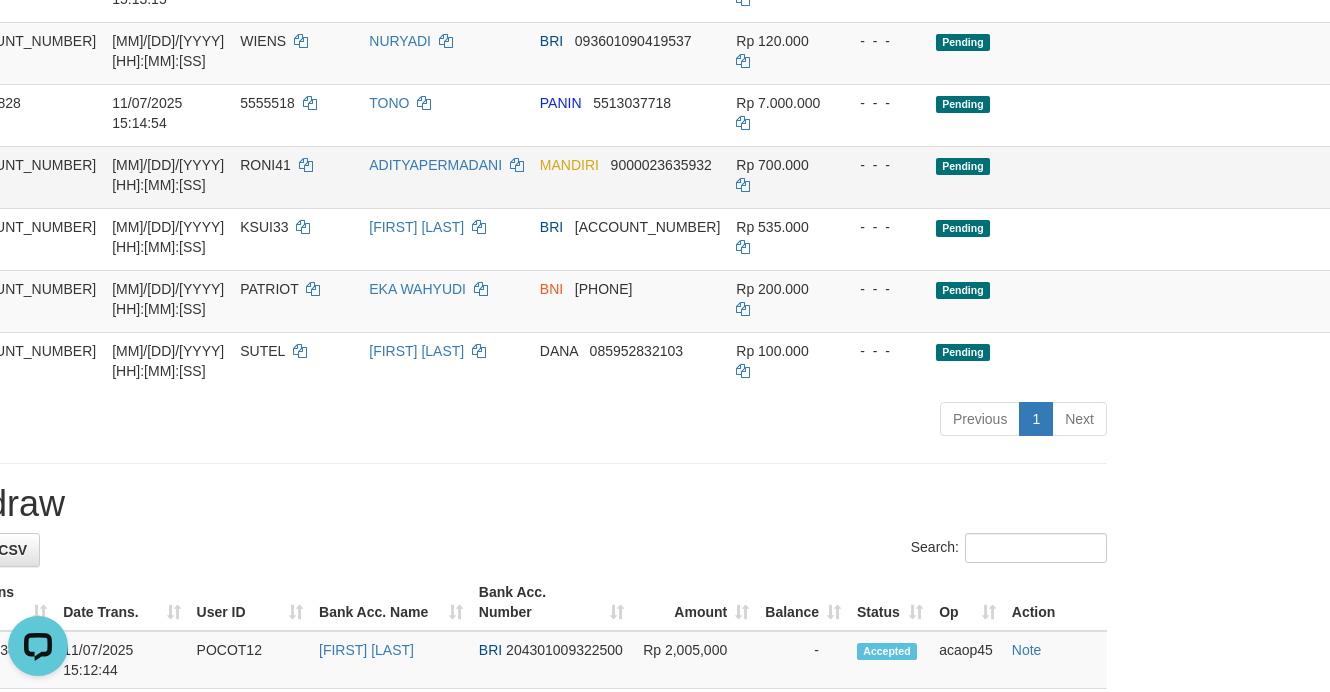 scroll, scrollTop: 1222, scrollLeft: 216, axis: both 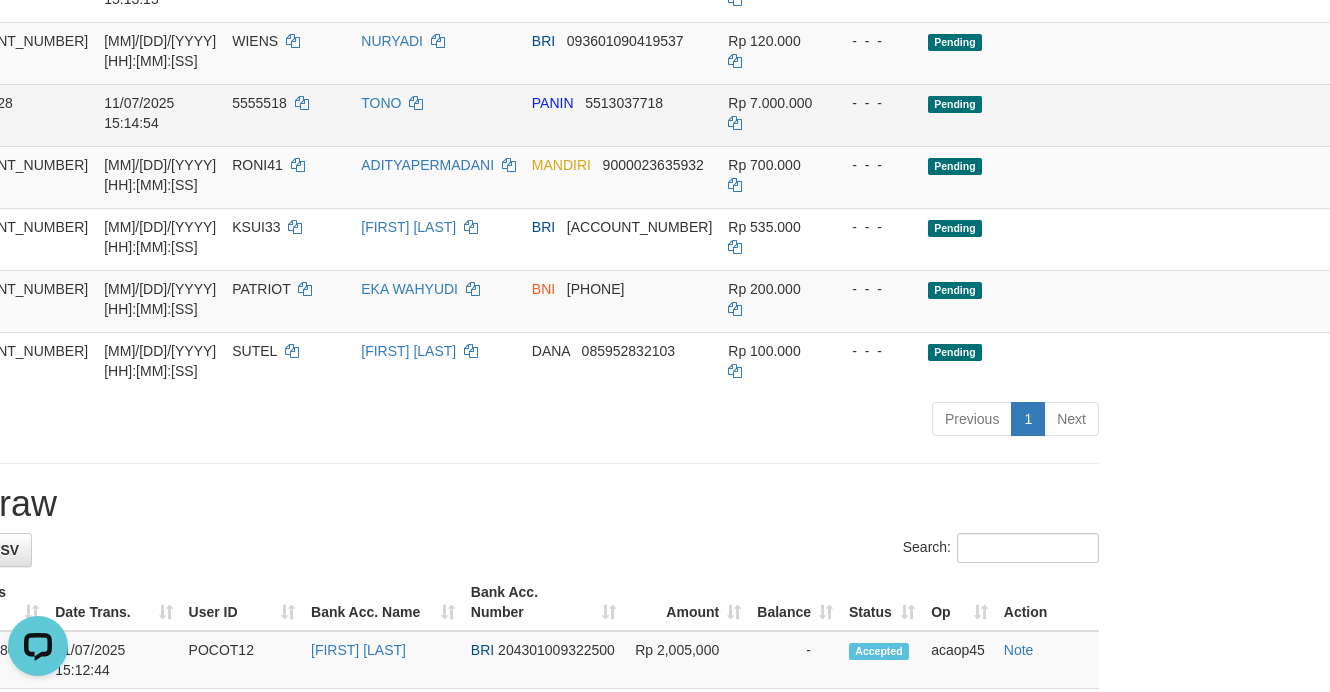 click on "Send PGA" at bounding box center (1448, 128) 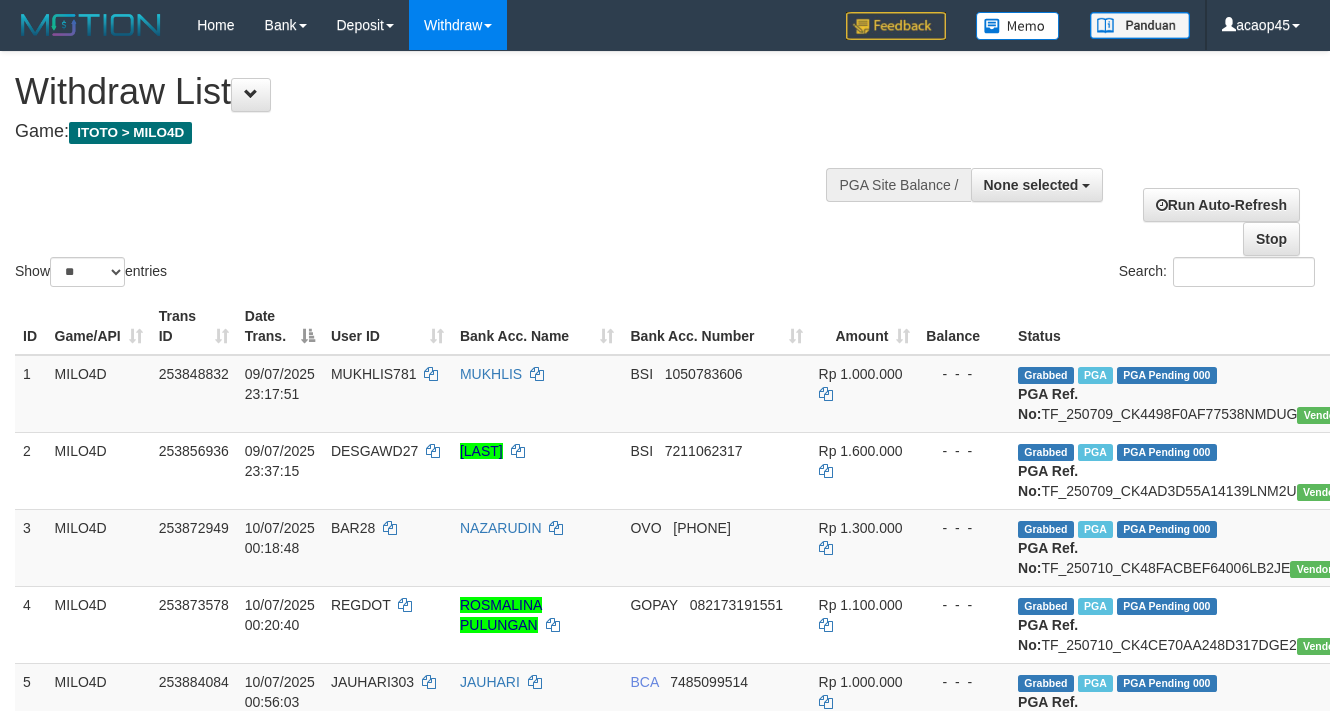 select 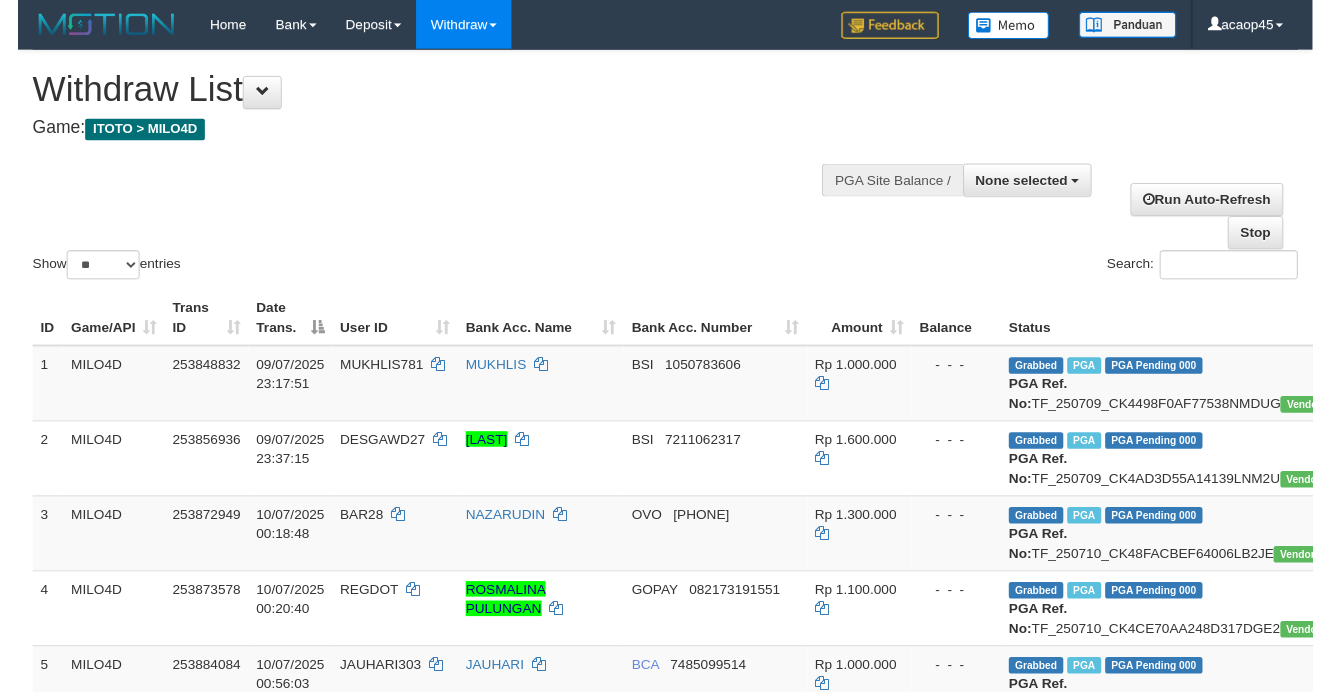 scroll, scrollTop: 0, scrollLeft: 0, axis: both 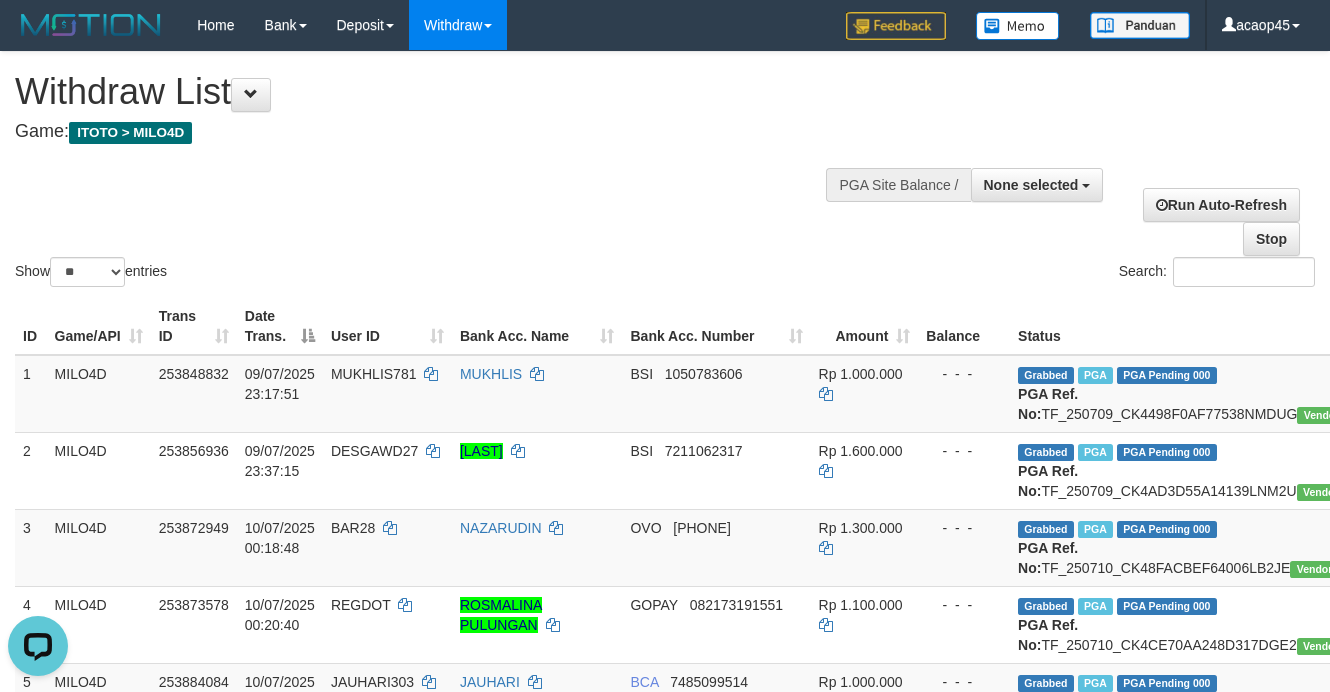 click on "**********" at bounding box center [448, 101] 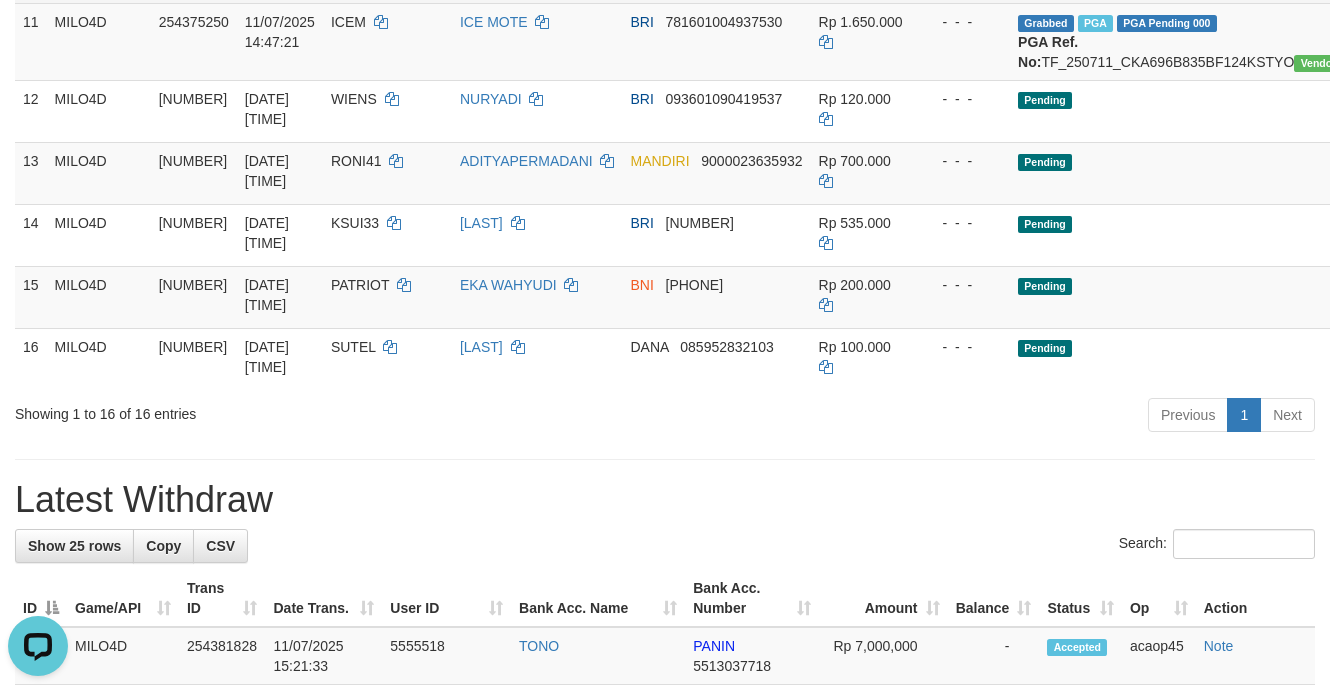 scroll, scrollTop: 1125, scrollLeft: 0, axis: vertical 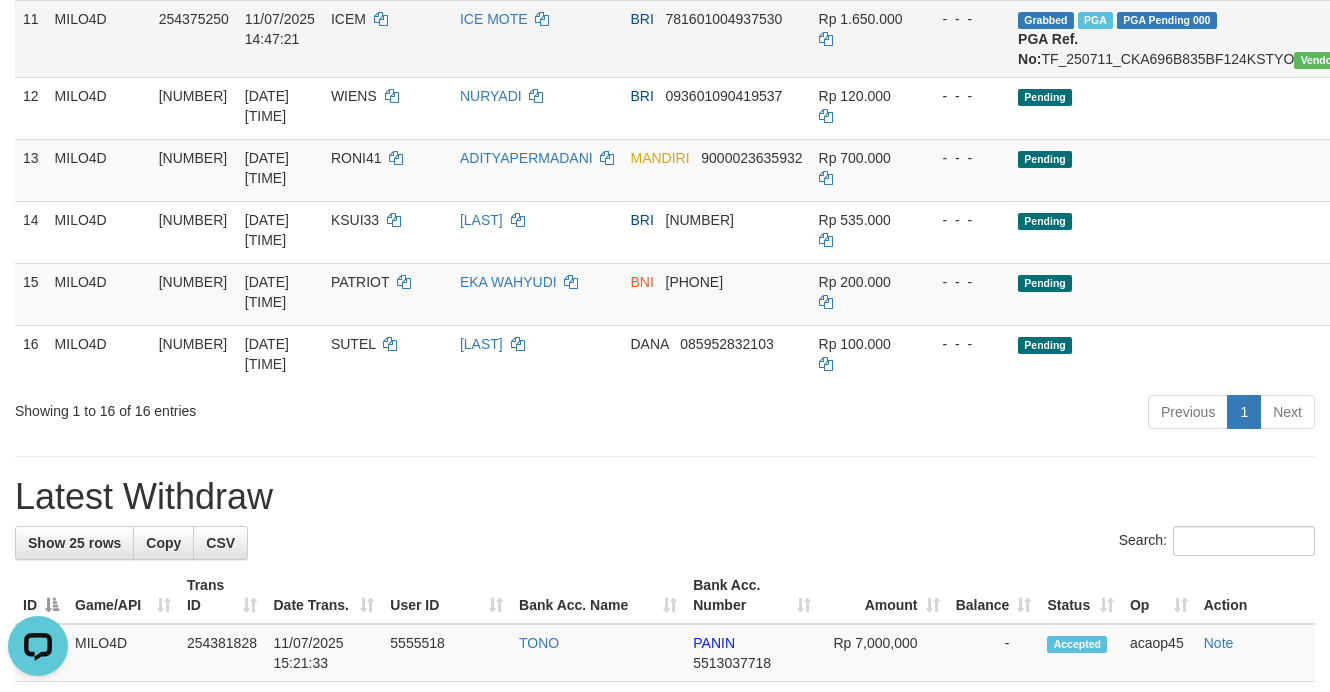 click on "BRI     781601004937530" at bounding box center (716, 38) 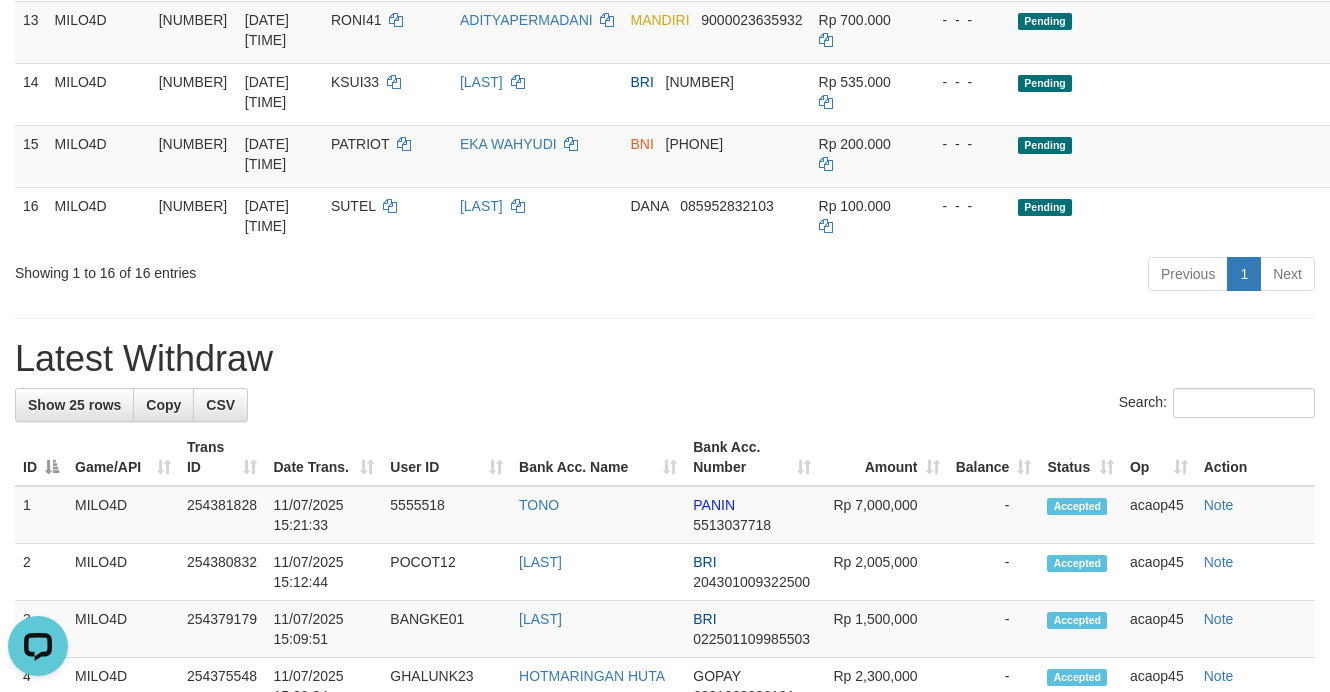 scroll, scrollTop: 1500, scrollLeft: 0, axis: vertical 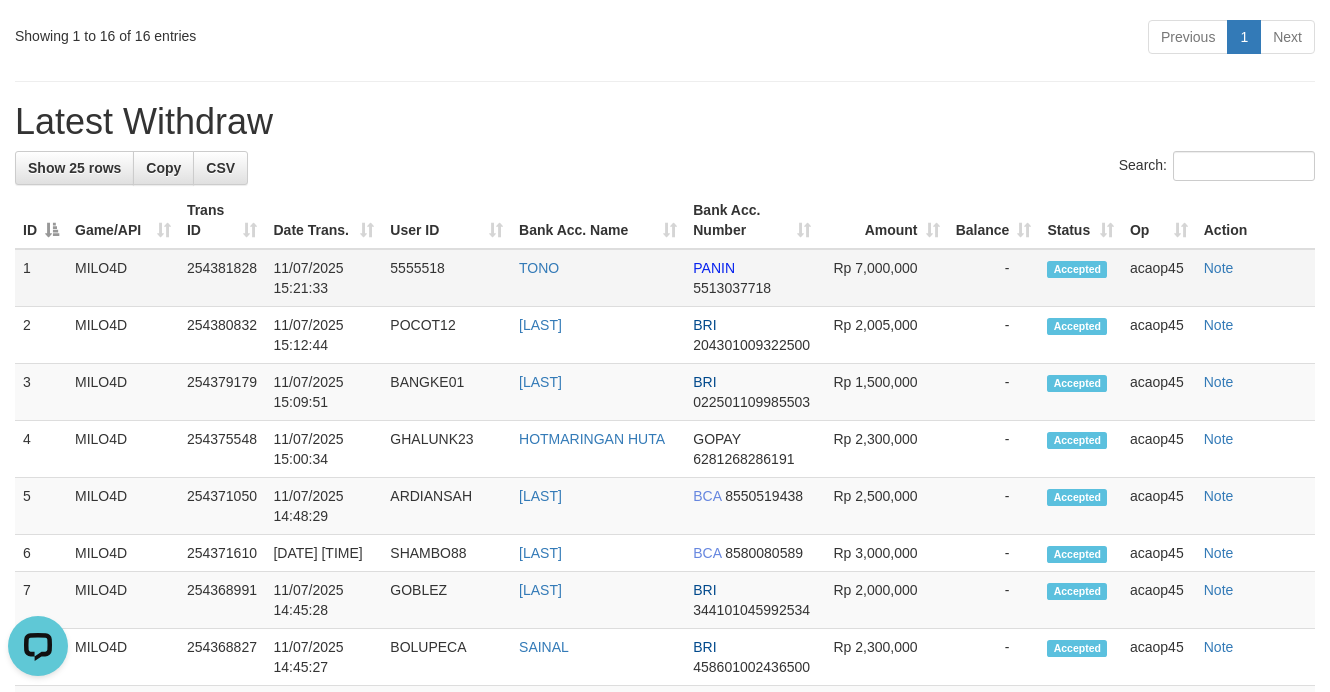 click on "5555518" at bounding box center [446, 278] 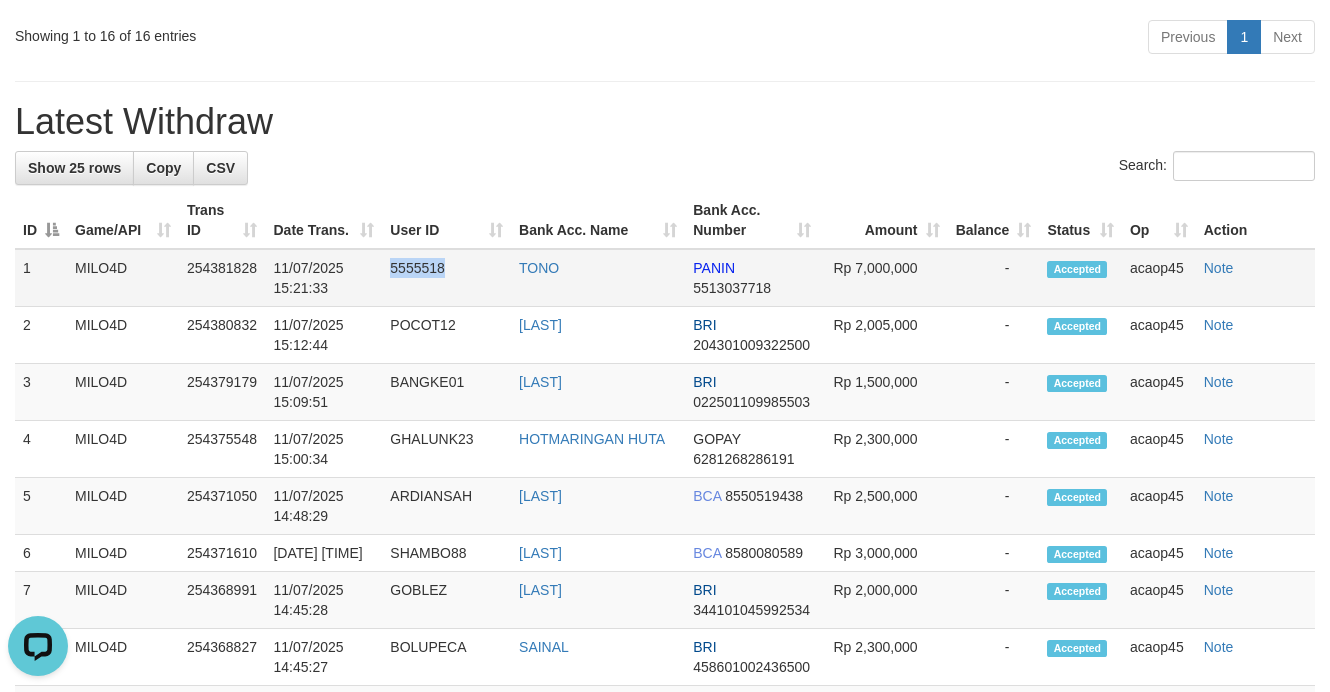 click on "5555518" at bounding box center [446, 278] 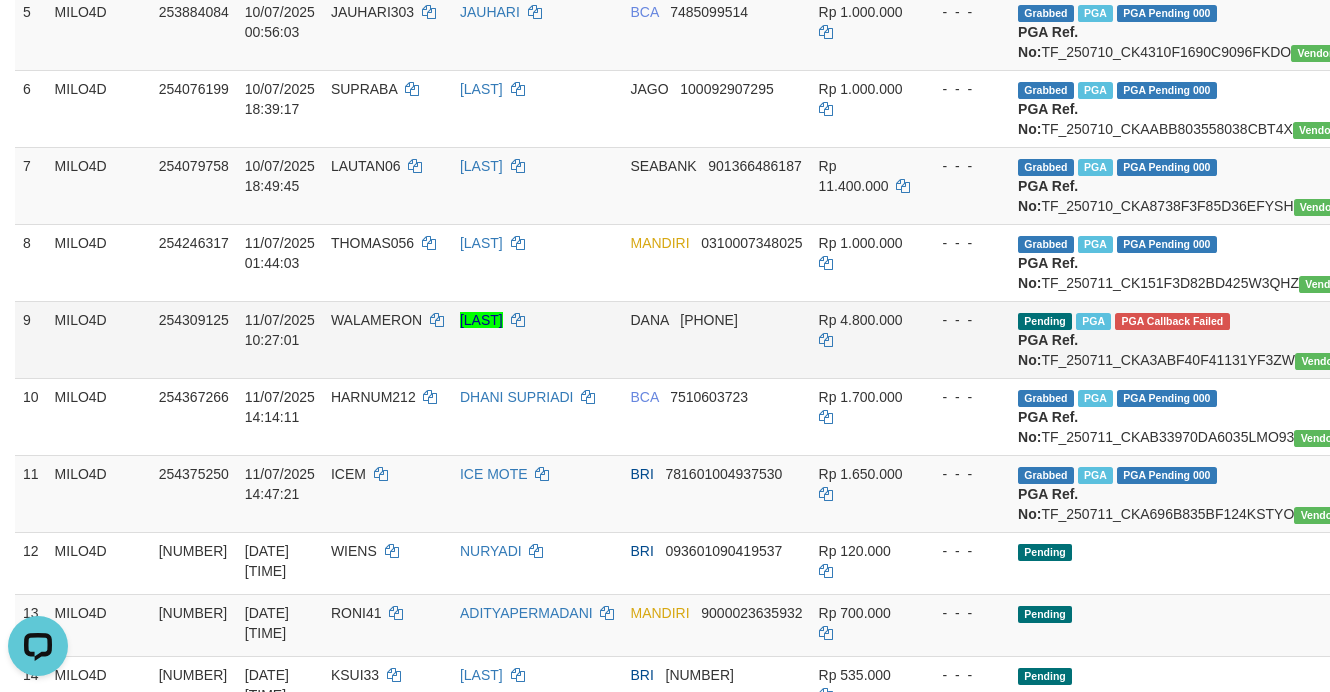 scroll, scrollTop: 875, scrollLeft: 0, axis: vertical 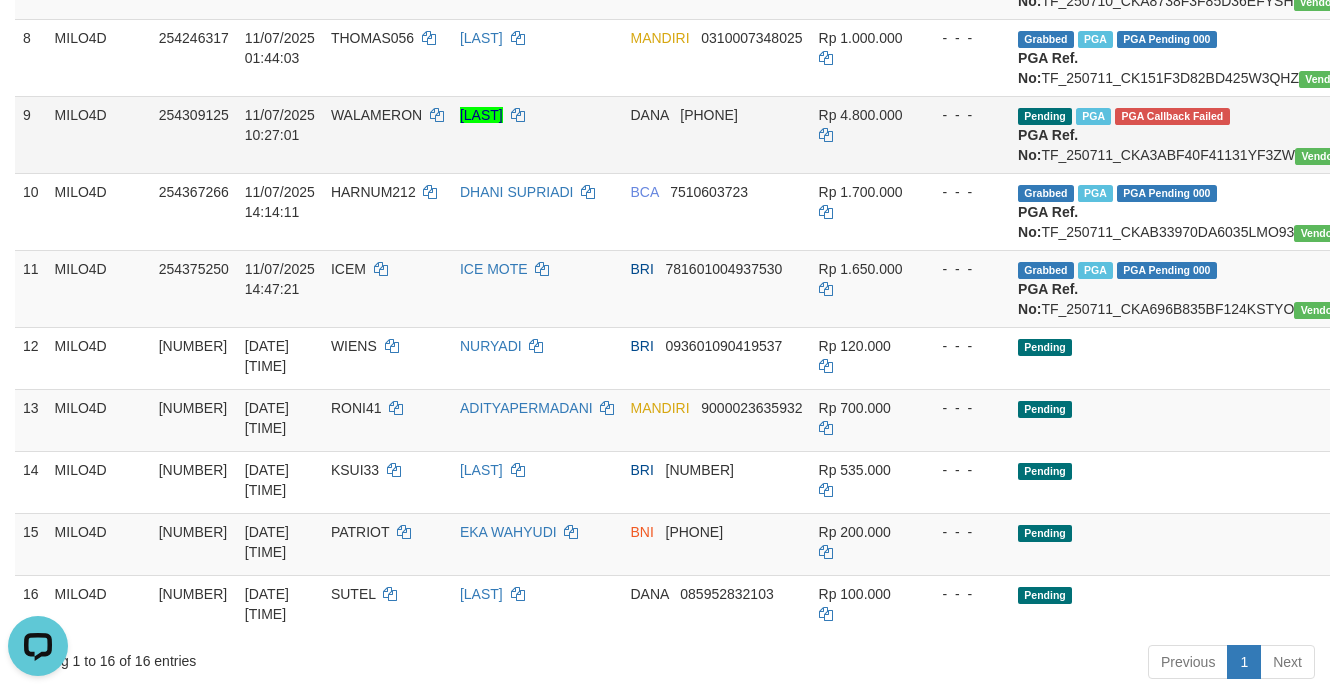 click on "WALAMERON" at bounding box center (387, 134) 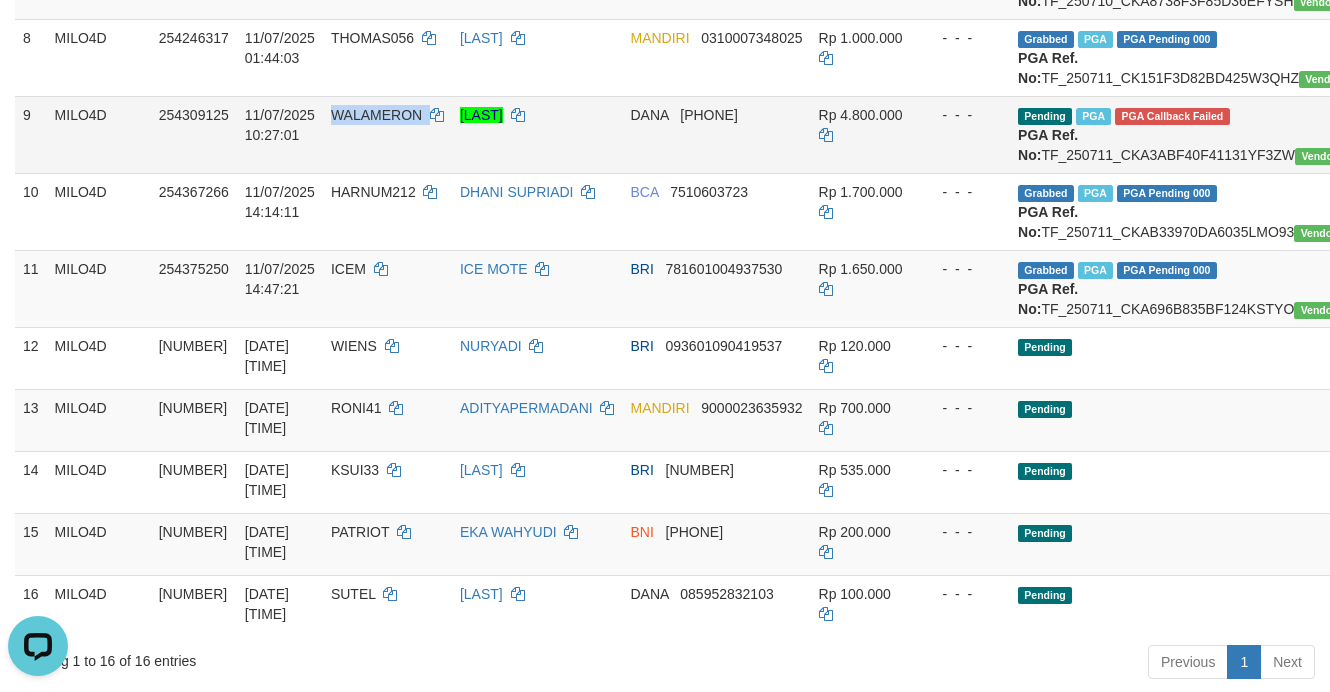click on "WALAMERON" at bounding box center [387, 134] 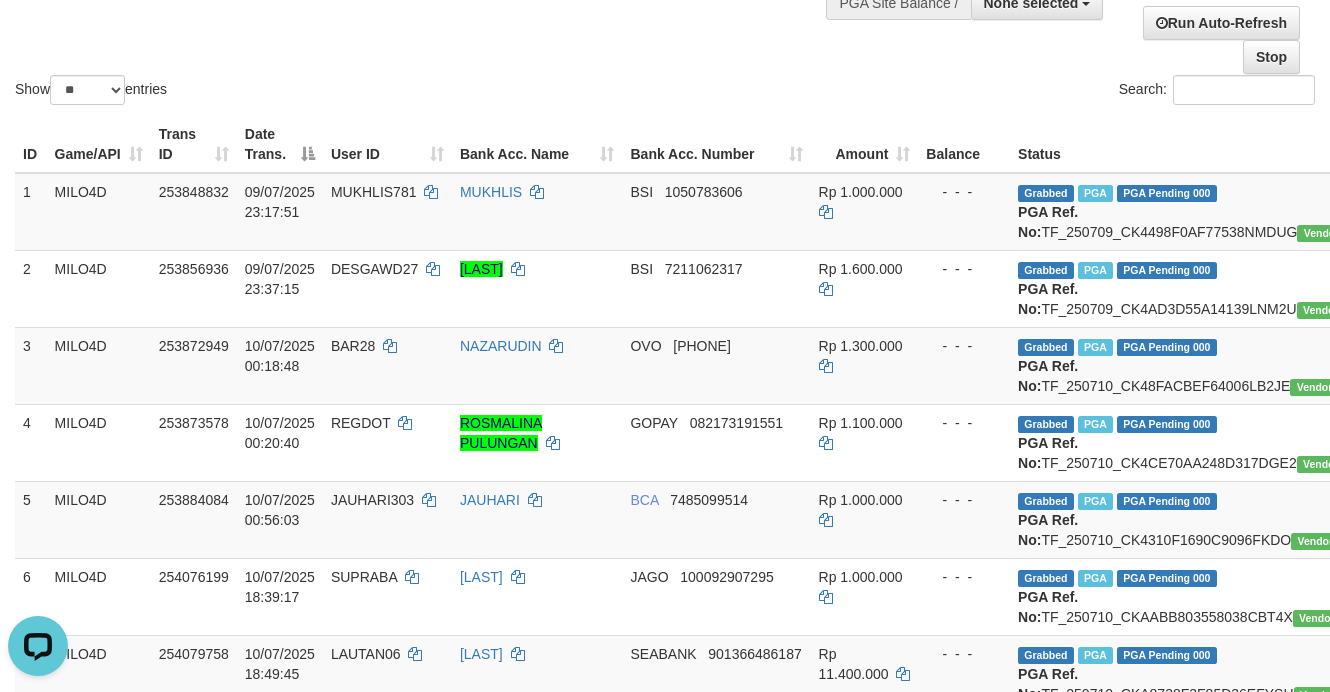 scroll, scrollTop: 0, scrollLeft: 0, axis: both 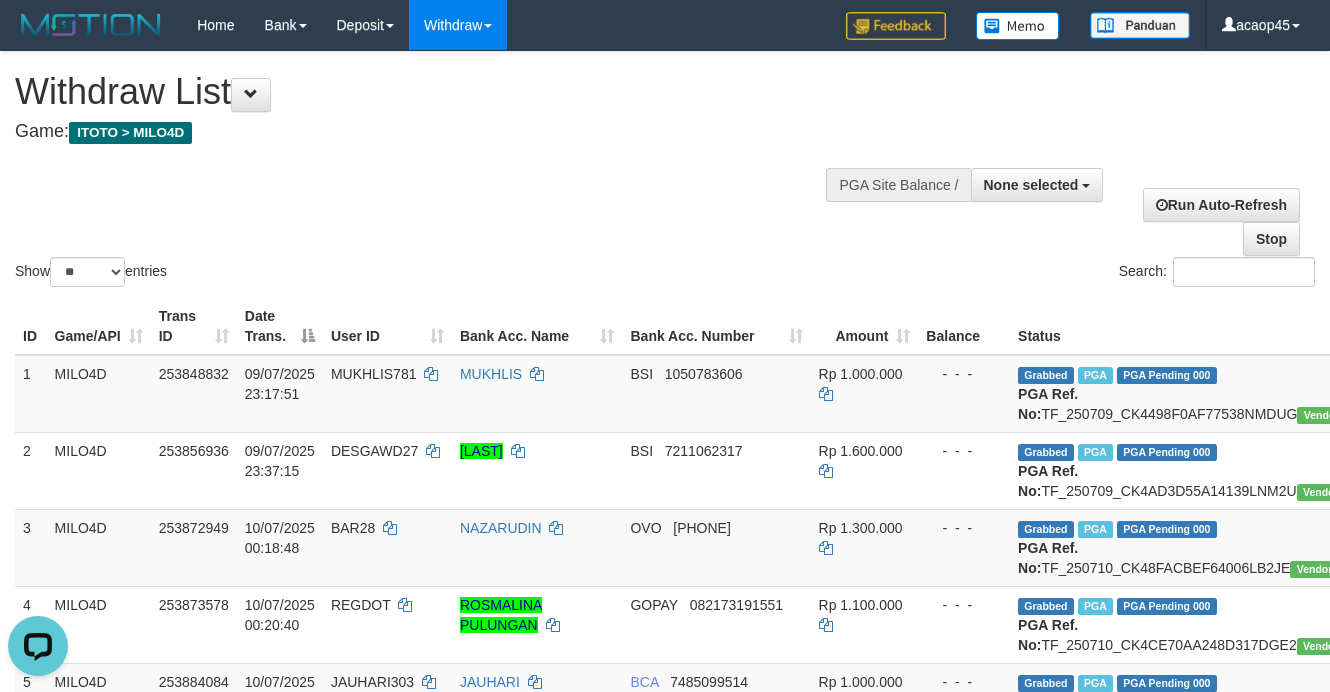 click on "Show  ** ** ** ***  entries Search:" at bounding box center [665, 171] 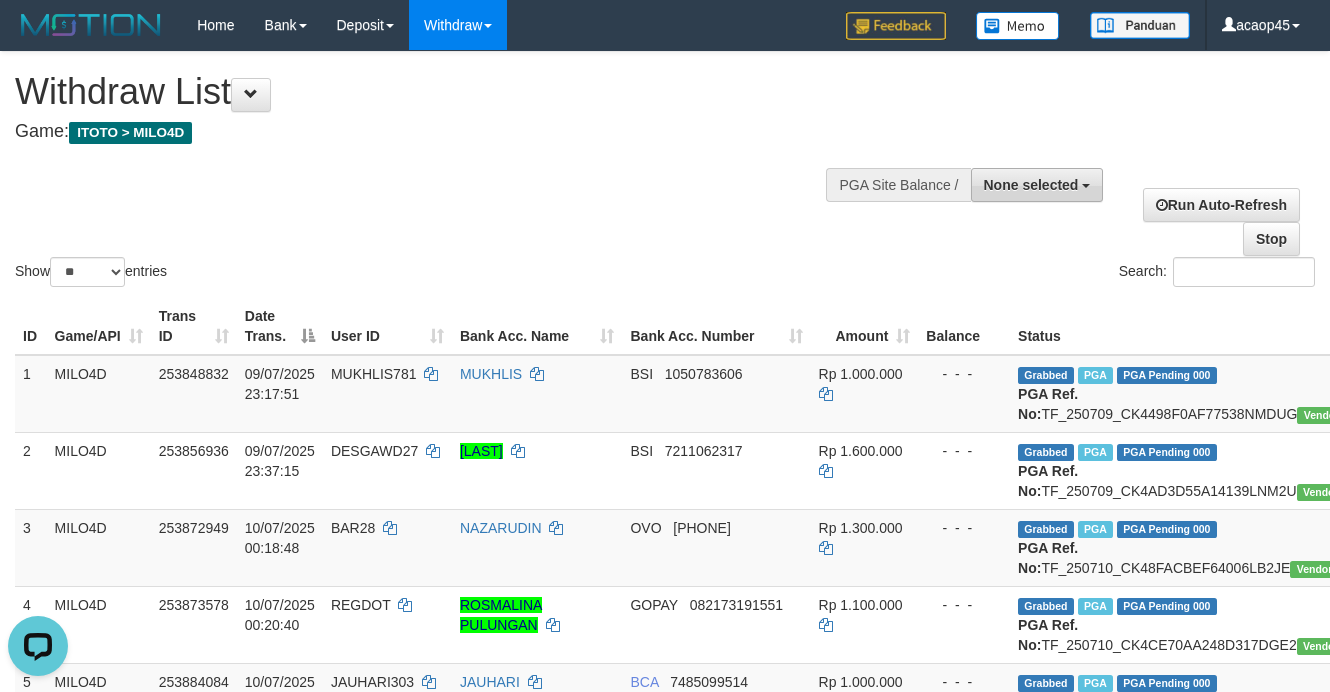 click on "None selected" at bounding box center (1031, 185) 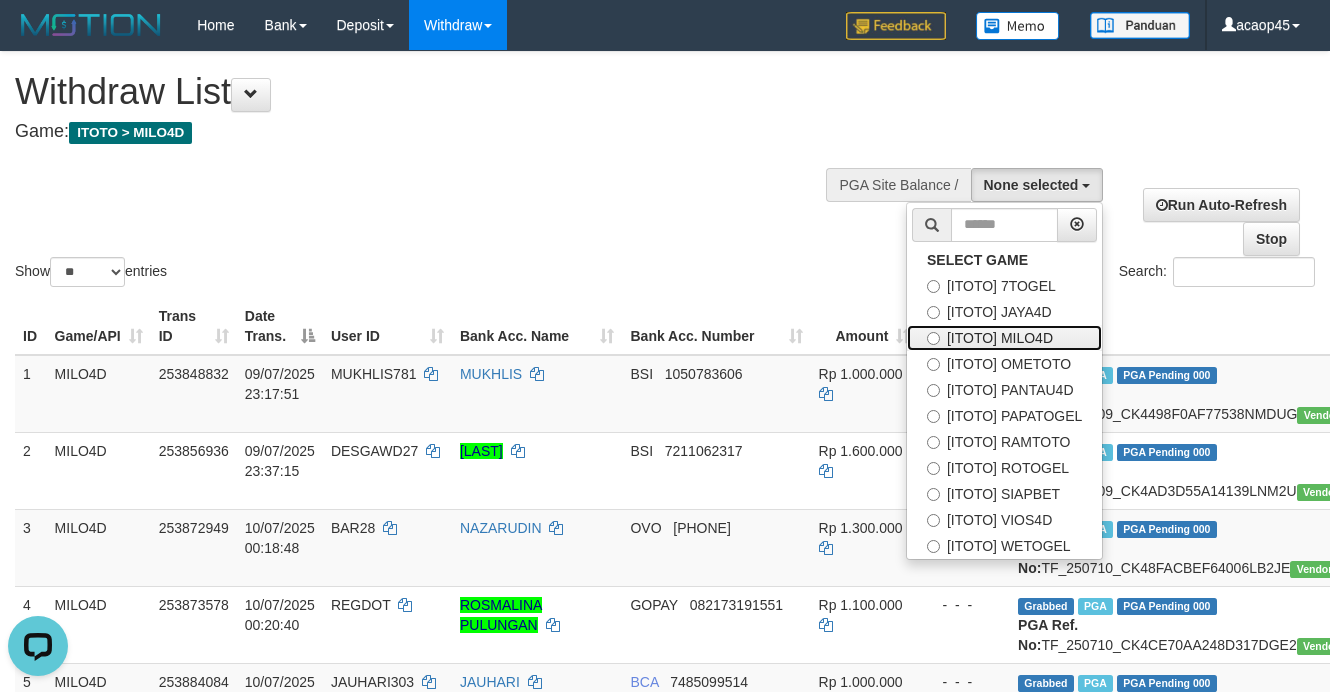 click on "[ITOTO] MILO4D" at bounding box center (1004, 338) 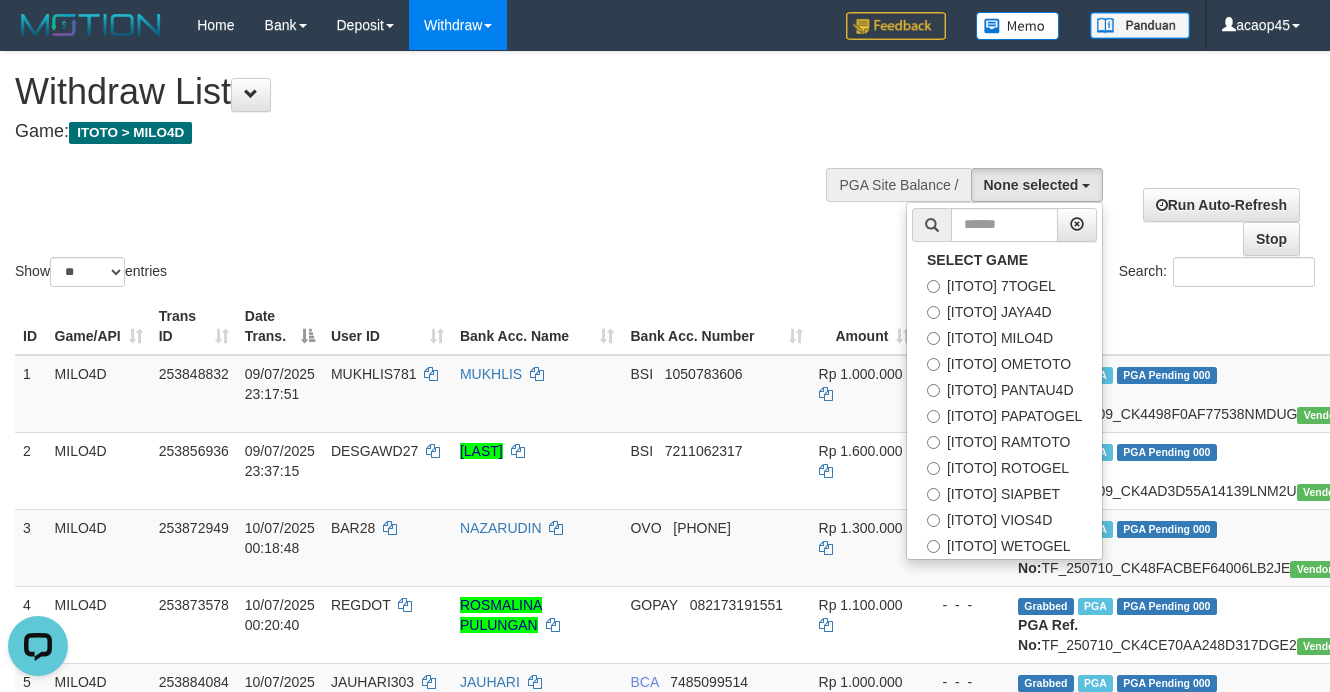 select on "***" 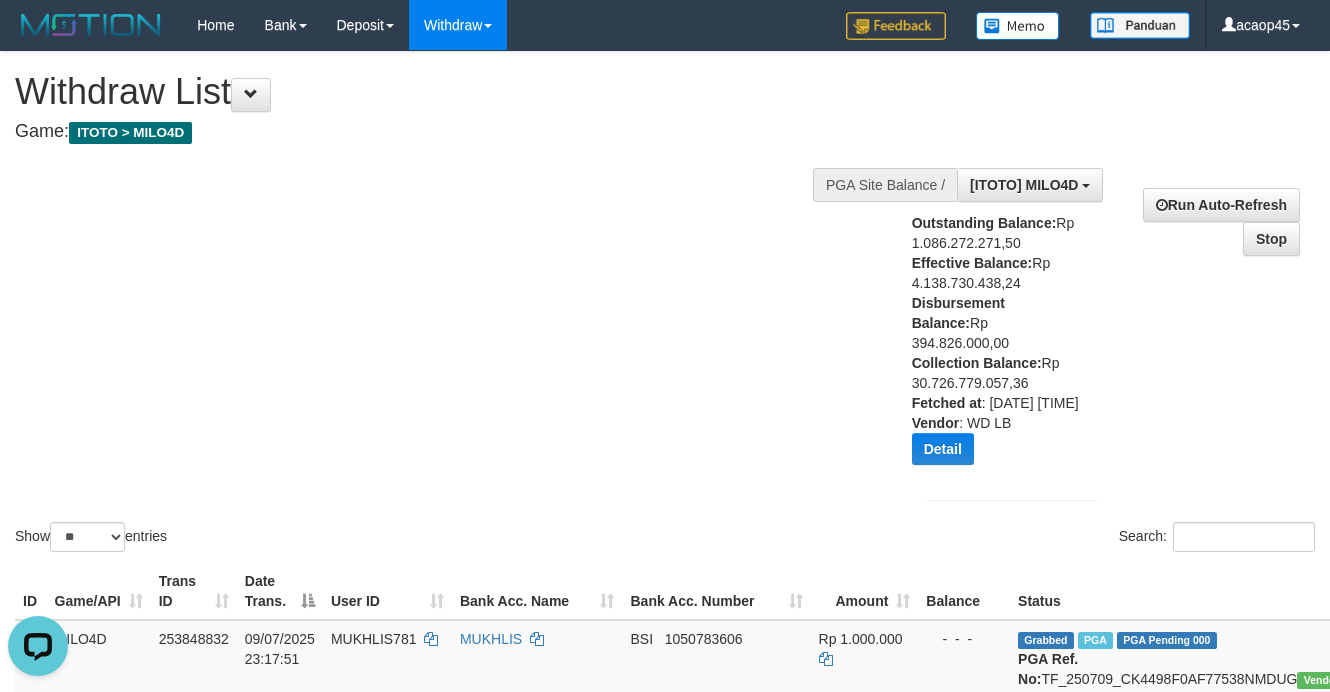 click on "Show  ** ** ** ***  entries Search:" at bounding box center [665, 304] 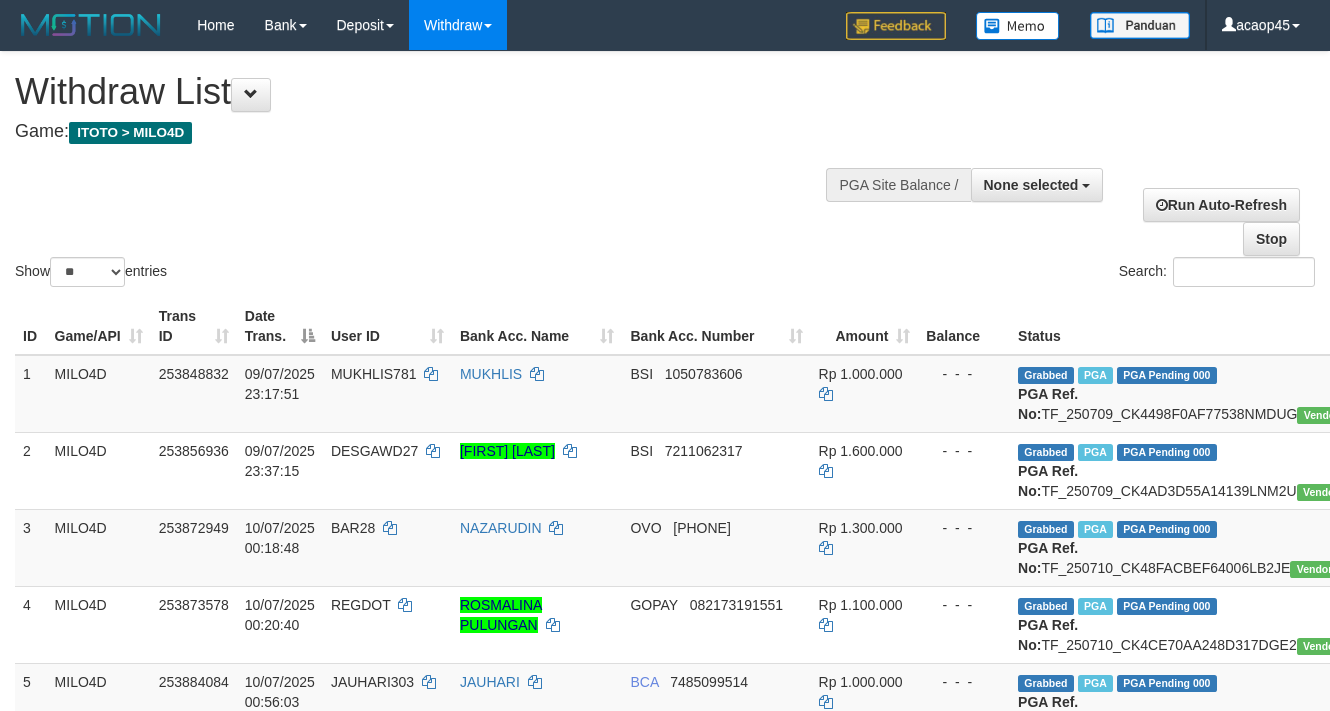select 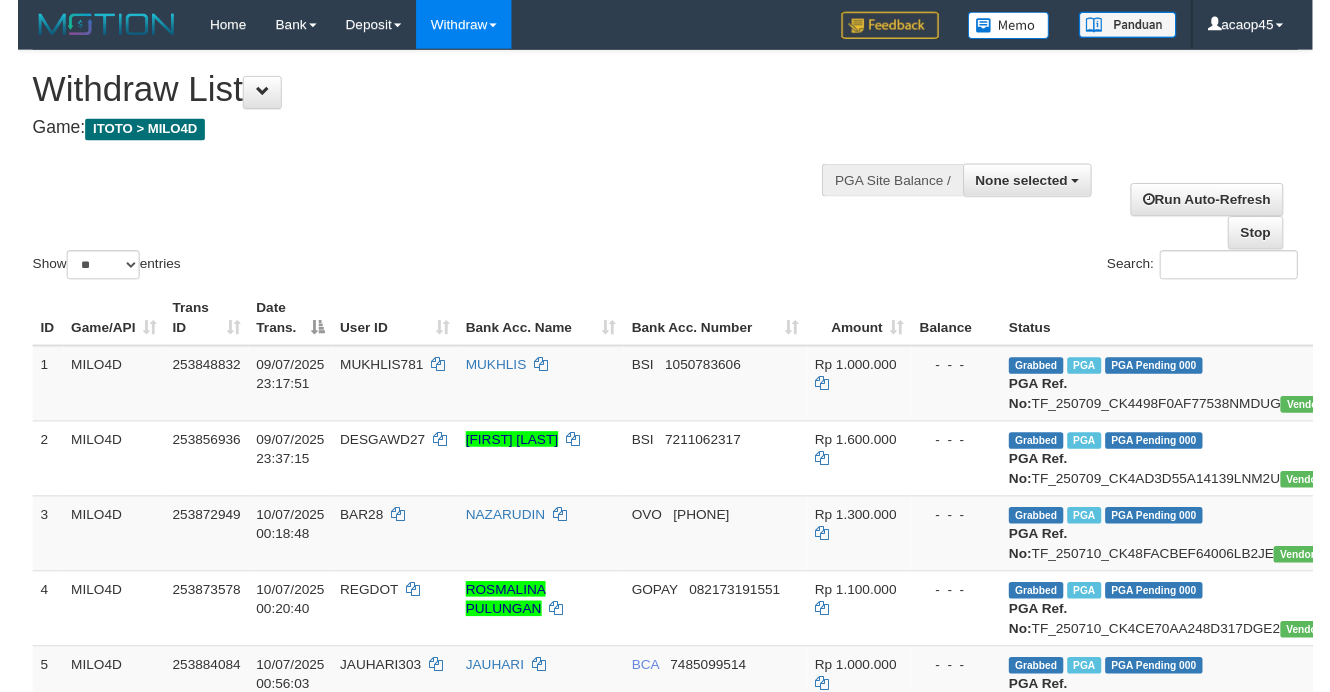 scroll, scrollTop: 0, scrollLeft: 0, axis: both 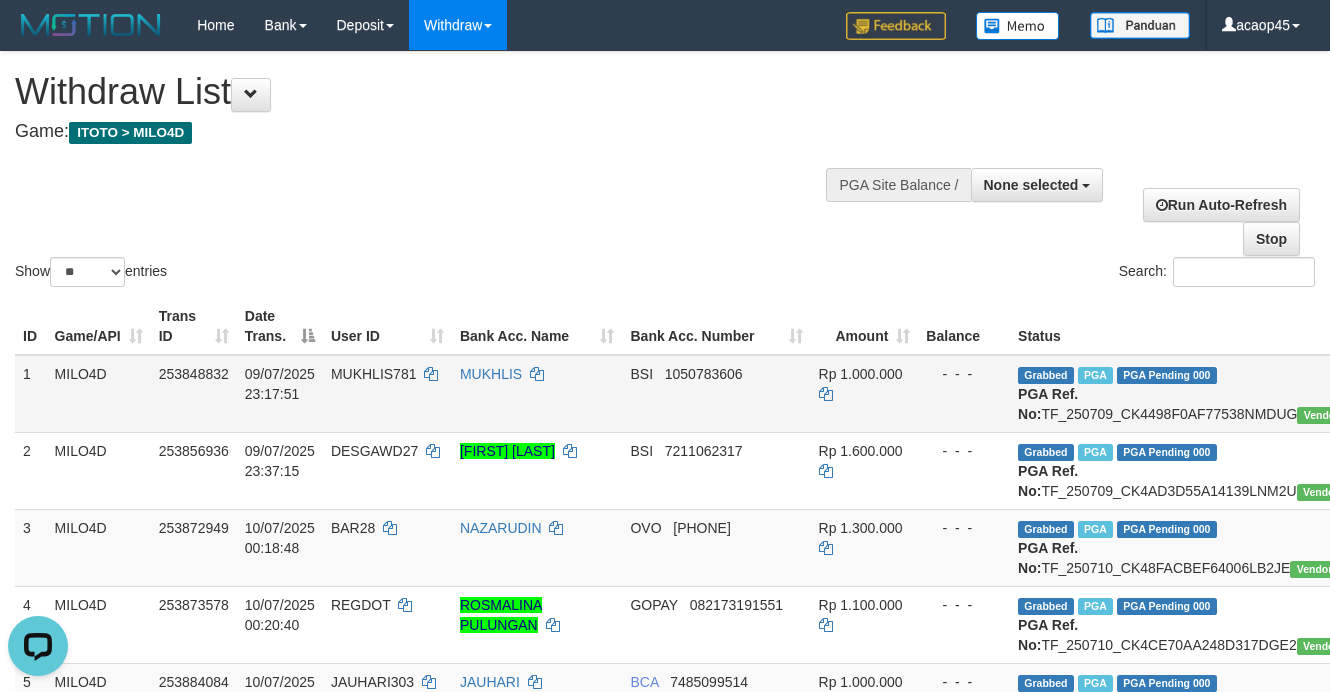 click on "BSI     1050783606" at bounding box center [716, 394] 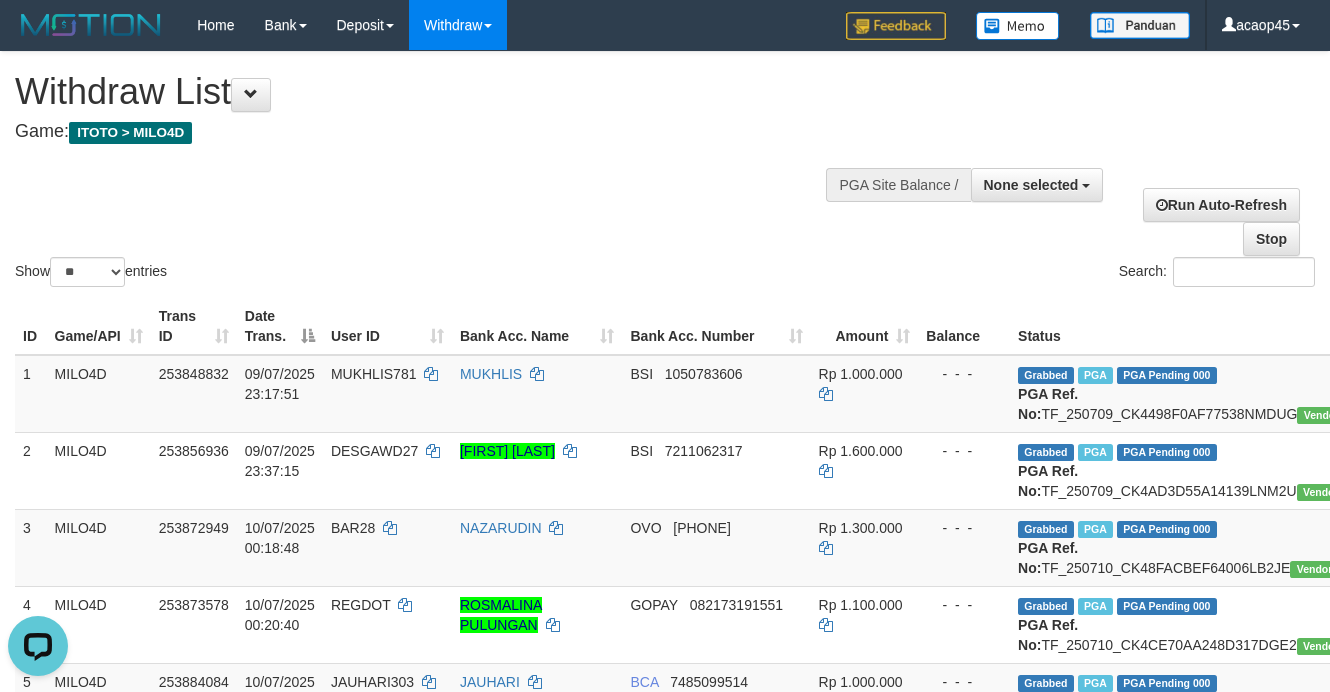 click on "Game:   ITOTO > MILO4D" at bounding box center [441, 132] 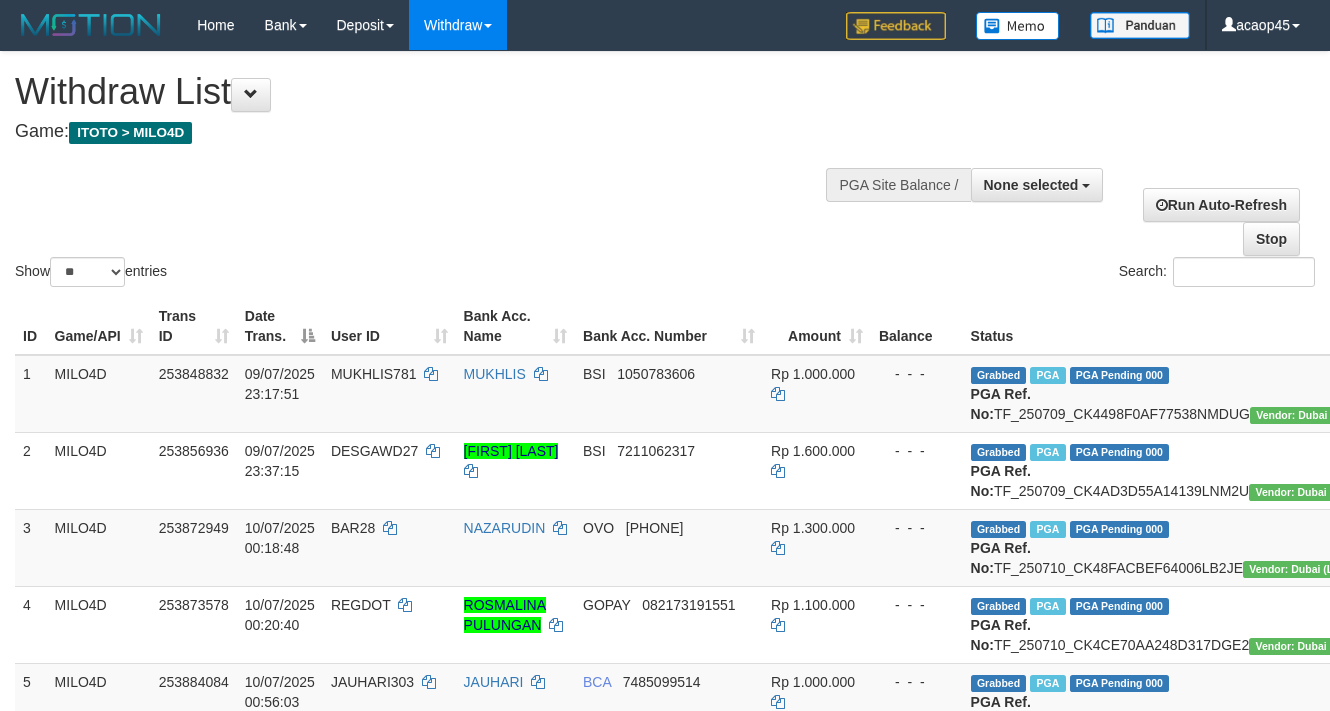 select 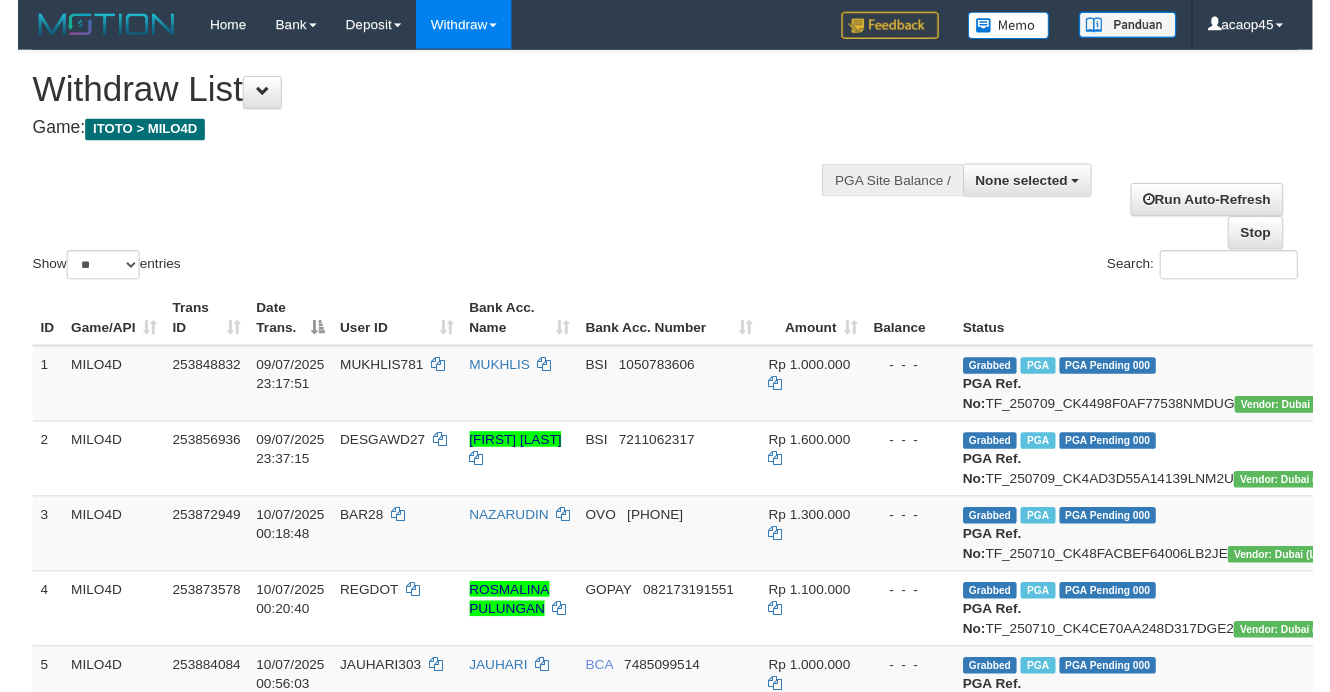 scroll, scrollTop: 0, scrollLeft: 0, axis: both 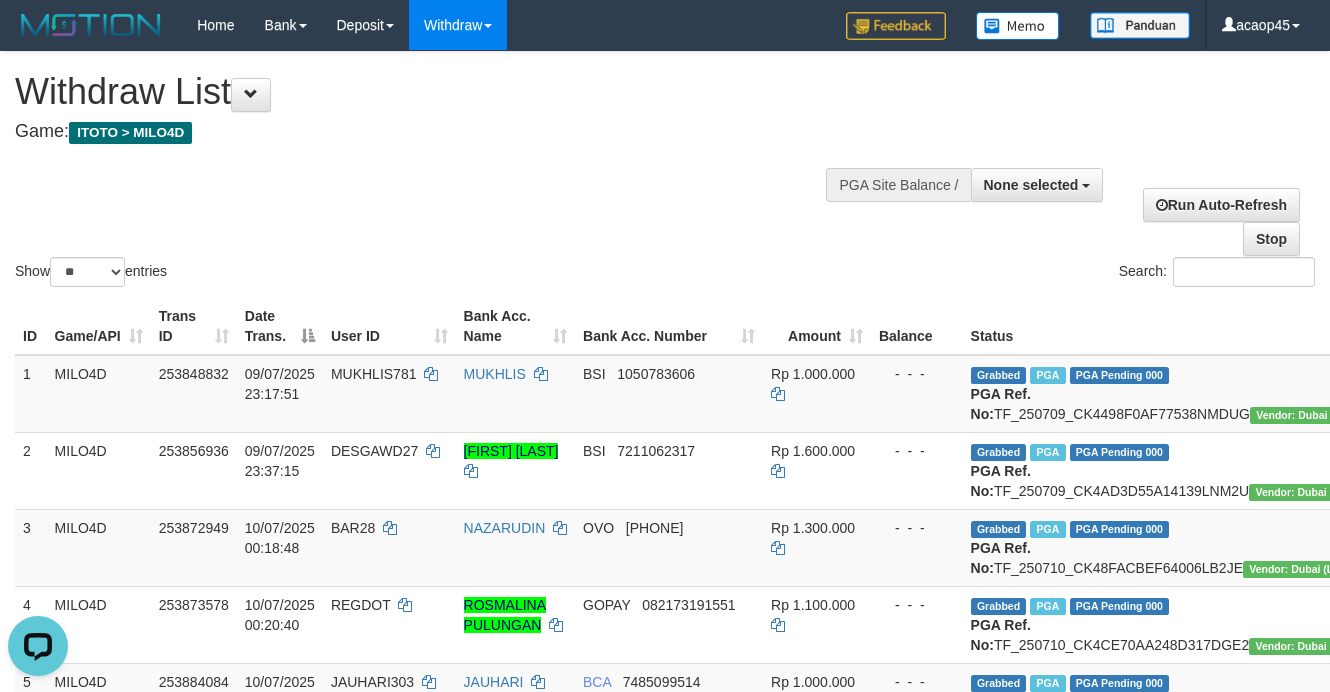 click on "Show  ** ** ** ***  entries Search:" at bounding box center (665, 171) 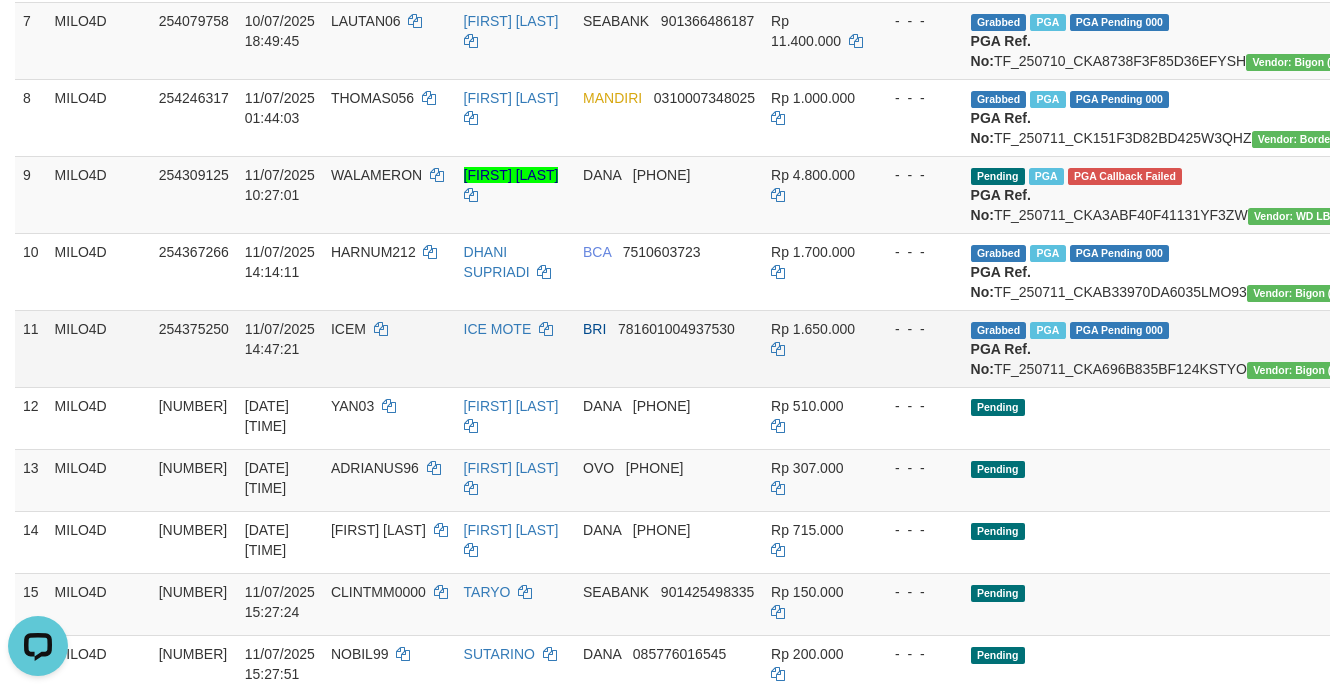 scroll, scrollTop: 1125, scrollLeft: 0, axis: vertical 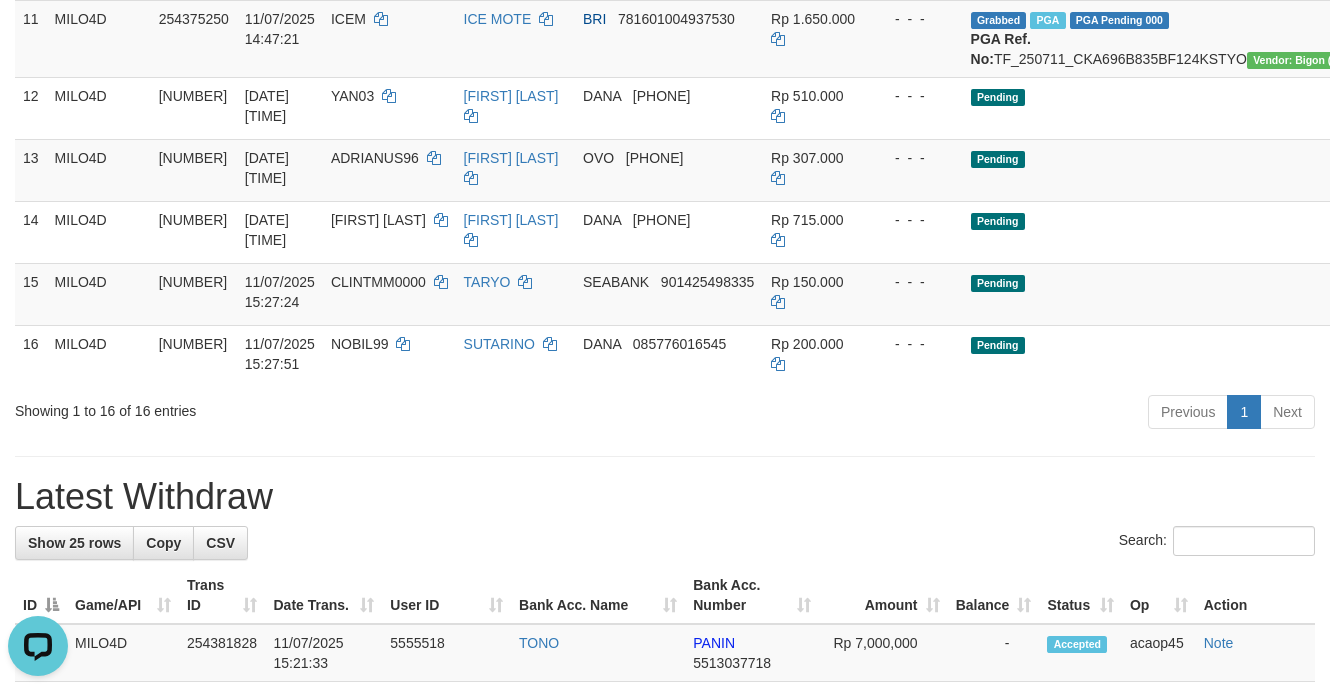 click on "Rp 1.700.000" at bounding box center (817, -39) 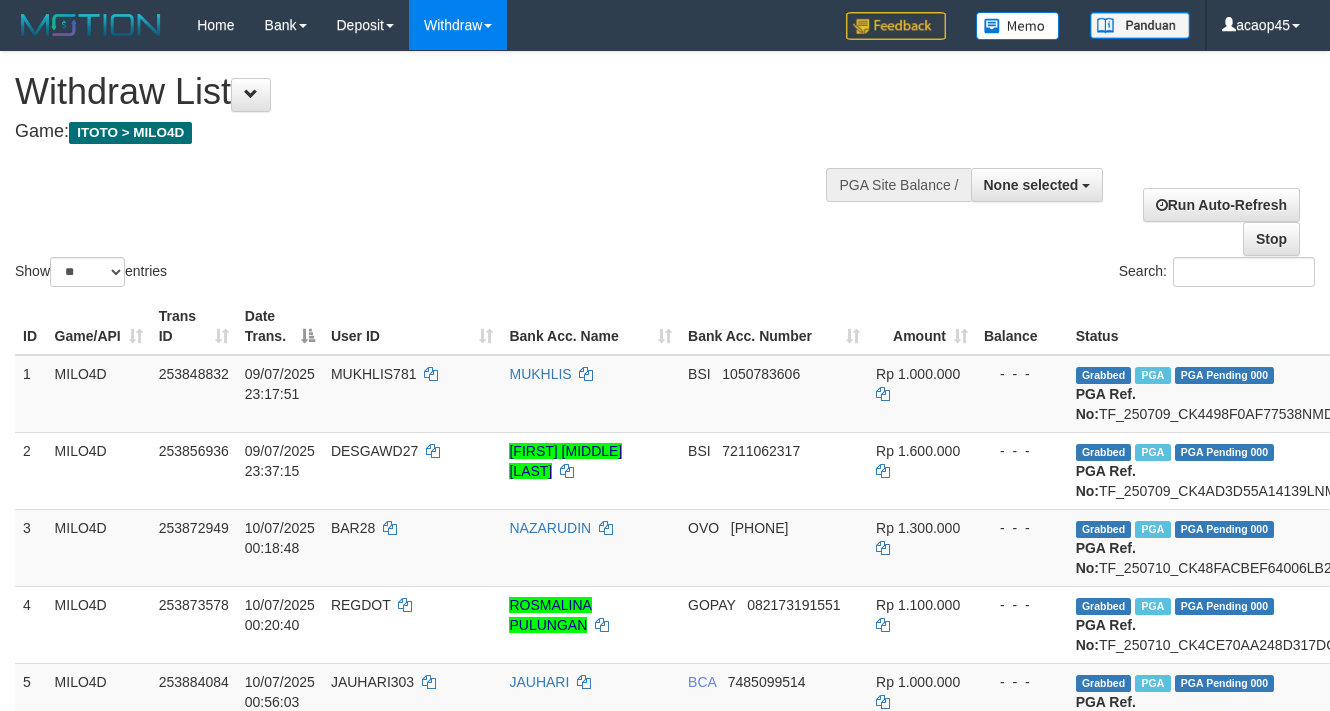 select 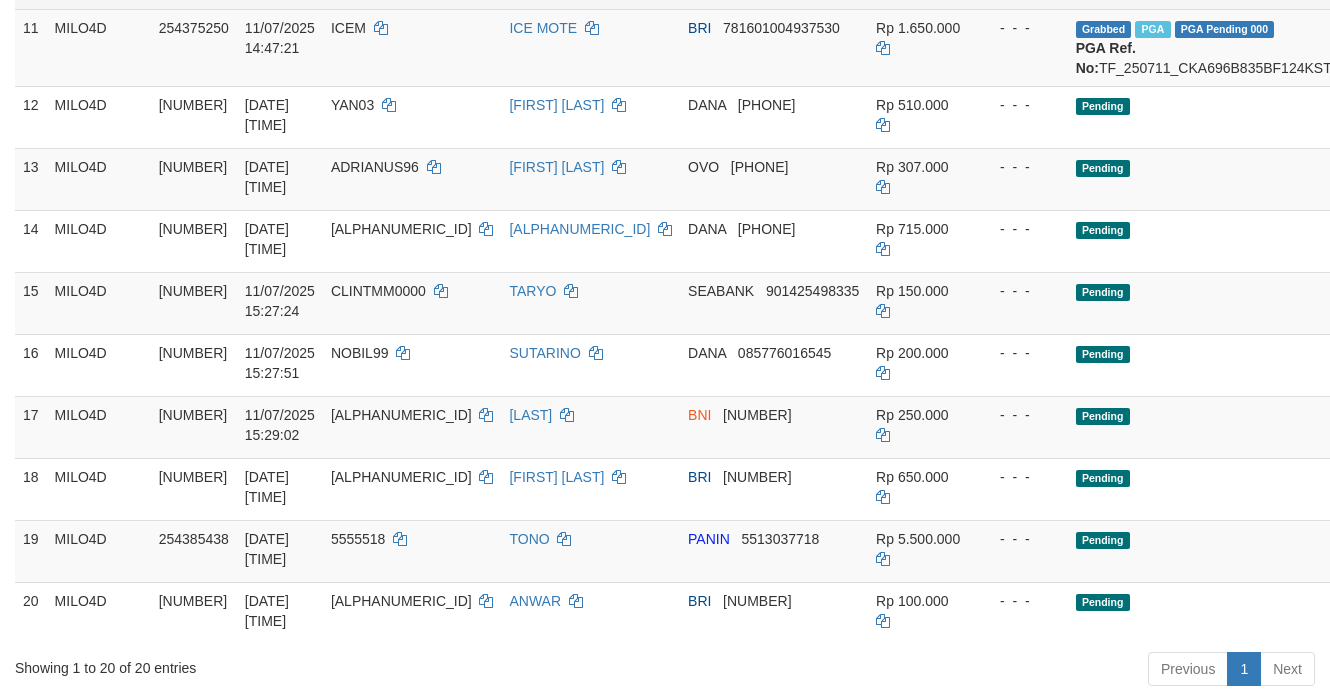 scroll, scrollTop: 1305, scrollLeft: 0, axis: vertical 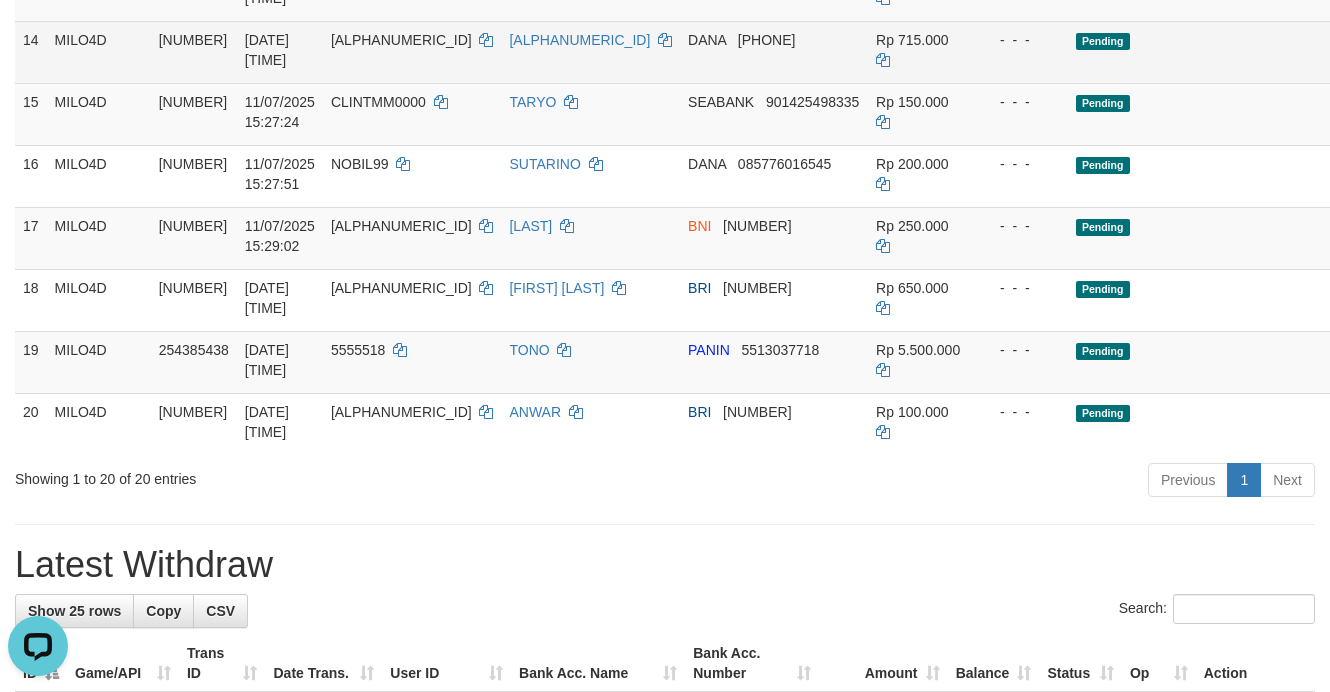 click on "Pending" at bounding box center [1271, 52] 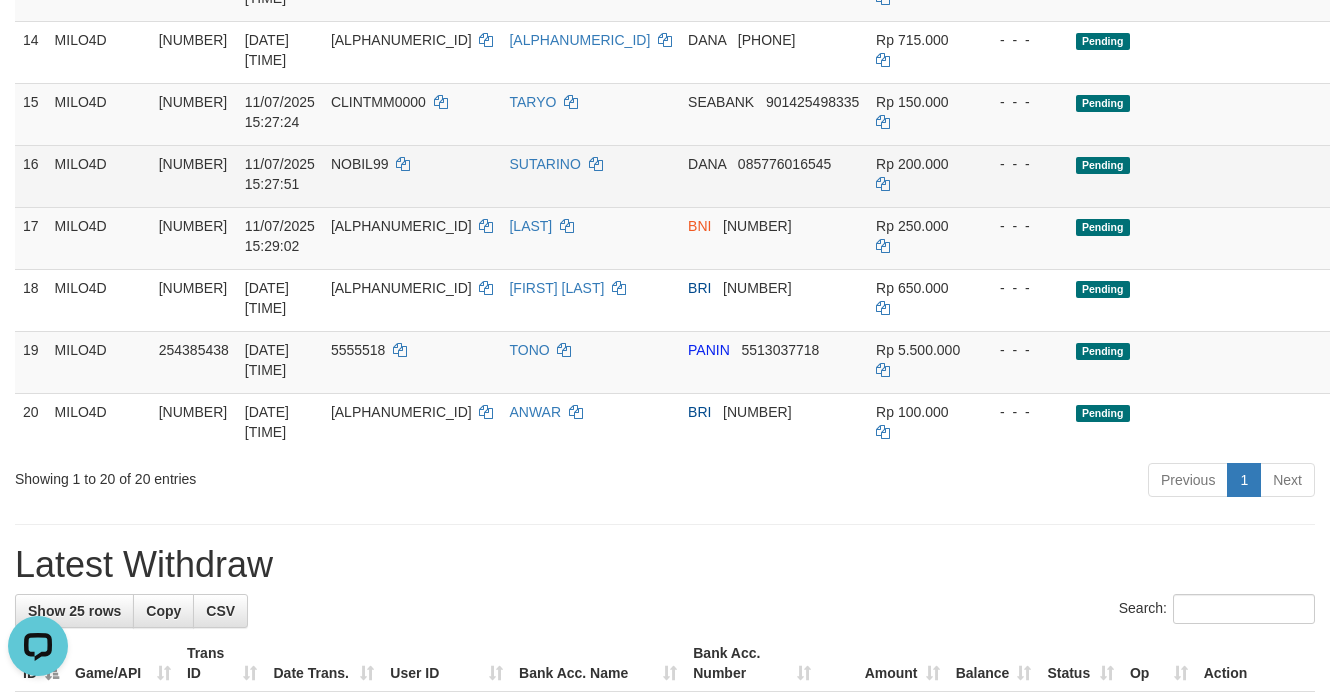 click on "DANA     085776016545" at bounding box center [774, 176] 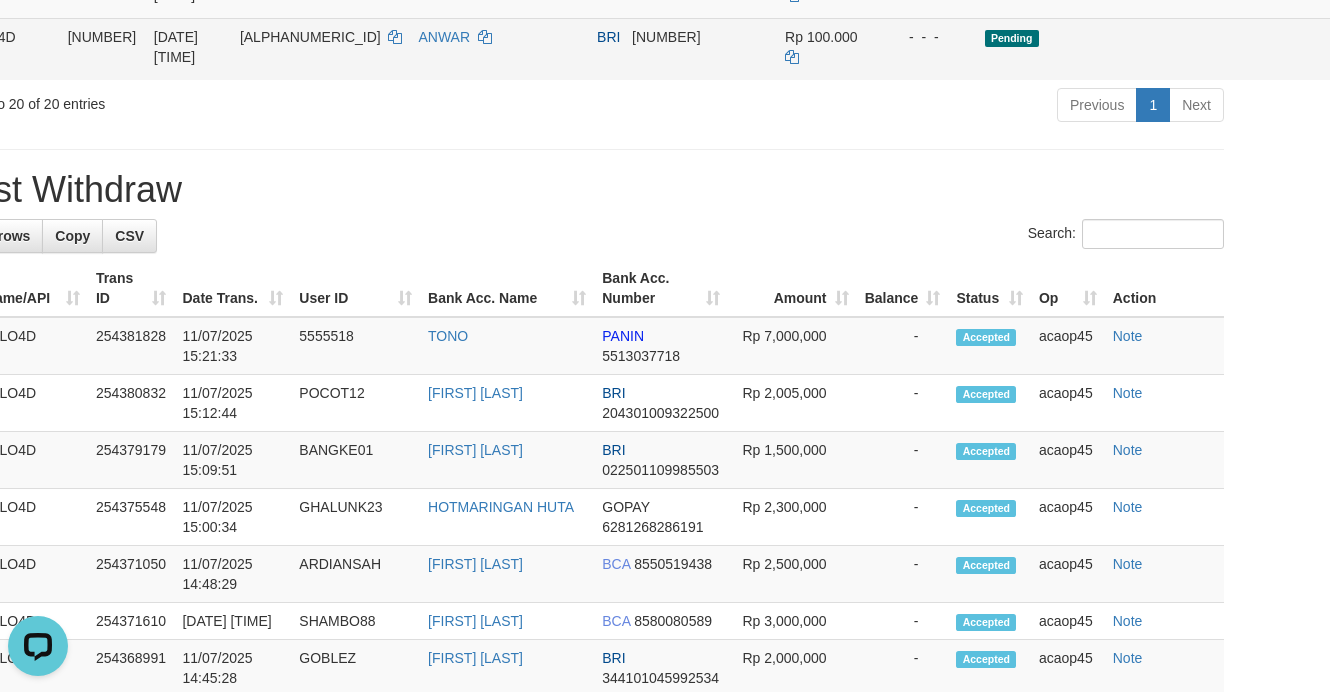 scroll, scrollTop: 1680, scrollLeft: 186, axis: both 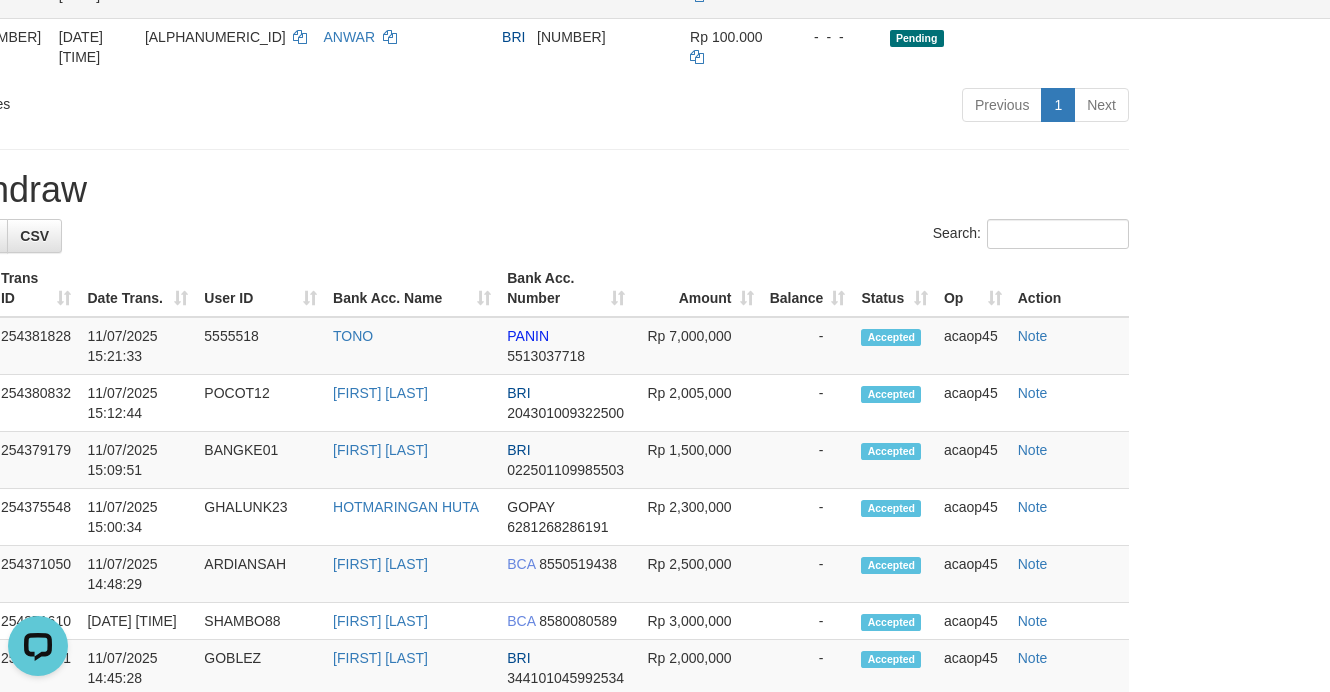 click on "Send PGA" at bounding box center (1410, 0) 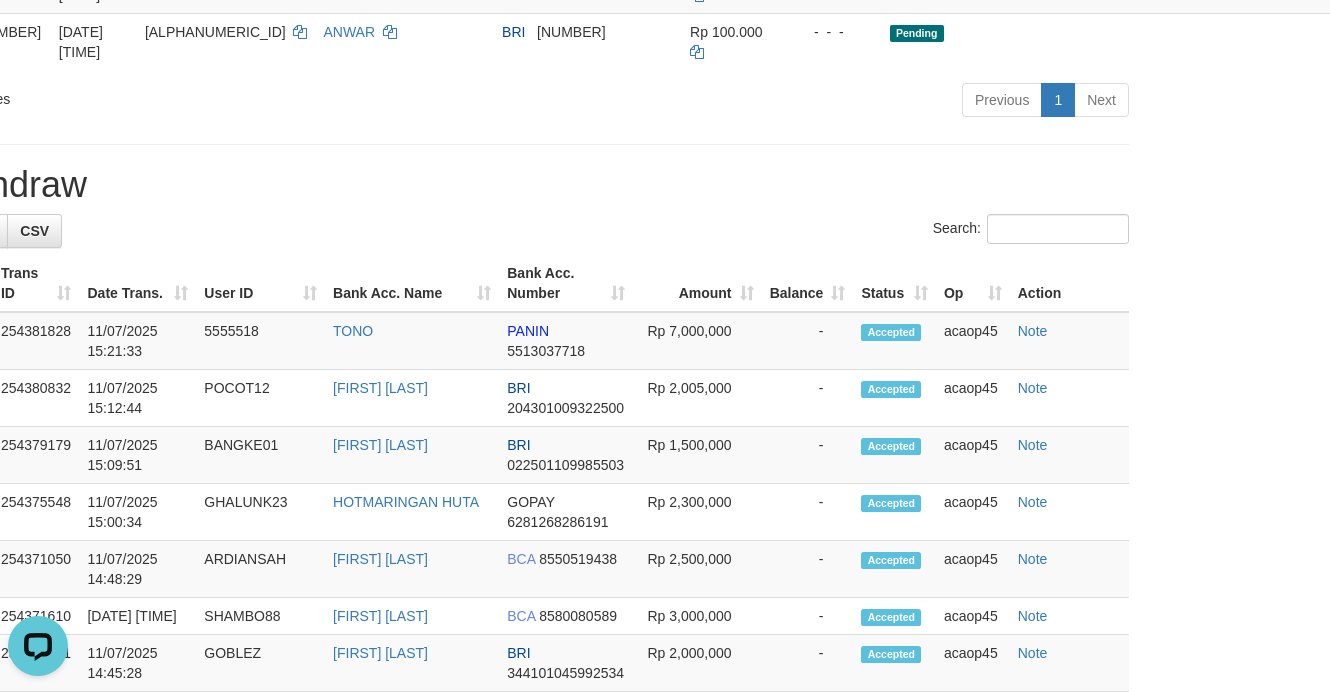 click on "**********" at bounding box center [479, 111] 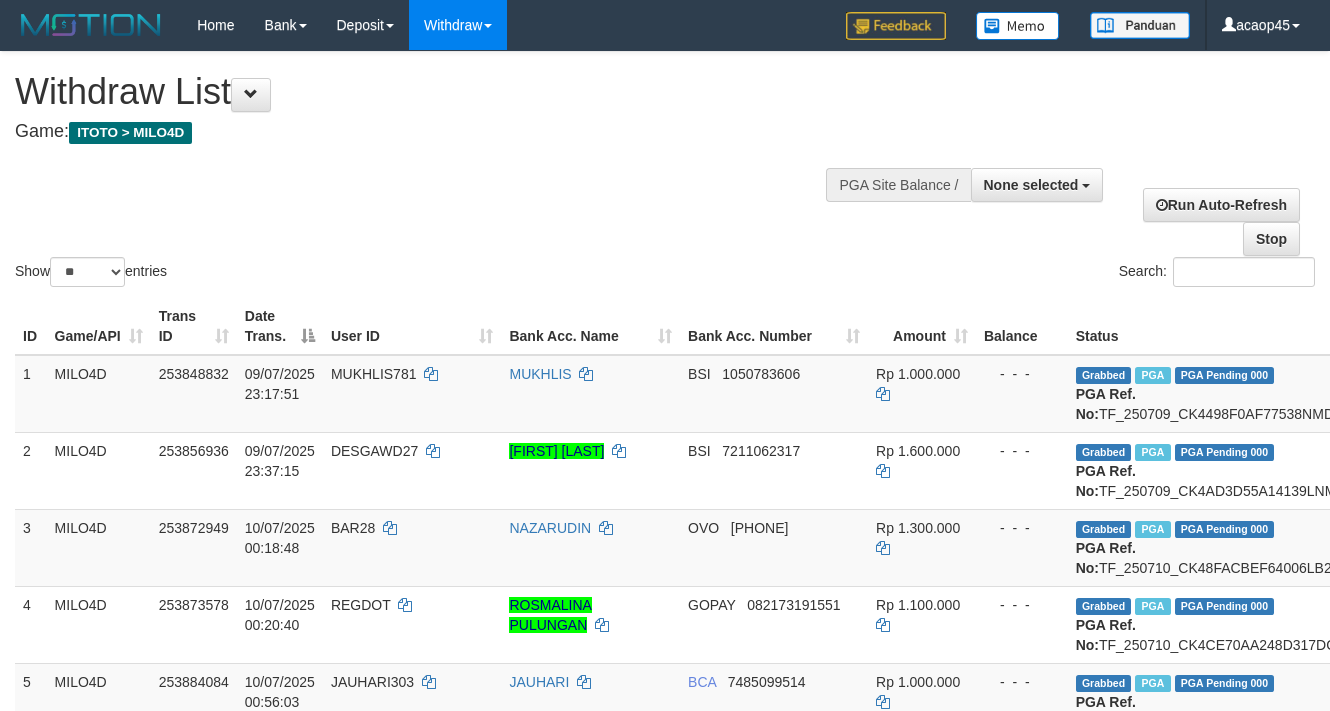 select 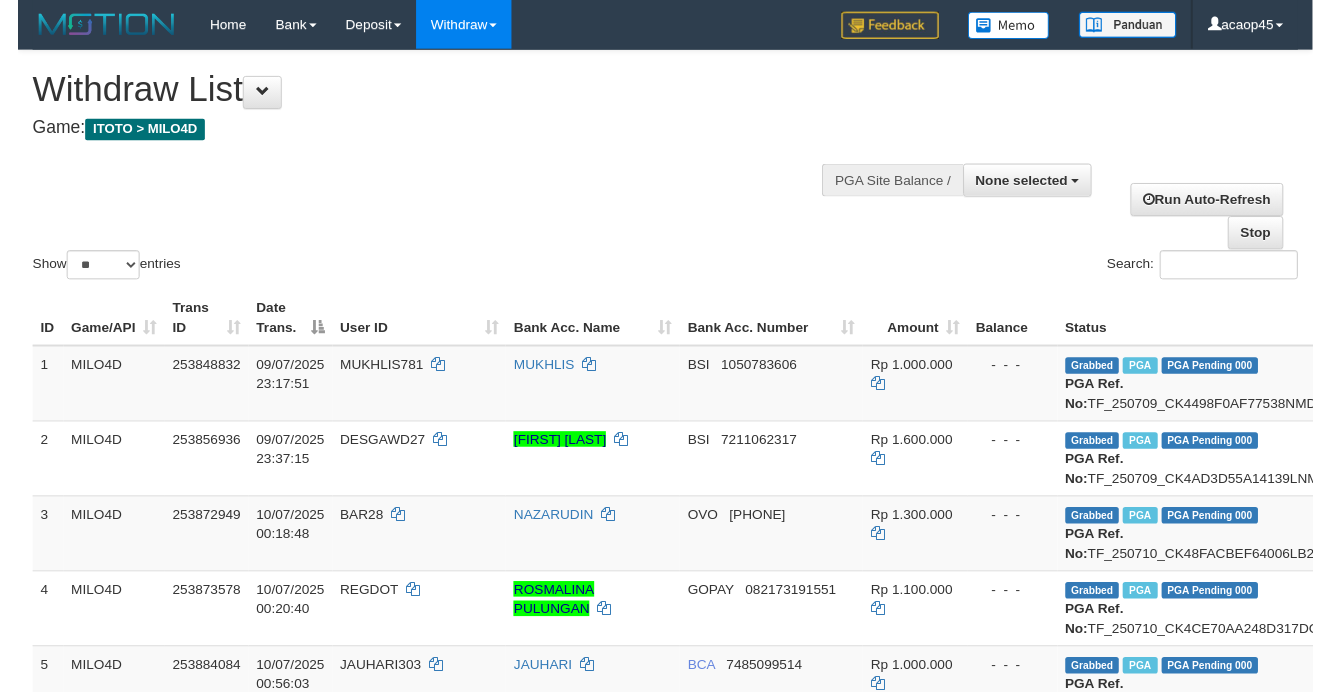 scroll, scrollTop: 1680, scrollLeft: 186, axis: both 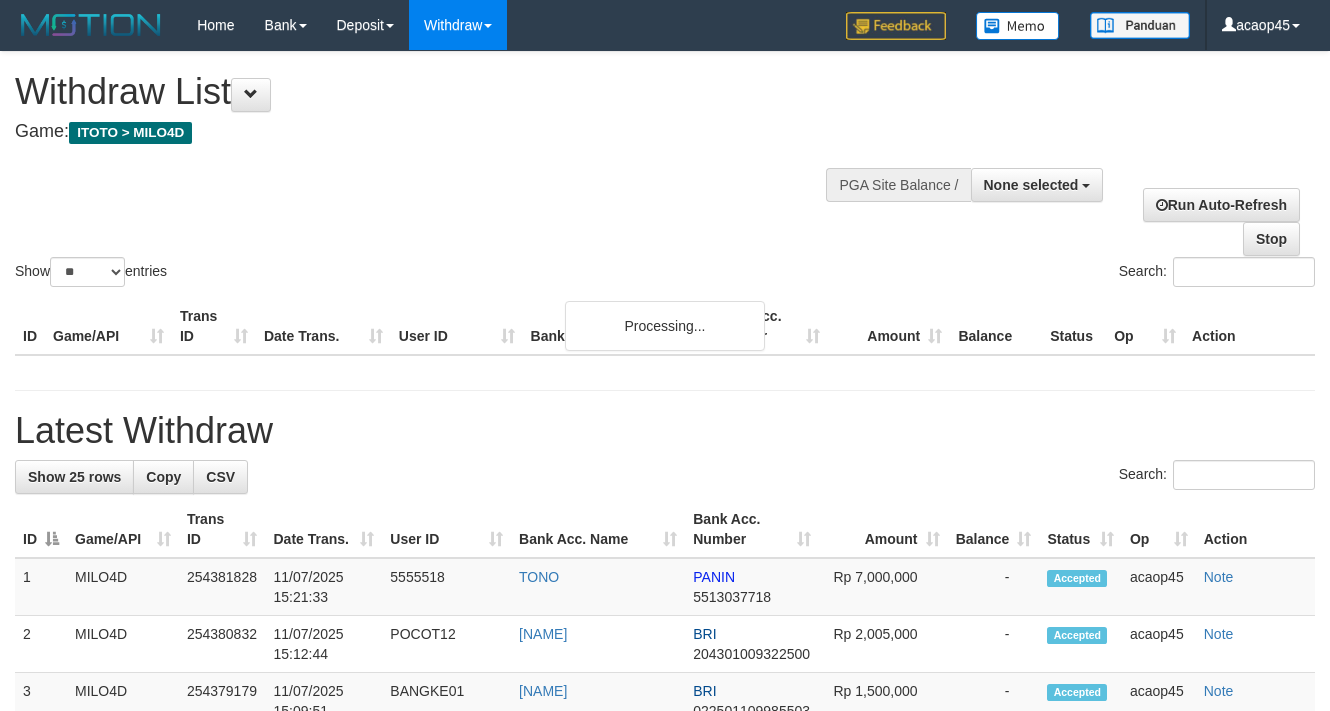 select 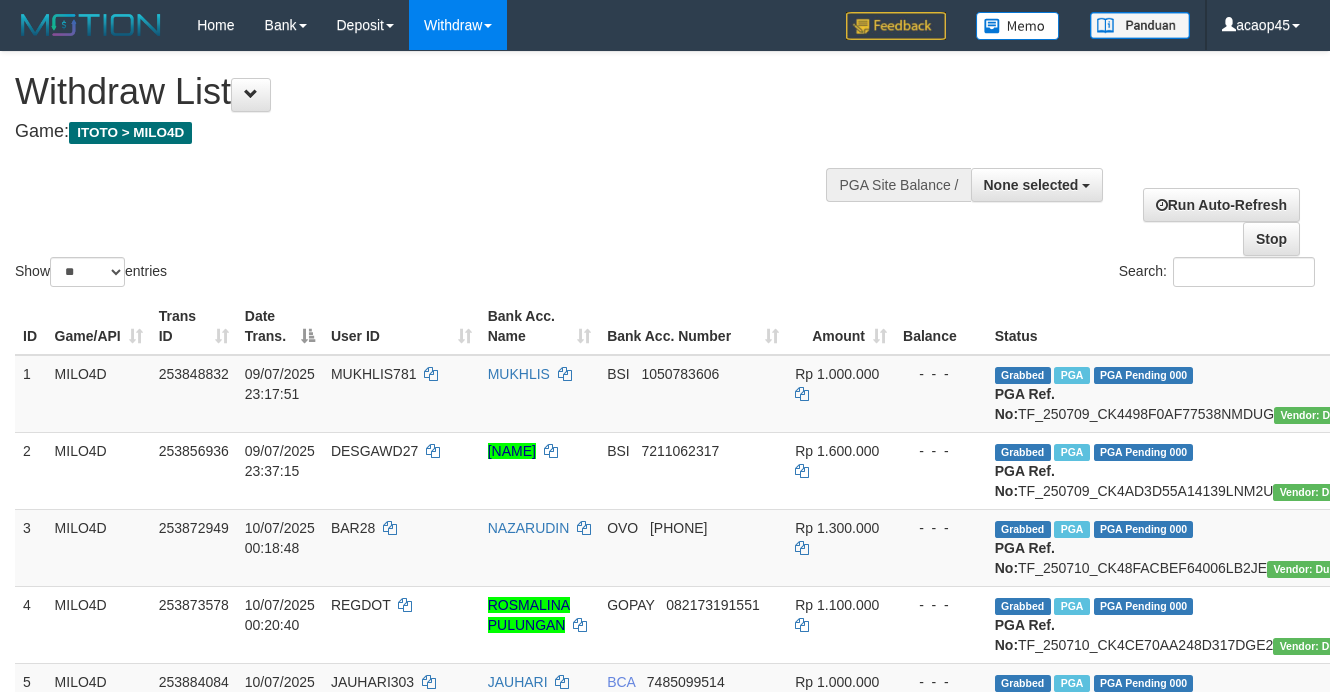 scroll, scrollTop: 2030, scrollLeft: 168, axis: both 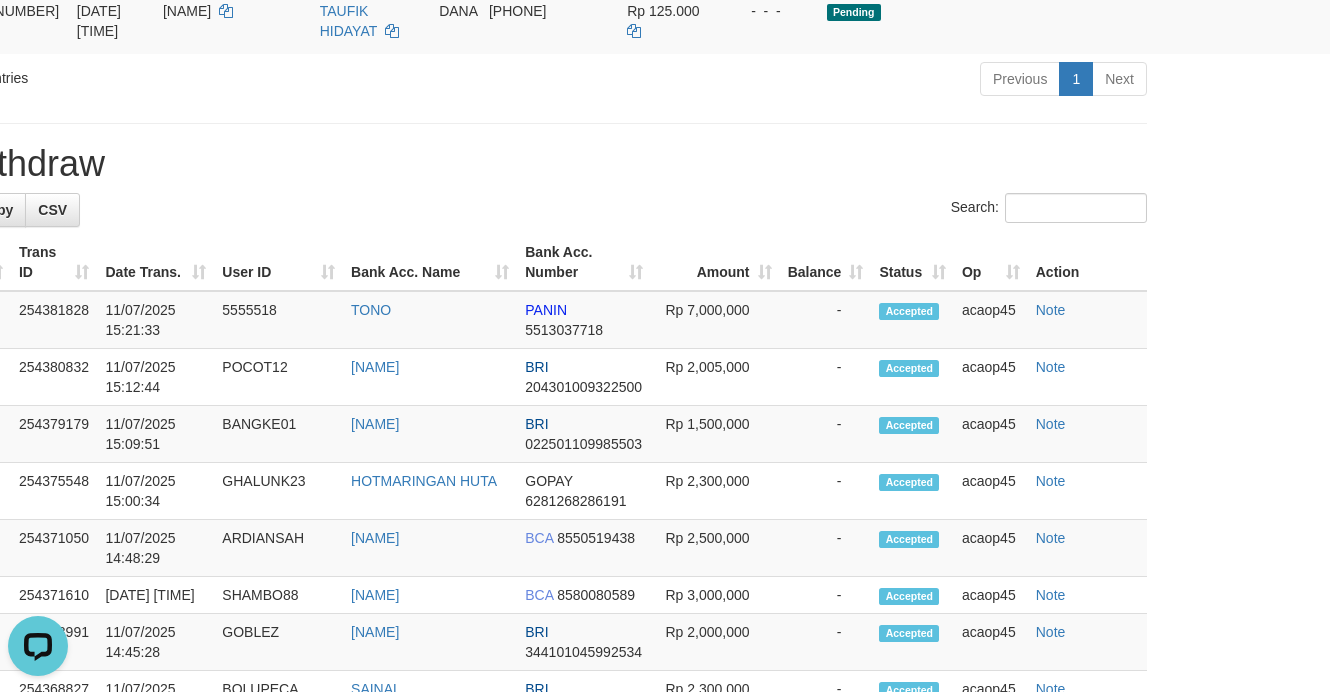 click on "Previous 1 Next" at bounding box center [774, 81] 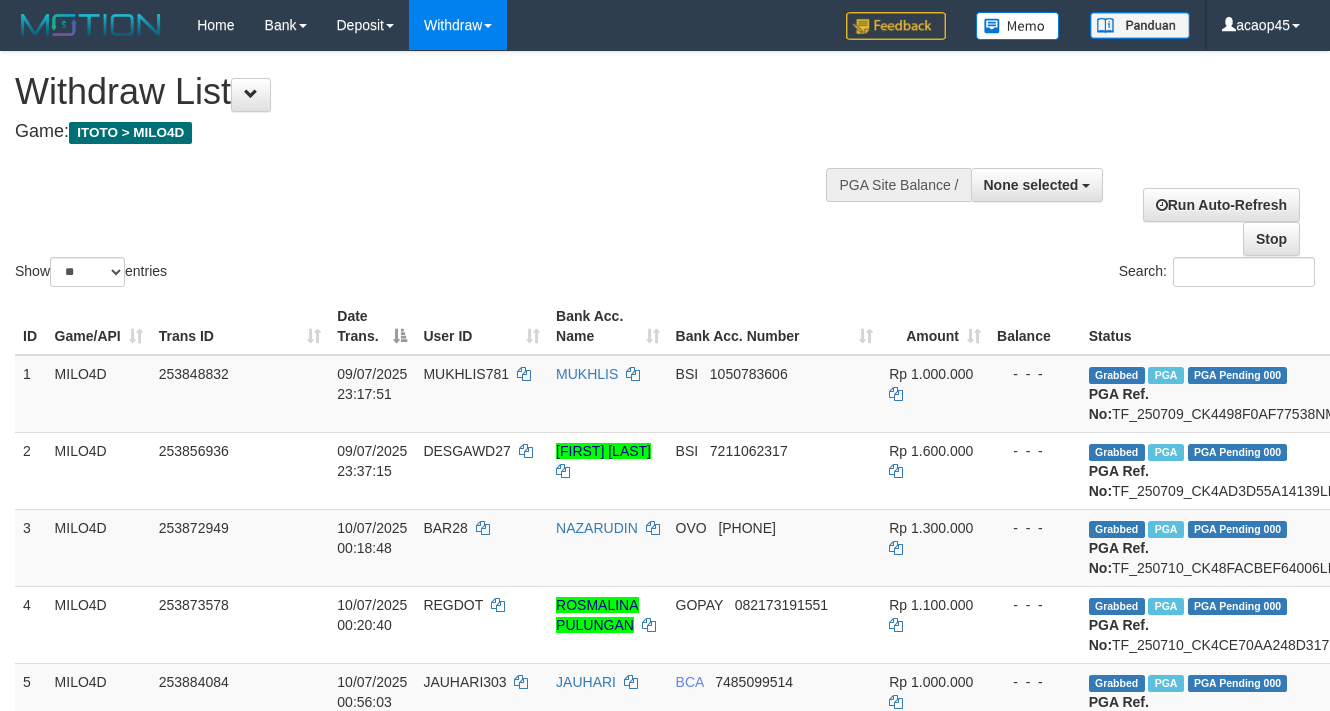 select 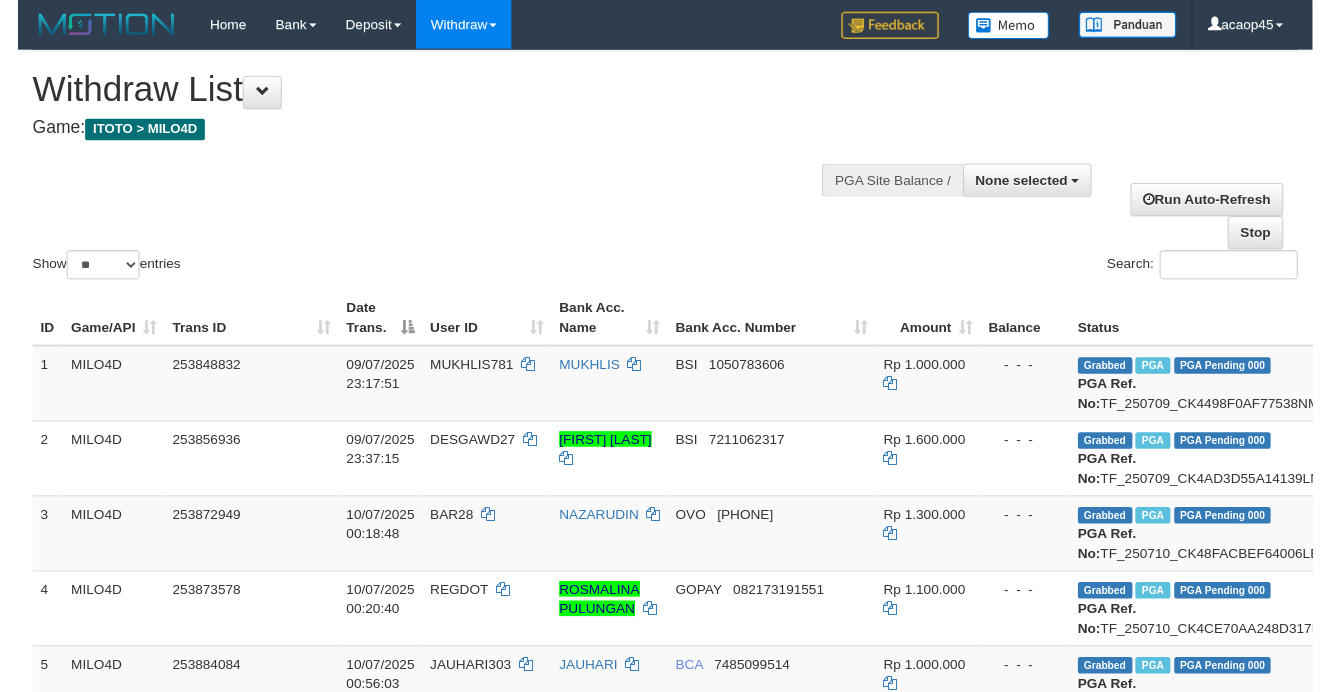 scroll, scrollTop: 1500, scrollLeft: 168, axis: both 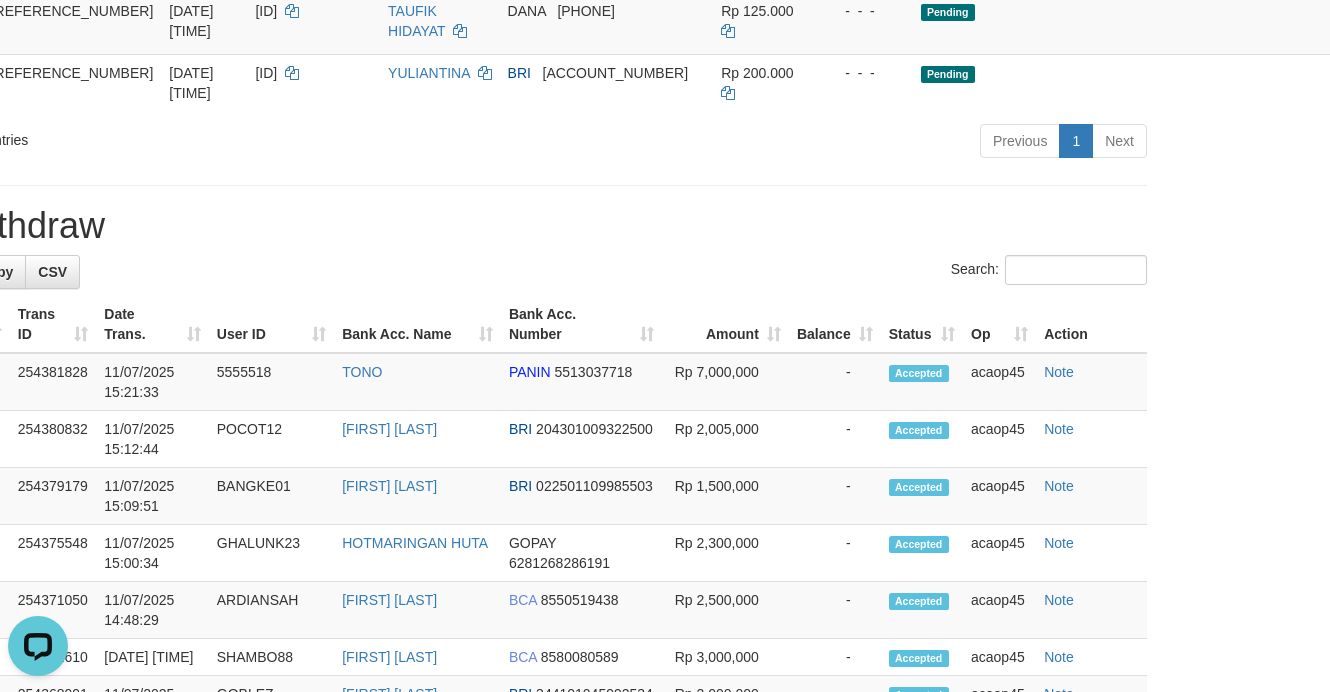 click on "Check Trans" at bounding box center (1489, -108) 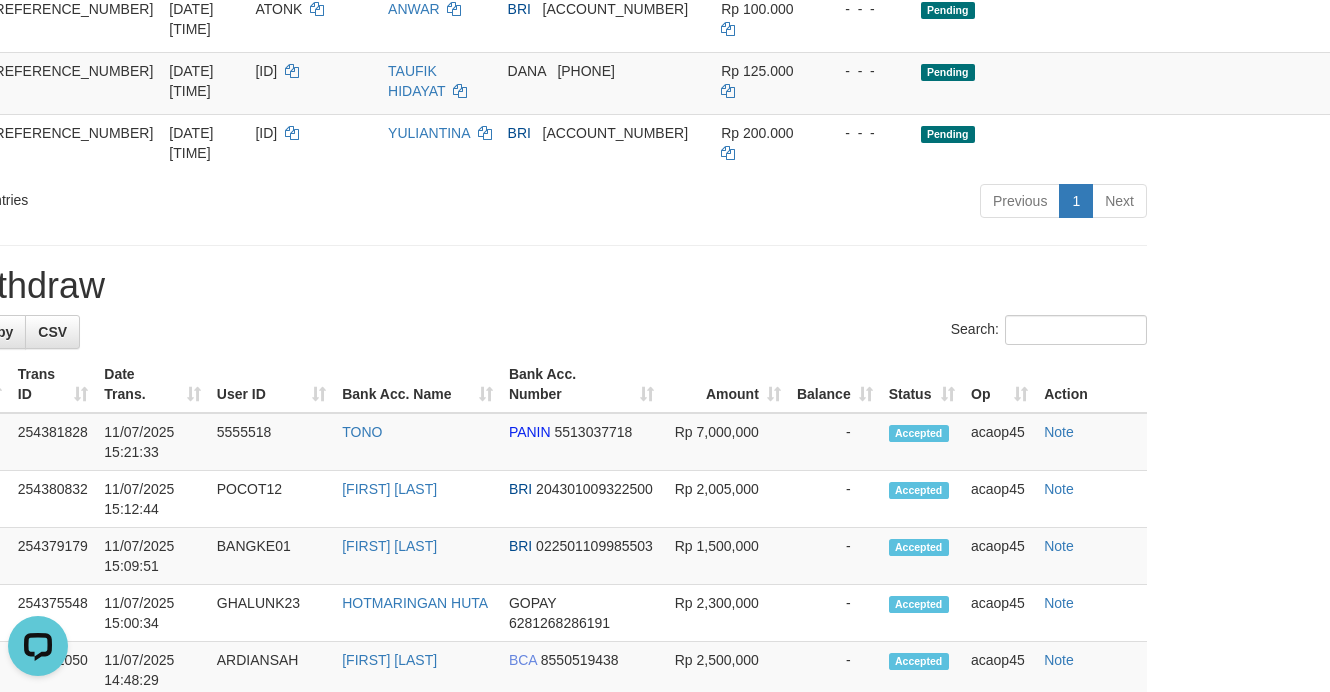 scroll, scrollTop: 1000, scrollLeft: 168, axis: both 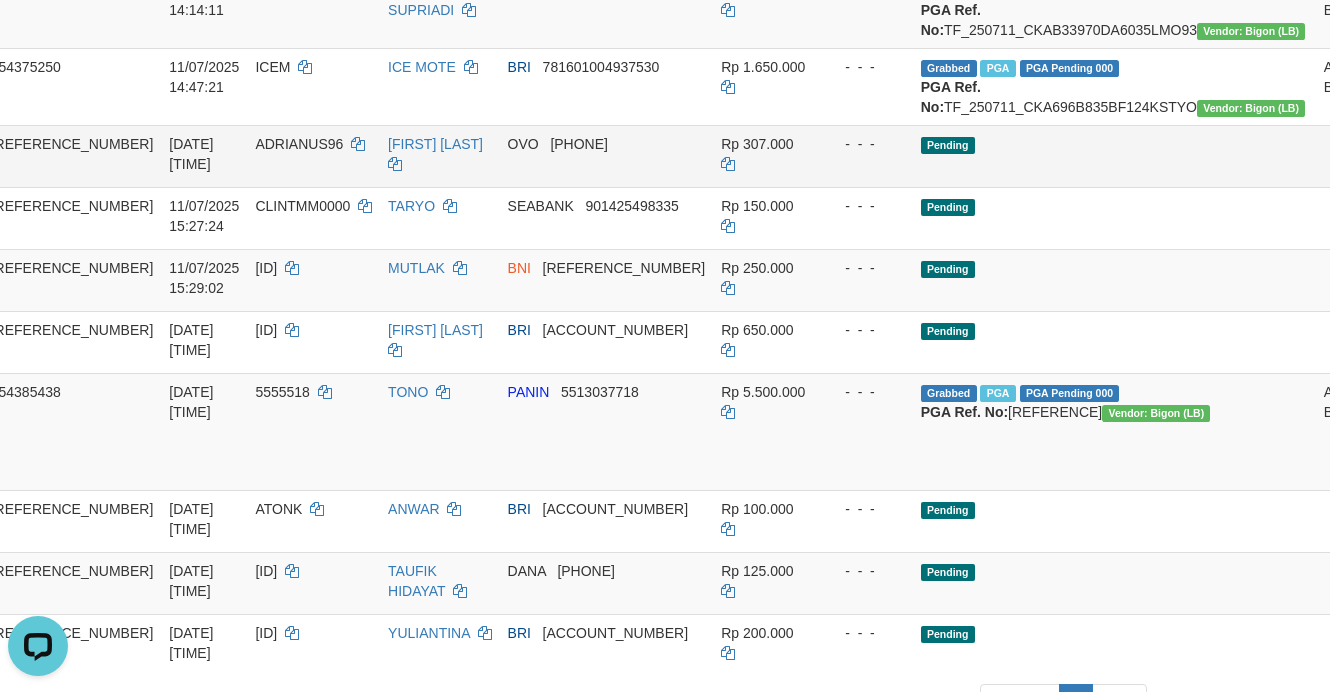 click on "Pending" at bounding box center (1114, 156) 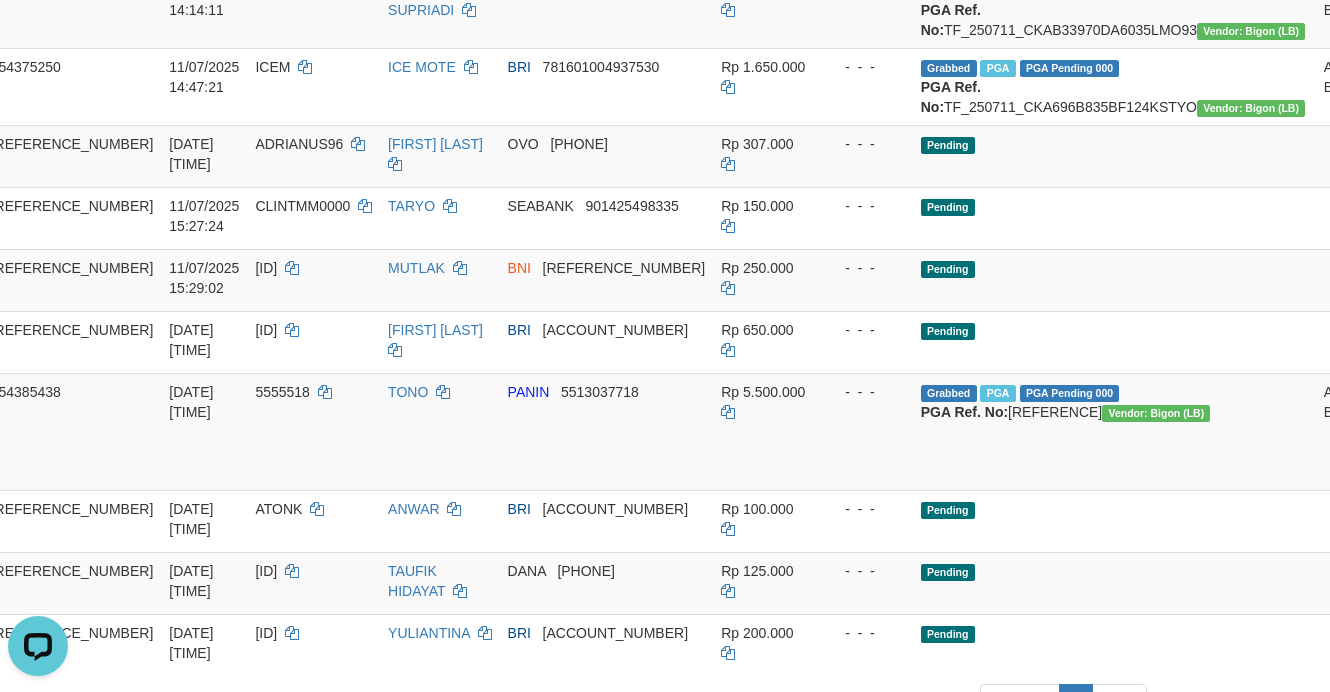 click on "THOMAS056" at bounding box center [296, -87] 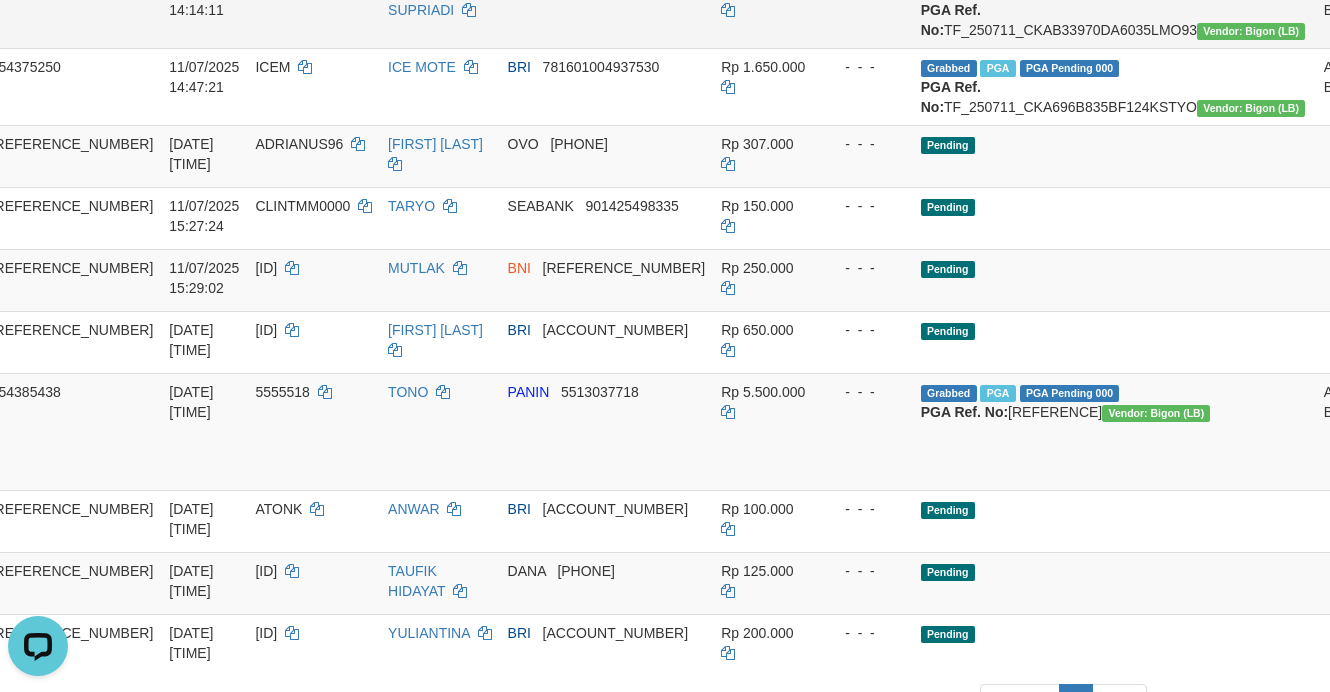 copy on "THOMAS056" 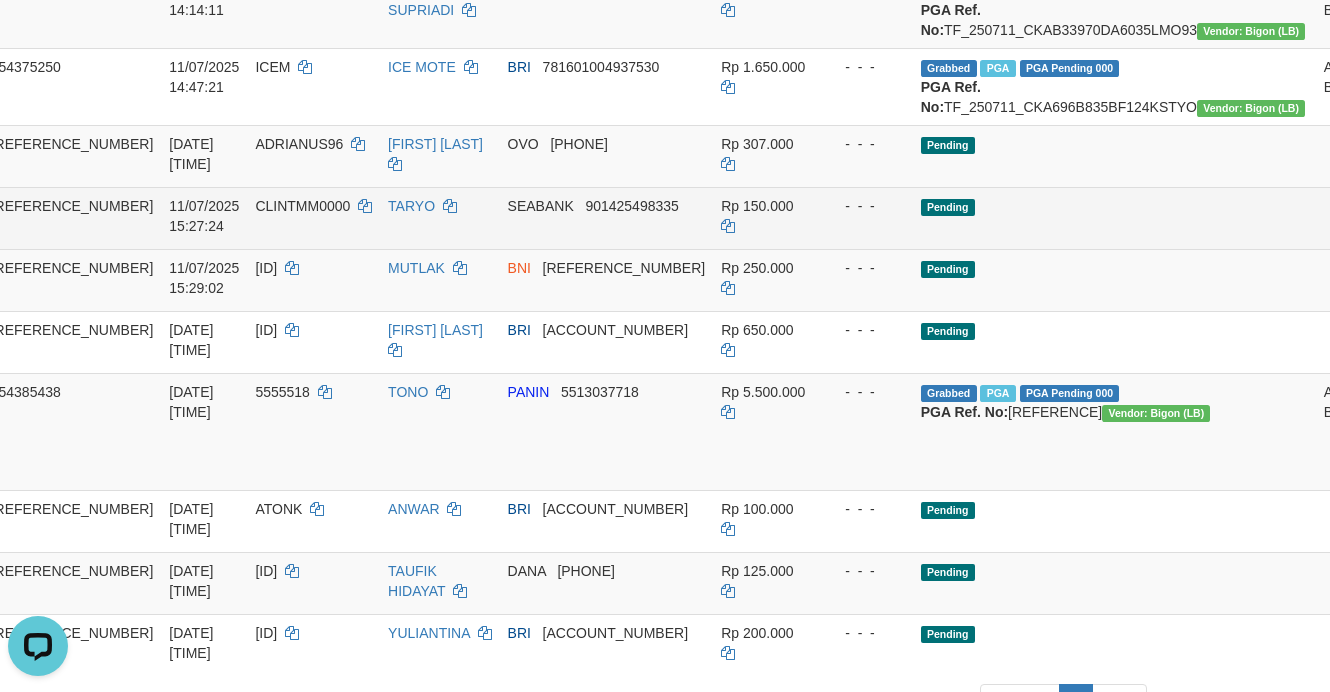 click on "Pending" at bounding box center [1114, 218] 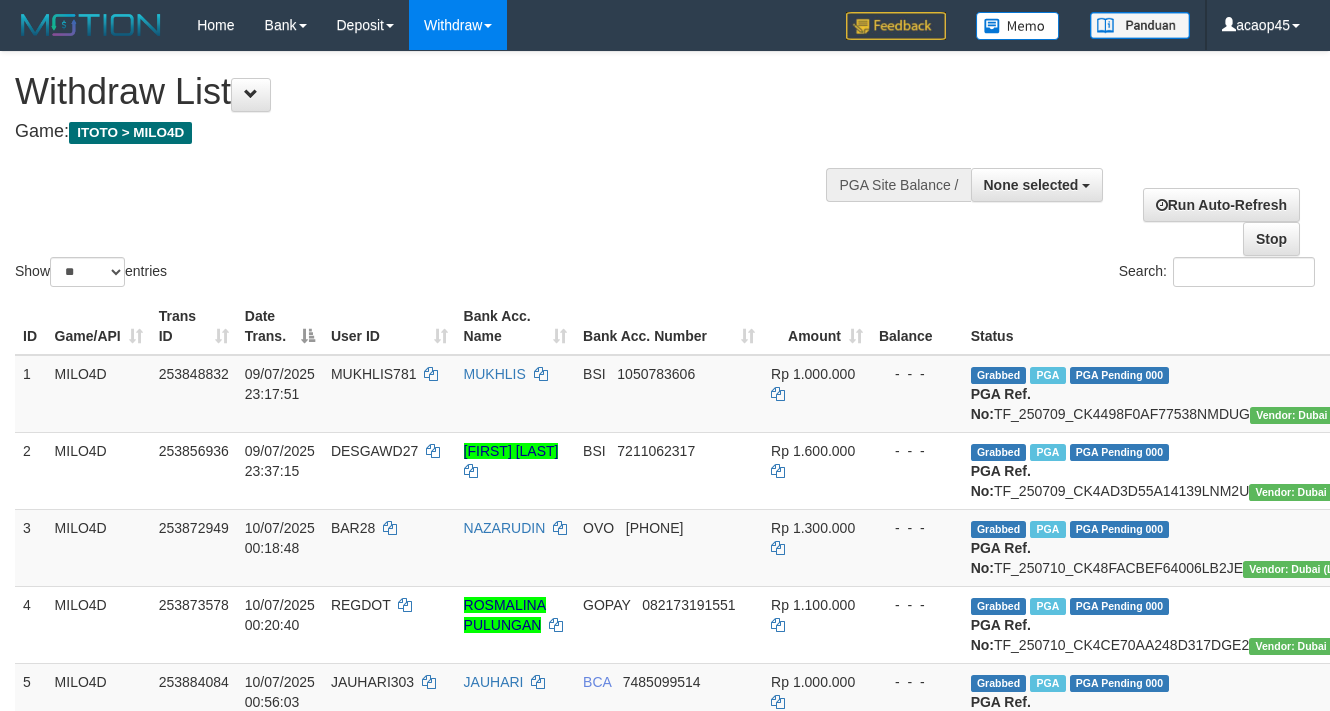 select 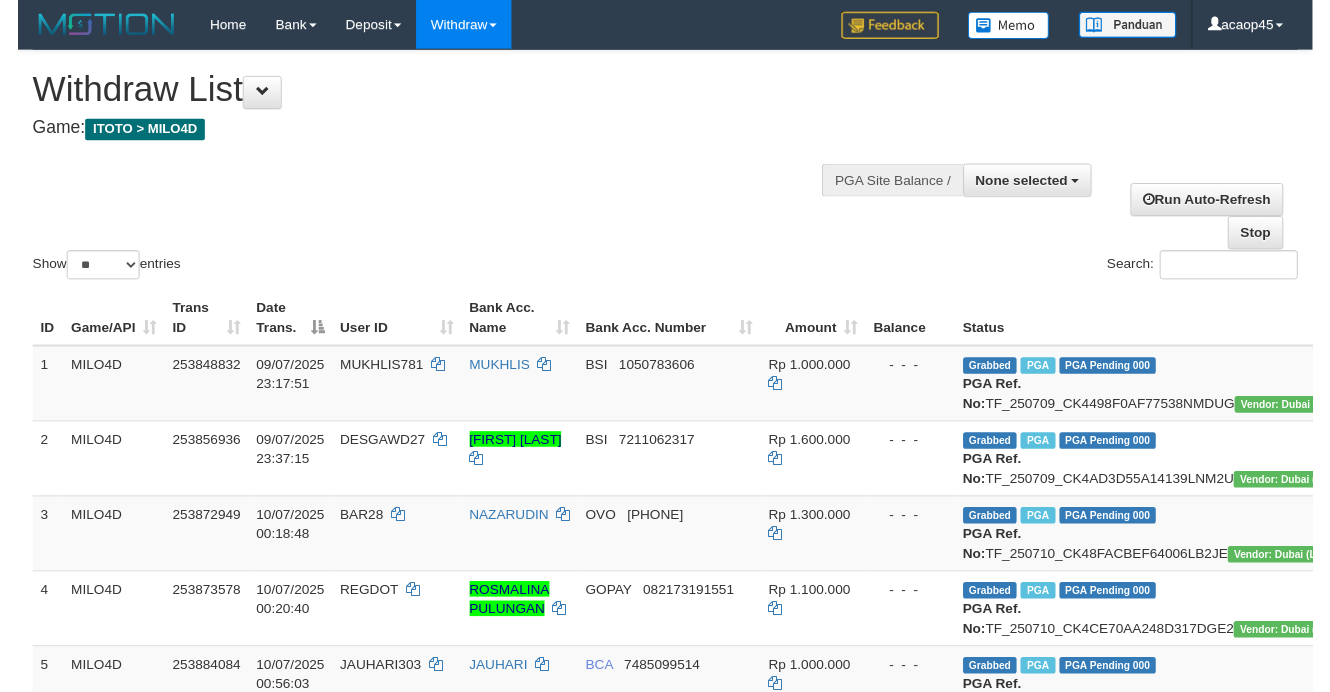 scroll, scrollTop: 1000, scrollLeft: 168, axis: both 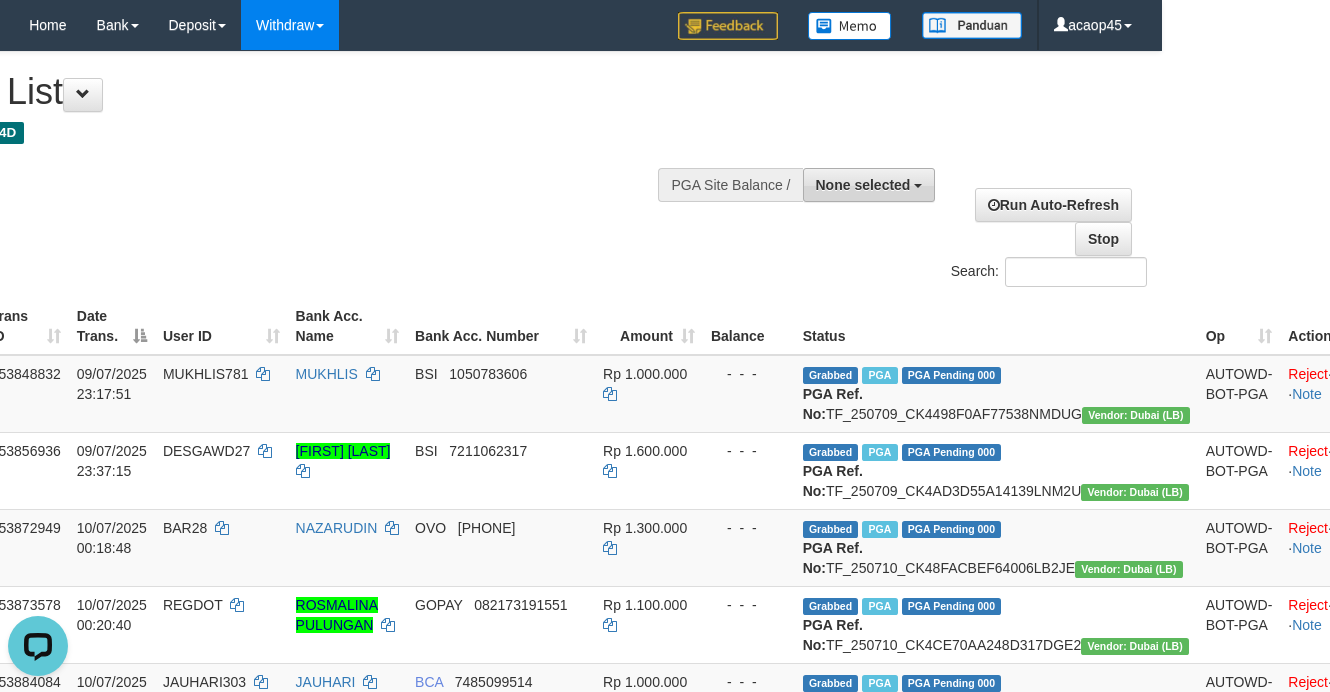 click on "None selected" at bounding box center (869, 185) 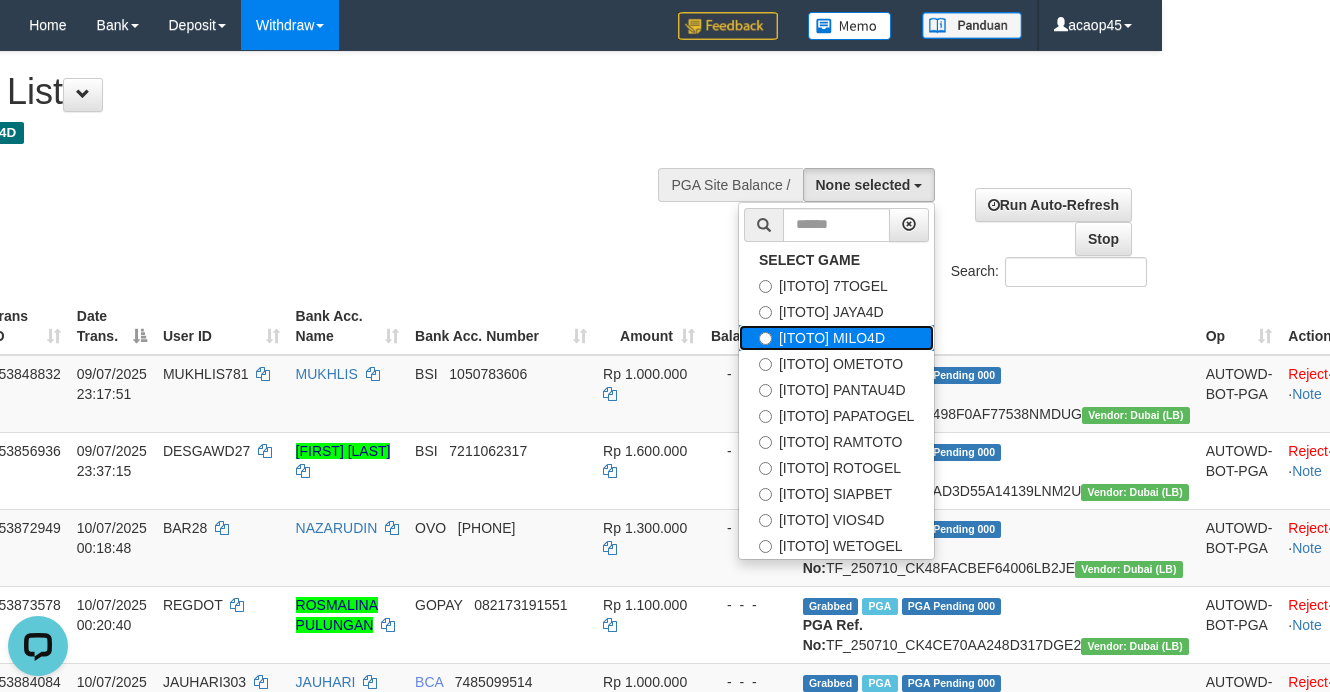 click on "[ITOTO] MILO4D" at bounding box center (836, 338) 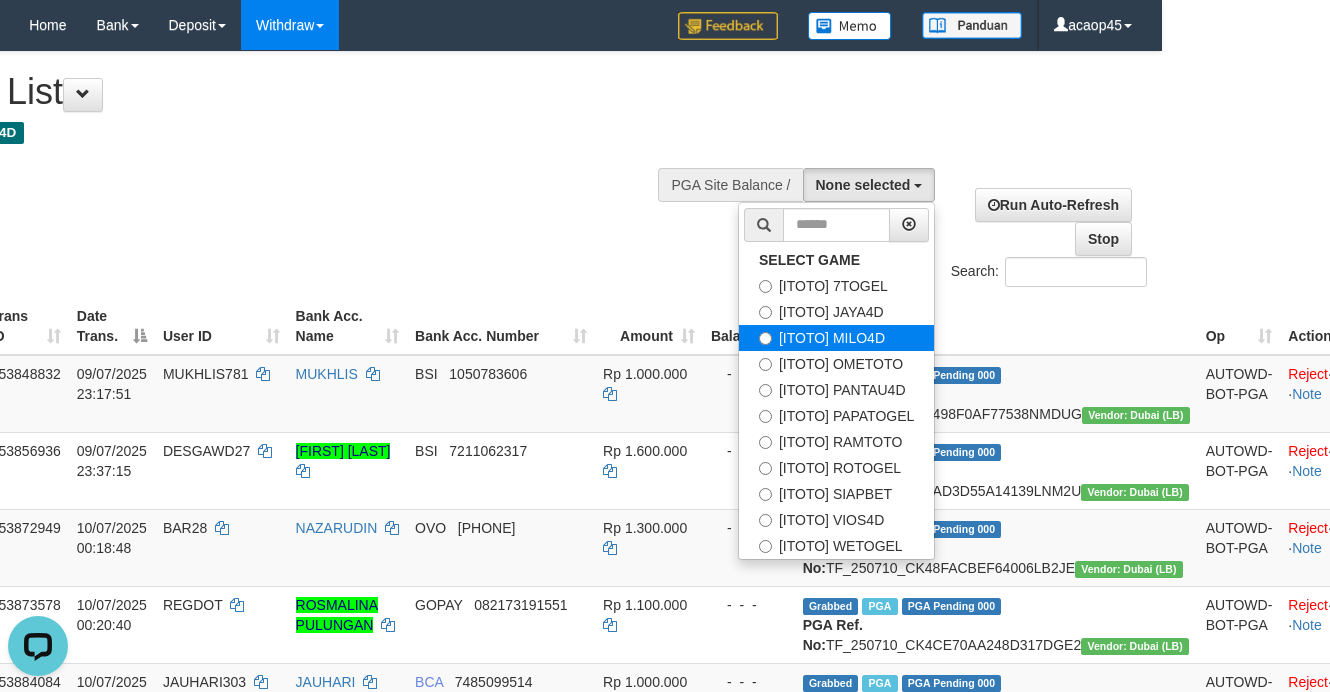 select on "***" 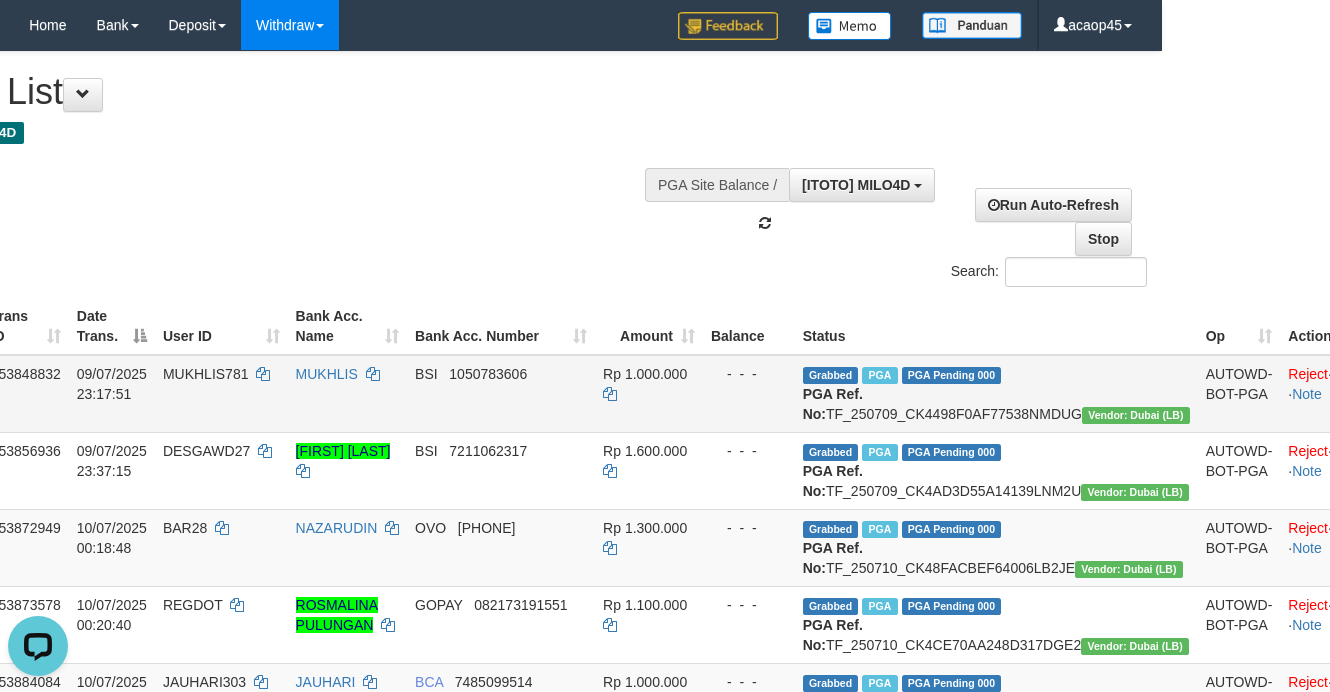 scroll, scrollTop: 51, scrollLeft: 0, axis: vertical 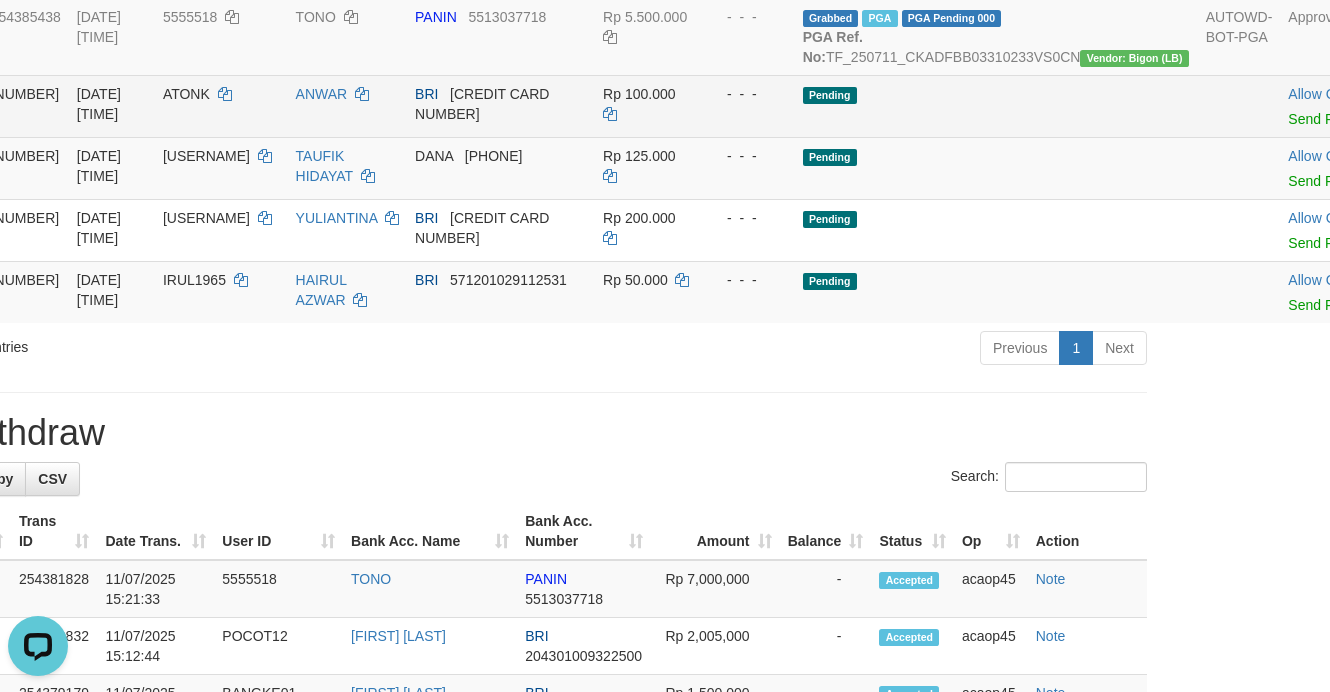 click on "-  -  -" at bounding box center (749, 94) 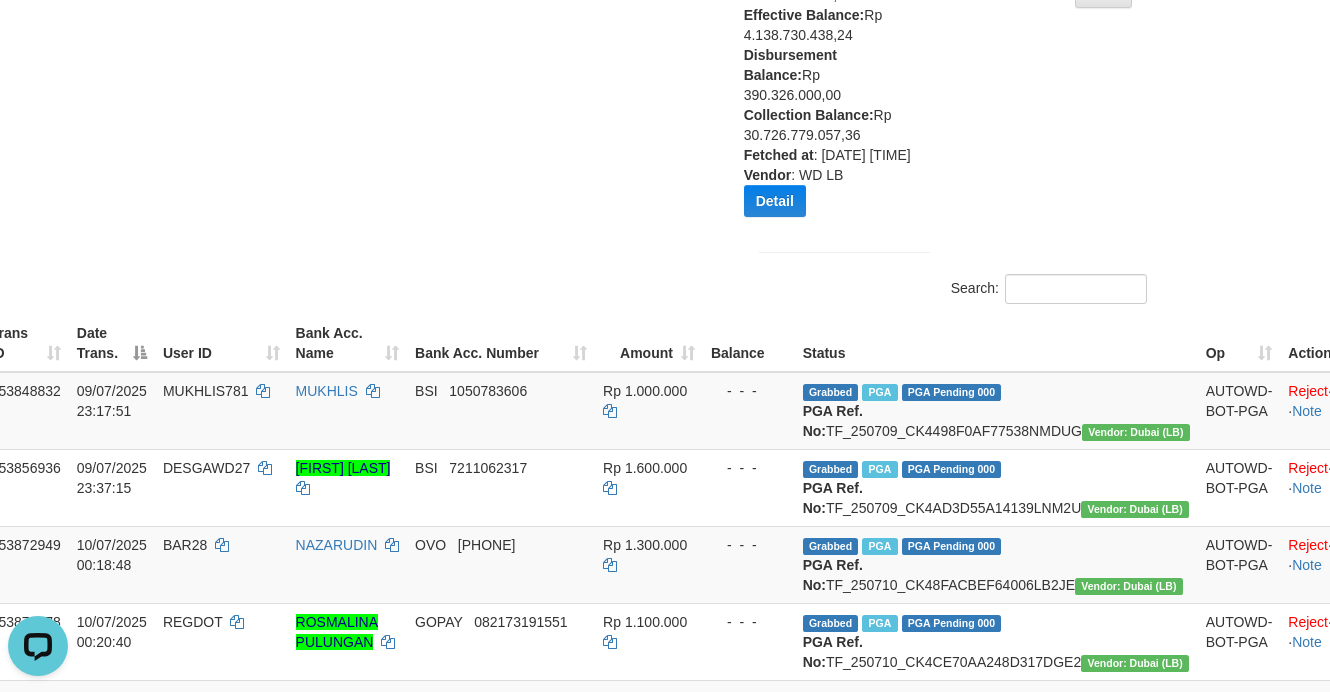 scroll, scrollTop: 250, scrollLeft: 168, axis: both 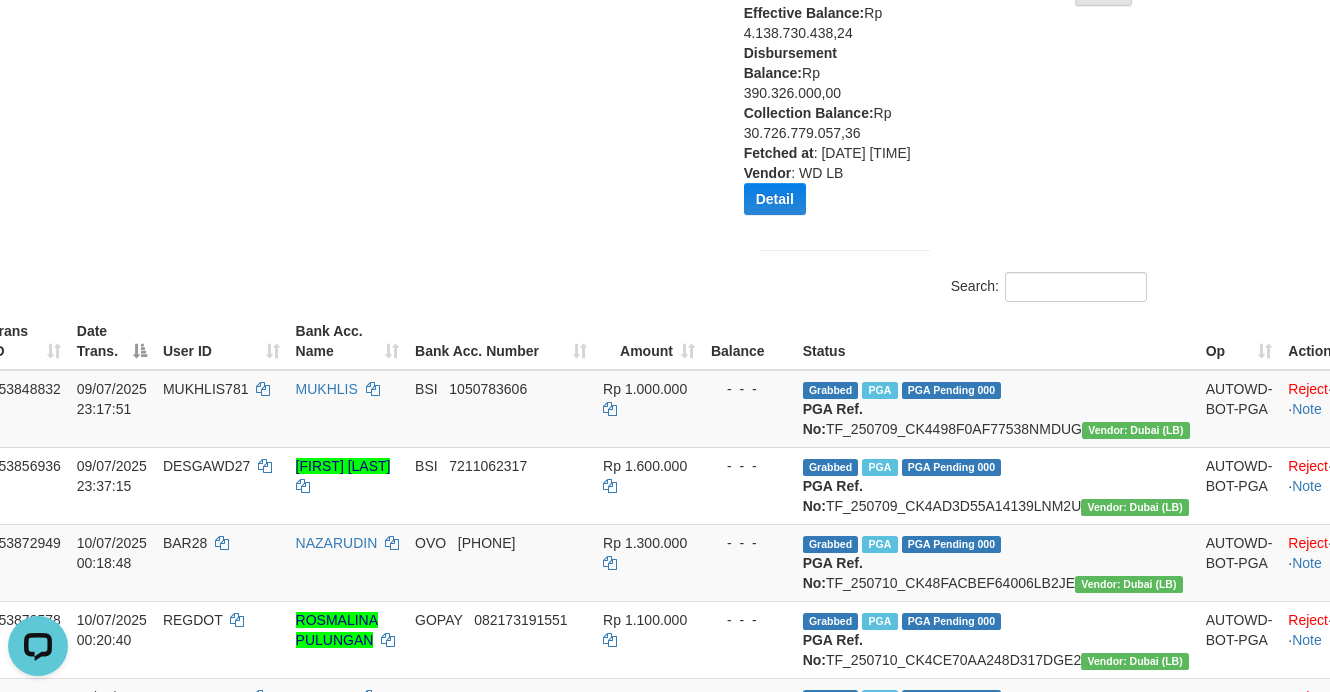 click on "Show  ** ** ** ***  entries Search:" at bounding box center [497, 54] 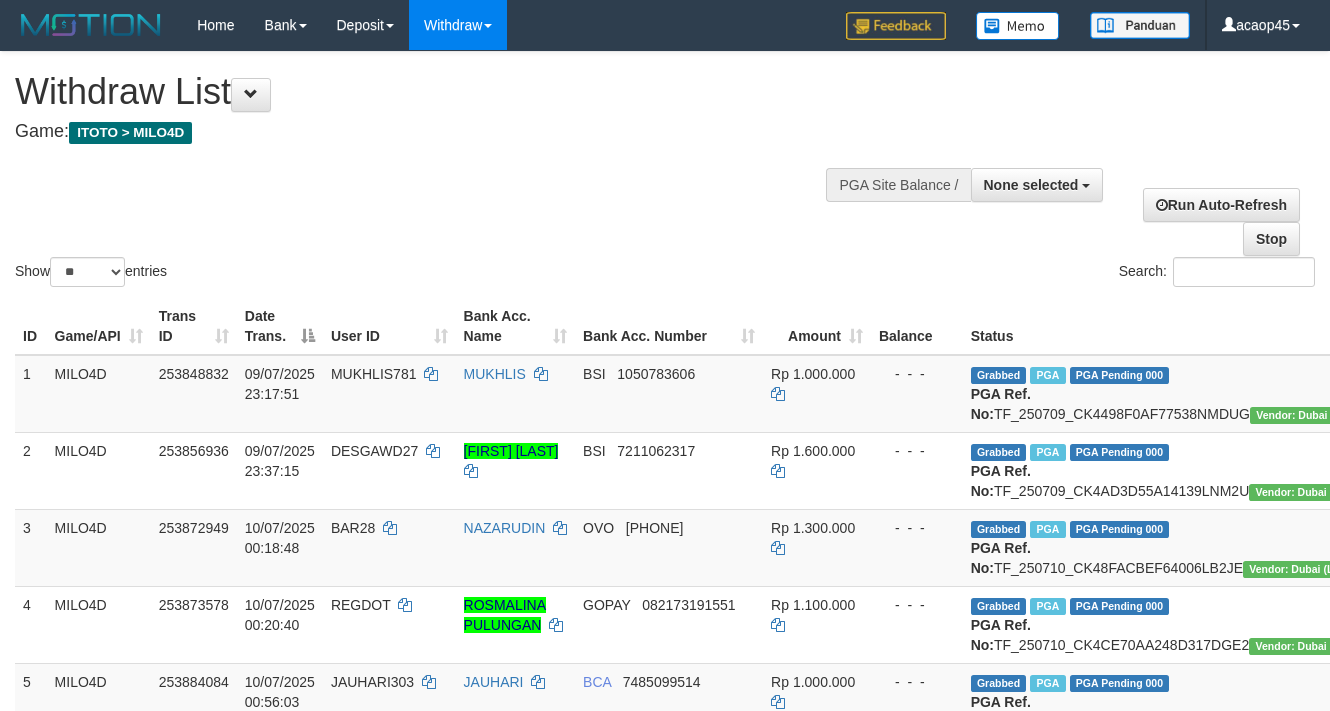 select 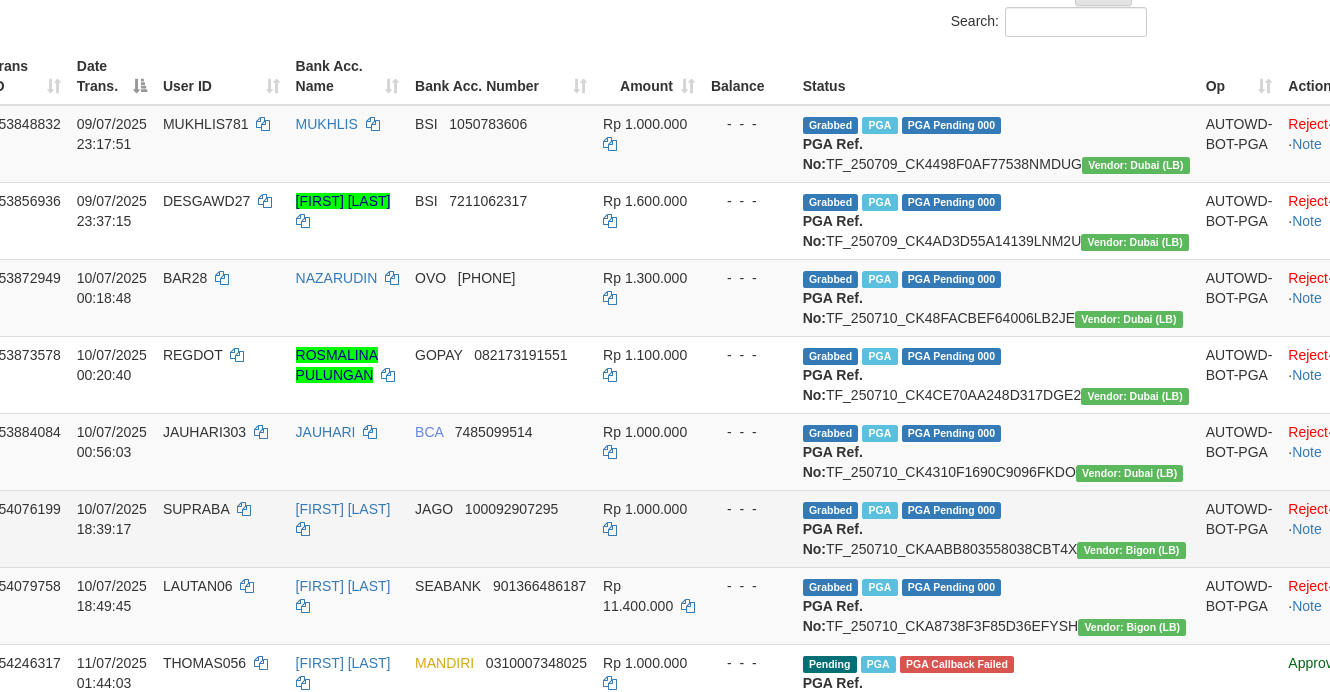 scroll, scrollTop: 371, scrollLeft: 168, axis: both 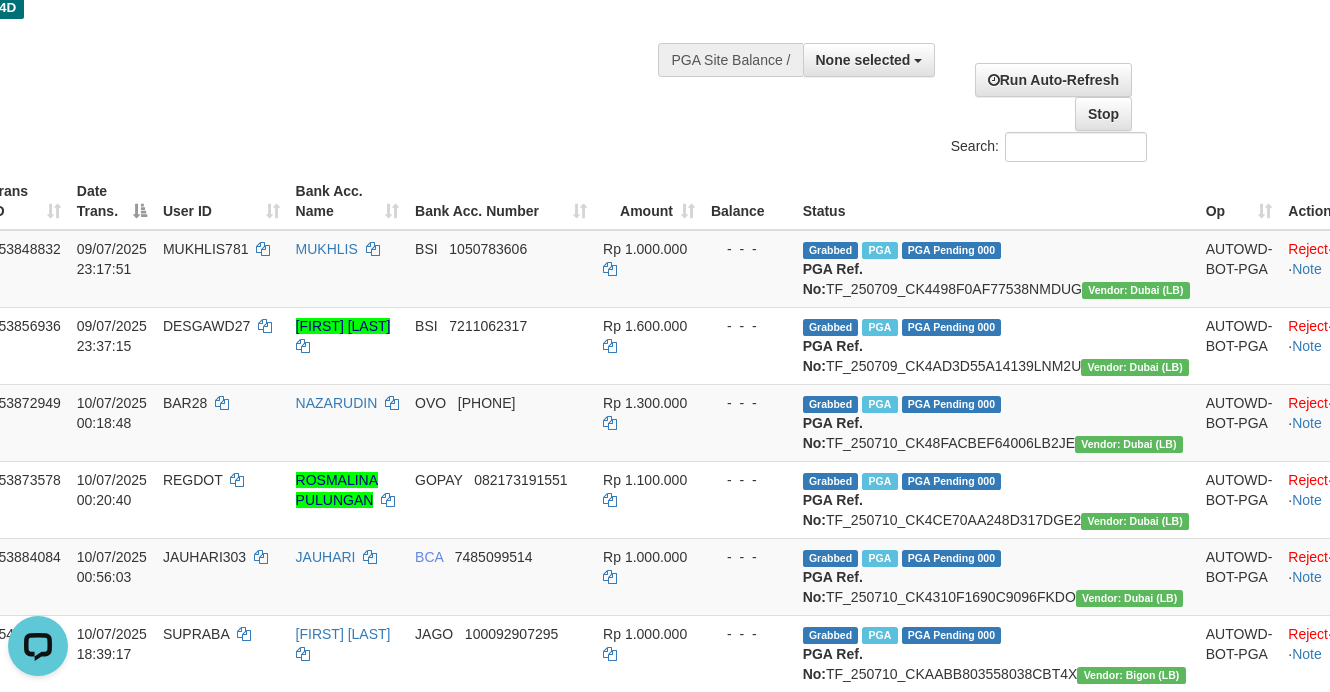 click on "Show  ** ** ** ***  entries Search:" at bounding box center [497, 46] 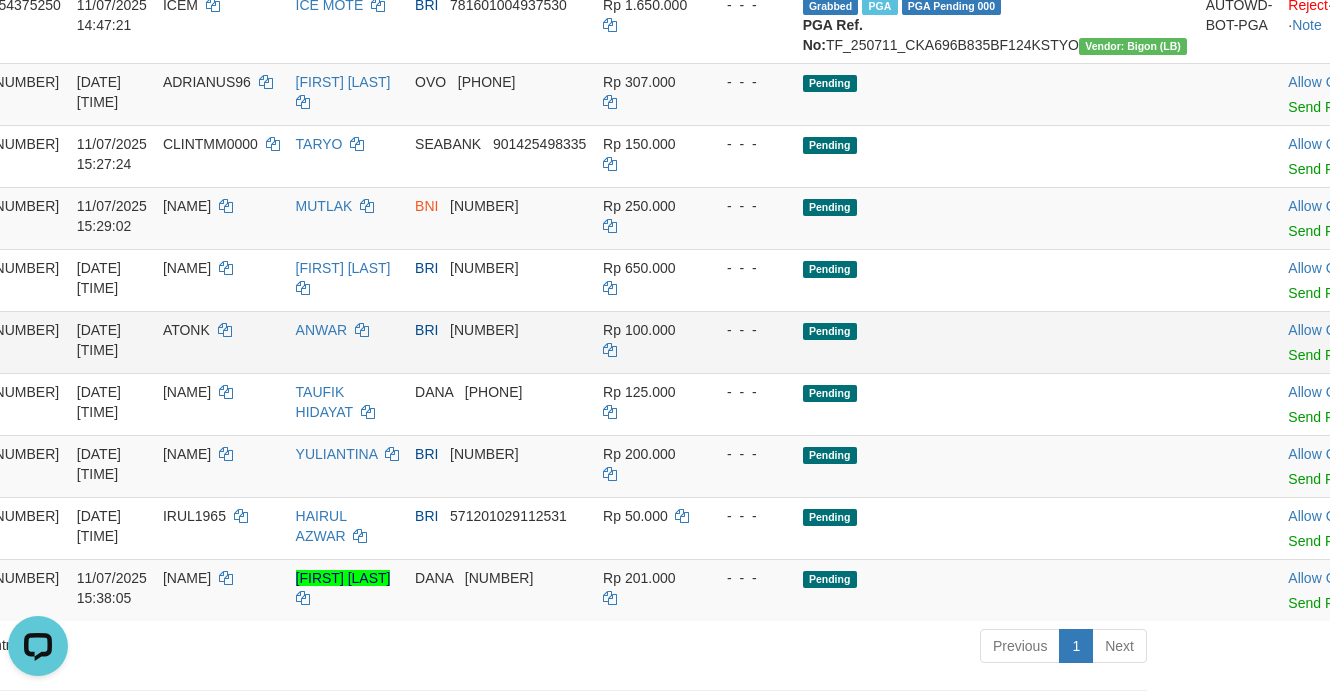 scroll, scrollTop: 1250, scrollLeft: 168, axis: both 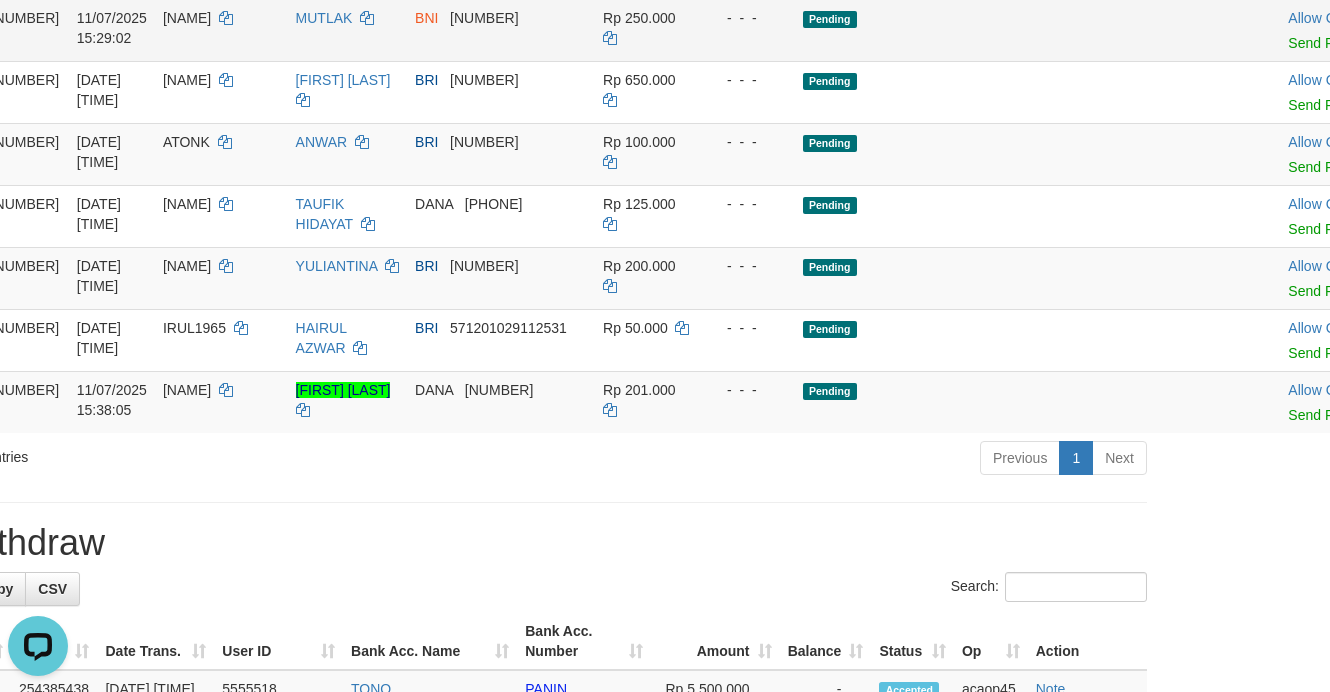 click on "Pending" at bounding box center (996, 30) 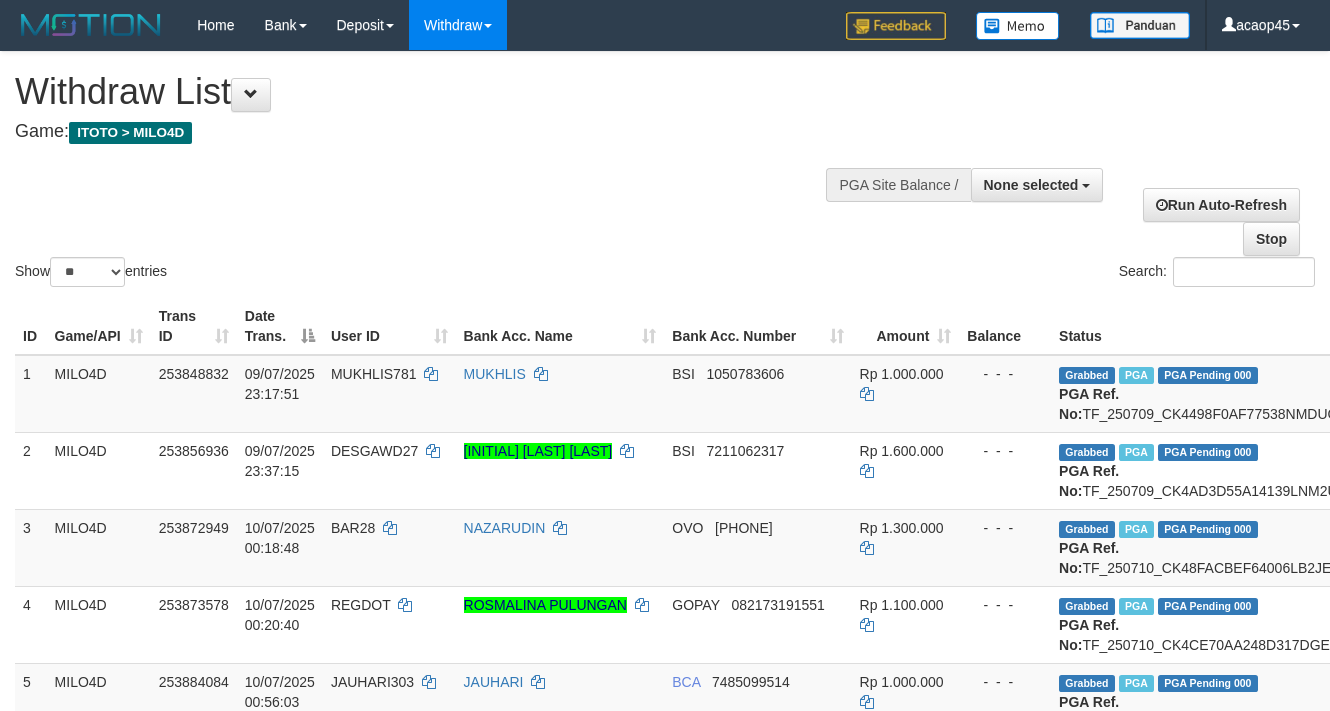 select 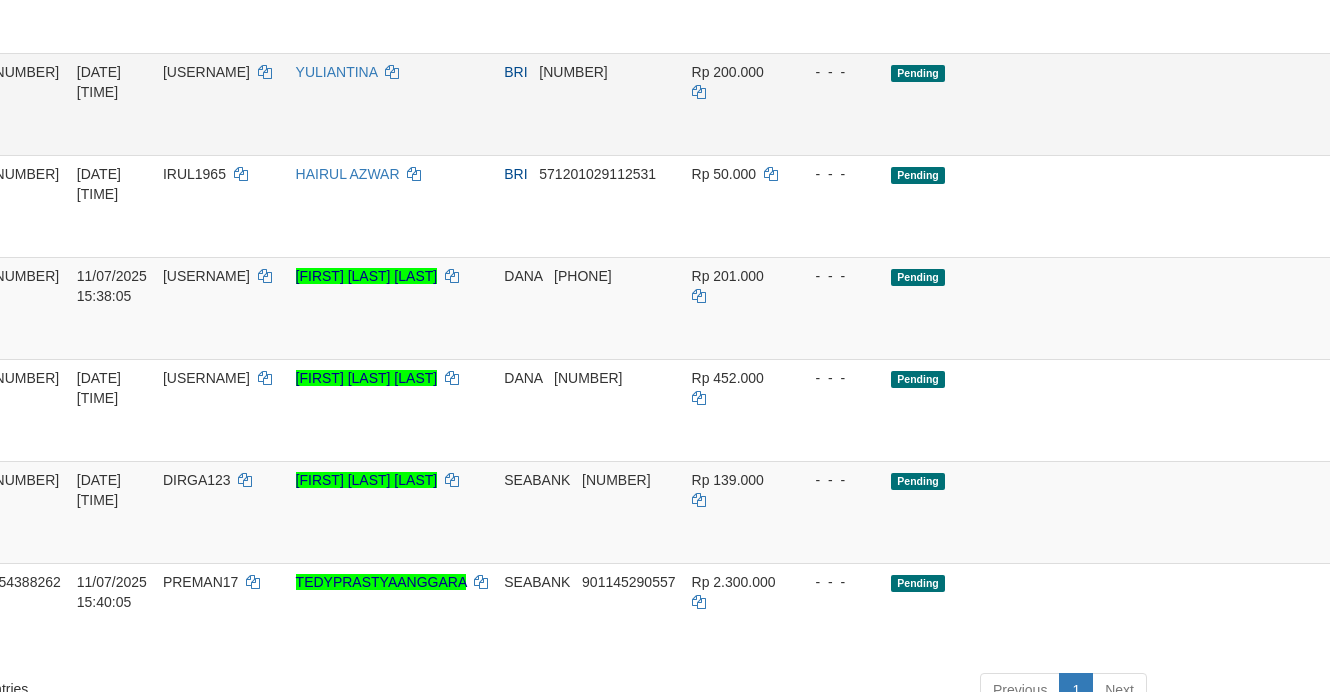 scroll, scrollTop: 1625, scrollLeft: 168, axis: both 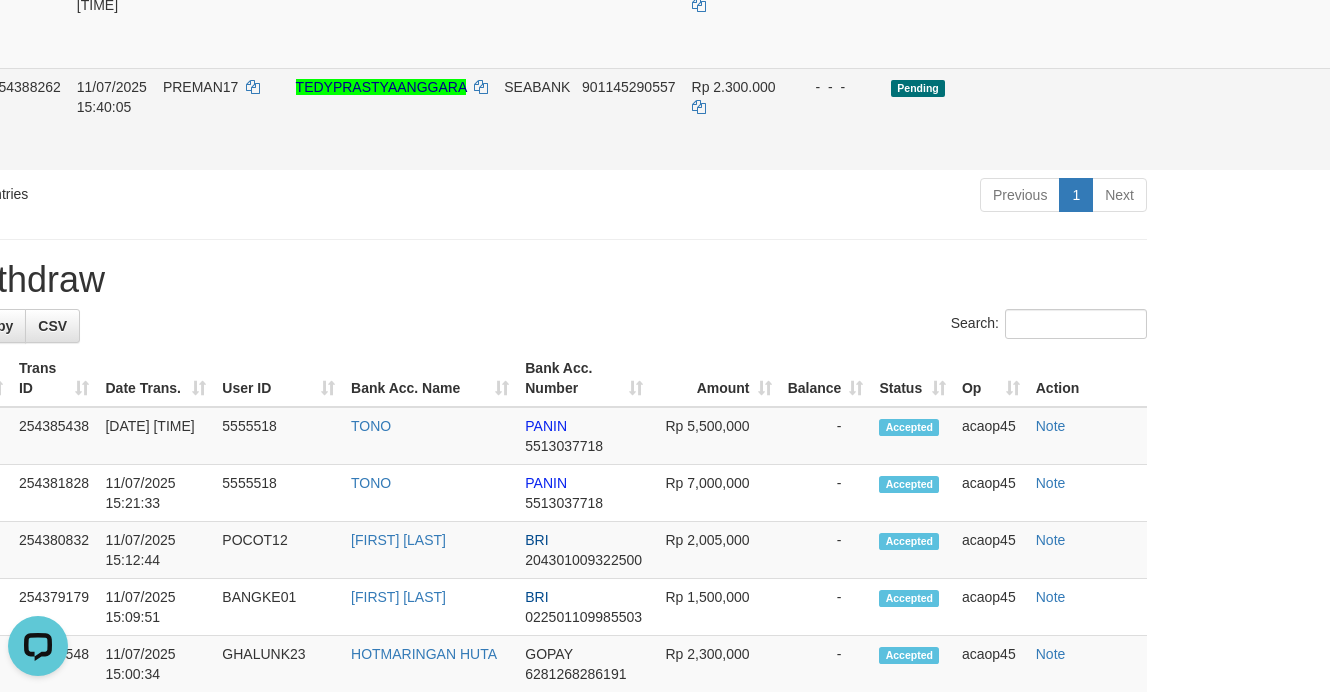 drag, startPoint x: 438, startPoint y: 280, endPoint x: 488, endPoint y: 293, distance: 51.662365 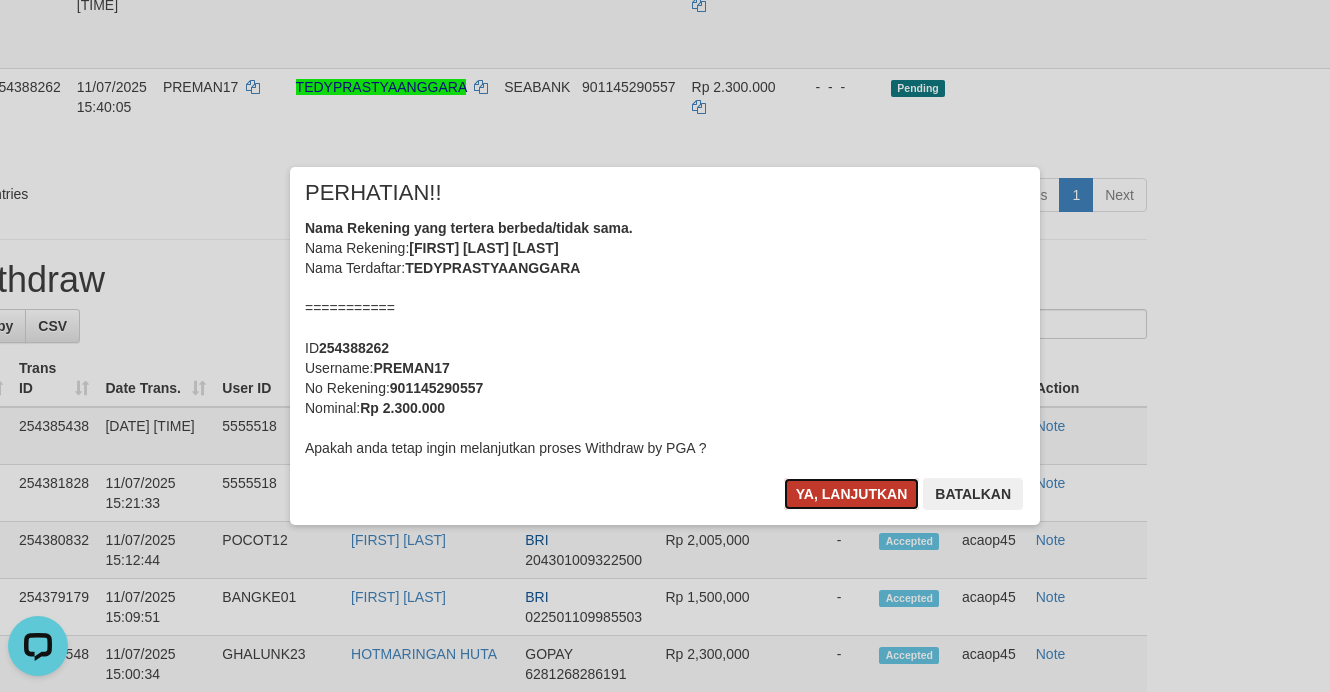 click on "Ya, lanjutkan" at bounding box center (852, 494) 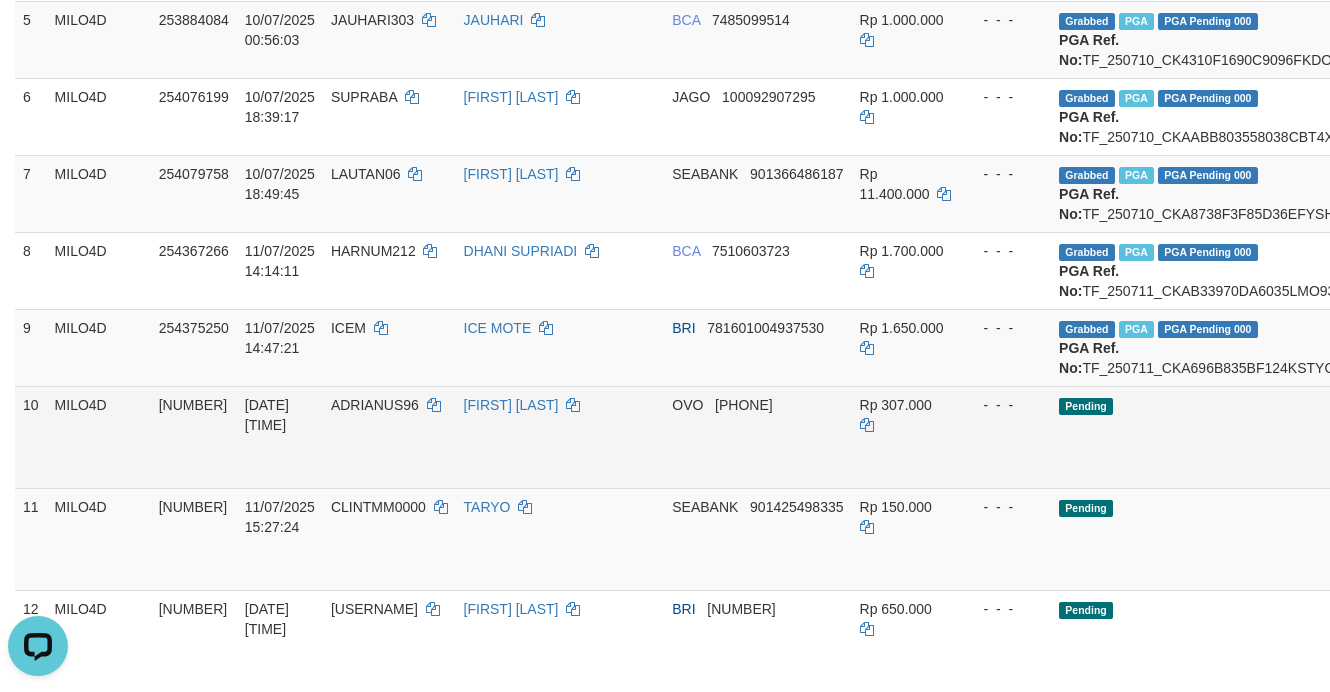 scroll, scrollTop: 875, scrollLeft: 0, axis: vertical 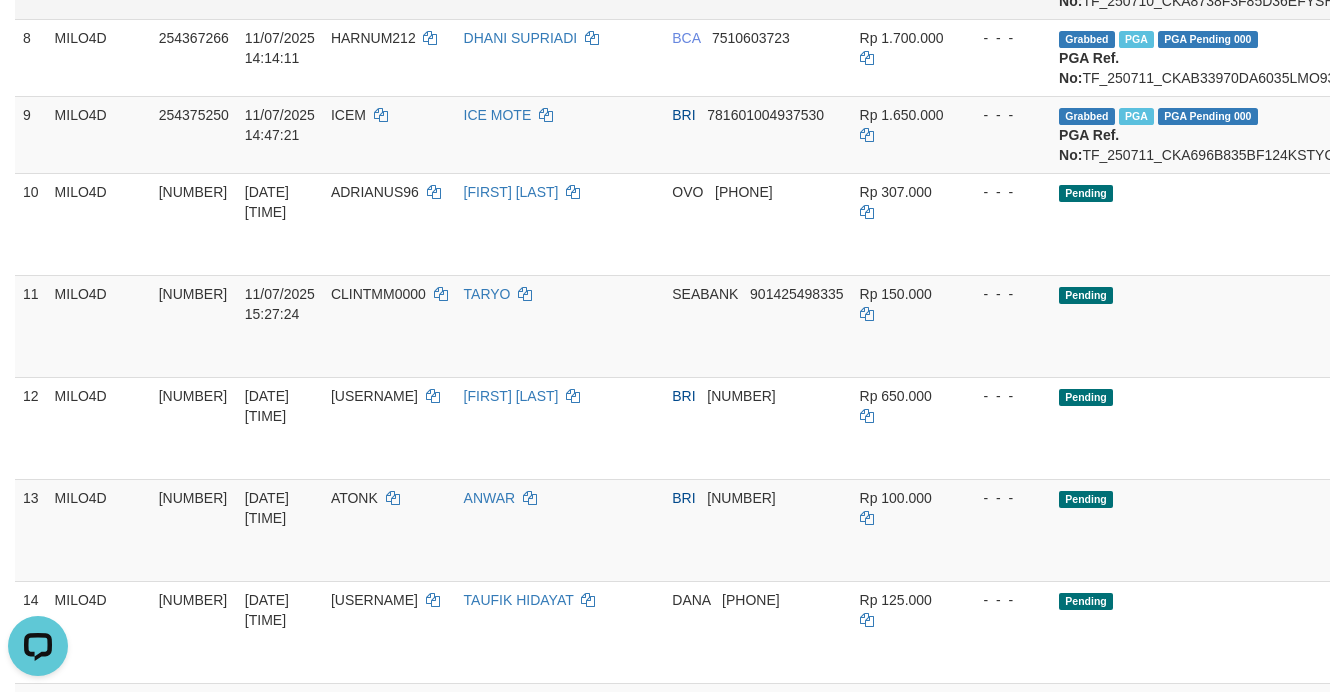 click on "[FIRST] [LAST]" at bounding box center [560, -20] 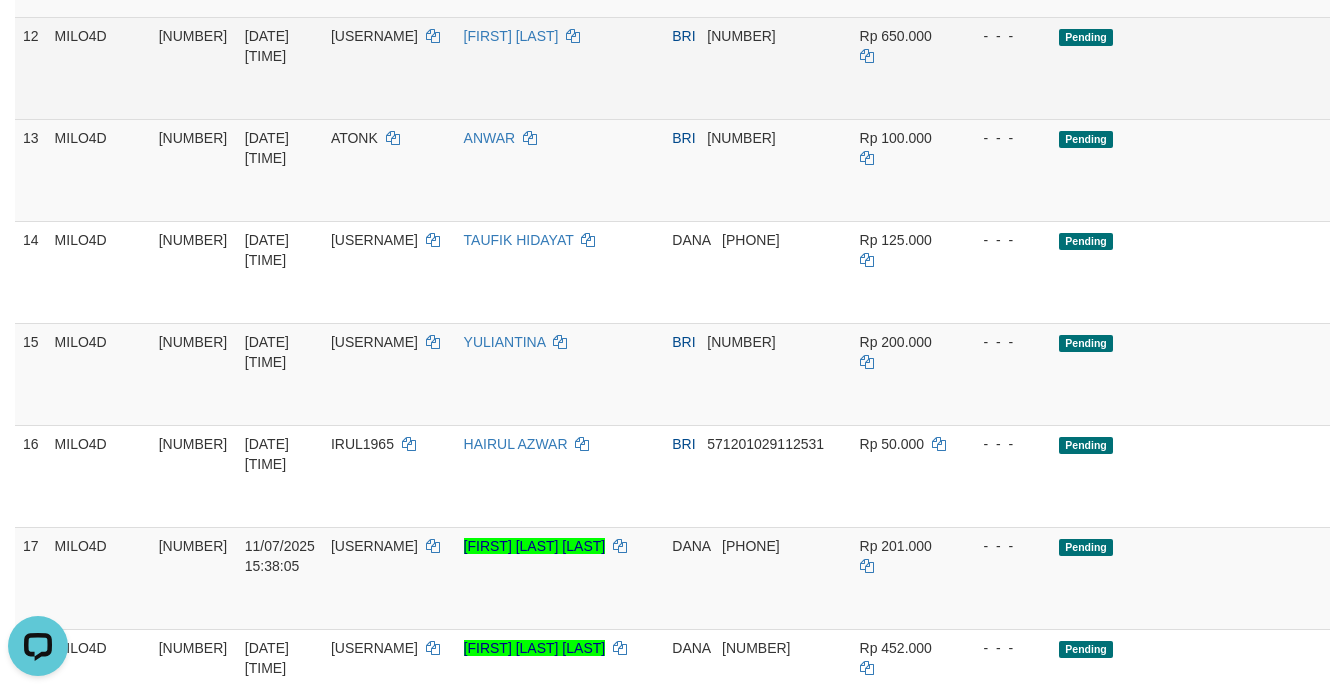 scroll, scrollTop: 1250, scrollLeft: 0, axis: vertical 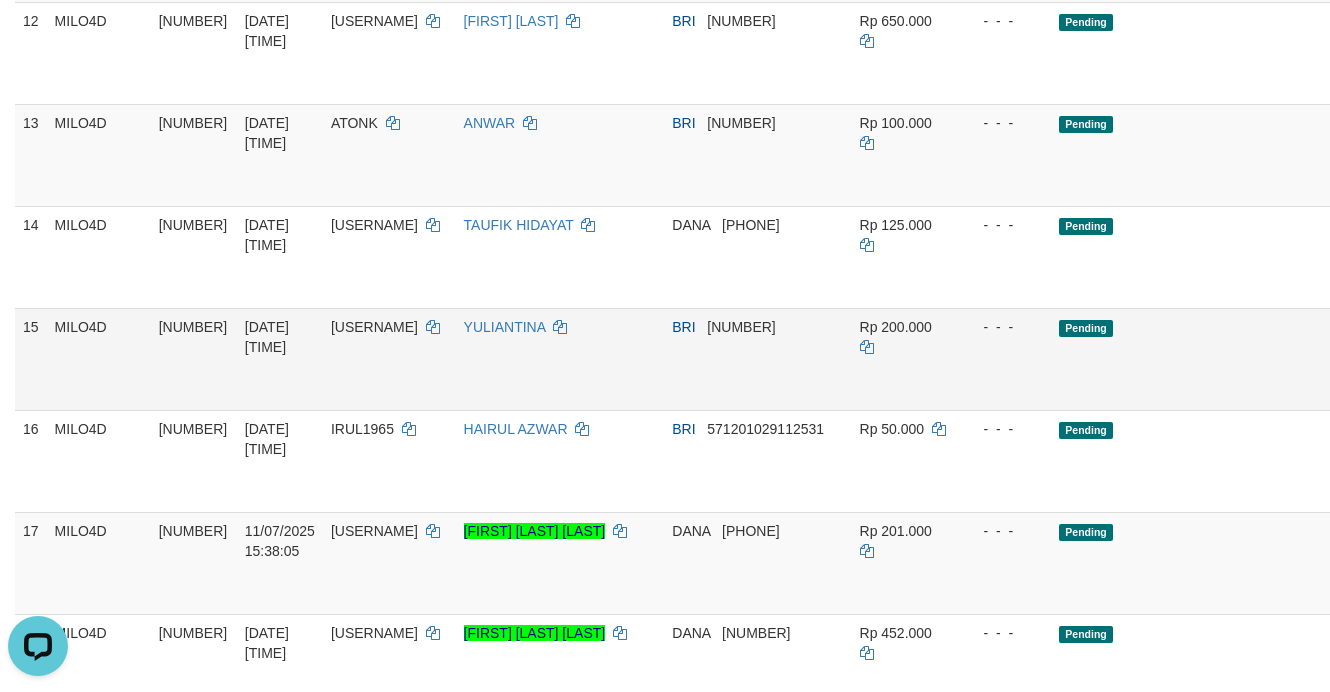 click on "-  -  -" at bounding box center [1005, 359] 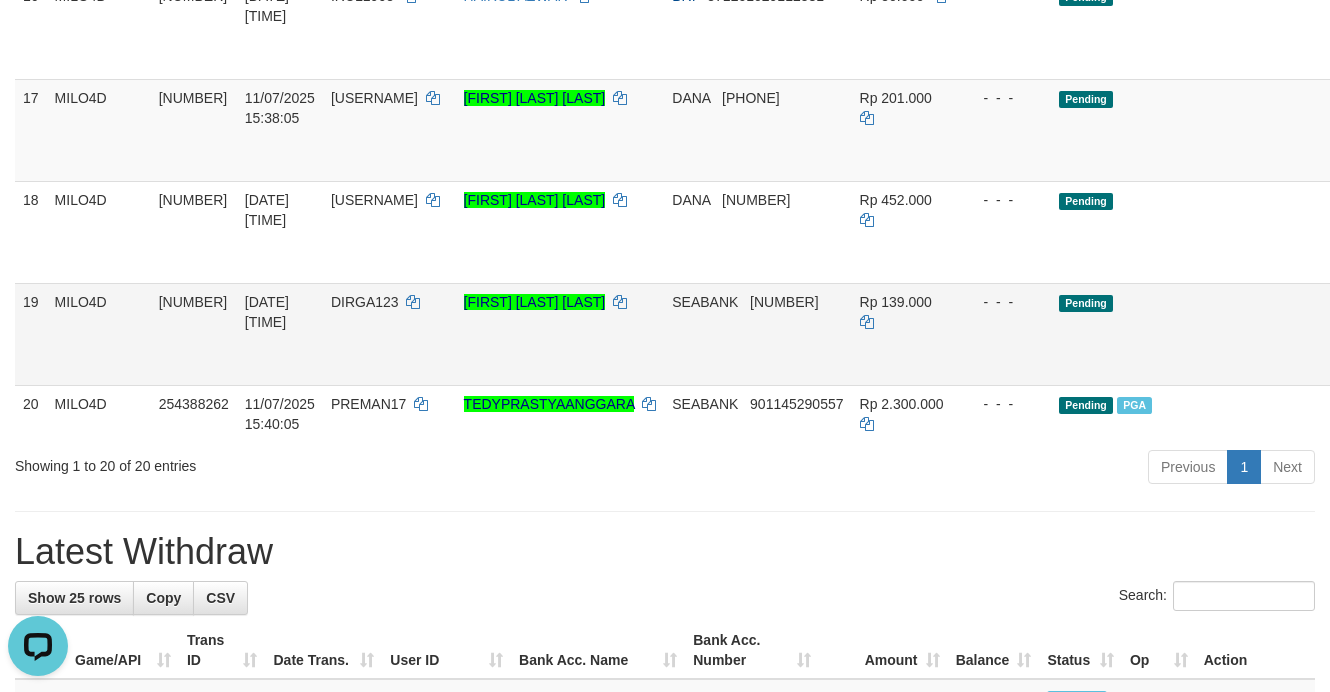 scroll, scrollTop: 1875, scrollLeft: 0, axis: vertical 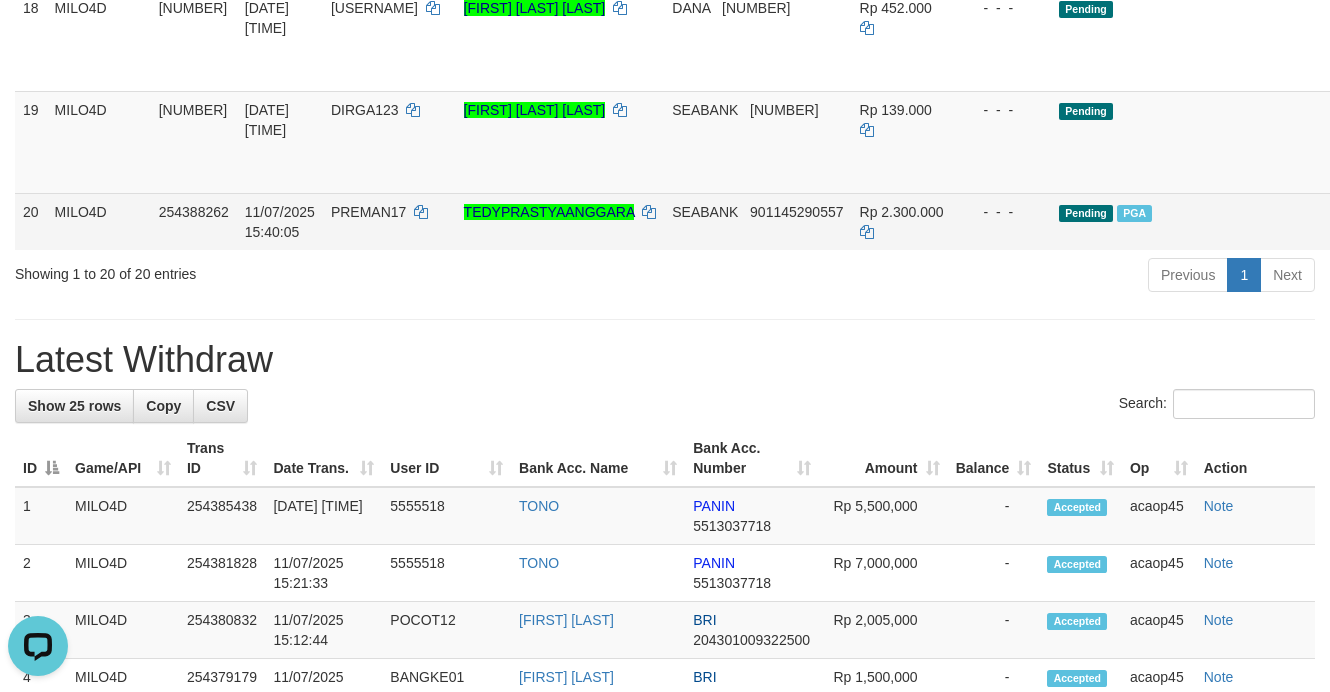 click on "PREMAN17" at bounding box center (389, 221) 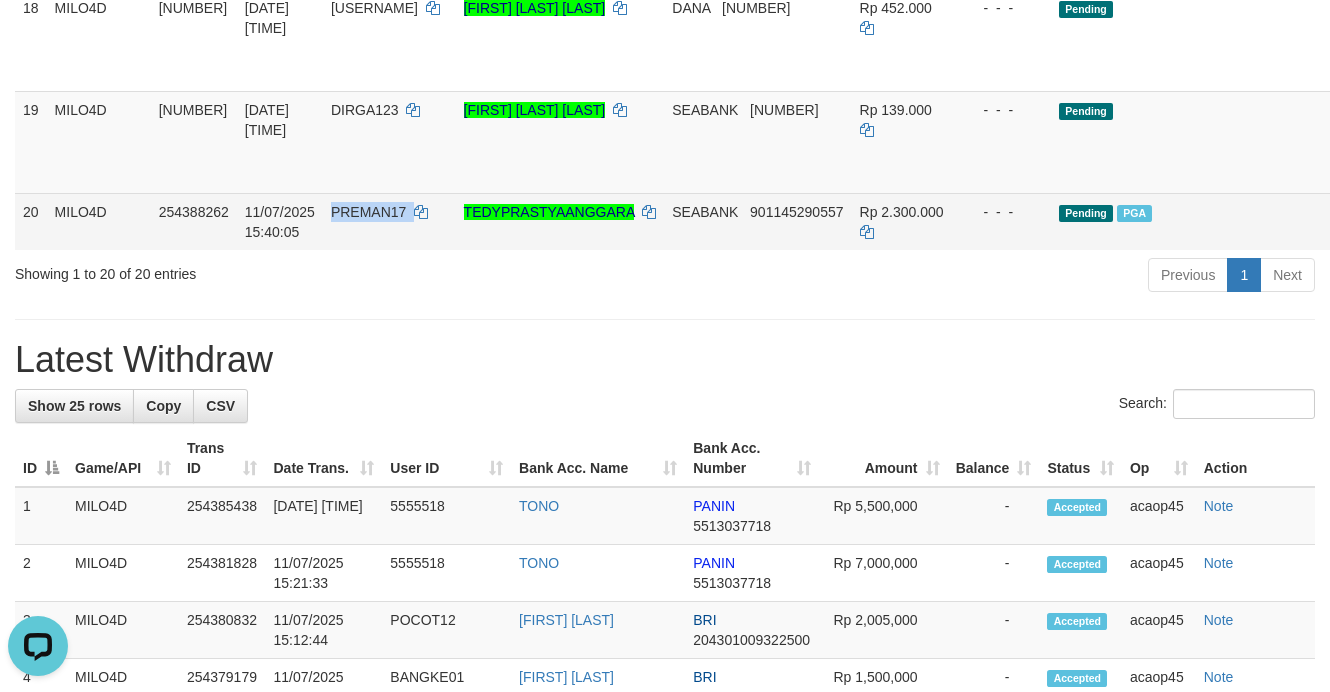 click on "PREMAN17" at bounding box center (389, 221) 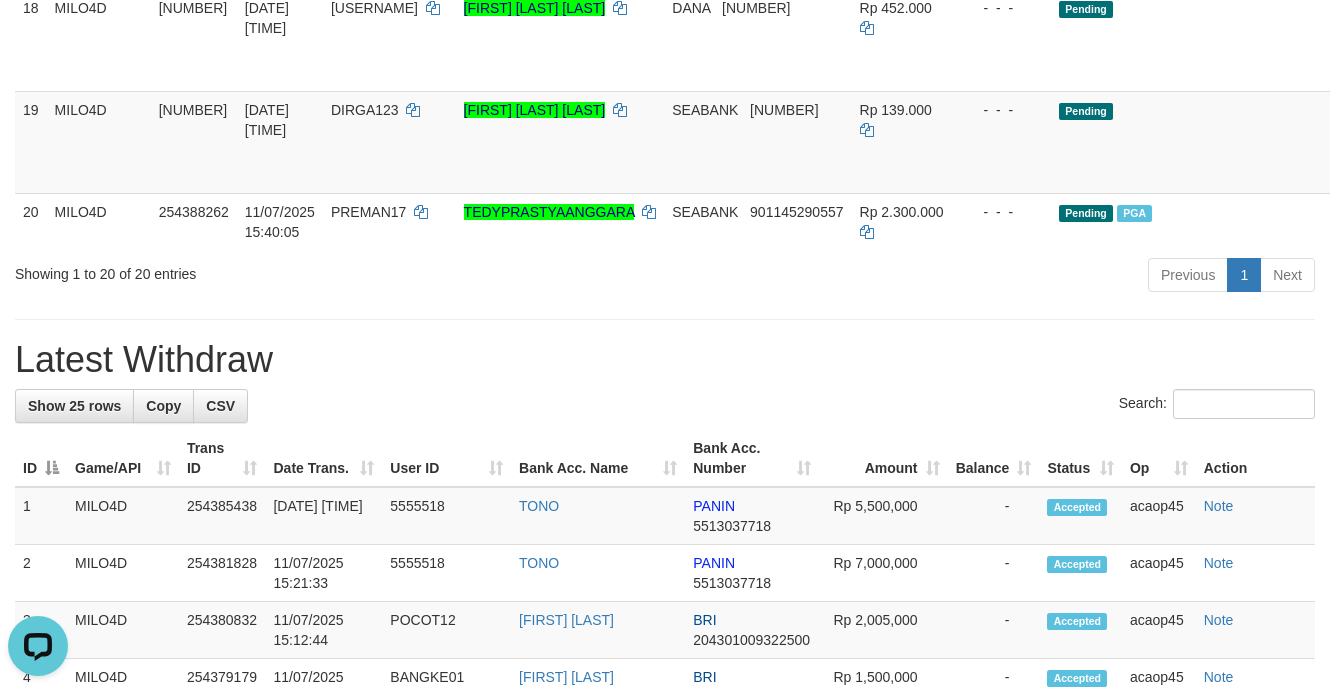 click on "Latest Withdraw" at bounding box center [665, 360] 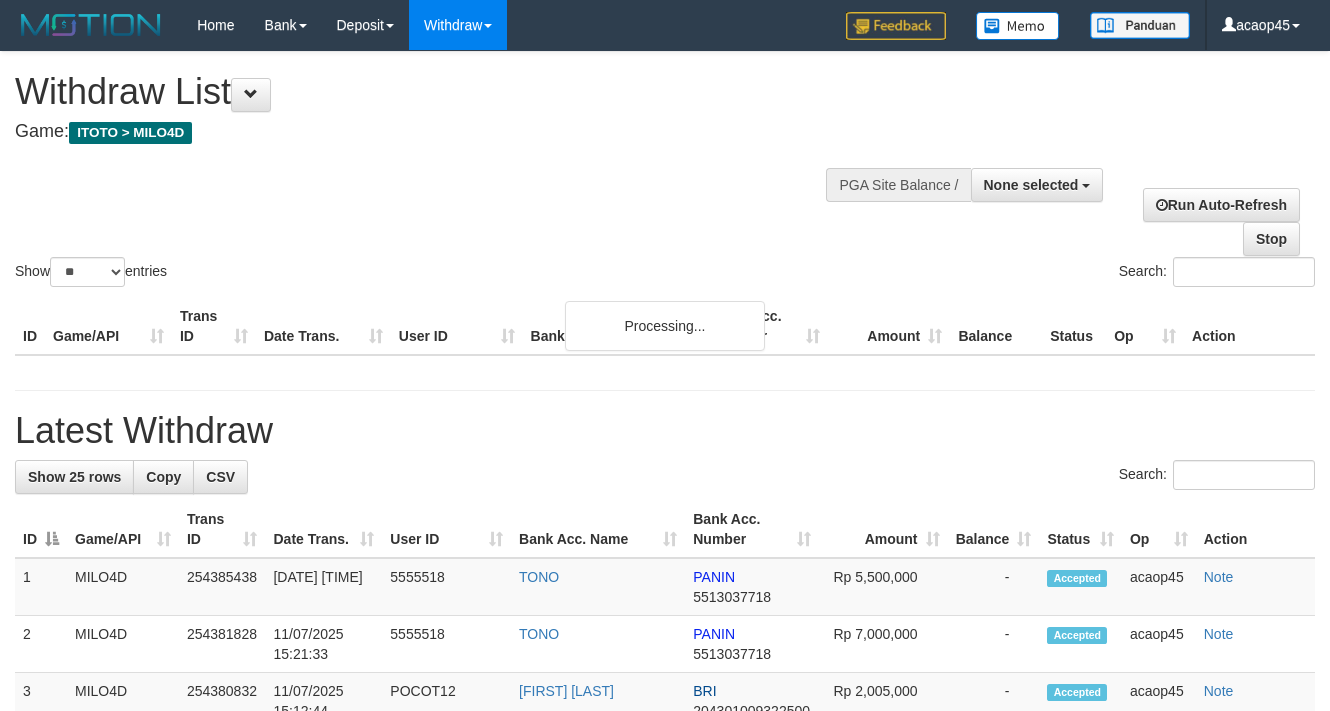 select 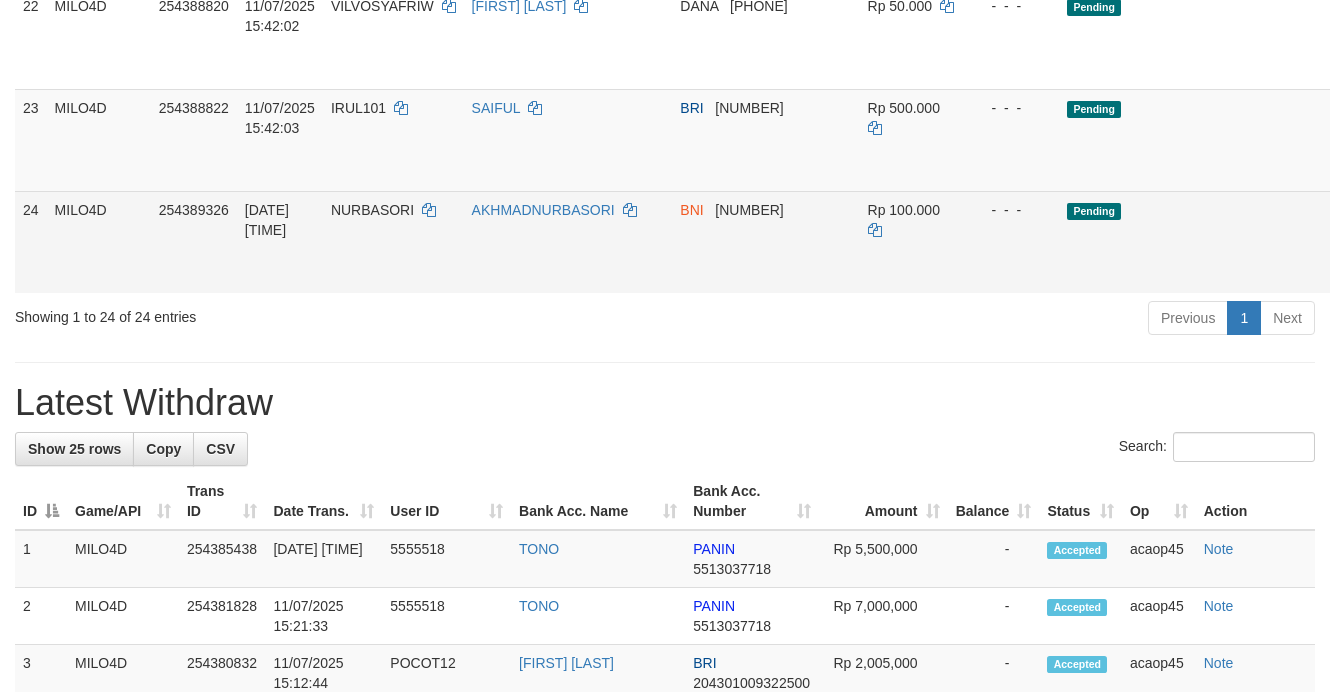 scroll, scrollTop: 2305, scrollLeft: 0, axis: vertical 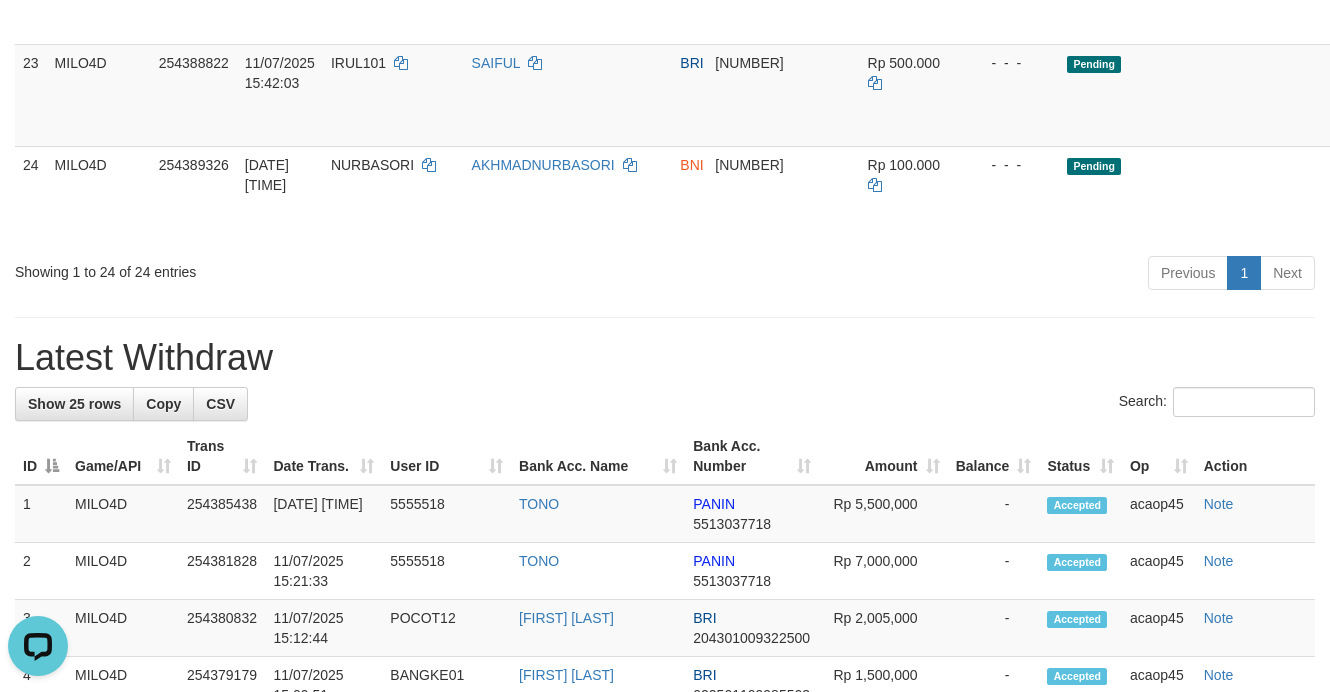 click on "**********" at bounding box center [665, -115] 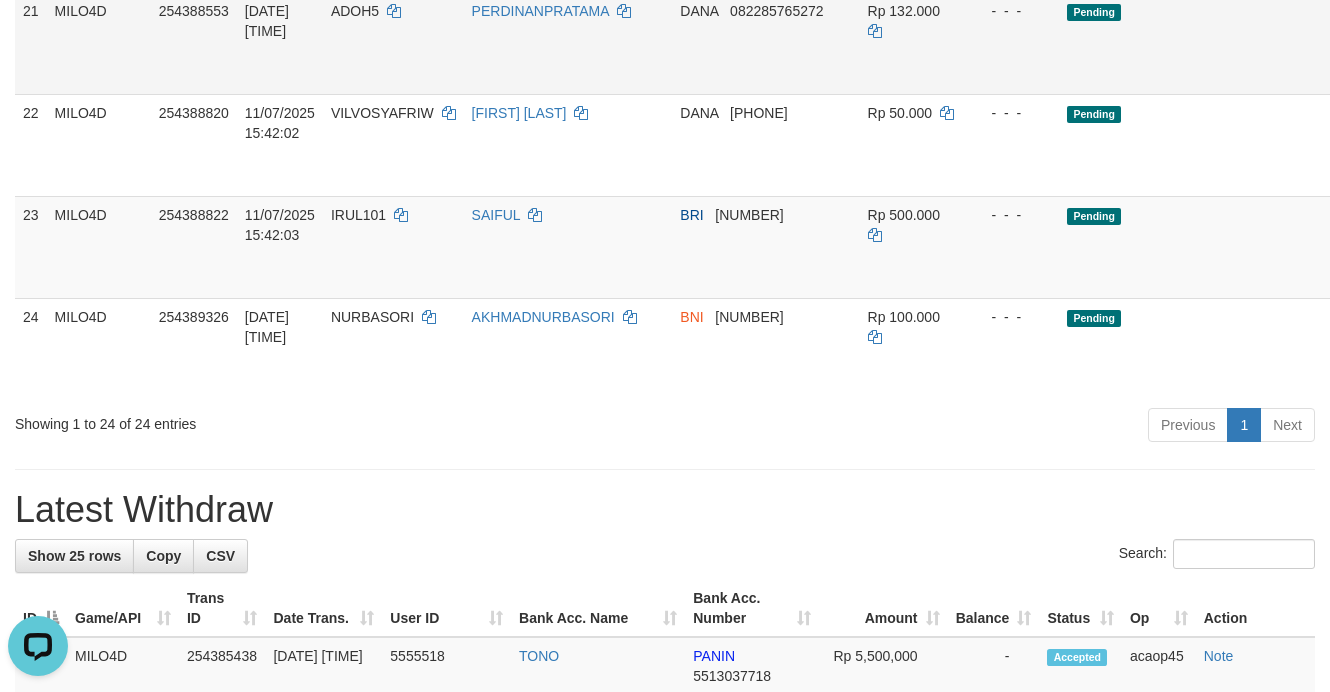 scroll, scrollTop: 1930, scrollLeft: 0, axis: vertical 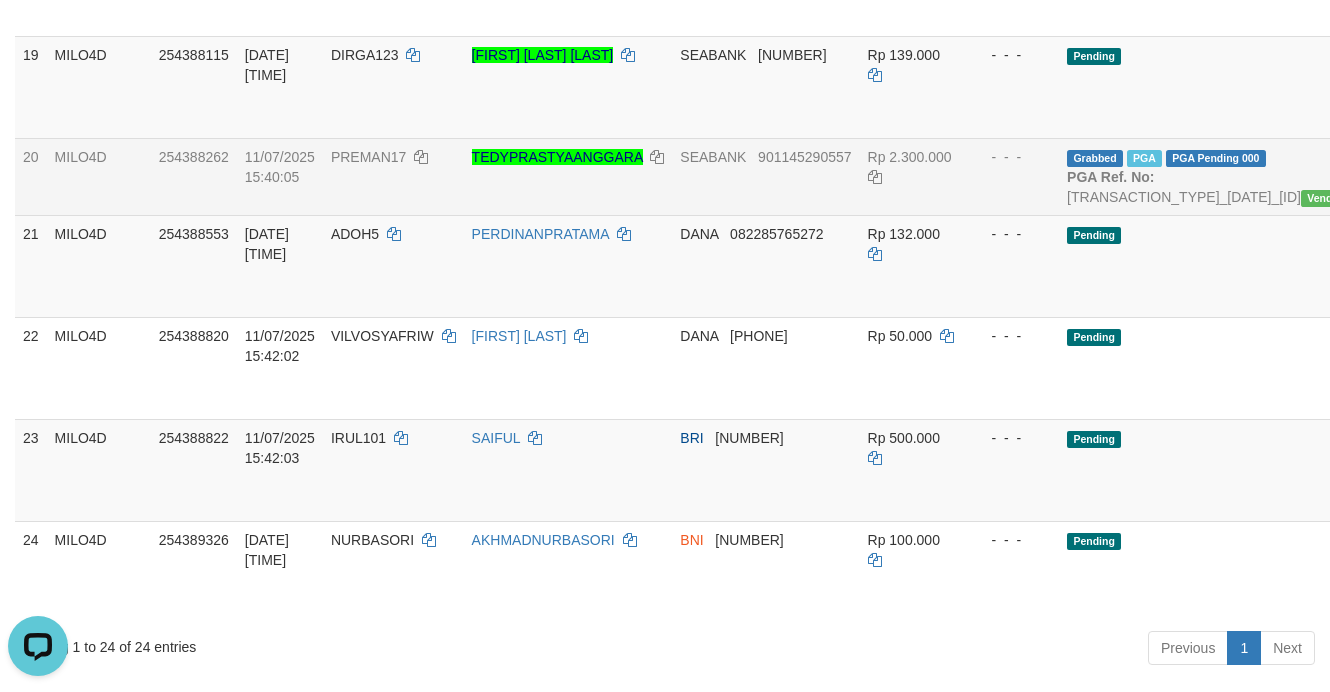 click on "[BRAND] [NUMBER]" at bounding box center [765, 176] 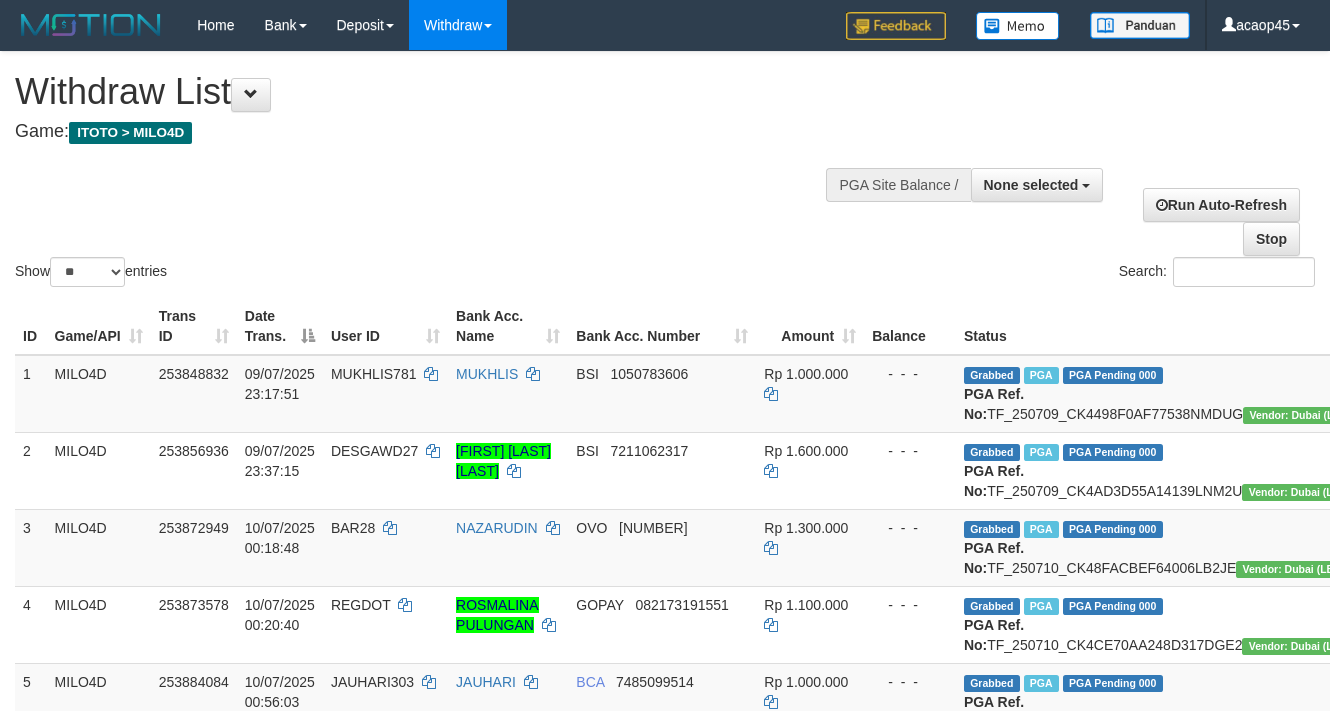 select 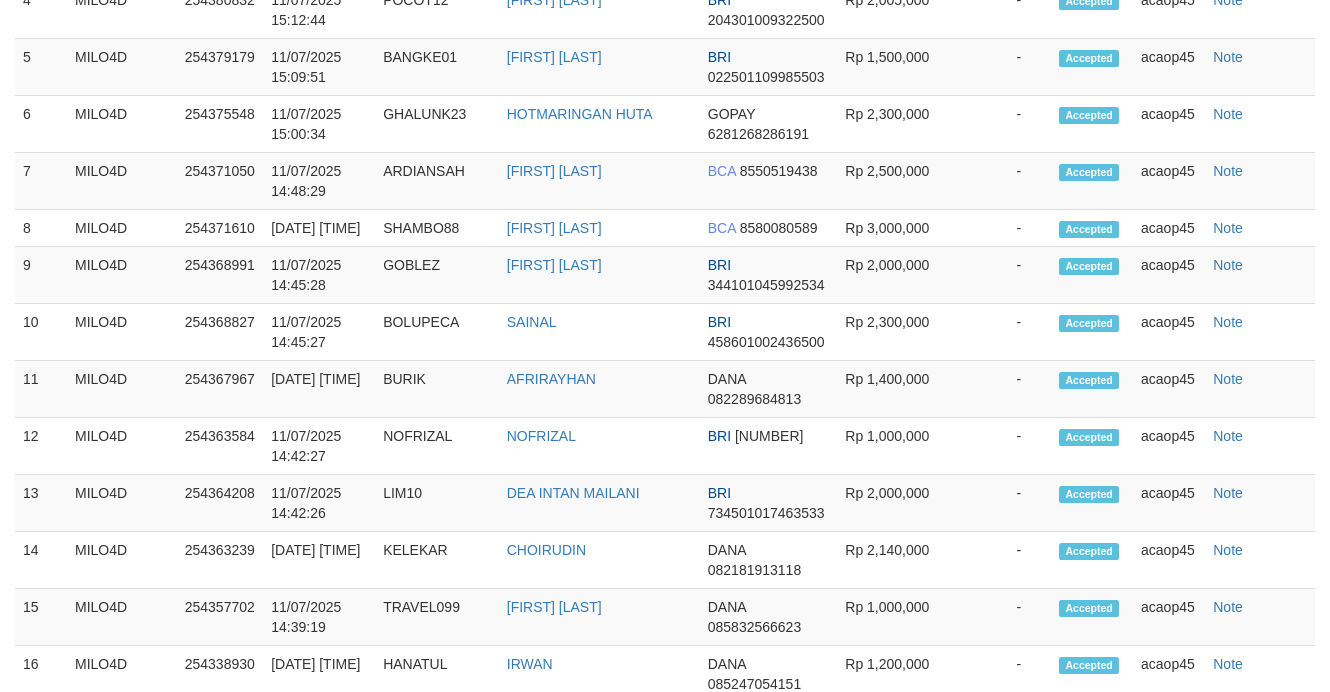 scroll, scrollTop: 1930, scrollLeft: 0, axis: vertical 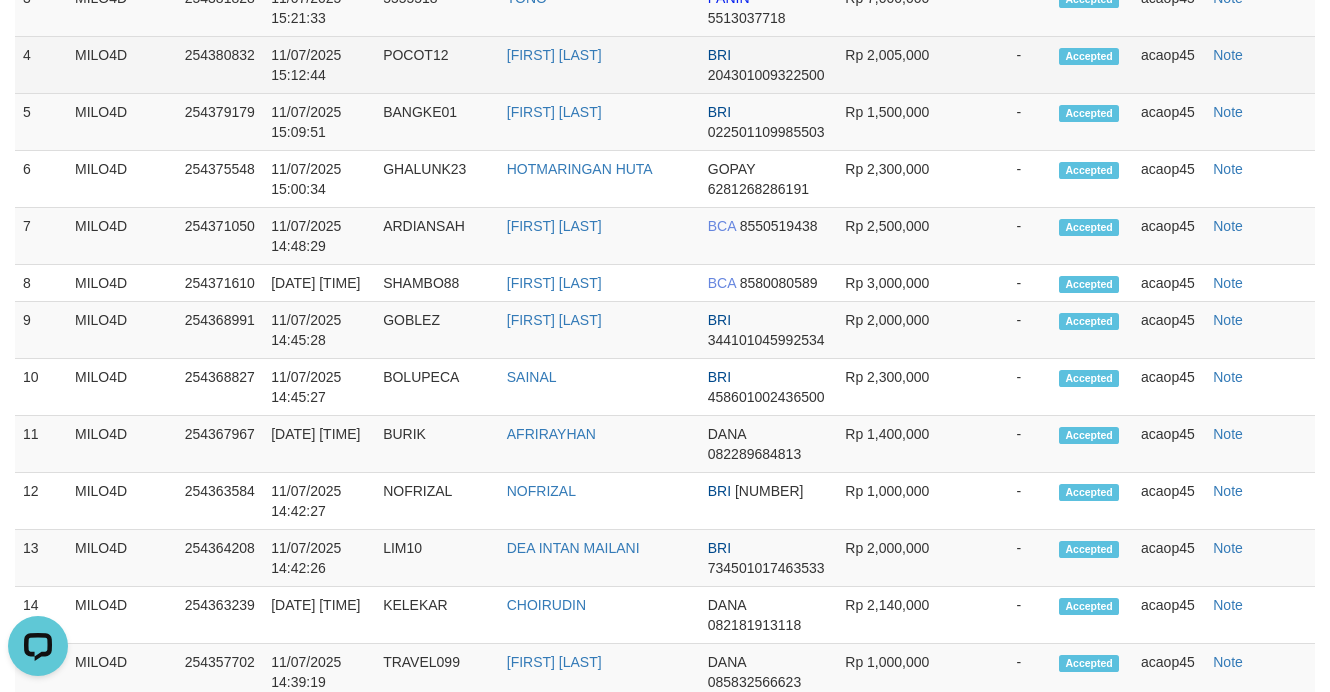 click on "BRI
204301009322500" at bounding box center (766, 65) 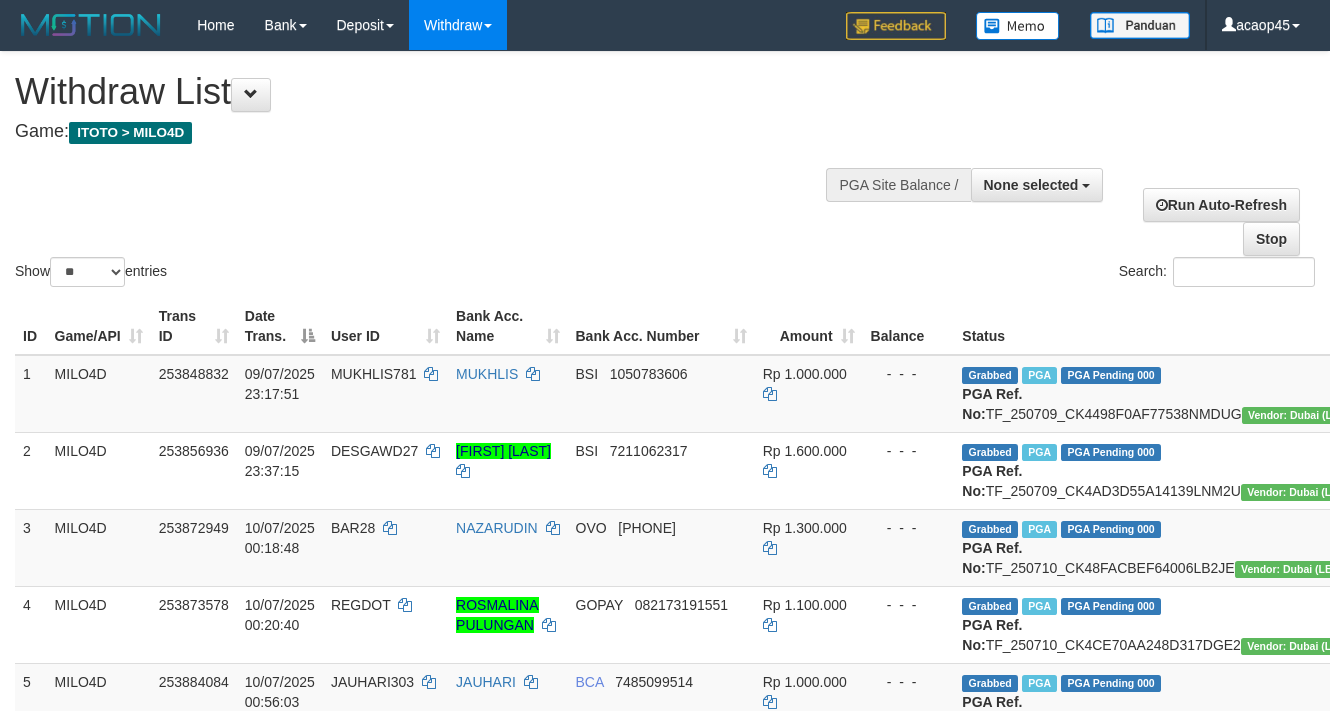 select 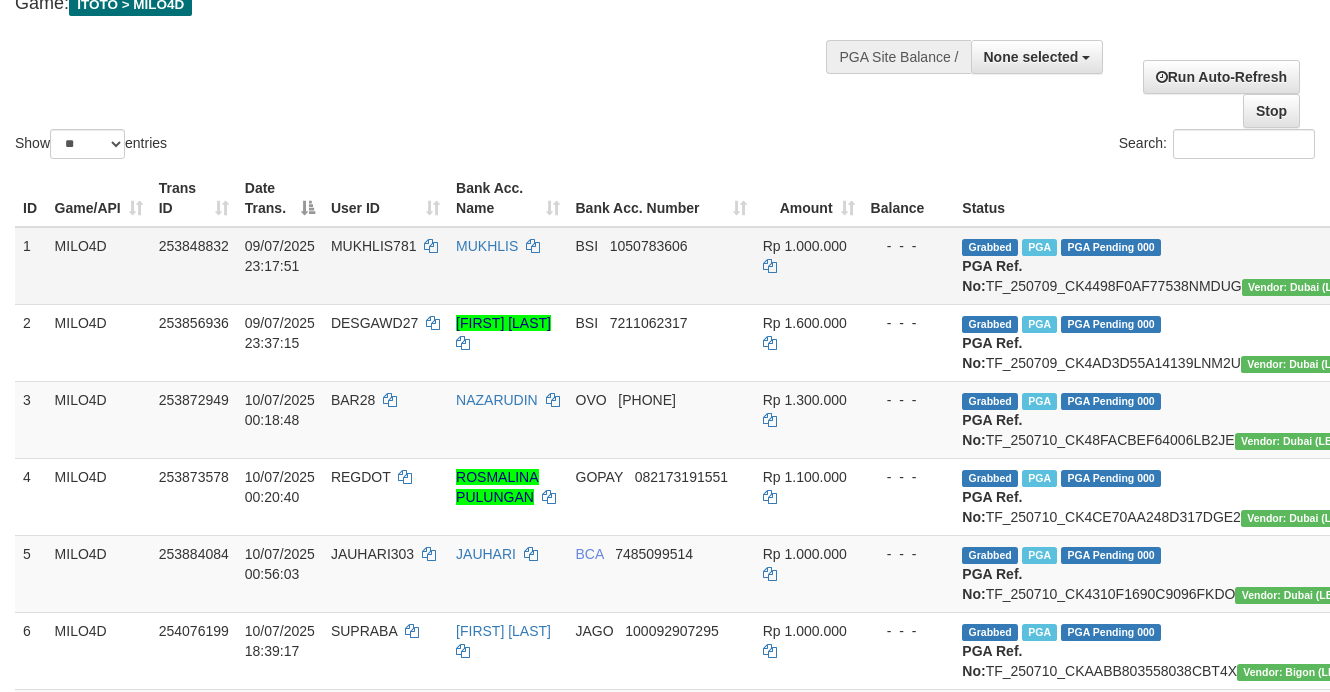 scroll, scrollTop: 0, scrollLeft: 0, axis: both 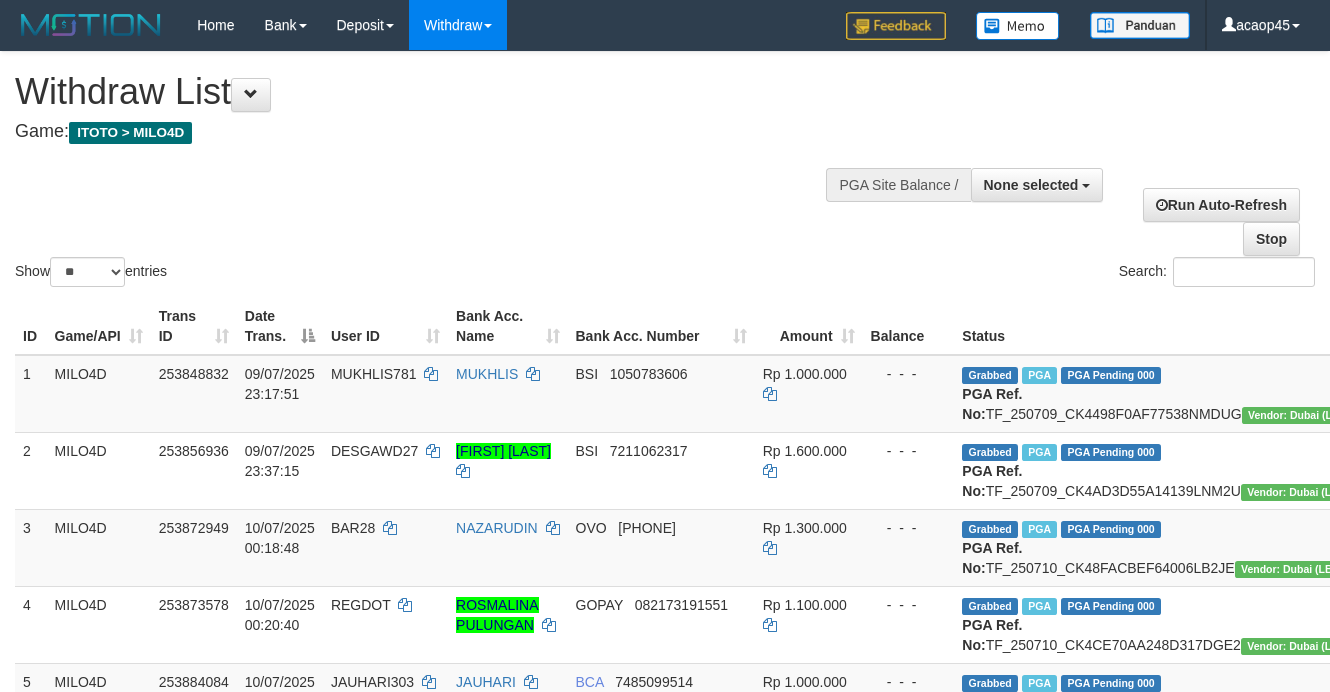 drag, startPoint x: 1031, startPoint y: 140, endPoint x: 1050, endPoint y: 157, distance: 25.495098 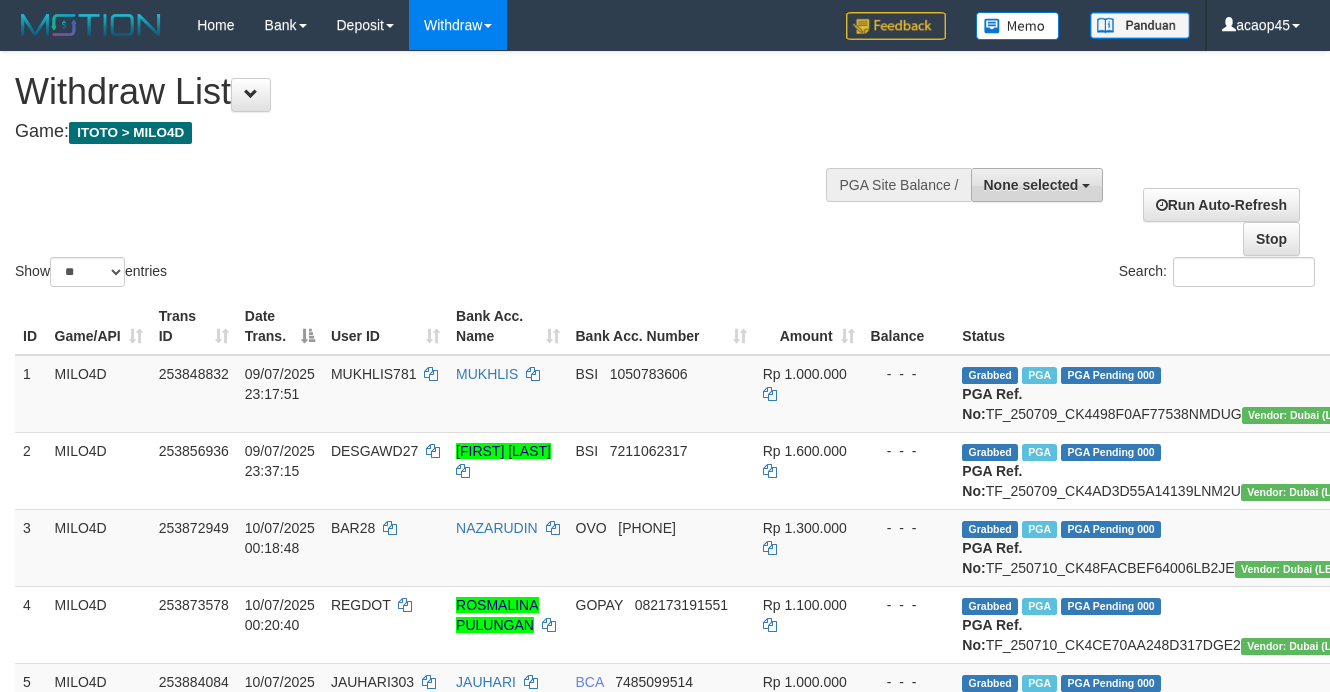 click on "None selected" at bounding box center [1037, 185] 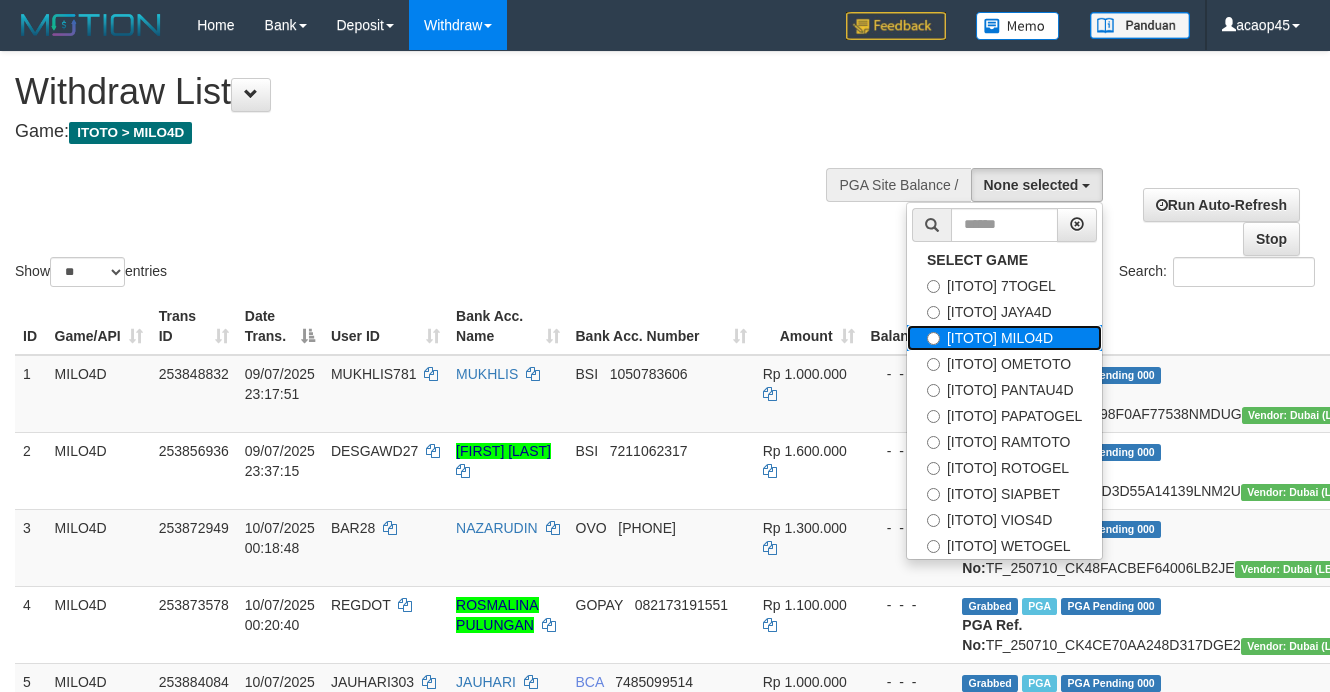 click on "[ITOTO] MILO4D" at bounding box center [1004, 338] 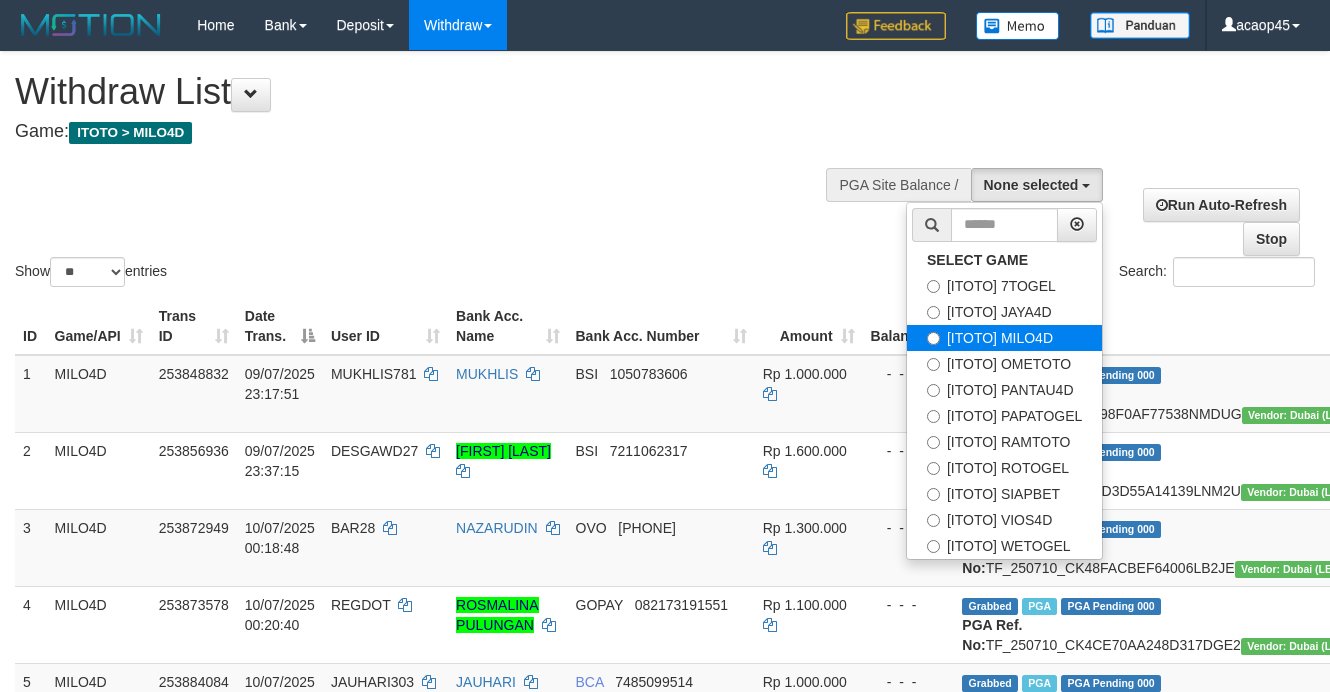 select on "***" 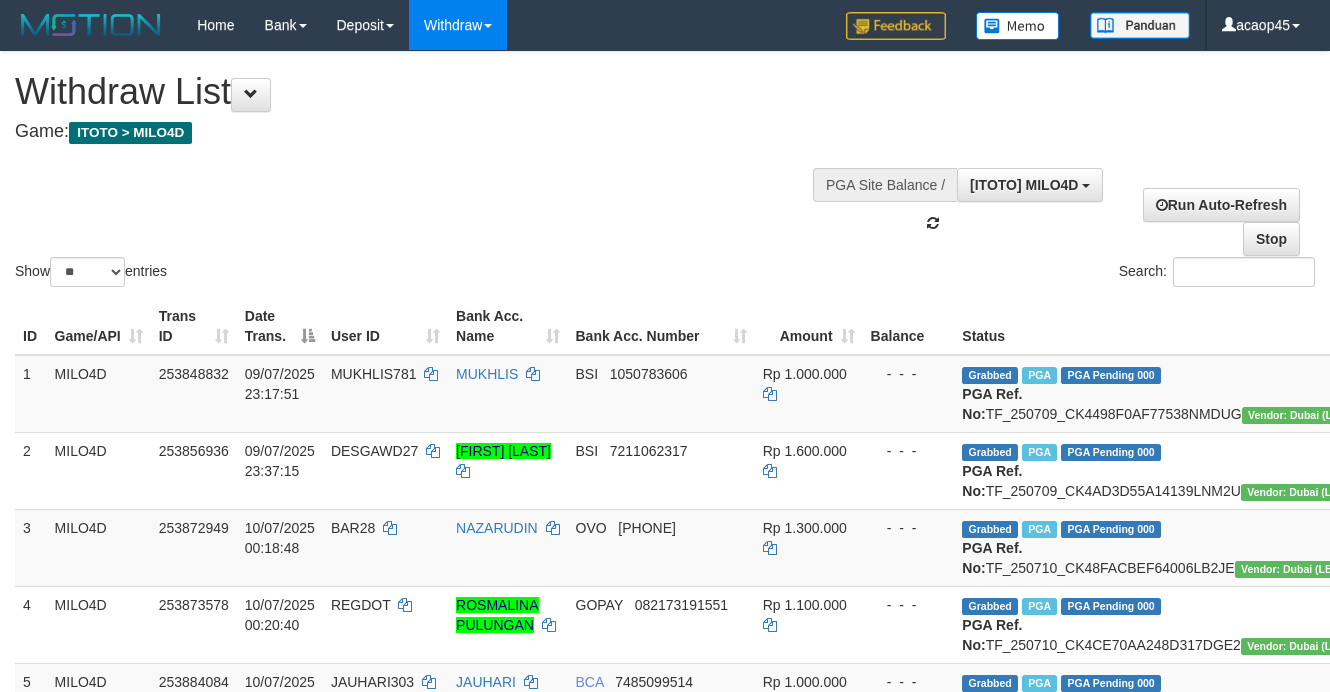 scroll, scrollTop: 51, scrollLeft: 0, axis: vertical 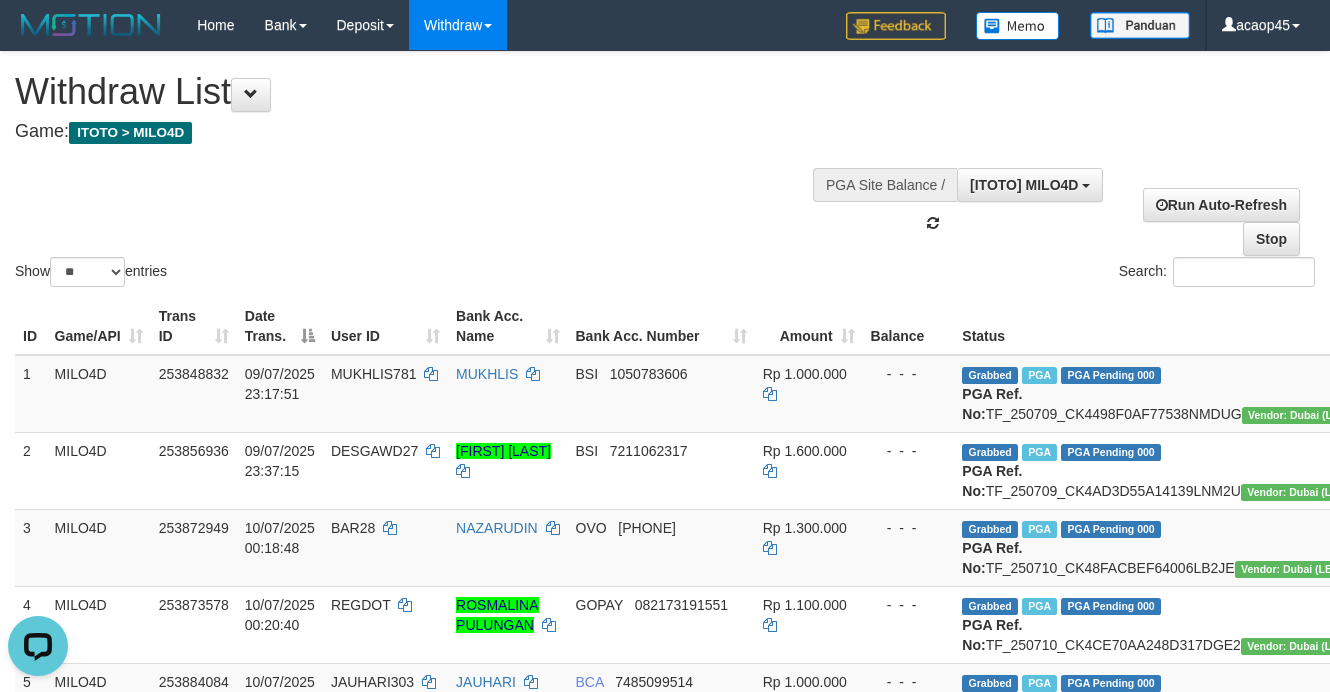 click on "Show  ** ** ** ***  entries Search:" at bounding box center [665, 171] 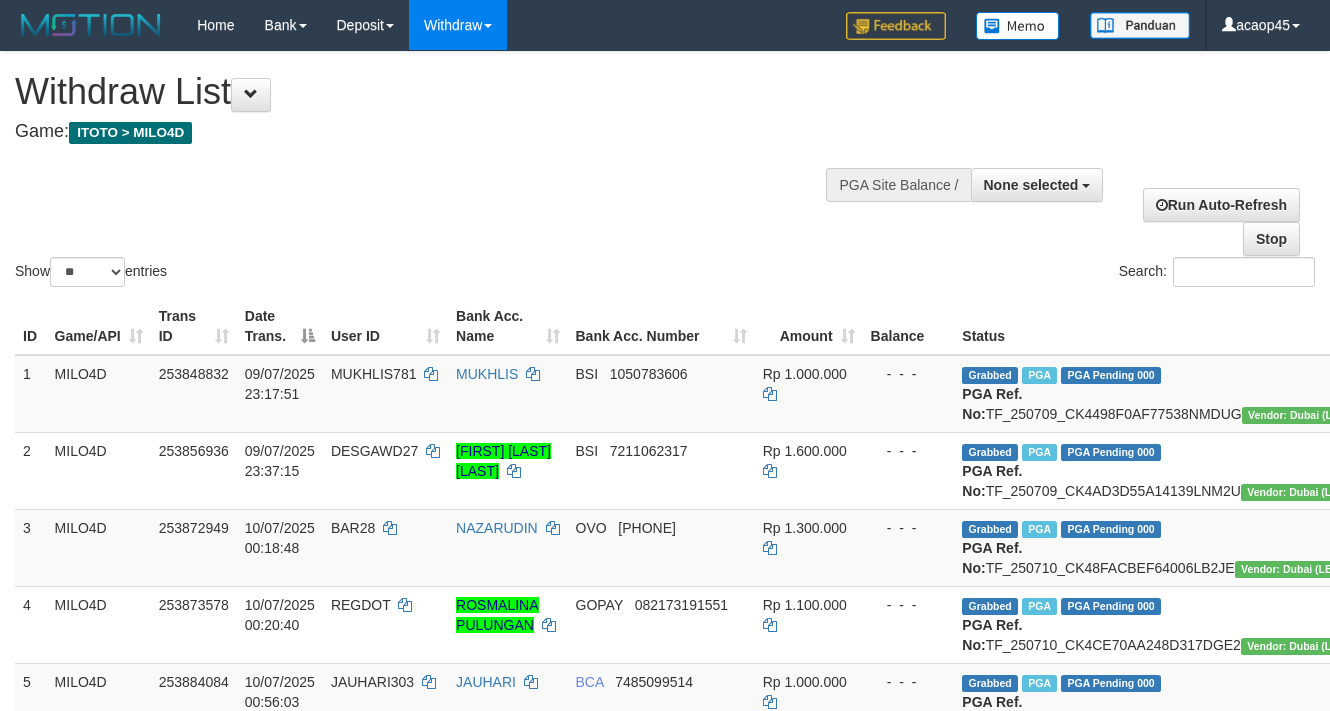 select 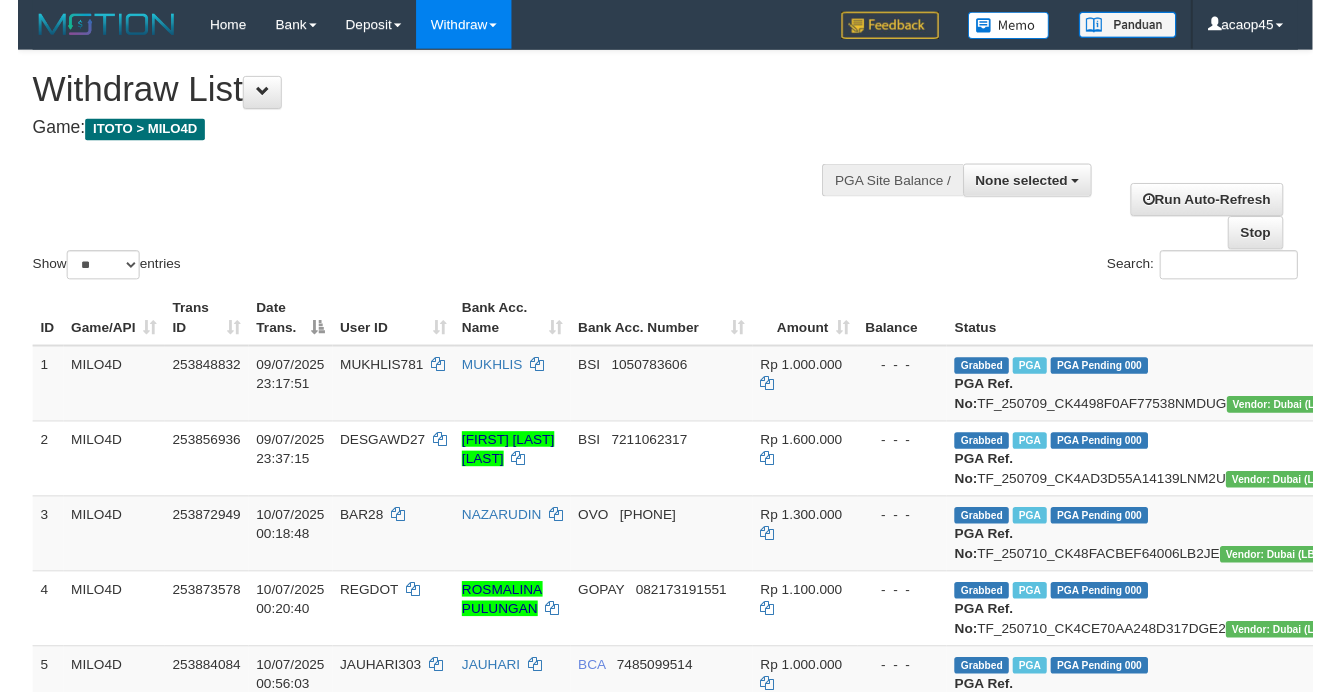 scroll, scrollTop: 0, scrollLeft: 0, axis: both 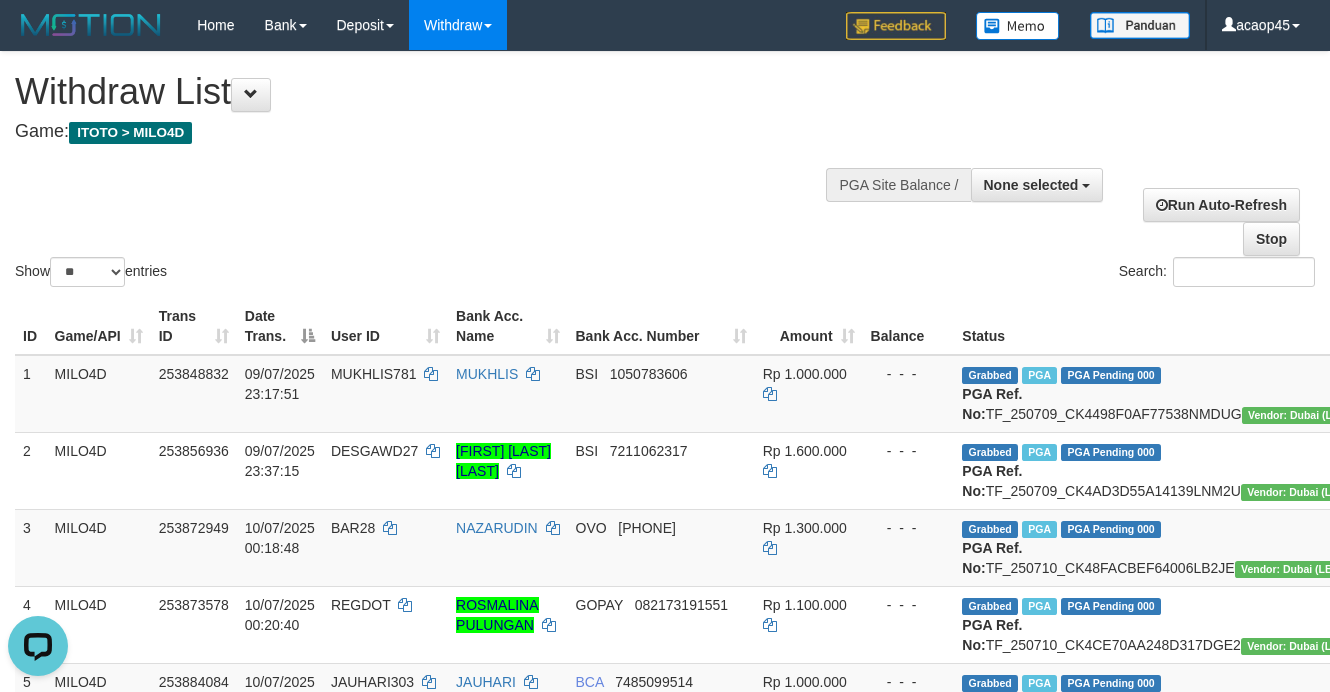 click on "Show  ** ** ** ***  entries Search:" at bounding box center [665, 171] 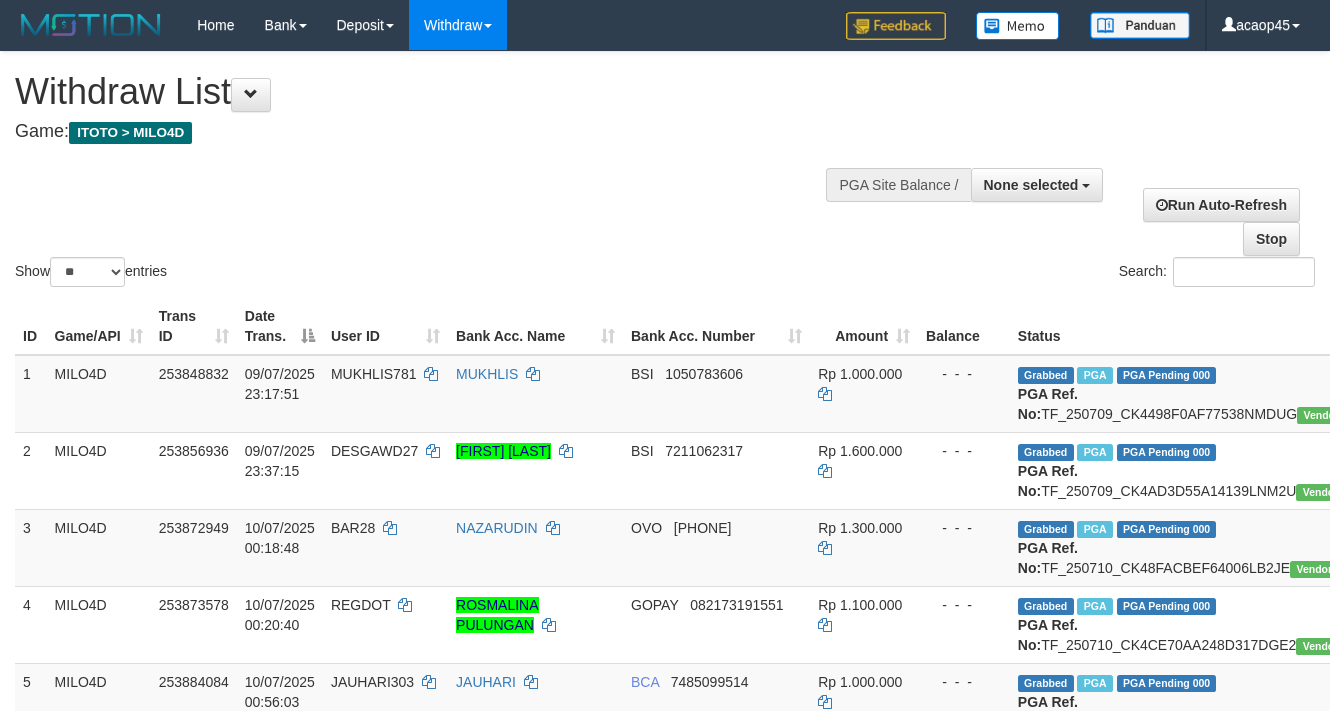 select 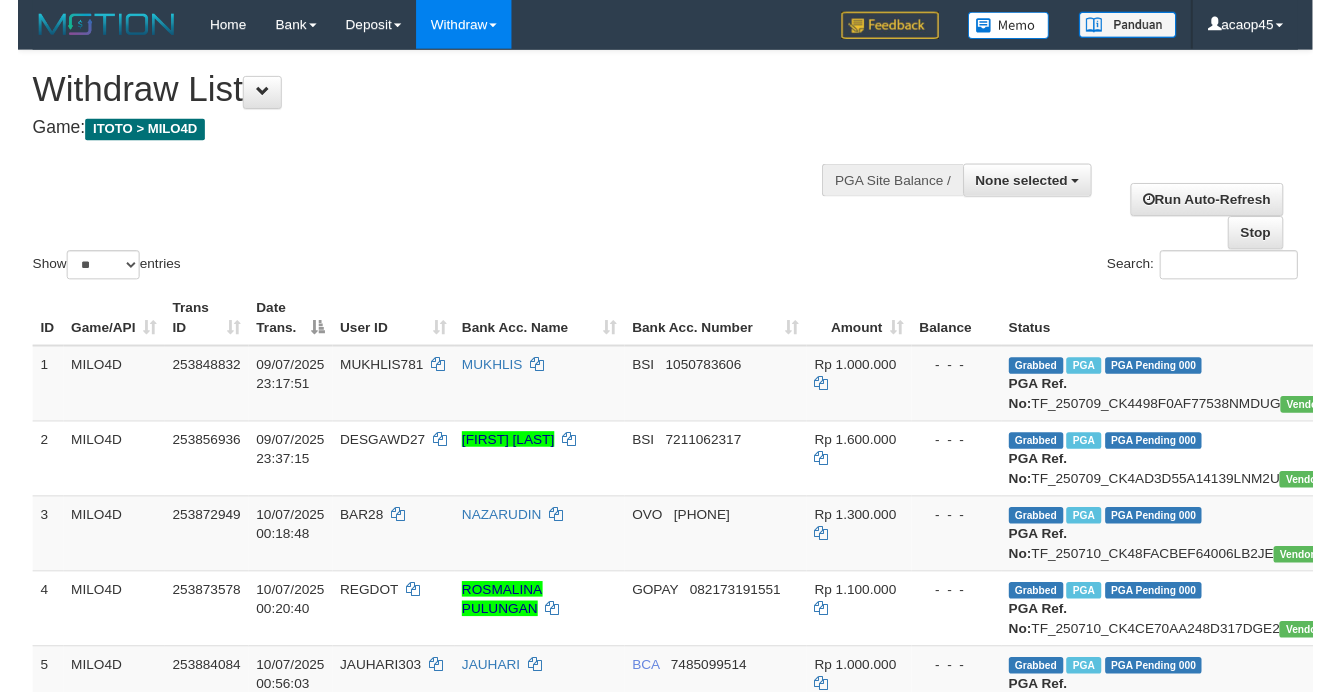 scroll, scrollTop: 0, scrollLeft: 0, axis: both 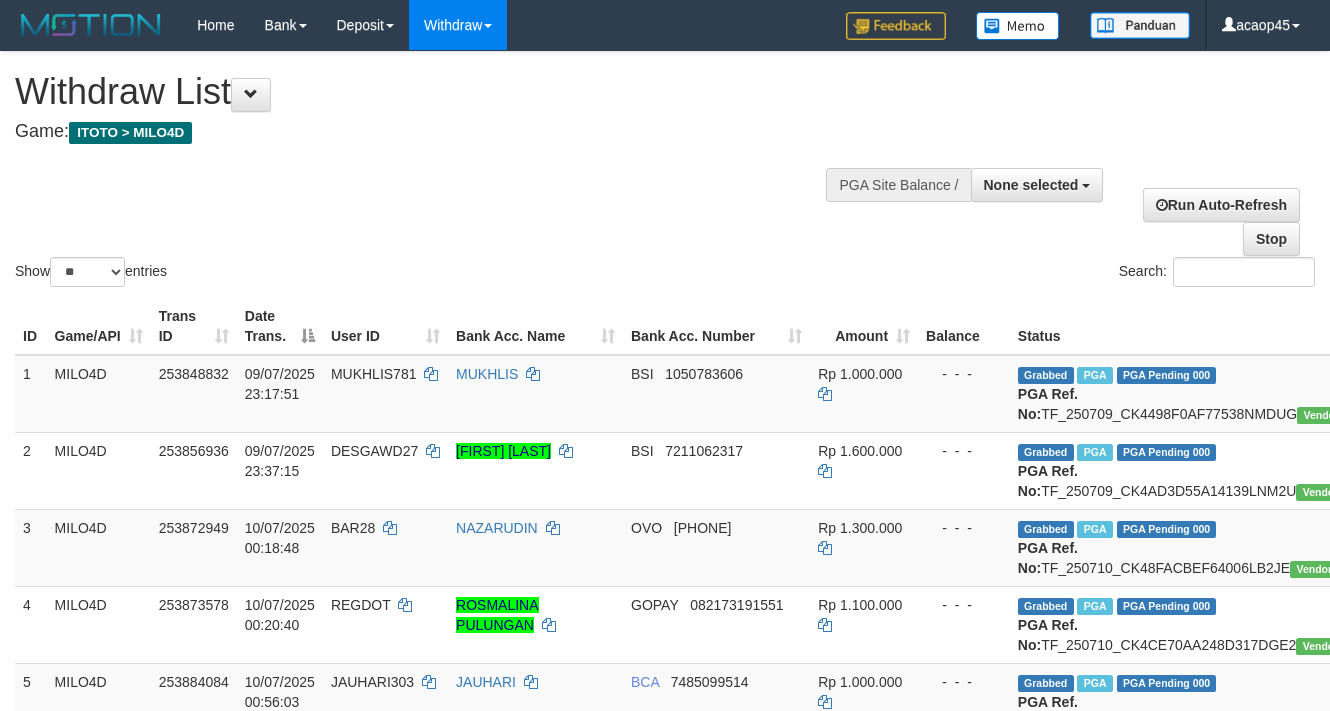 select 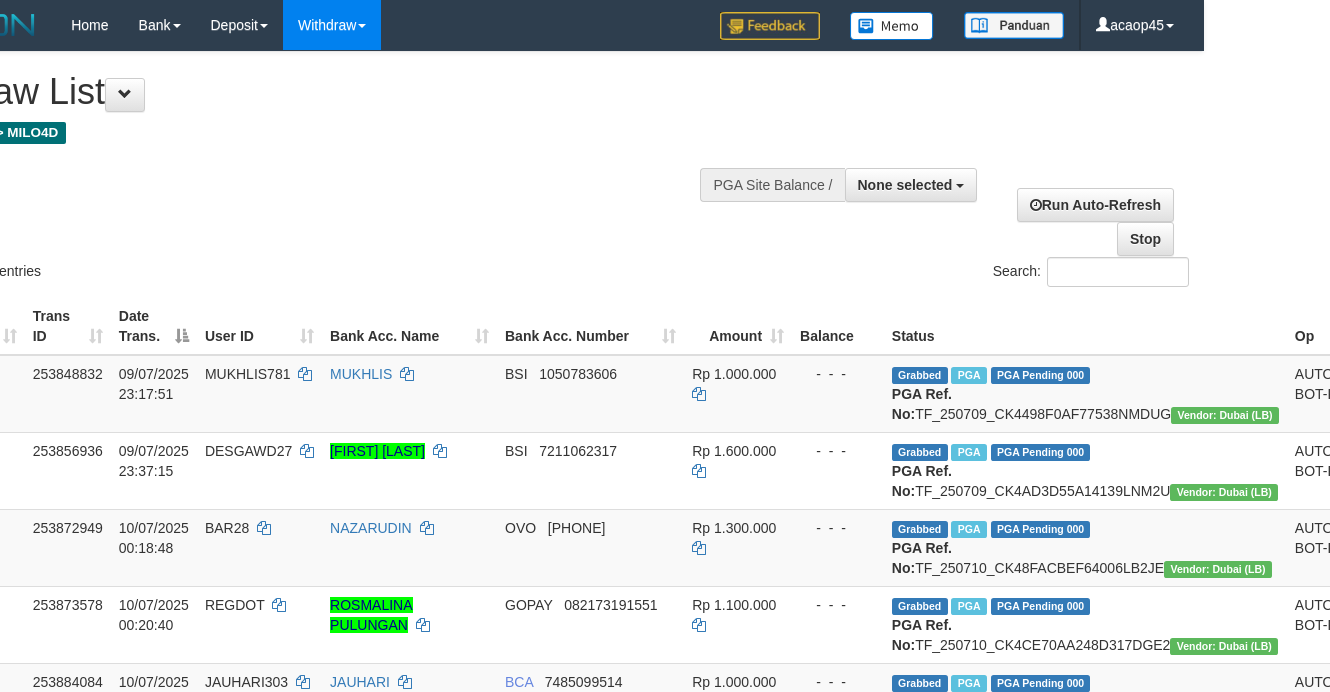 scroll, scrollTop: 0, scrollLeft: 227, axis: horizontal 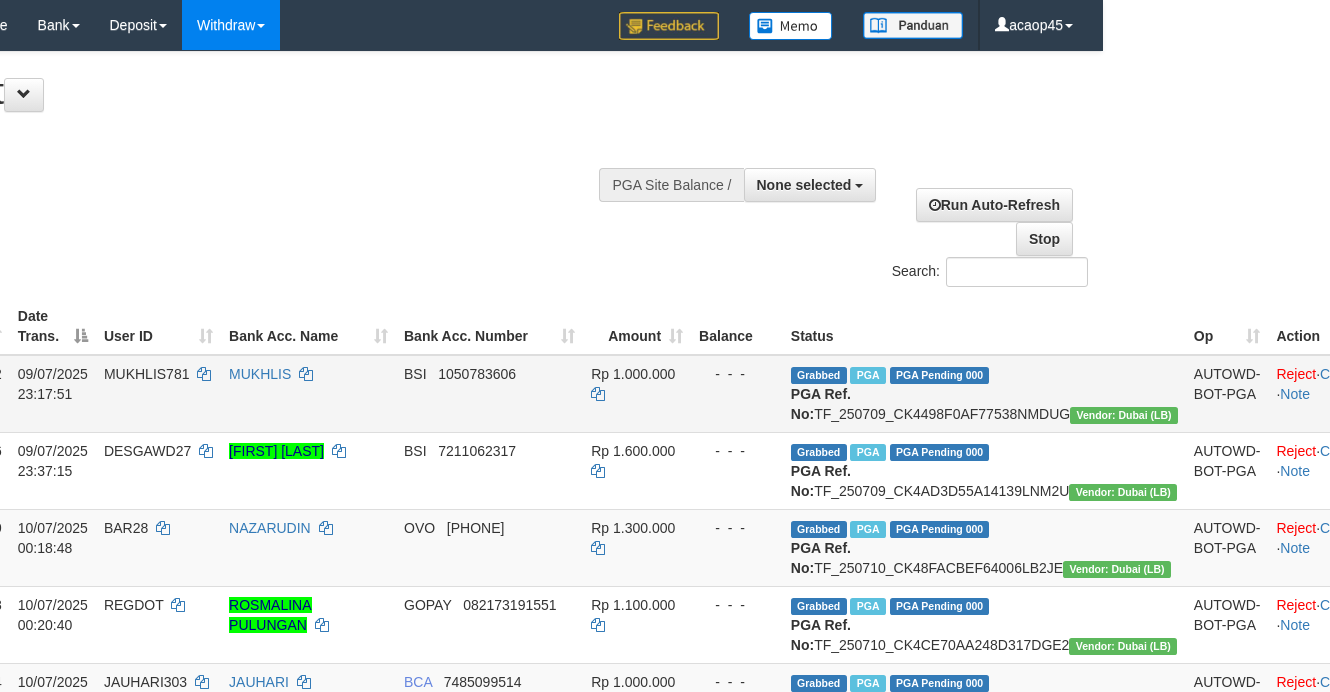 click on "Reject ·    Check Trans    ·    Note" at bounding box center (1340, 394) 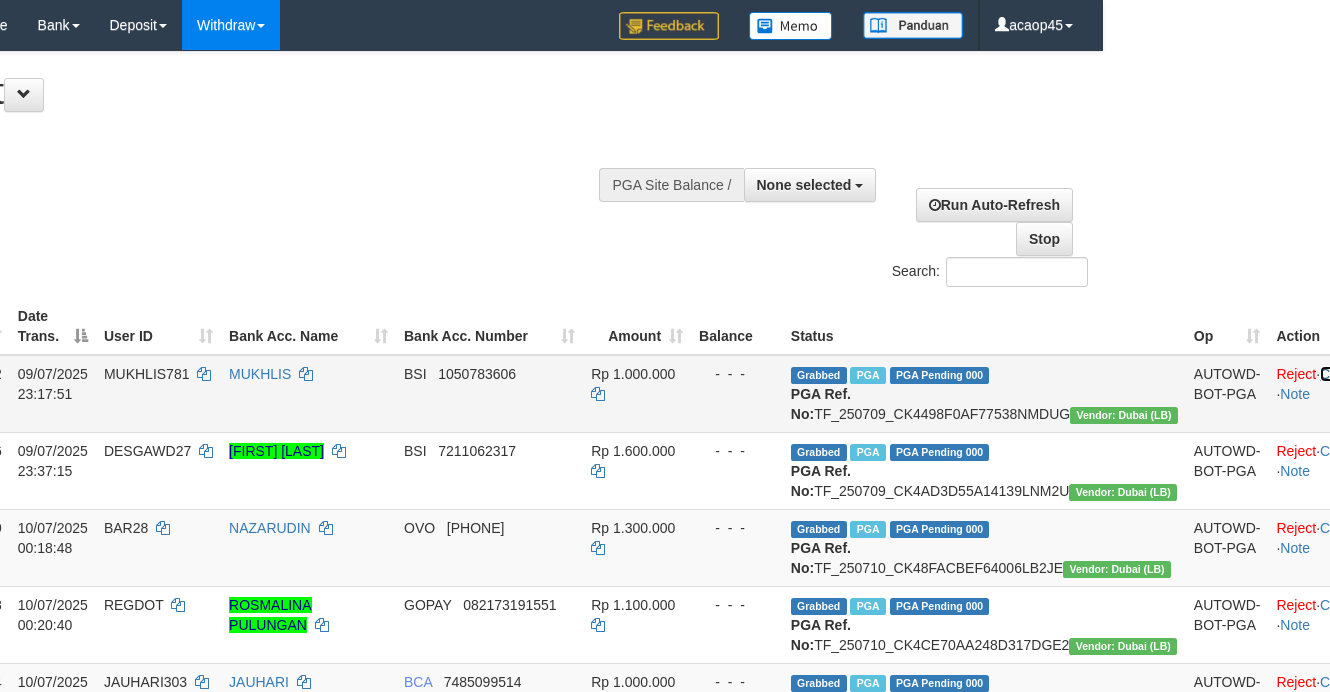 click on "Check Trans" at bounding box center (1359, 374) 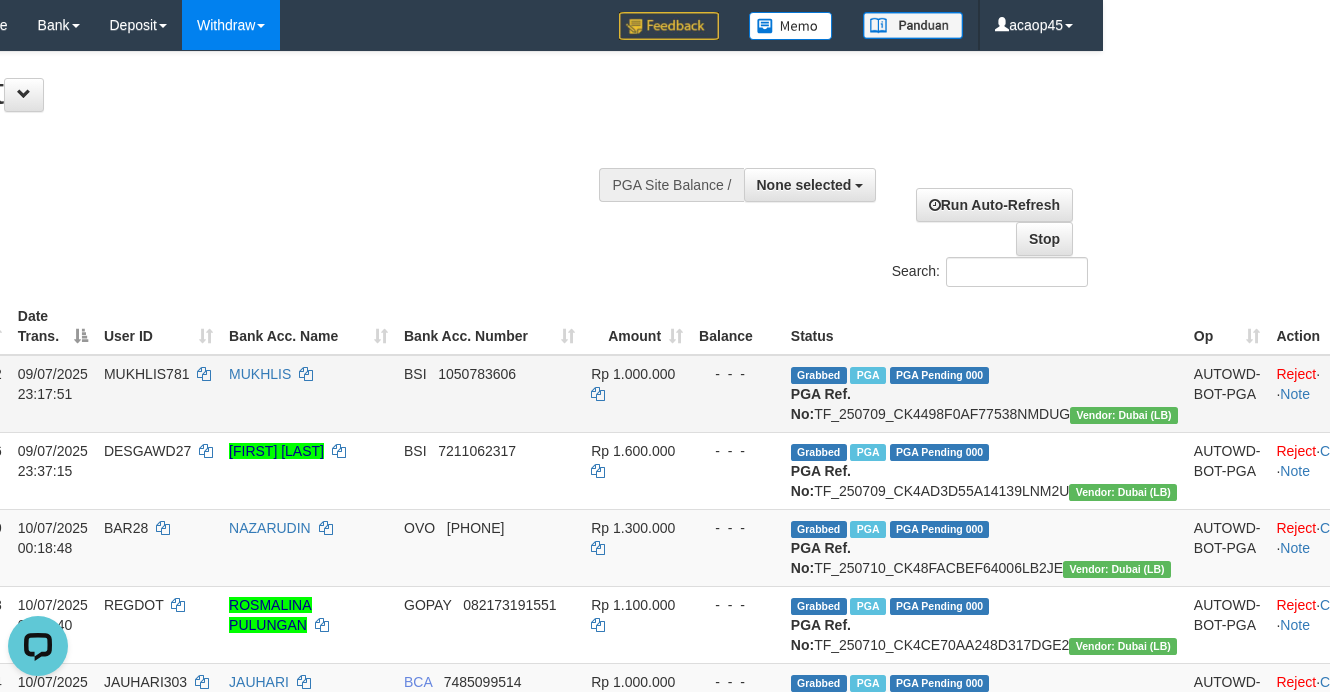 scroll, scrollTop: 0, scrollLeft: 0, axis: both 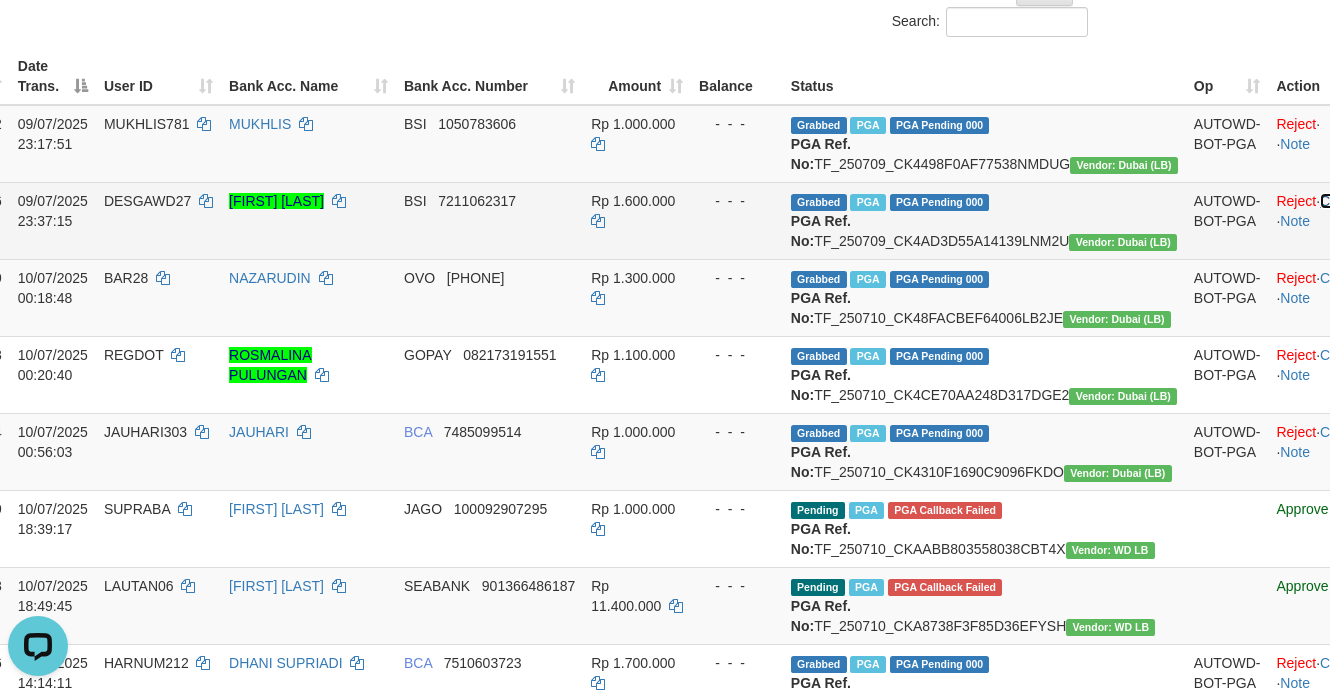 click on "Check Trans" at bounding box center [1359, 201] 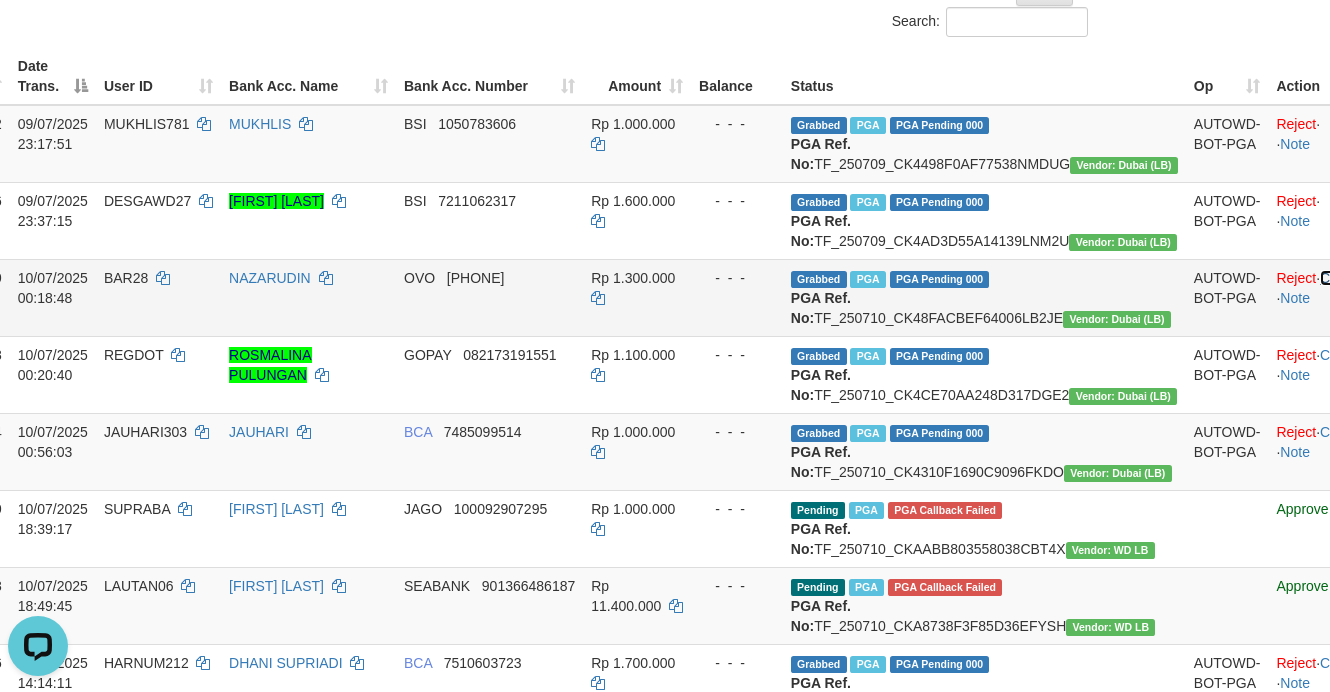 click on "Check Trans" at bounding box center [1359, 278] 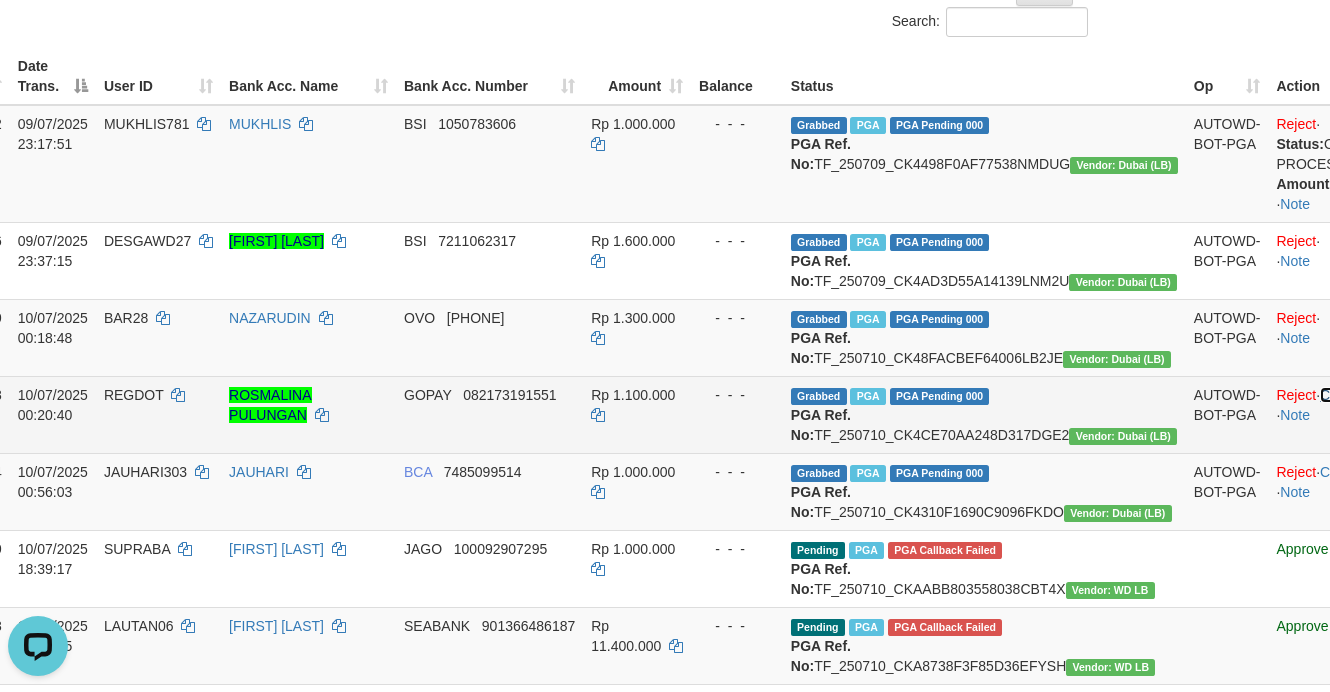 click on "Check Trans" at bounding box center [1359, 395] 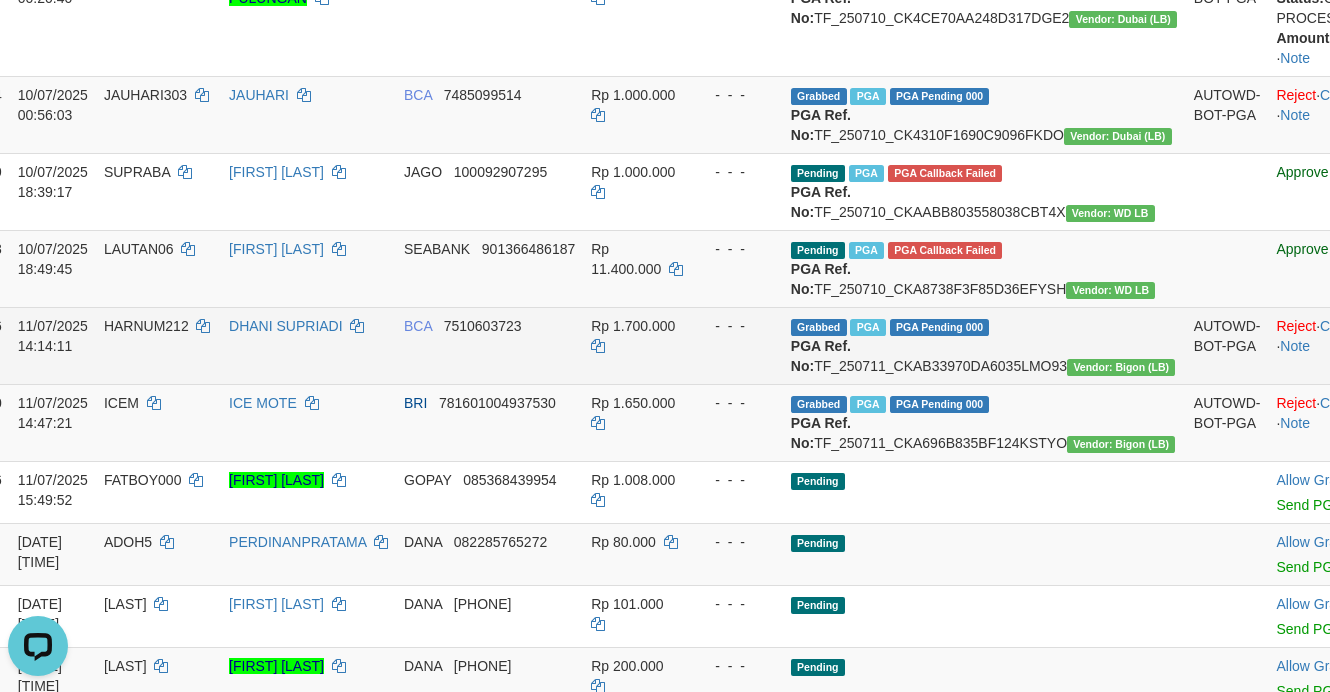 scroll, scrollTop: 750, scrollLeft: 227, axis: both 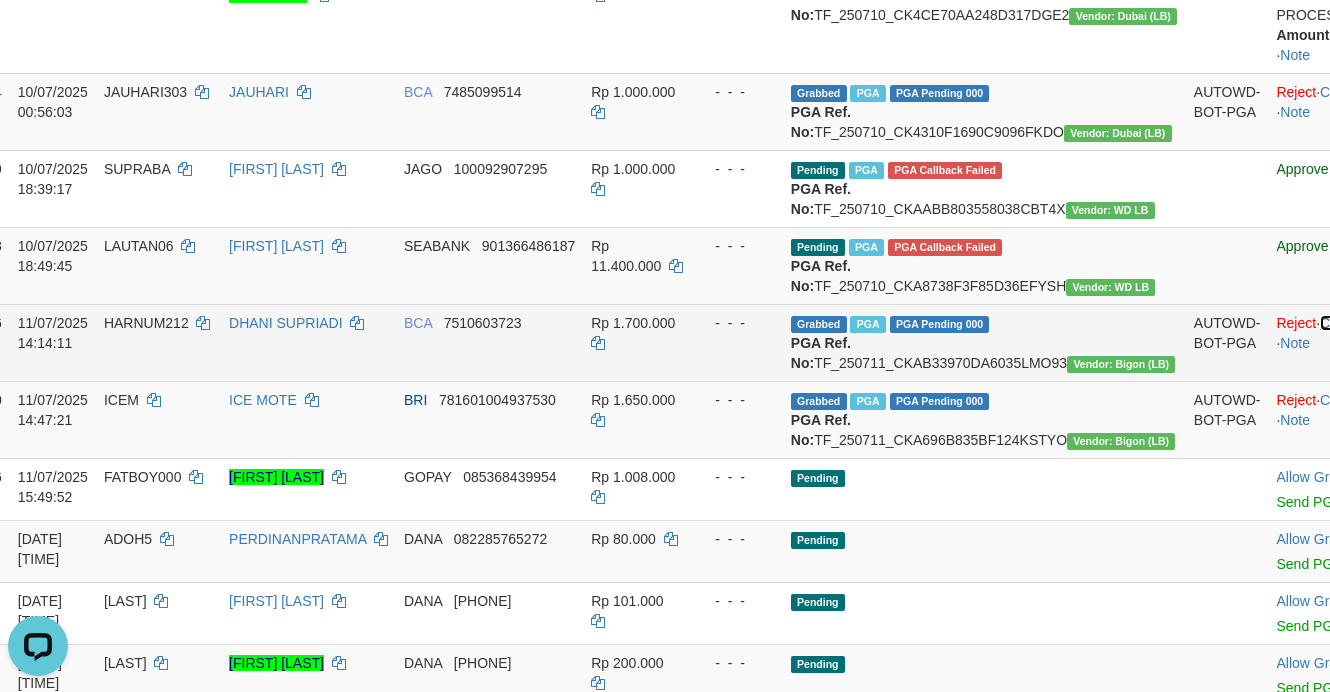 click on "Check Trans" at bounding box center (1359, 323) 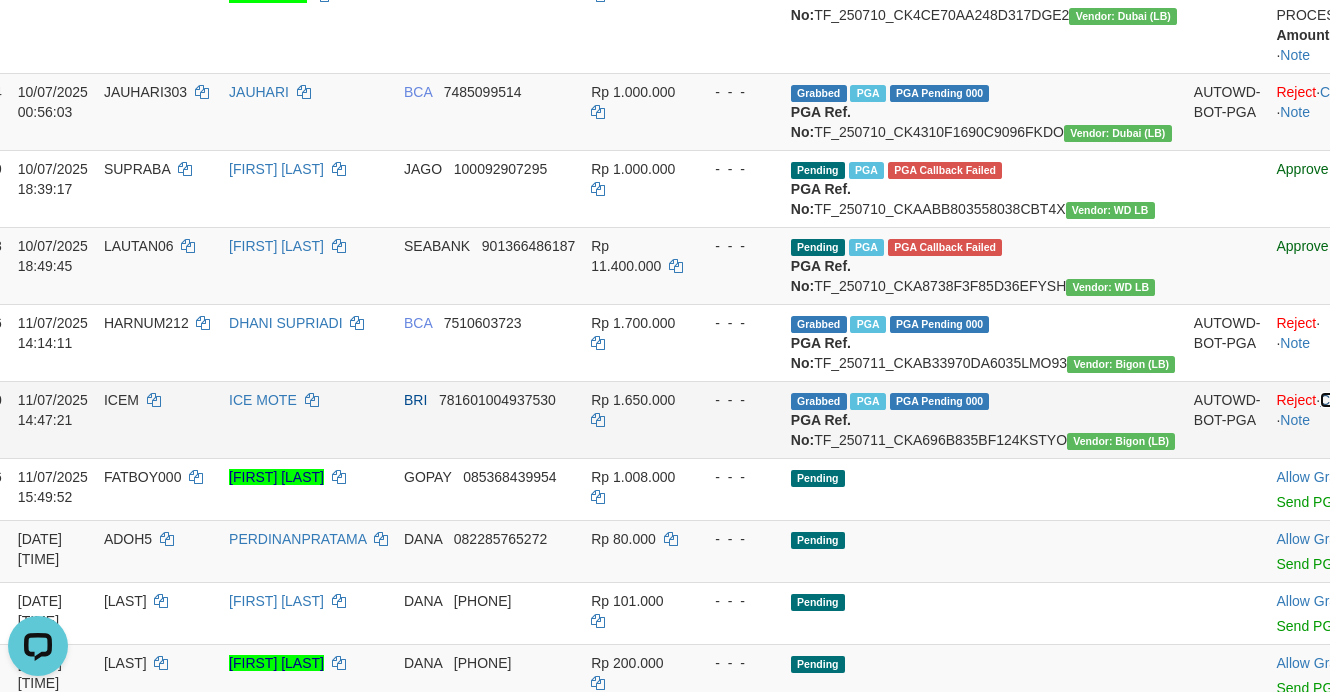 click on "Check Trans" at bounding box center [1359, 400] 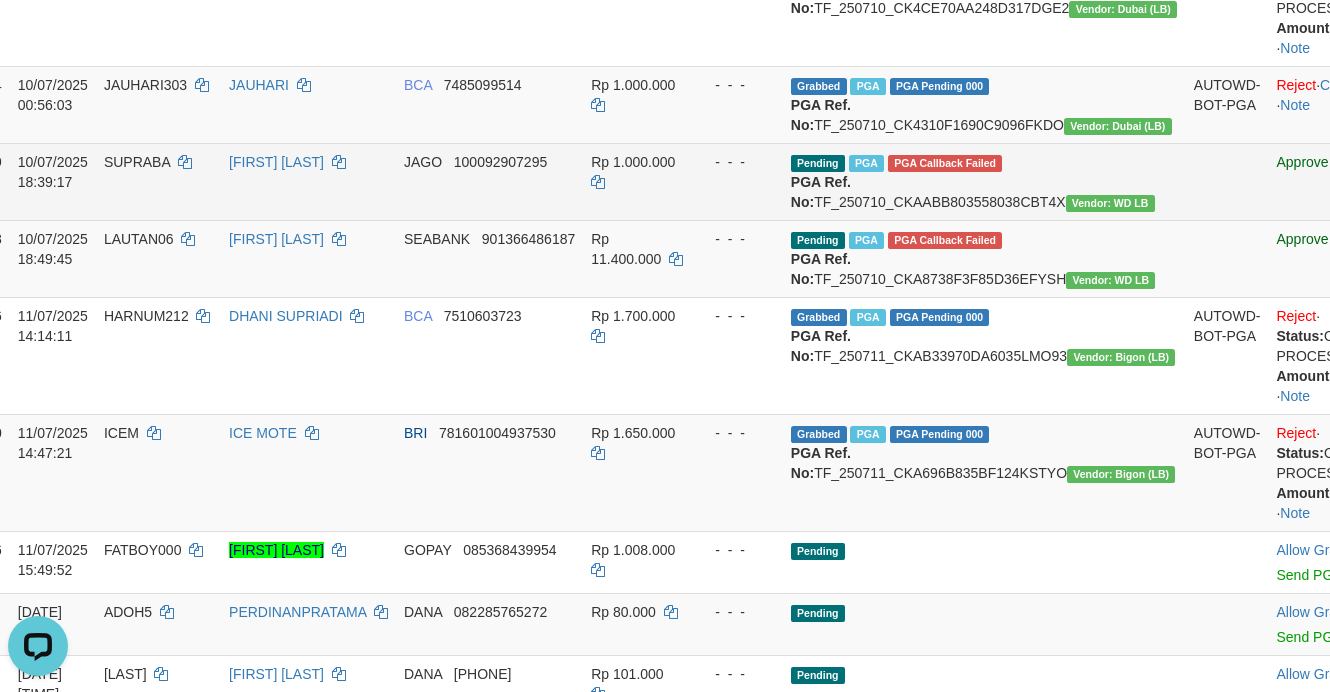 scroll, scrollTop: 625, scrollLeft: 227, axis: both 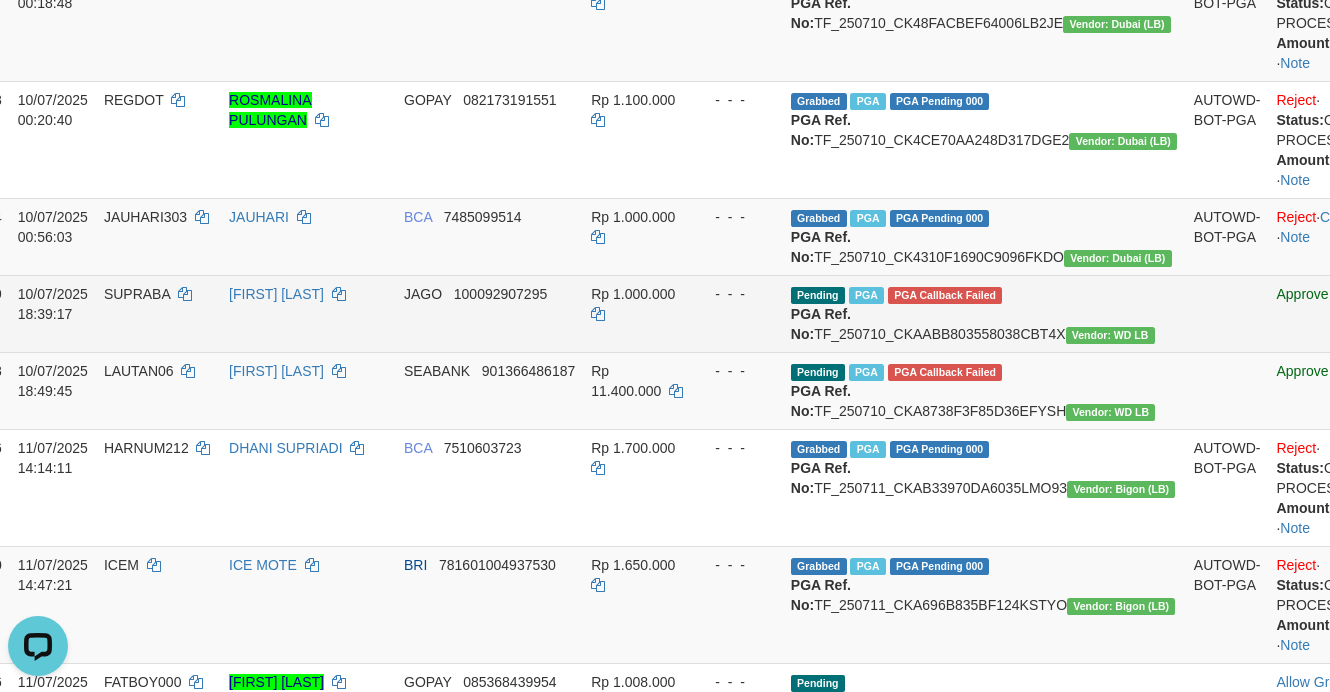 click on "SUPRABA" at bounding box center [158, 313] 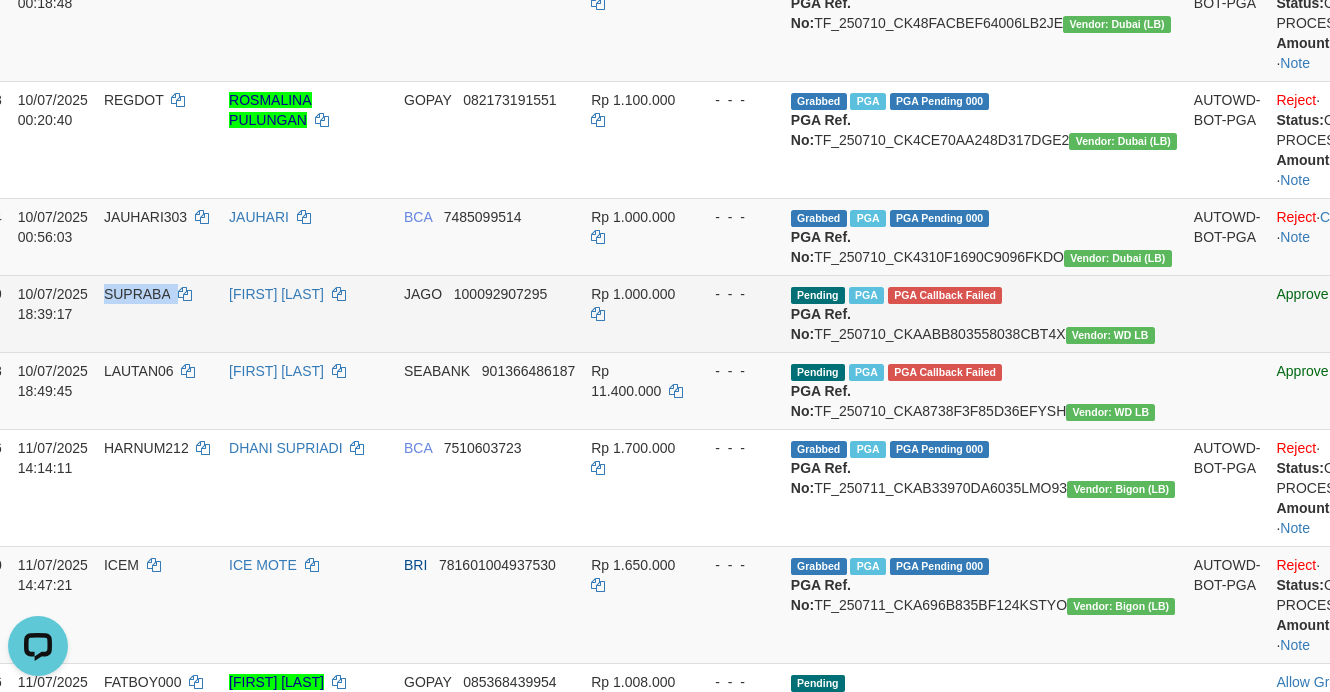 click on "SUPRABA" at bounding box center [158, 313] 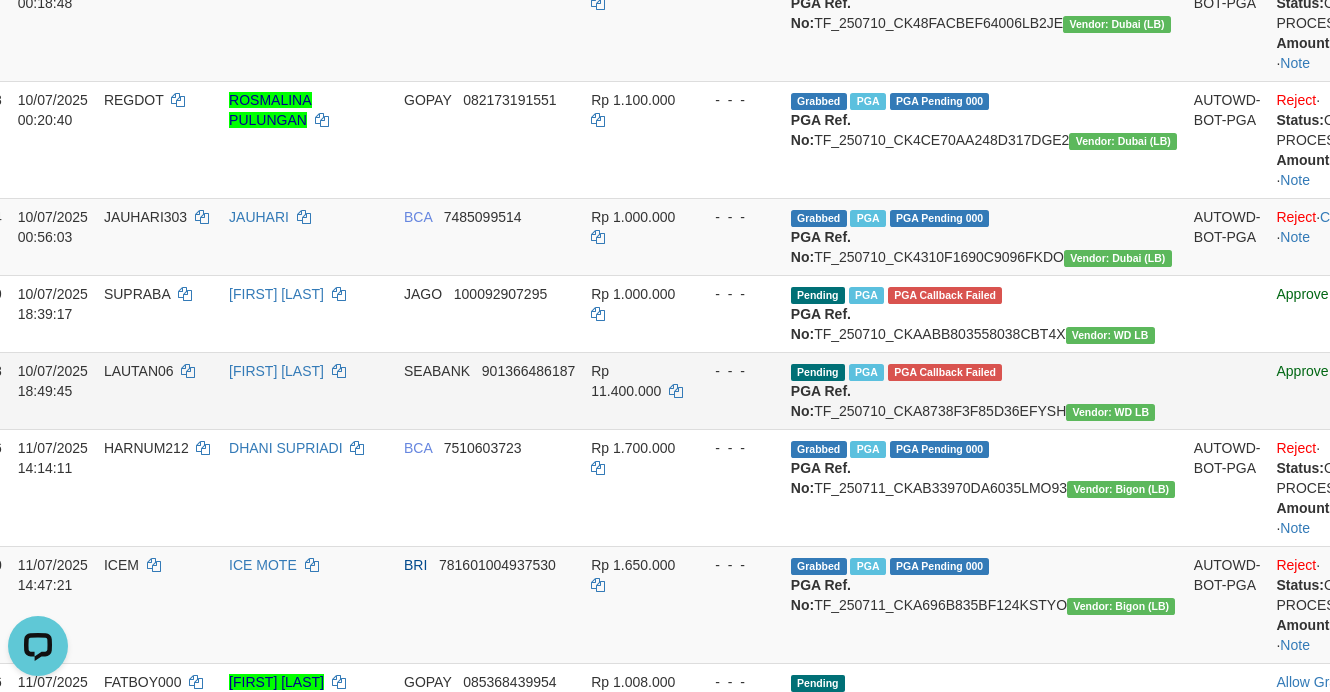 click on "LAUTAN06" at bounding box center (158, 390) 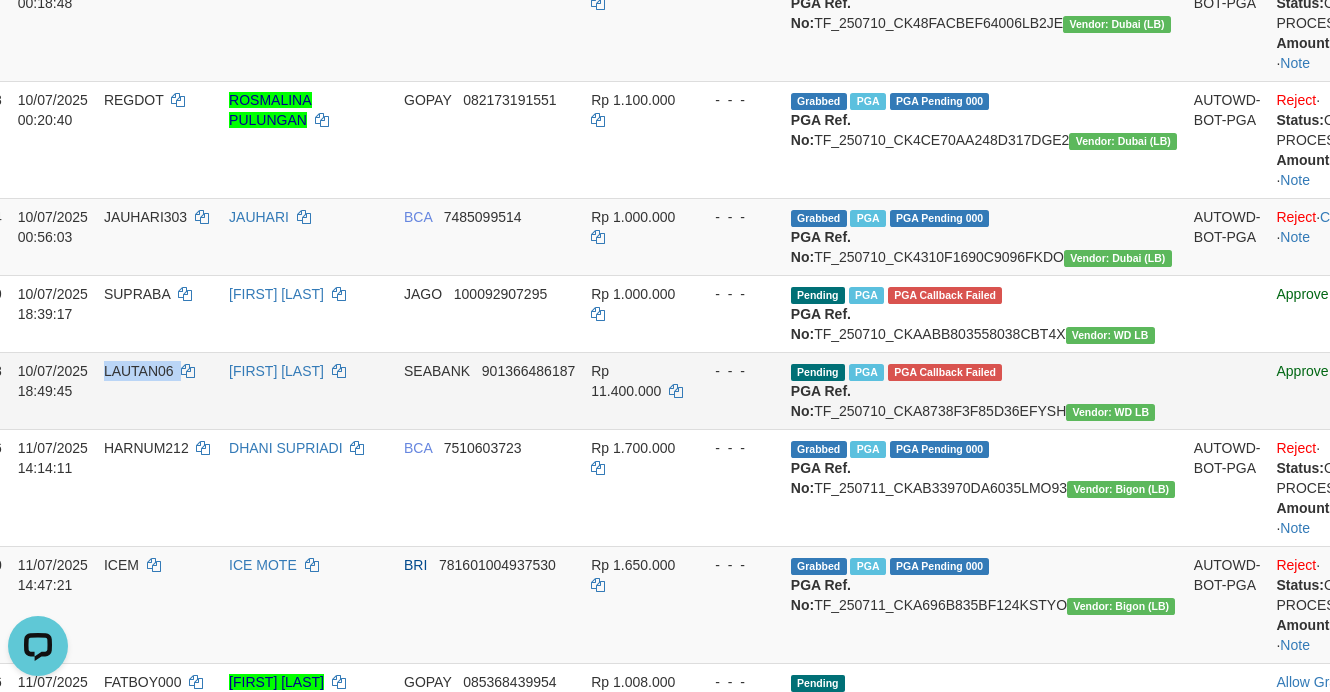 click on "LAUTAN06" at bounding box center (139, 371) 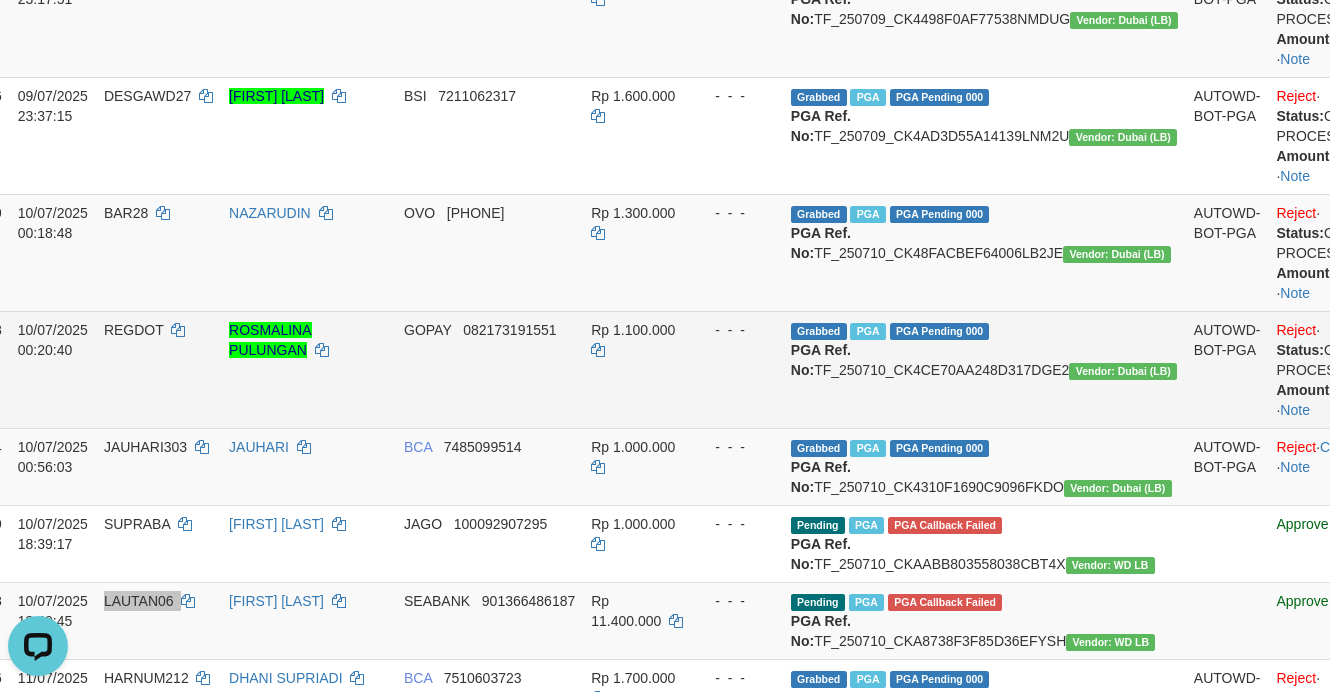 scroll, scrollTop: 125, scrollLeft: 227, axis: both 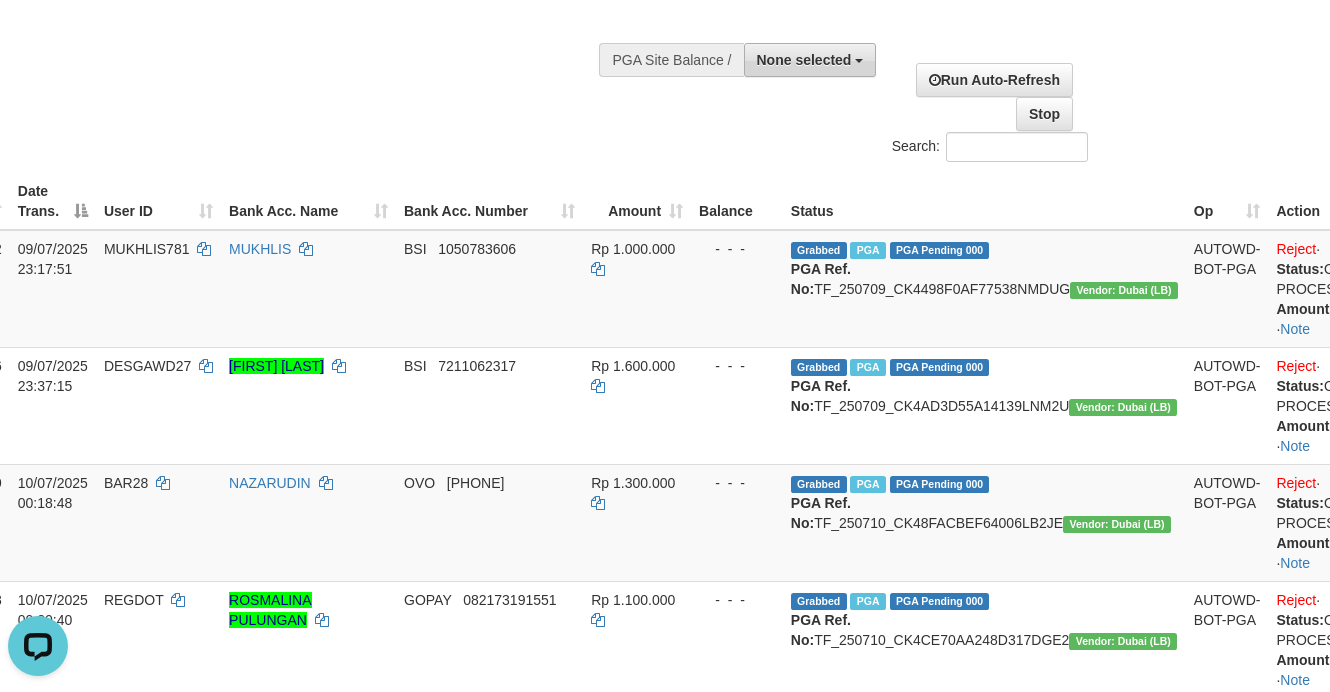 drag, startPoint x: 743, startPoint y: 31, endPoint x: 757, endPoint y: 62, distance: 34.0147 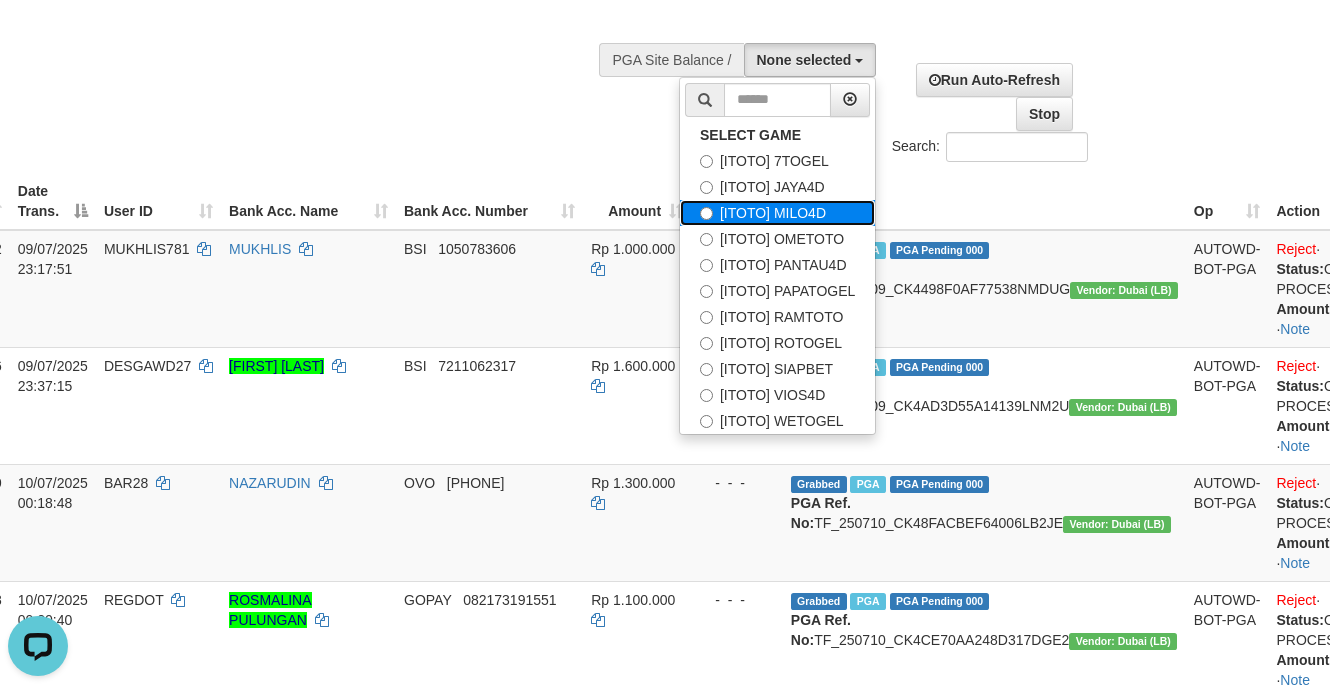 click on "[ITOTO] MILO4D" at bounding box center (777, 213) 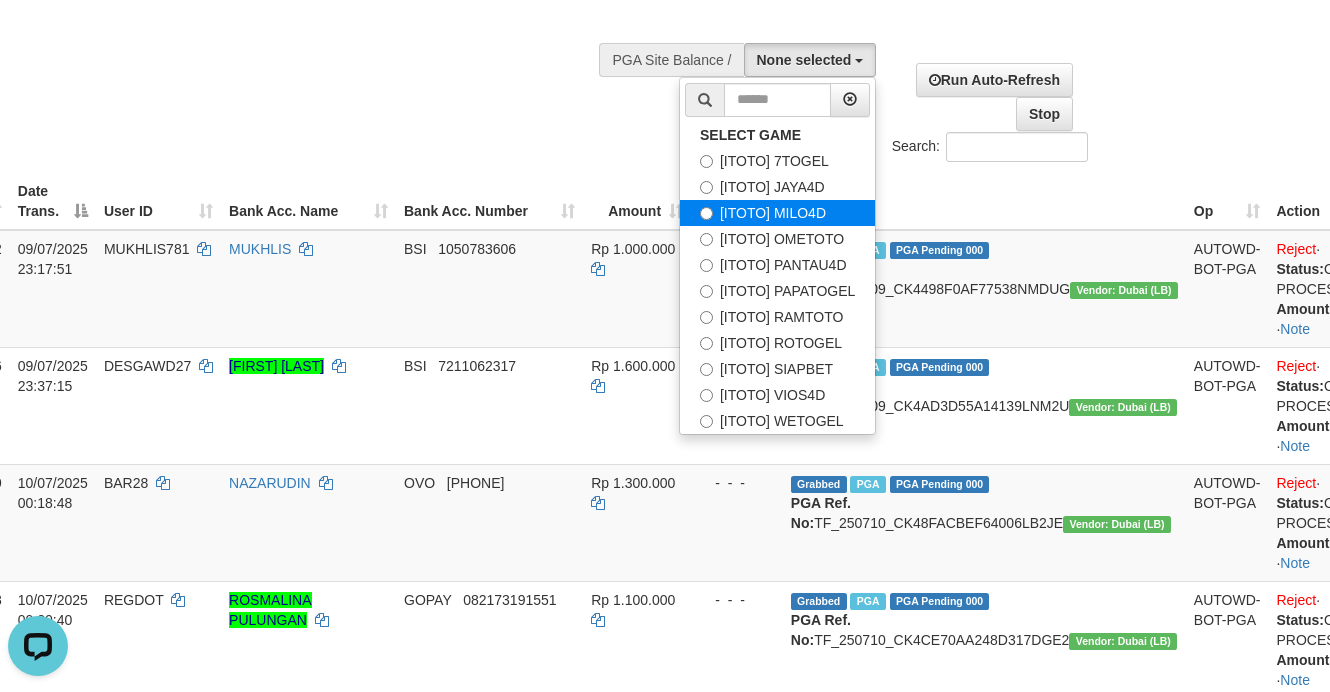 select on "***" 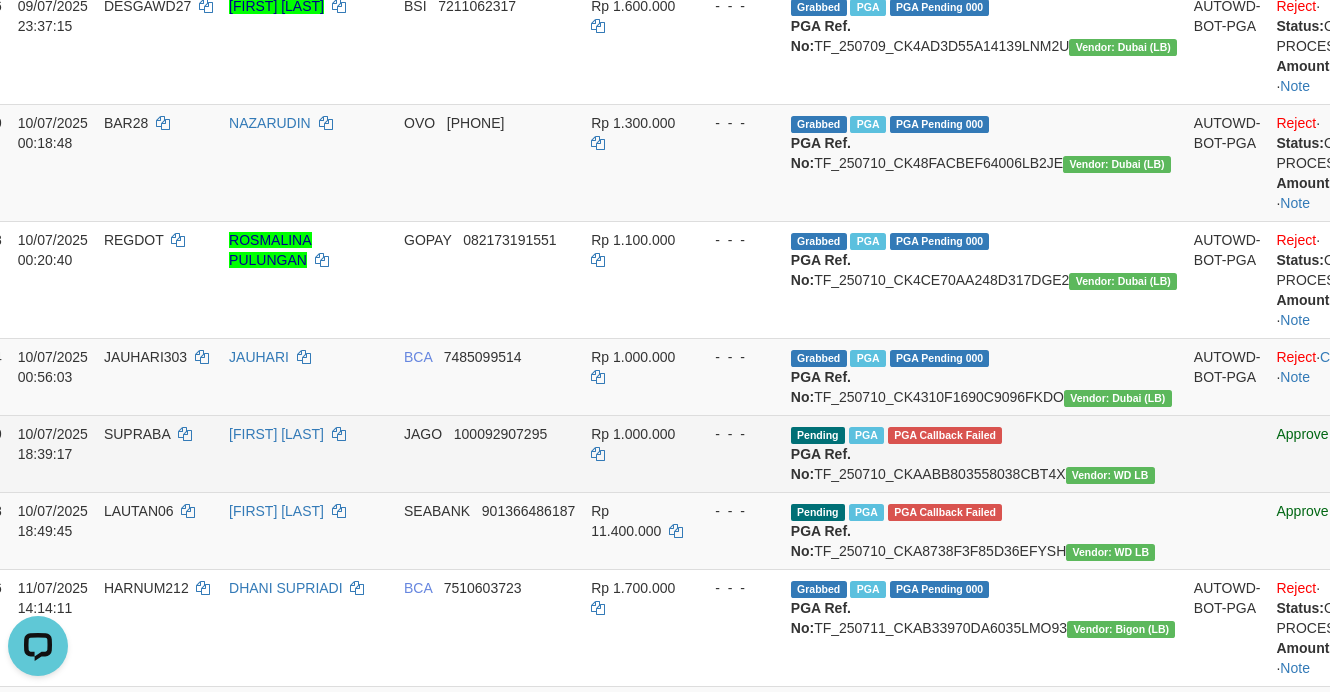 scroll, scrollTop: 875, scrollLeft: 227, axis: both 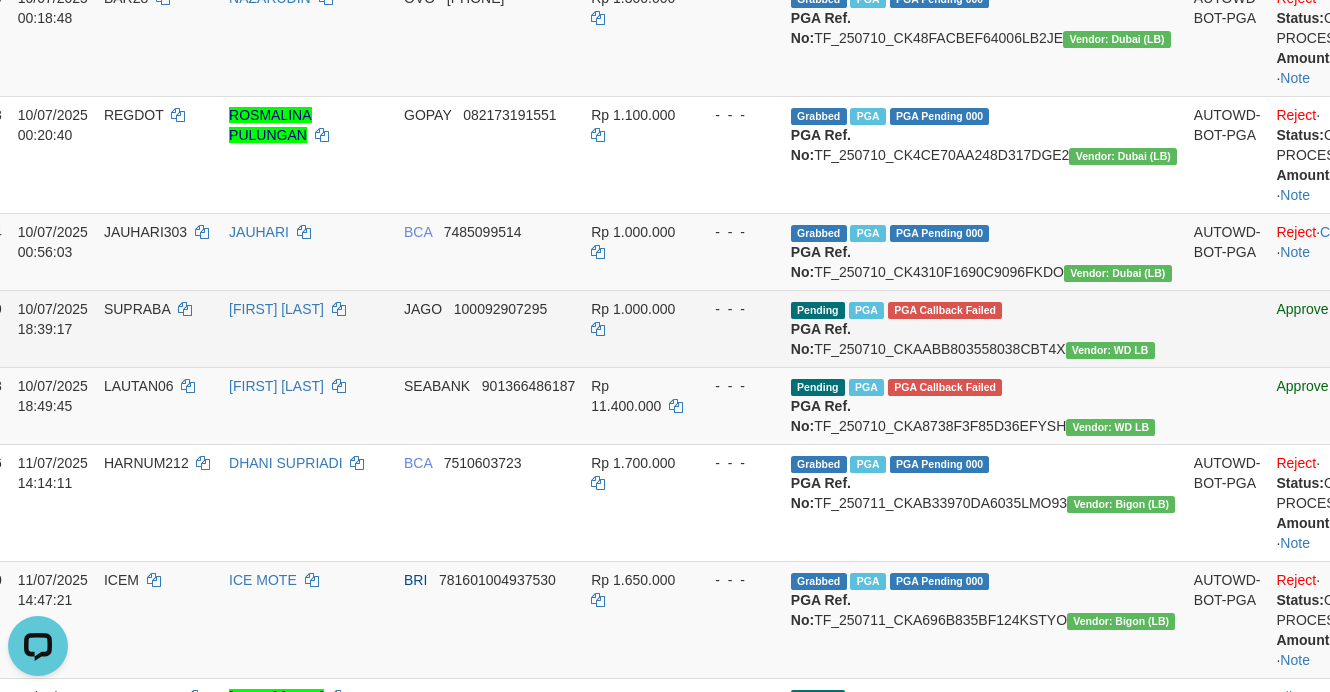click on "Pending   PGA   PGA Callback Failed {"signature":"43b9b909965968cd48be01225639e5adbd4c149e2ffcefcc5a0daa12d8564f72","reference_no":"TF_250710_CKAABB803558038CBT4X","unique_id":"215-254076199-20250710","amount":"1000000.00","fee":"0.00","merchant_surcharge_rate":"0.00","charge_to":"MERC","payout_amount":"1000000.00","disbursement_status":2,"disbursement_description":"FAILED","payout_at":null,"created_at":"2025-07-10 18:45:38","bank":{"code":"542","name":"BANK JAGO","account_number":"100092907295","account_name":"ROHMAD GUNTARSO"},"failure_reason":"failed"} PGA Ref. No:  TF_250710_CKAABB803558038CBT4X  Vendor: WD LB" at bounding box center (984, 328) 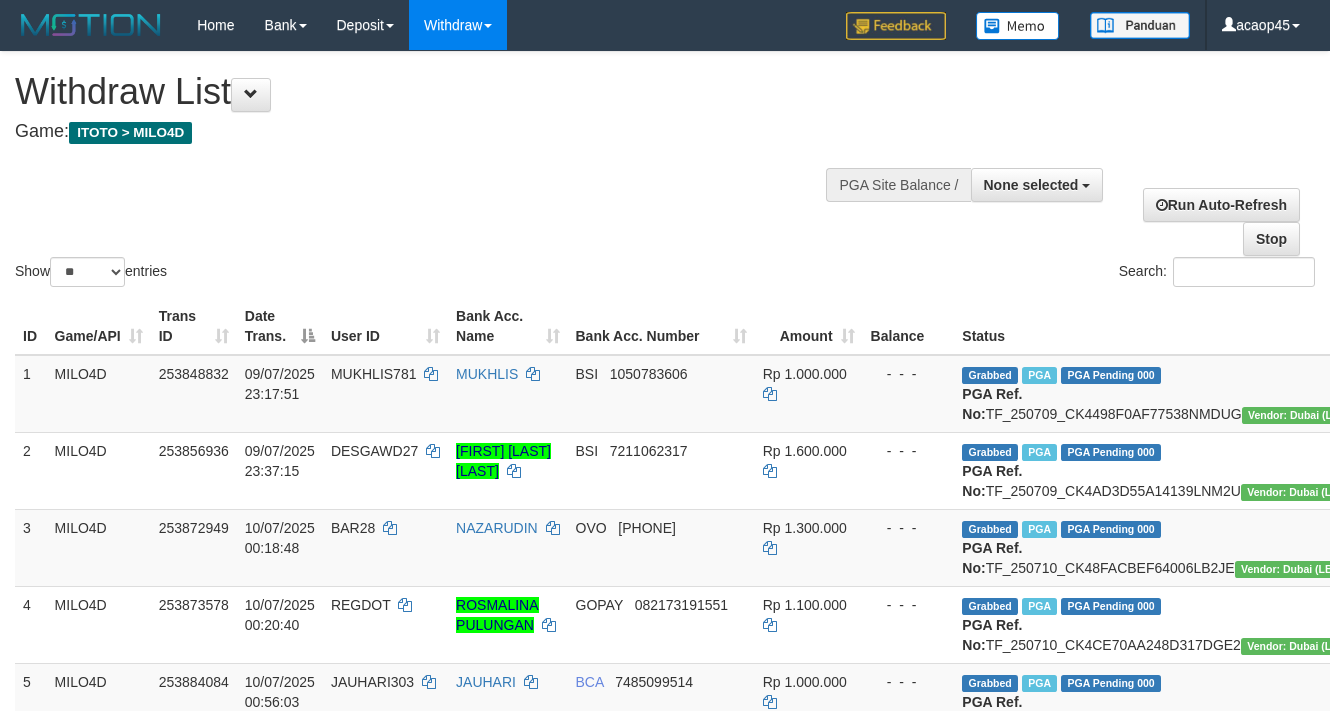 select 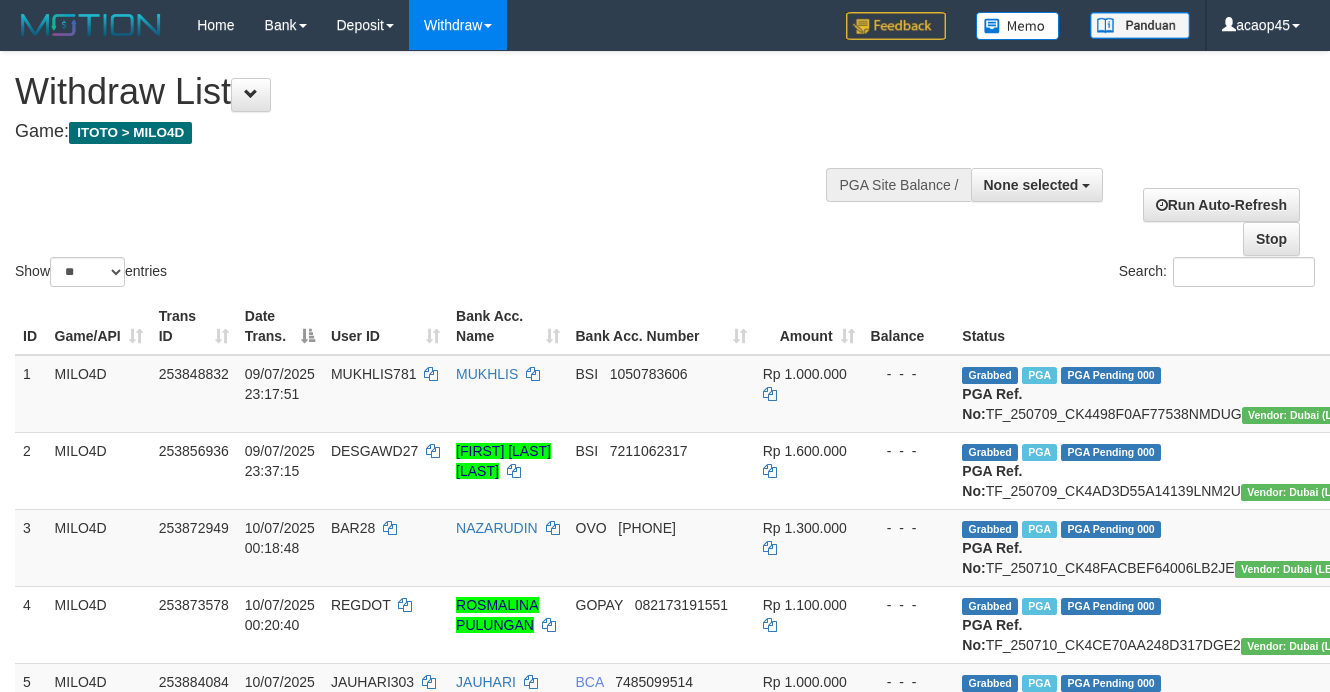 scroll, scrollTop: 611, scrollLeft: 188, axis: both 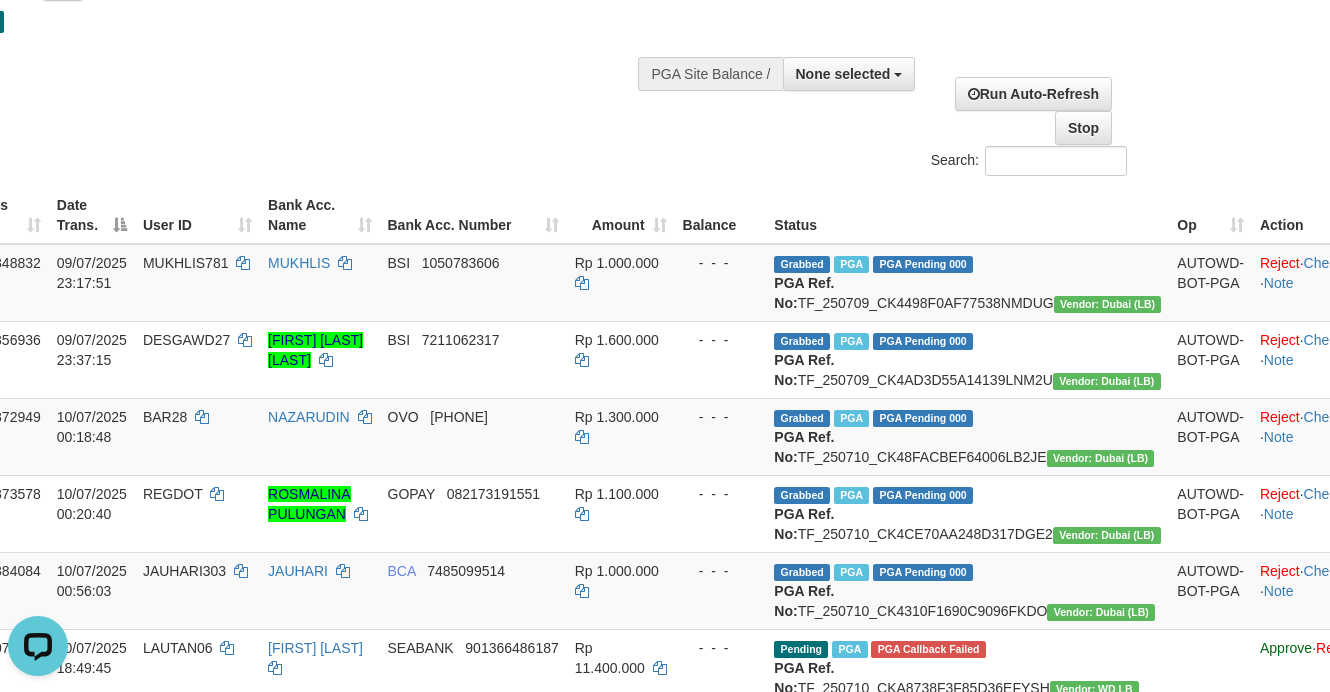 click on "Show  ** ** ** ***  entries Search:" at bounding box center [477, 60] 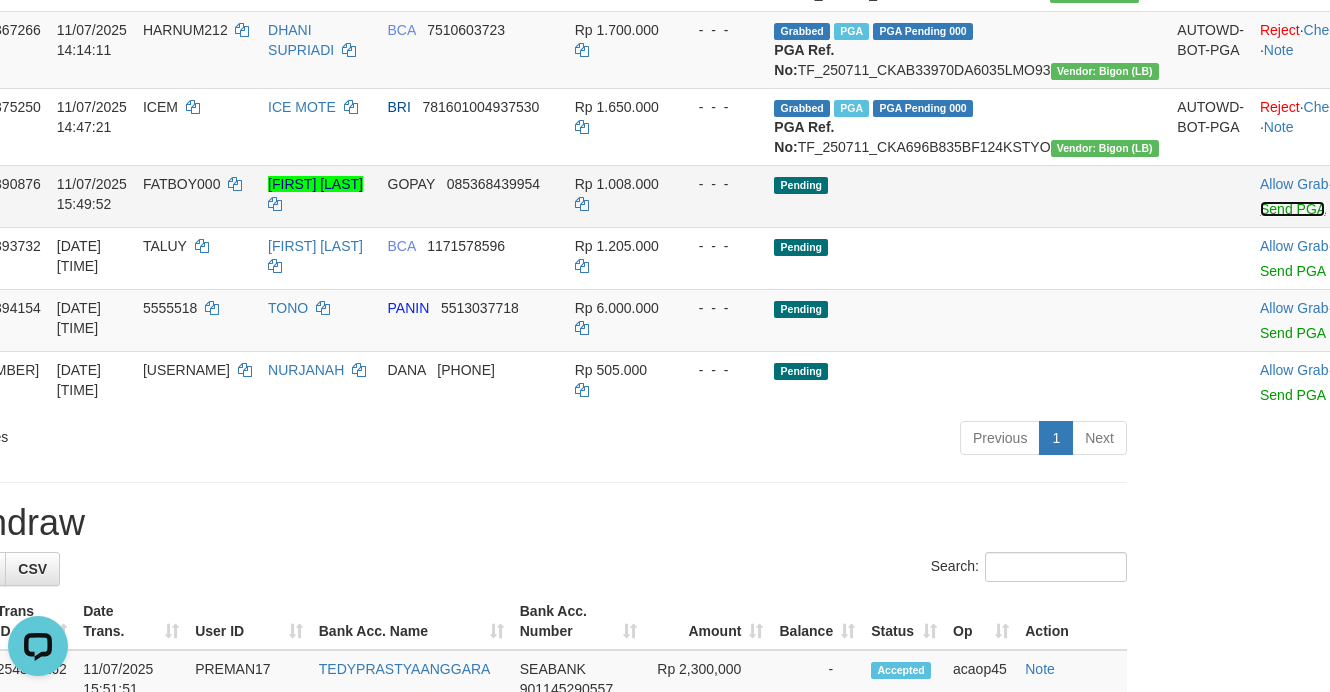 click on "Send PGA" at bounding box center (1292, 209) 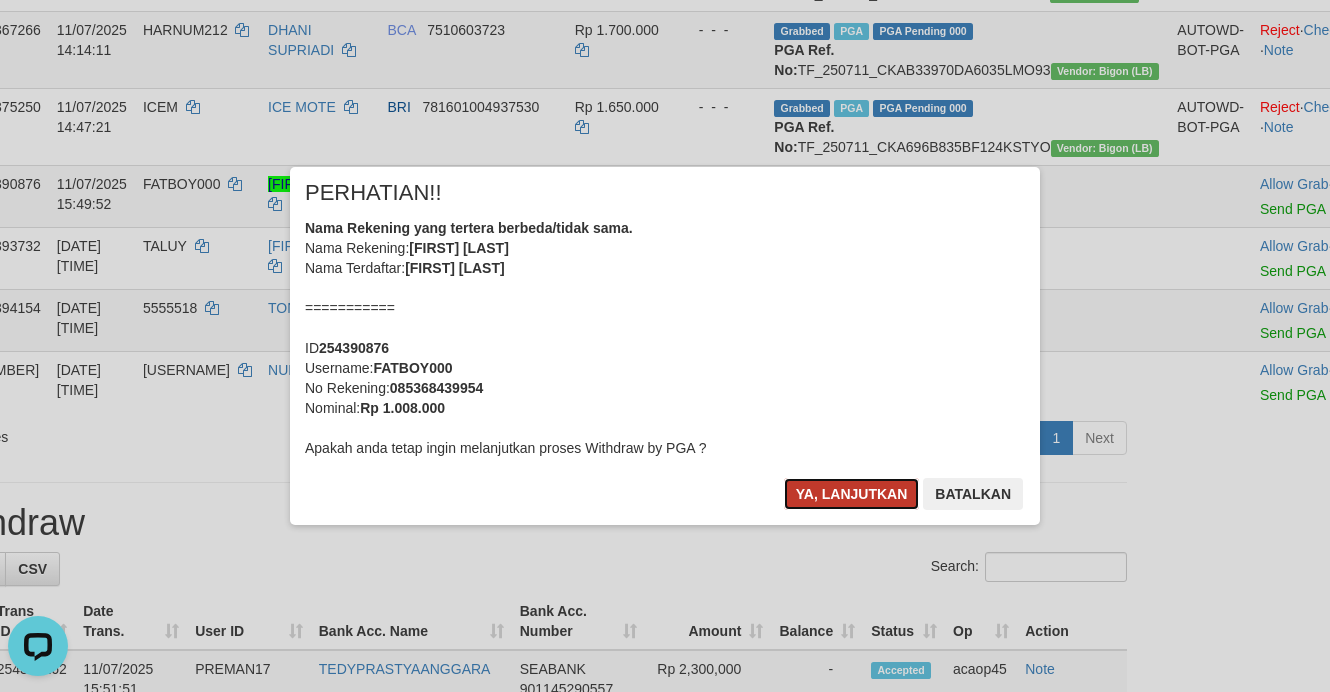 drag, startPoint x: 837, startPoint y: 485, endPoint x: 817, endPoint y: 486, distance: 20.024984 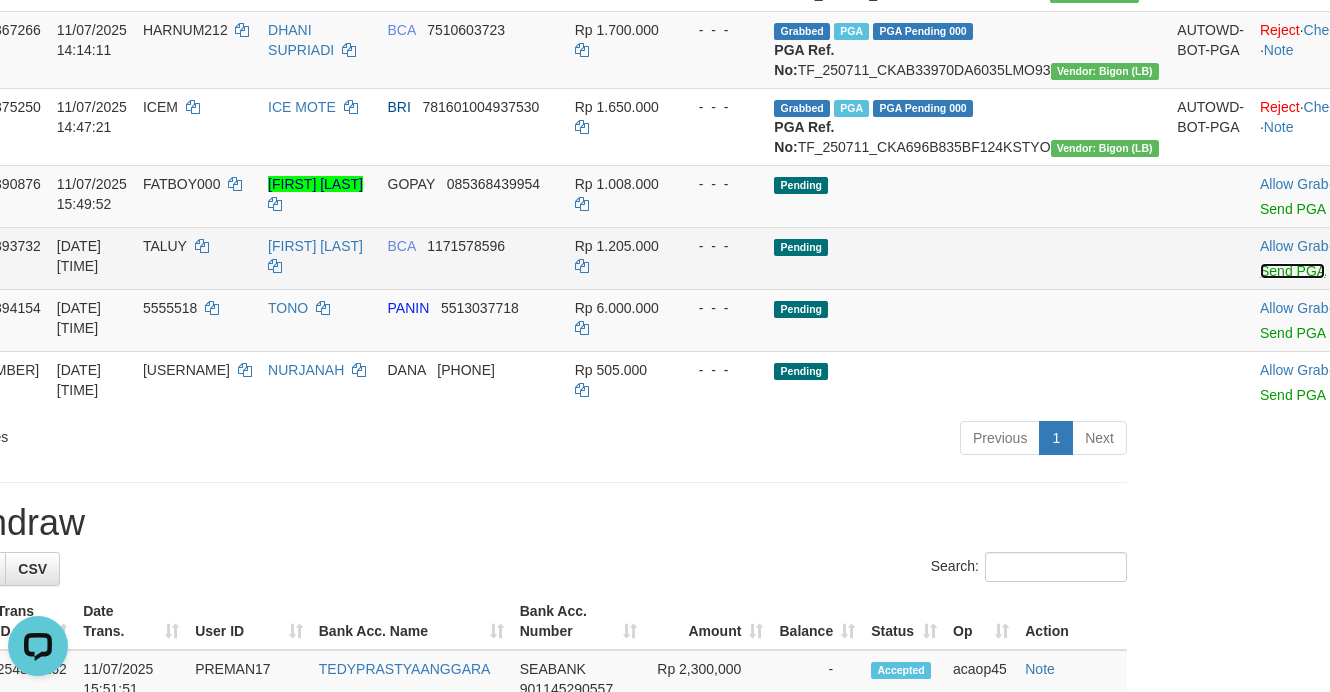 click on "Send PGA" at bounding box center [1292, 271] 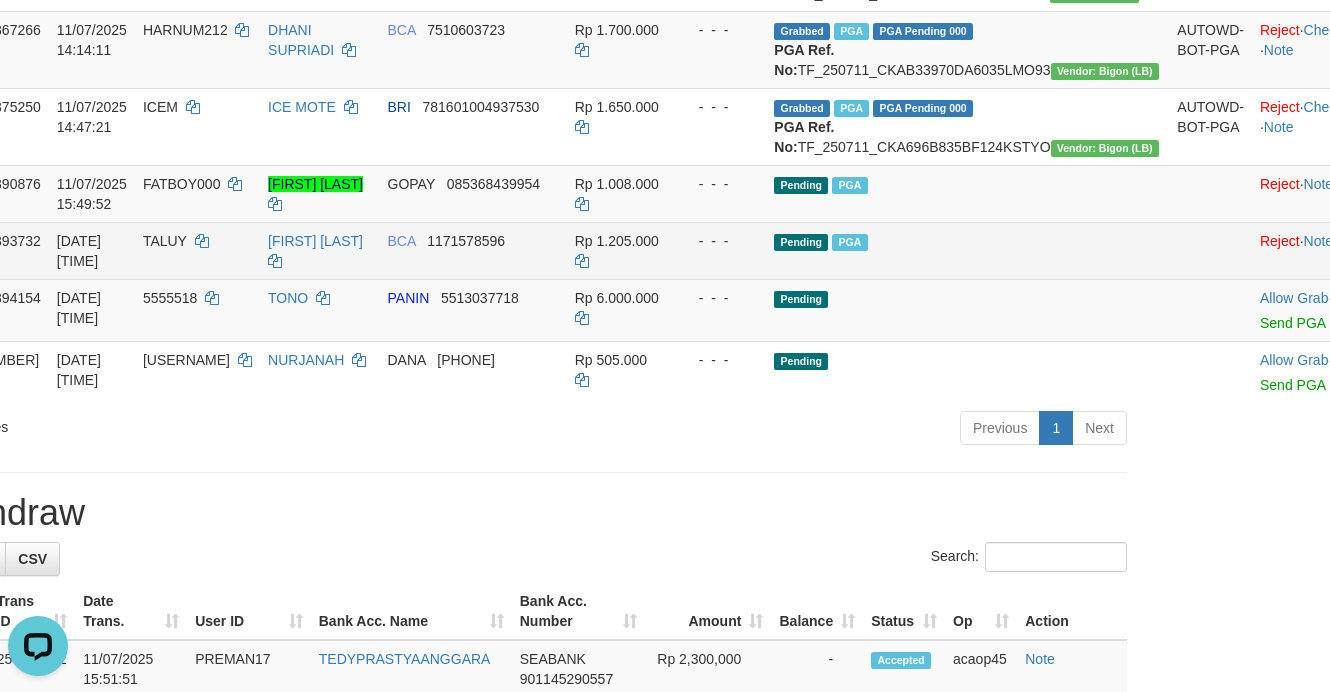 scroll, scrollTop: 801, scrollLeft: 188, axis: both 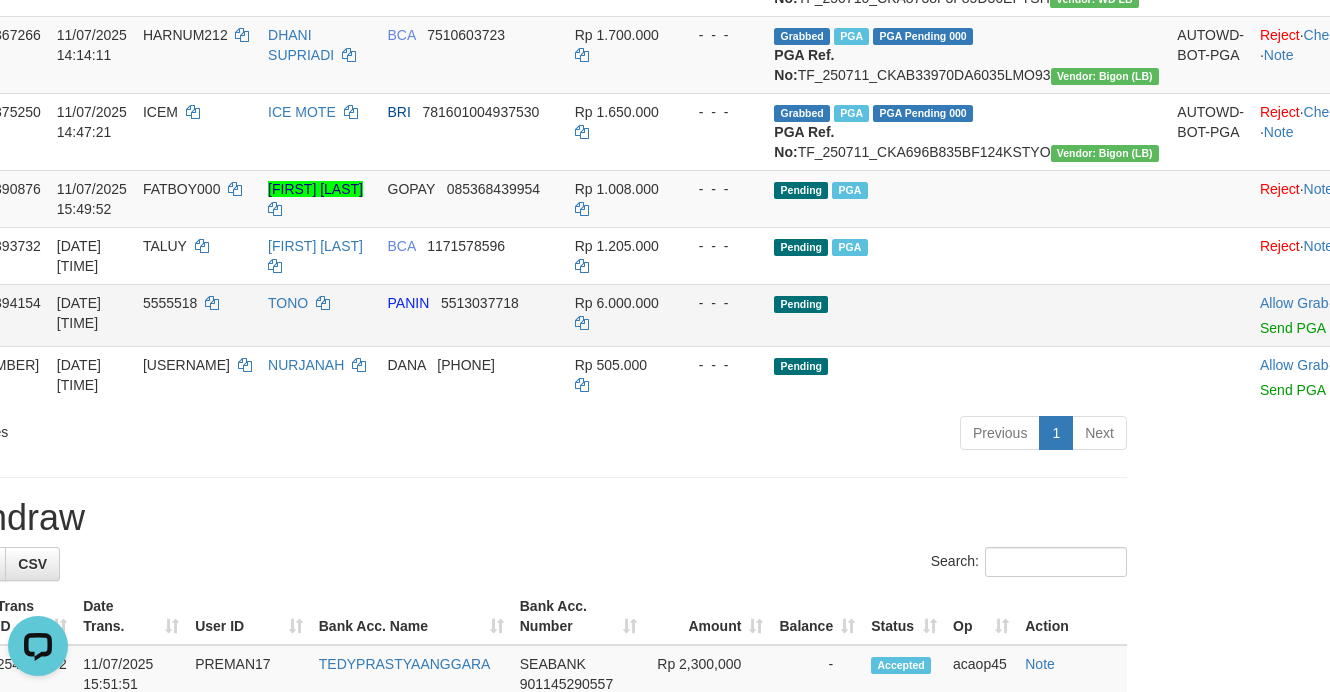 click on "Pending" at bounding box center [967, 315] 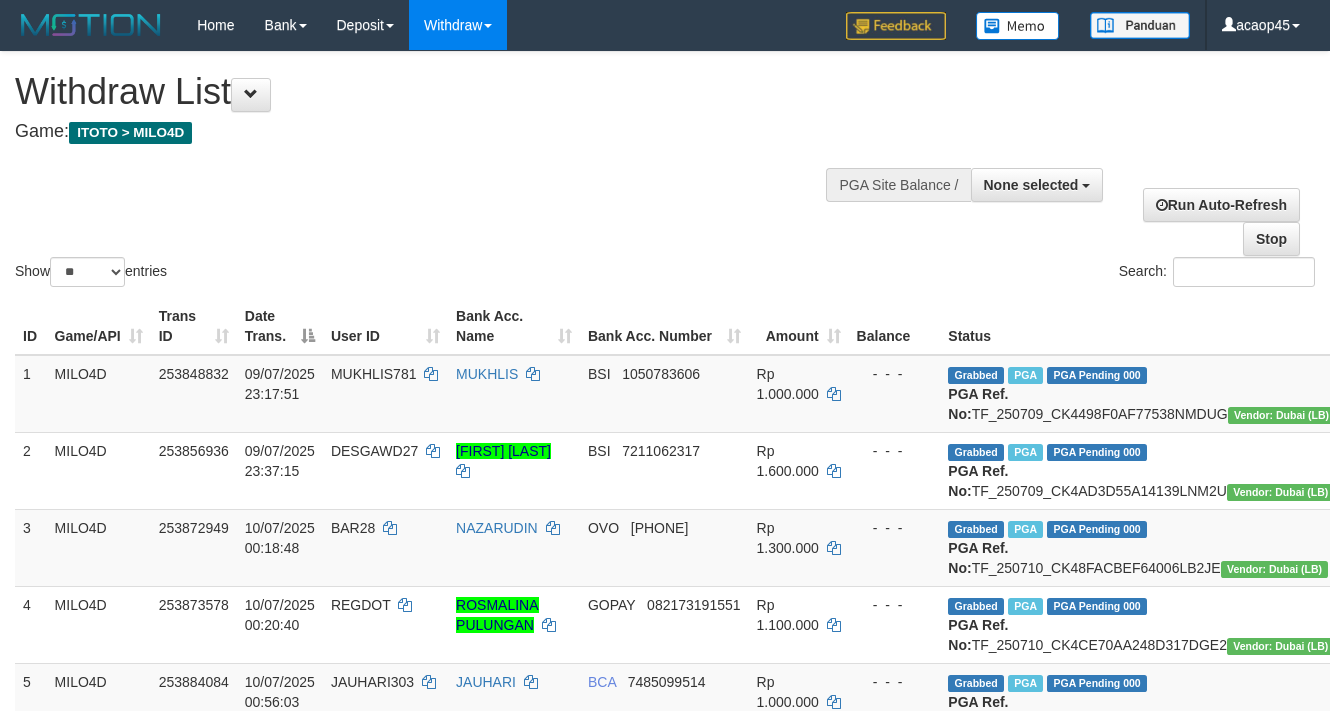select 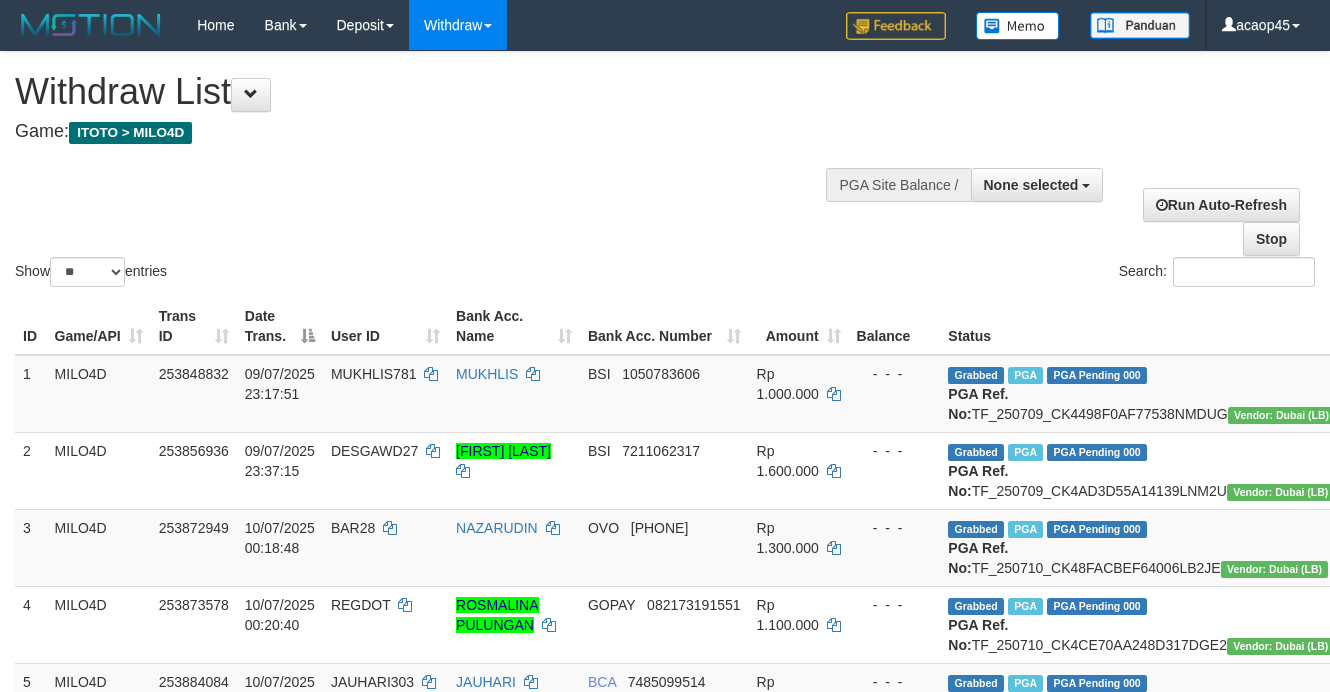 scroll, scrollTop: 801, scrollLeft: 107, axis: both 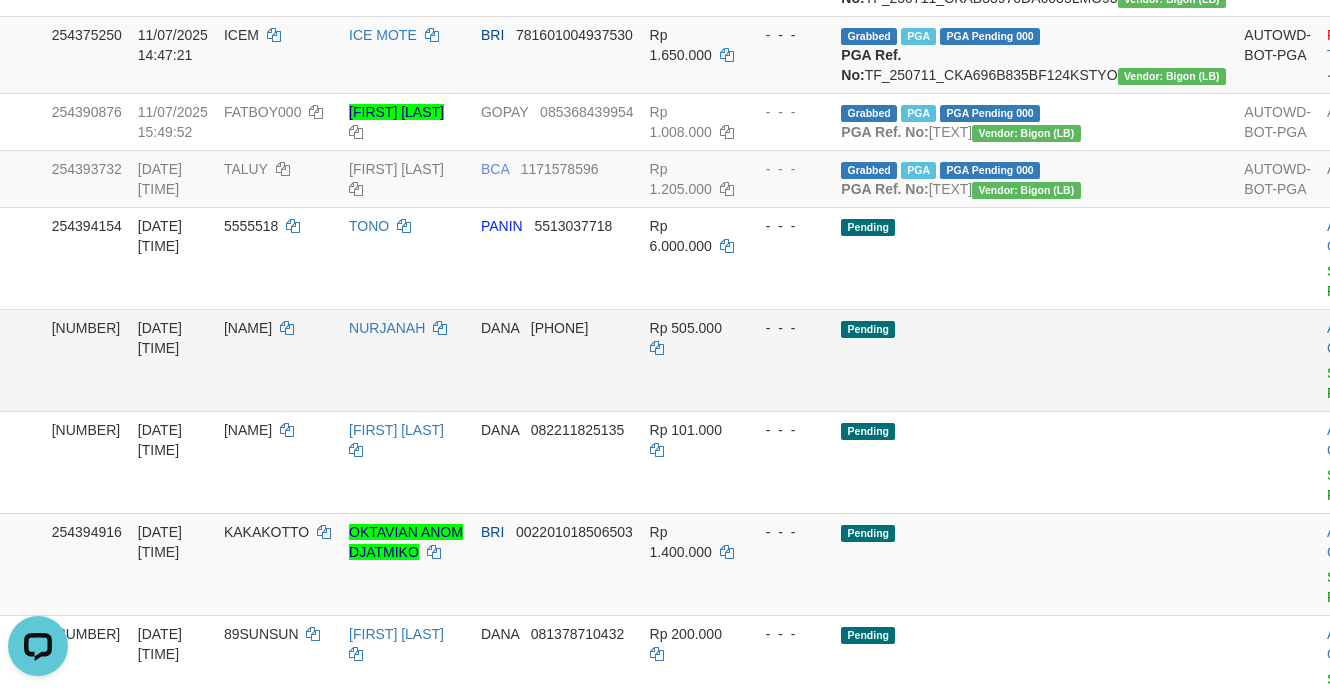click on "Pending" at bounding box center [1034, 360] 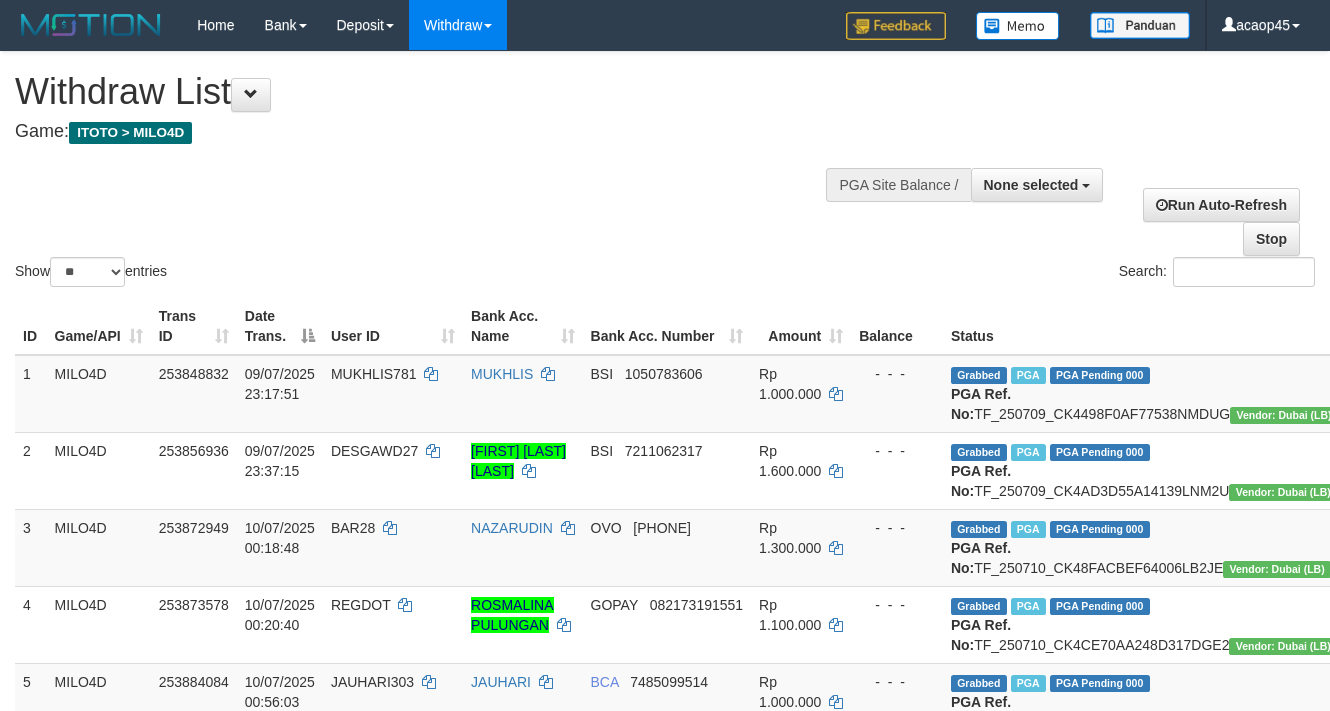 select 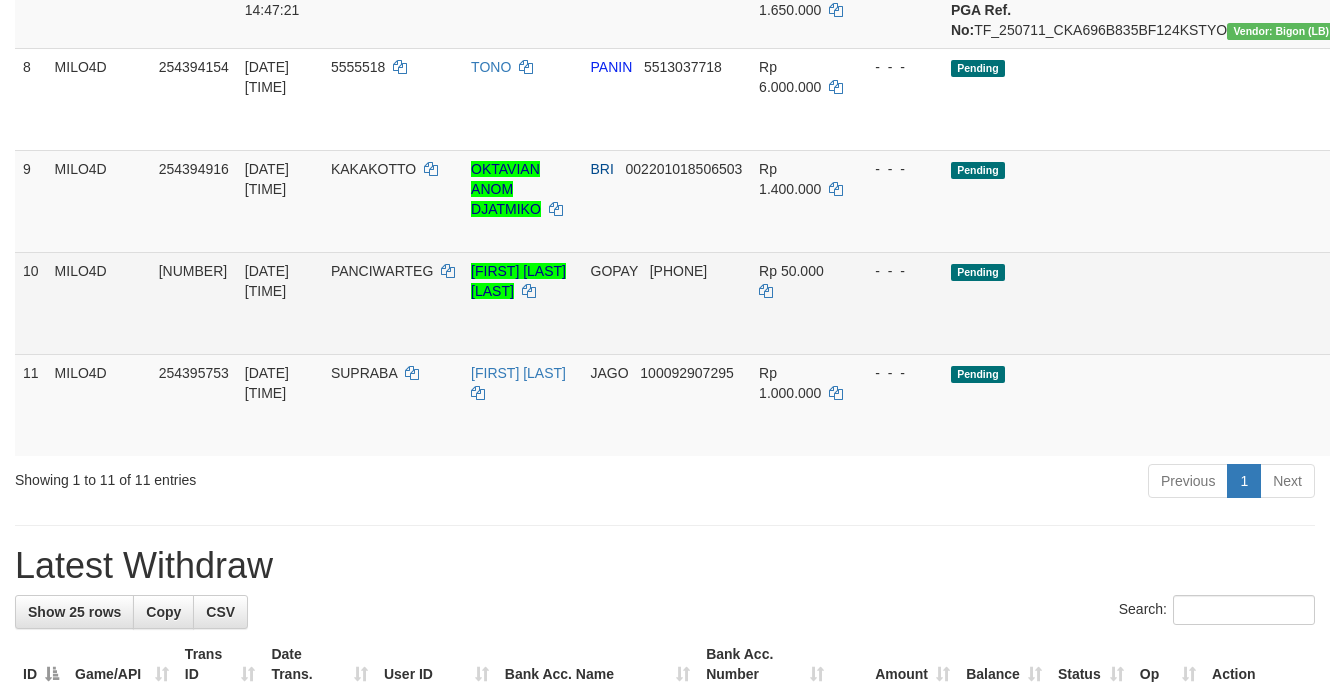 scroll, scrollTop: 652, scrollLeft: 0, axis: vertical 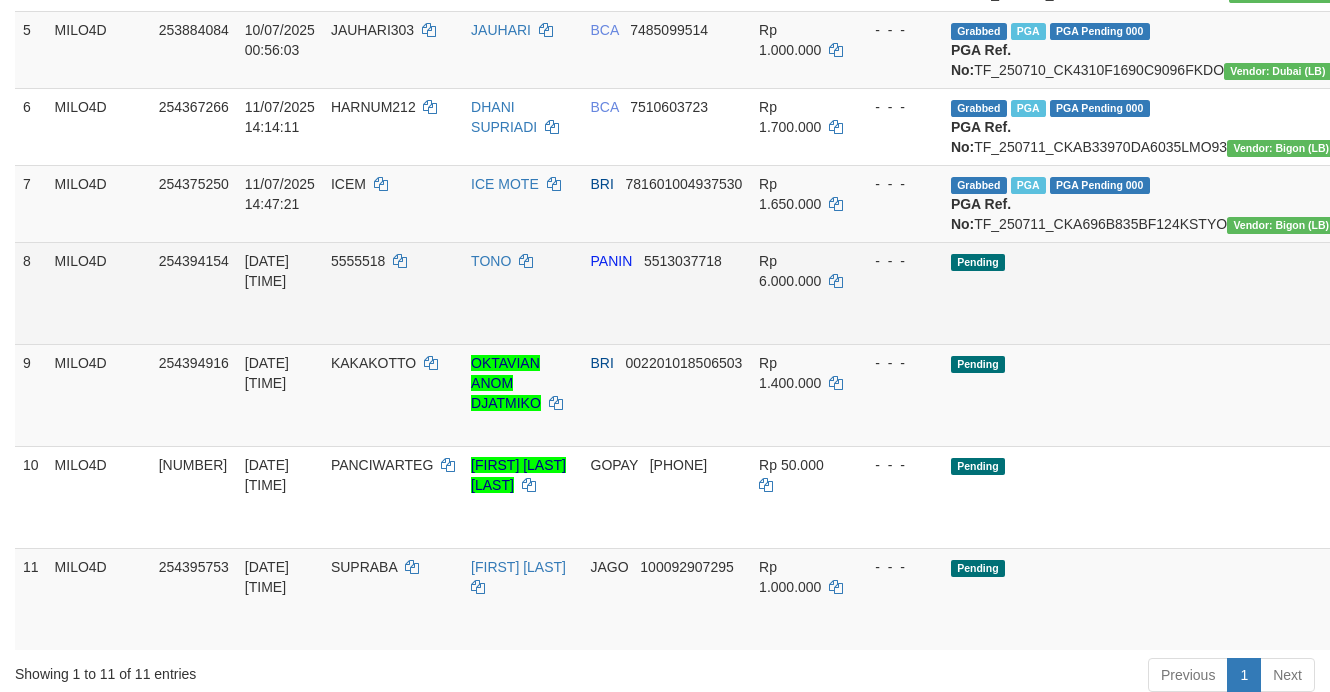 click on "Allow Grab   ·    Reject Send PGA     ·    Note" at bounding box center [1478, 293] 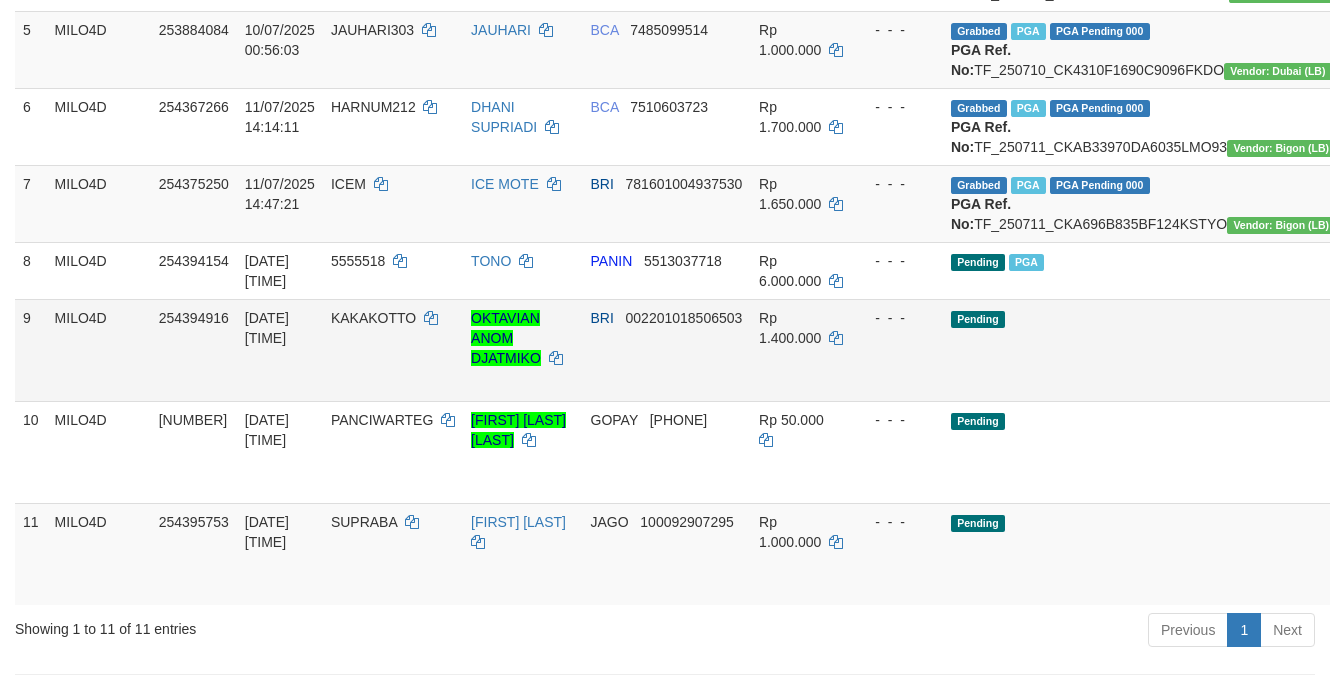 click on "Pending" at bounding box center (1144, 350) 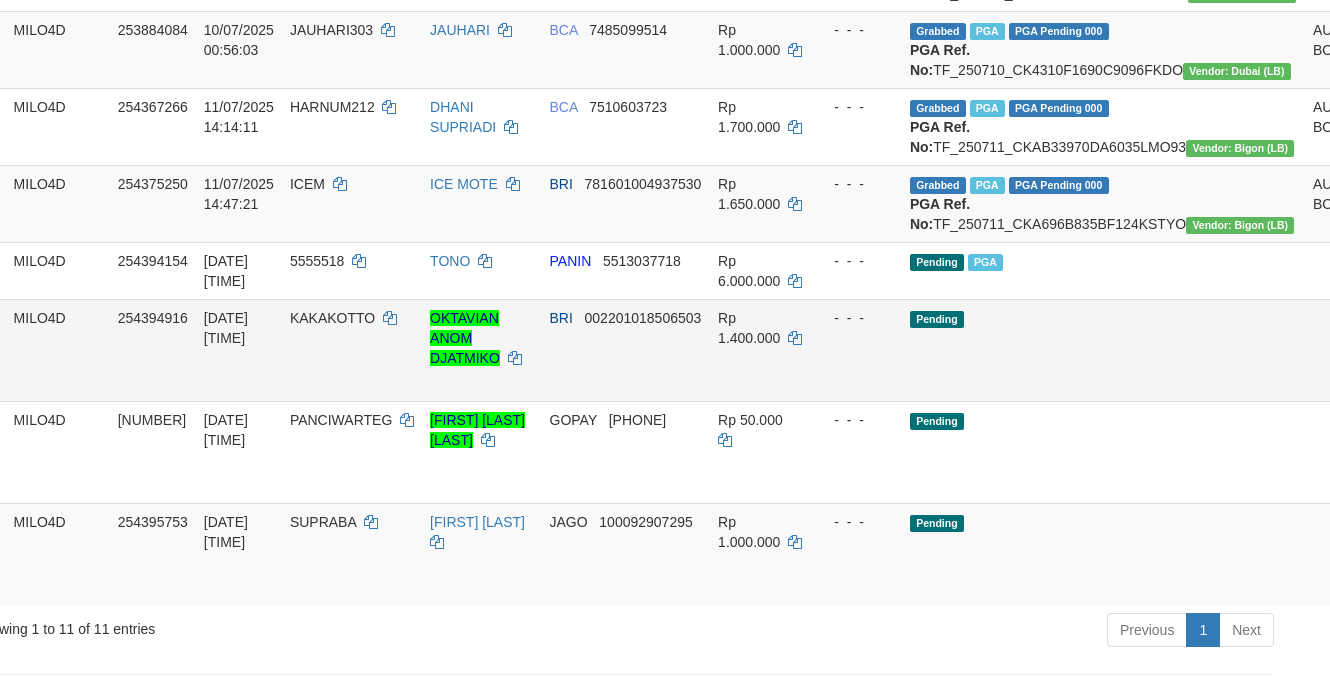 scroll, scrollTop: 652, scrollLeft: 78, axis: both 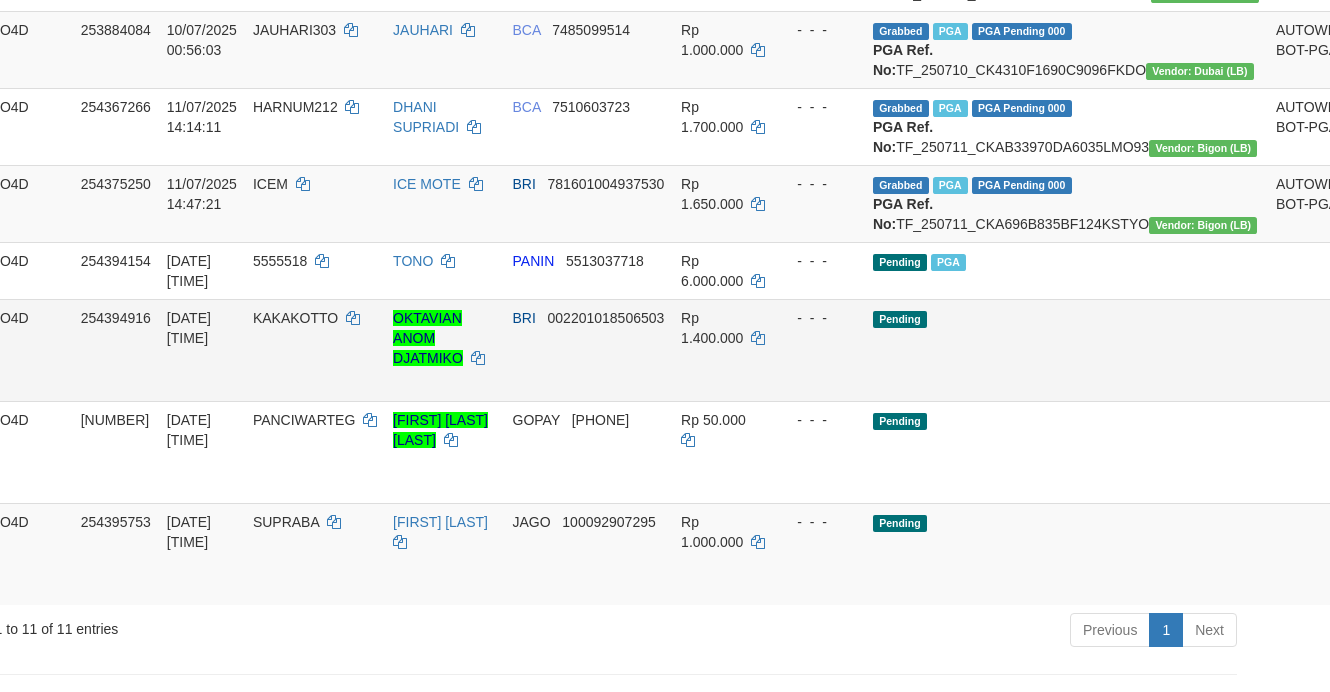 click on "Send PGA" at bounding box center [1375, 373] 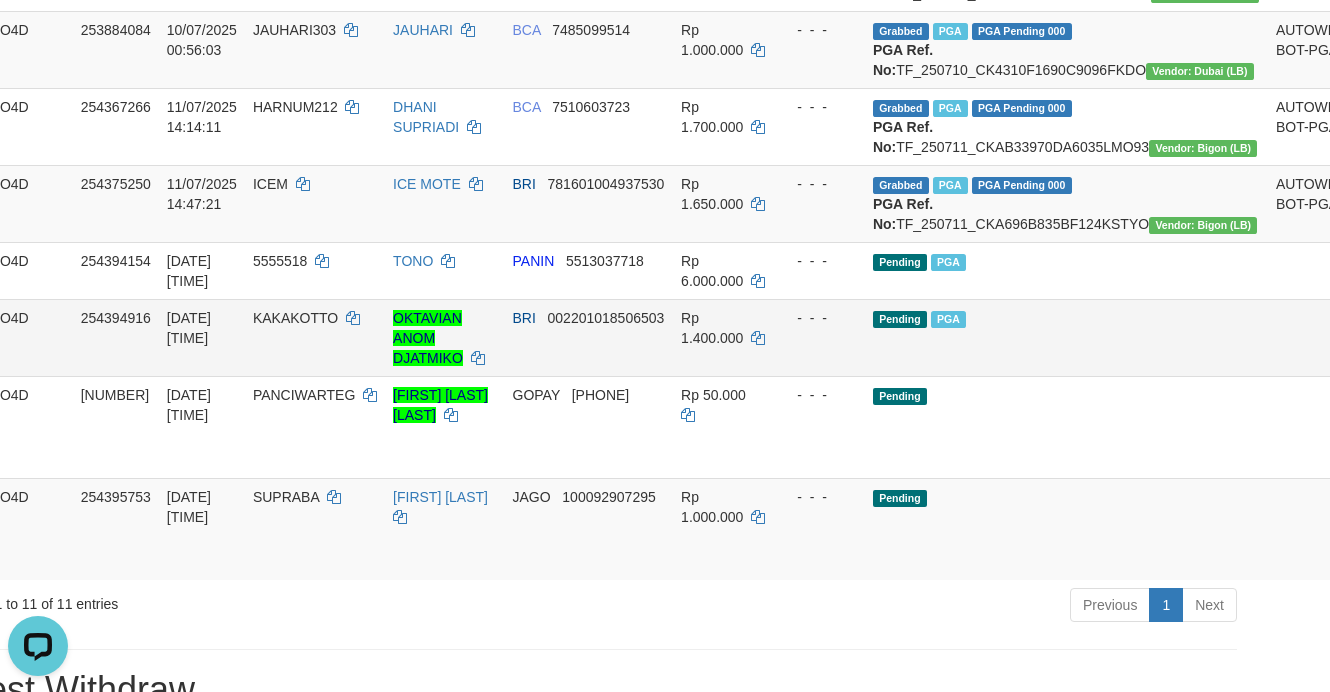 scroll, scrollTop: 0, scrollLeft: 0, axis: both 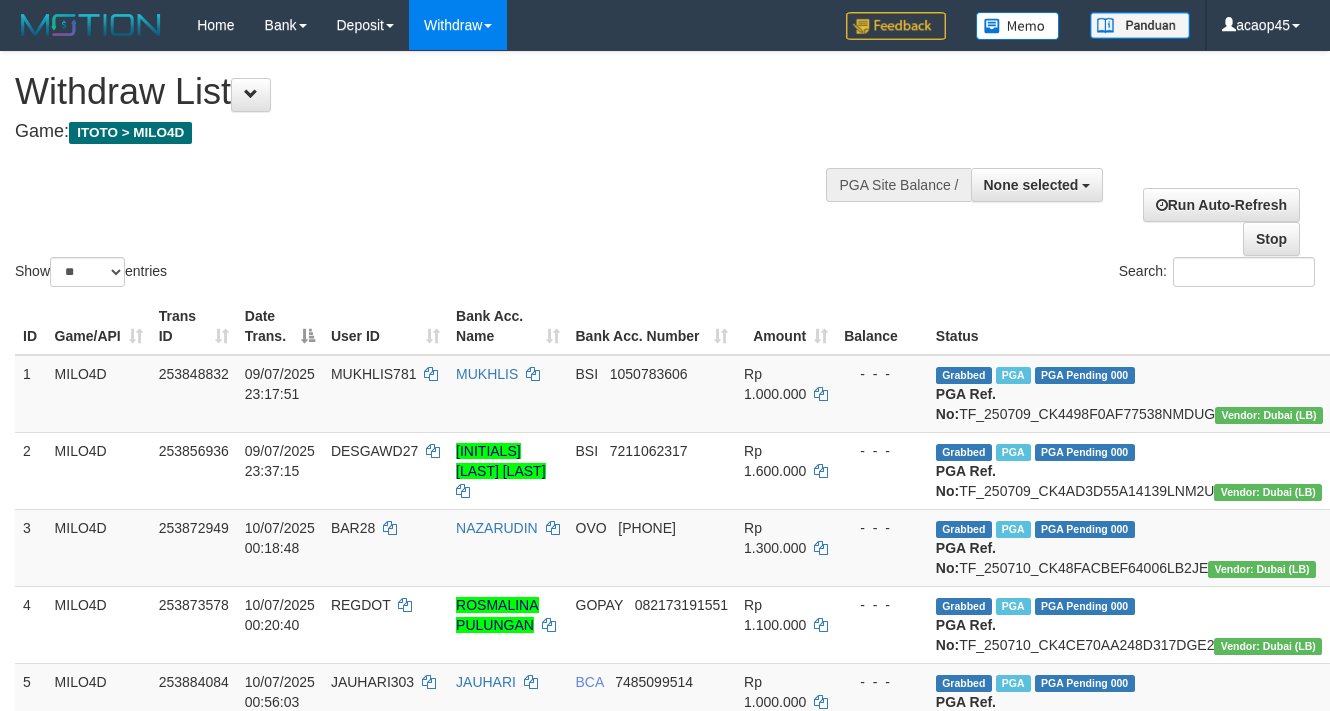 select 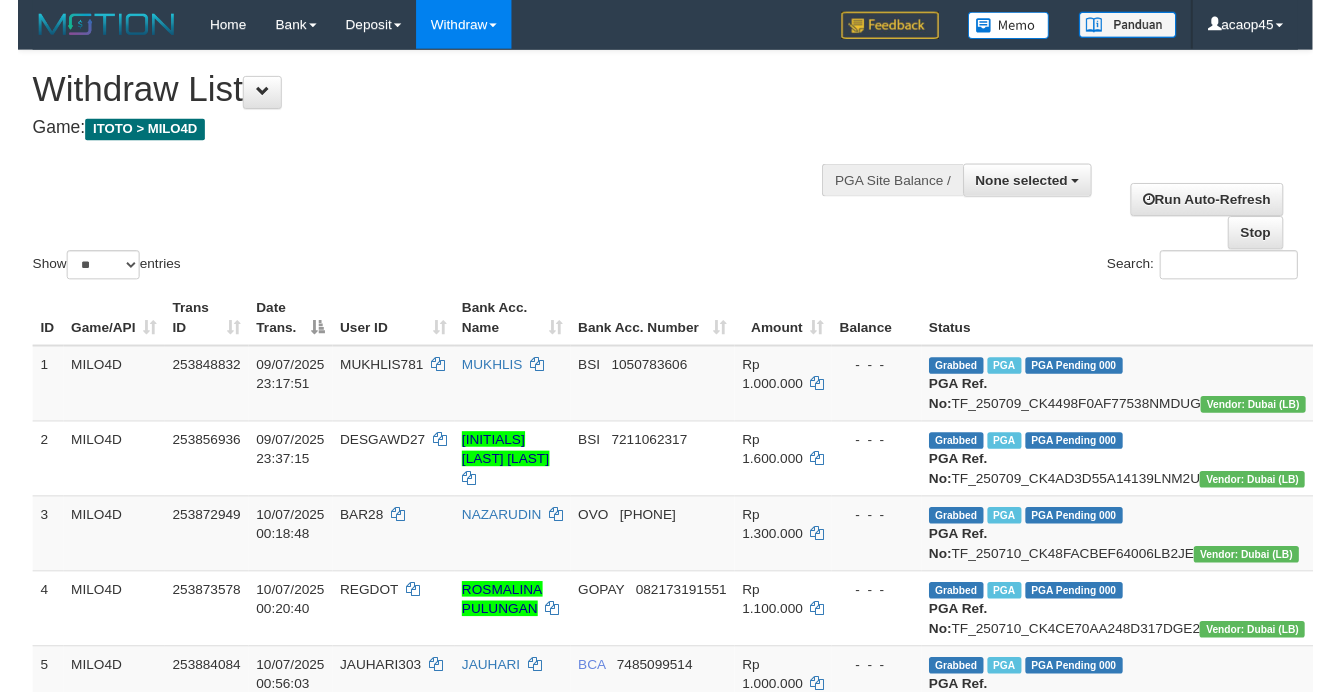 scroll, scrollTop: 0, scrollLeft: 0, axis: both 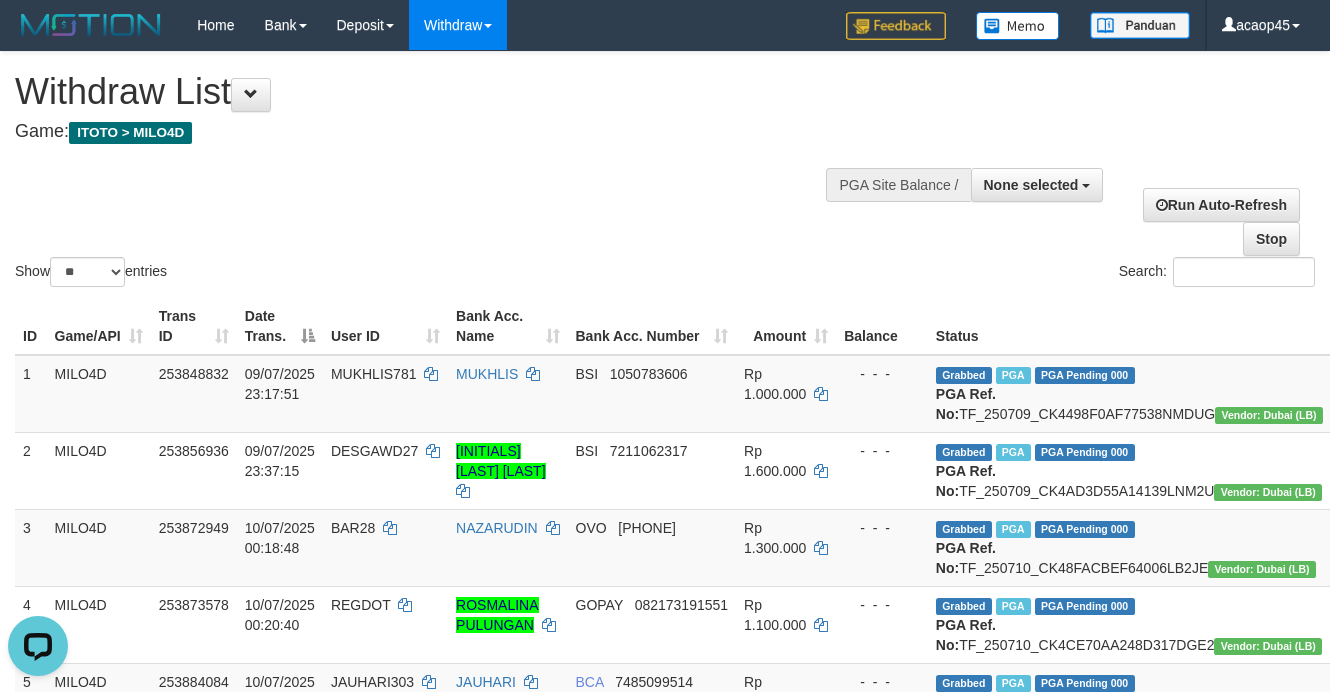 drag, startPoint x: 657, startPoint y: 192, endPoint x: 667, endPoint y: 191, distance: 10.049875 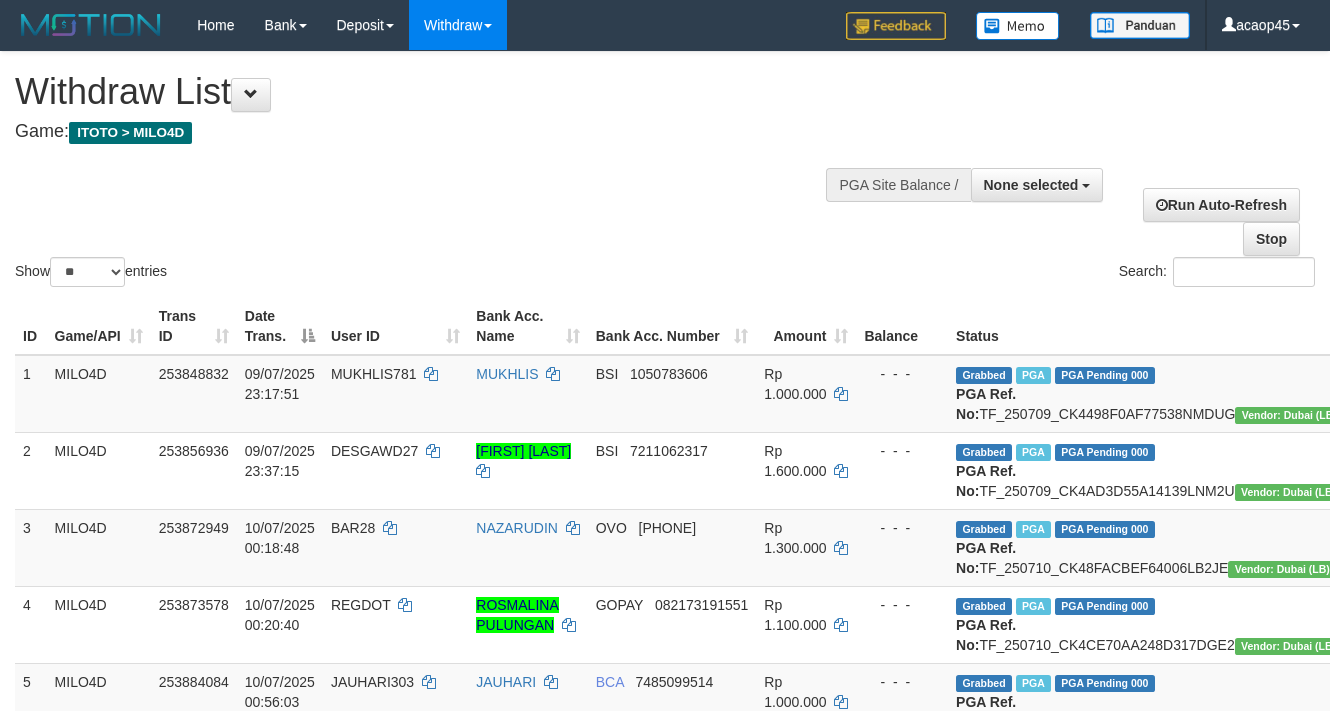 select 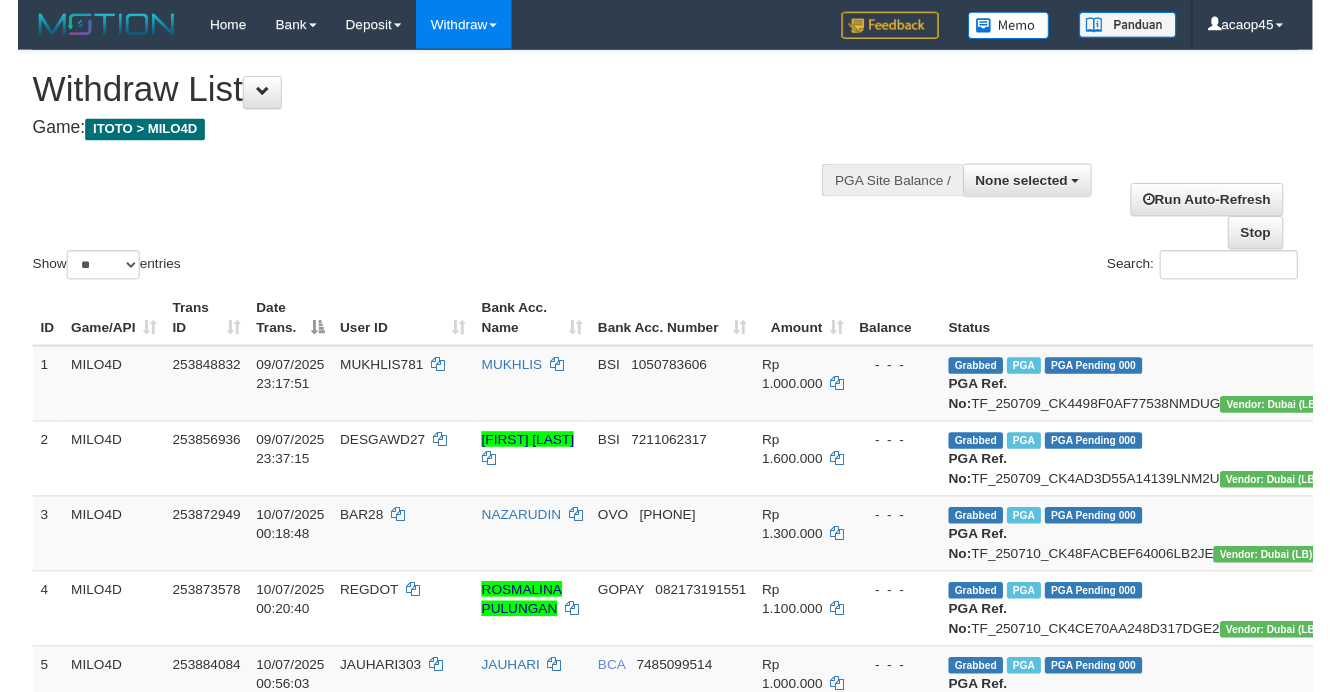 scroll, scrollTop: 0, scrollLeft: 0, axis: both 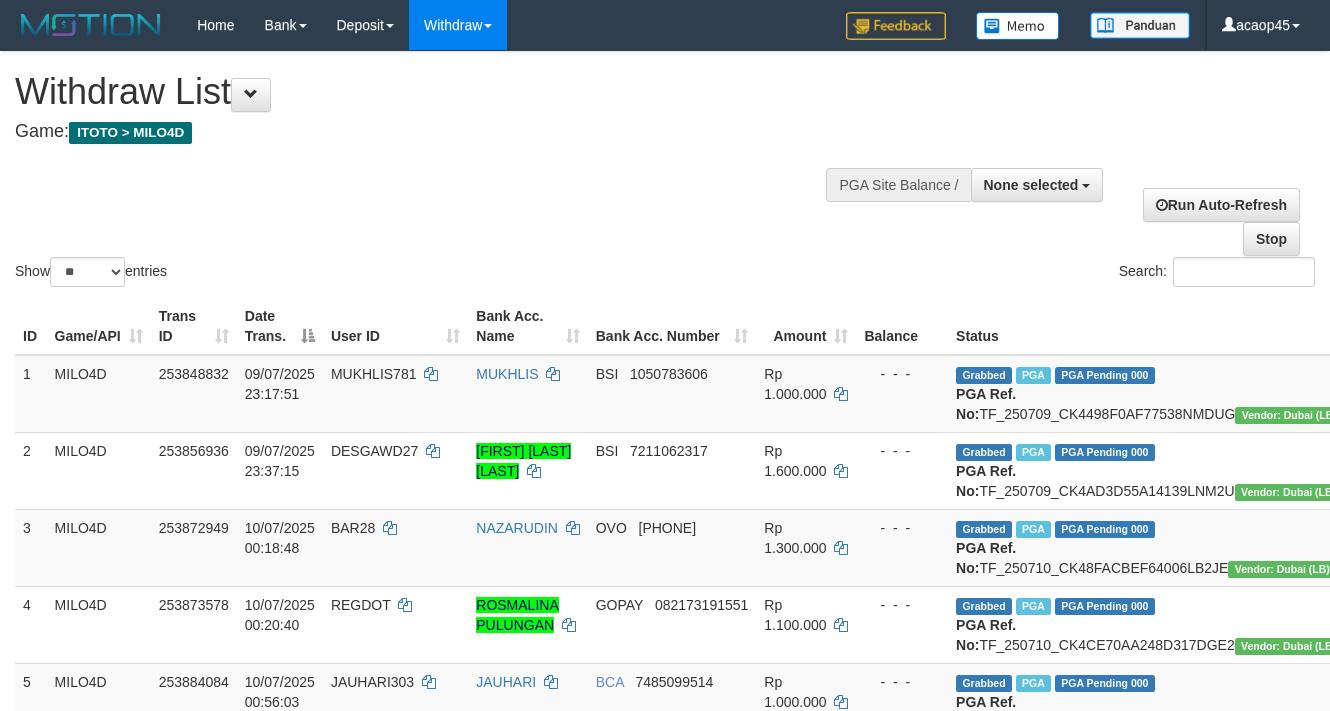 select 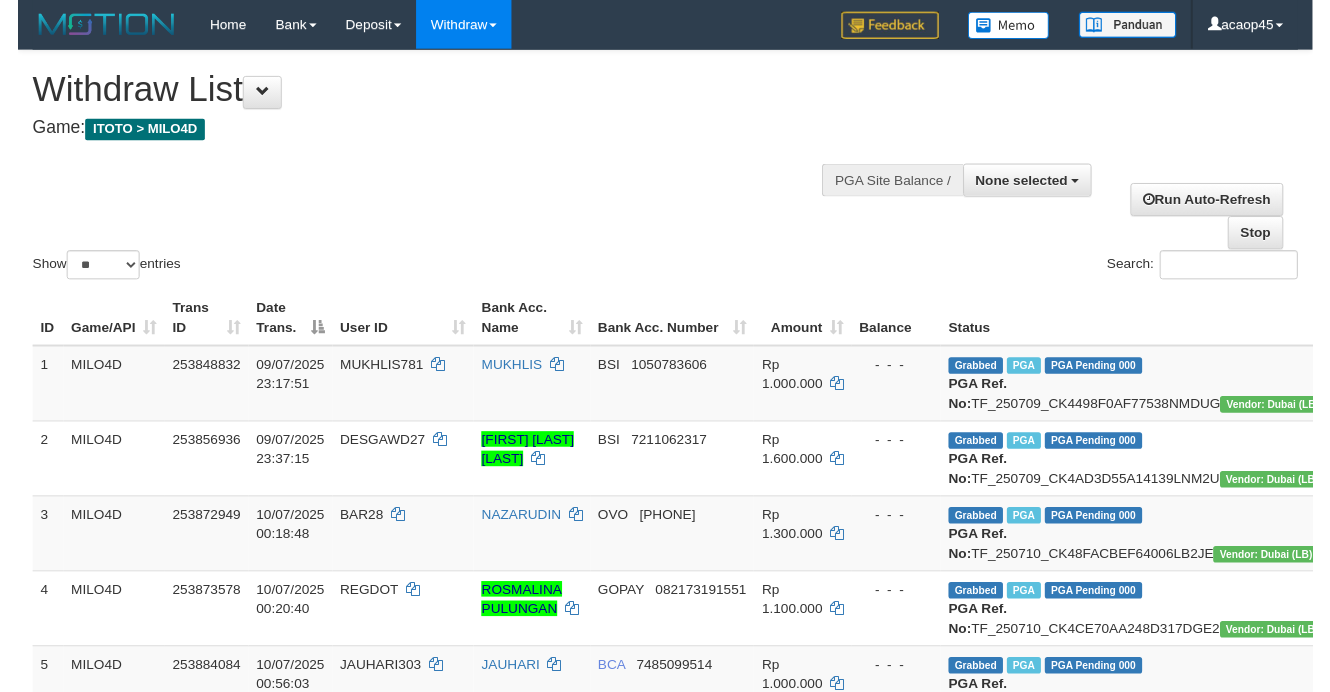 scroll, scrollTop: 0, scrollLeft: 0, axis: both 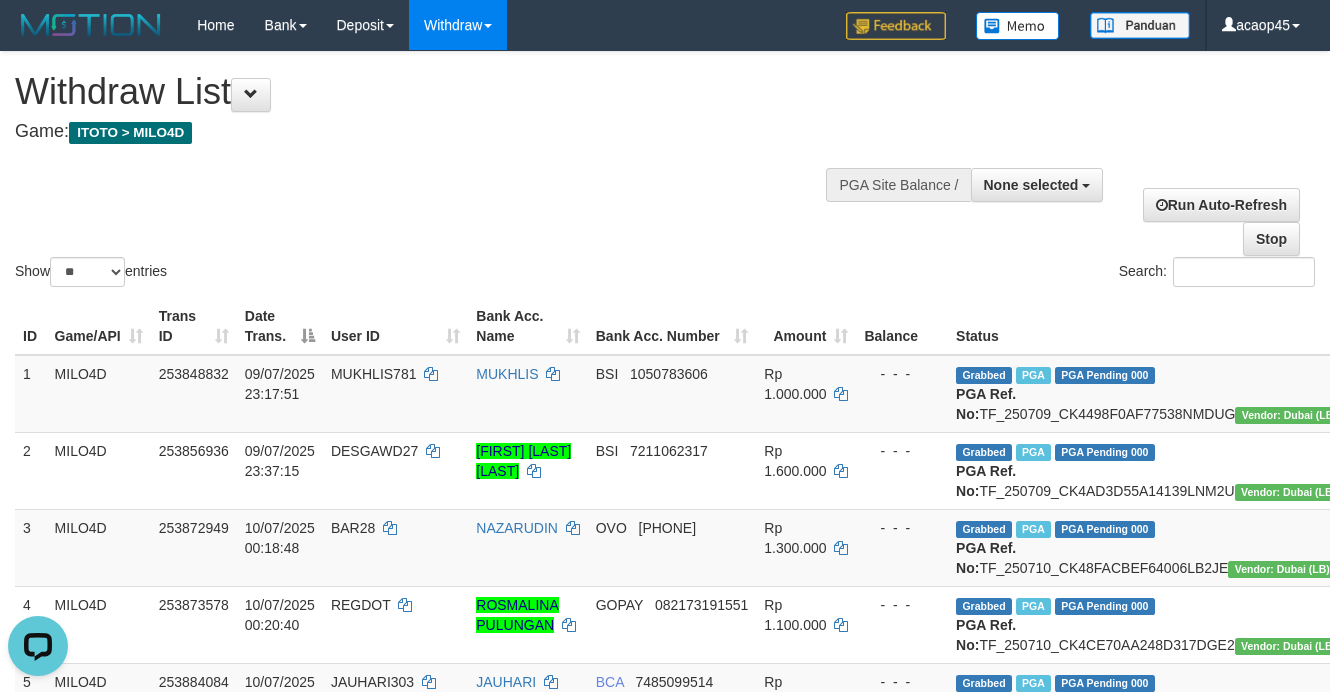 click on "Show  ** ** ** ***  entries Search:" at bounding box center [665, 171] 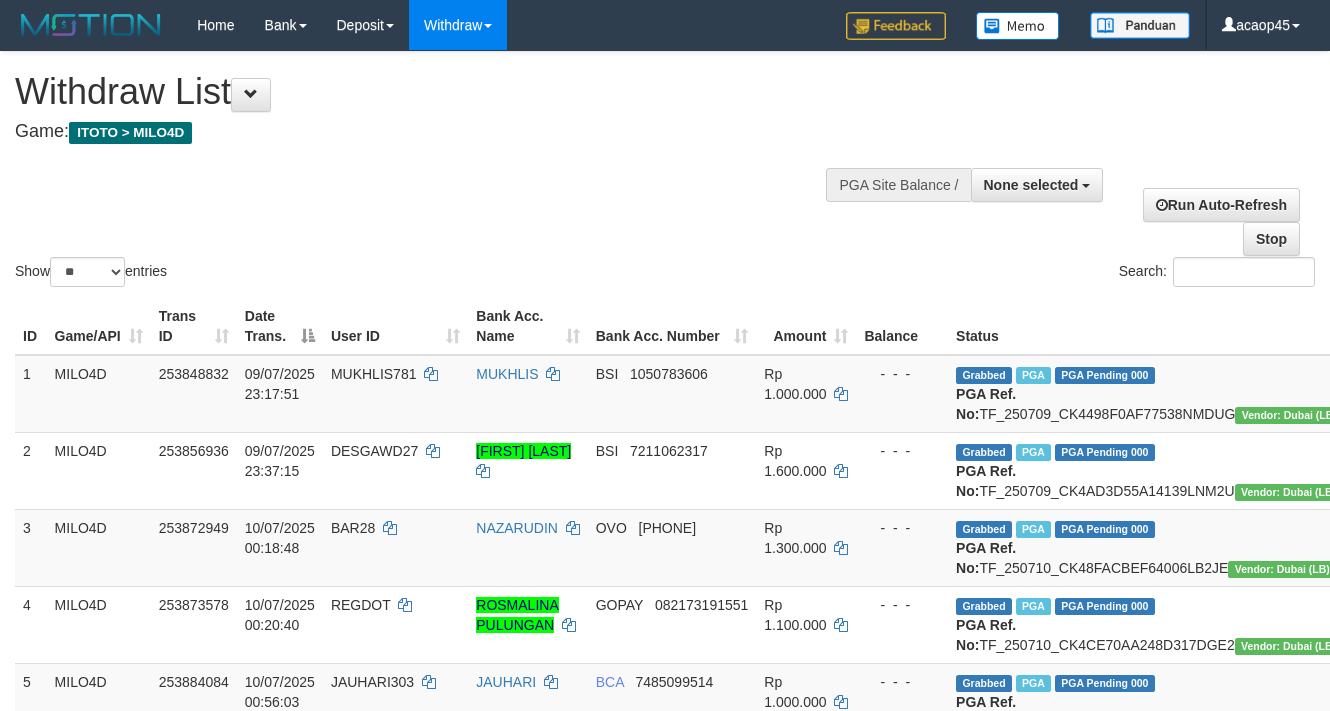 select 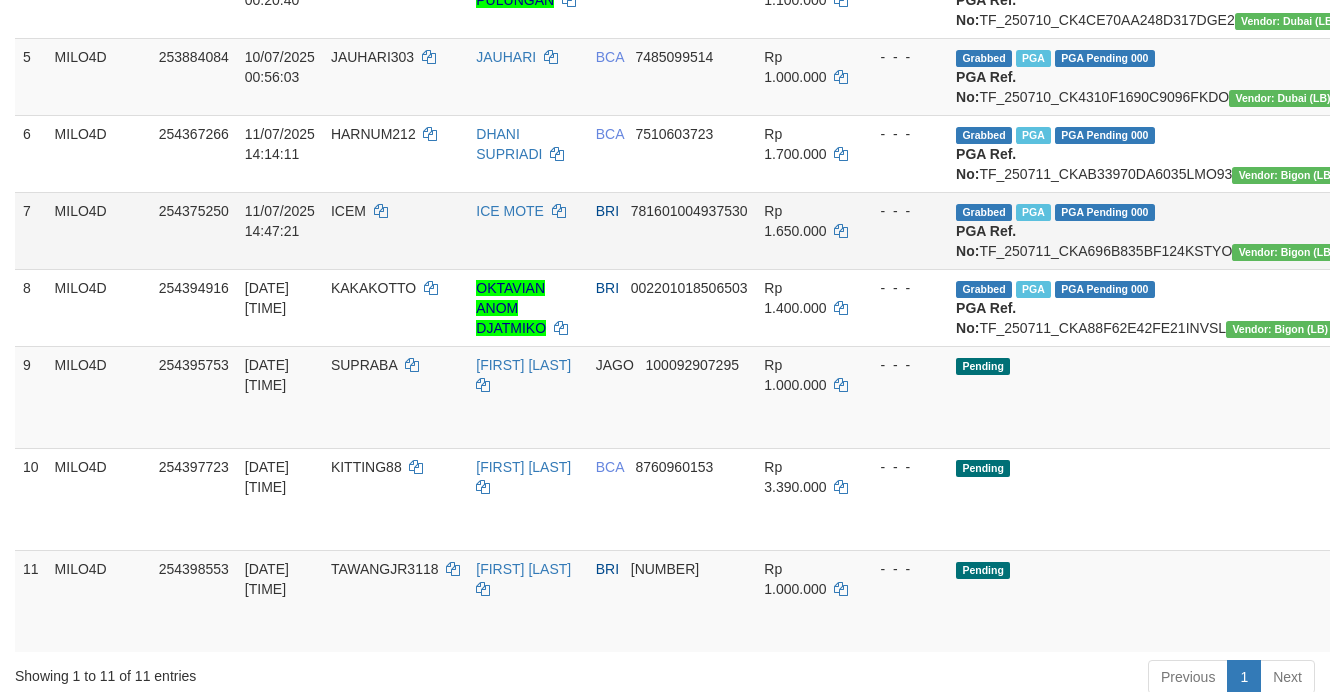 scroll, scrollTop: 750, scrollLeft: 0, axis: vertical 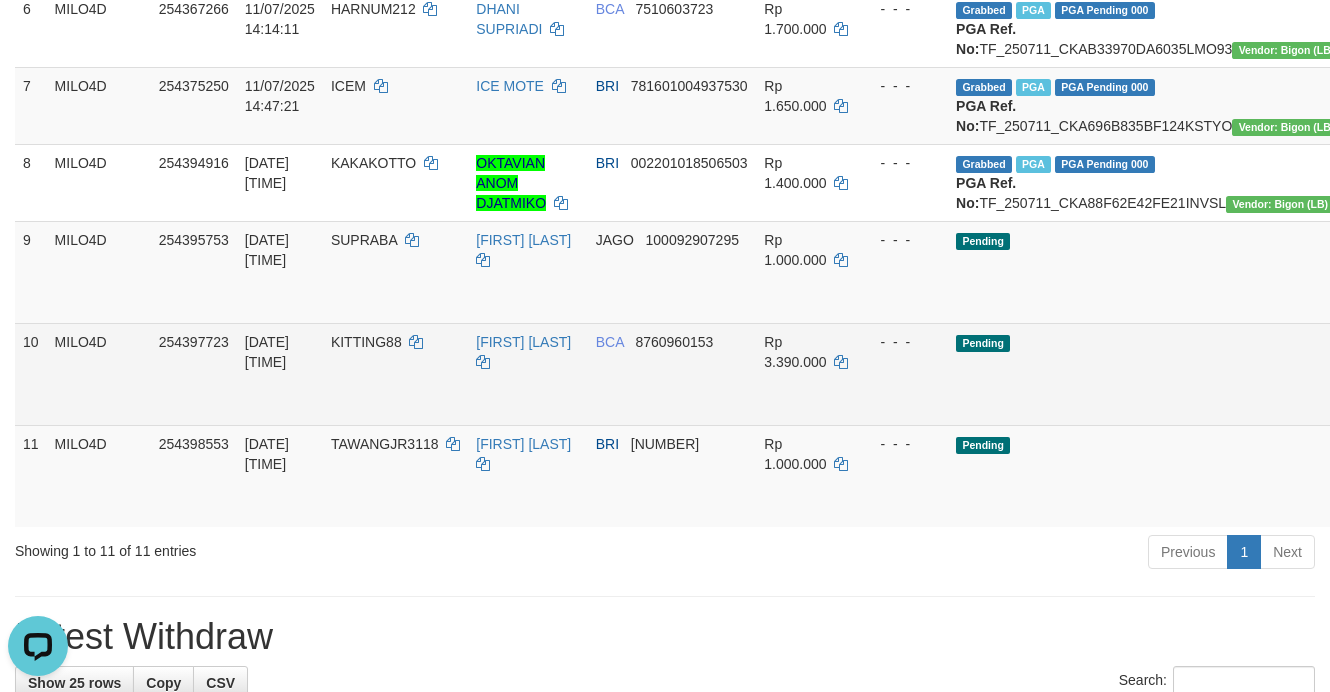 click on "Pending" at bounding box center (1149, 374) 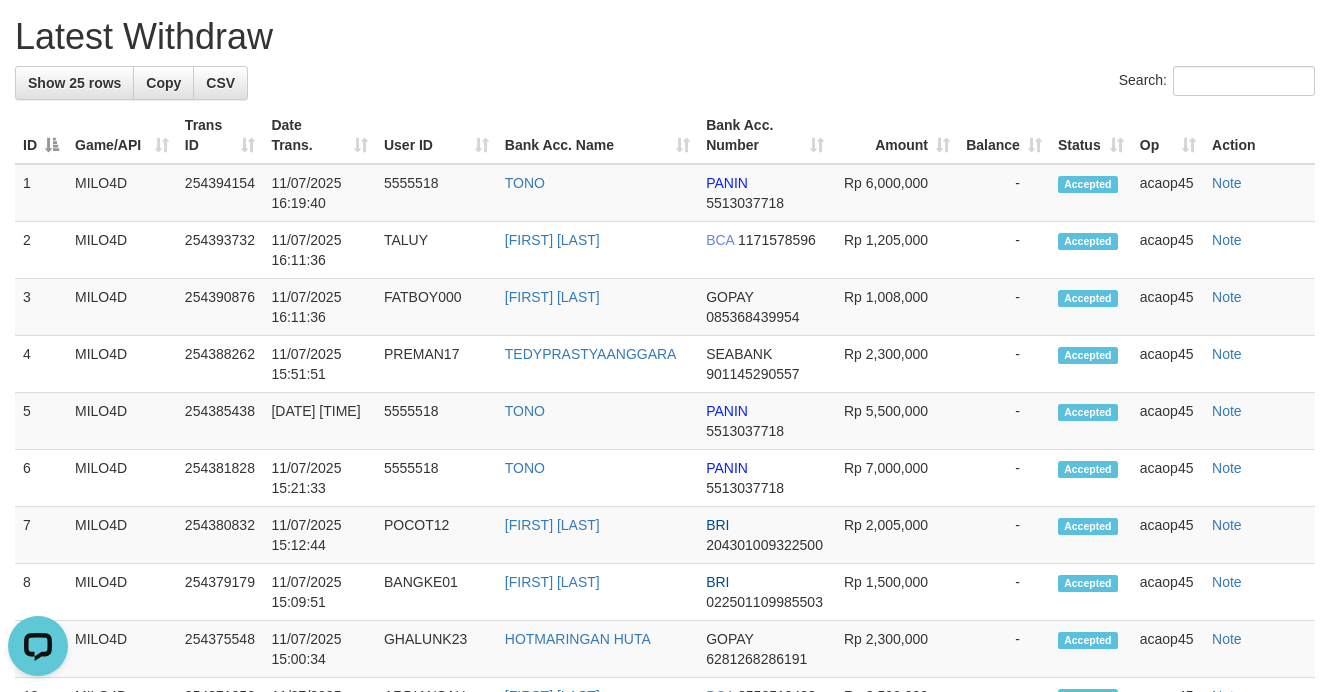 scroll, scrollTop: 708, scrollLeft: 0, axis: vertical 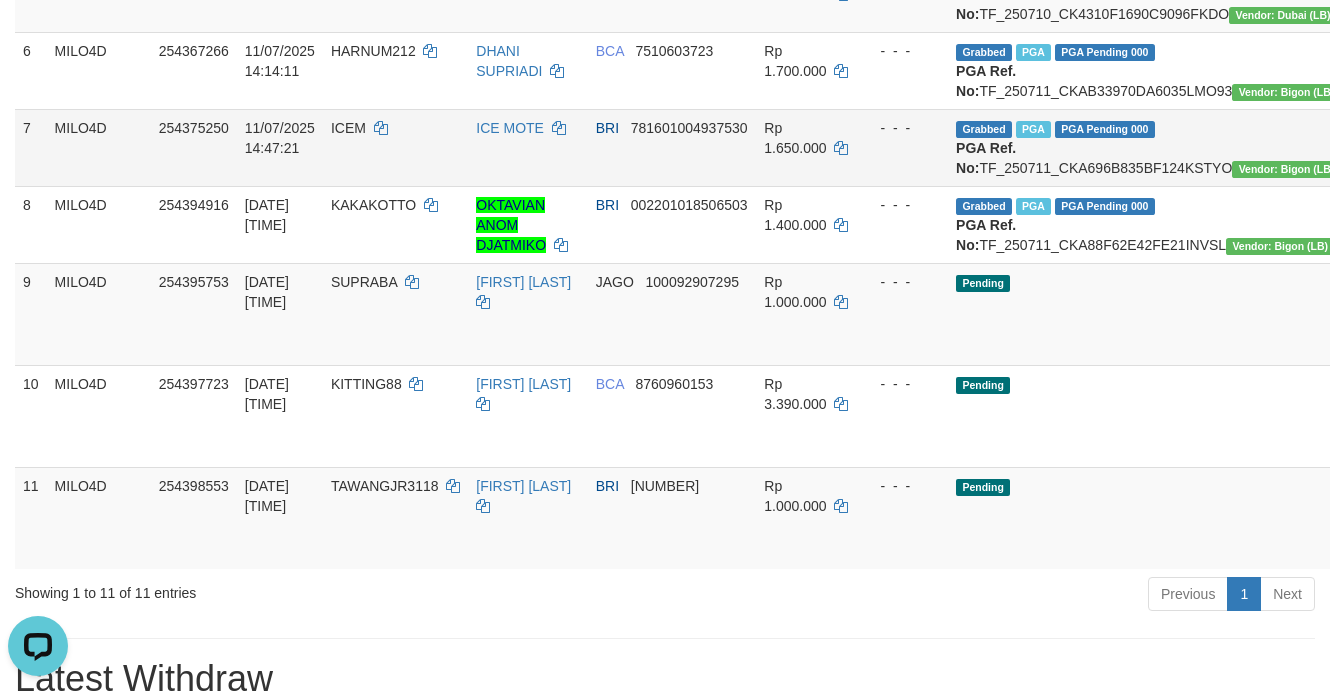 click on "Rp 1.650.000" at bounding box center (806, 147) 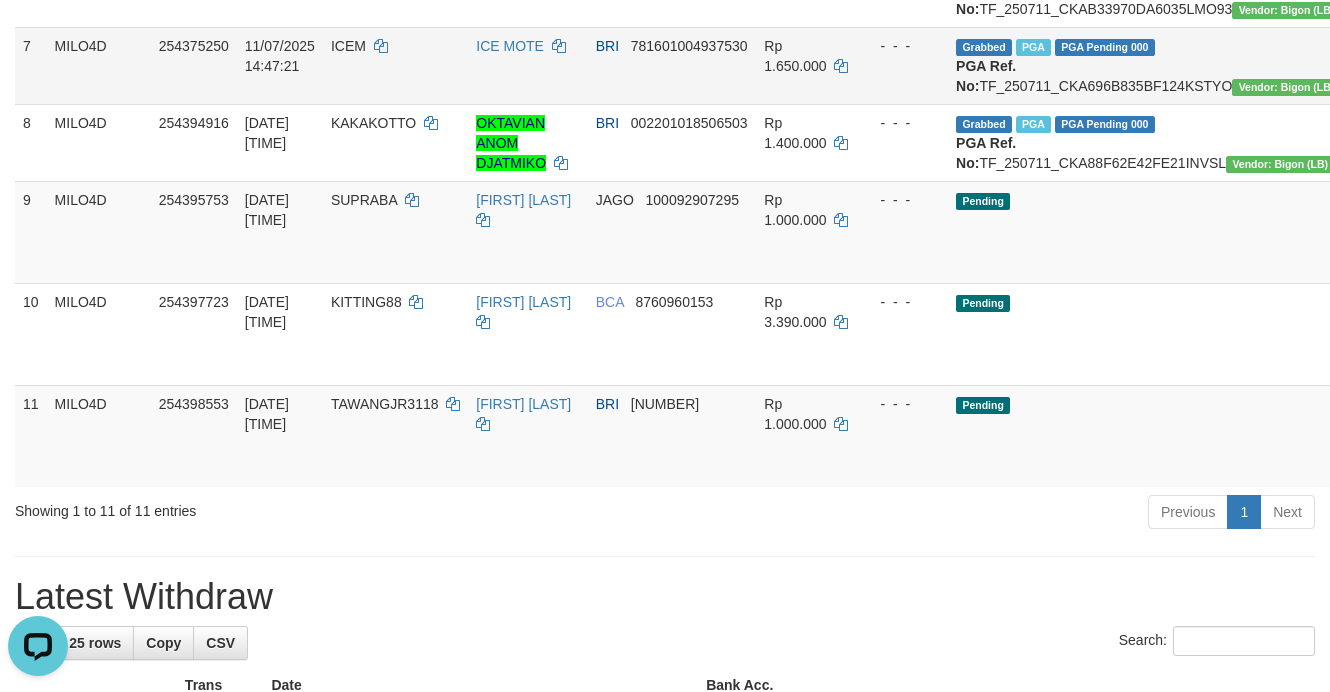 scroll, scrollTop: 833, scrollLeft: 0, axis: vertical 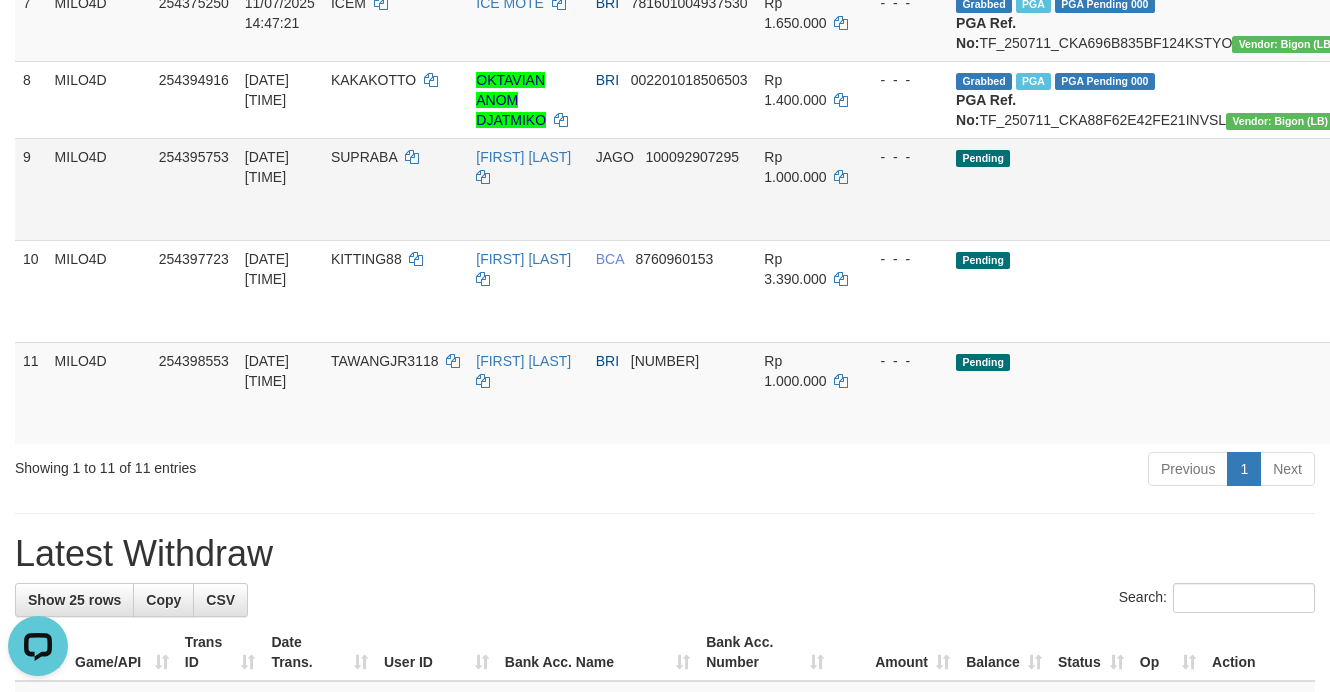 click on "Rp 1.000.000" at bounding box center (806, 189) 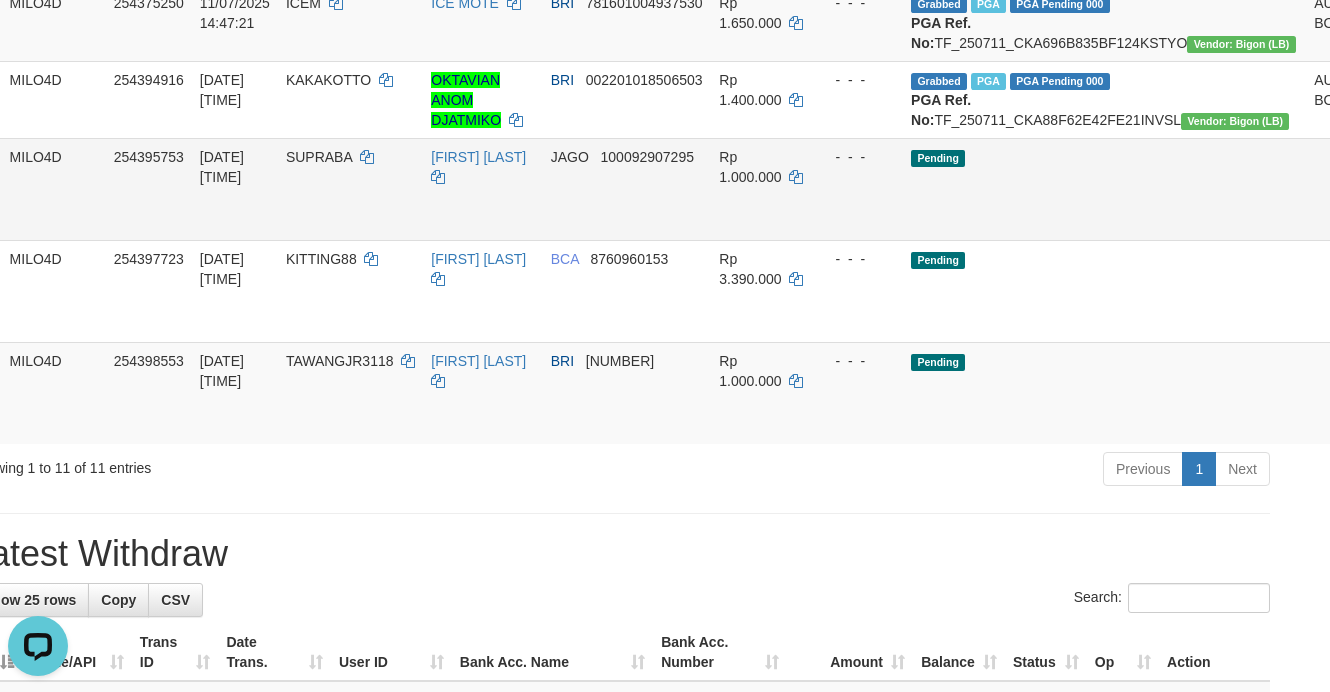 scroll, scrollTop: 833, scrollLeft: 83, axis: both 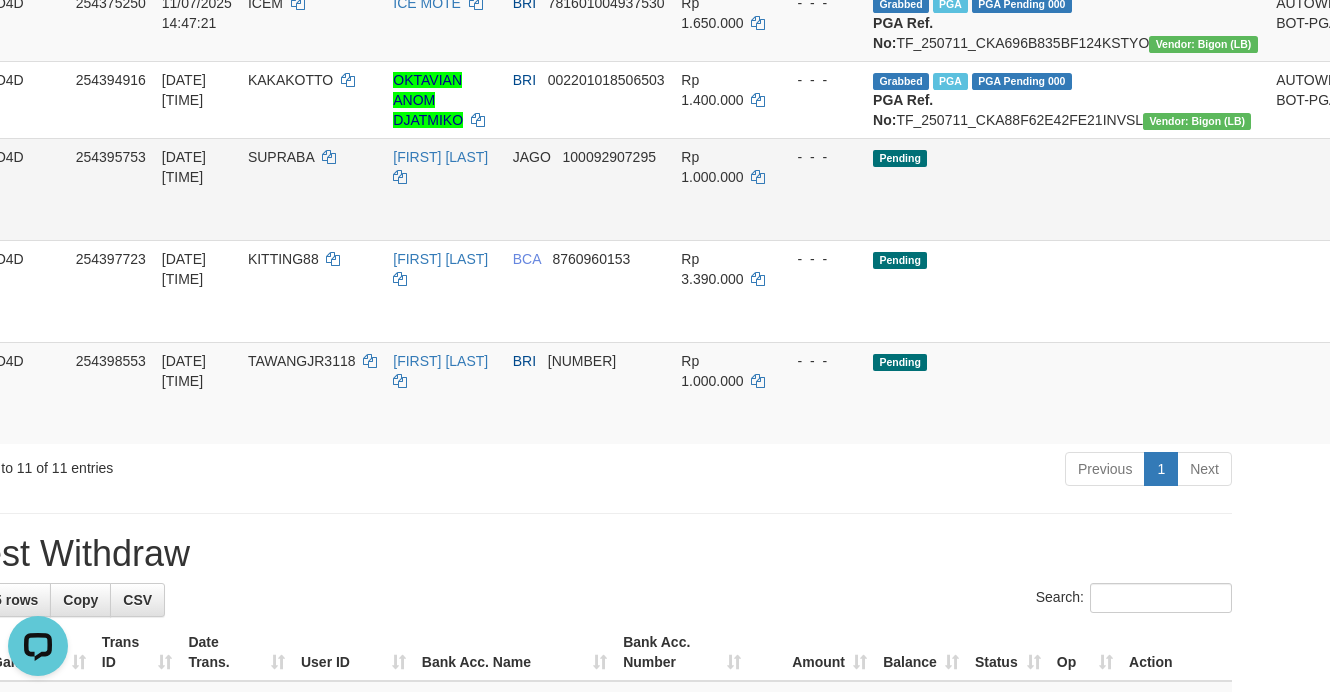 click on "Send PGA" at bounding box center (1375, 212) 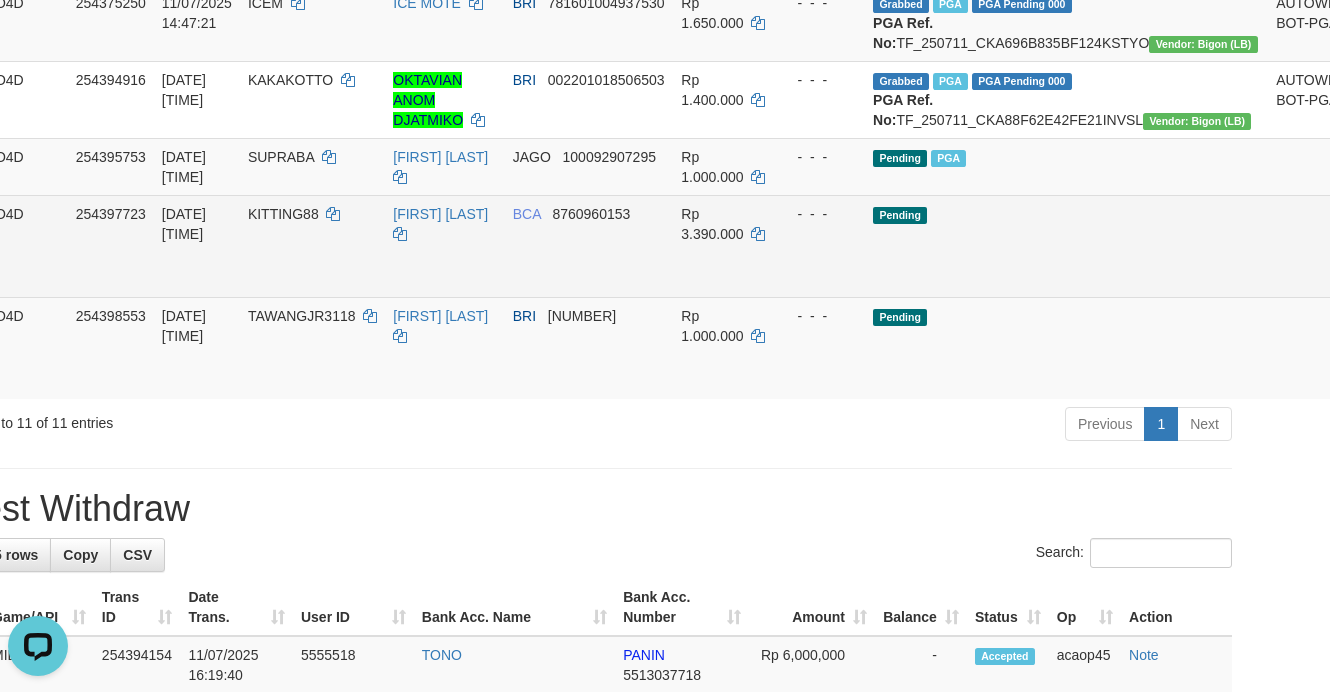 click on "Pending" at bounding box center (1066, 246) 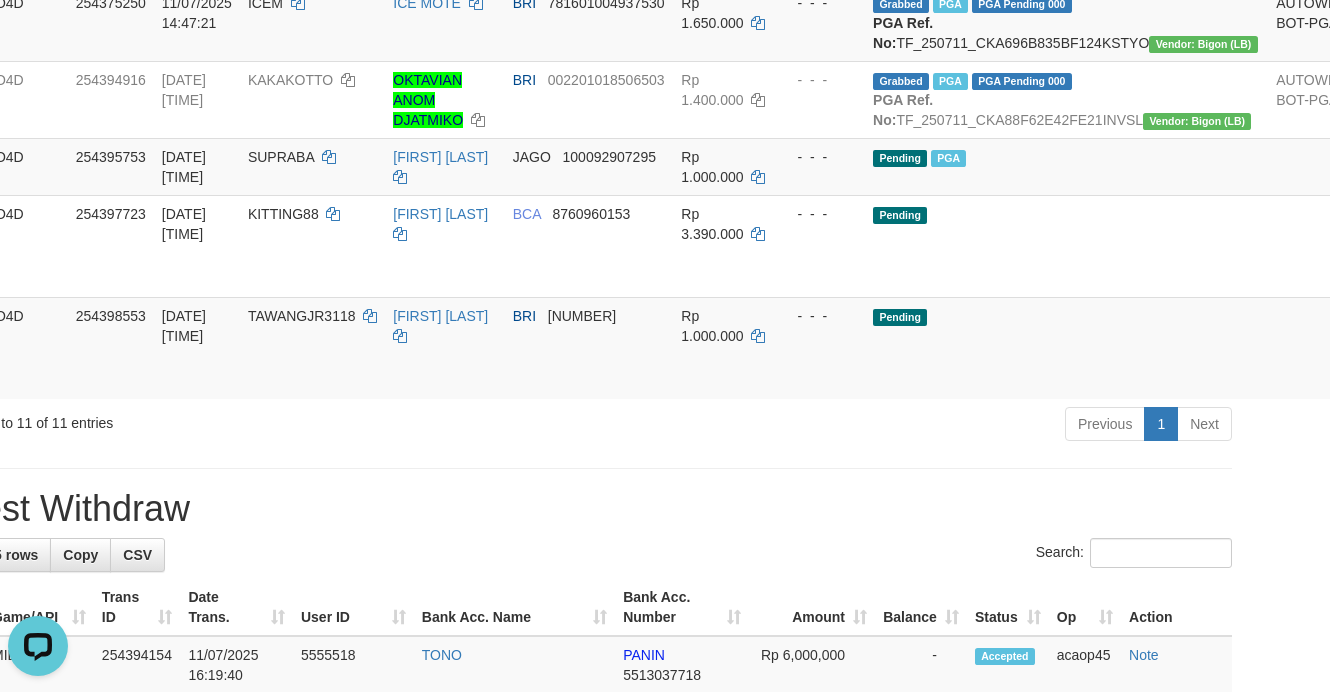 click on "**********" at bounding box center (582, 697) 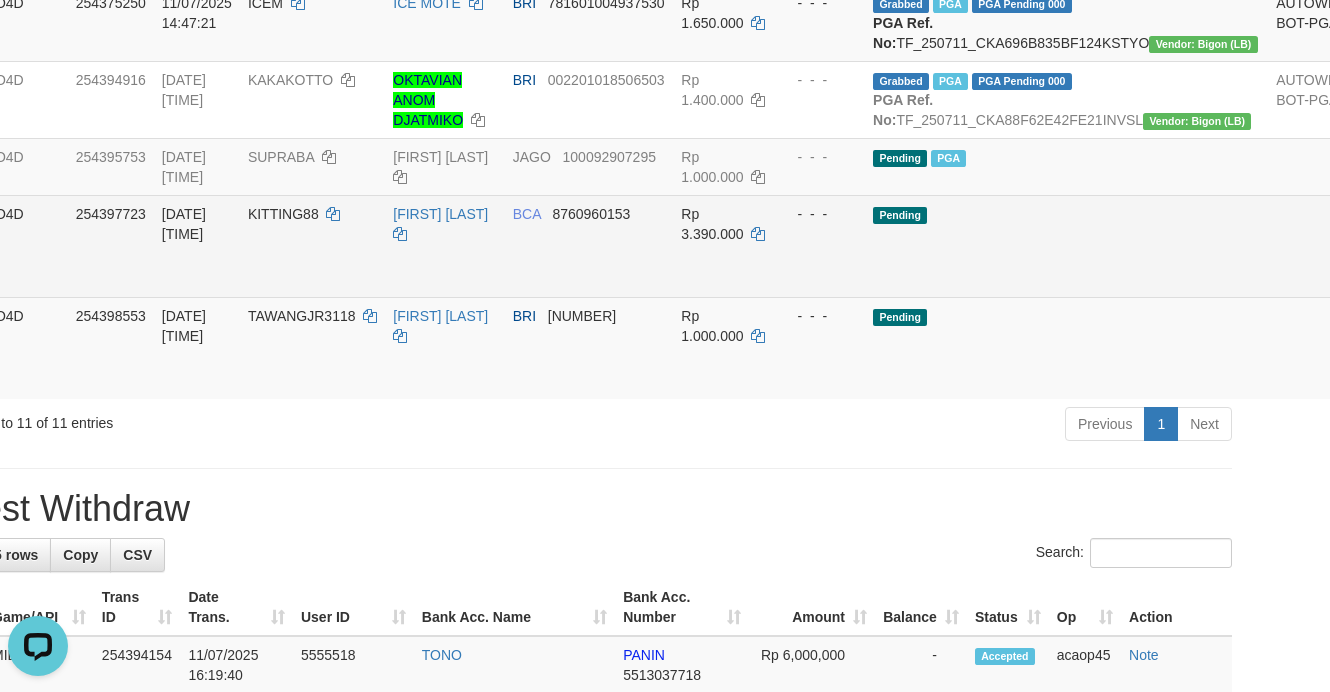 click on "Send PGA" at bounding box center (1375, 269) 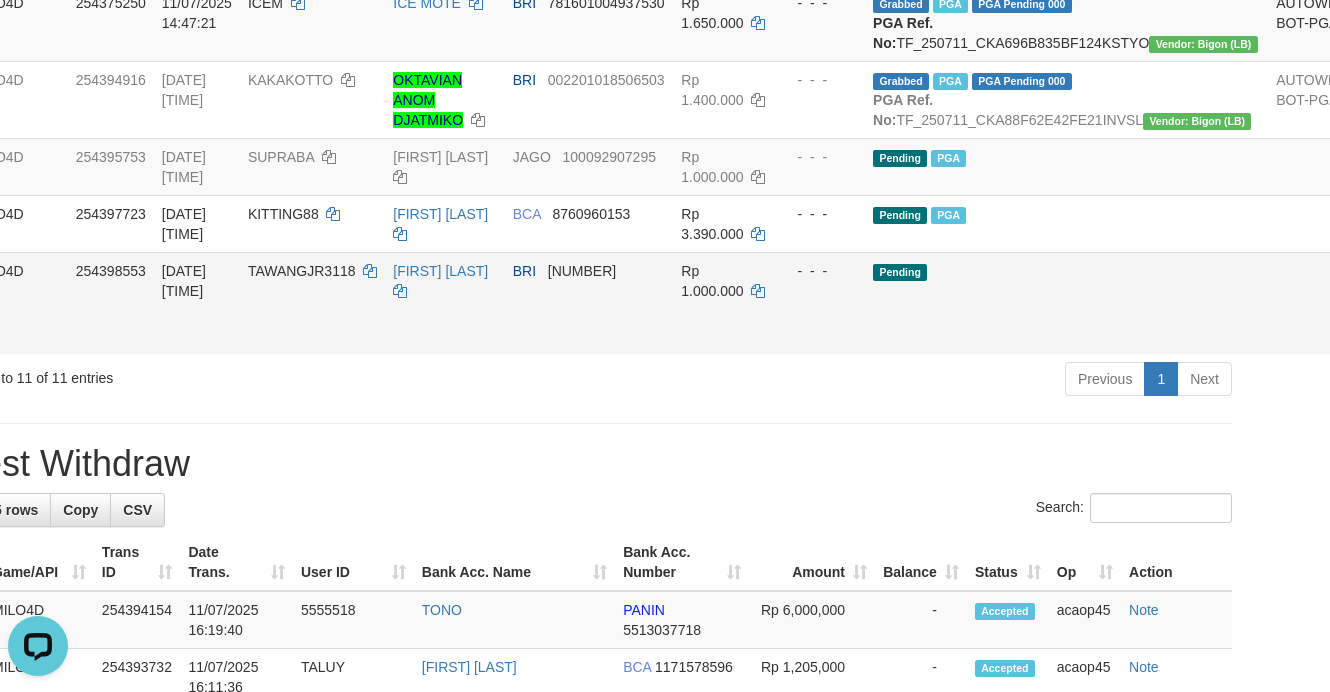 click on "Pending" at bounding box center [1066, 303] 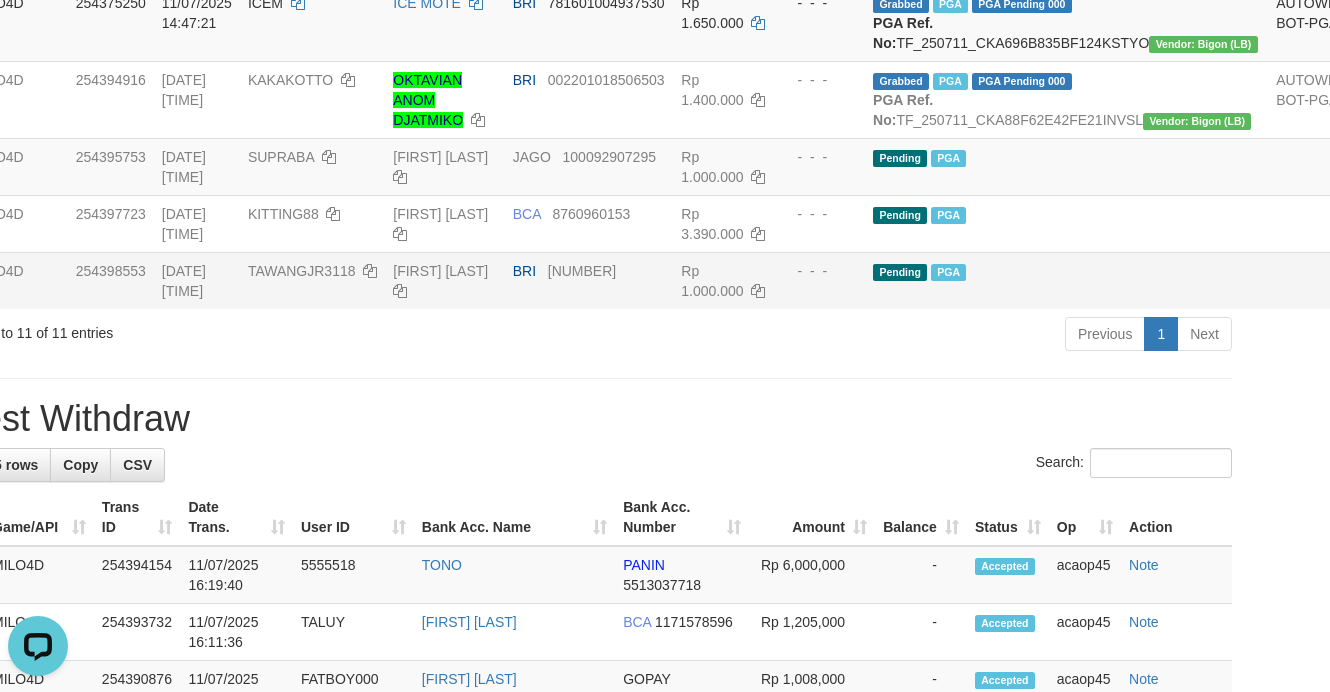 click on "**********" at bounding box center [582, 652] 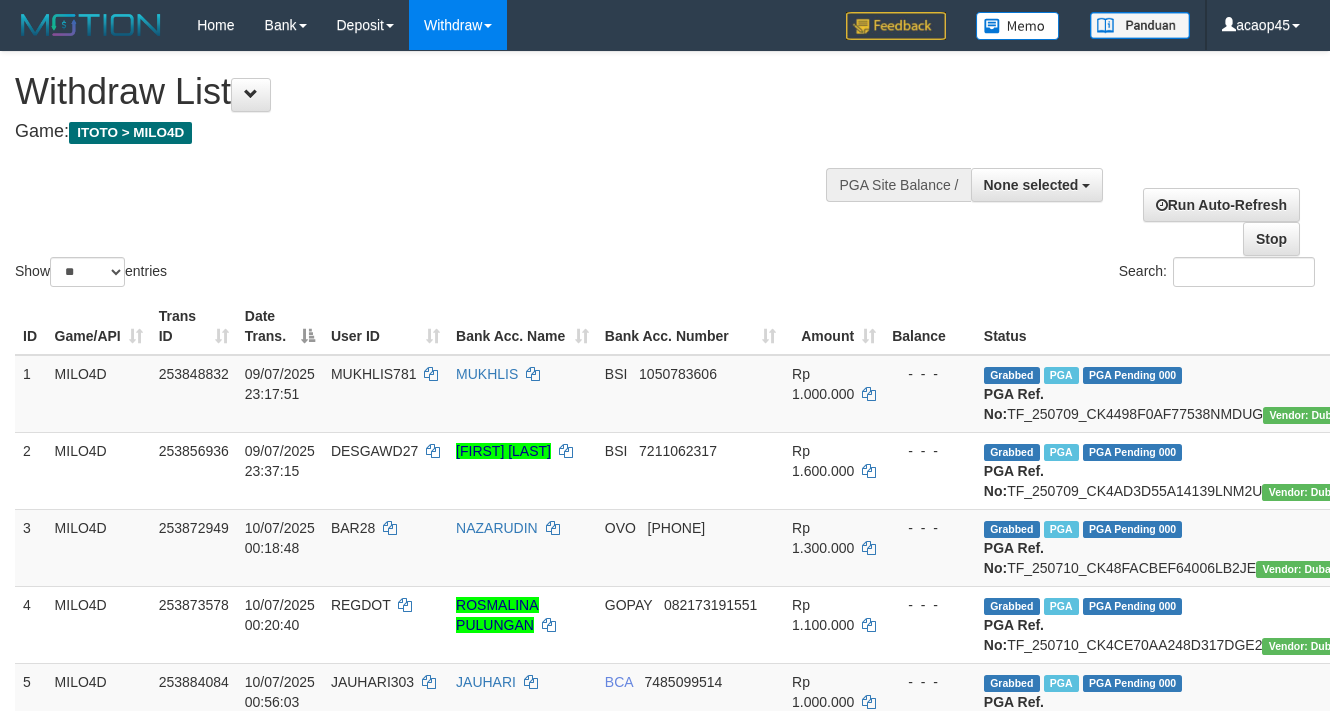 select 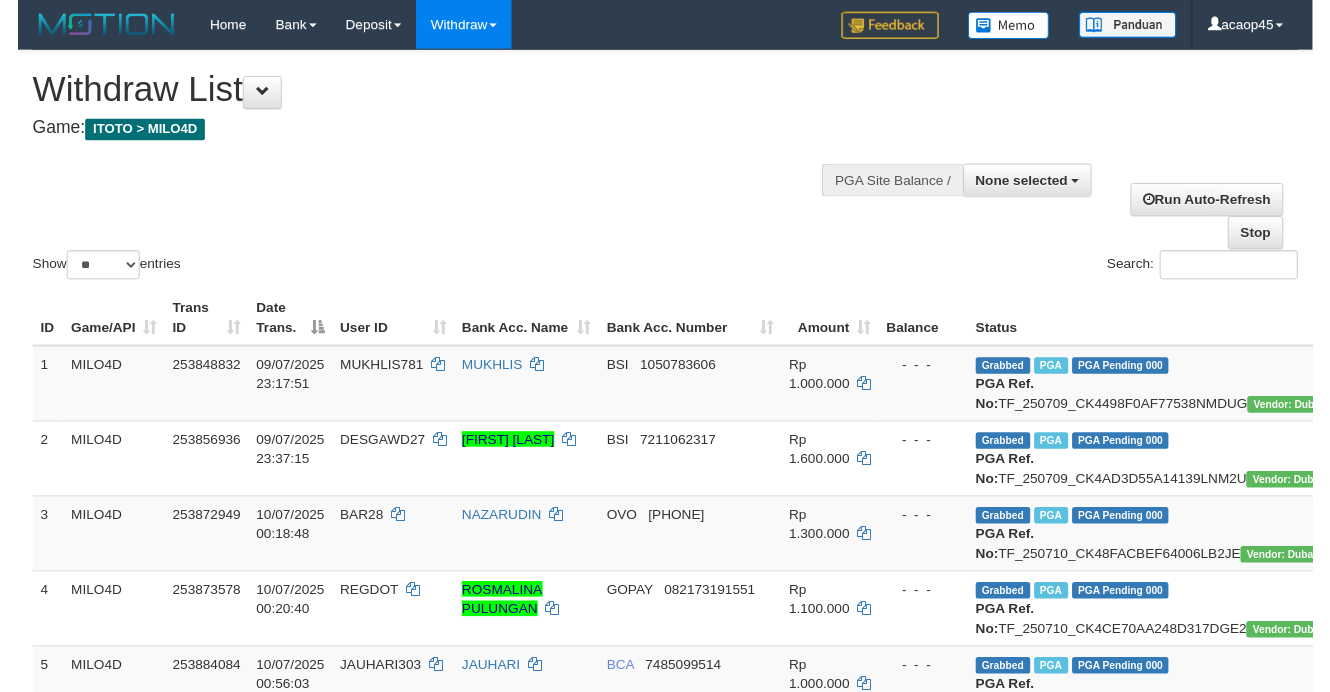 scroll, scrollTop: 883, scrollLeft: 83, axis: both 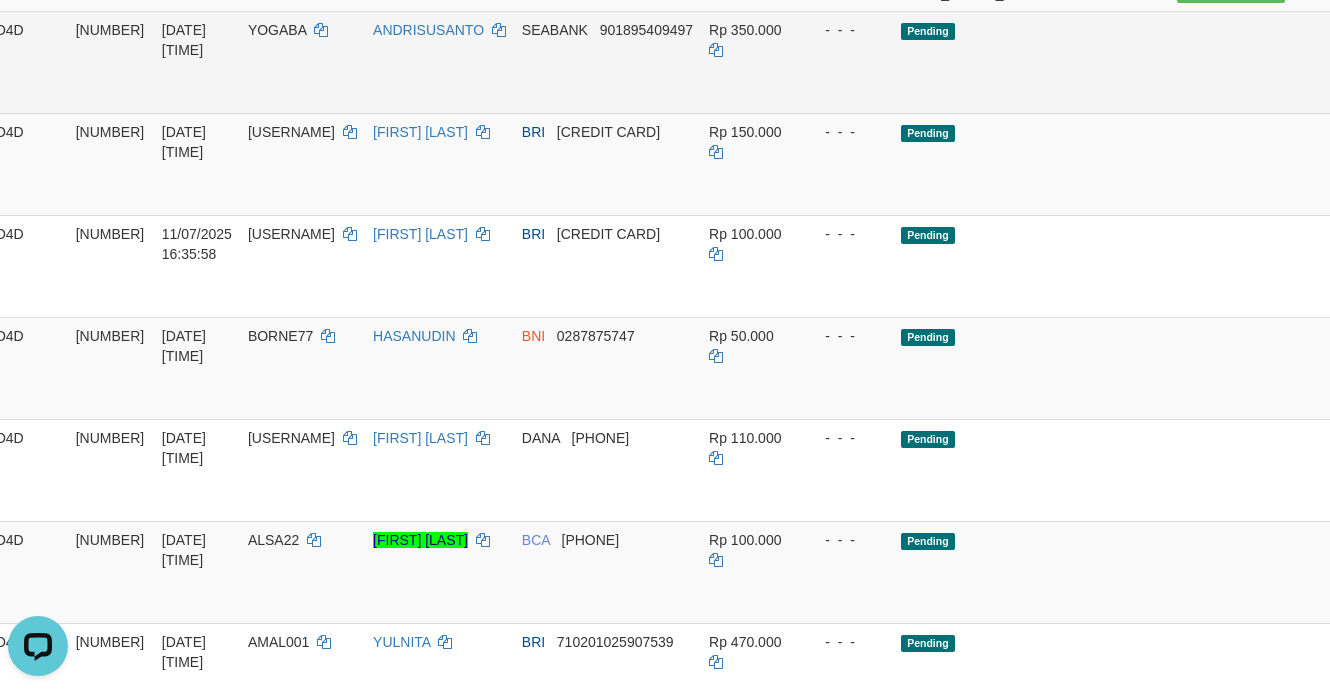 click on "Rp 350.000" at bounding box center (751, 62) 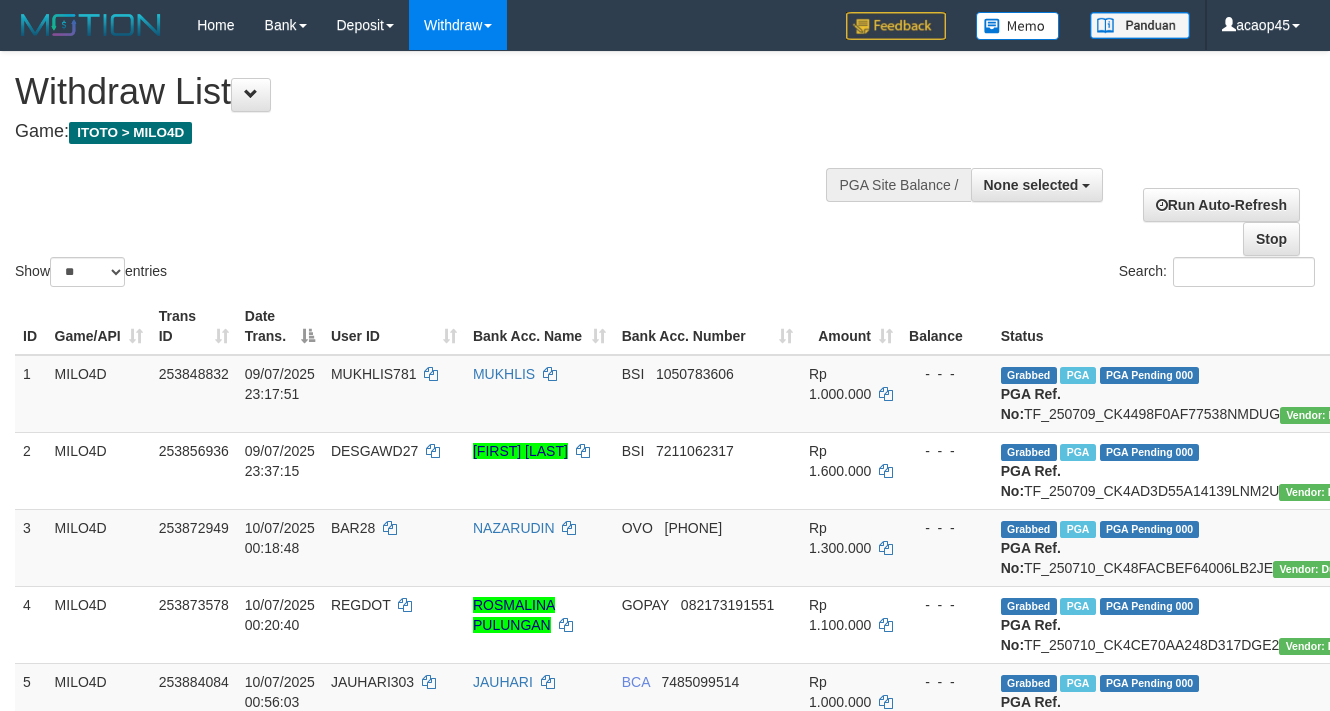 select 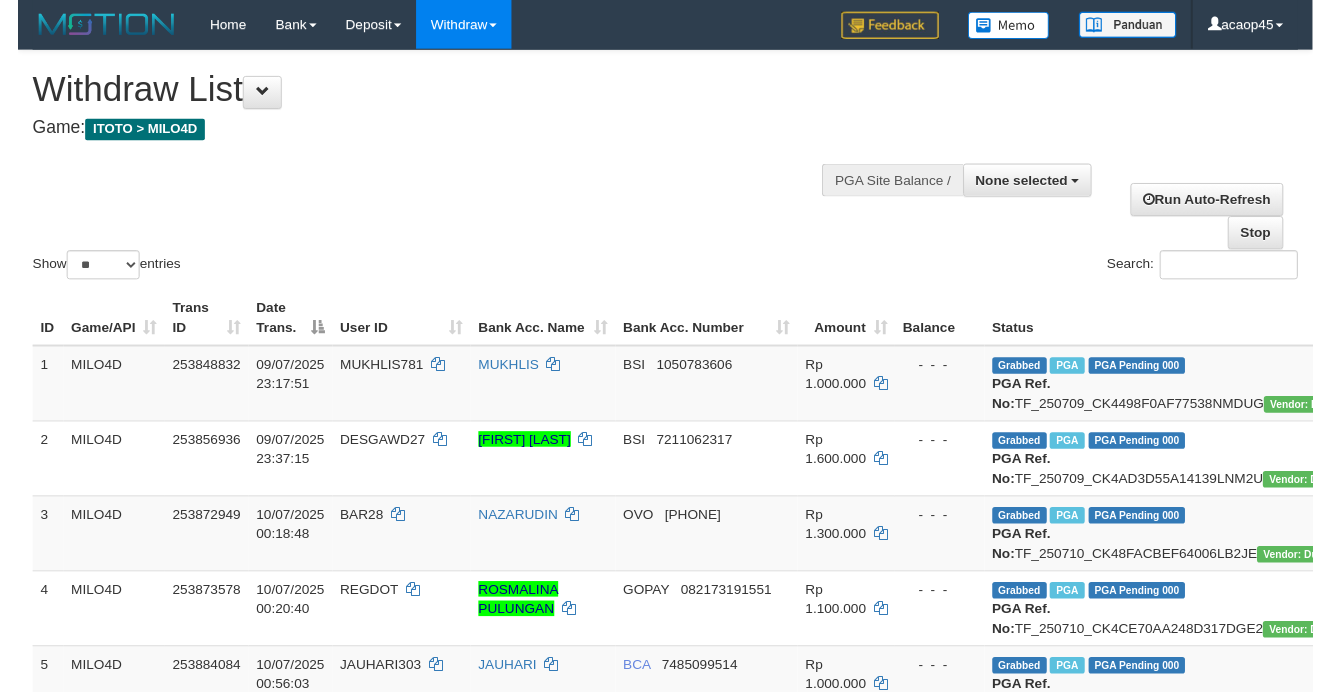 scroll, scrollTop: 1282, scrollLeft: 128, axis: both 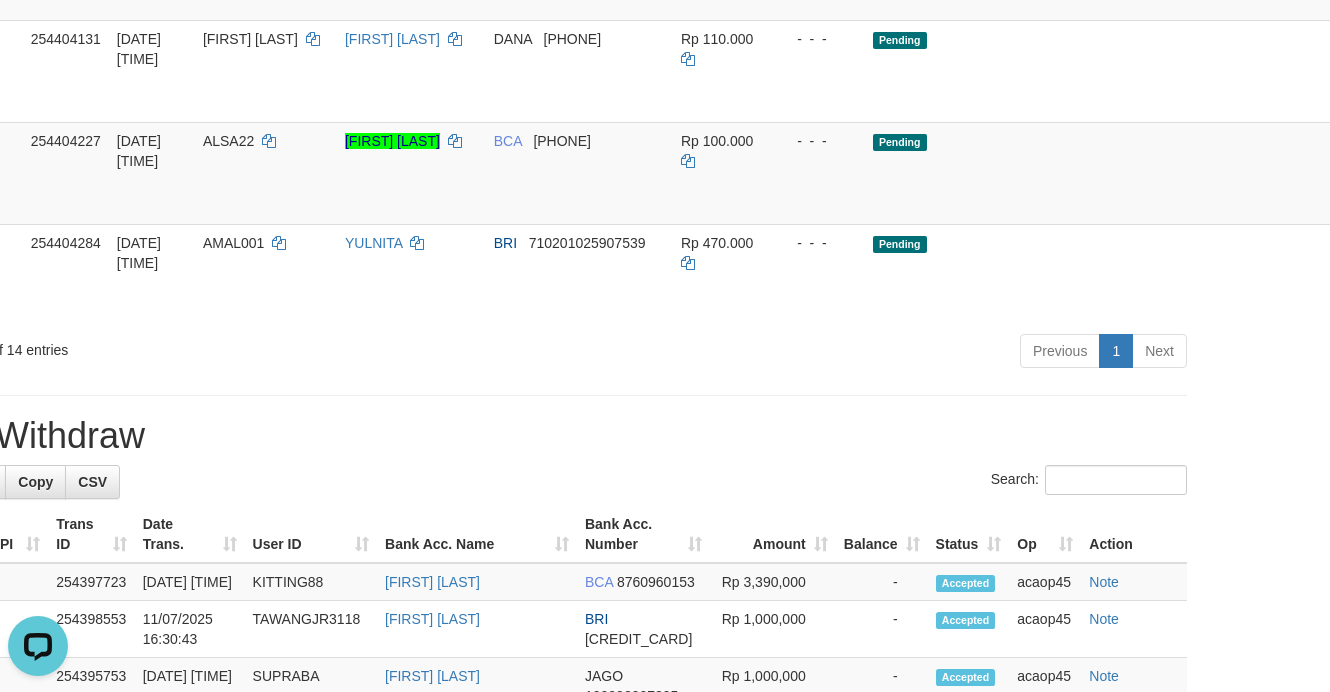 click on "Previous 1 Next" at bounding box center (814, 353) 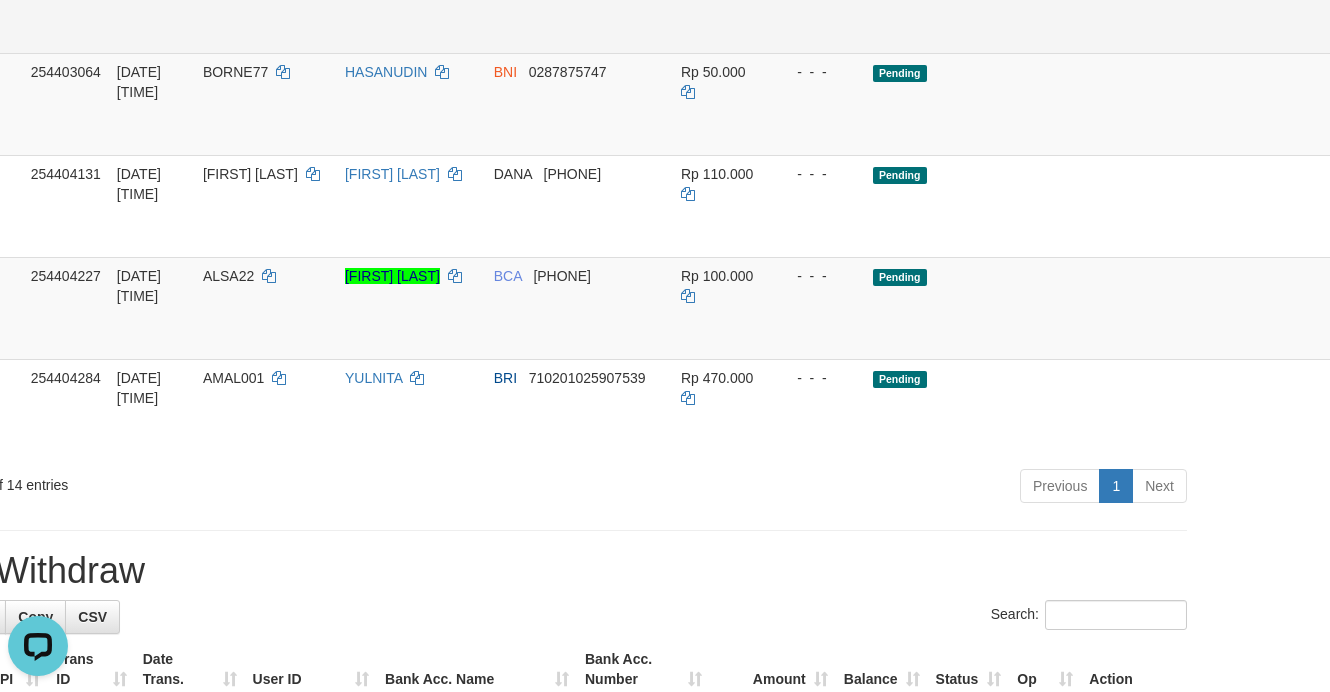scroll, scrollTop: 907, scrollLeft: 128, axis: both 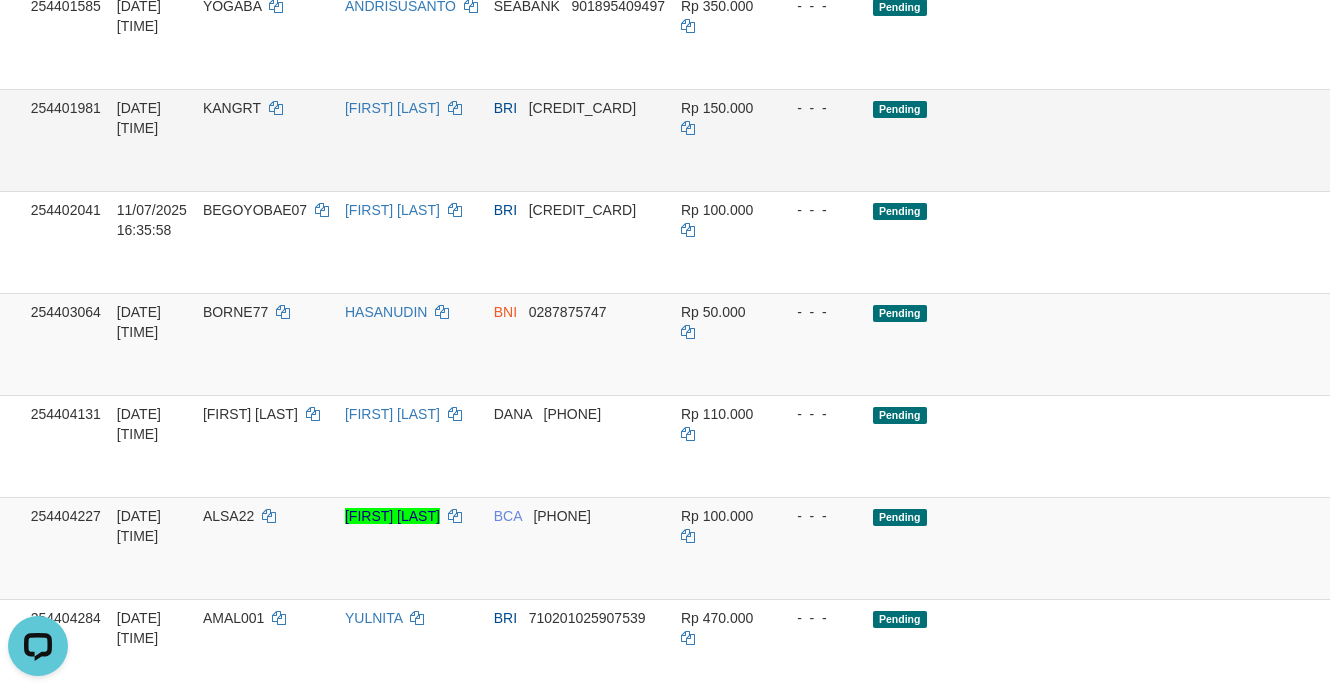 click on "Pending" at bounding box center (1066, 140) 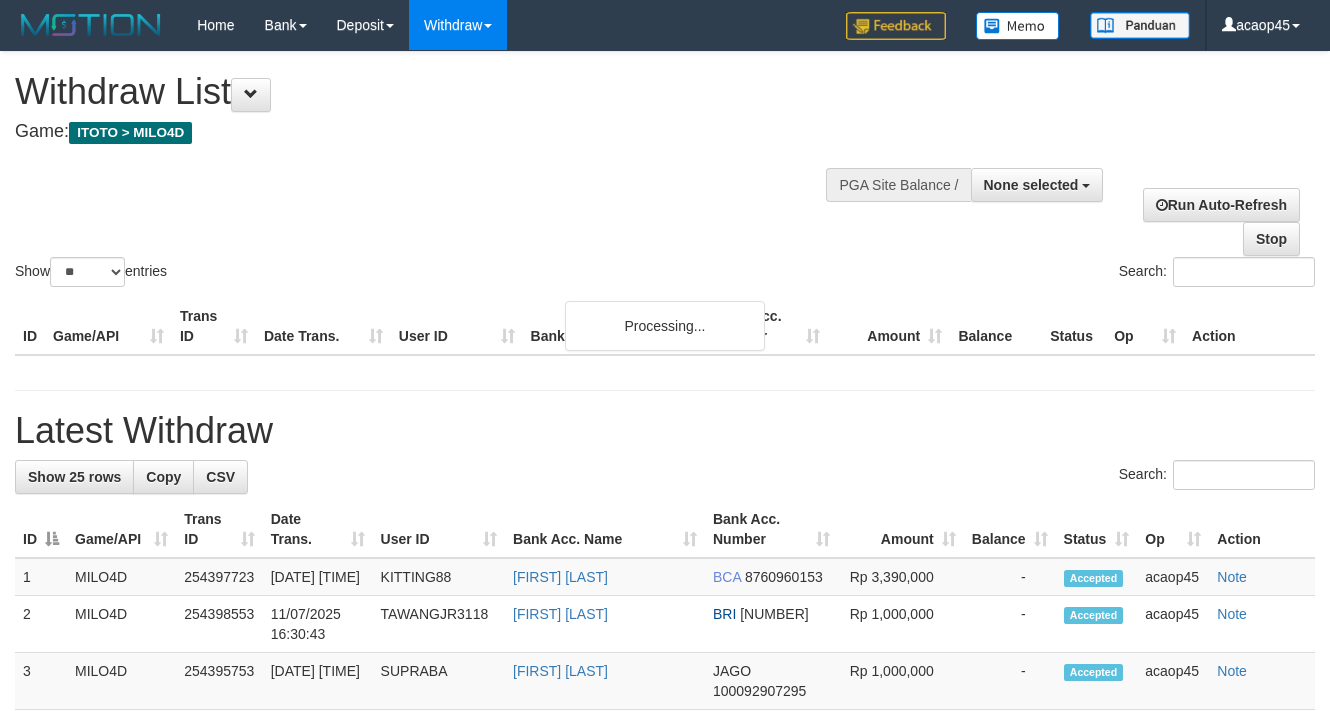 select 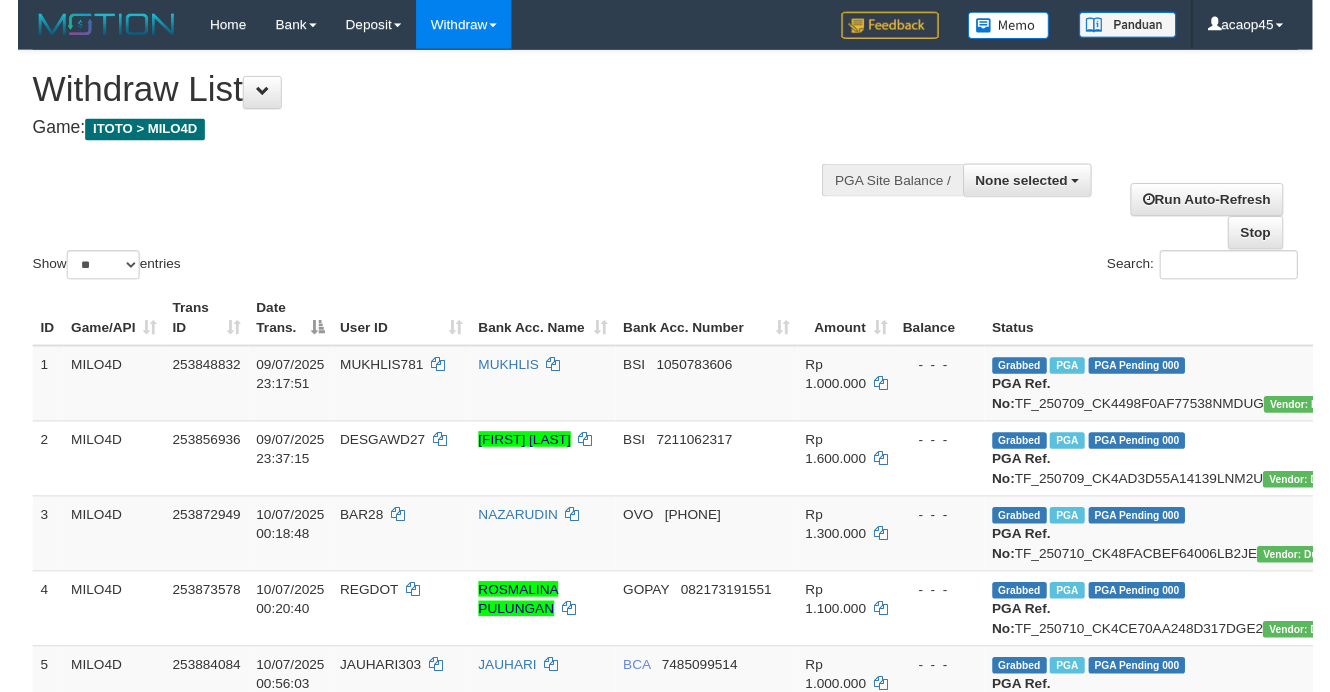 scroll, scrollTop: 907, scrollLeft: 128, axis: both 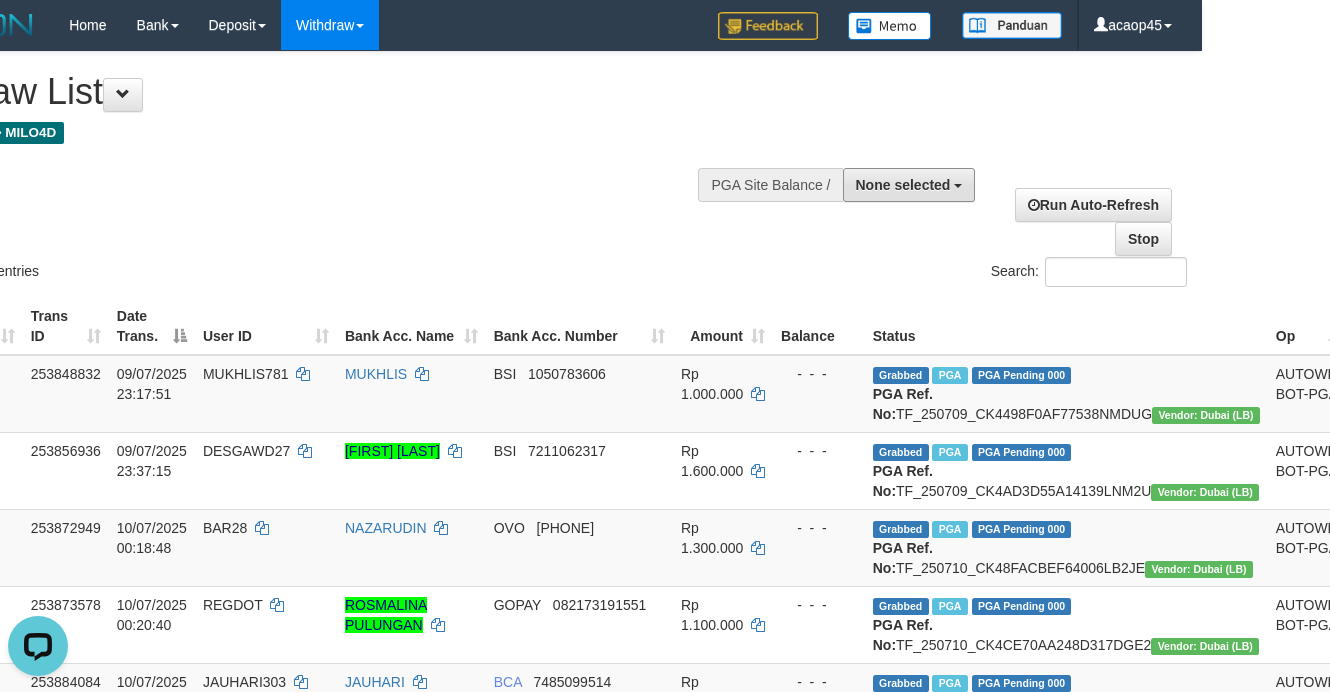 drag, startPoint x: 913, startPoint y: 190, endPoint x: 911, endPoint y: 225, distance: 35.057095 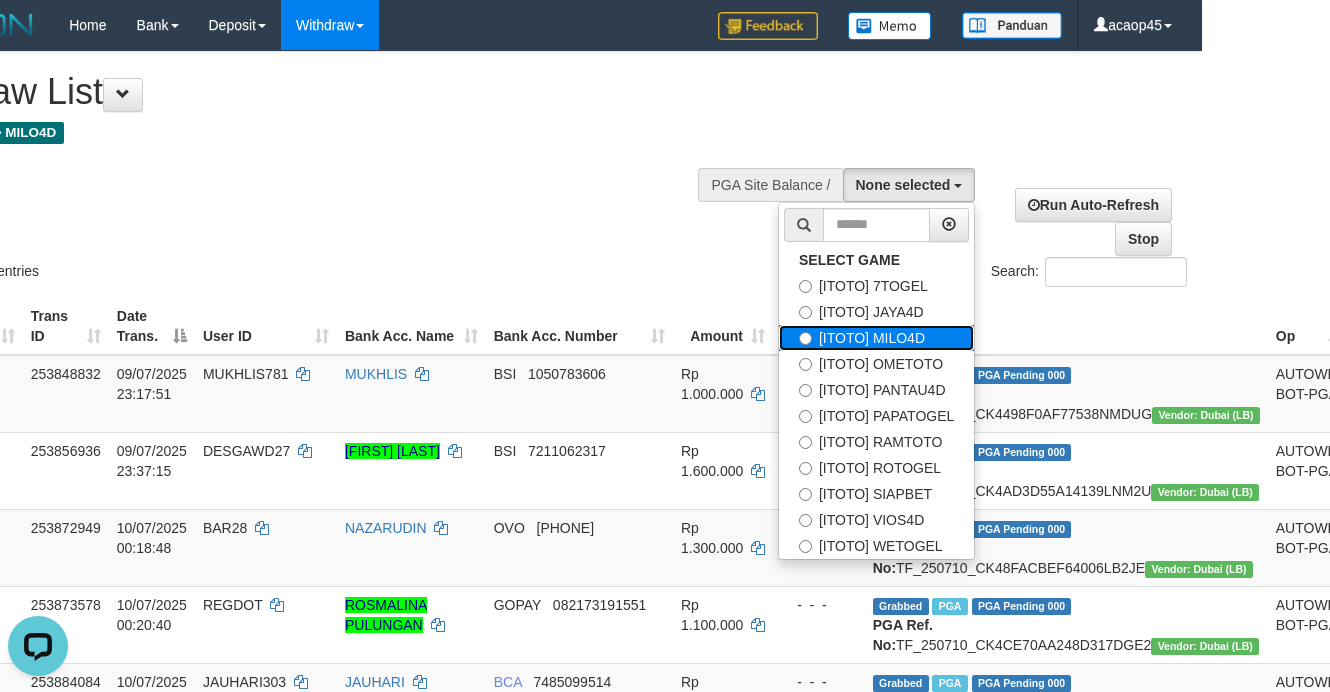 click on "[ITOTO] MILO4D" at bounding box center [876, 338] 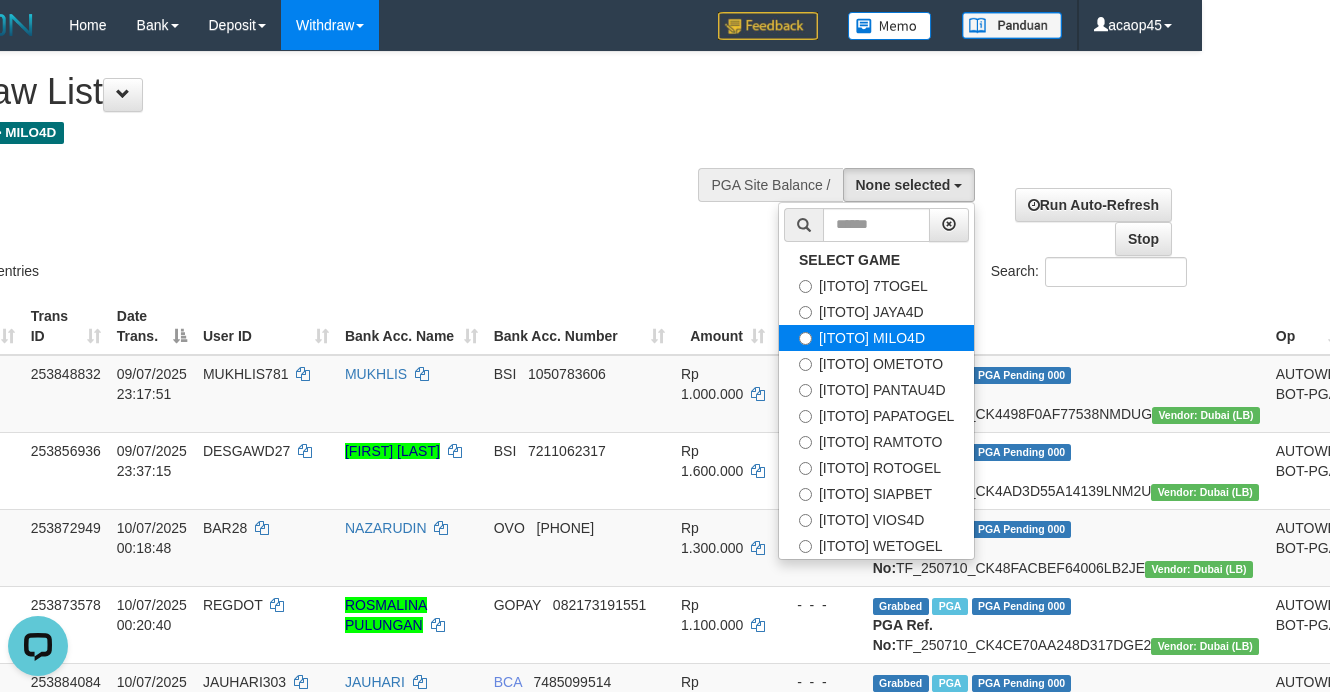 select on "***" 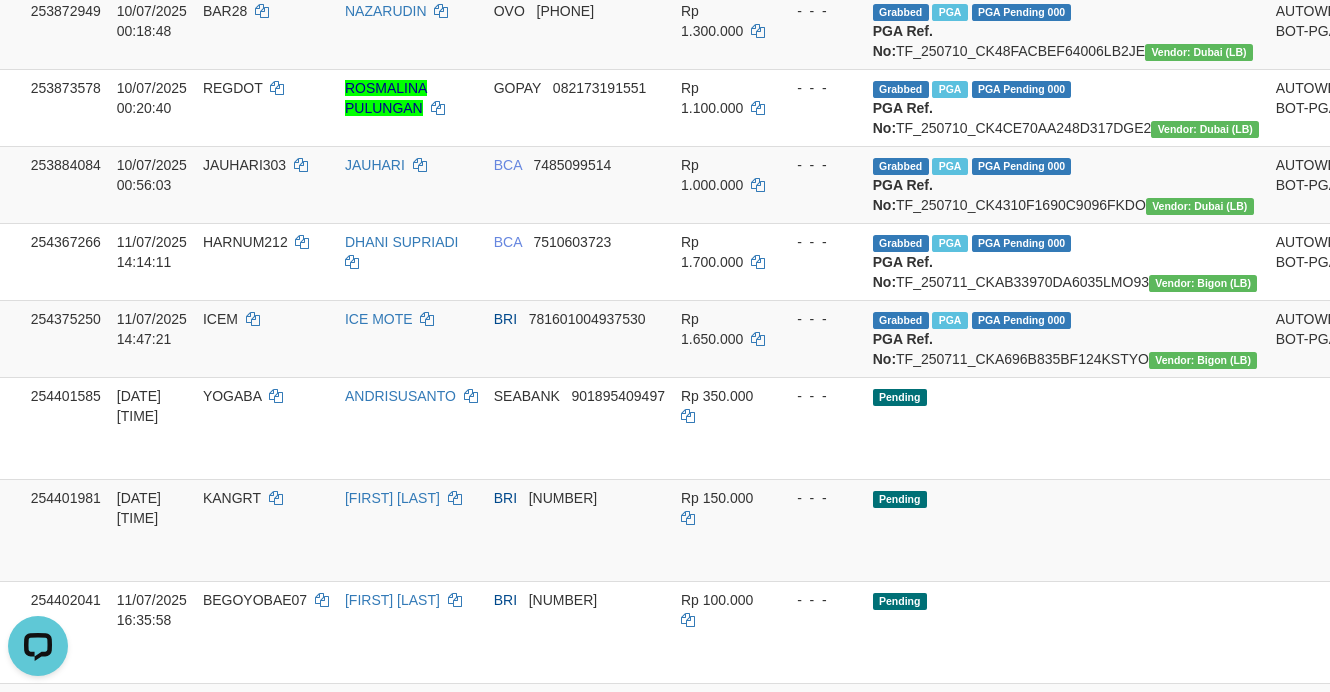 scroll, scrollTop: 750, scrollLeft: 128, axis: both 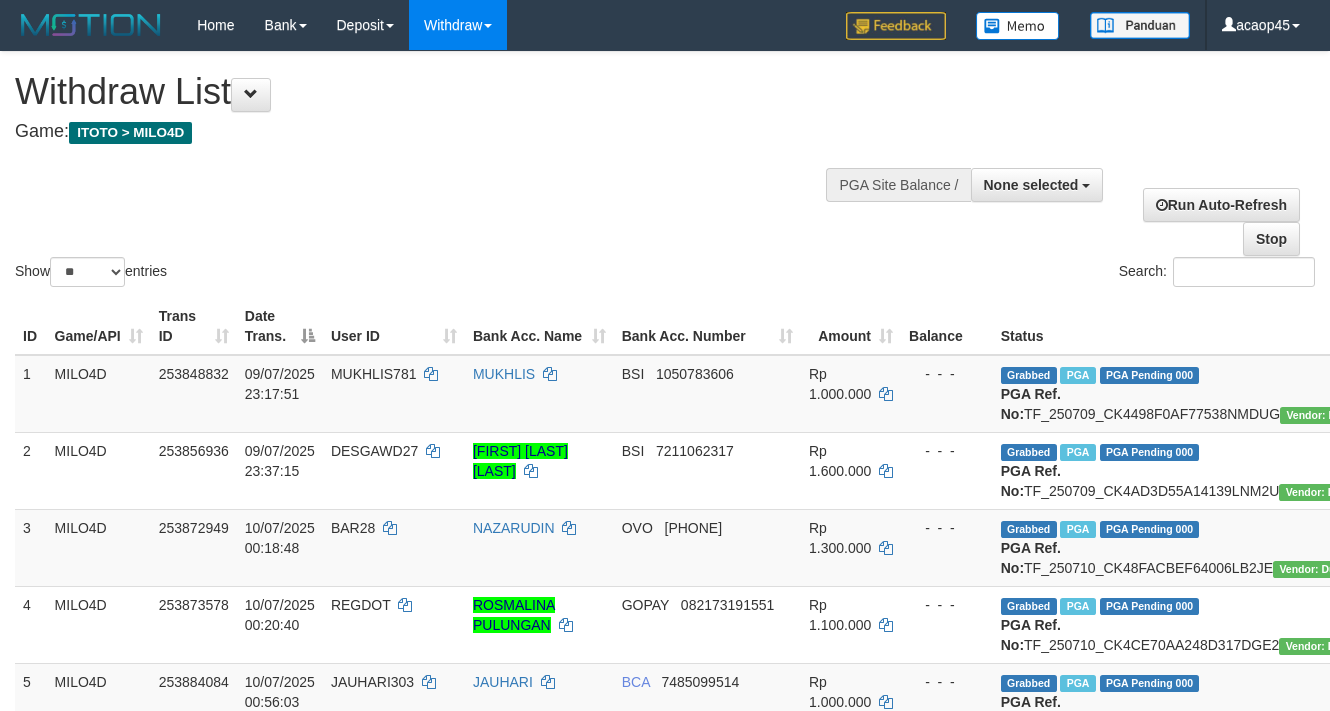 select 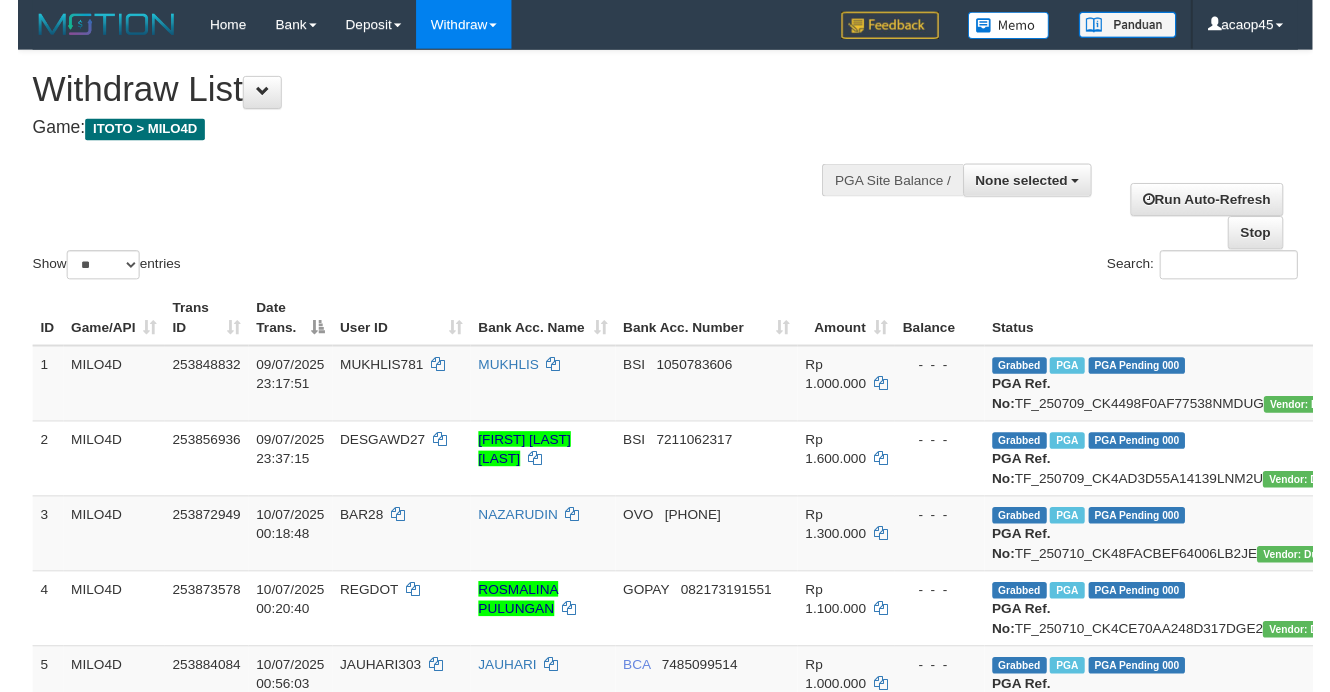 scroll, scrollTop: 0, scrollLeft: 0, axis: both 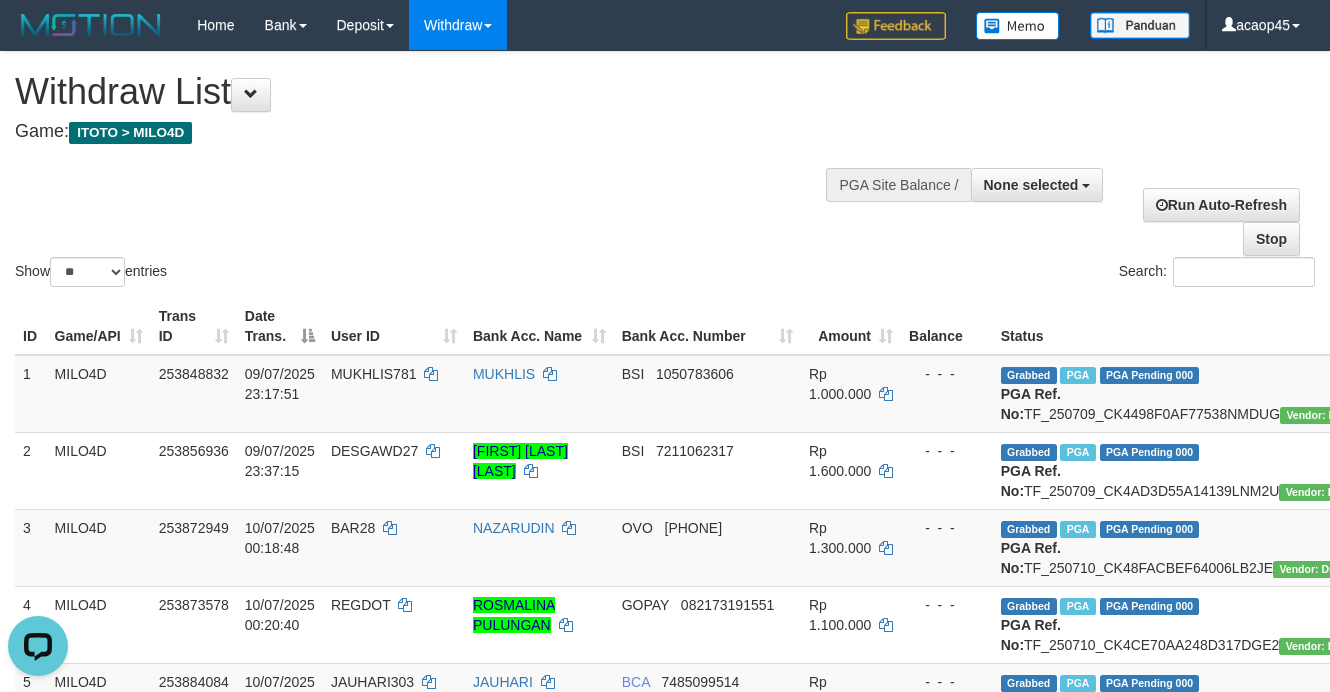 click on "**********" at bounding box center (665, 1708) 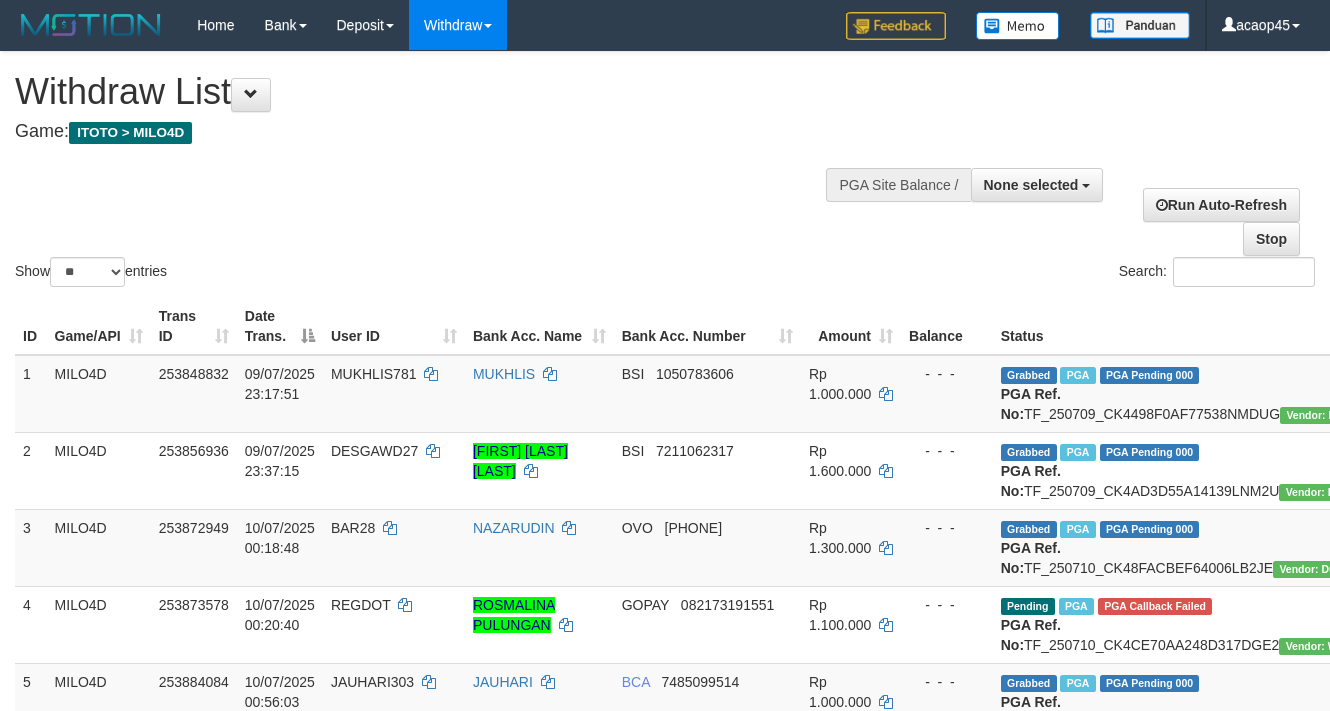 select 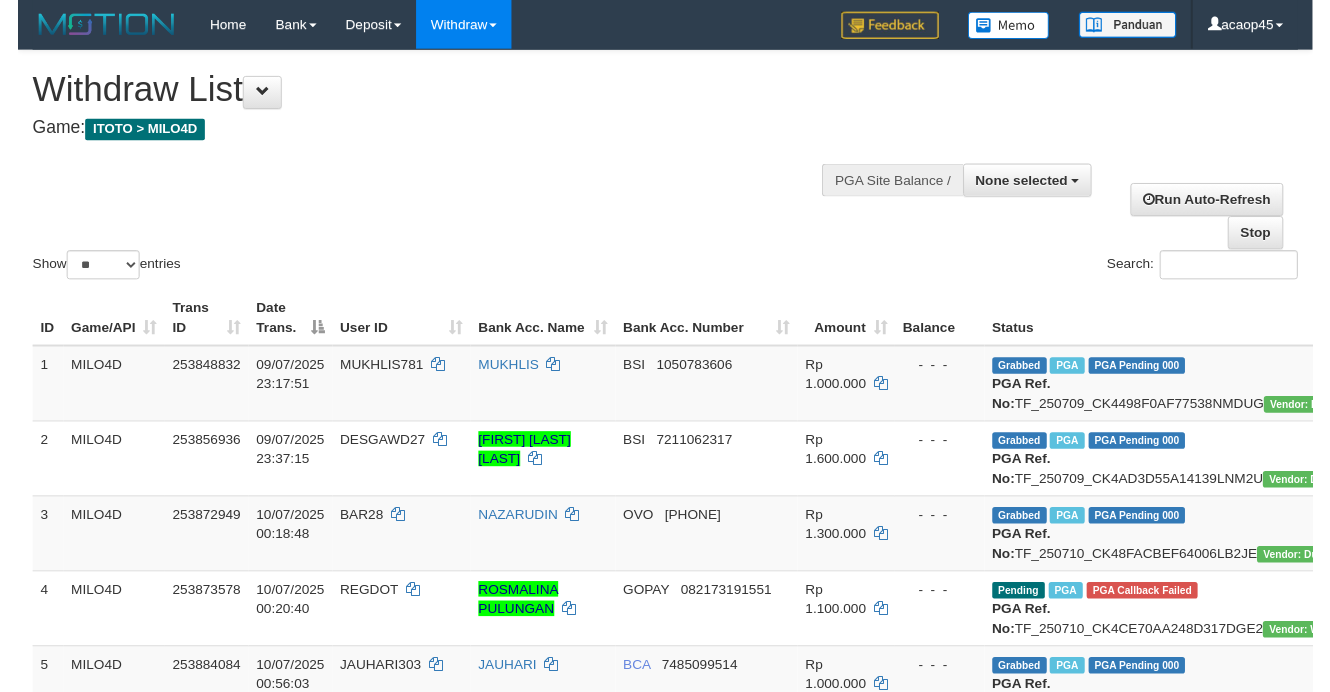 scroll, scrollTop: 0, scrollLeft: 0, axis: both 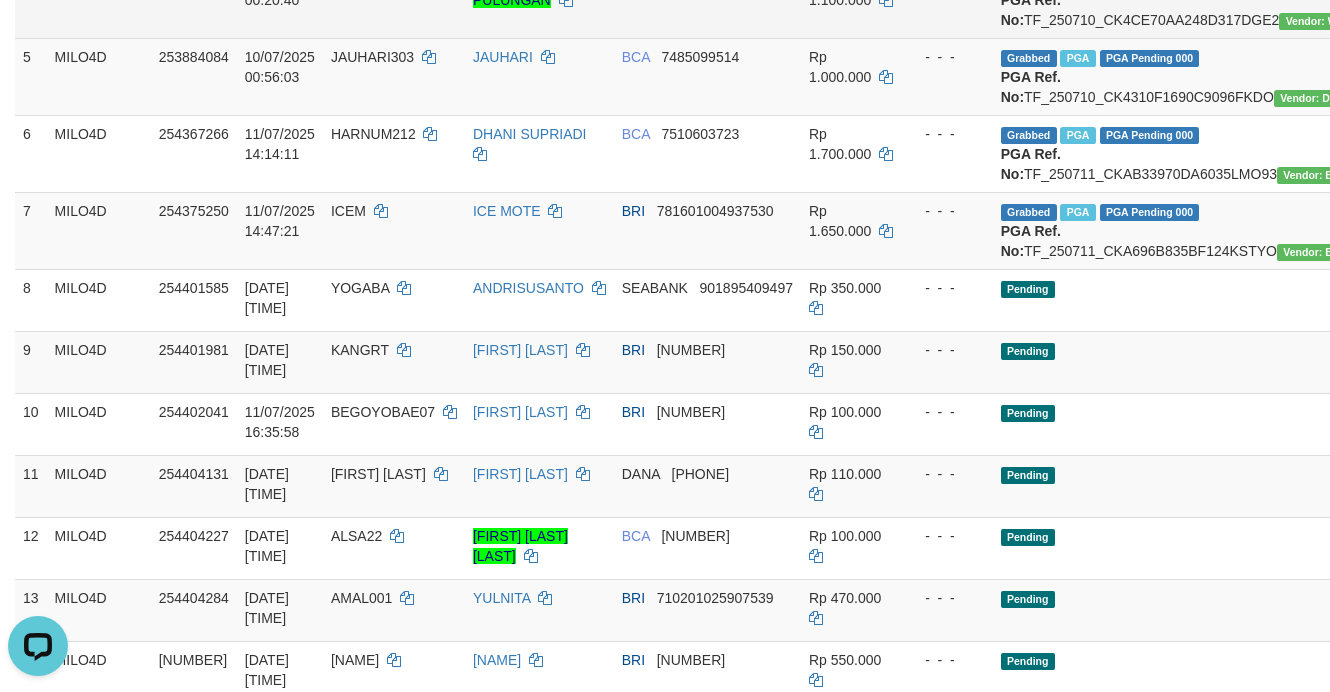 drag, startPoint x: 603, startPoint y: 112, endPoint x: 522, endPoint y: 86, distance: 85.07056 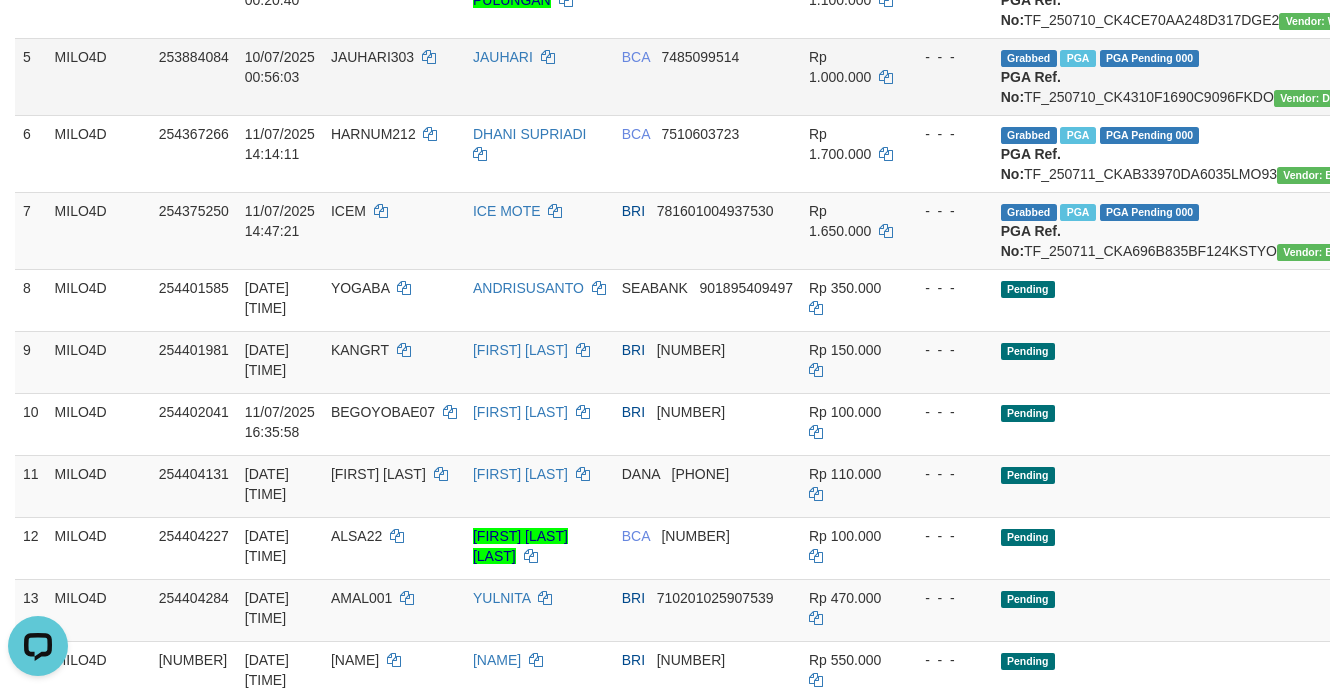 copy on "REGDOT" 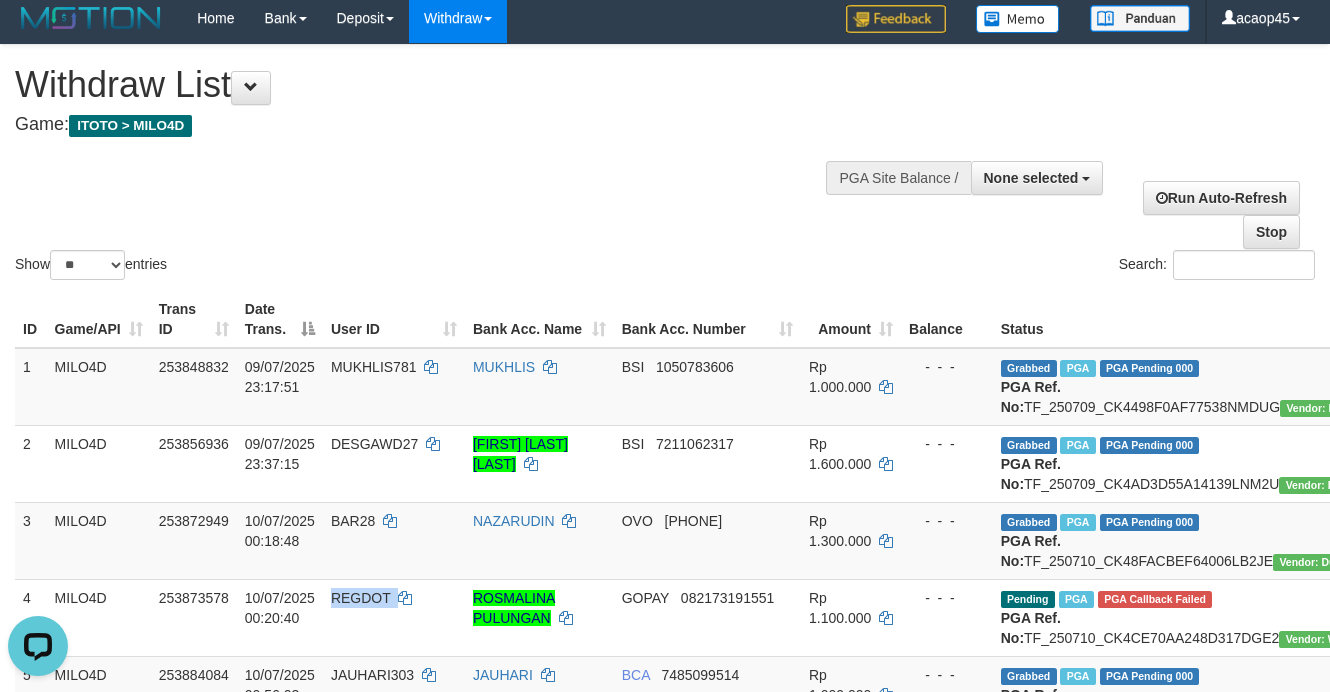 scroll, scrollTop: 0, scrollLeft: 0, axis: both 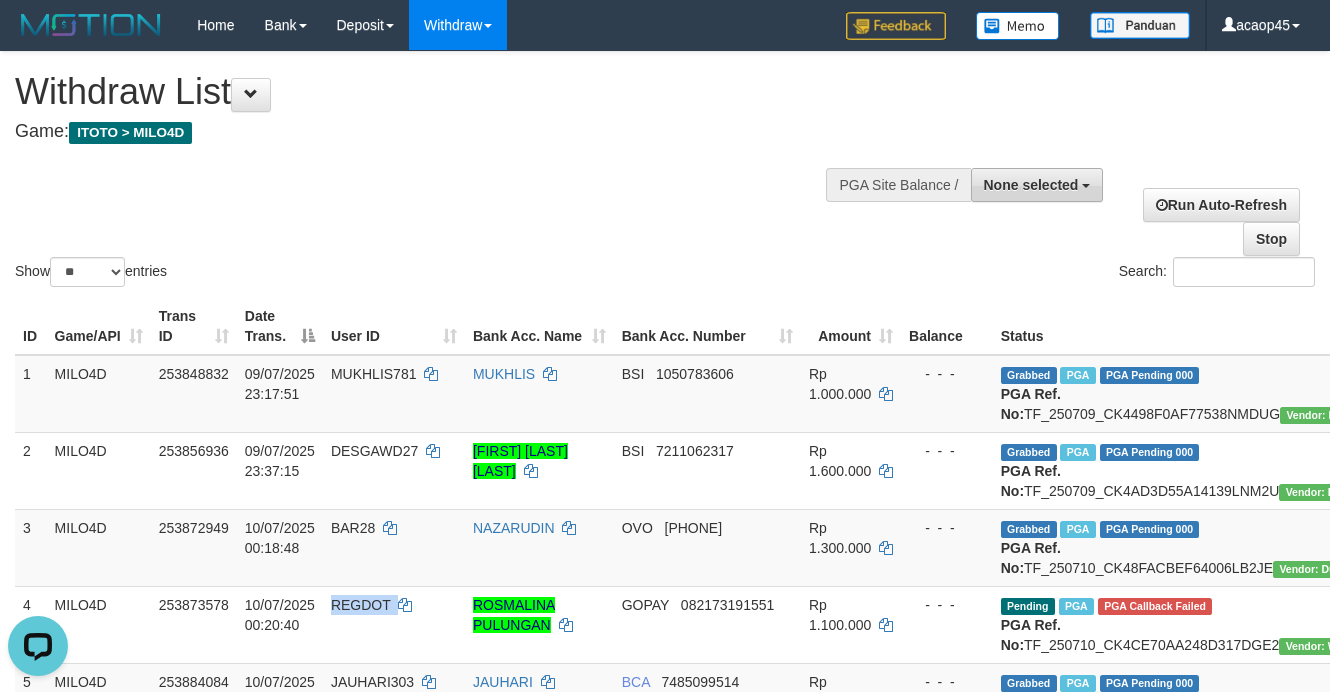 click on "None selected" at bounding box center [1031, 185] 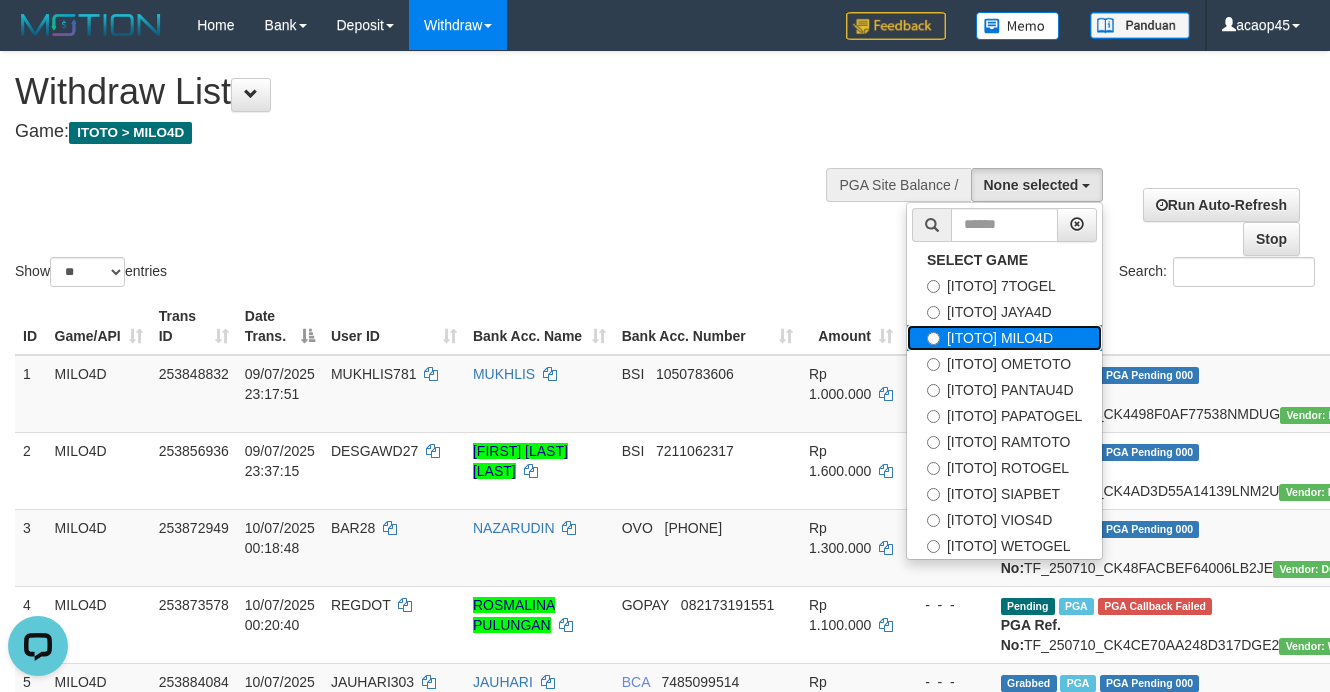 click on "[ITOTO] MILO4D" at bounding box center (1004, 338) 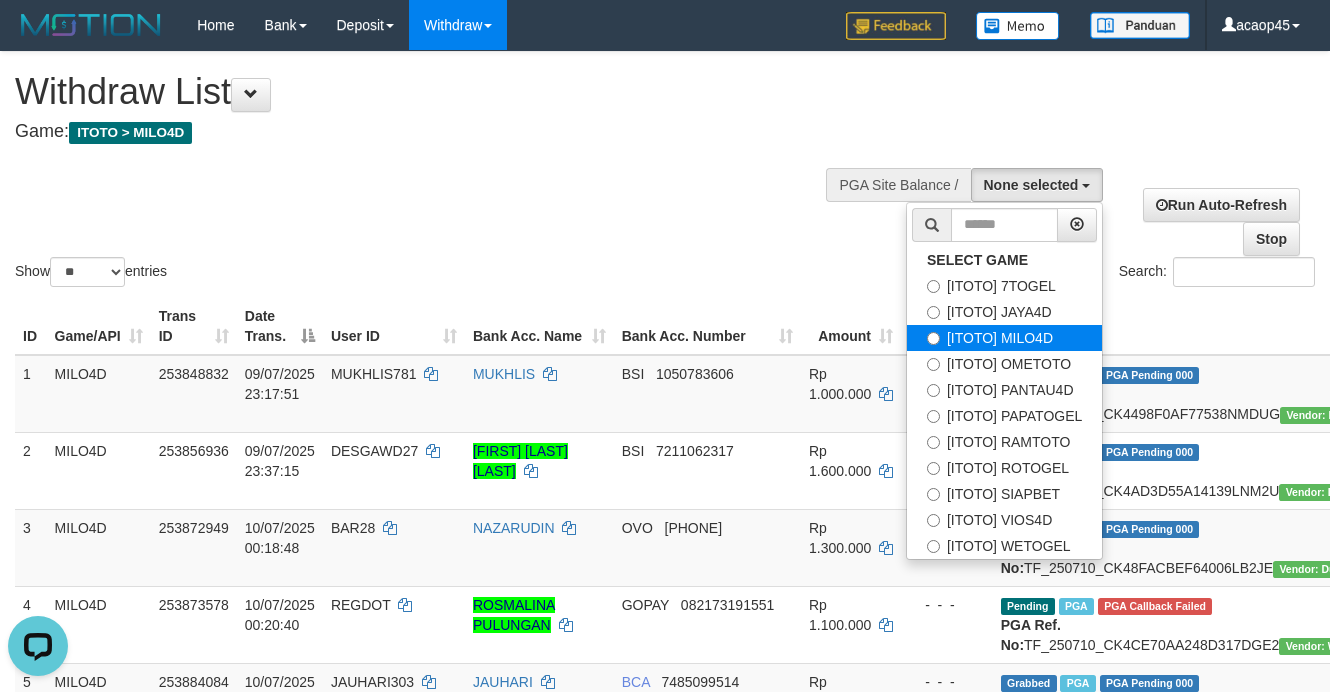 select on "***" 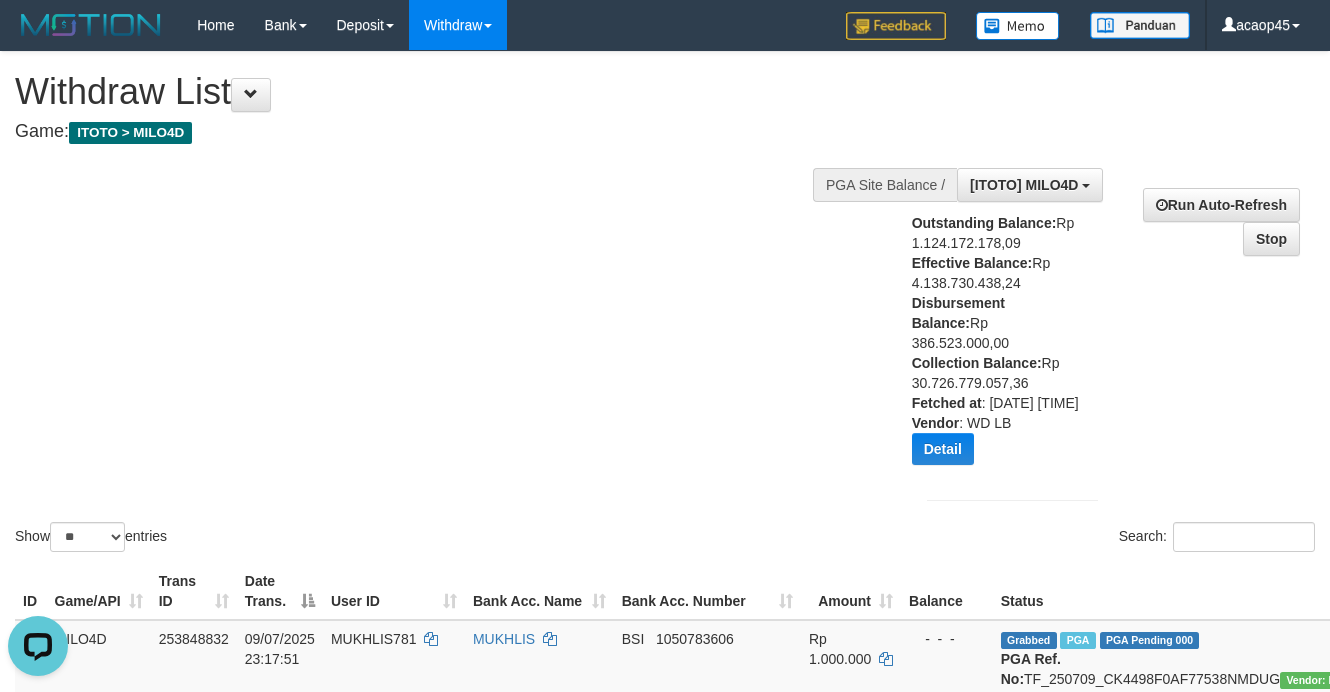 click on "Show  ** ** ** ***  entries Search:" at bounding box center (665, 304) 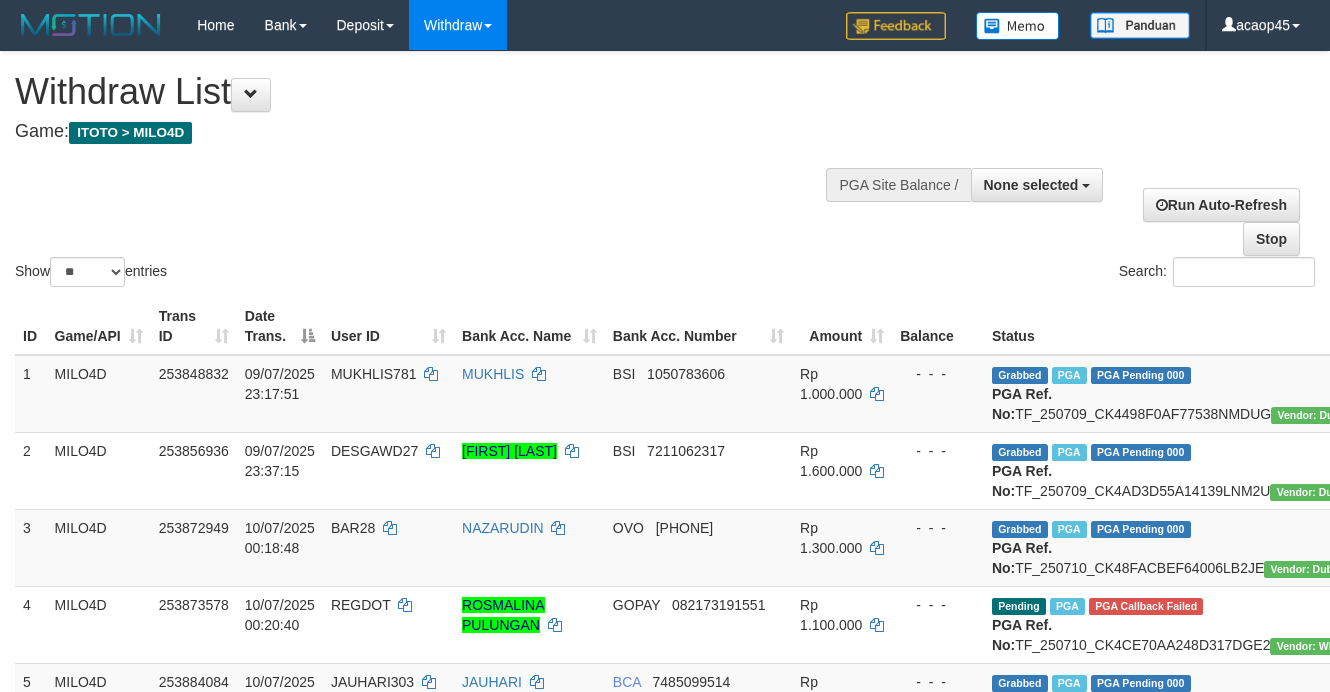 select 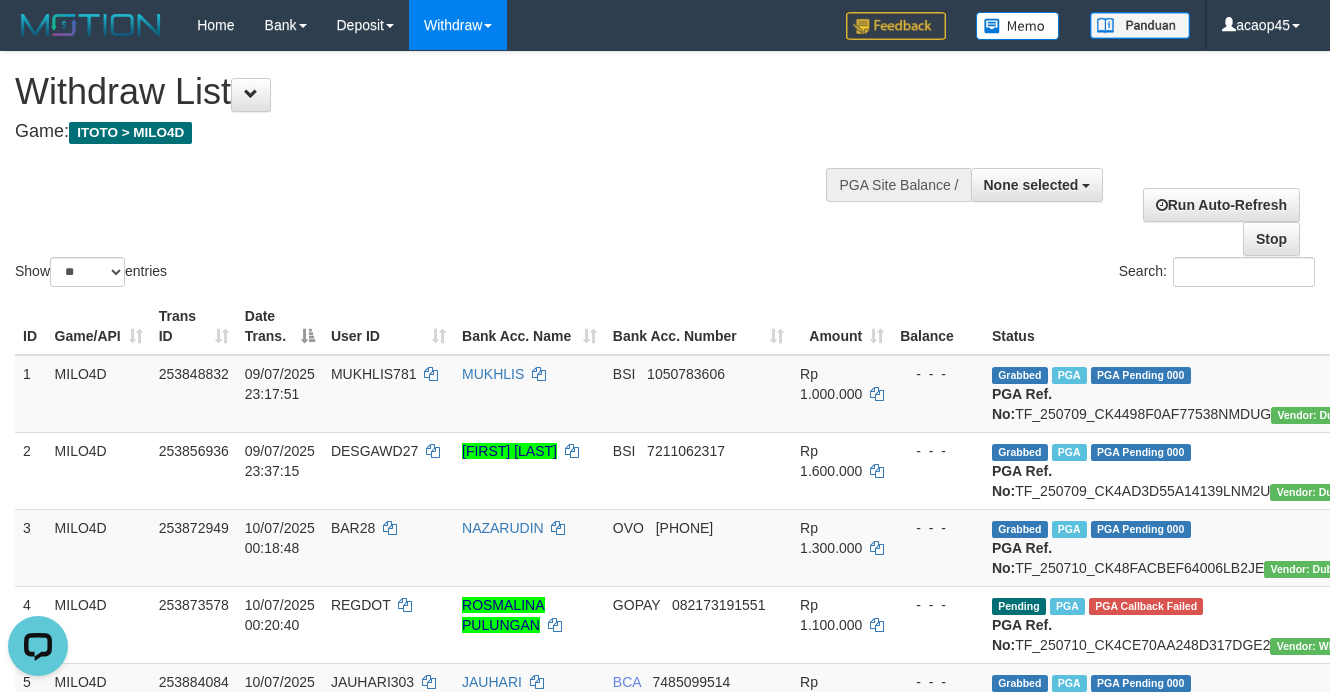 scroll, scrollTop: 0, scrollLeft: 0, axis: both 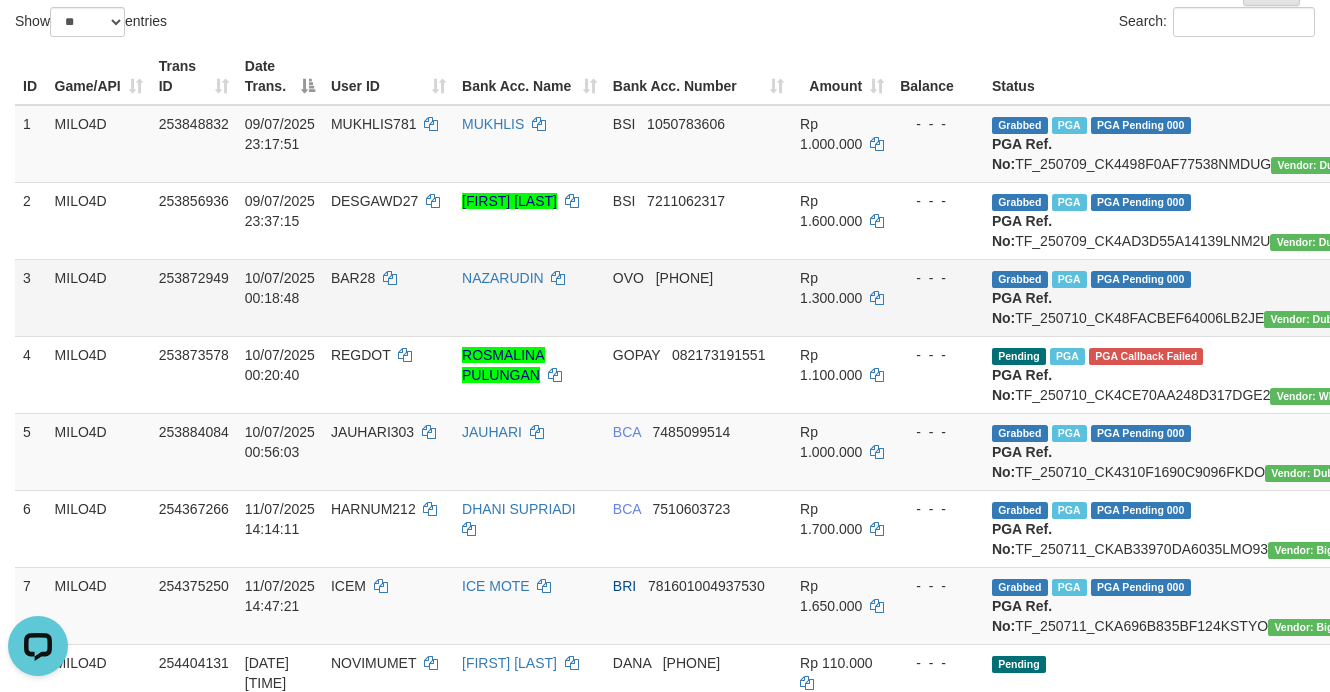 click on "OVO     085843751958" at bounding box center (698, 297) 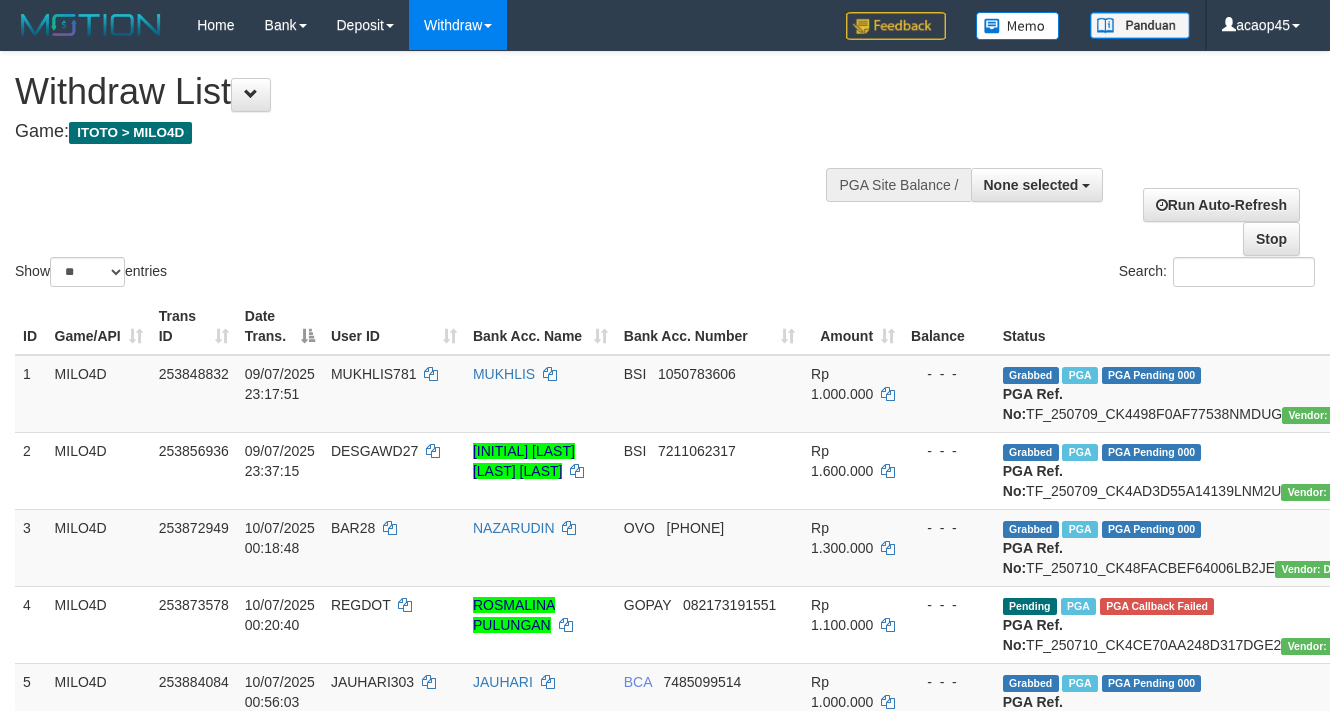 select 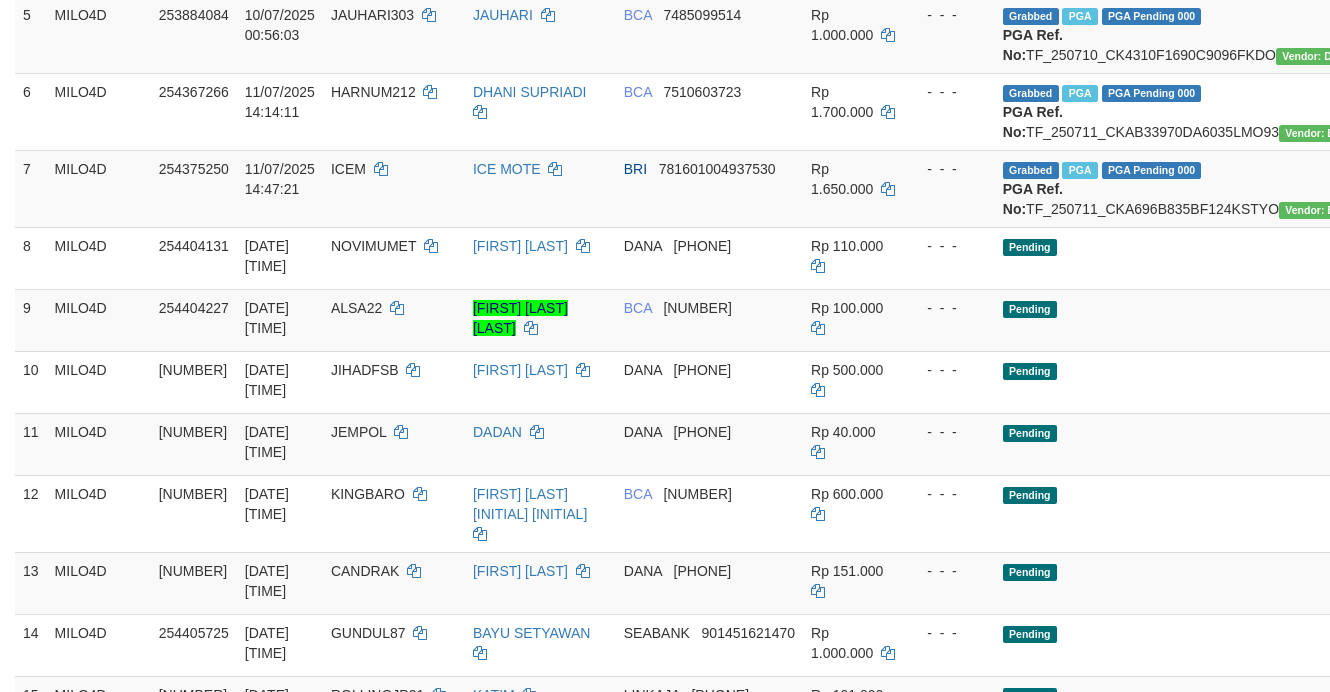scroll, scrollTop: 625, scrollLeft: 0, axis: vertical 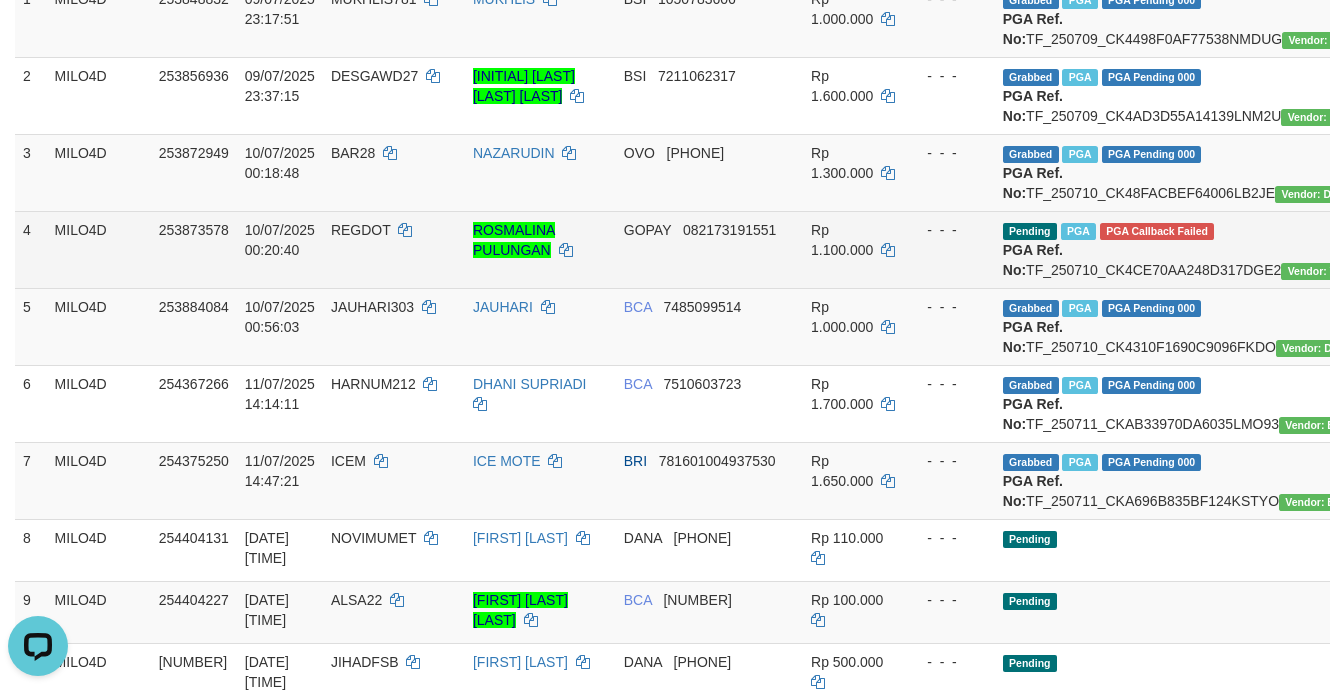 click on "REGDOT" at bounding box center (394, 249) 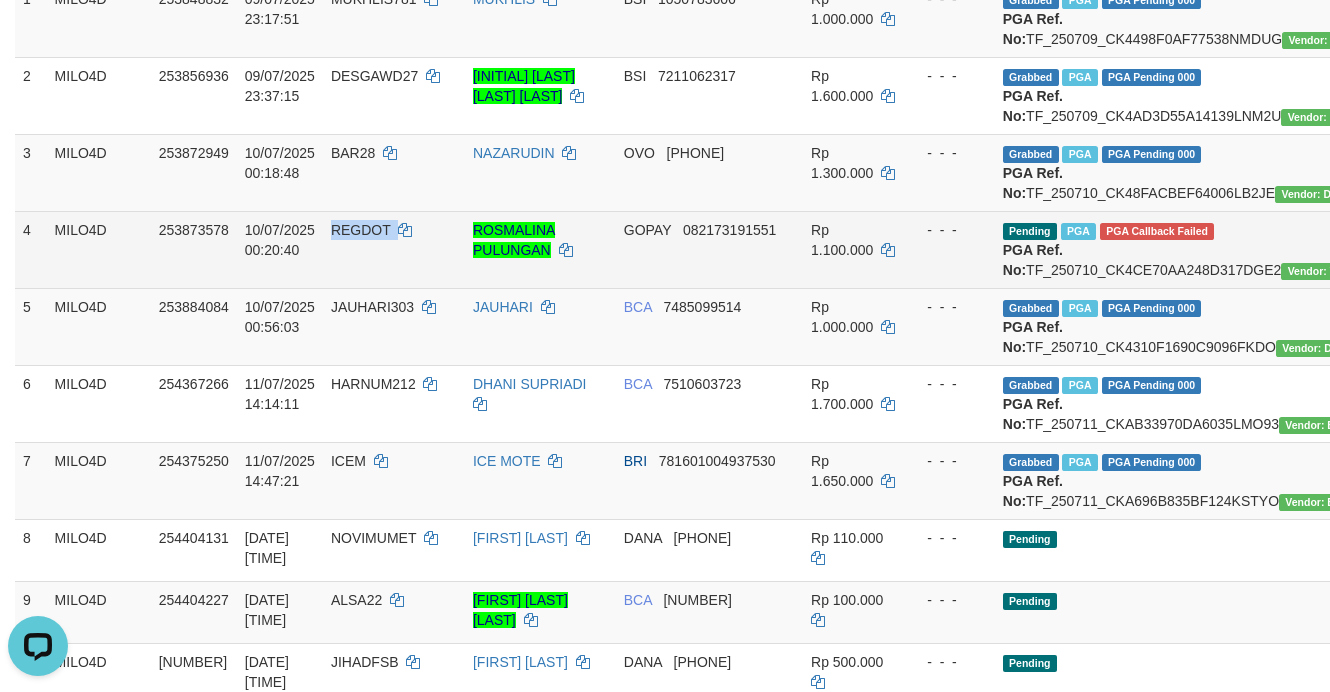 click on "REGDOT" at bounding box center (394, 249) 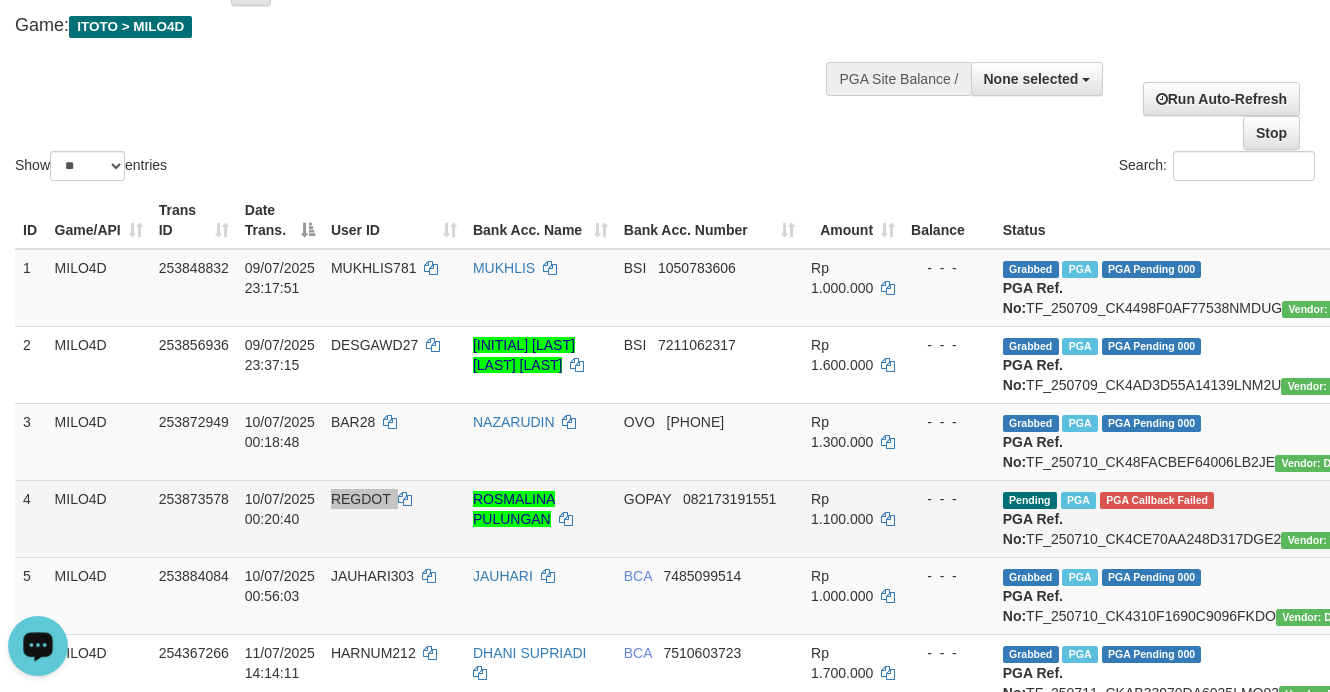 scroll, scrollTop: 250, scrollLeft: 0, axis: vertical 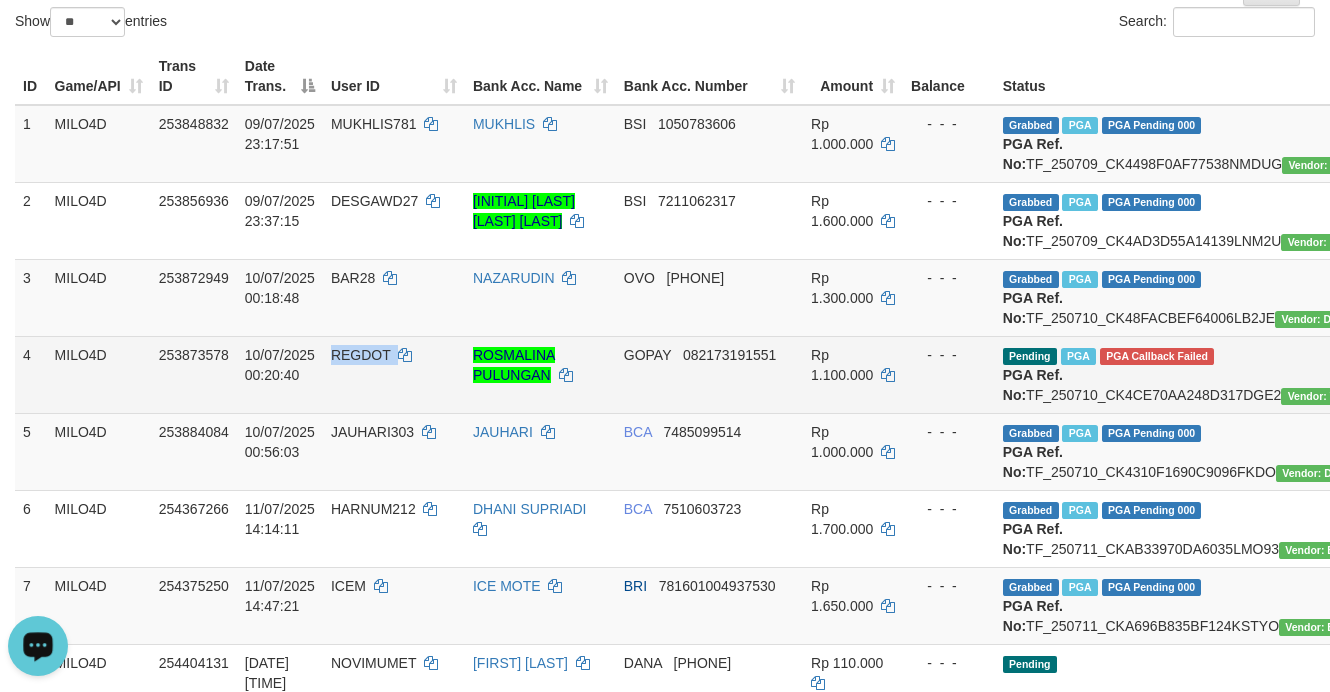 click on "REGDOT" at bounding box center [361, 355] 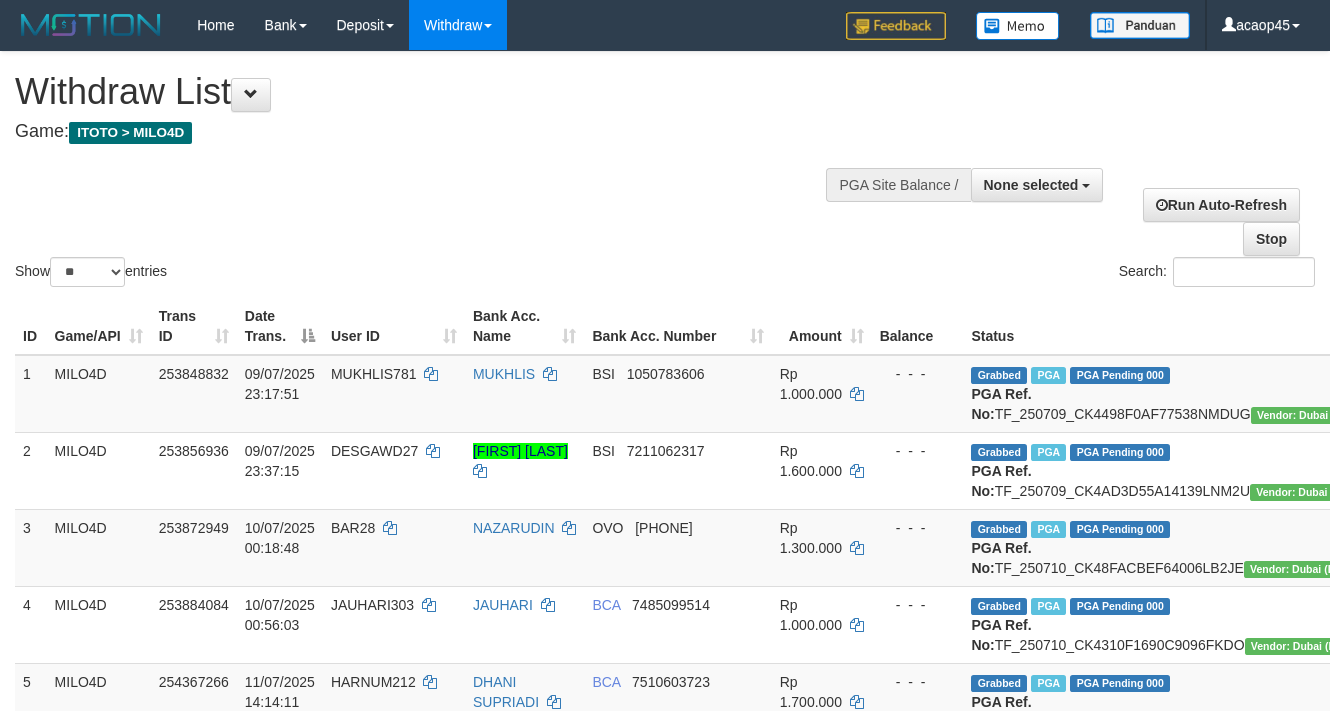 select 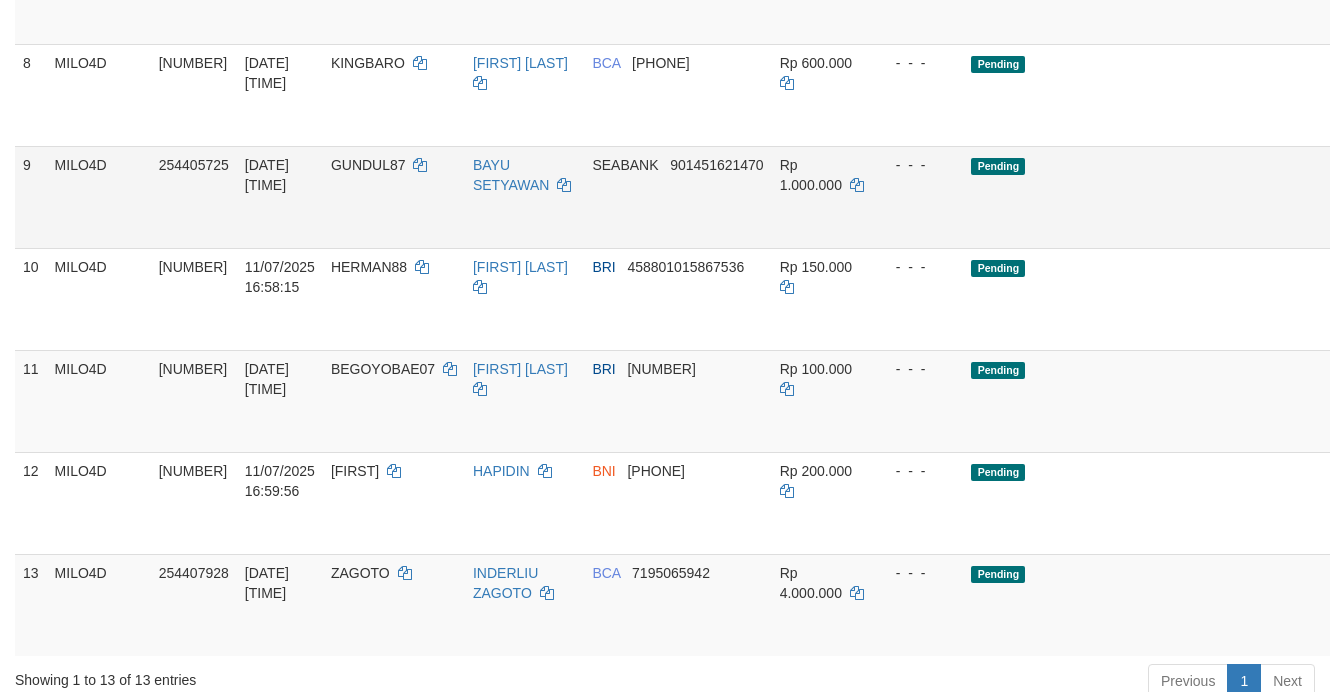 scroll, scrollTop: 1122, scrollLeft: 0, axis: vertical 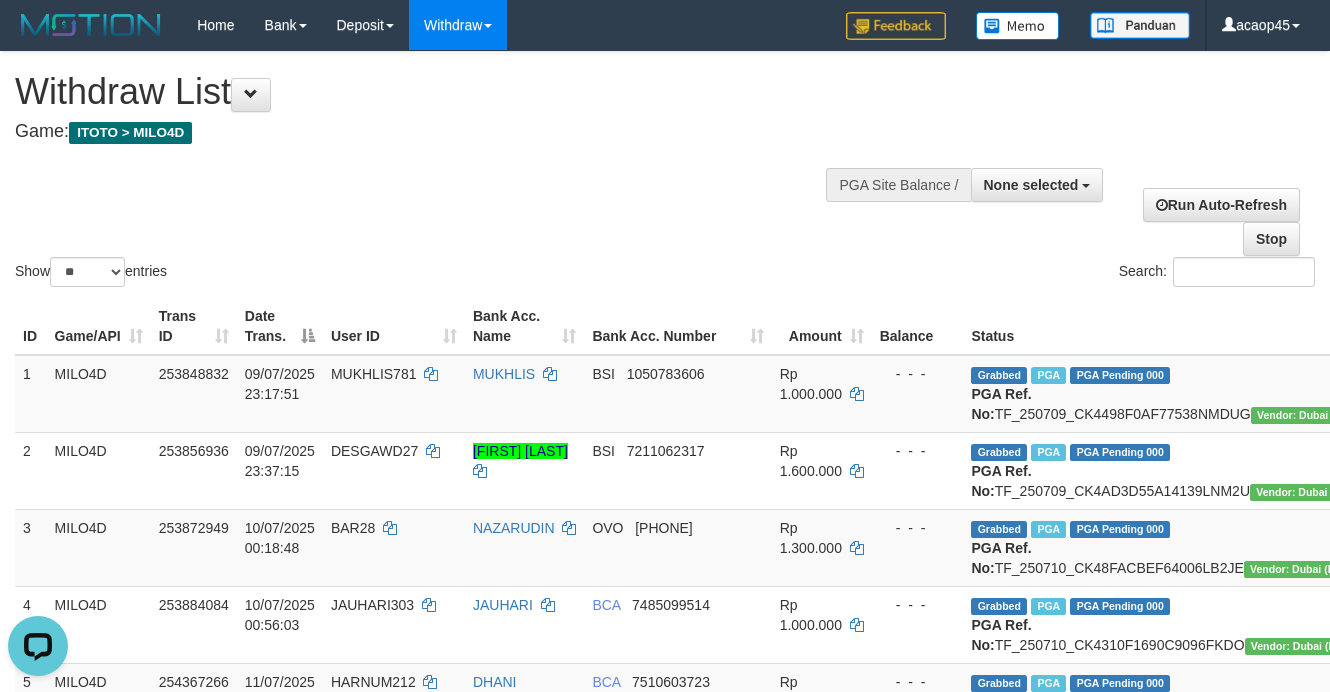 click on "Show  ** ** ** ***  entries Search:" at bounding box center [665, 171] 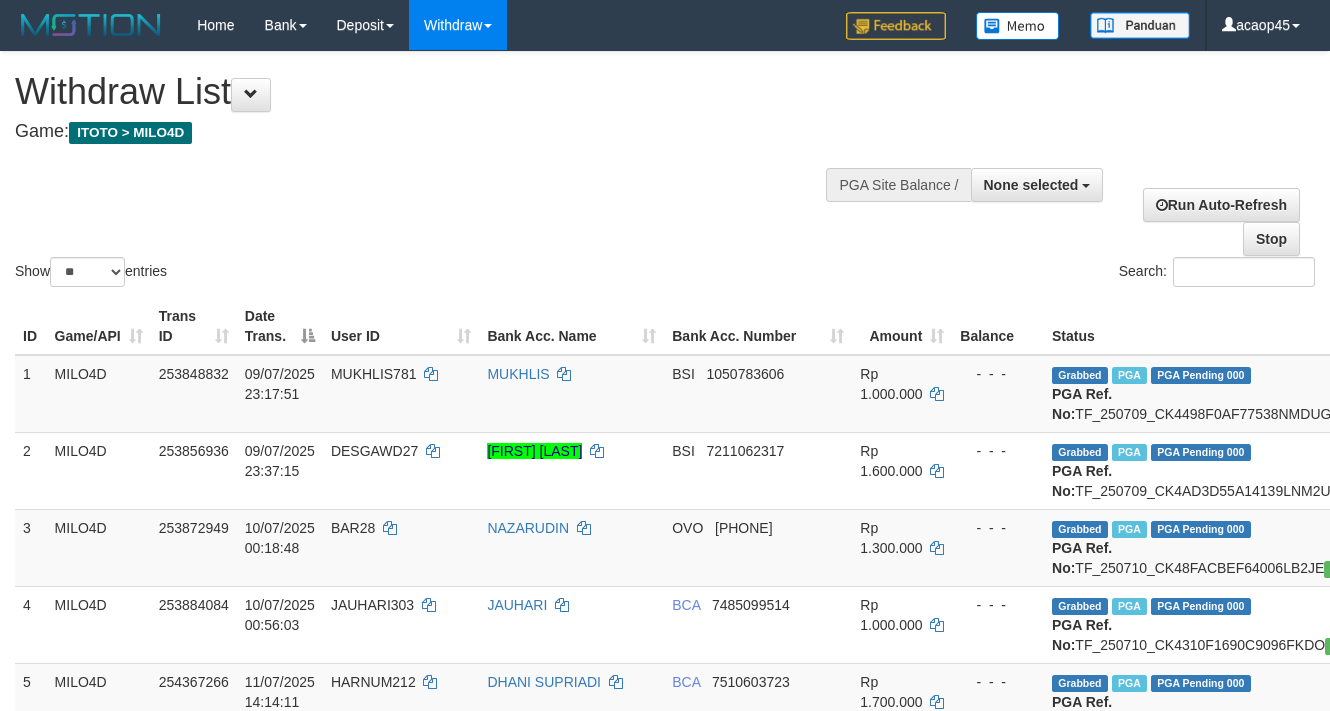 select 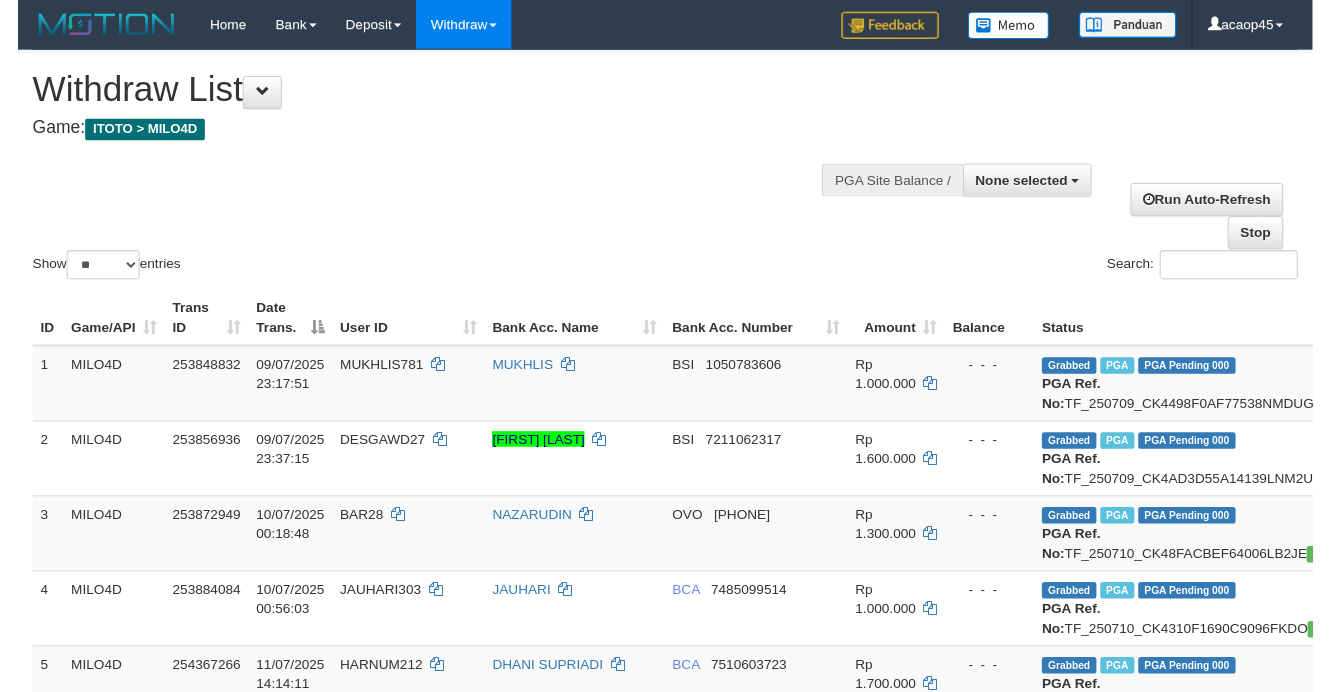 scroll, scrollTop: 0, scrollLeft: 0, axis: both 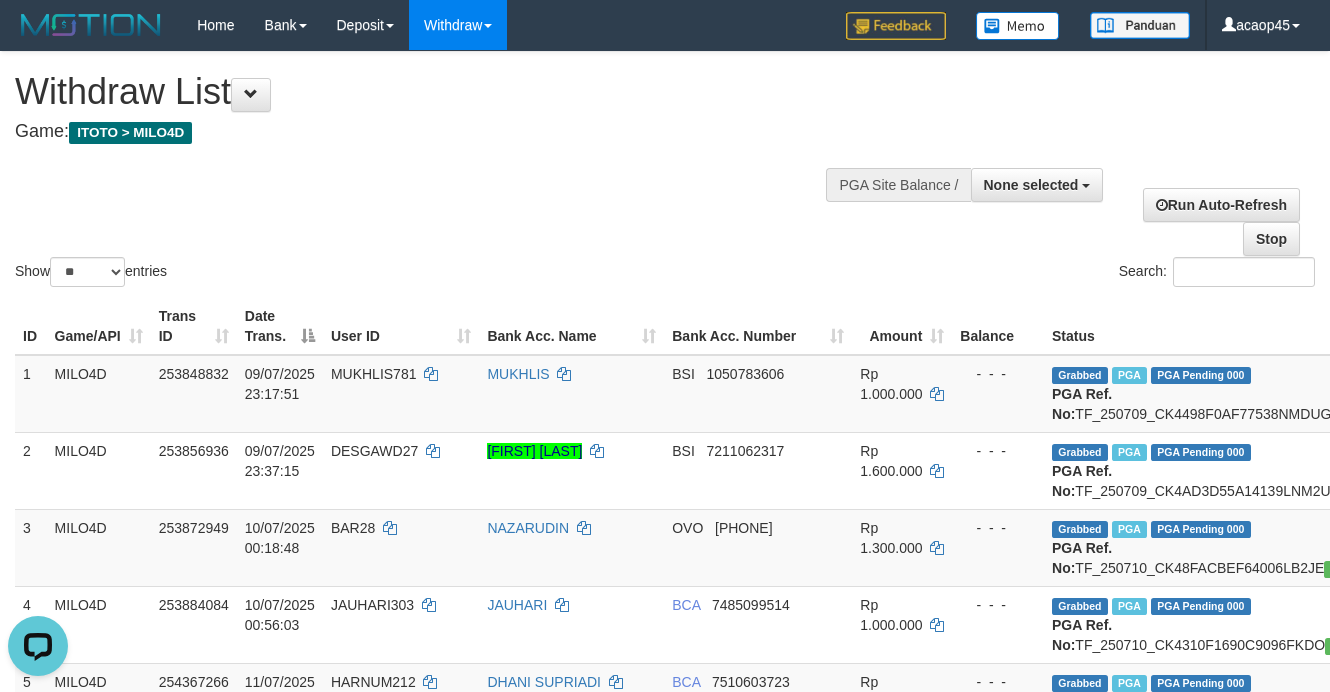 click on "Show  ** ** ** ***  entries Search:" at bounding box center [665, 171] 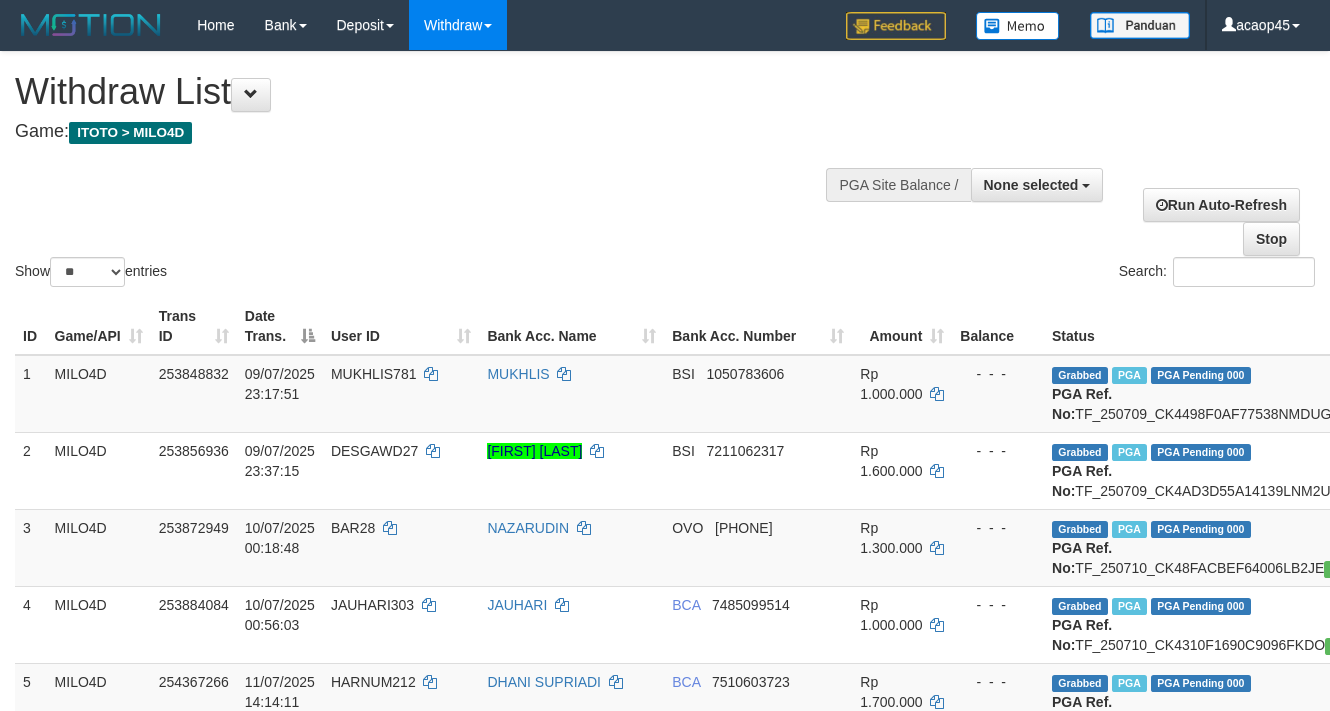 select 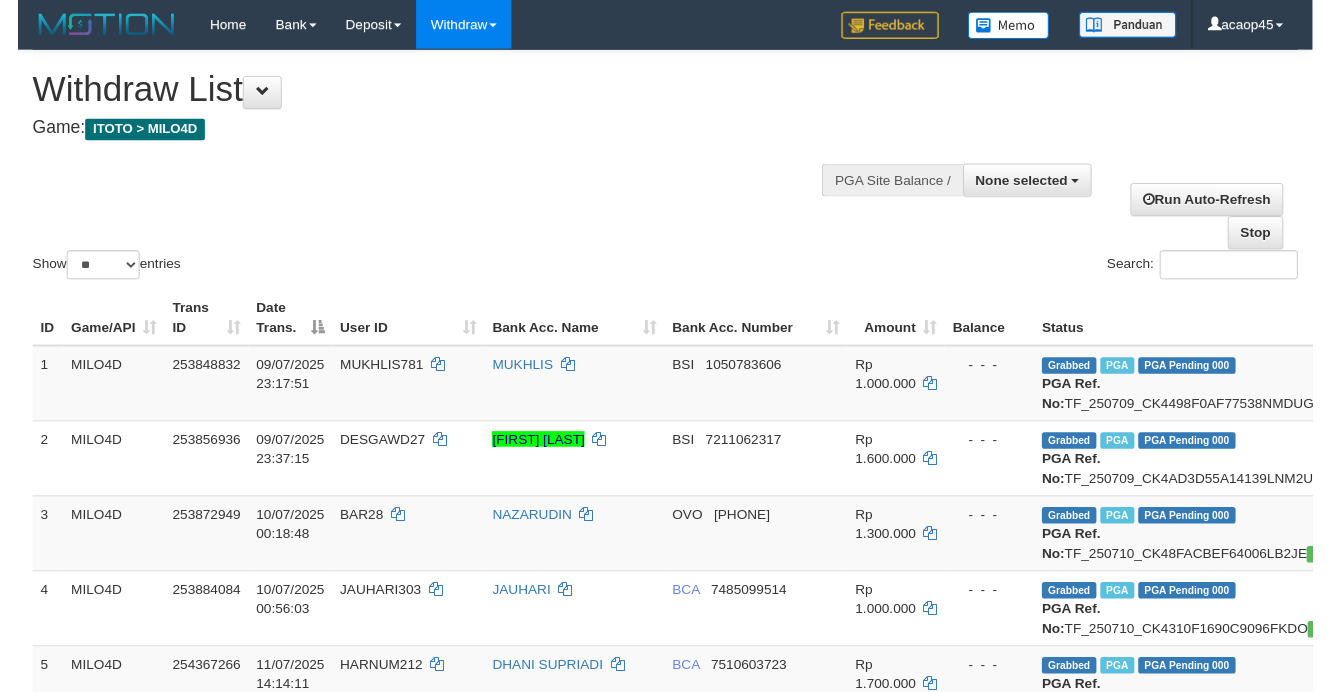 scroll, scrollTop: 0, scrollLeft: 0, axis: both 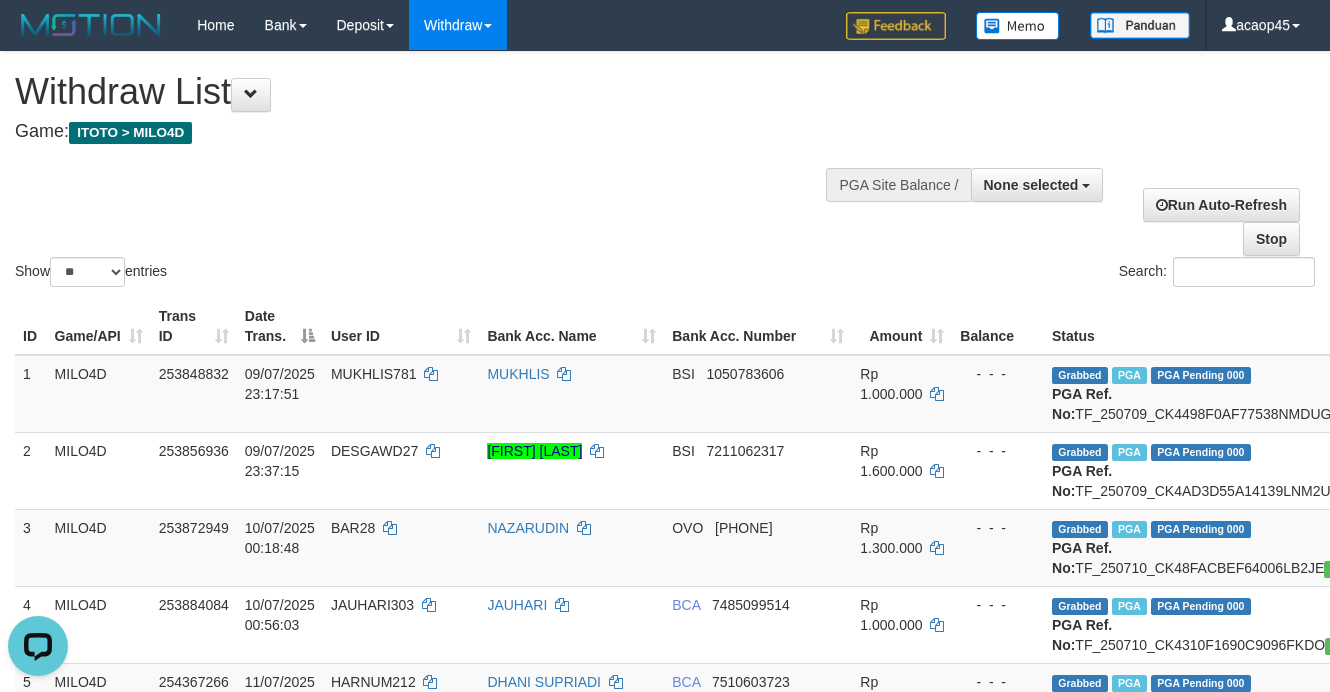 drag, startPoint x: 582, startPoint y: 176, endPoint x: 637, endPoint y: 225, distance: 73.661385 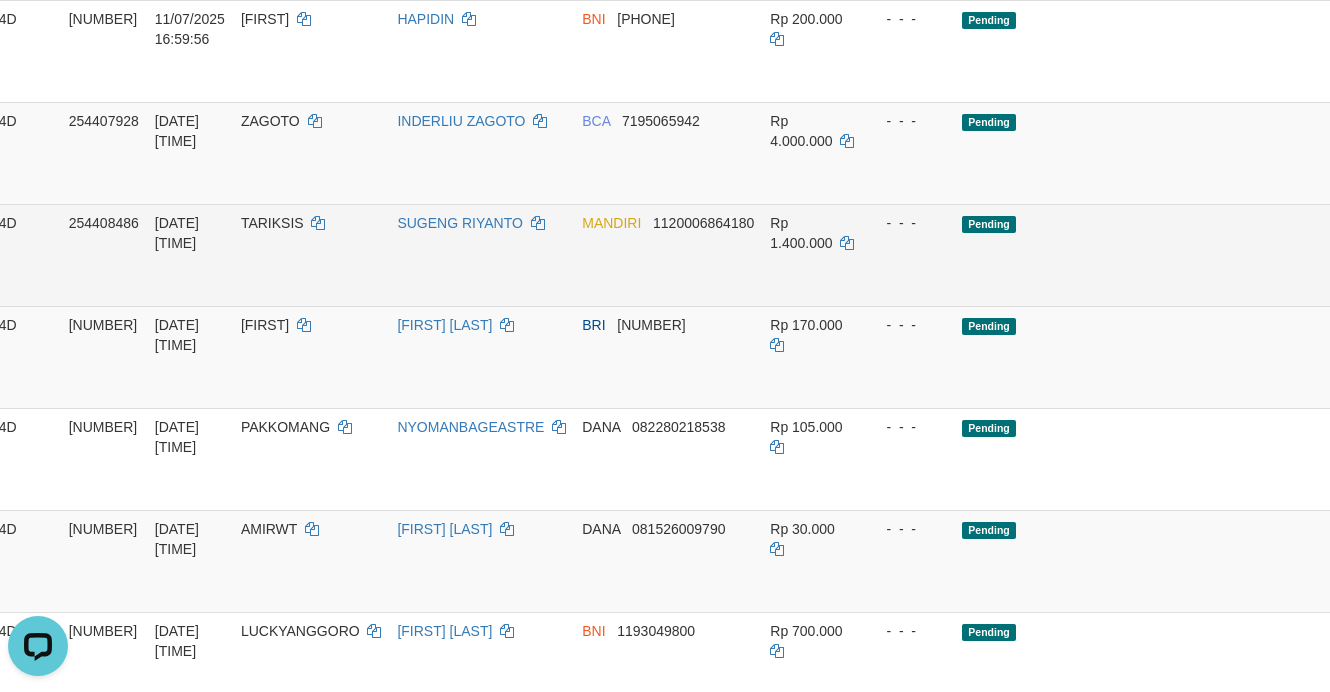 scroll, scrollTop: 1327, scrollLeft: 180, axis: both 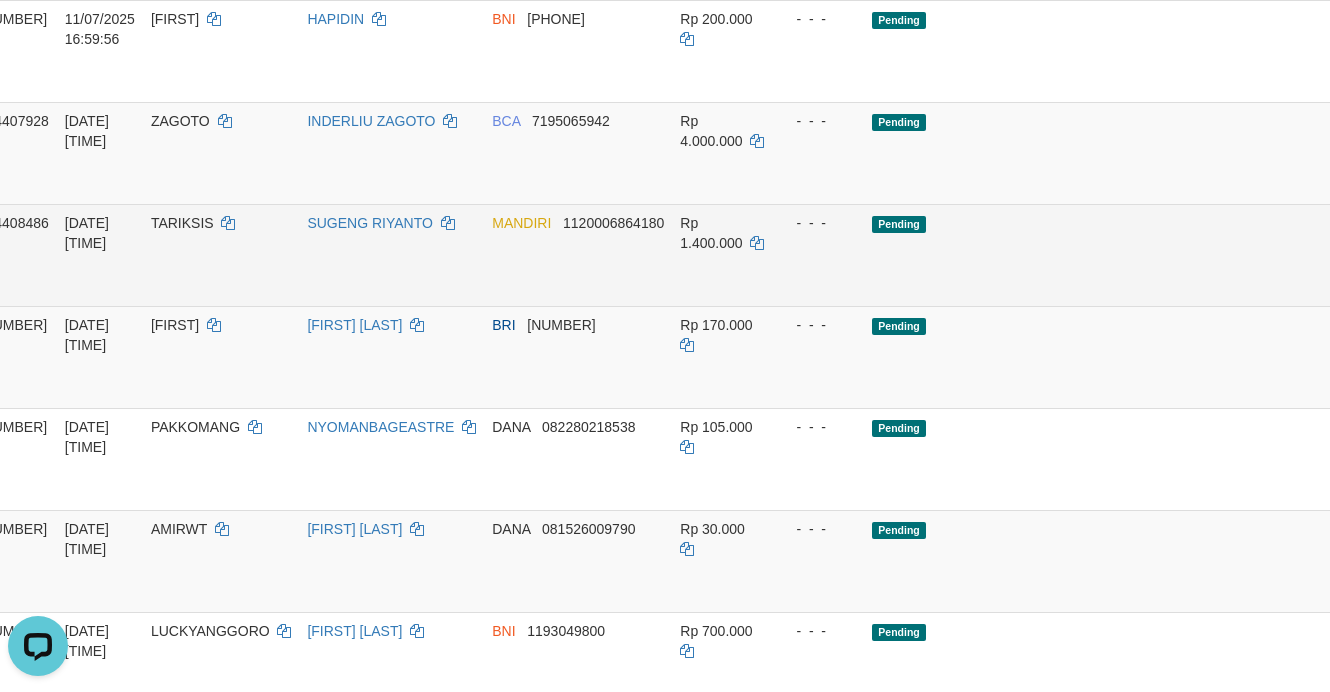 click on "Allow Grab   ·    Reject Send PGA     ·    Note" at bounding box center (1399, 255) 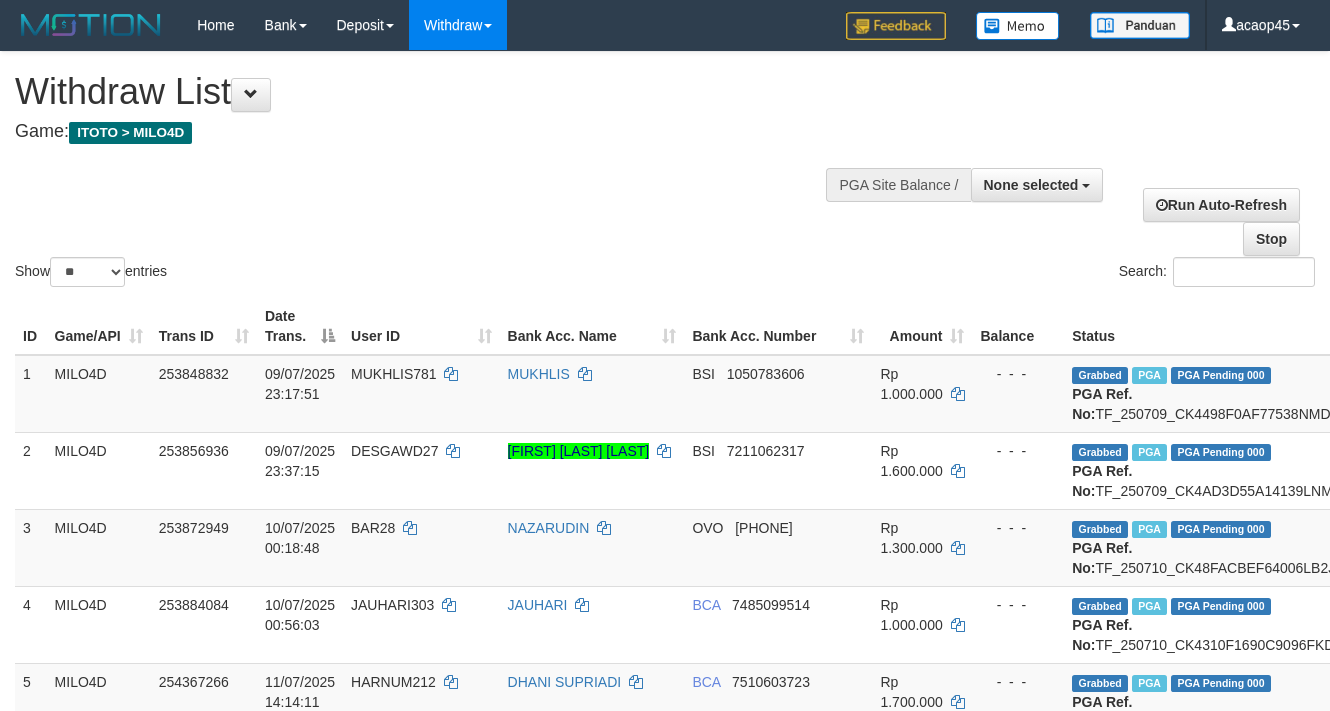 select 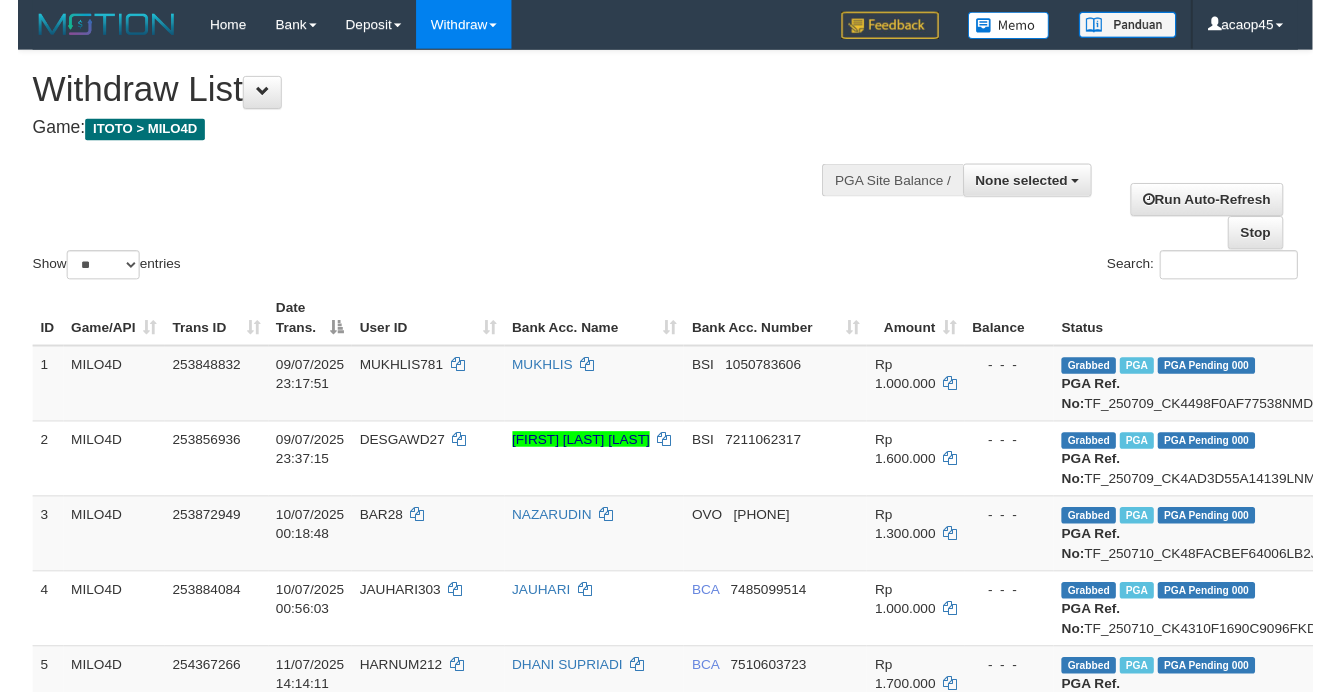 scroll, scrollTop: 0, scrollLeft: 0, axis: both 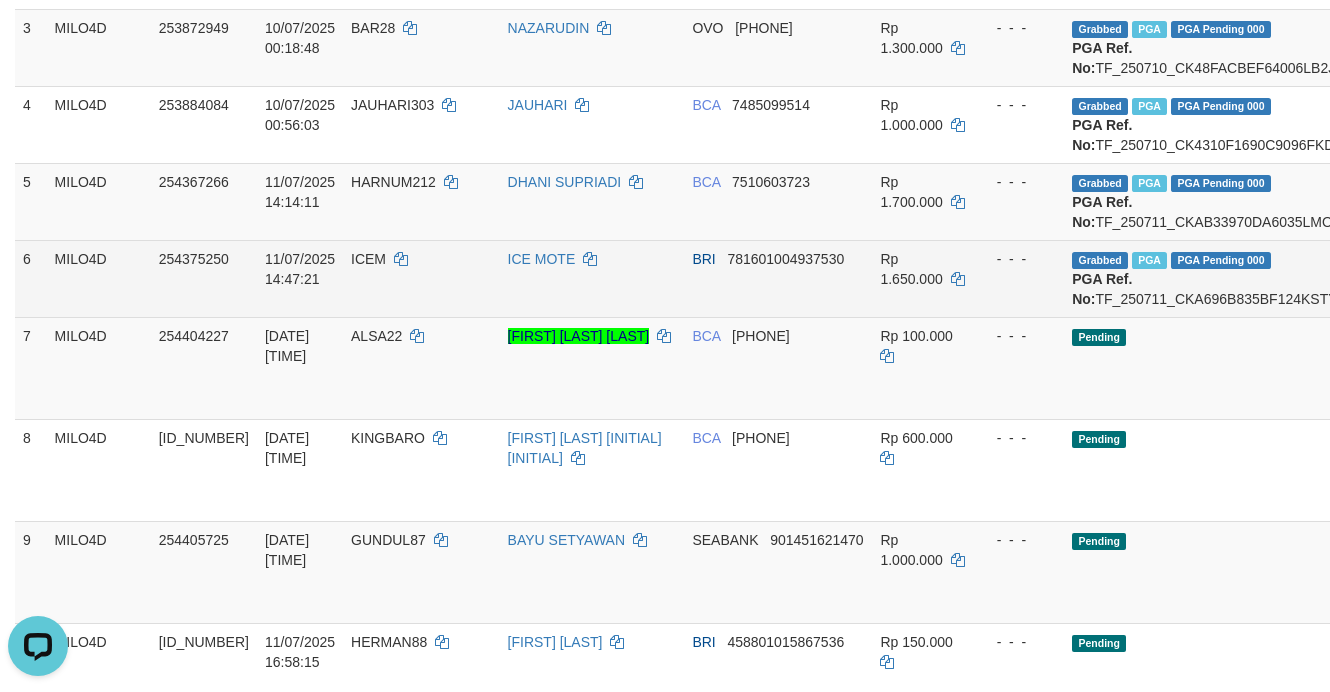 click on "BRI     781601004937530" at bounding box center (778, 278) 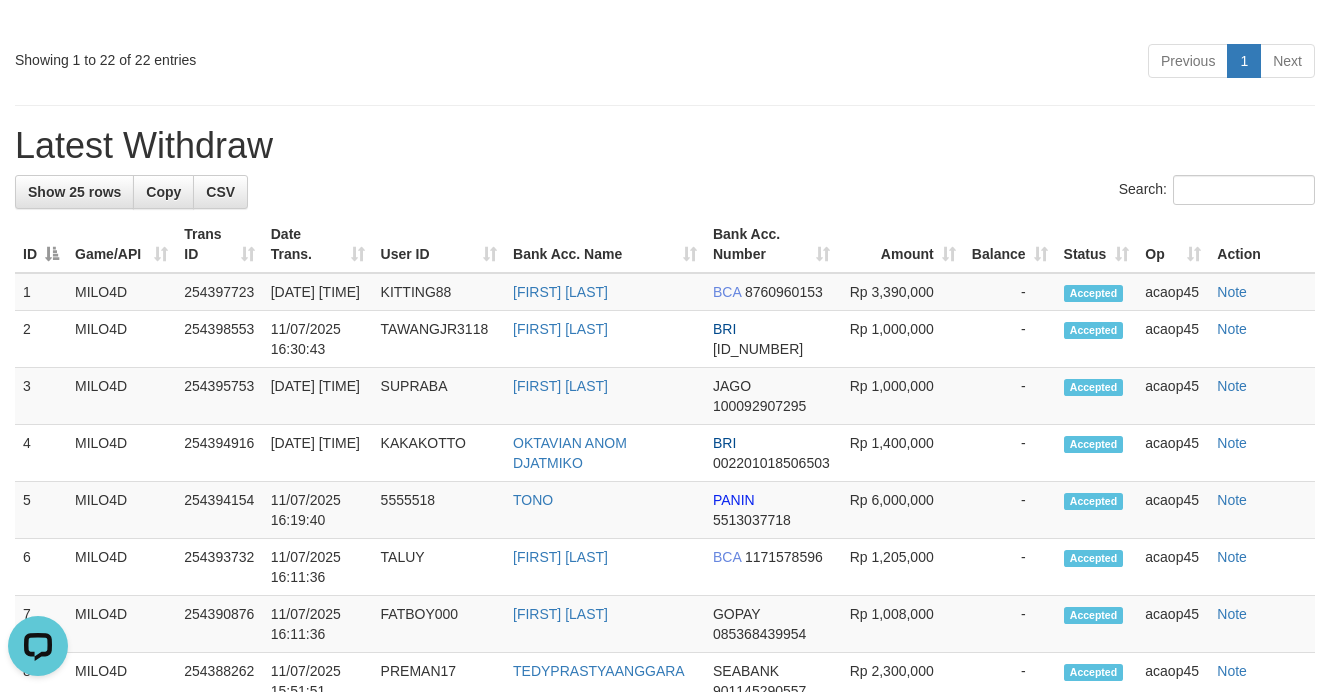 scroll, scrollTop: 2375, scrollLeft: 0, axis: vertical 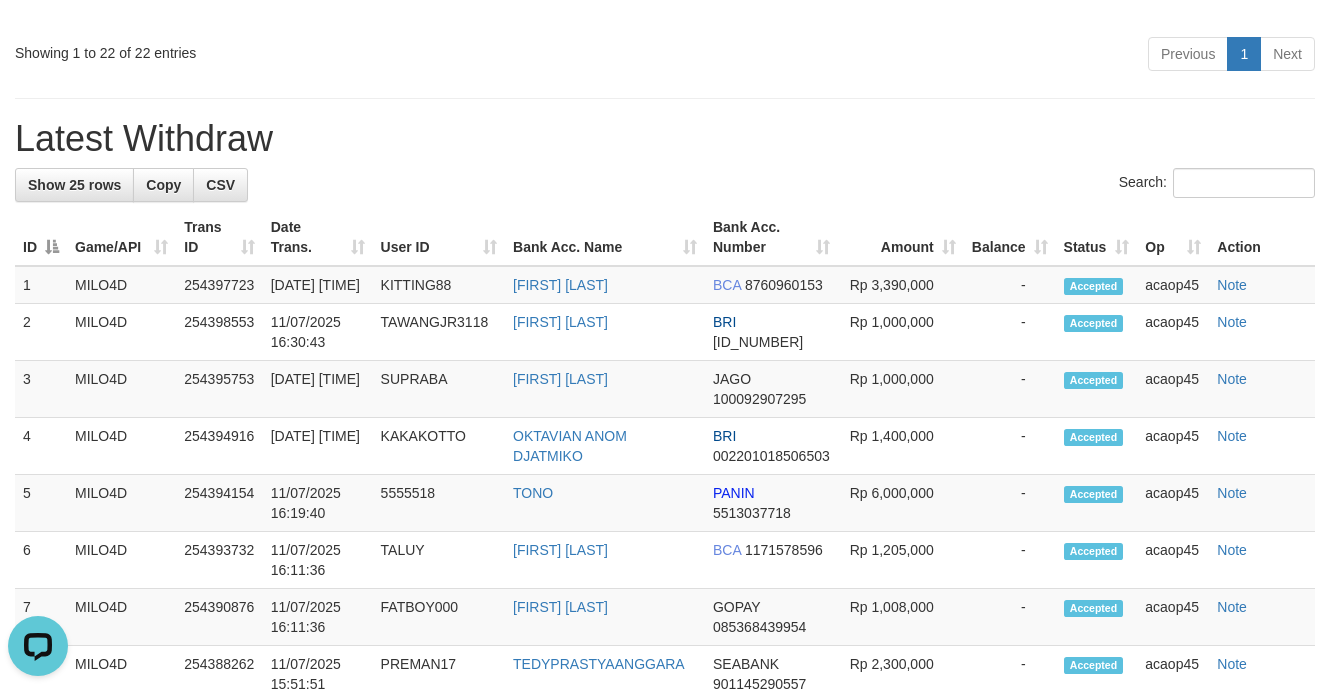 click on "**********" at bounding box center (665, -269) 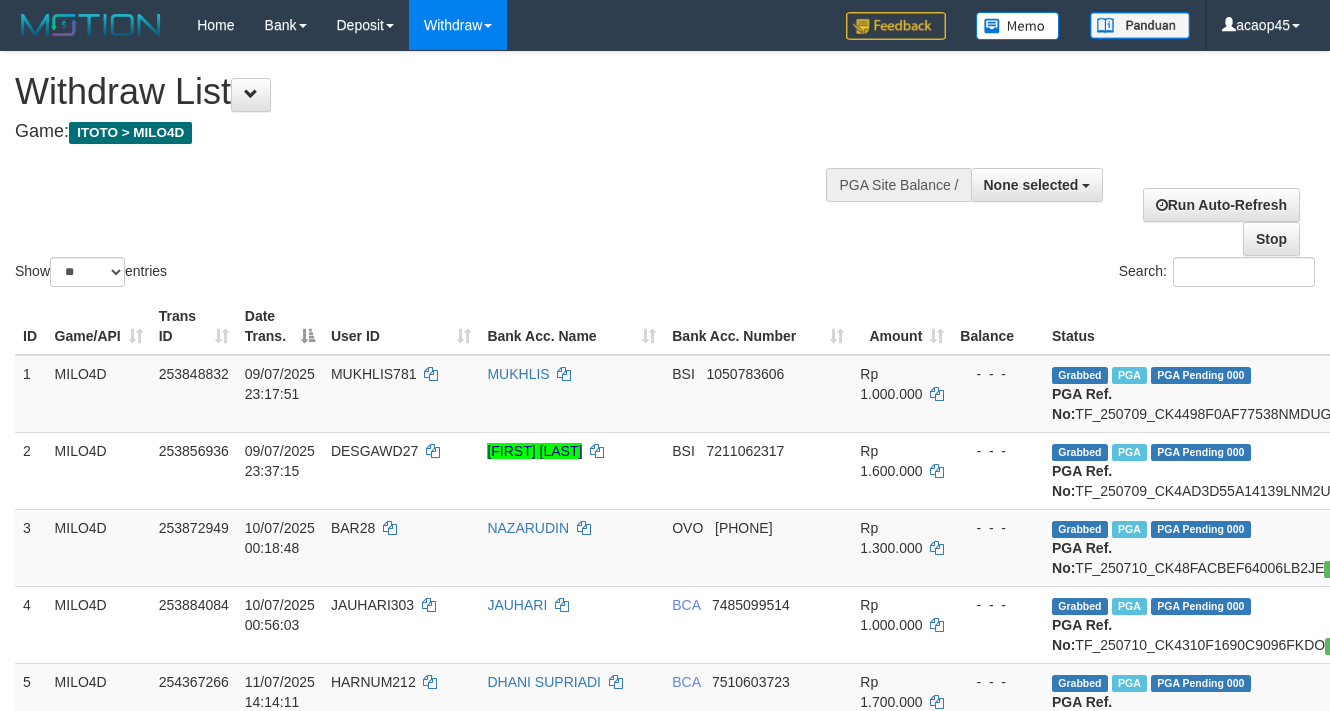select 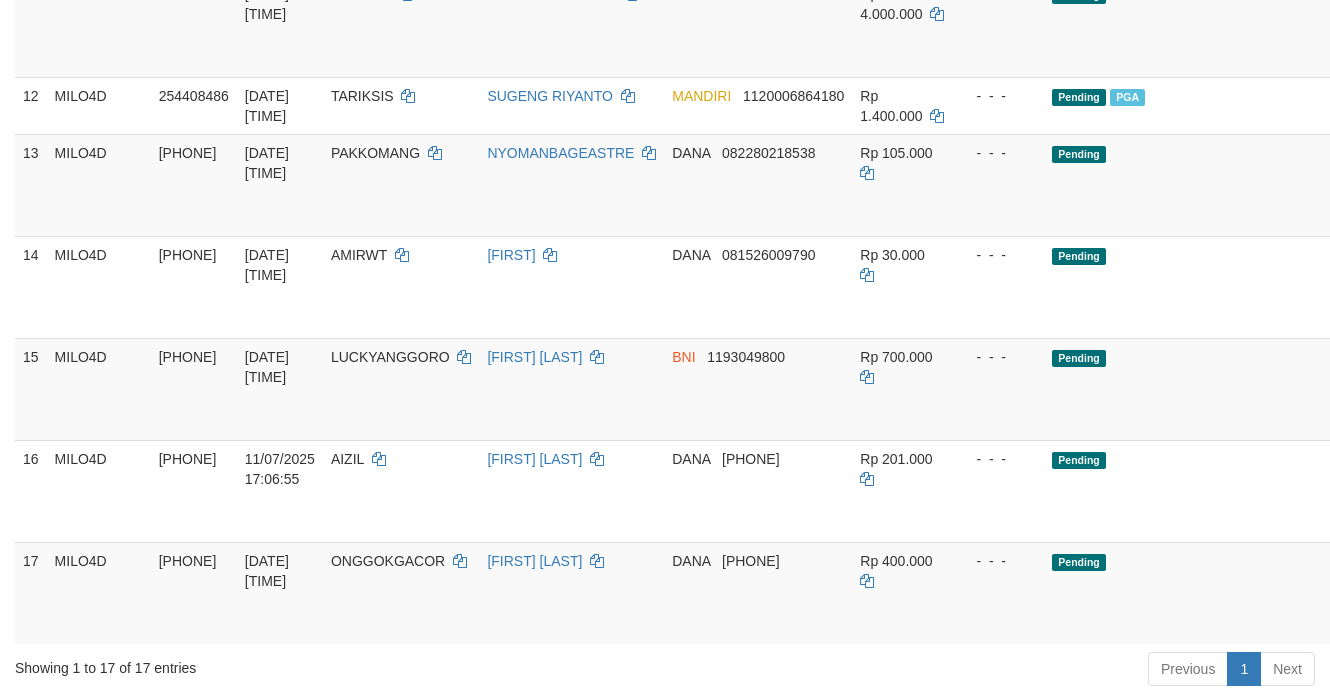 scroll, scrollTop: 1055, scrollLeft: 0, axis: vertical 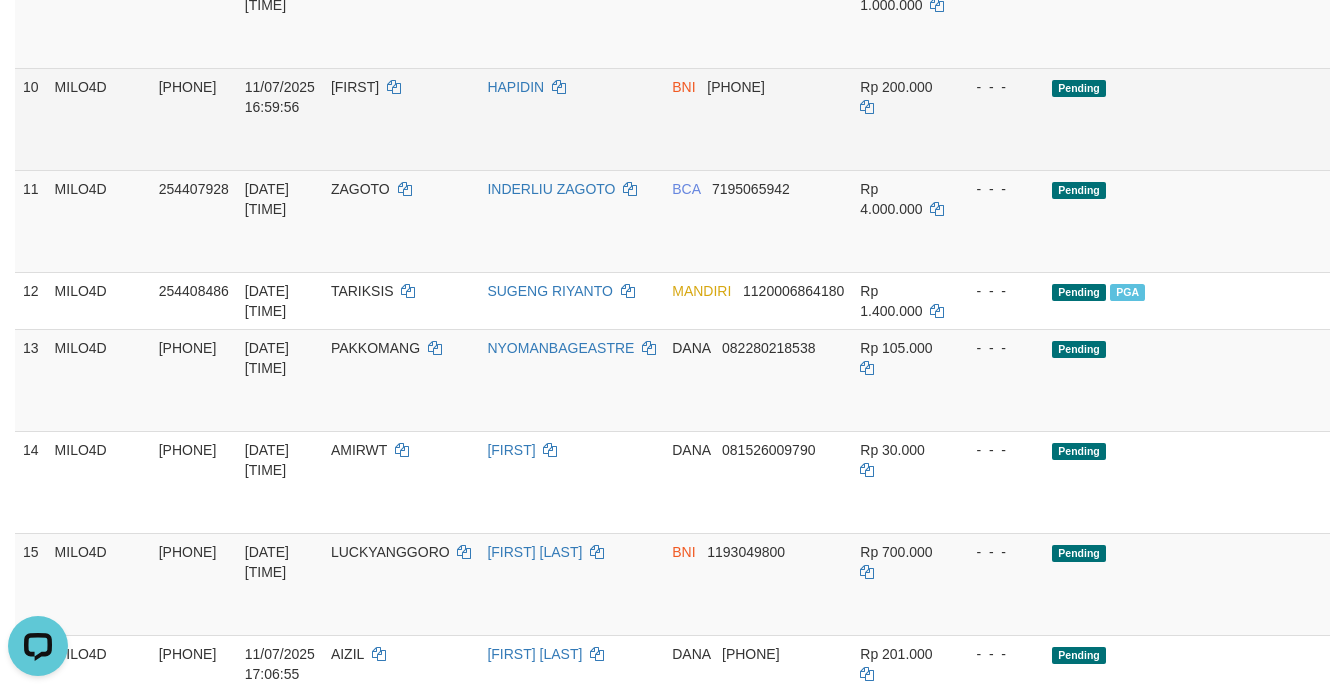 click on "-  -  -" at bounding box center [998, 119] 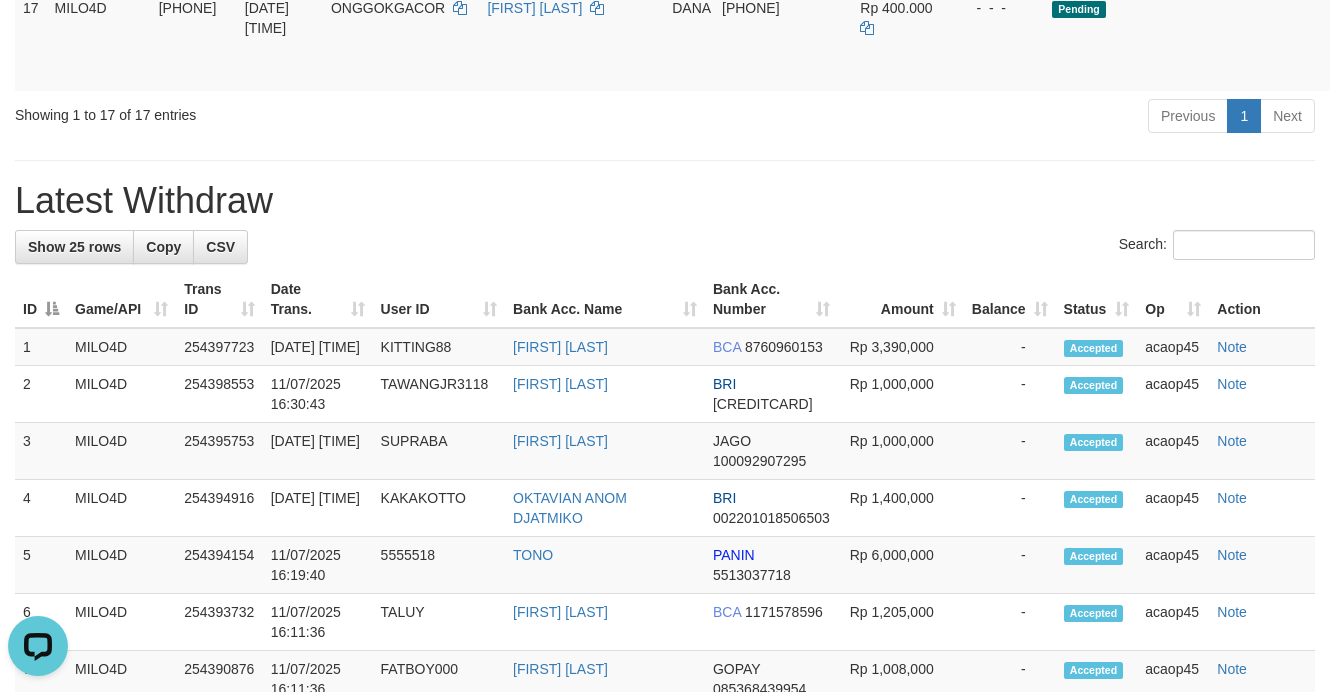 scroll, scrollTop: 1805, scrollLeft: 0, axis: vertical 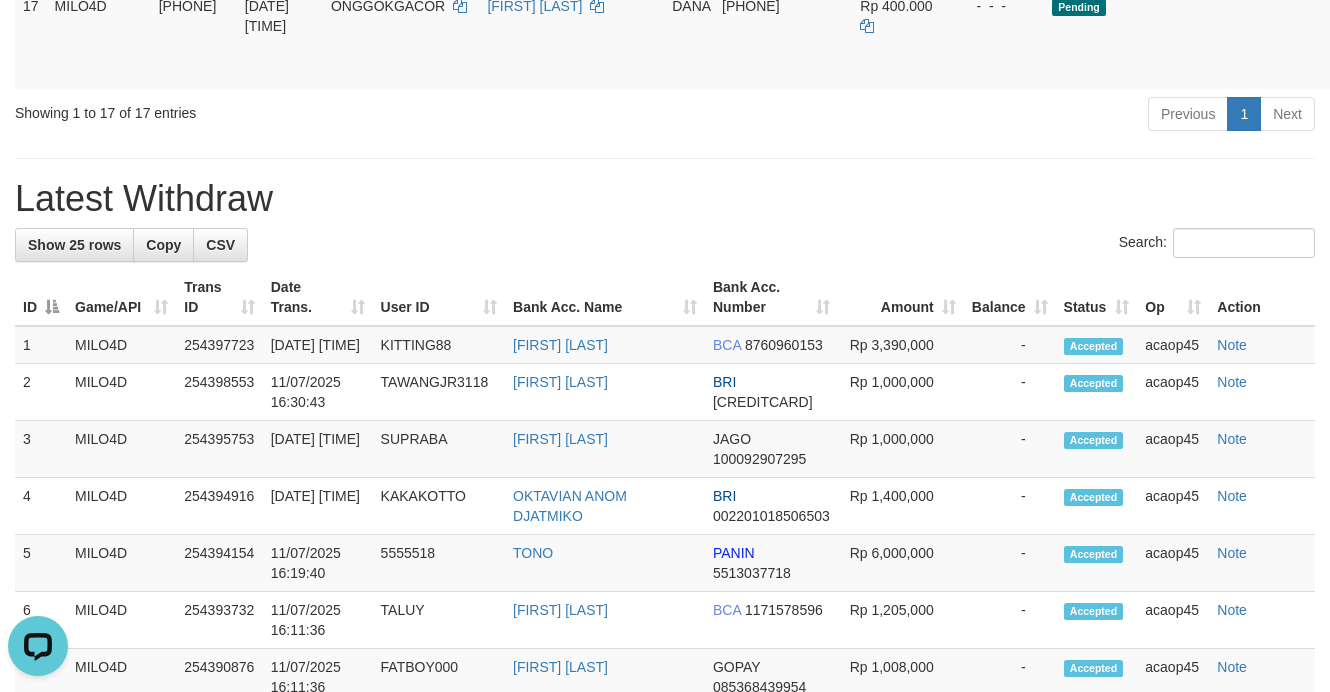click at bounding box center (665, 158) 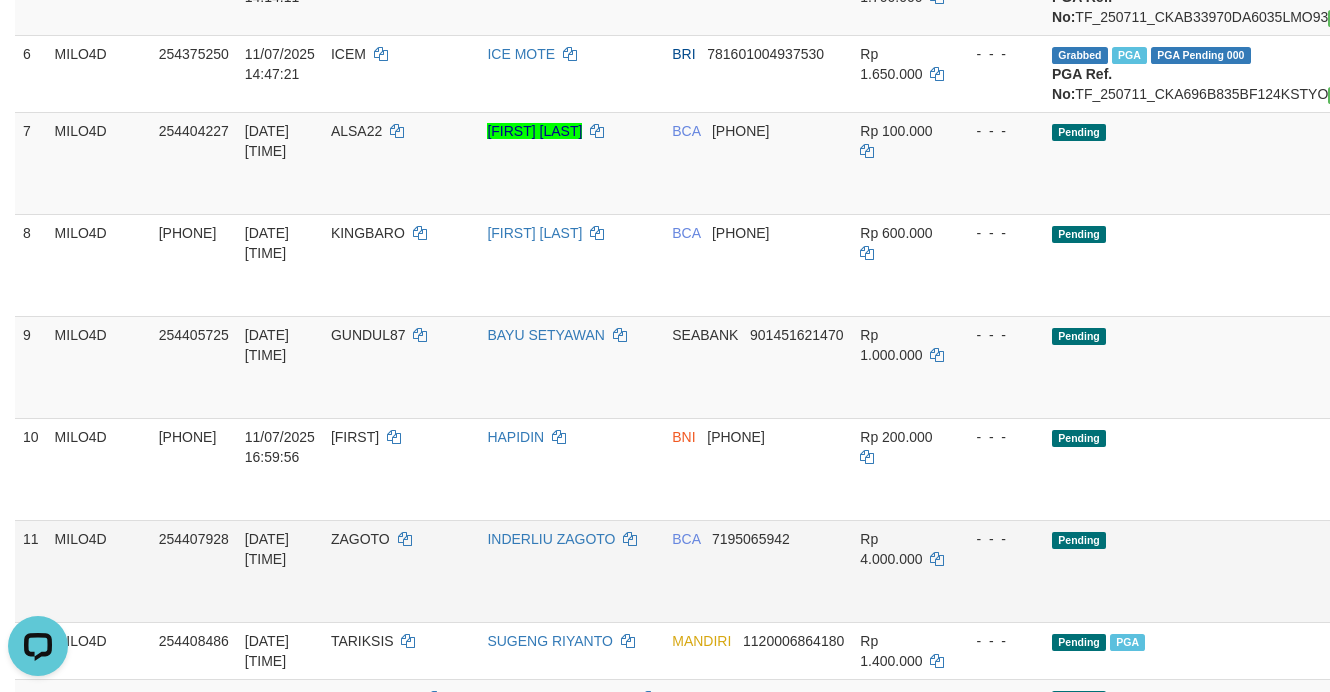 scroll, scrollTop: 1055, scrollLeft: 0, axis: vertical 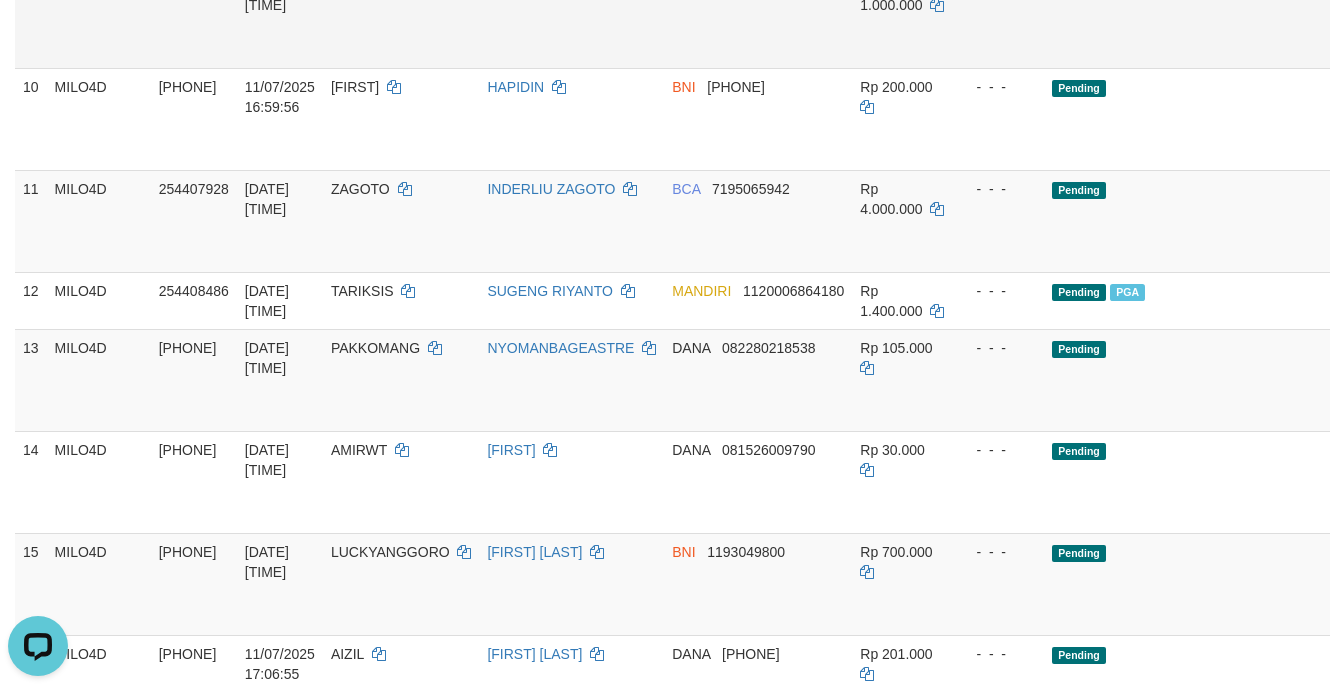 click on "BAYU SETYAWAN" at bounding box center [571, 17] 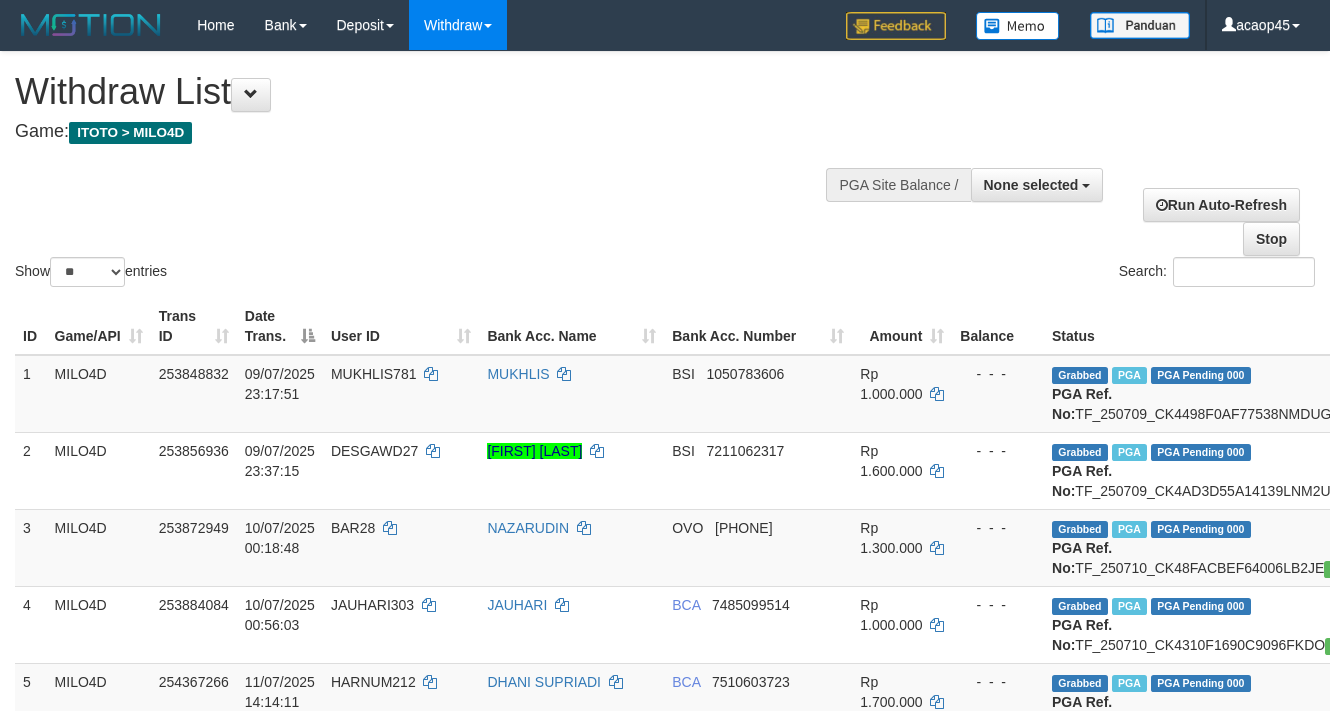 select 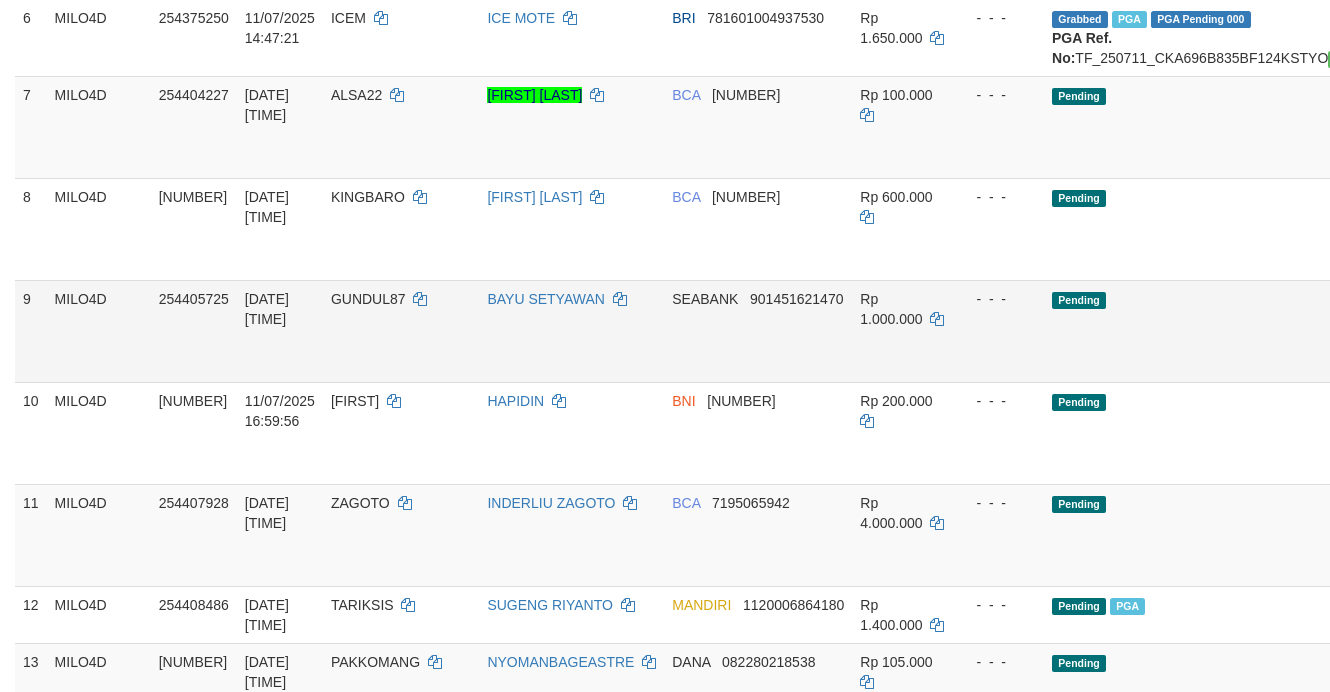 scroll, scrollTop: 875, scrollLeft: 0, axis: vertical 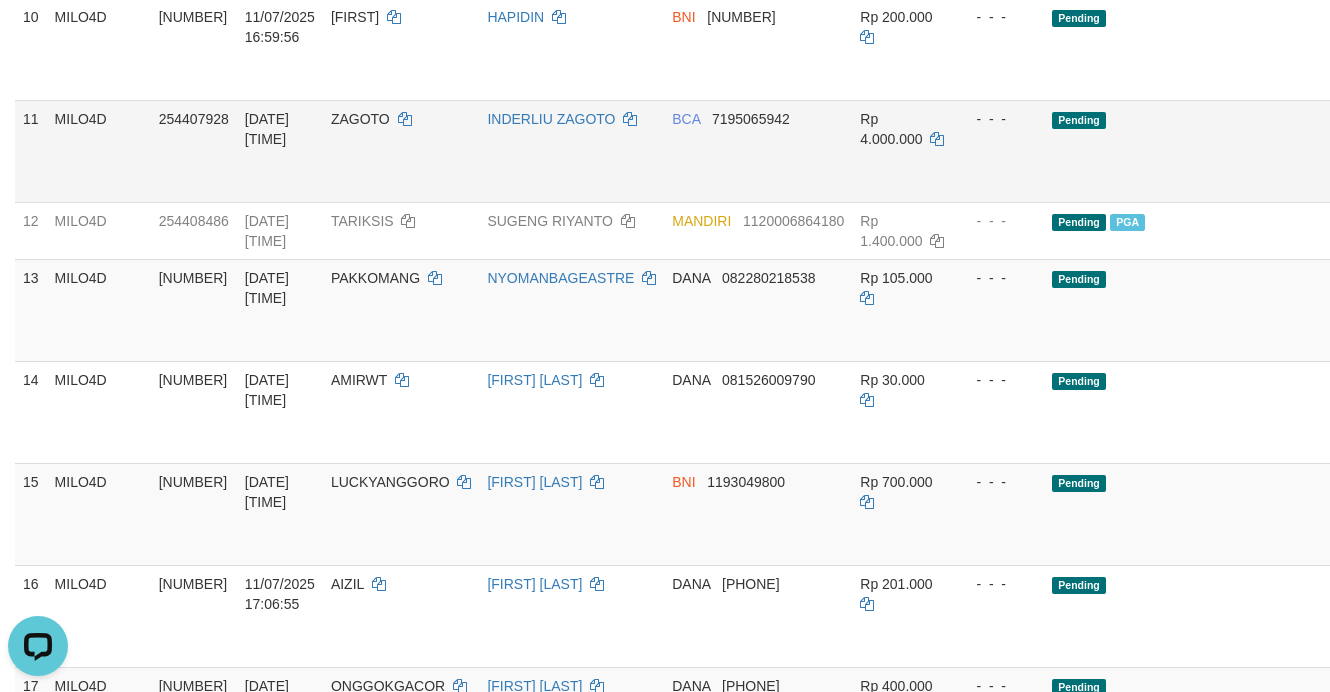 drag, startPoint x: 638, startPoint y: 303, endPoint x: 70, endPoint y: 298, distance: 568.02203 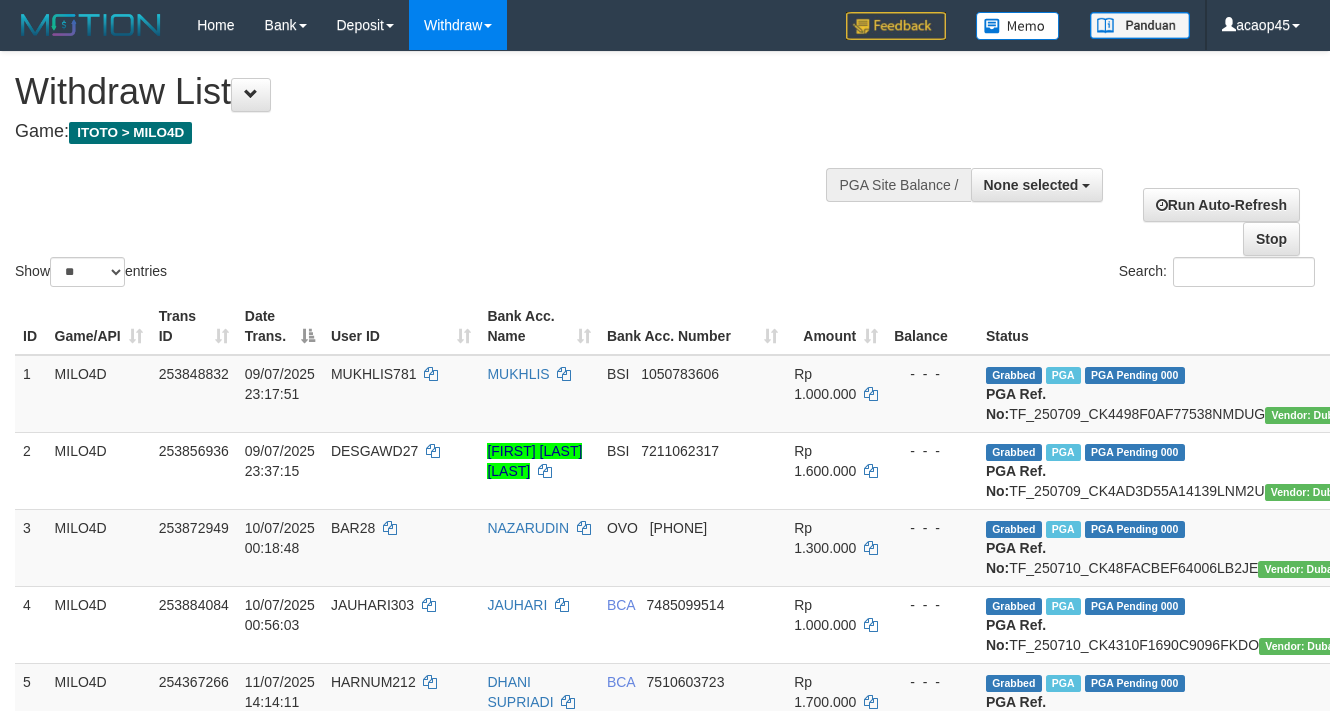 select 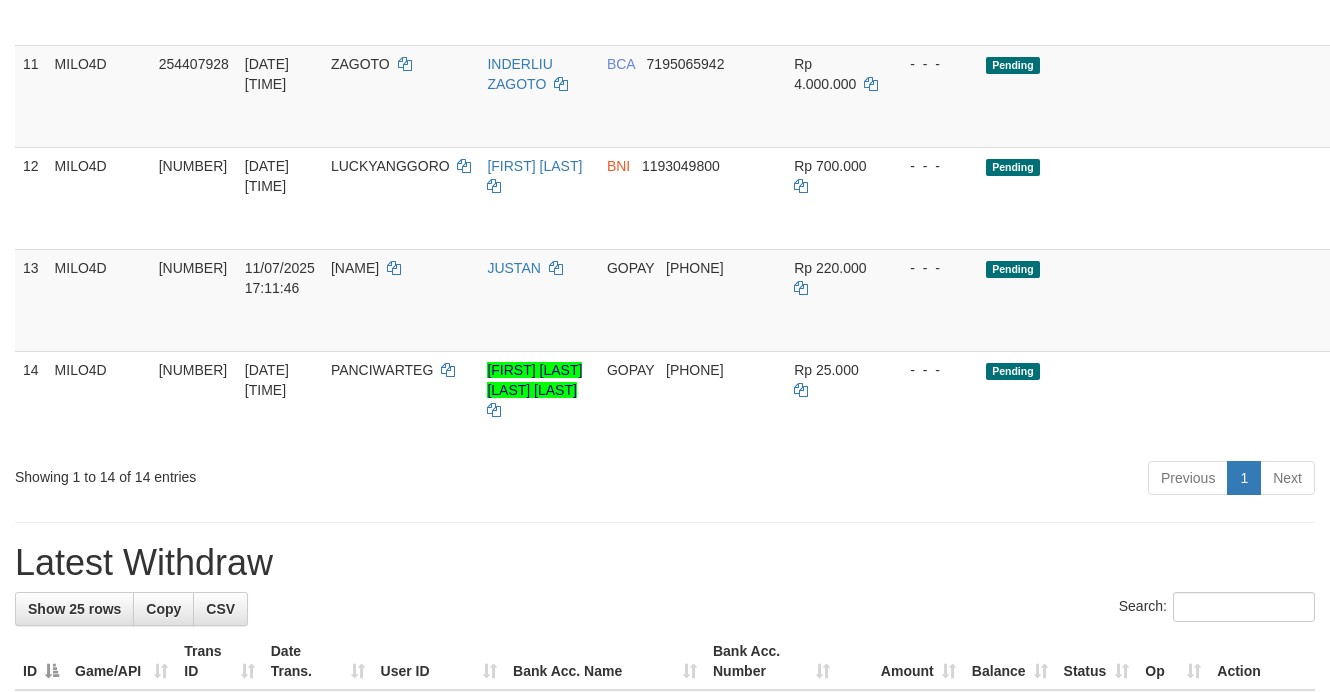 scroll, scrollTop: 1125, scrollLeft: 0, axis: vertical 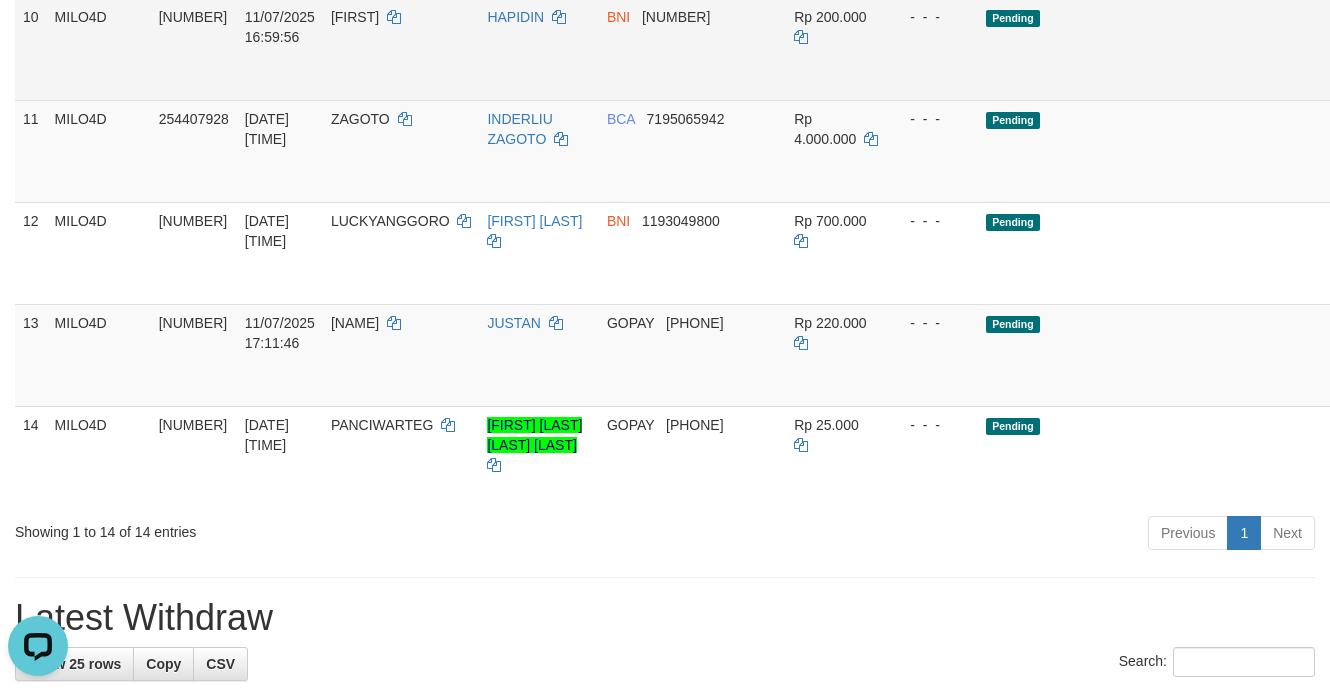 click on "BNI     0668286490" at bounding box center [692, 49] 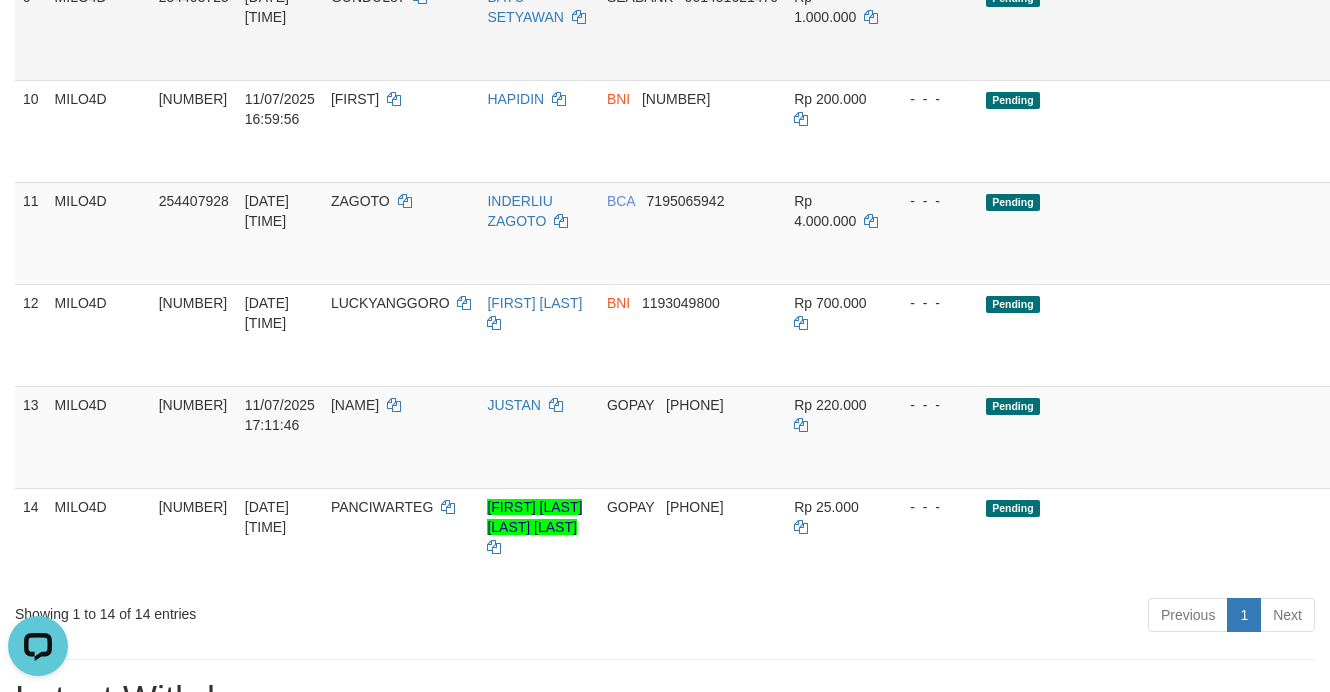 scroll, scrollTop: 1000, scrollLeft: 0, axis: vertical 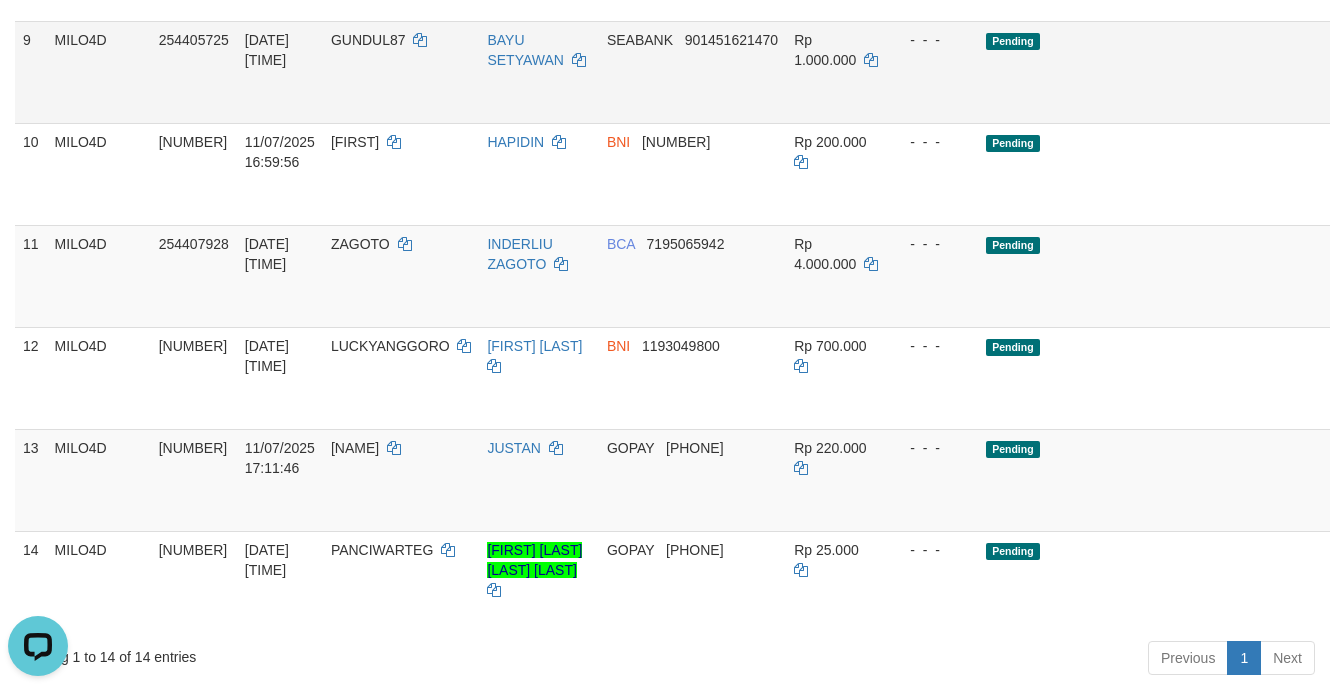 click on "GUNDUL87" at bounding box center (368, 40) 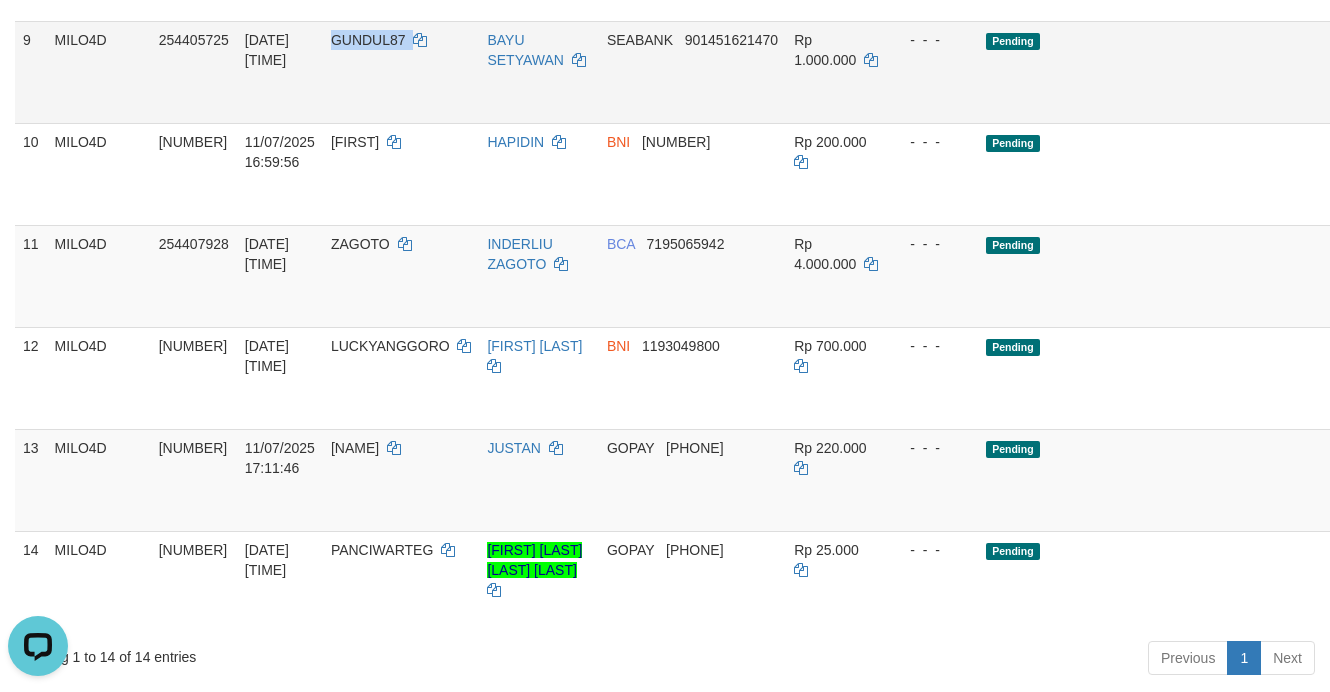 click on "GUNDUL87" at bounding box center (368, 40) 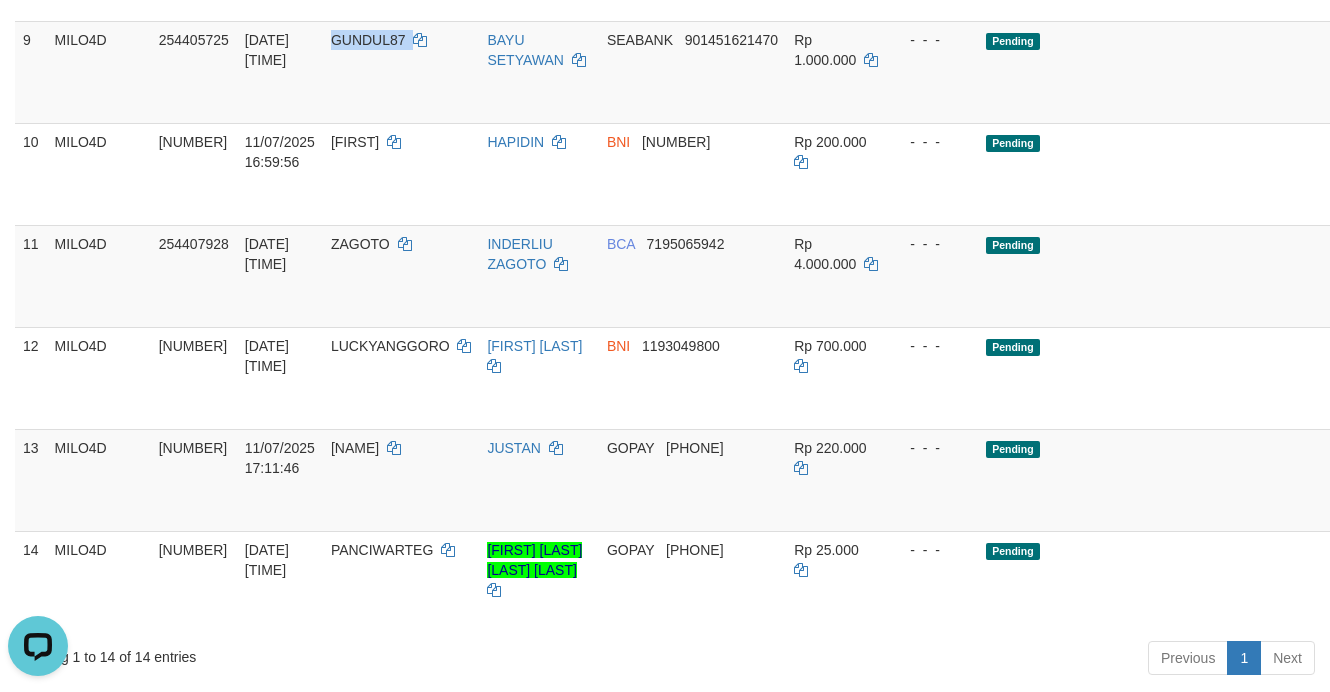 copy on "GUNDUL87" 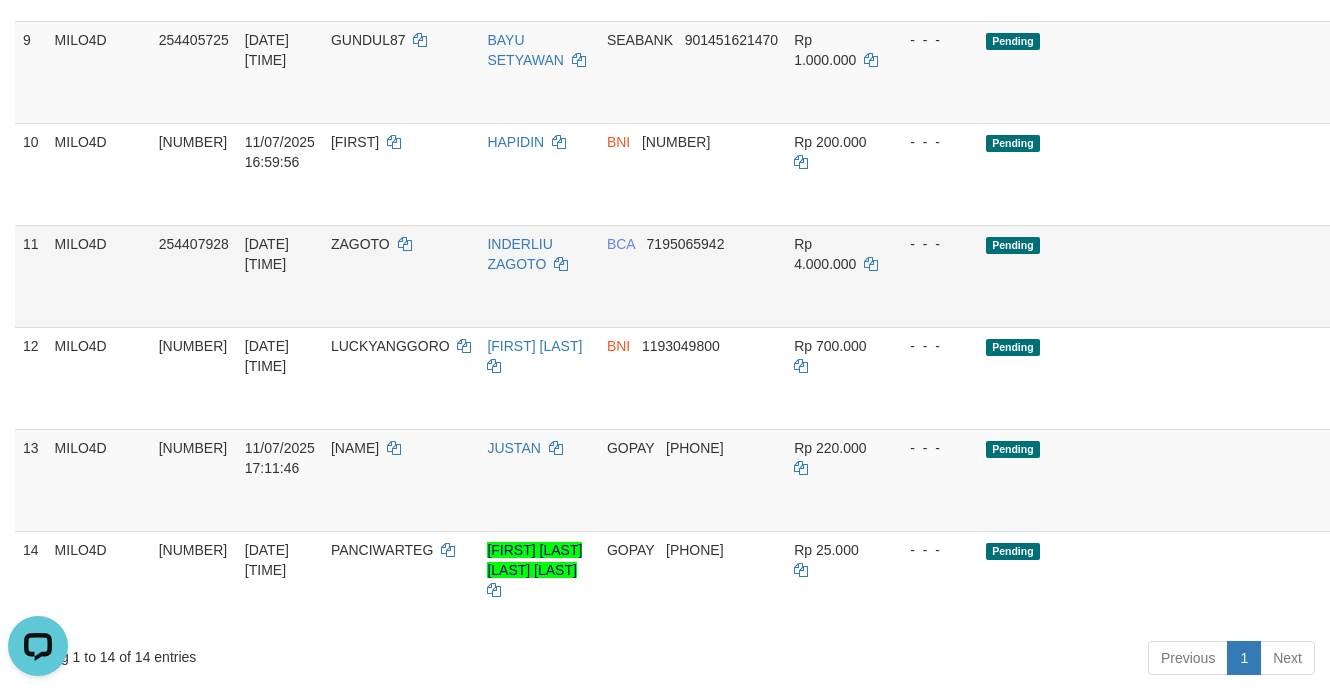 click on "BCA     7195065942" at bounding box center (692, 276) 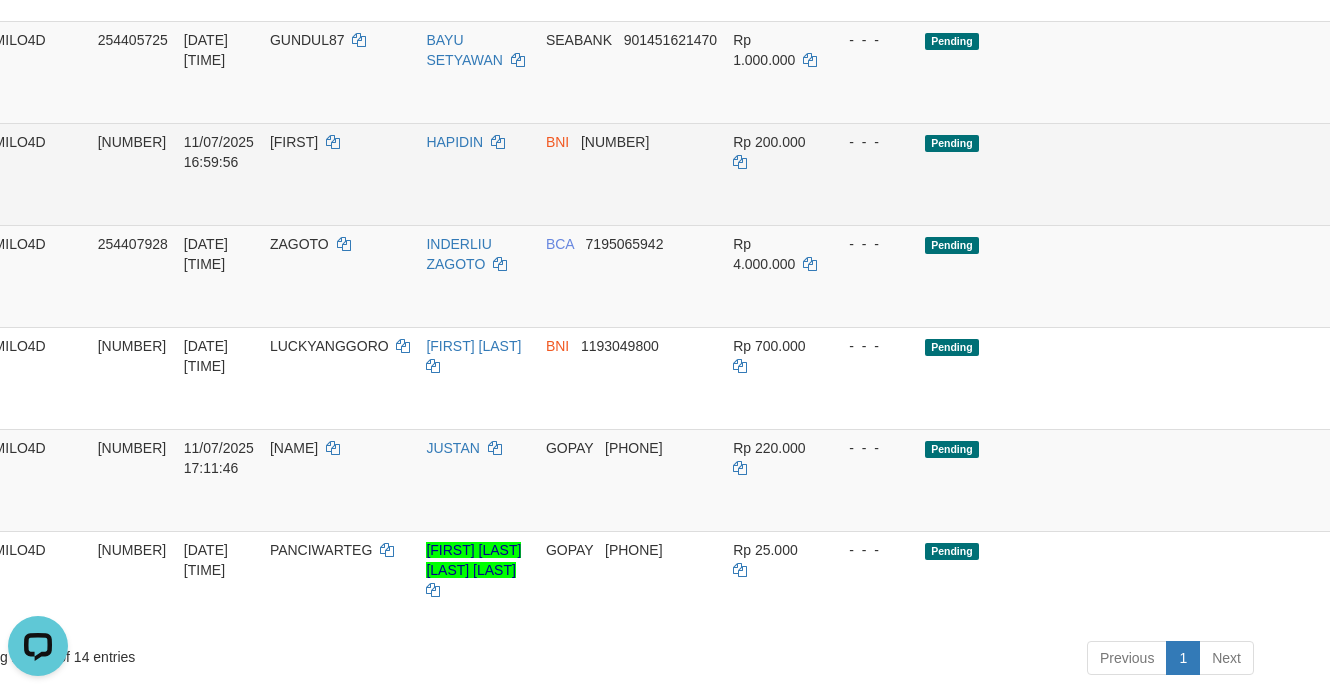 scroll, scrollTop: 1000, scrollLeft: 113, axis: both 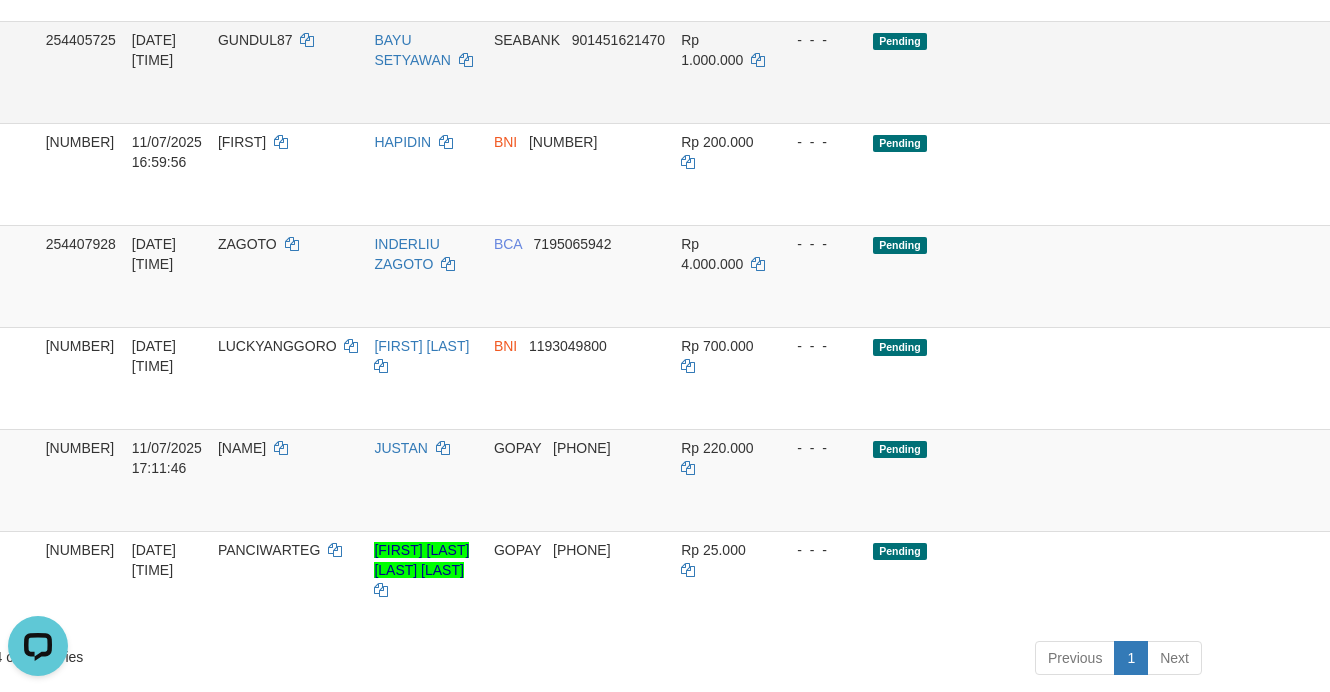 click on "Allow Grab   ·    Reject Send PGA     ·    Note" at bounding box center [1400, 72] 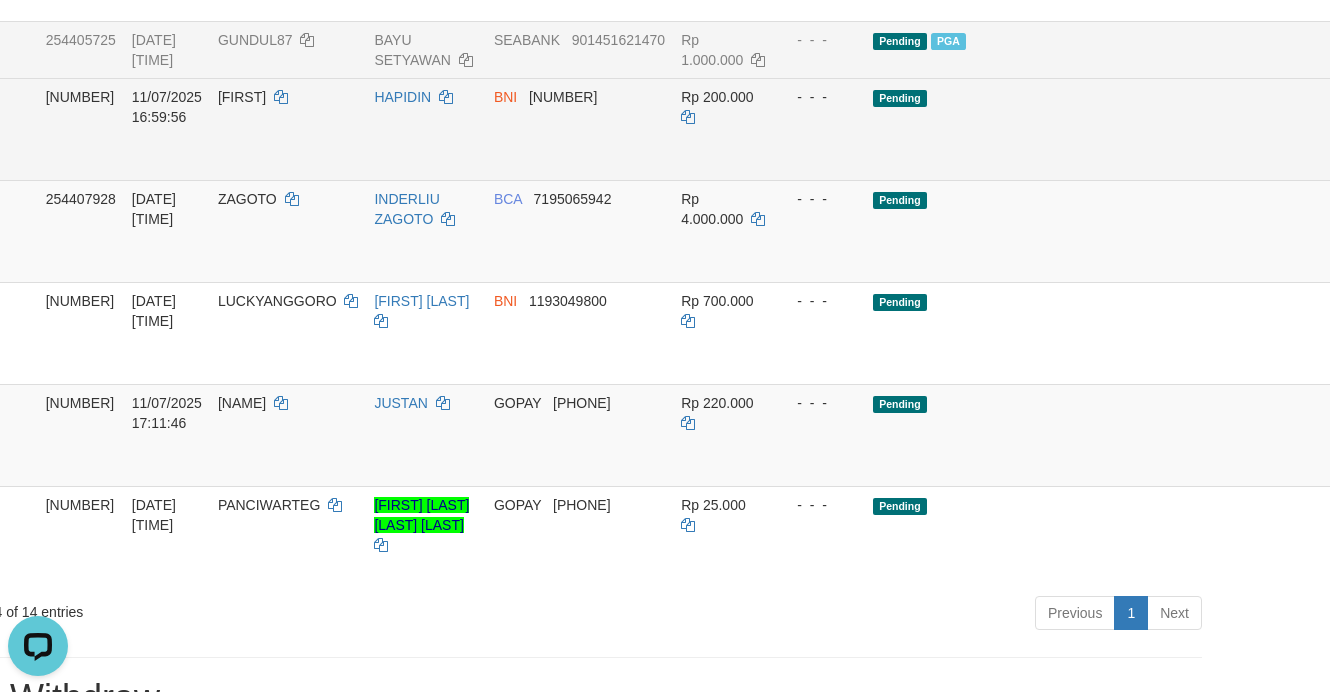 click on "-  -  -" at bounding box center (819, 129) 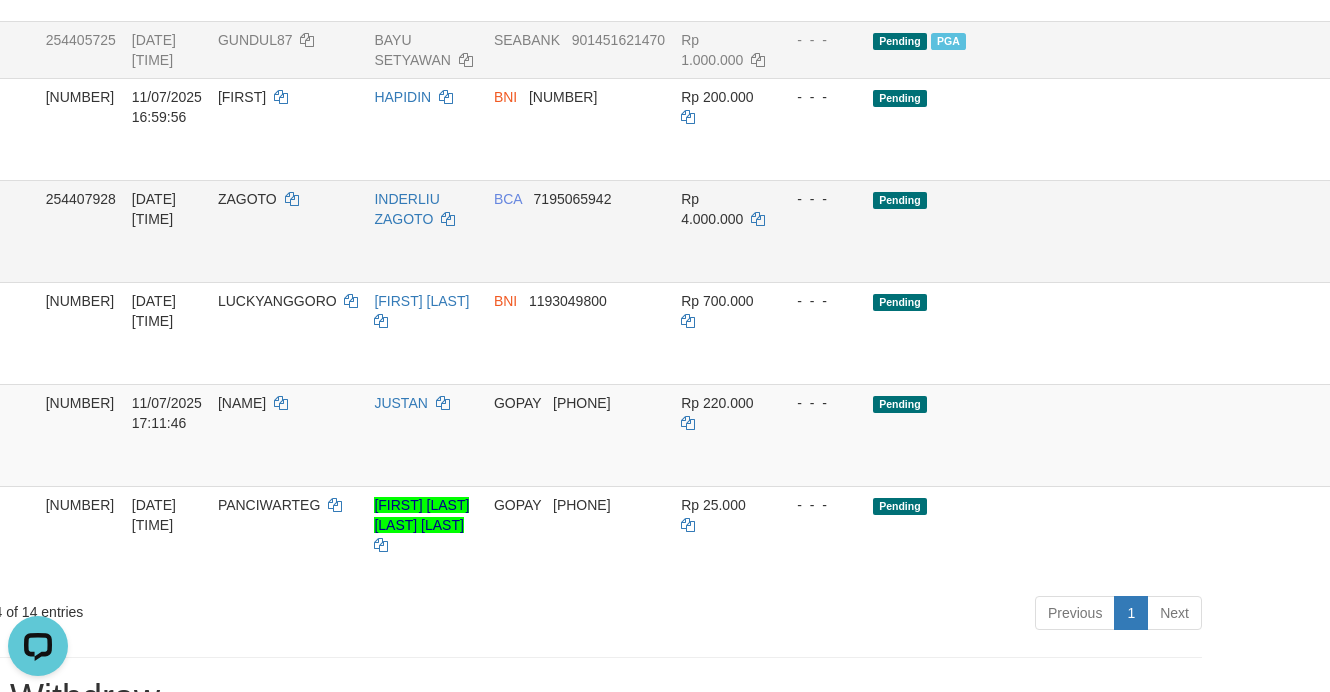 click on "Send PGA" at bounding box center [1375, 254] 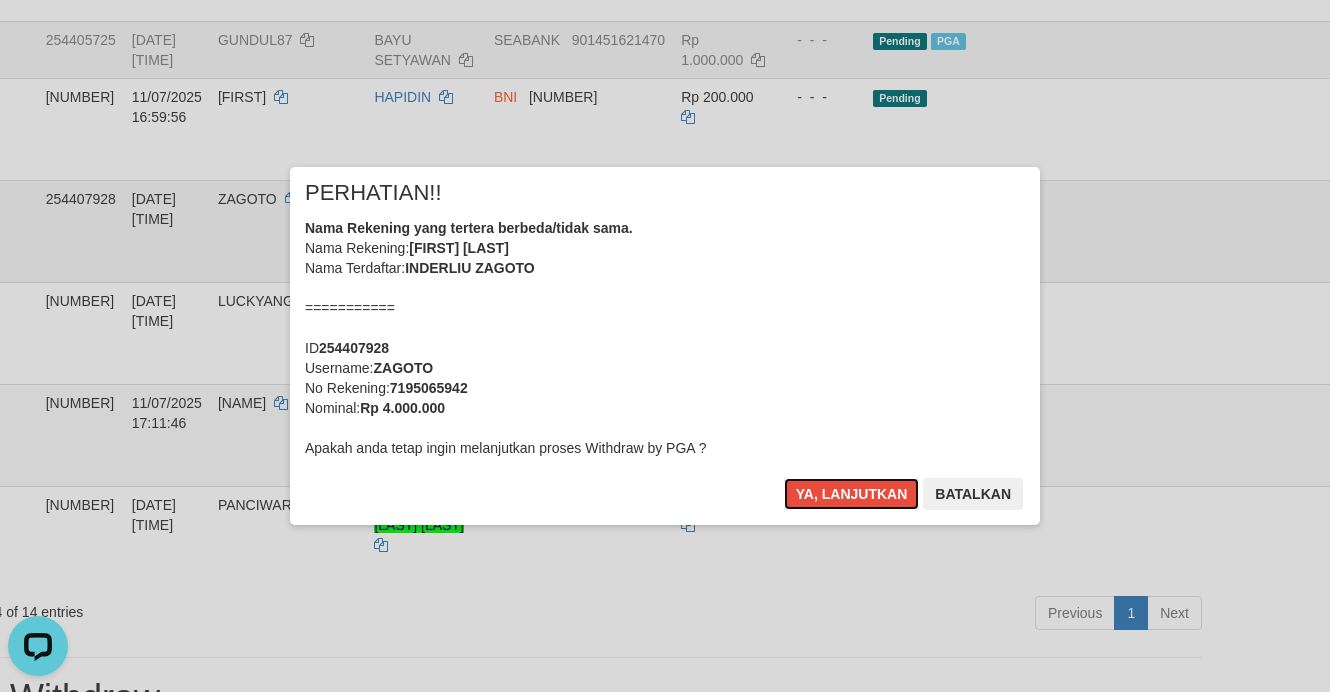type 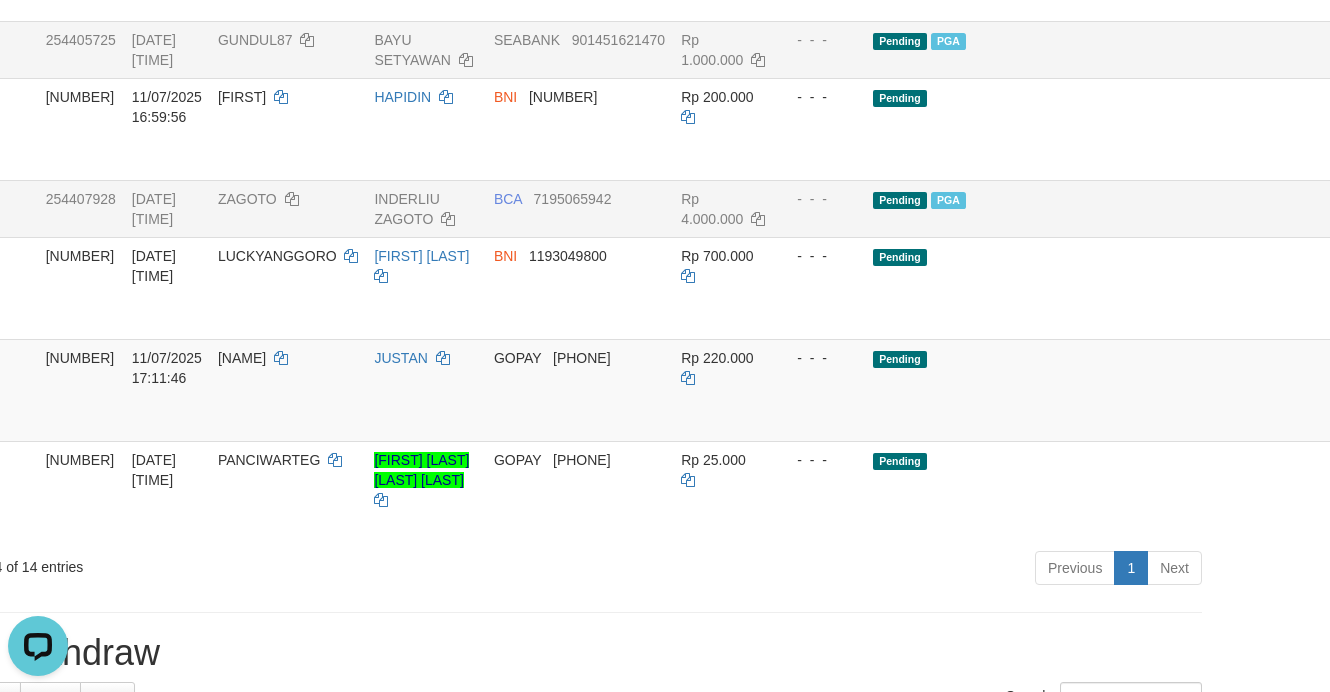 click at bounding box center [1309, 208] 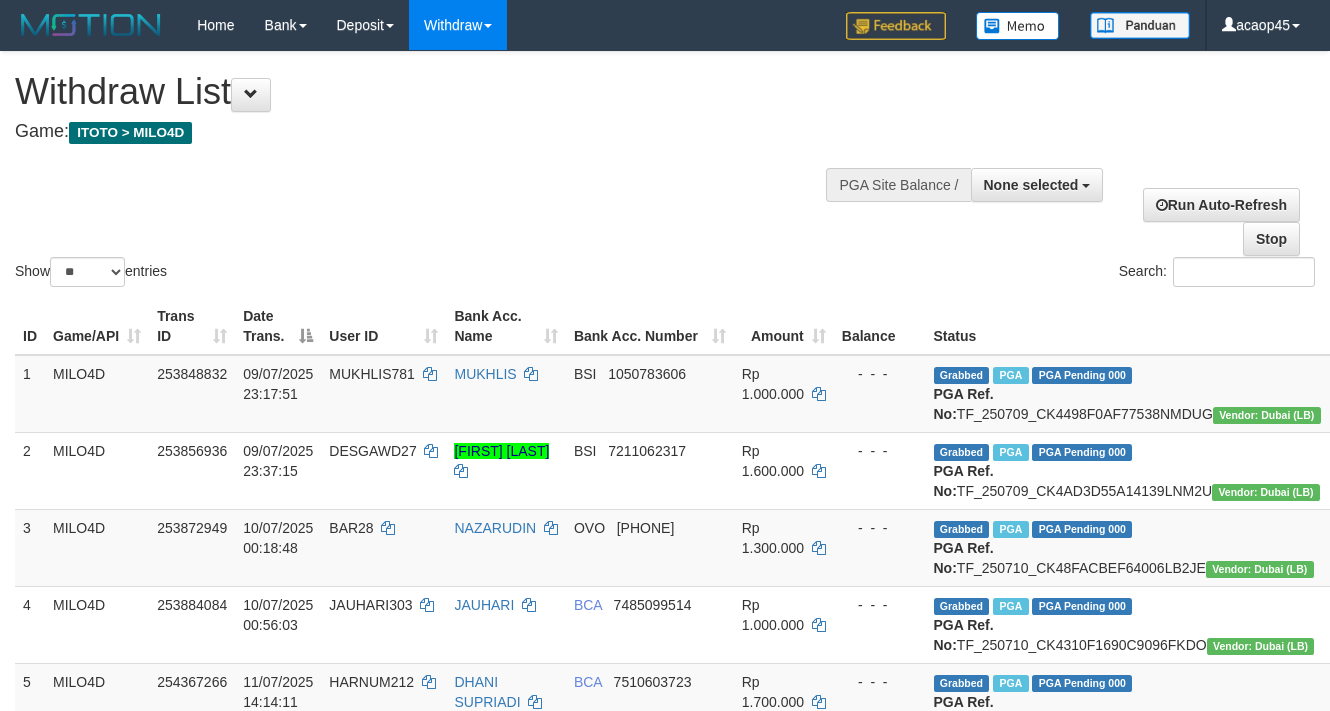 select 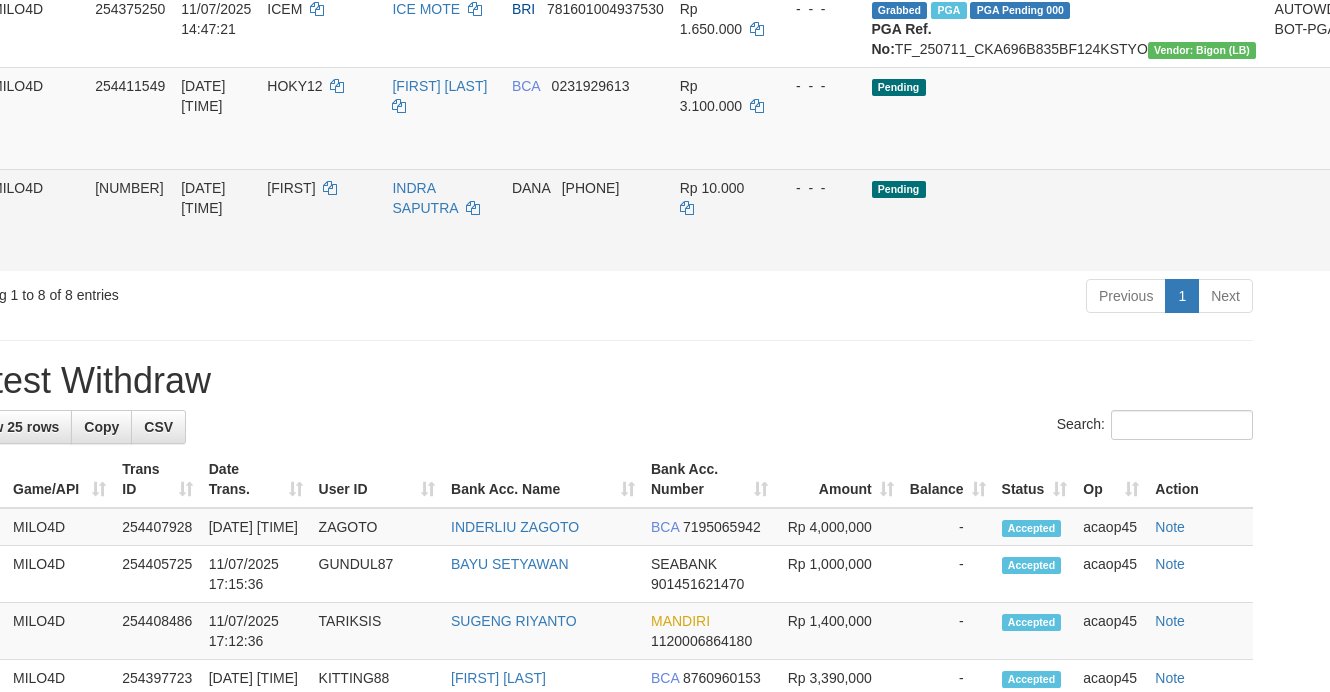 scroll, scrollTop: 653, scrollLeft: 62, axis: both 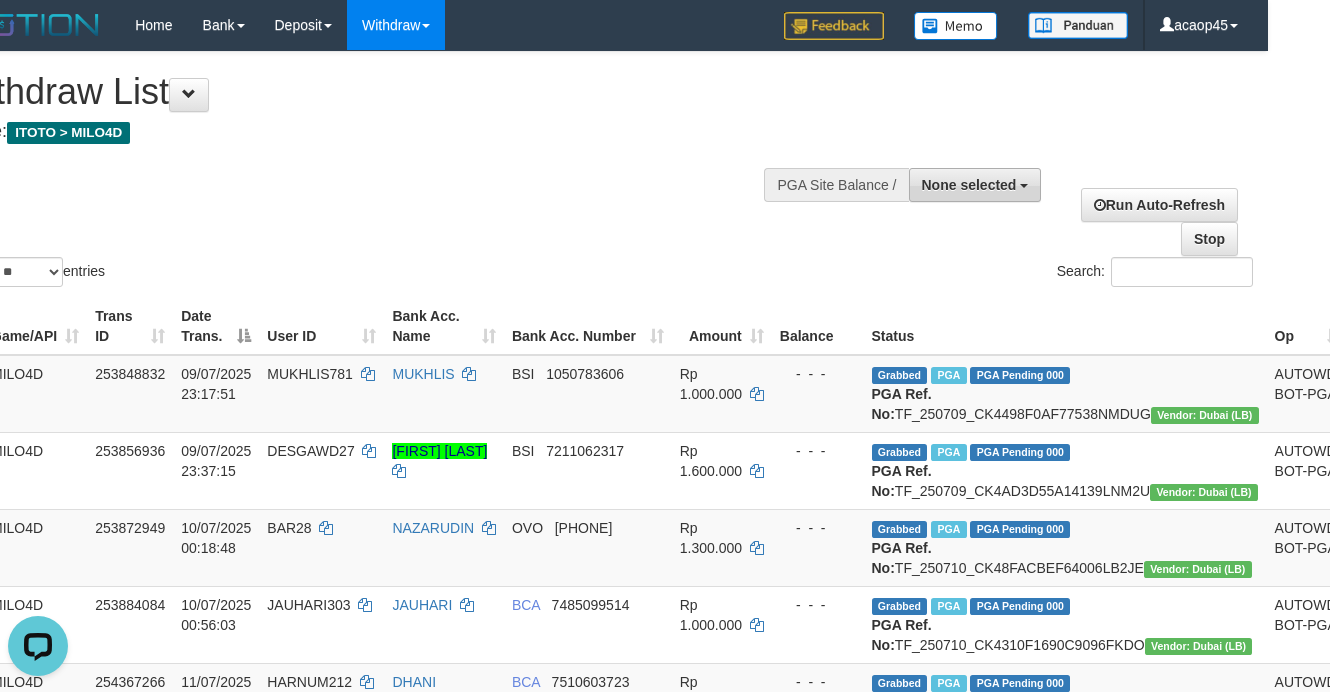 click on "None selected" at bounding box center (975, 185) 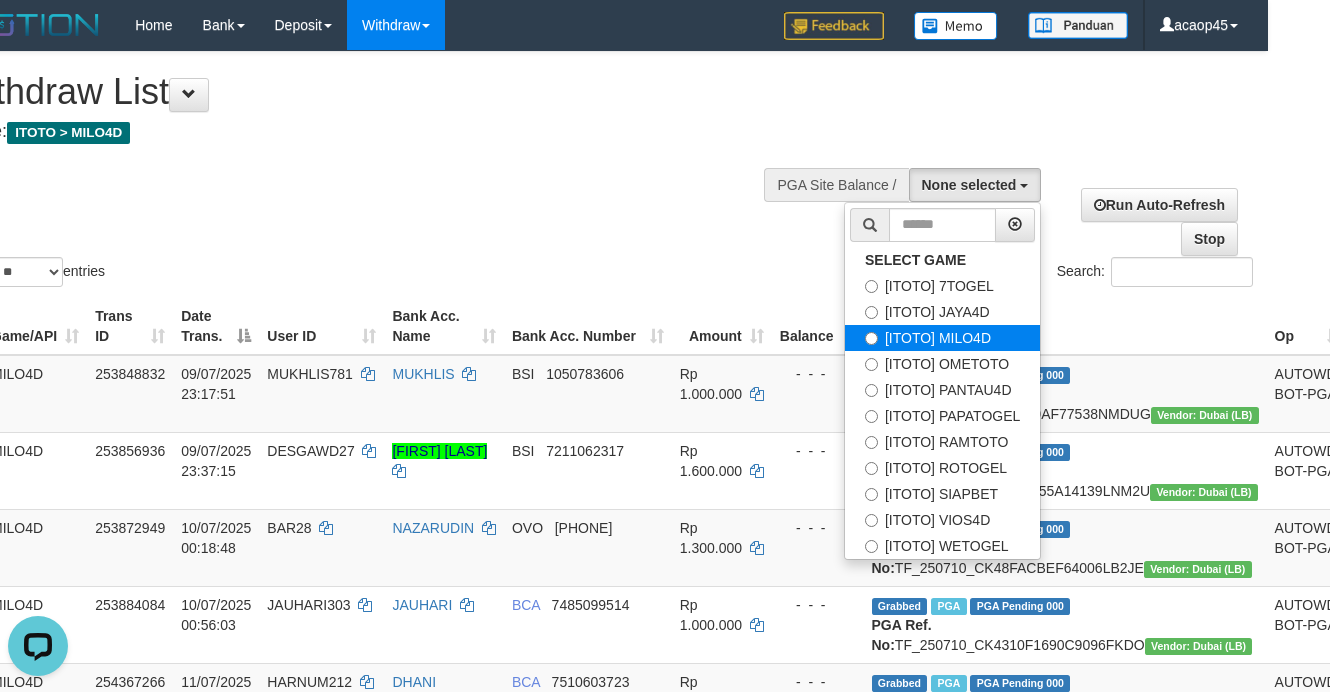 select on "***" 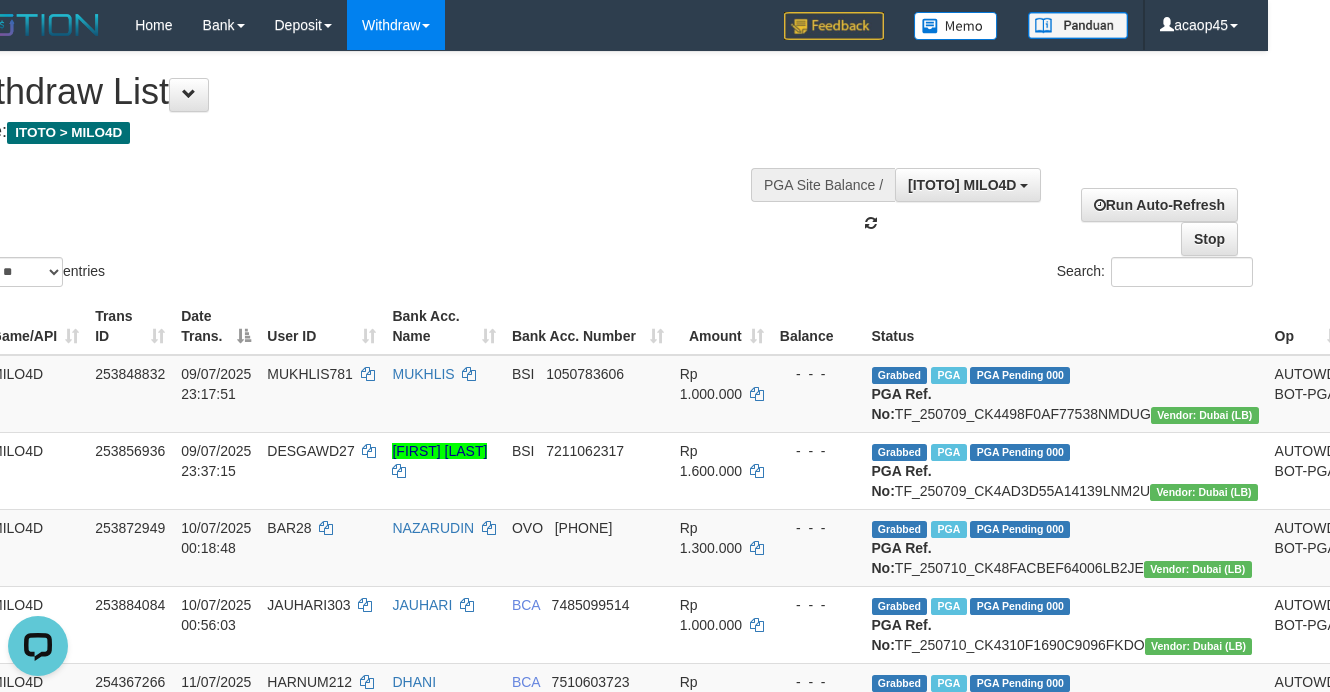 scroll, scrollTop: 51, scrollLeft: 0, axis: vertical 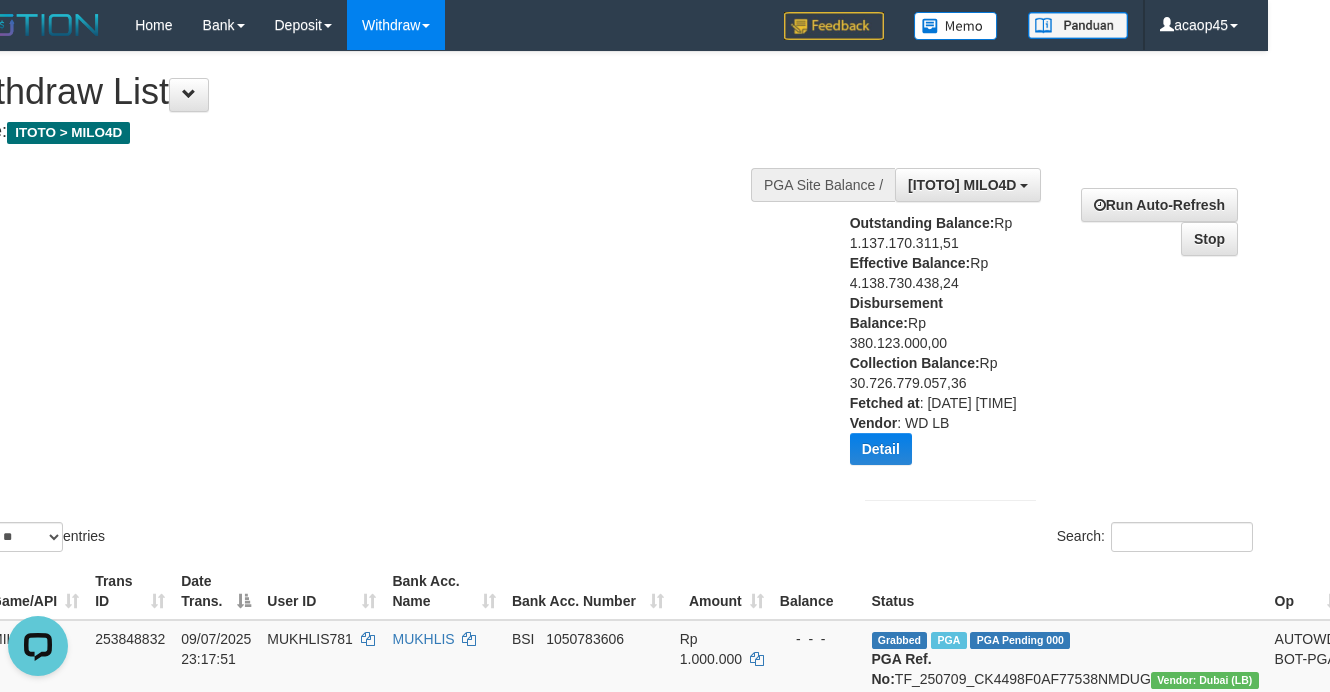 click on "Show  ** ** ** ***  entries Search:" at bounding box center [603, 304] 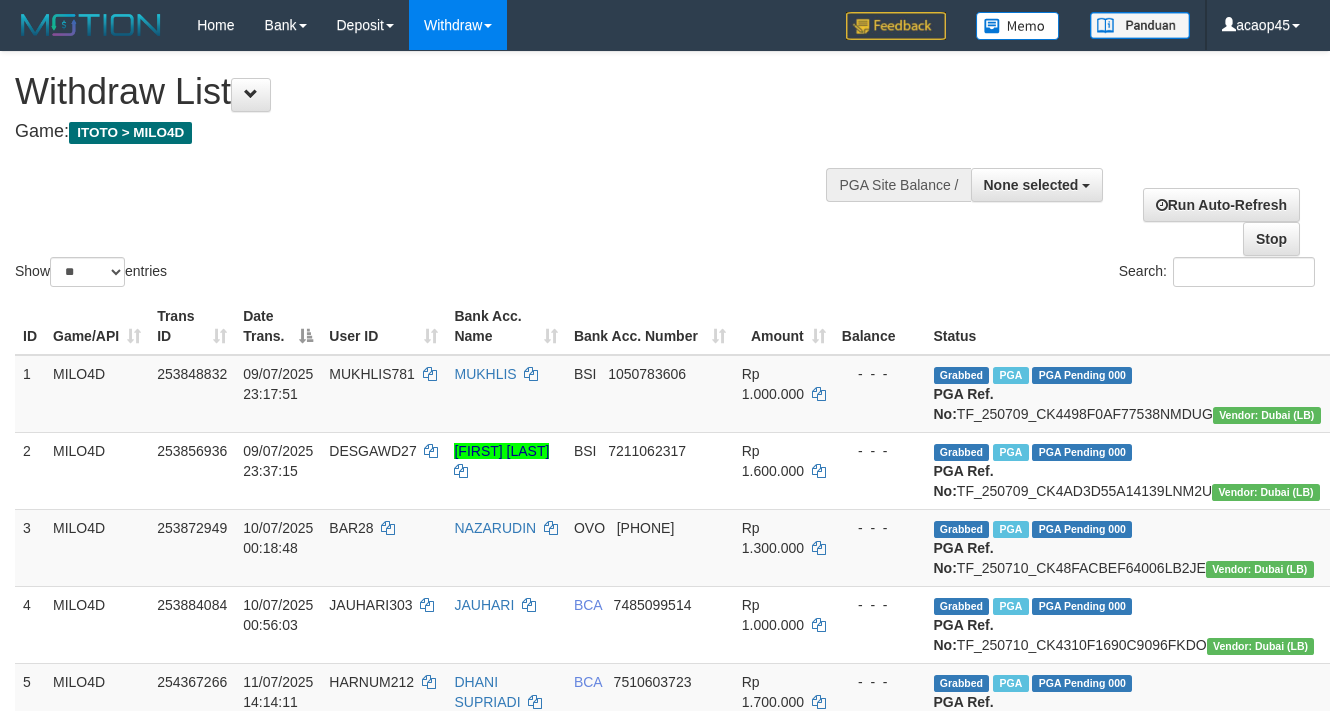 select 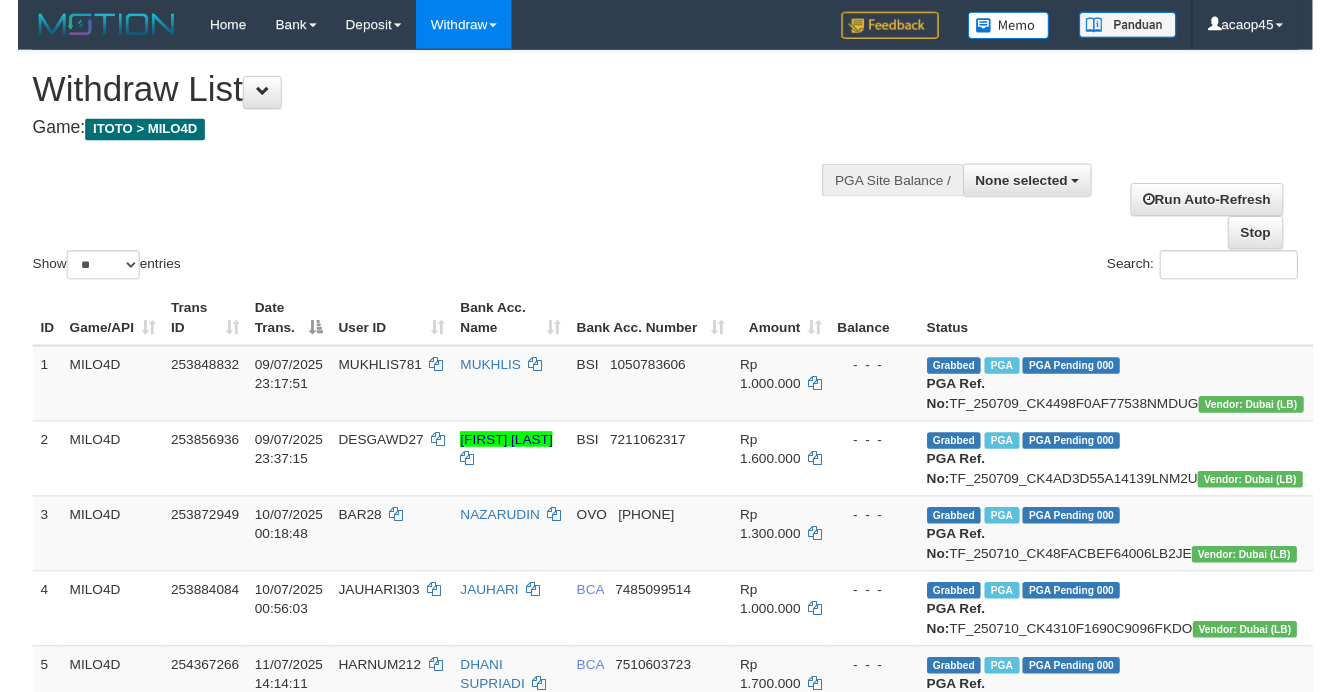 scroll, scrollTop: 0, scrollLeft: 62, axis: horizontal 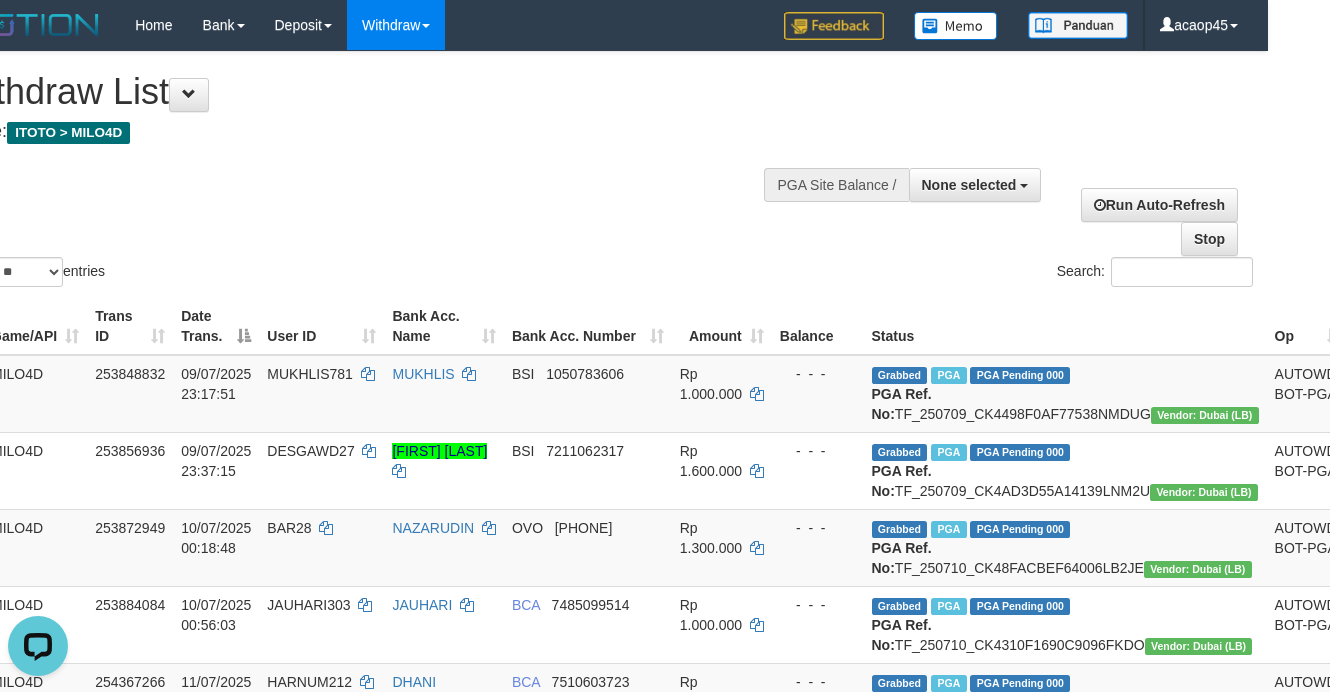 click on "Show  ** ** ** ***  entries Search:" at bounding box center (603, 171) 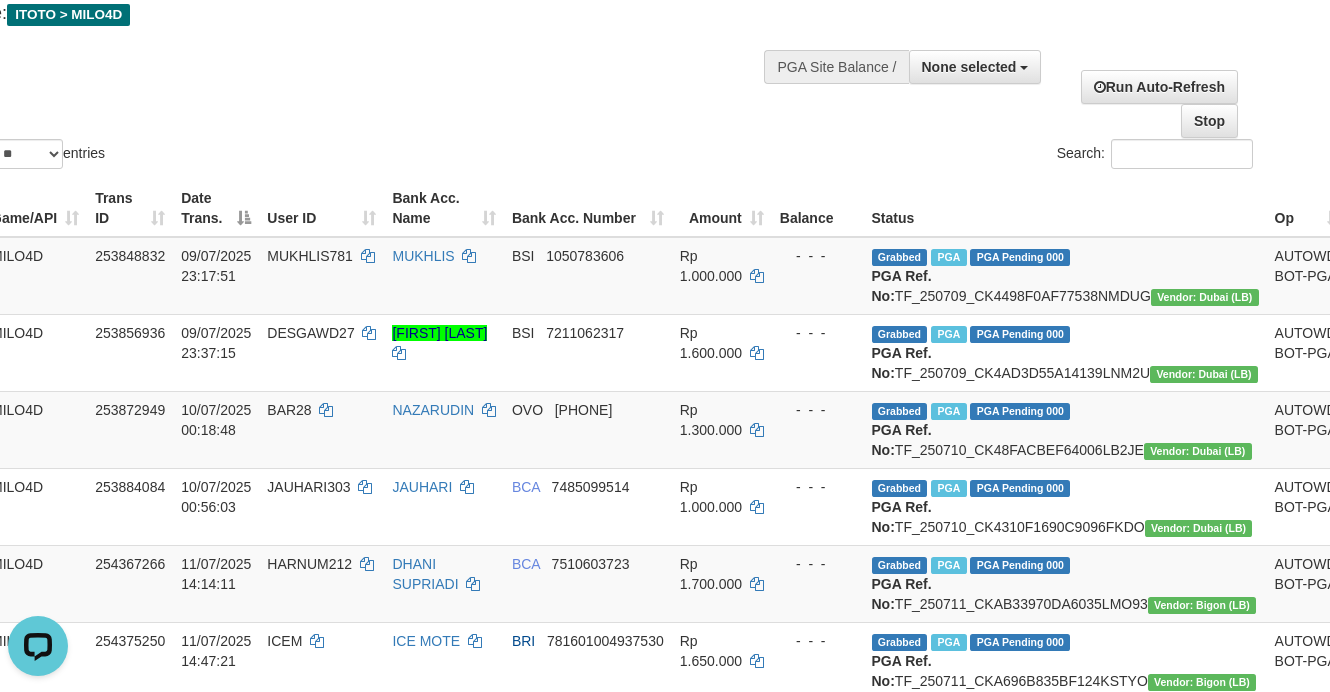 scroll, scrollTop: 0, scrollLeft: 62, axis: horizontal 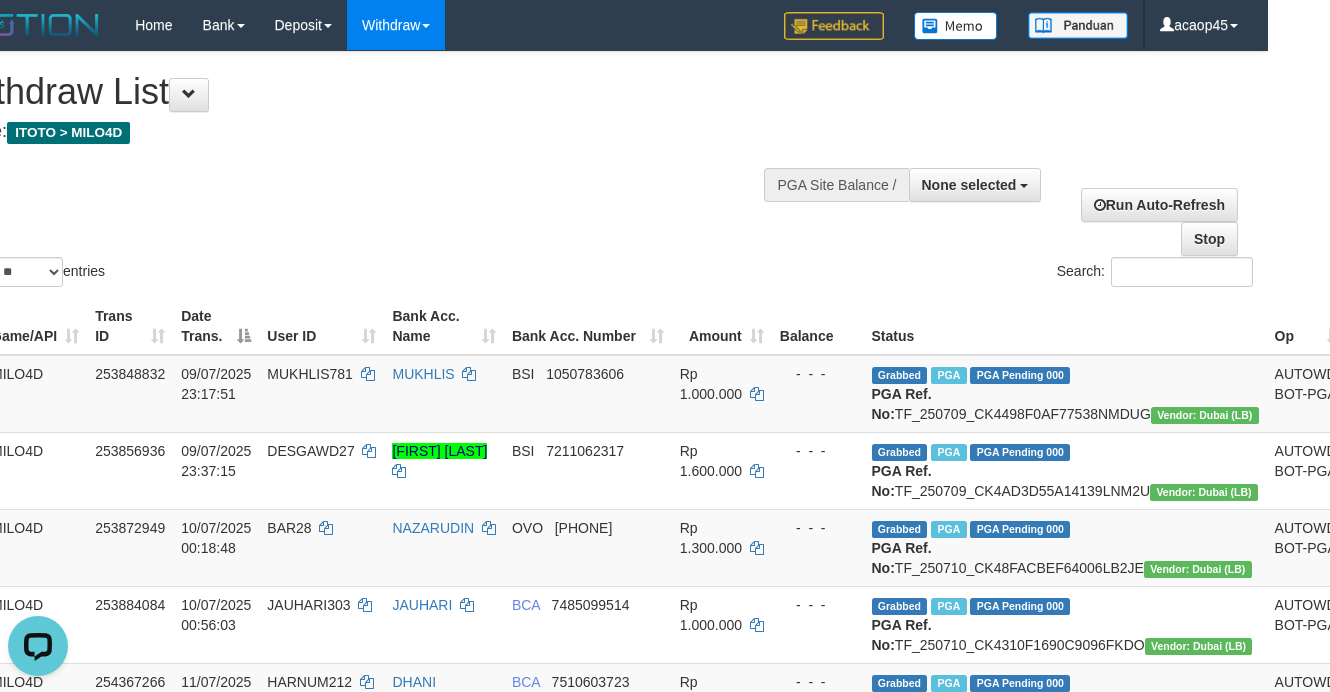 click at bounding box center (951, 183) 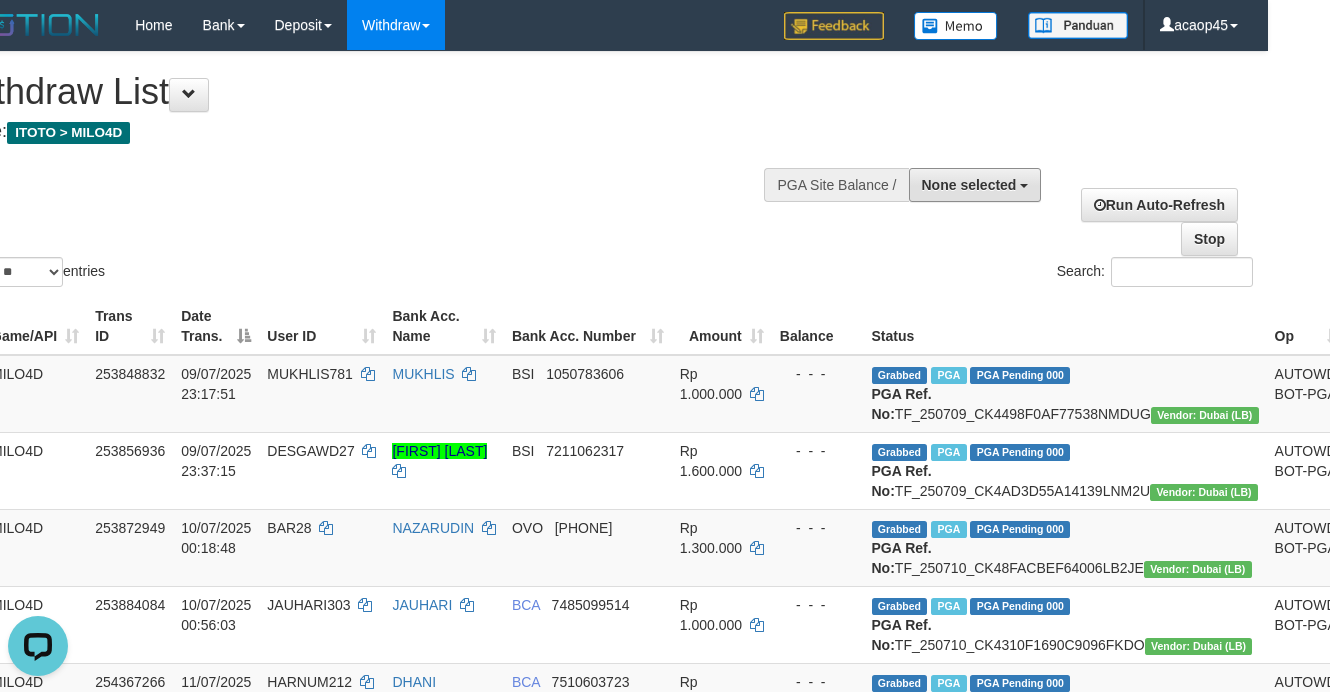 click on "None selected" at bounding box center (969, 185) 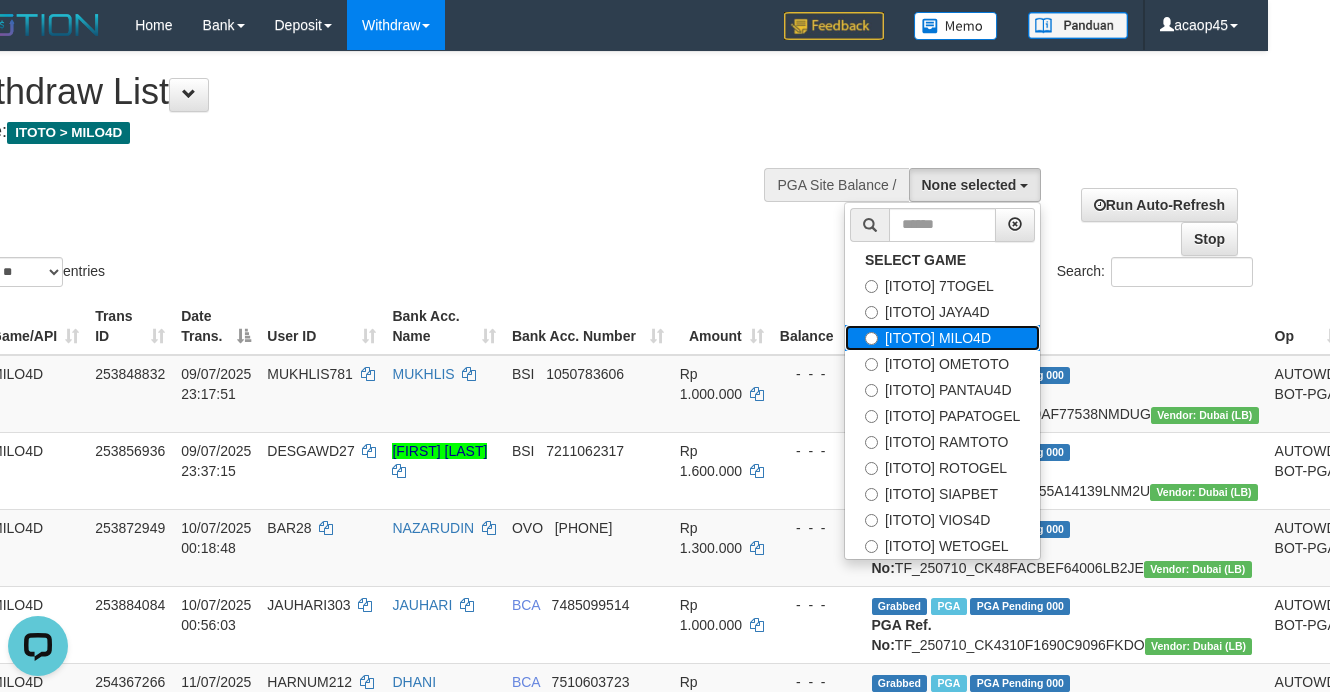 click on "[ITOTO] MILO4D" at bounding box center [942, 338] 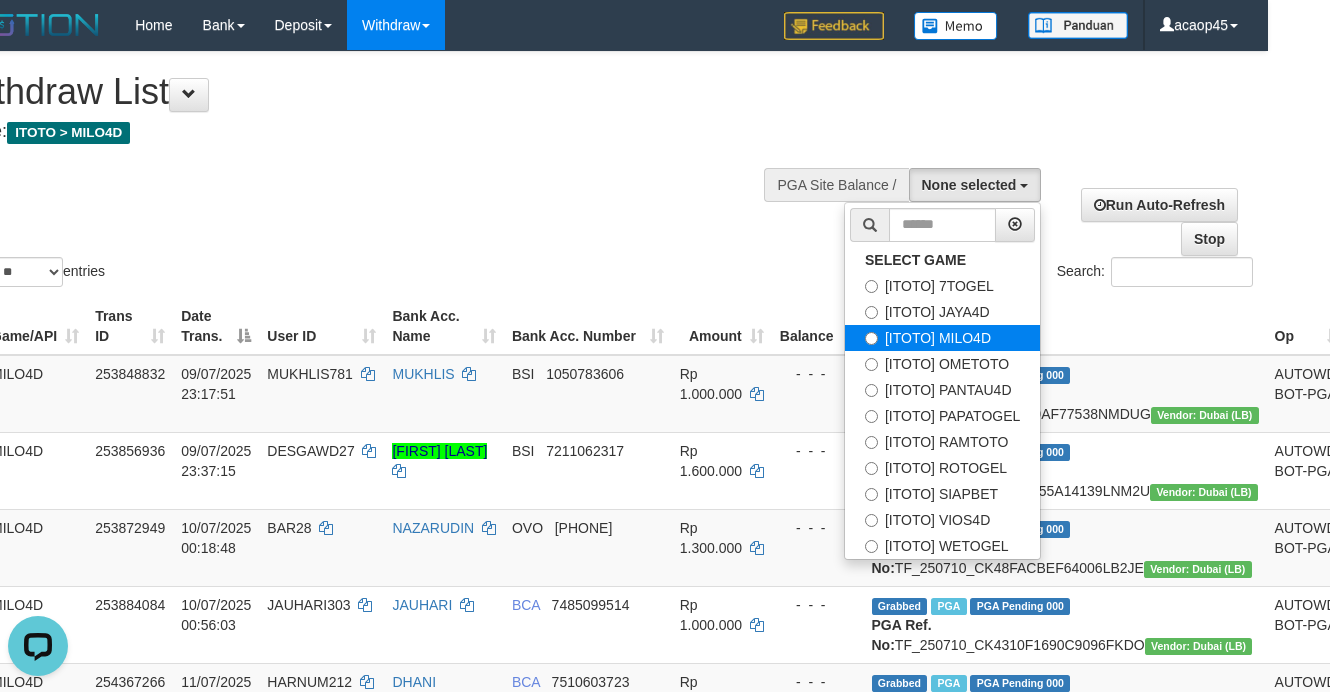select on "***" 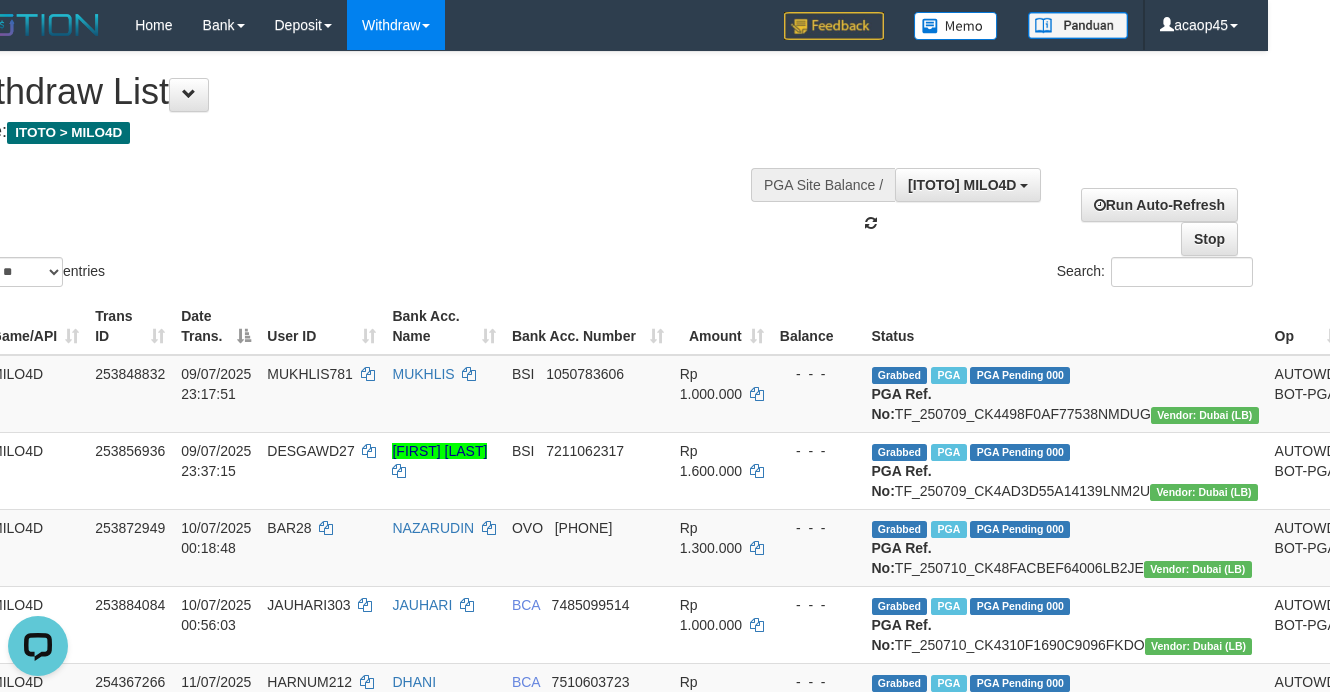 scroll, scrollTop: 51, scrollLeft: 0, axis: vertical 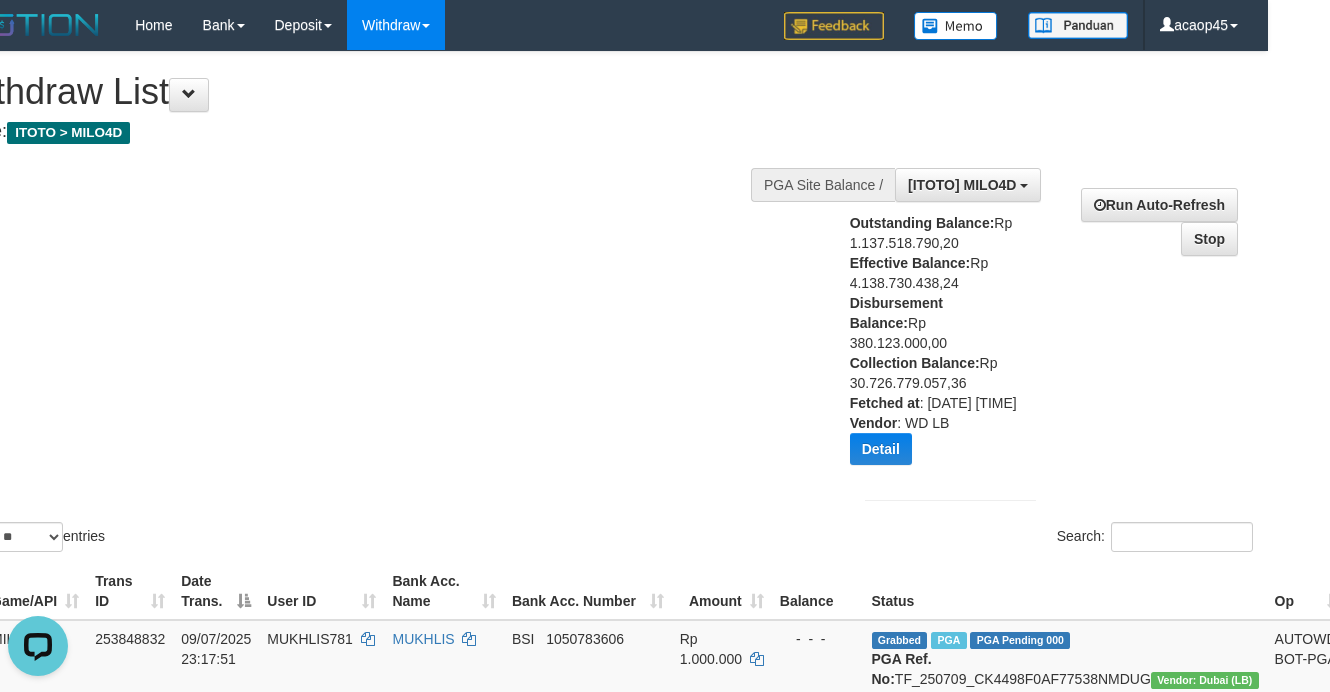 drag, startPoint x: 377, startPoint y: 225, endPoint x: 370, endPoint y: 235, distance: 12.206555 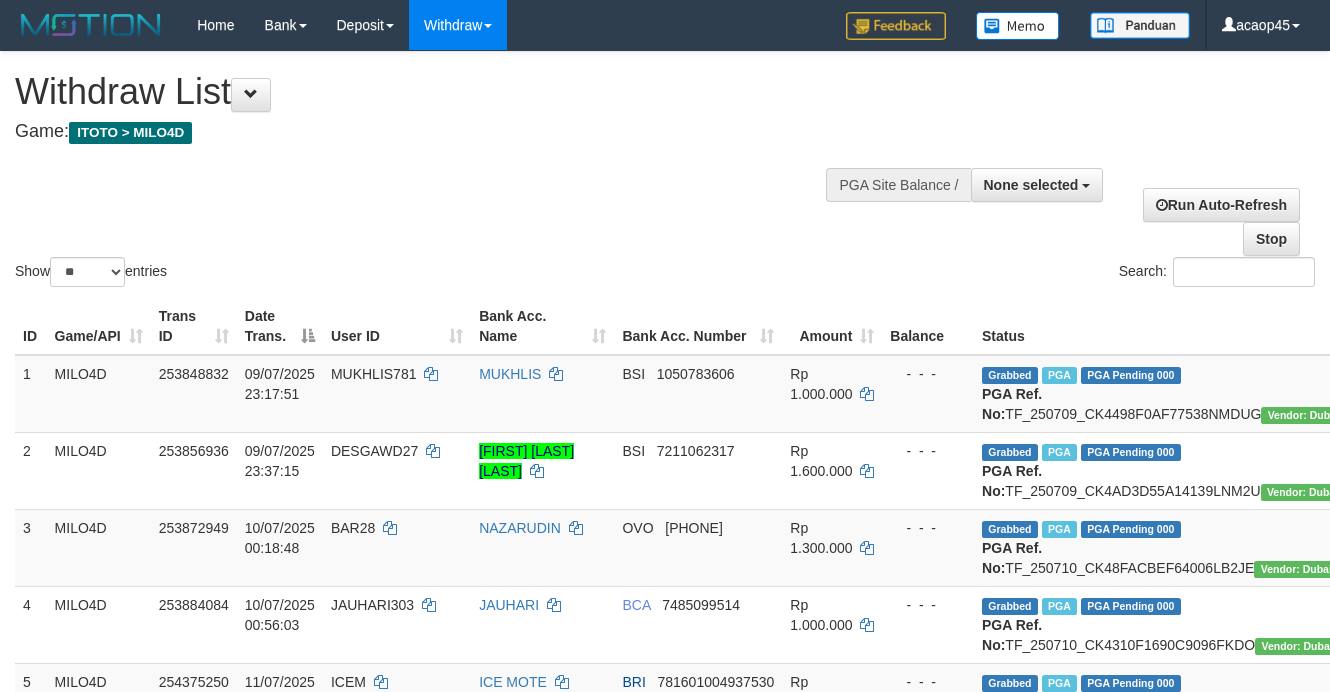select 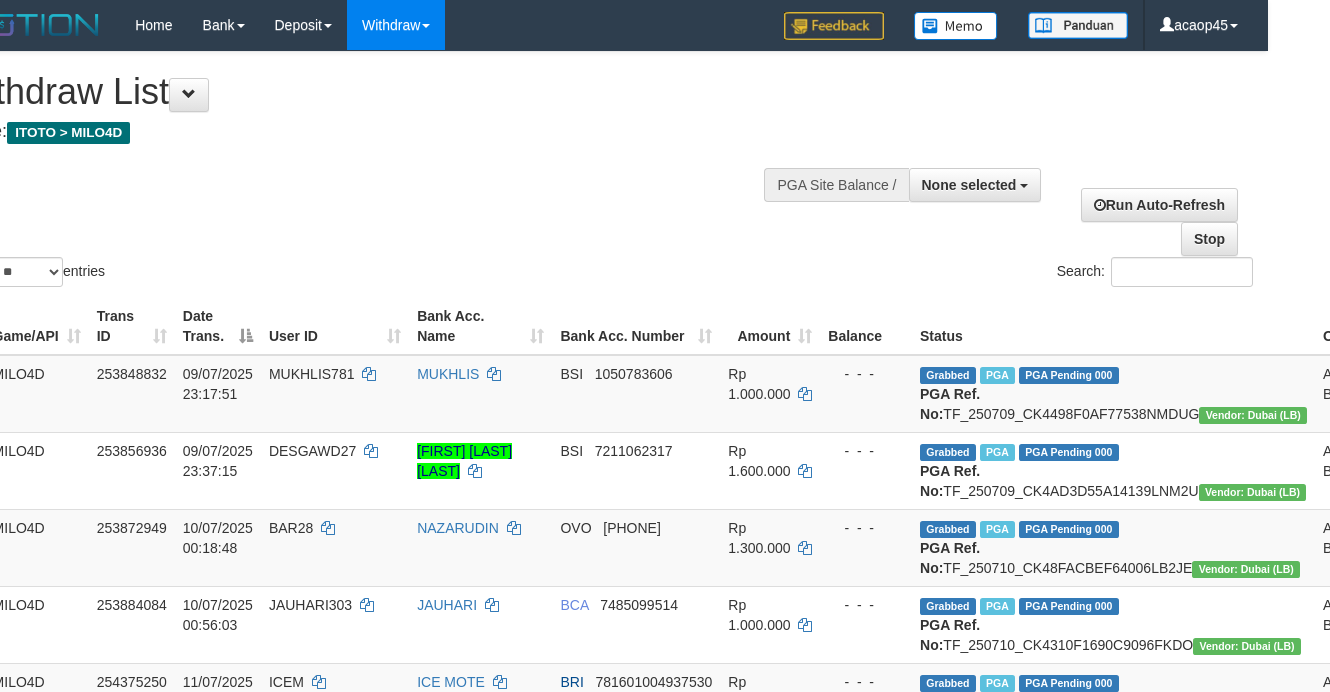 click on "Show  ** ** ** ***  entries Search:" at bounding box center (603, 171) 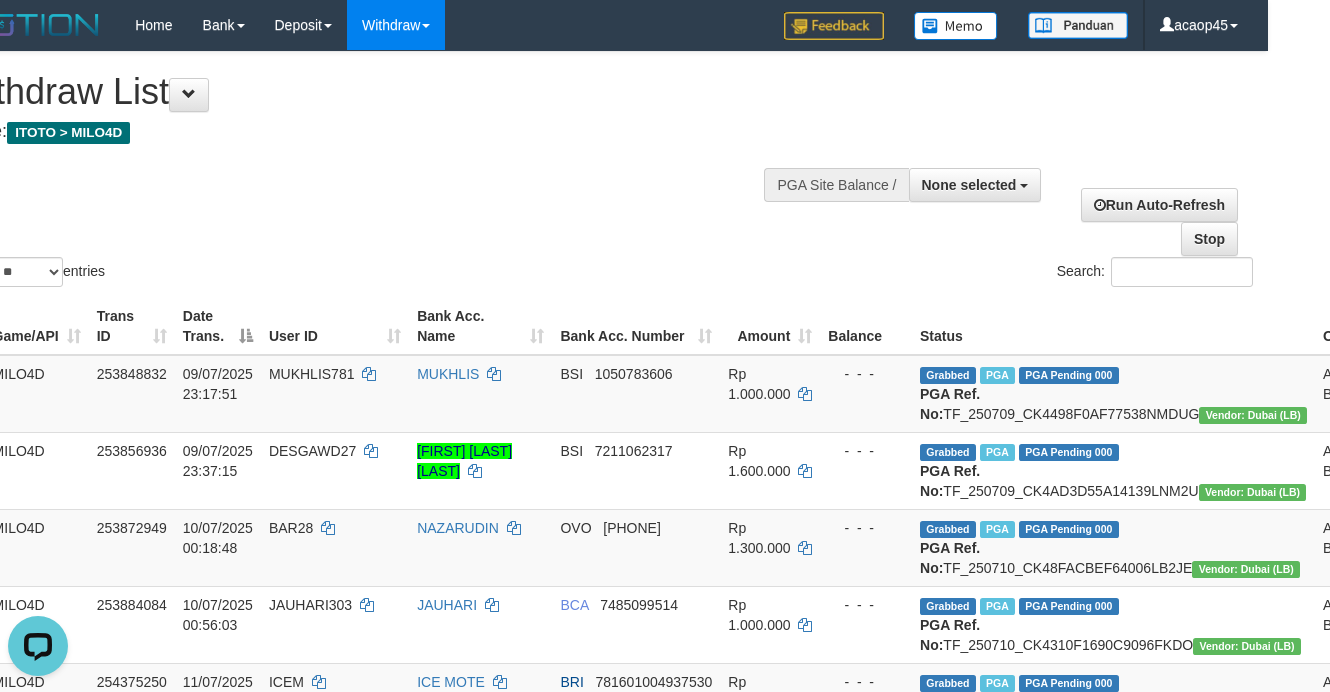 scroll, scrollTop: 0, scrollLeft: 0, axis: both 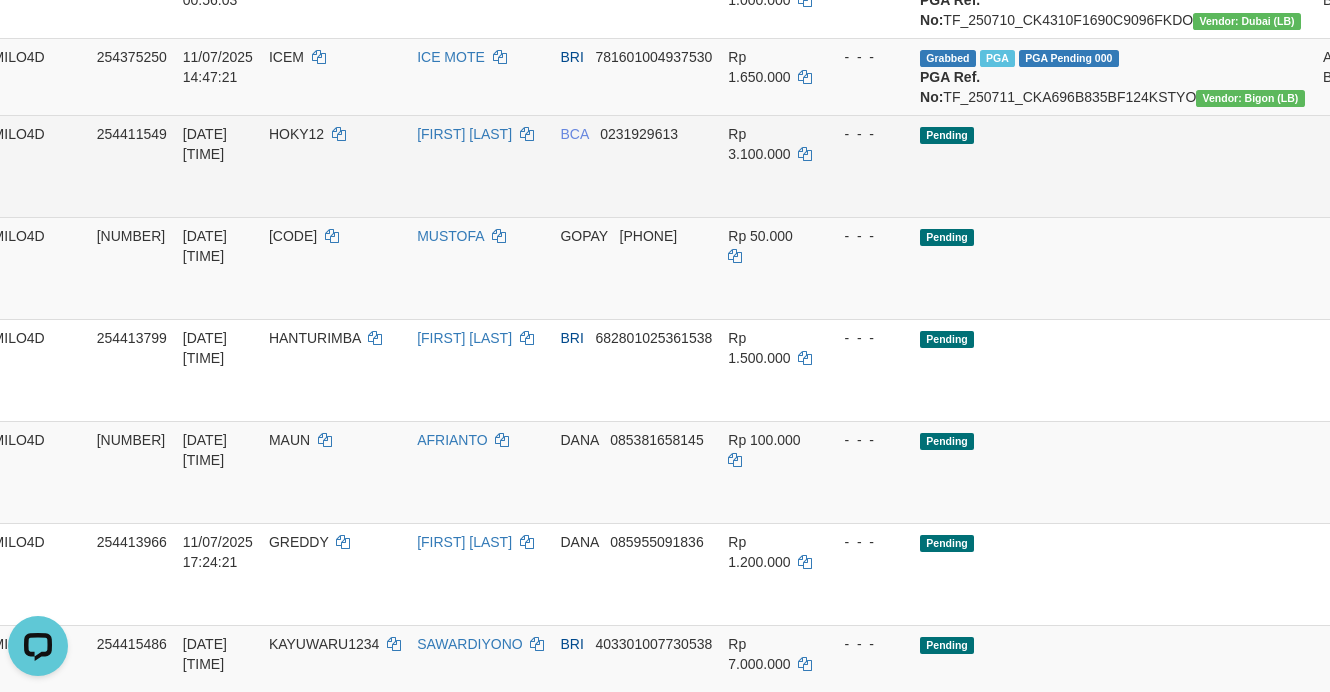 click on "HOKY12" at bounding box center (296, 134) 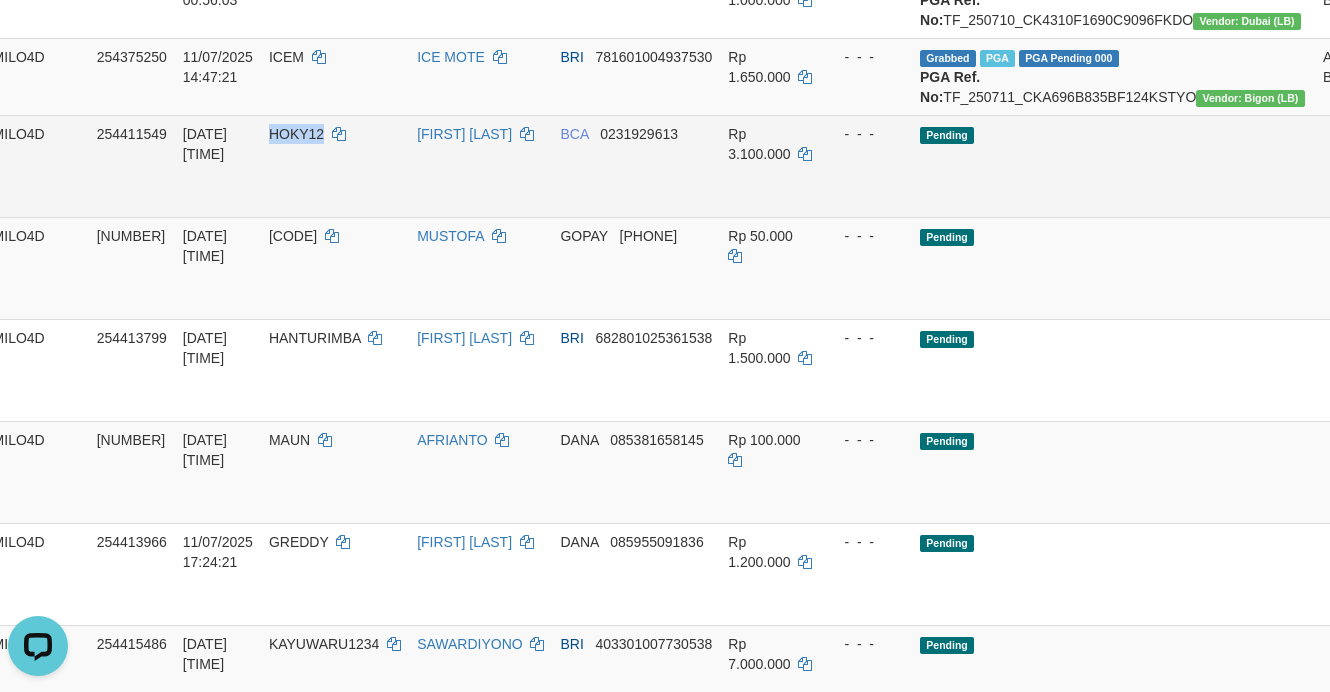 click on "HOKY12" at bounding box center (296, 134) 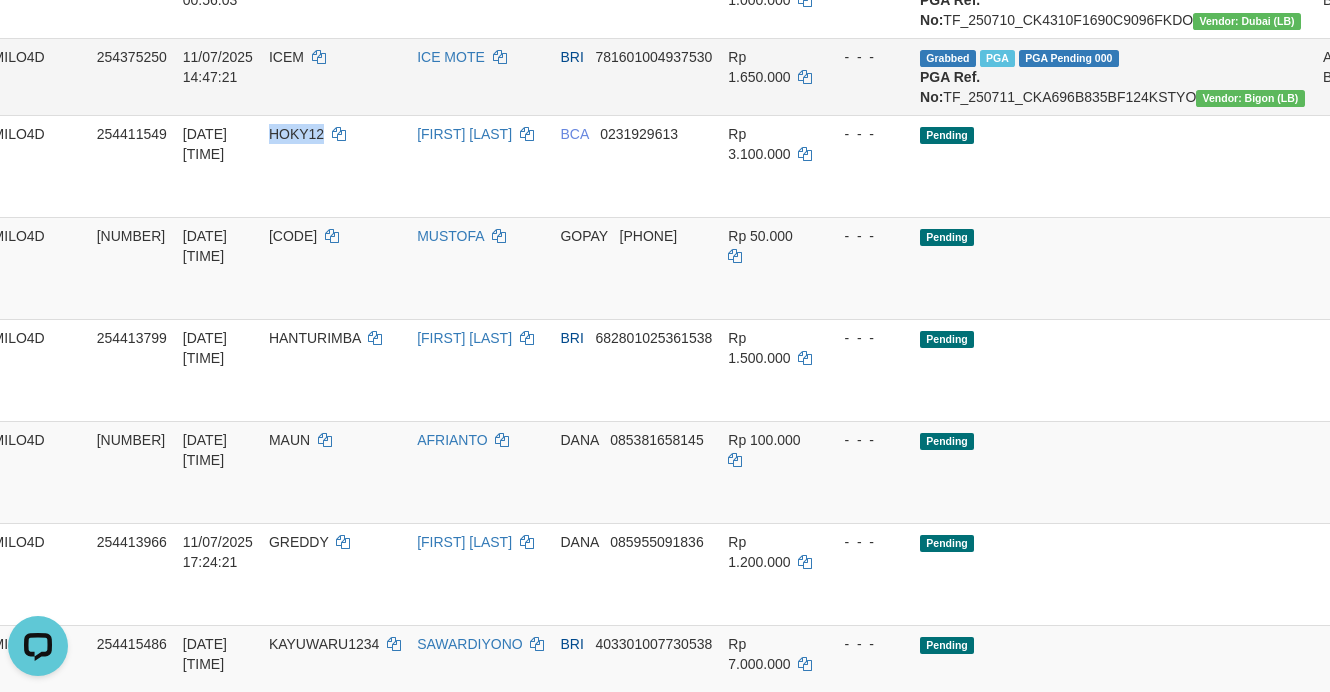 copy on "HOKY12" 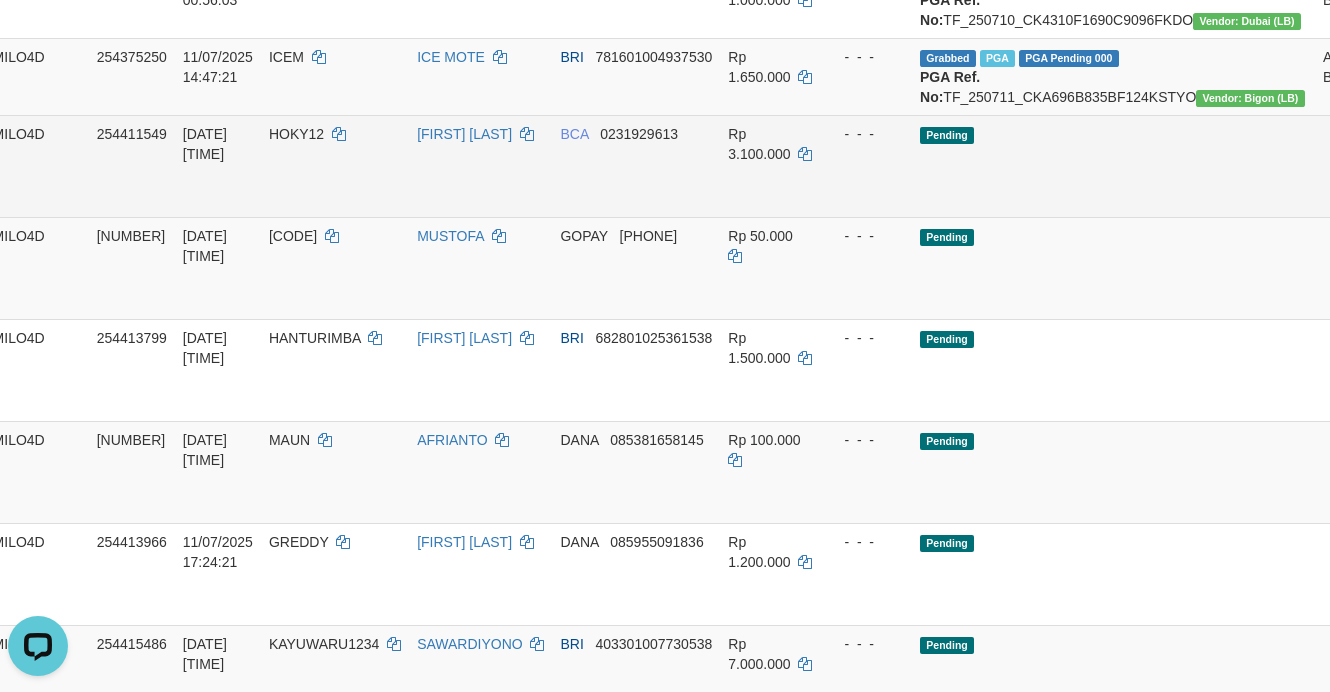 click on "-  -  -" at bounding box center (866, 166) 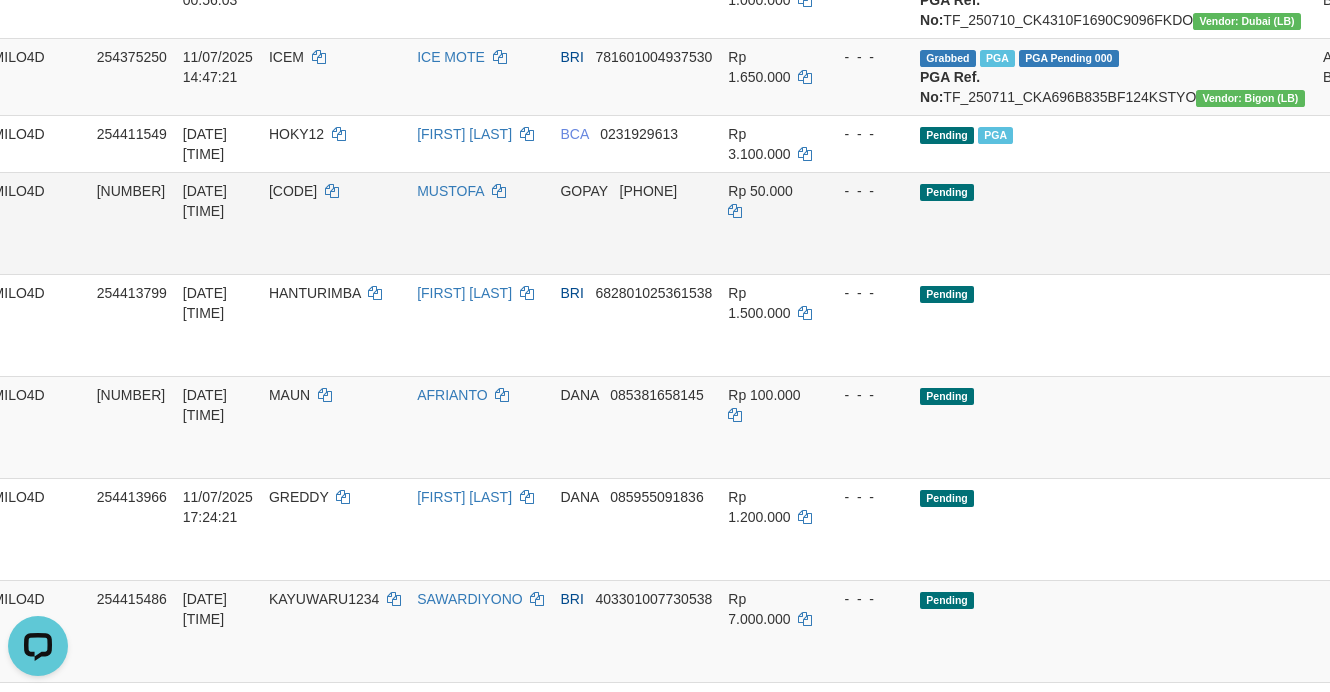 click on "Pending" at bounding box center [1113, 223] 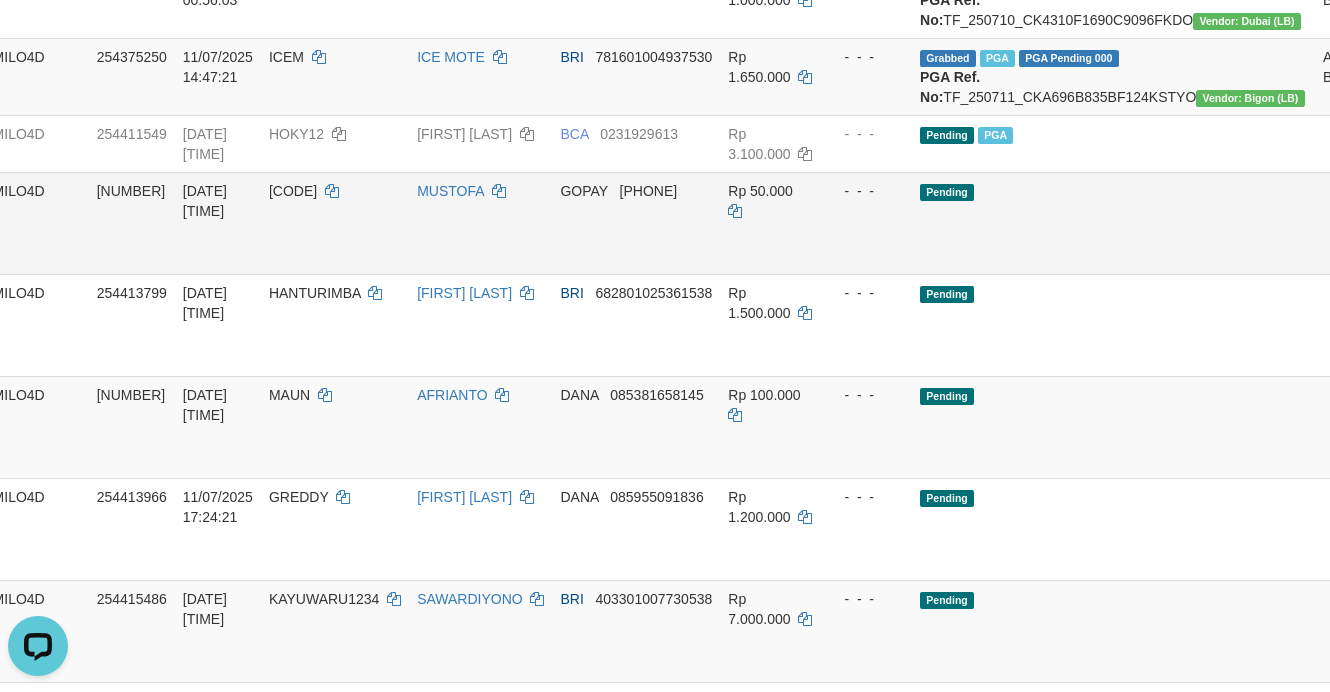 click on "7 MILO4D 254413114 11/07/2025 17:21:13 AGS133    MUSTOFA    GOPAY     082314042206 Rp 50.000    -  -  - Pending Allow Grab   ·    Reject Send PGA     ·    Note" at bounding box center [725, 223] 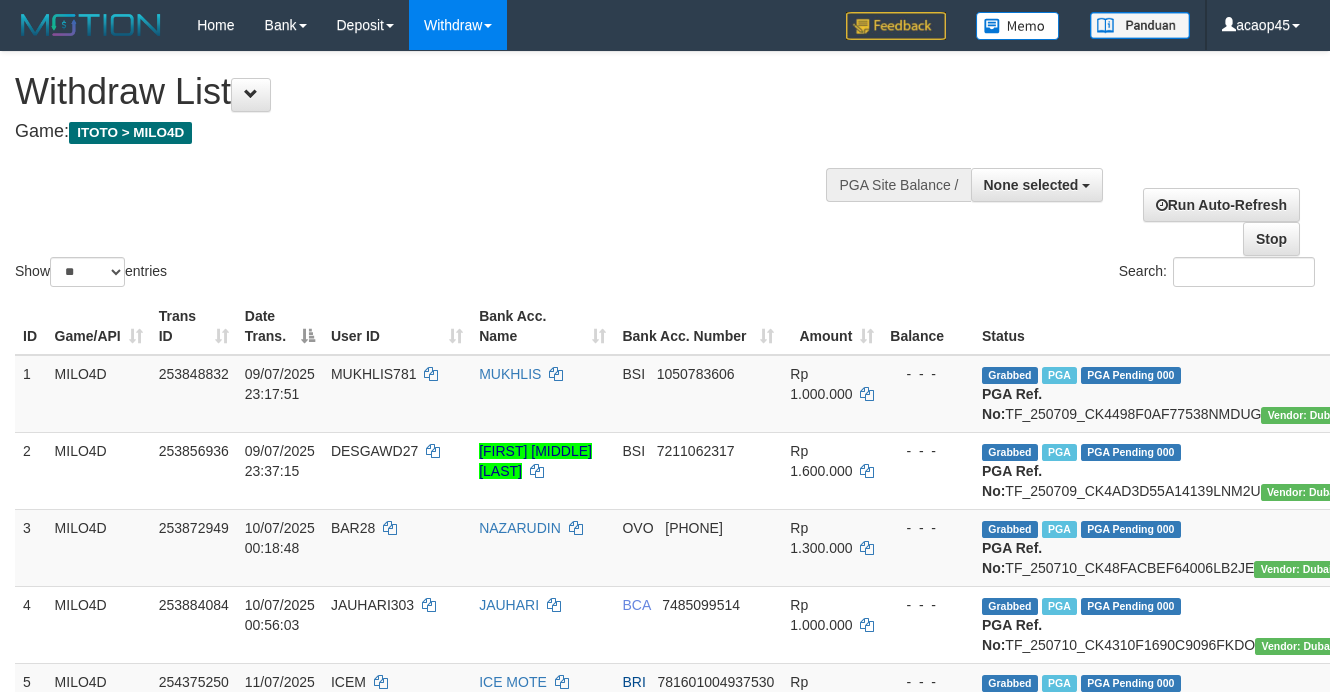 select 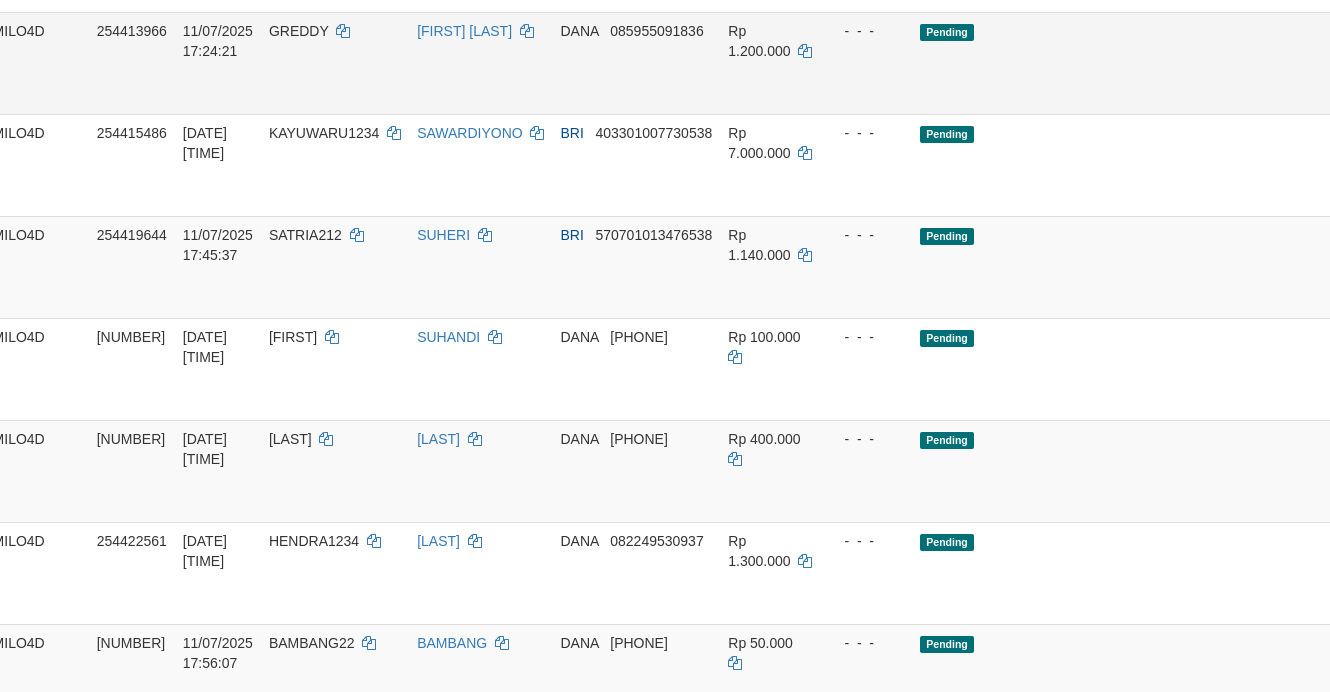 scroll, scrollTop: 625, scrollLeft: 62, axis: both 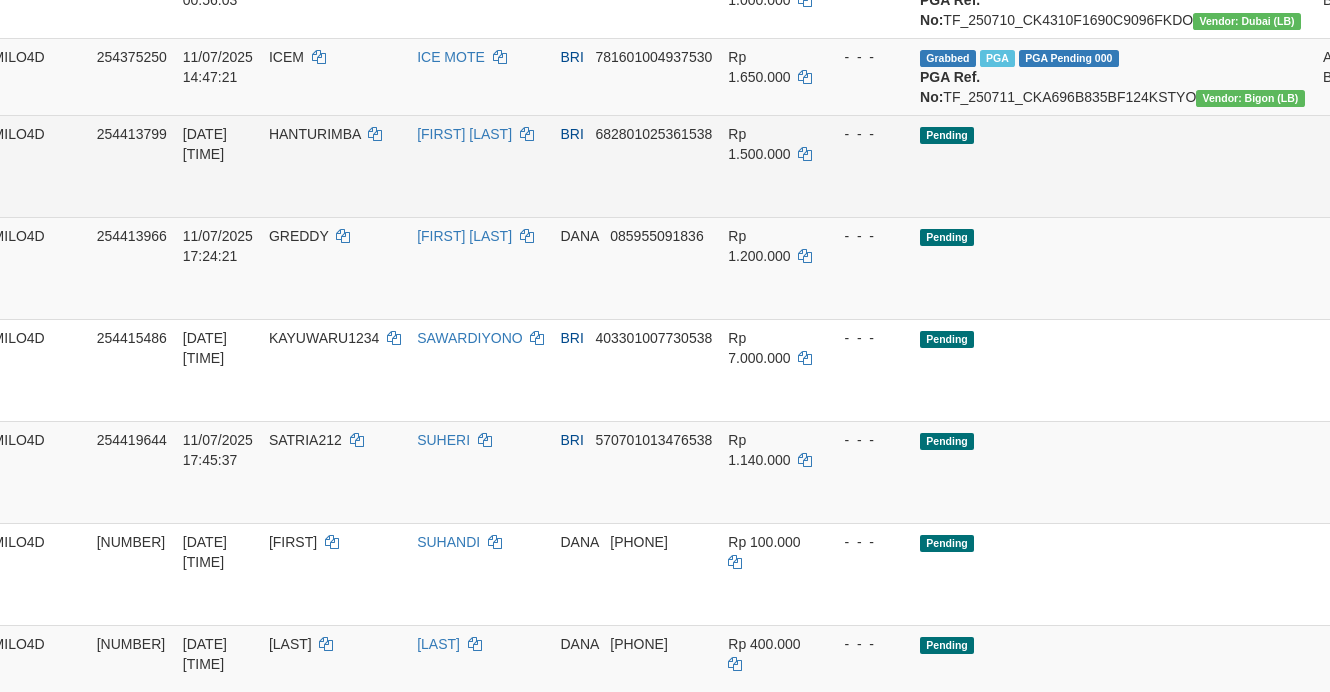 click on "HANTURIMBA" at bounding box center [315, 134] 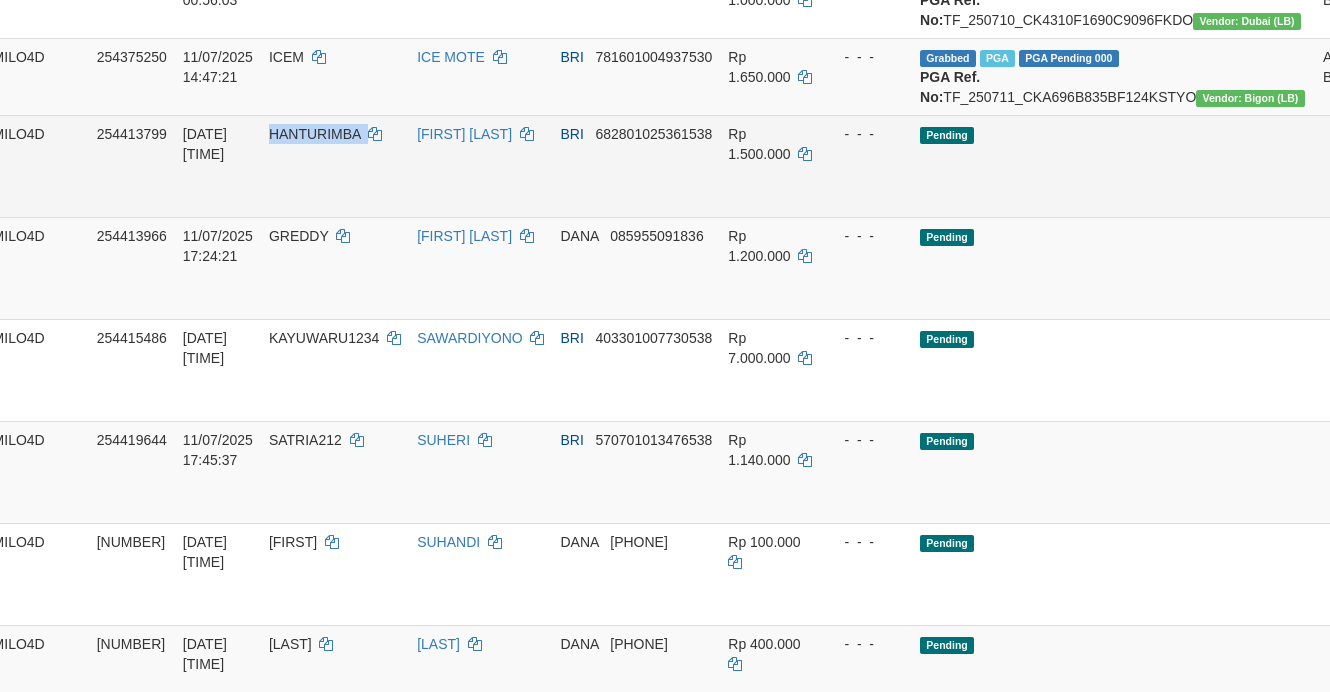 drag, startPoint x: 287, startPoint y: 237, endPoint x: 252, endPoint y: 218, distance: 39.824615 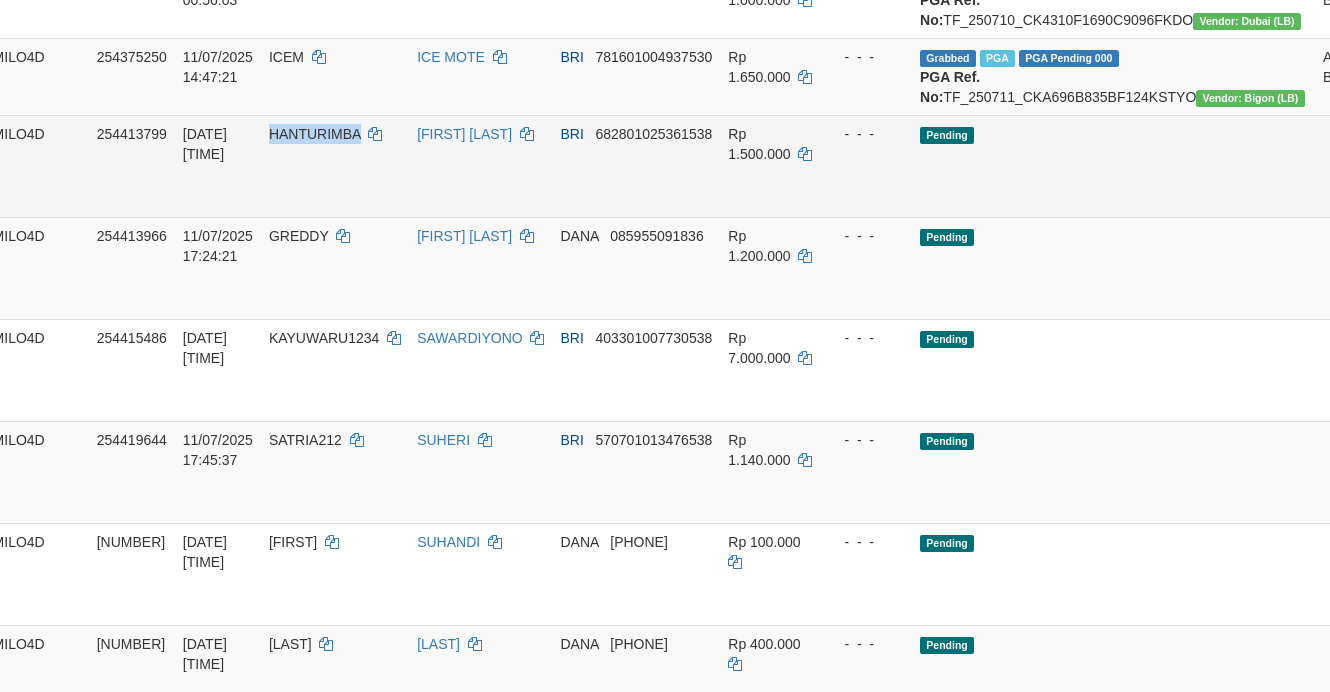 copy on "HANTURIMBA" 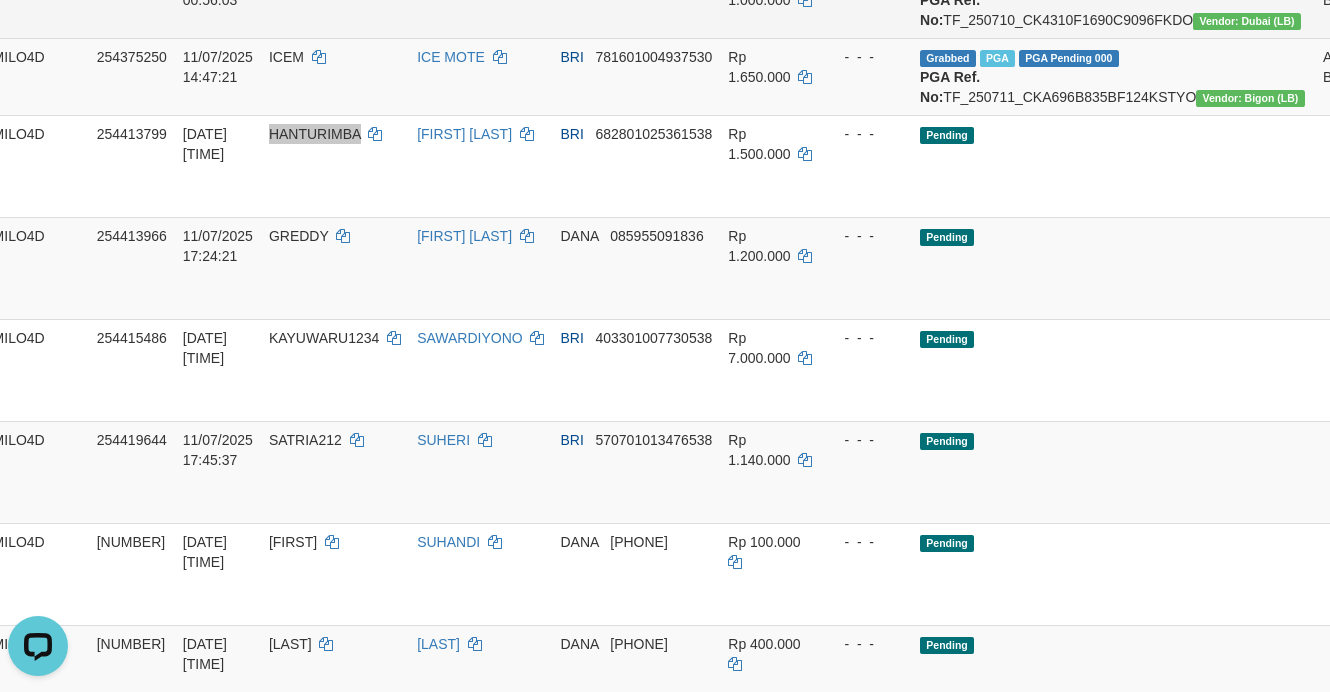 scroll, scrollTop: 0, scrollLeft: 0, axis: both 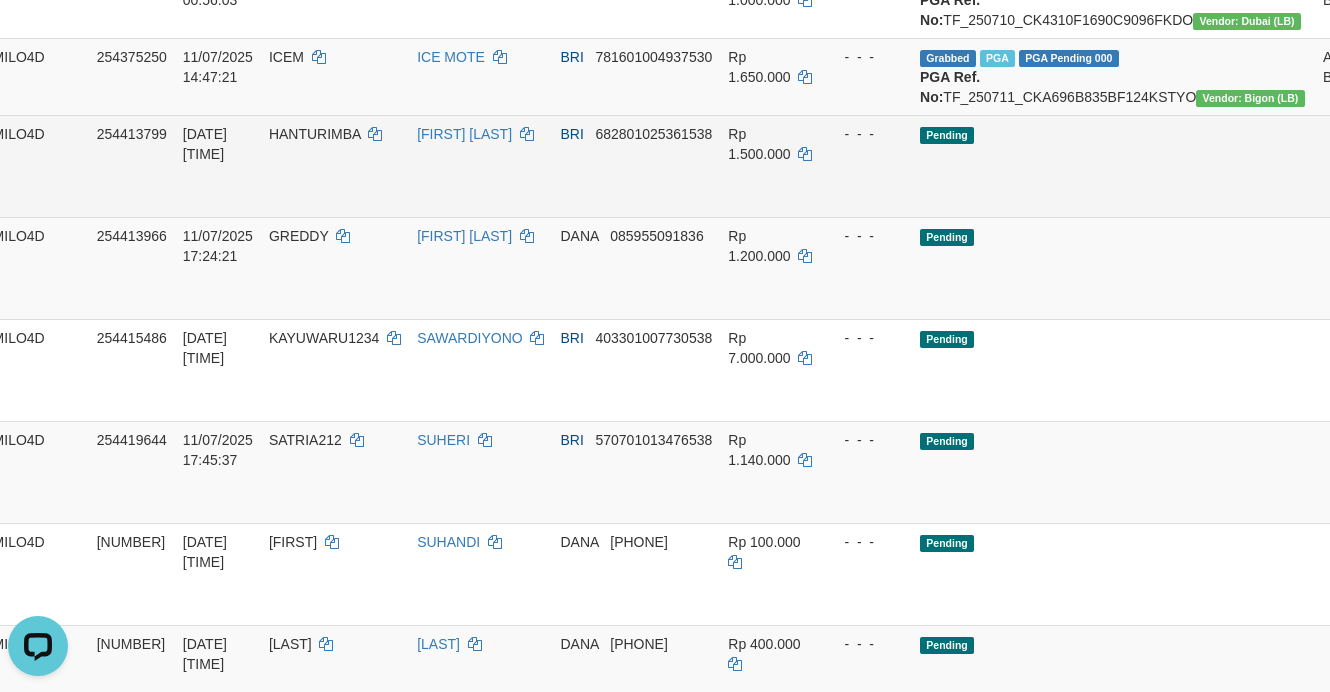 click on "-  -  -" at bounding box center [866, 166] 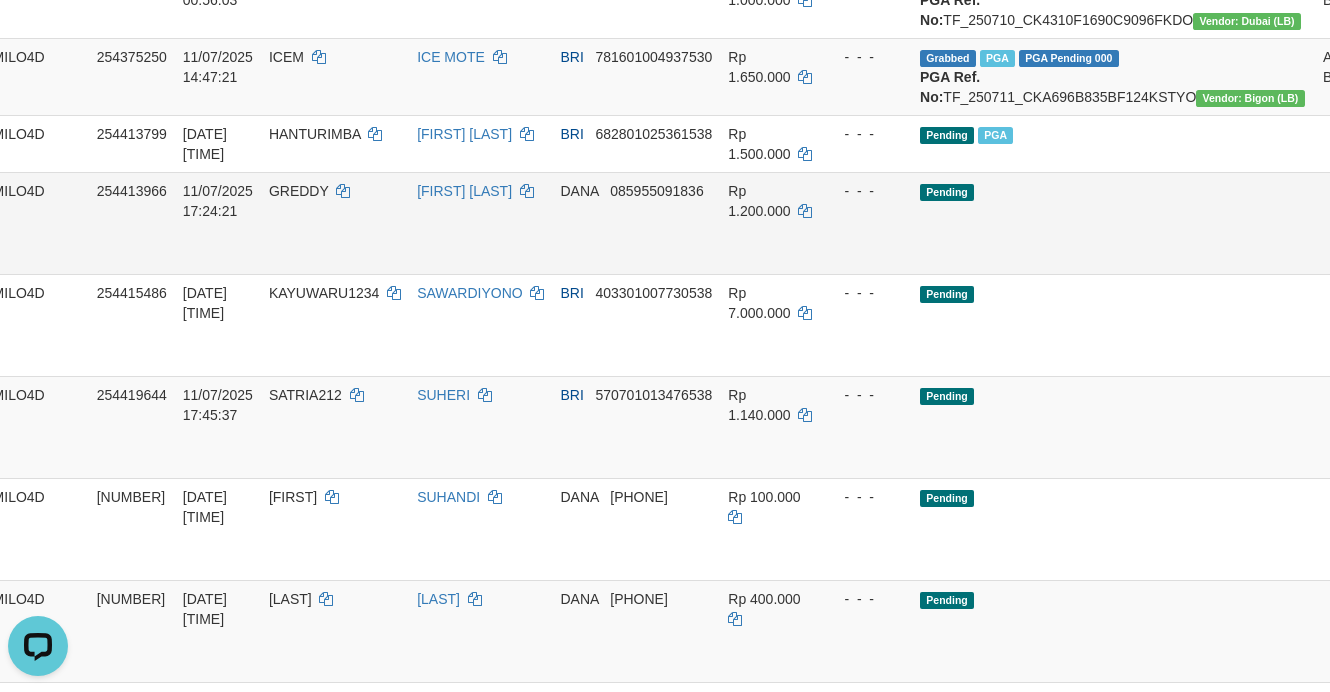 click on "Pending   PGA" at bounding box center (1113, 143) 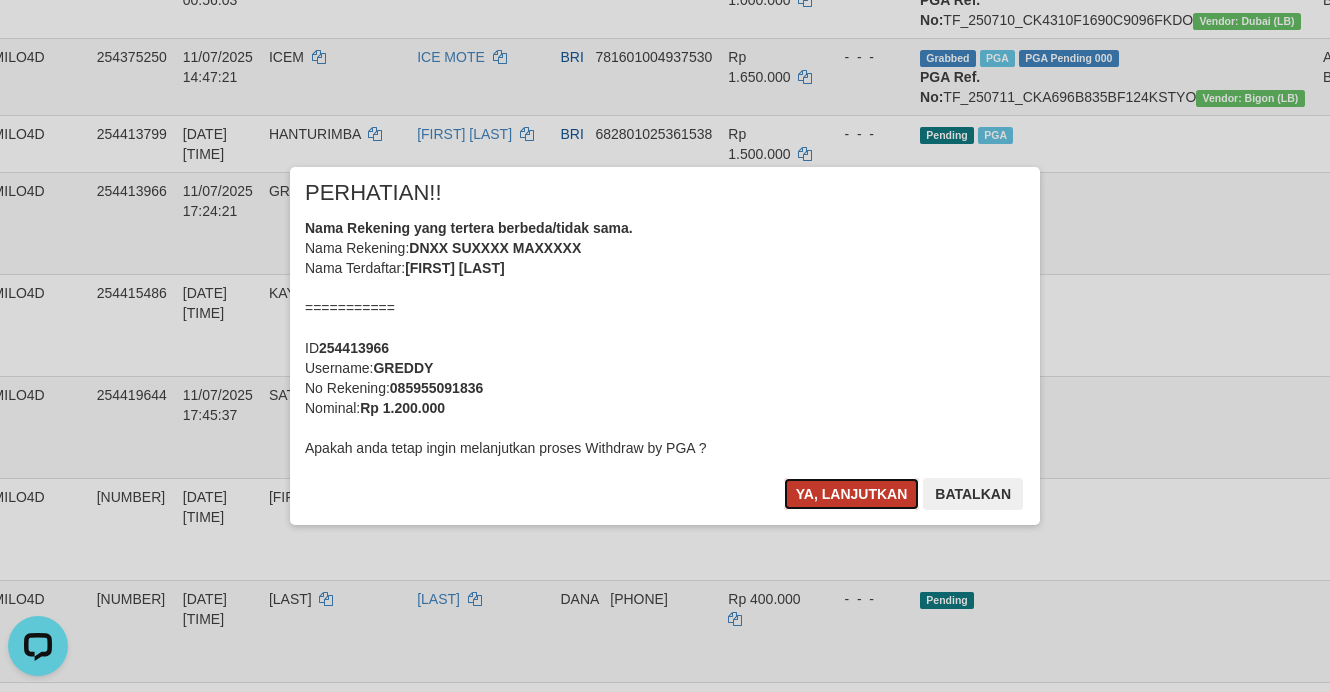click on "Ya, lanjutkan" at bounding box center (852, 494) 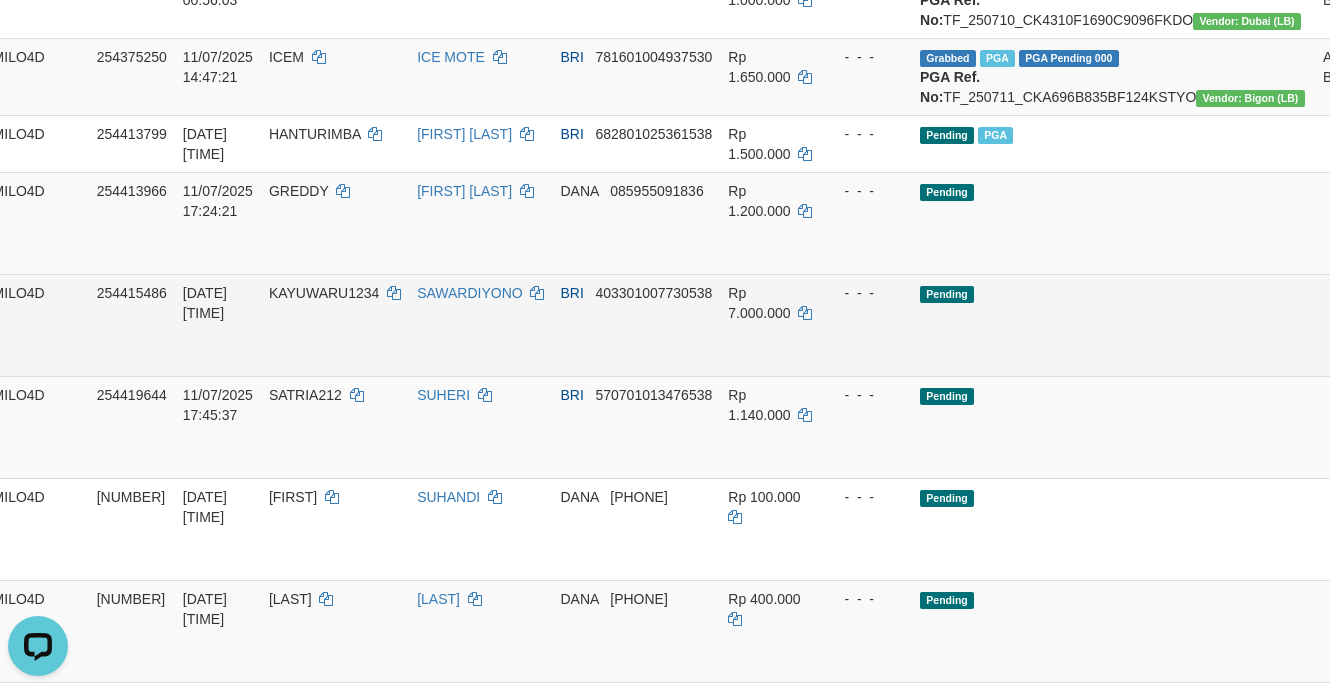 scroll, scrollTop: 580, scrollLeft: 62, axis: both 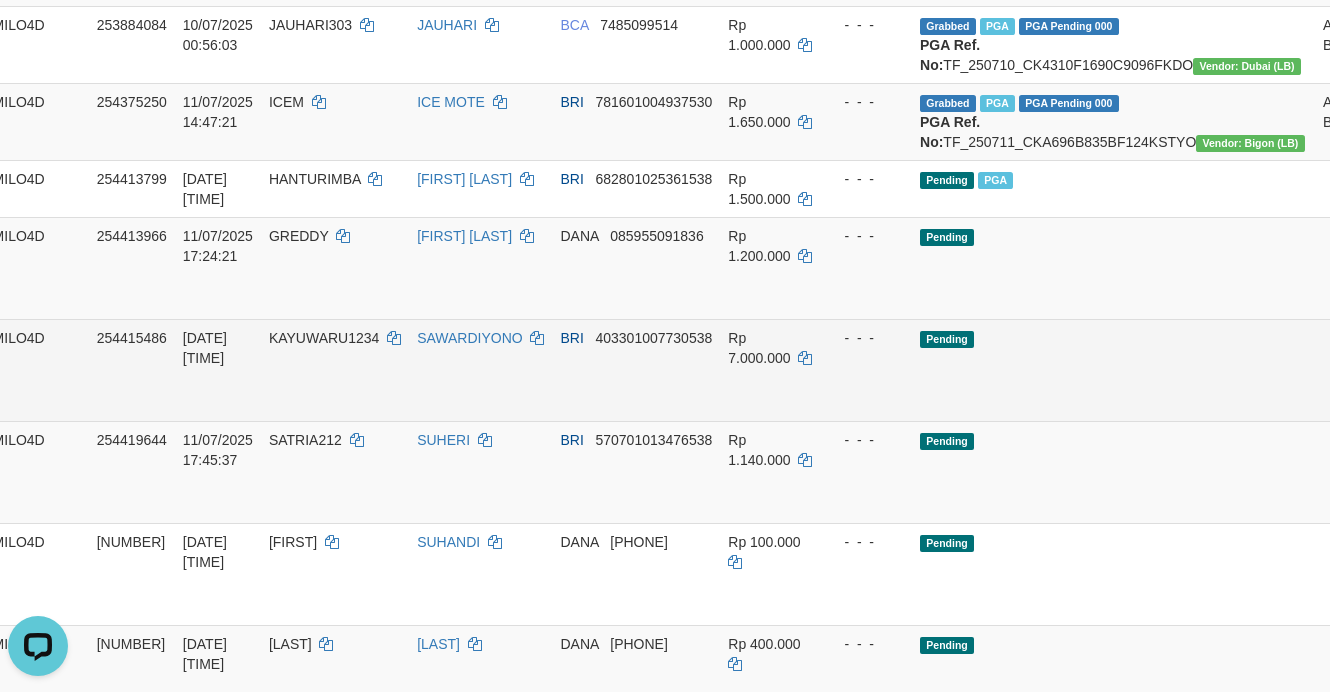 click on "Send PGA" at bounding box center [1422, 393] 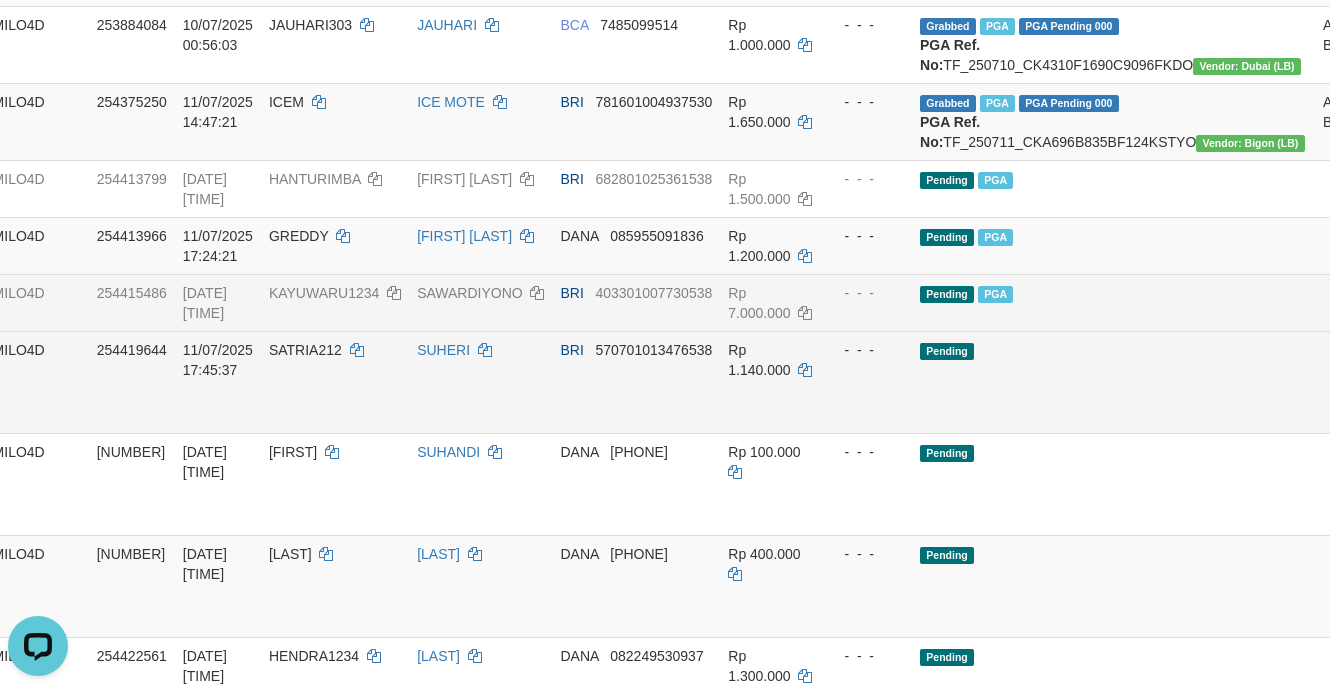 click on "Pending" at bounding box center [1113, 382] 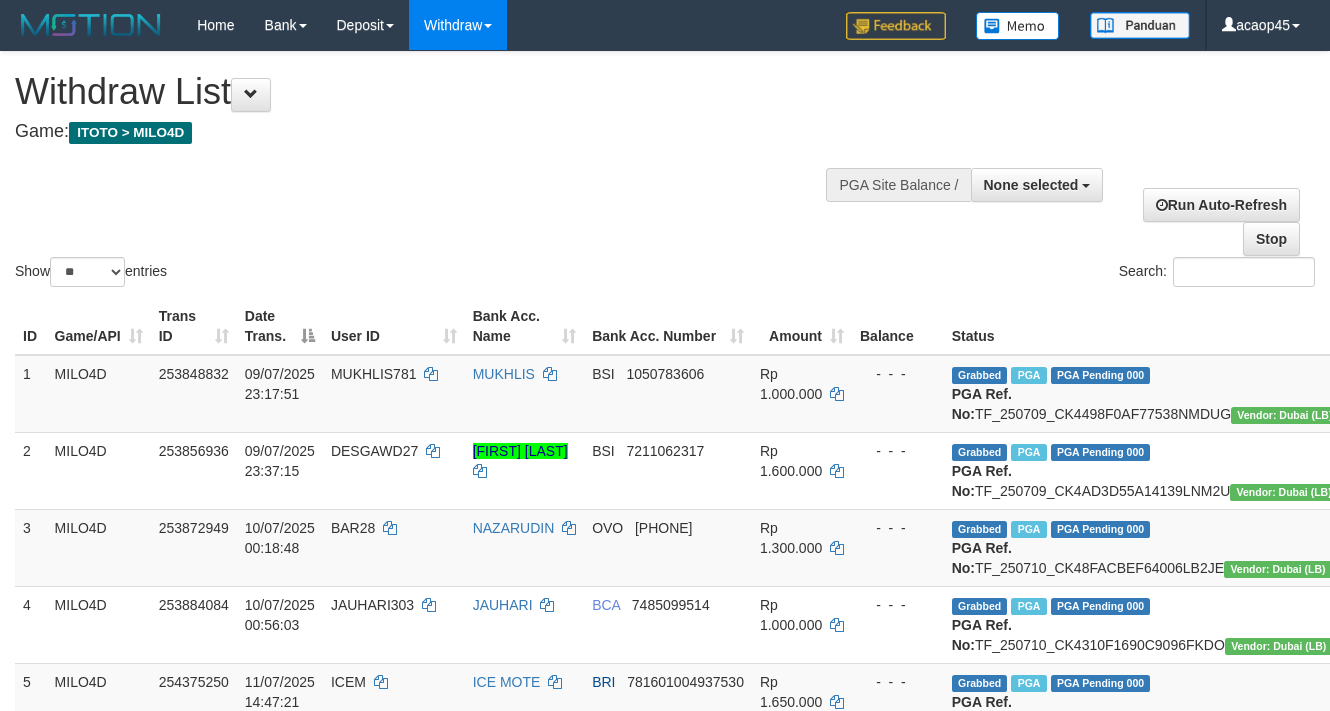 select 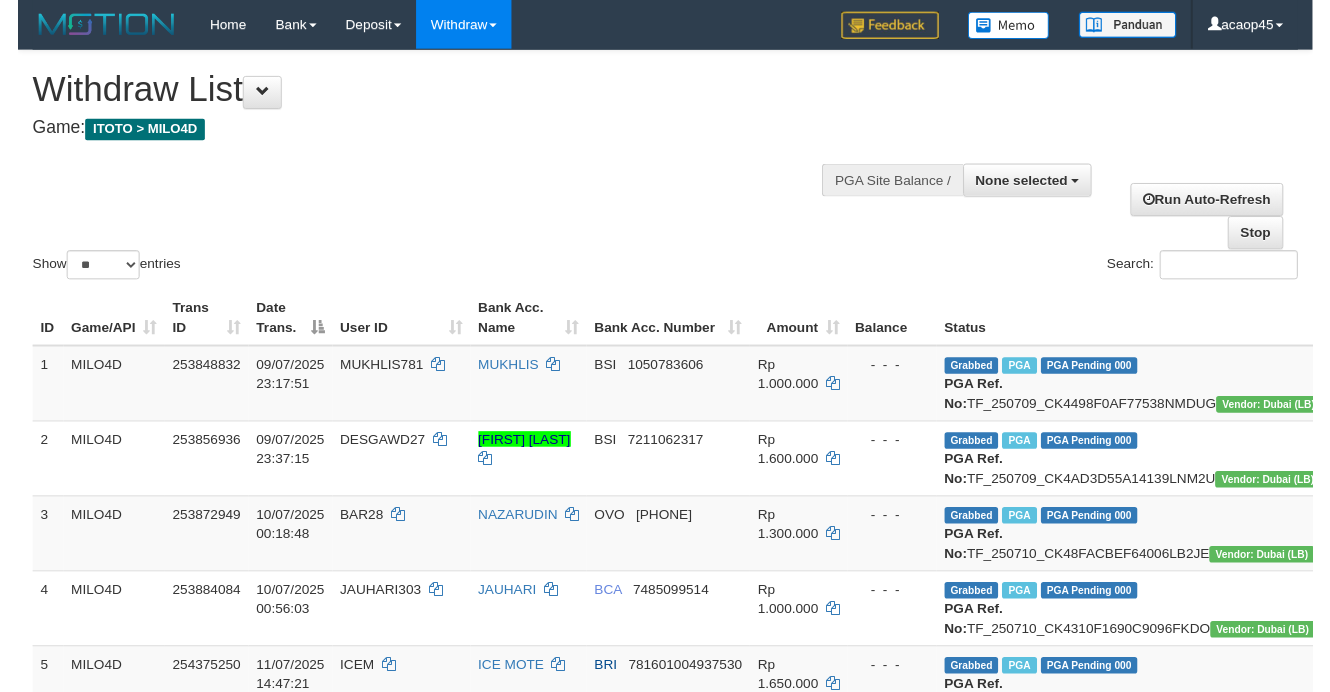 scroll, scrollTop: 580, scrollLeft: 62, axis: both 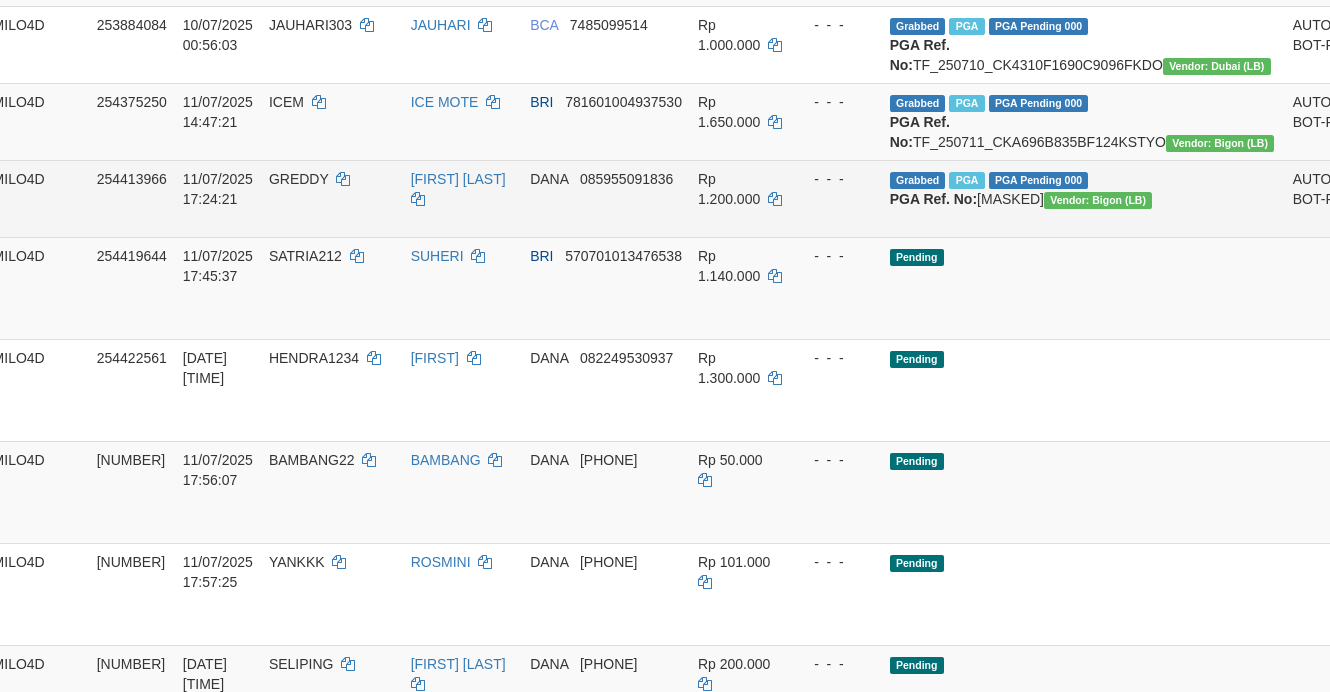 click on "Rp 1.200.000" at bounding box center (740, 198) 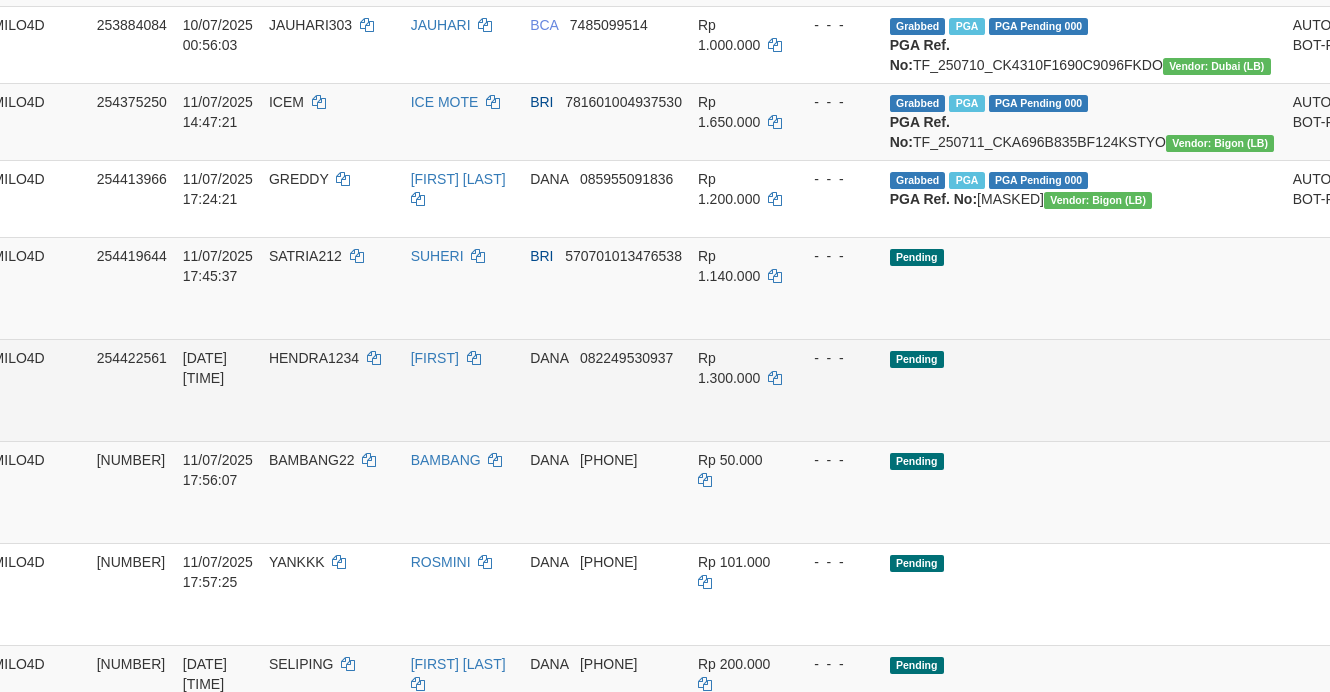 drag, startPoint x: 1143, startPoint y: 530, endPoint x: 1065, endPoint y: 523, distance: 78.31347 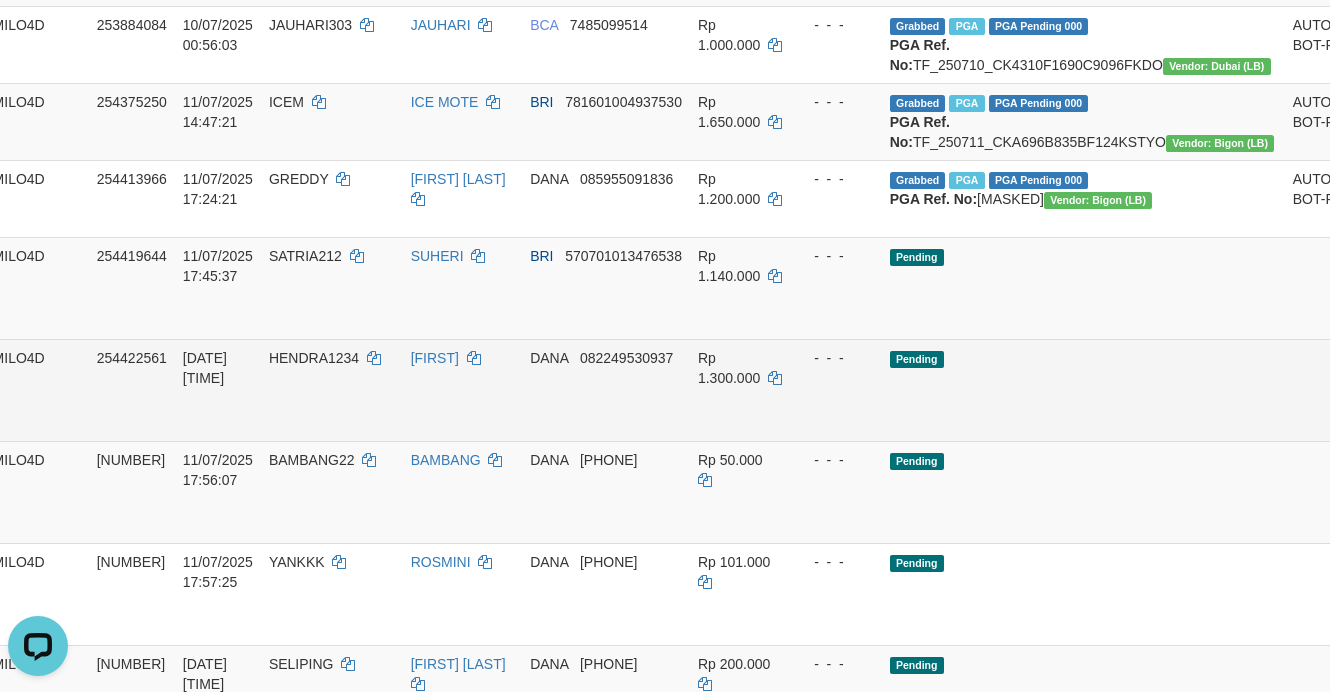 scroll, scrollTop: 0, scrollLeft: 0, axis: both 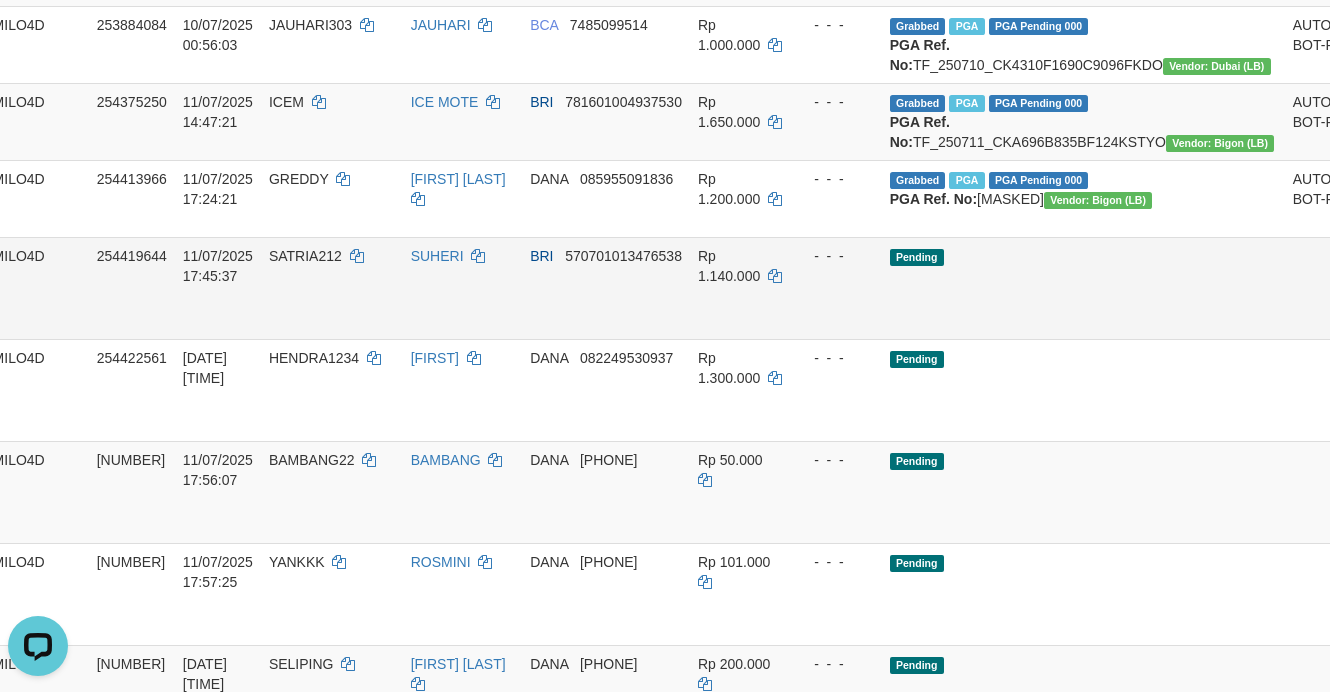 click on "Send PGA" at bounding box center [1391, 311] 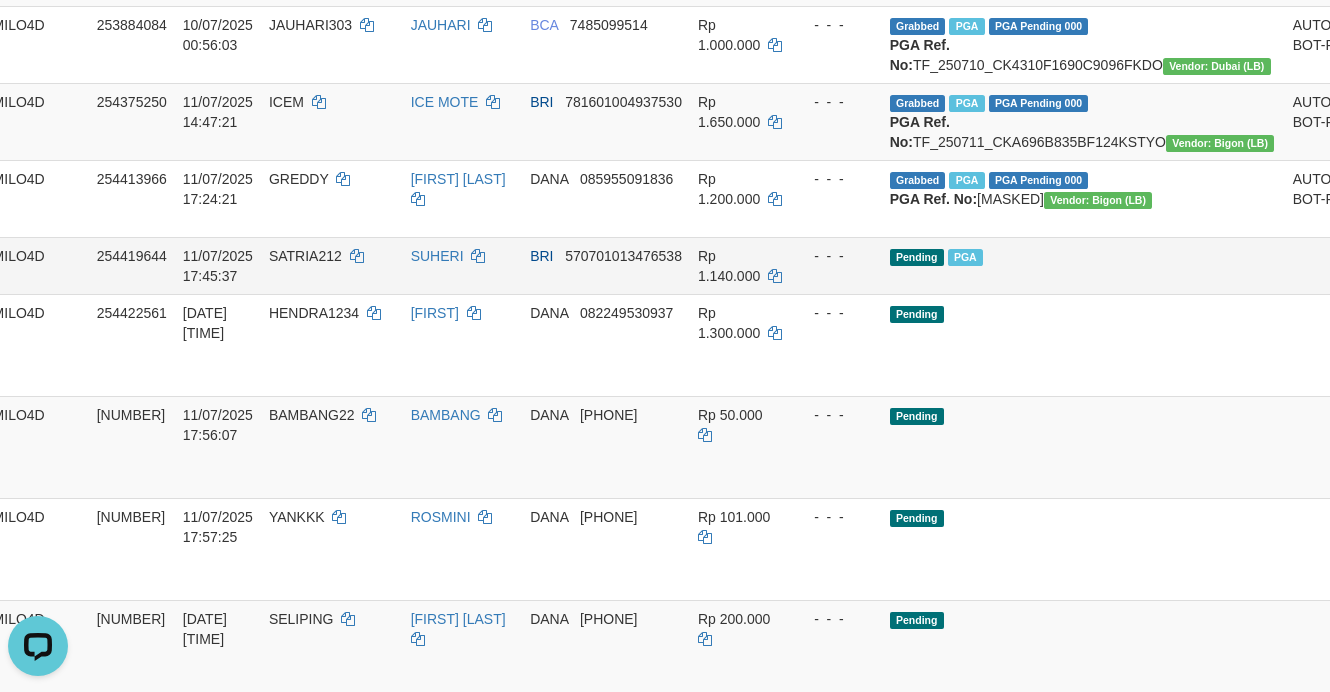 drag, startPoint x: 648, startPoint y: 383, endPoint x: 660, endPoint y: 388, distance: 13 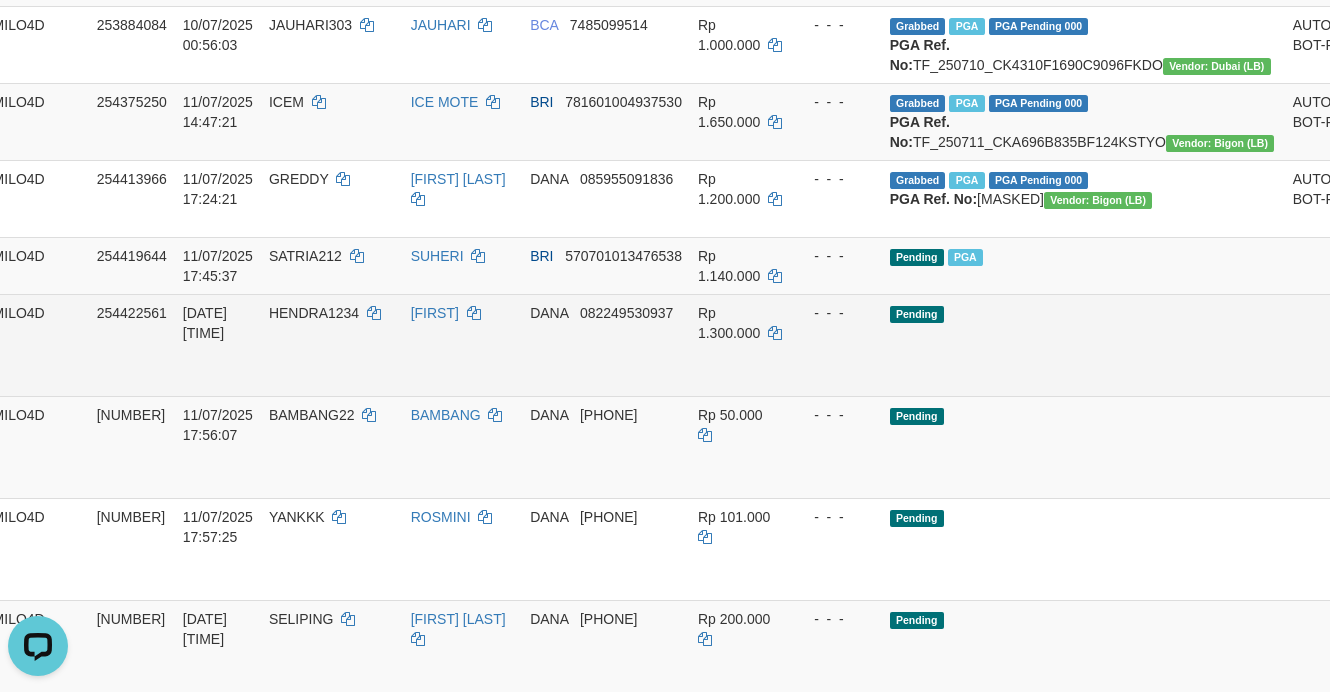 click on "DANA     082249530937" at bounding box center (606, 345) 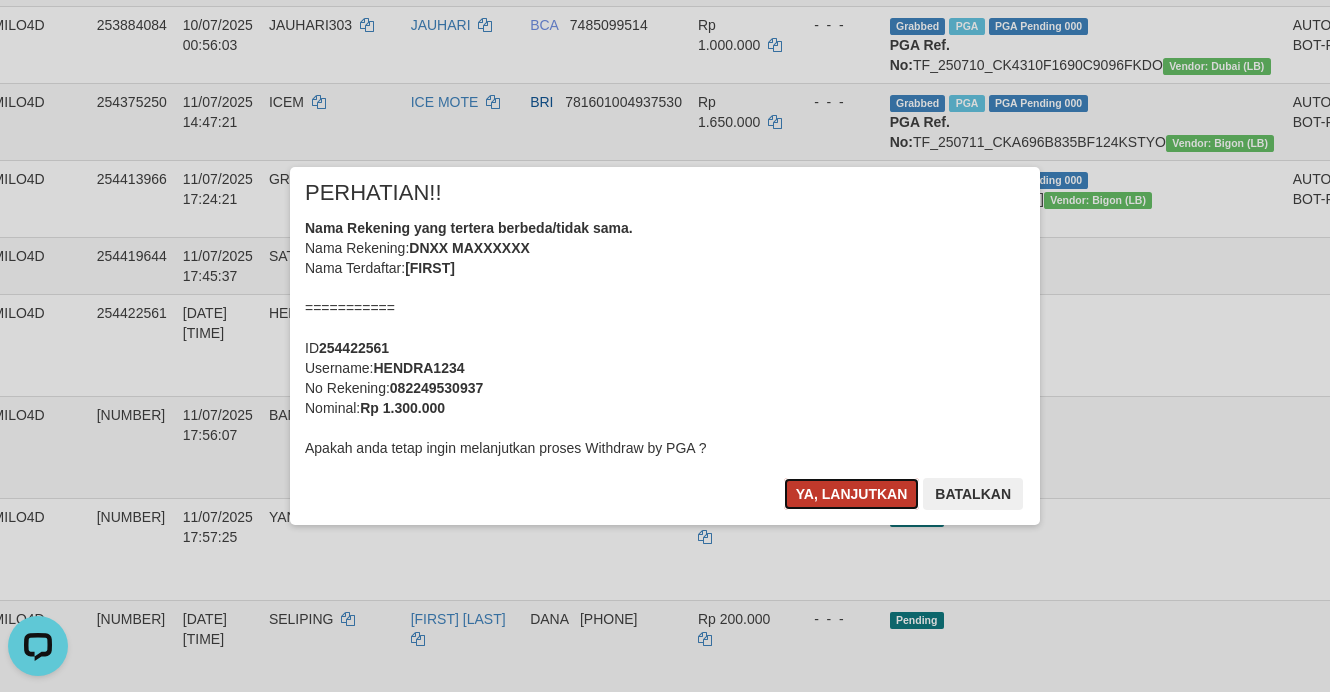 click on "Ya, lanjutkan" at bounding box center [852, 494] 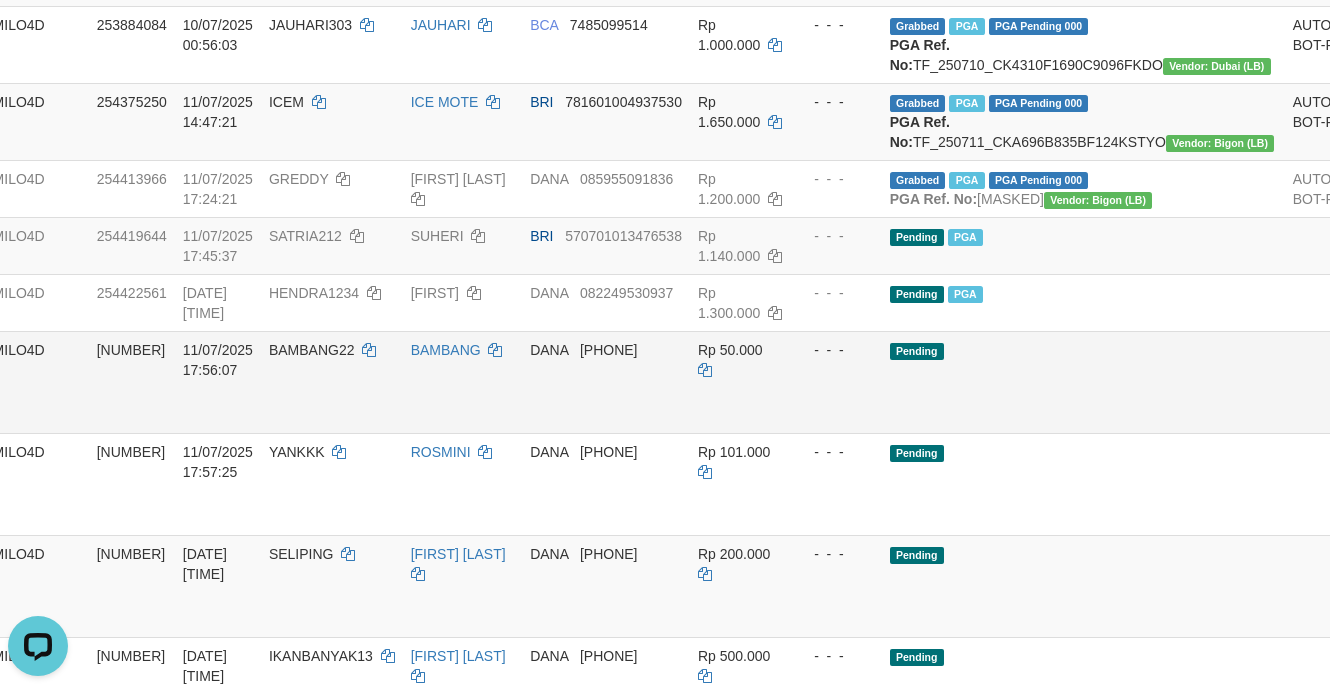 click on "Pending" at bounding box center (1083, 382) 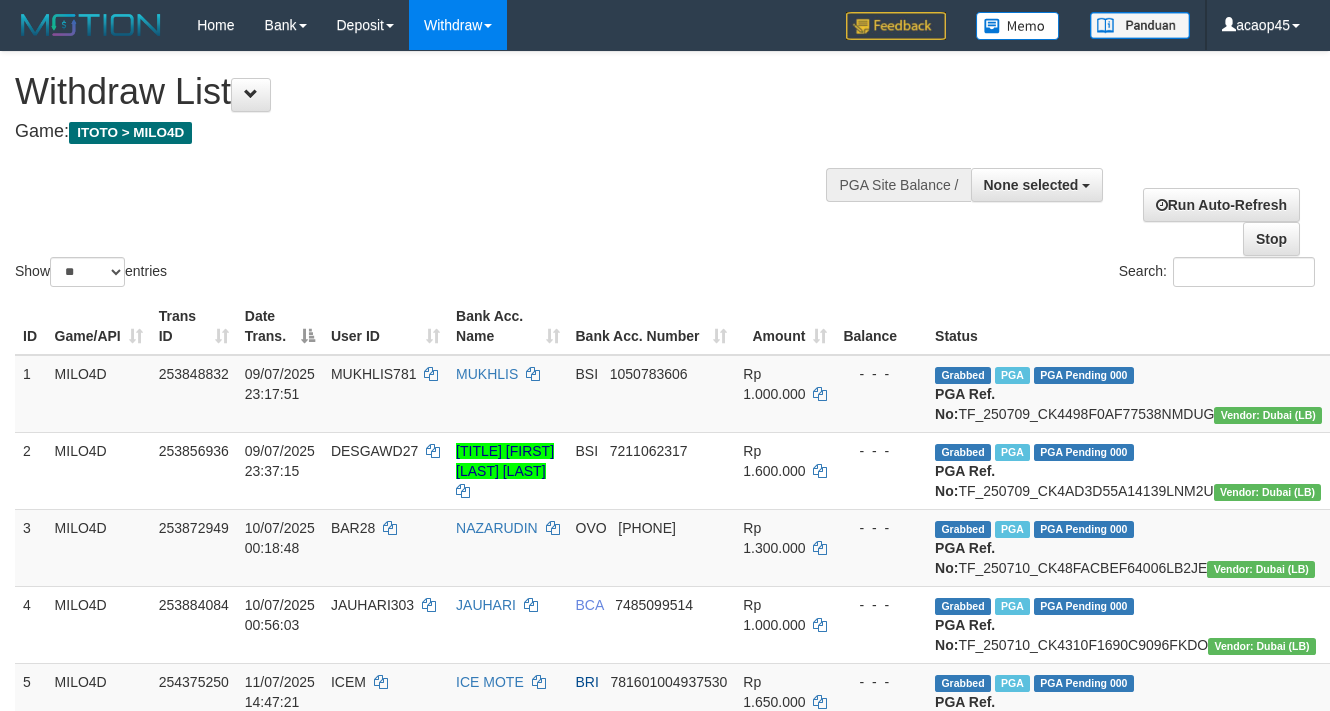select 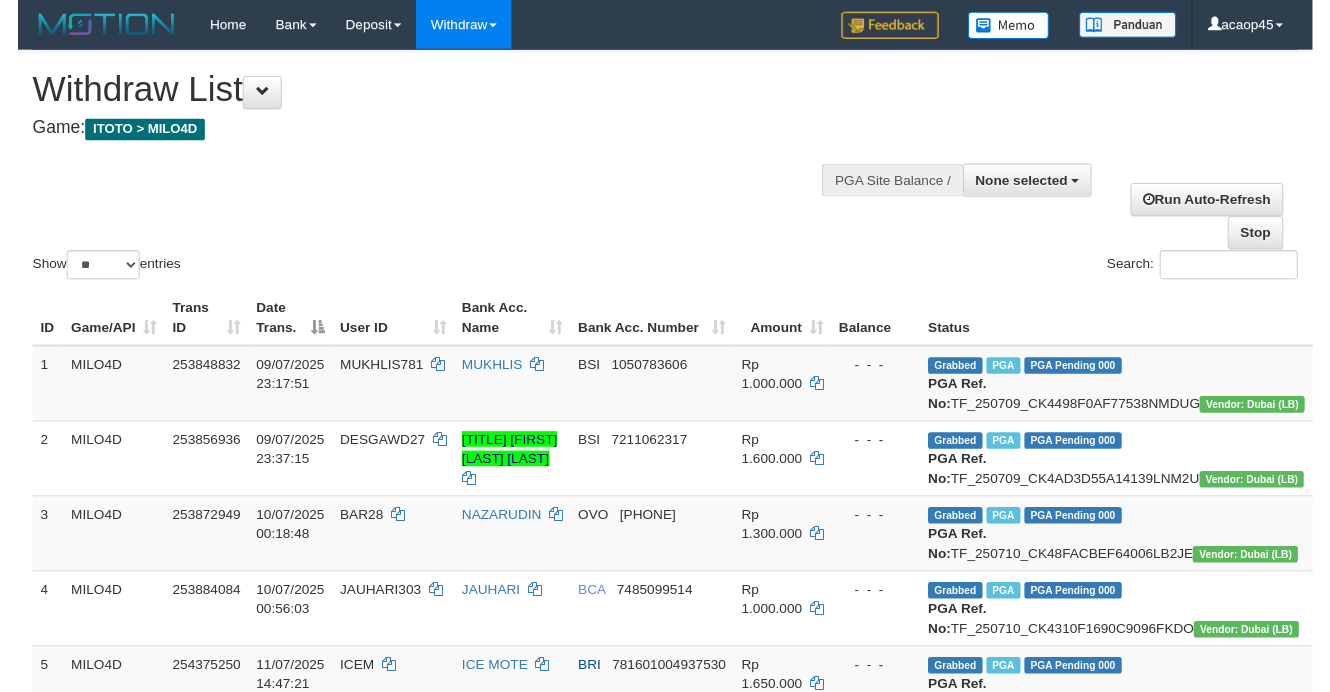 scroll, scrollTop: 580, scrollLeft: 62, axis: both 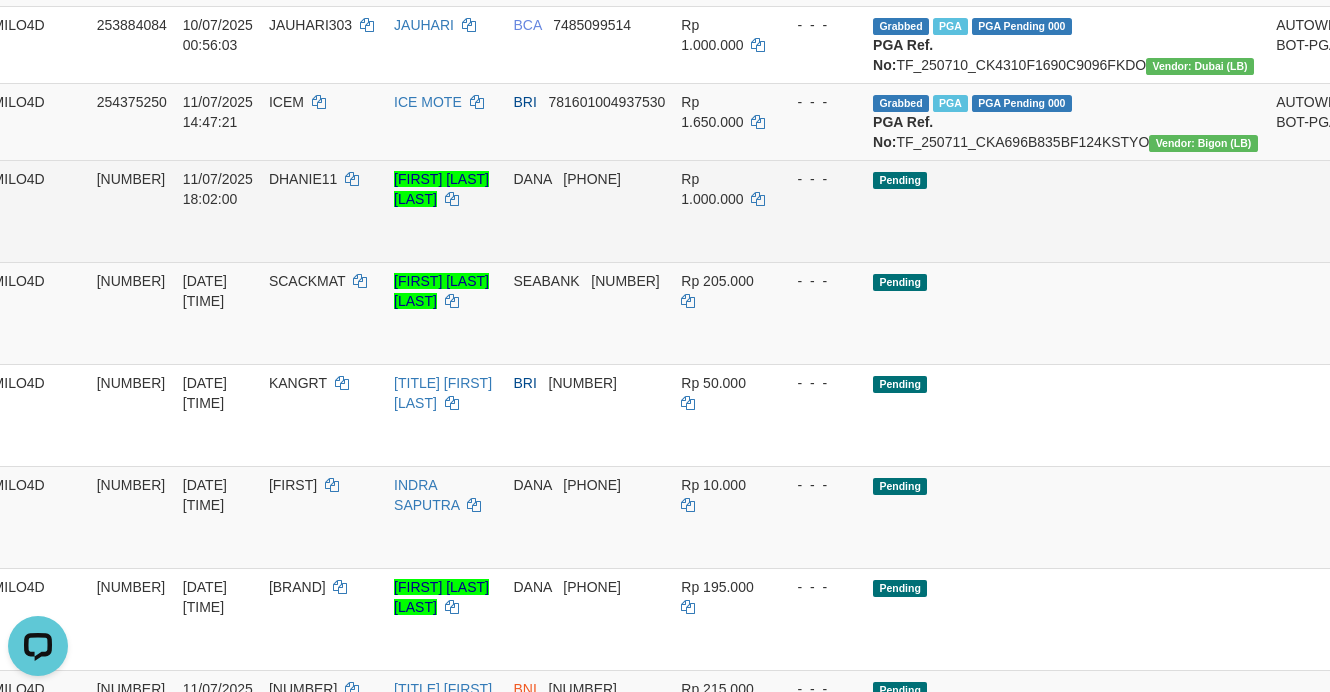 click on "DHANIE11" at bounding box center (323, 211) 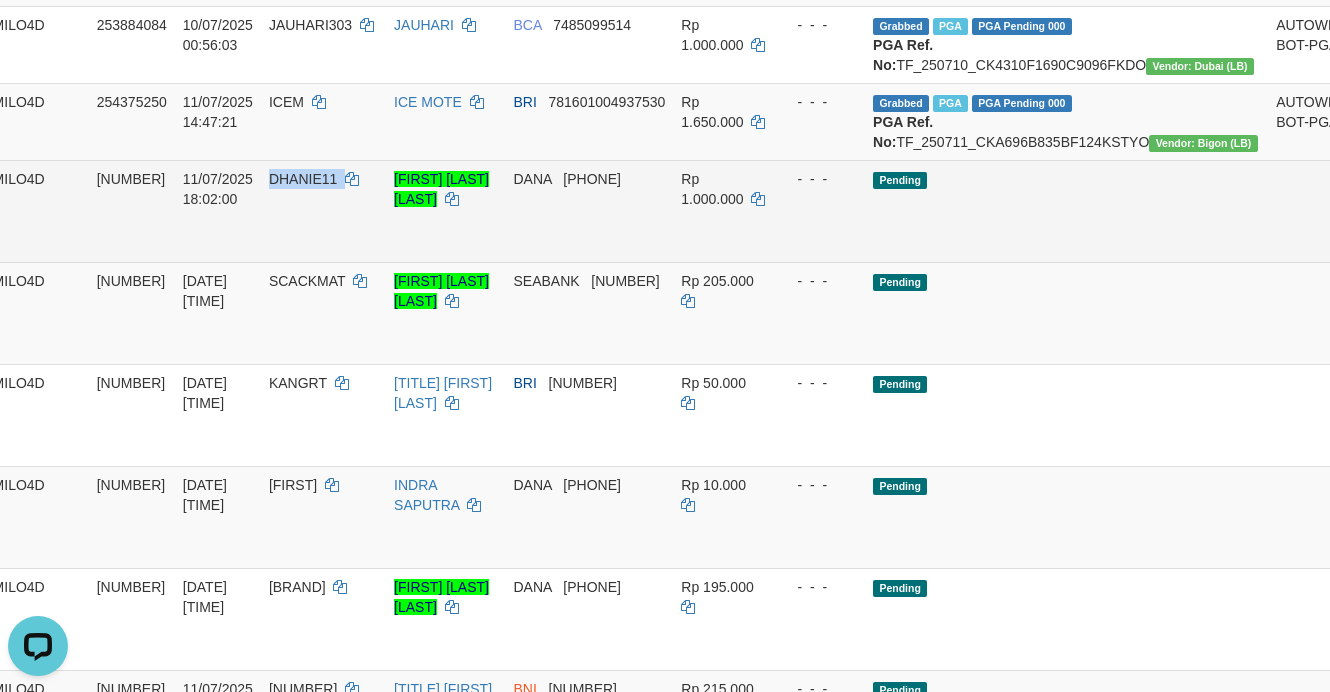 click on "DHANIE11" at bounding box center (323, 211) 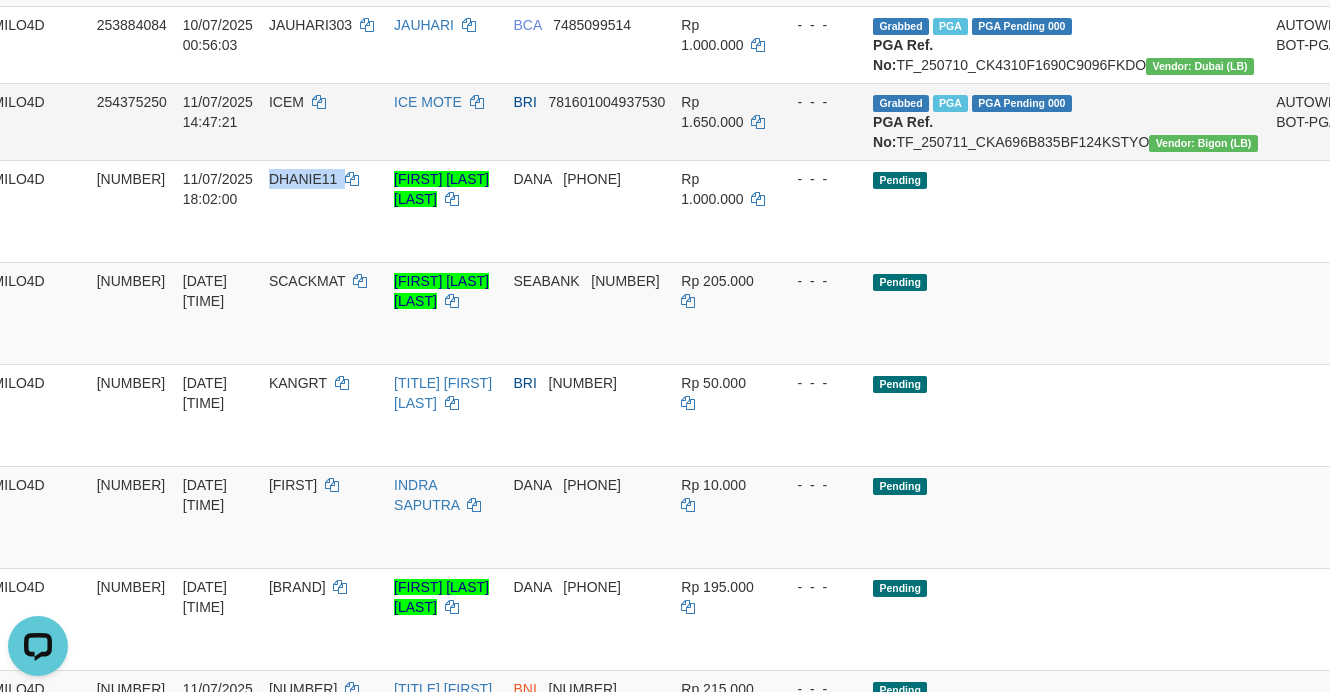 copy on "DHANIE11" 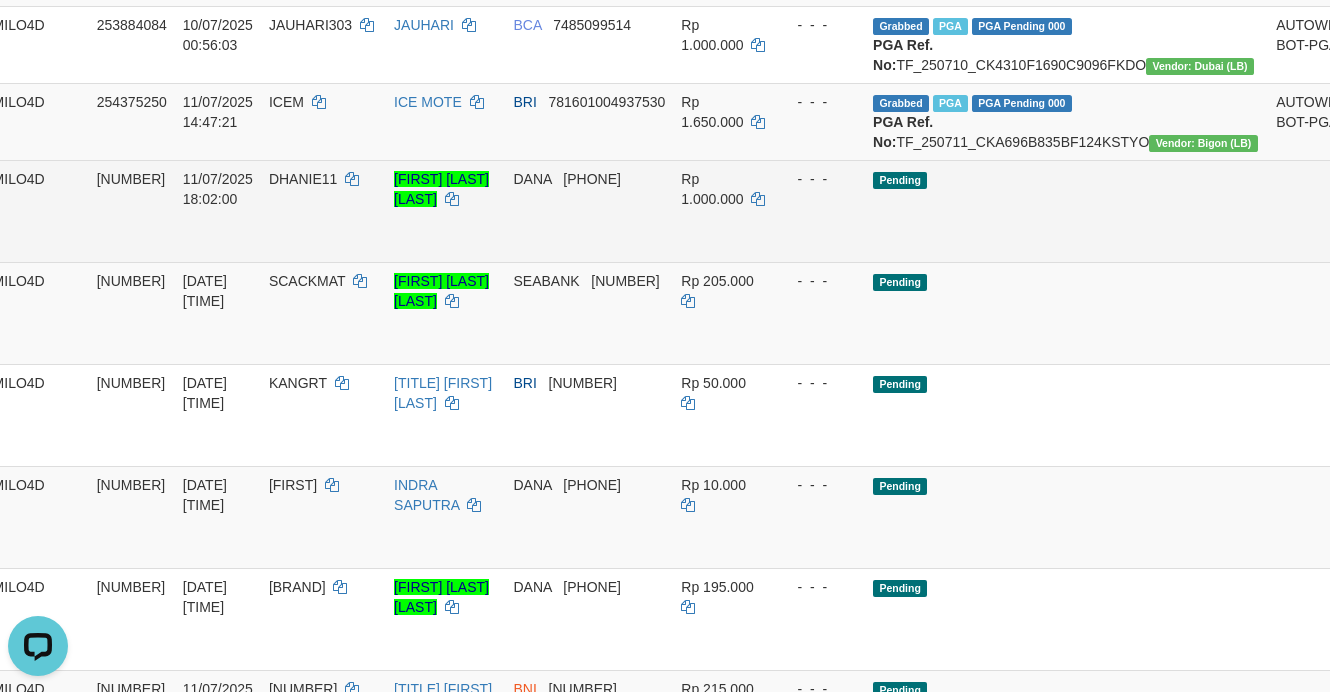 drag, startPoint x: 851, startPoint y: 366, endPoint x: 837, endPoint y: 360, distance: 15.231546 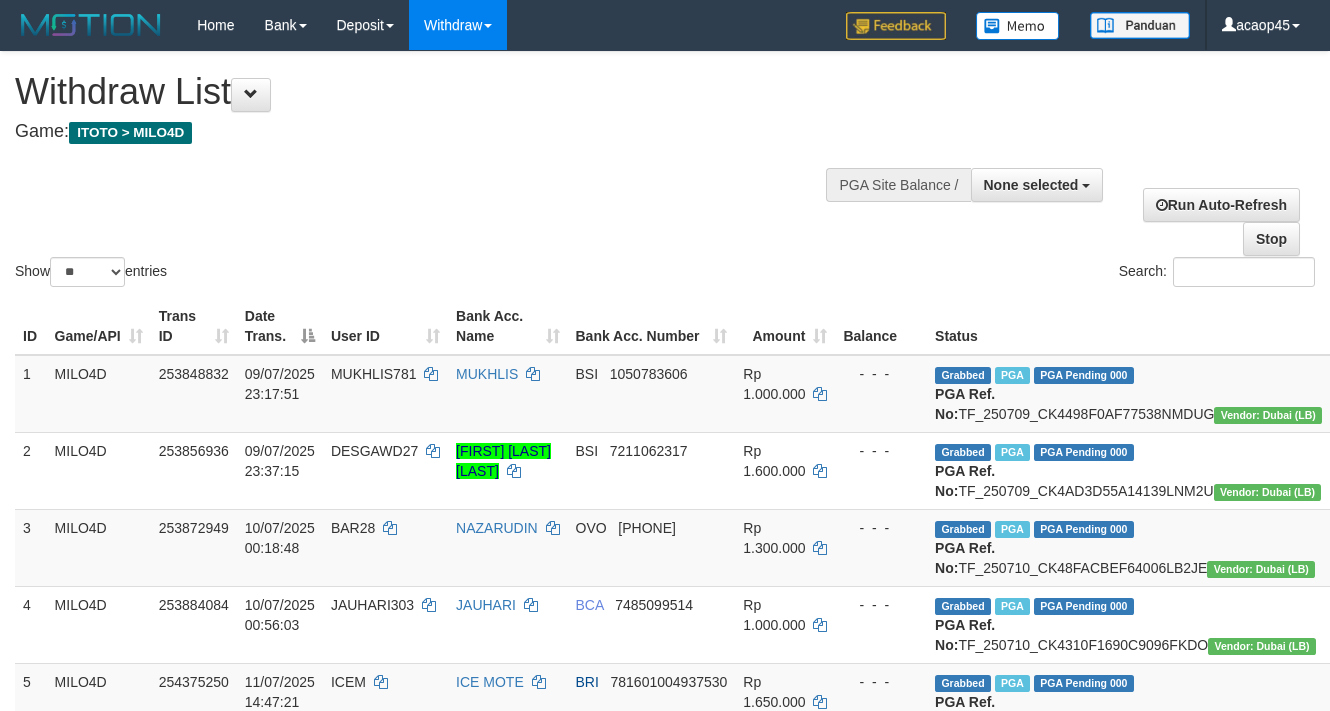 select 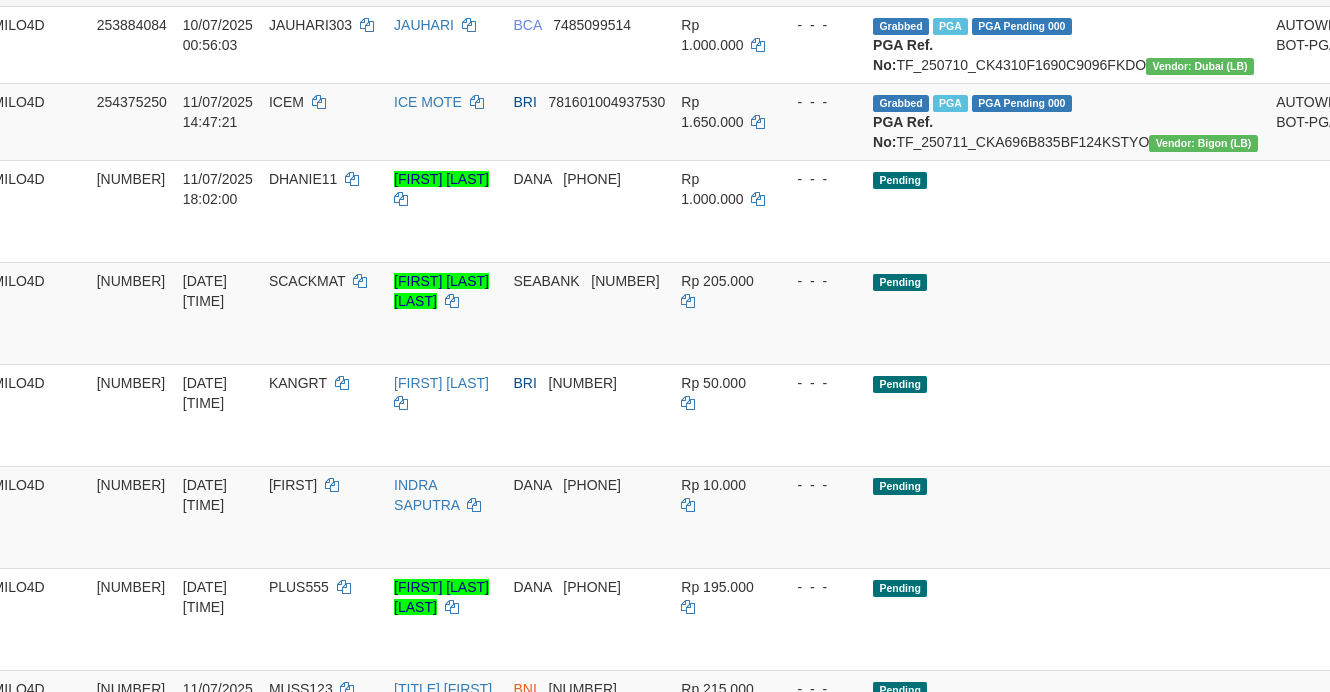 scroll, scrollTop: 327, scrollLeft: 62, axis: both 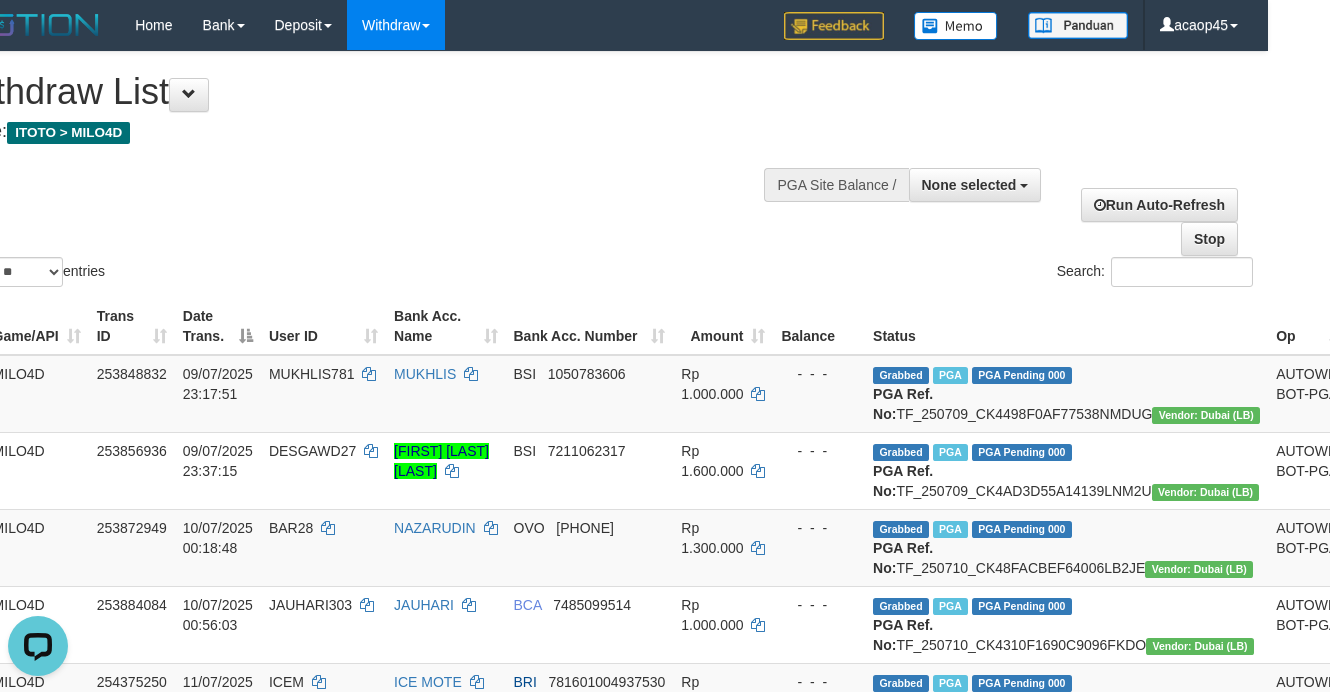 click at bounding box center [951, 183] 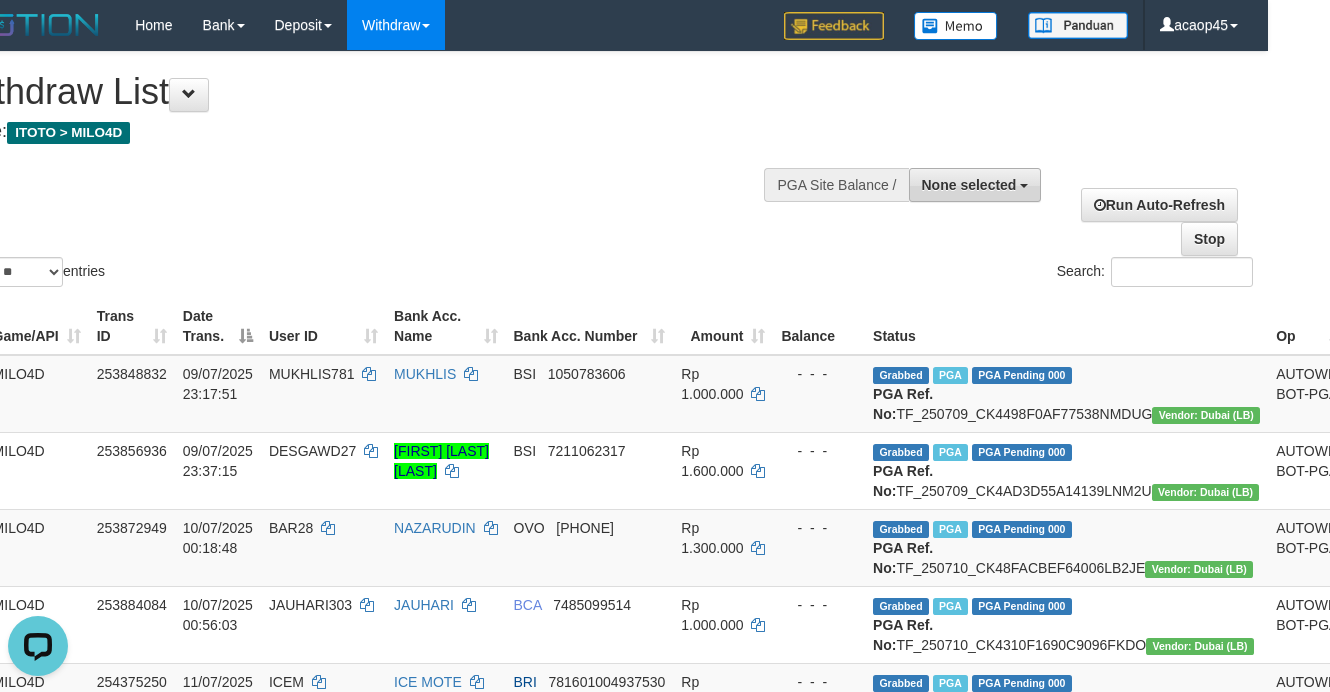 click on "None selected" at bounding box center (975, 185) 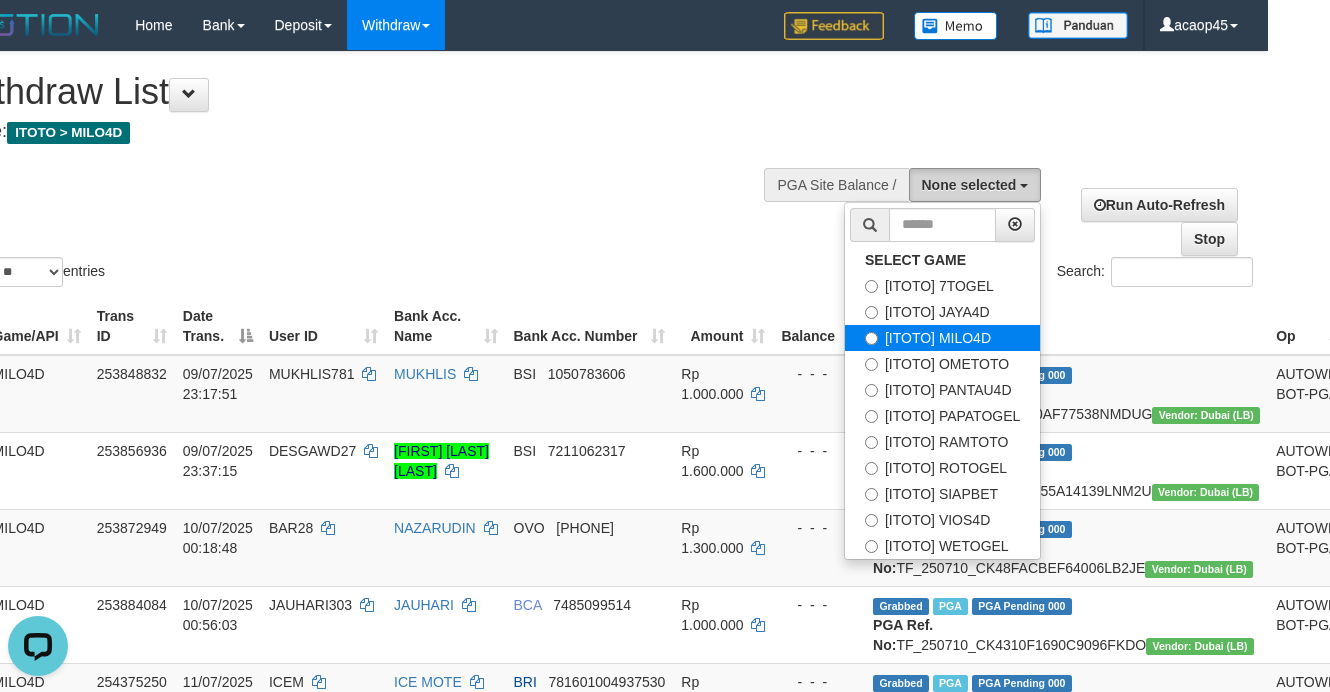 type 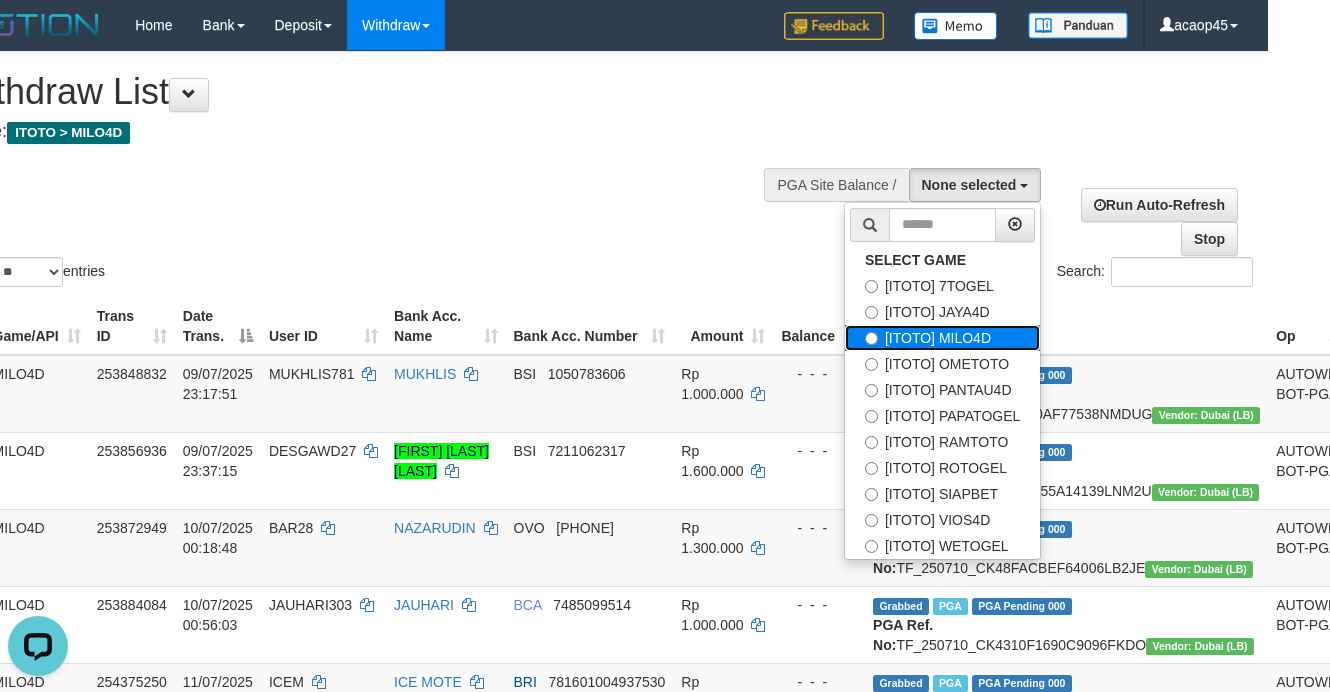 click on "[ITOTO] MILO4D" at bounding box center [942, 338] 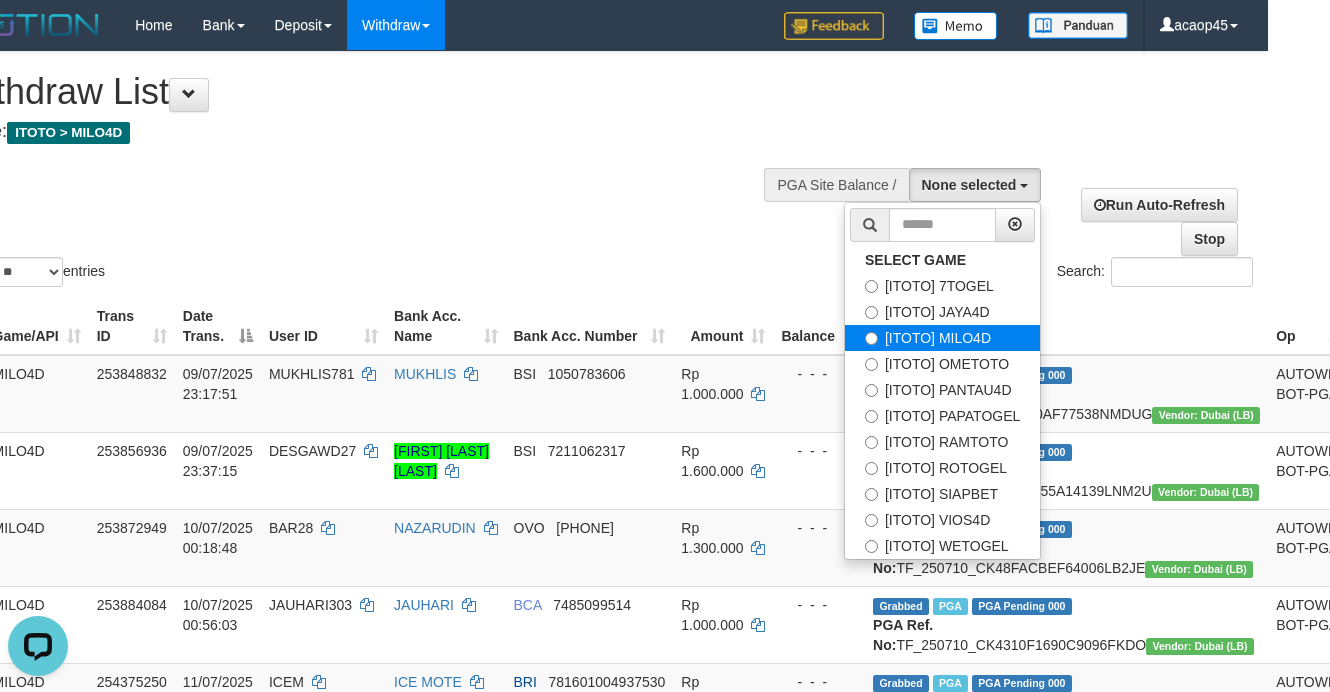 select on "***" 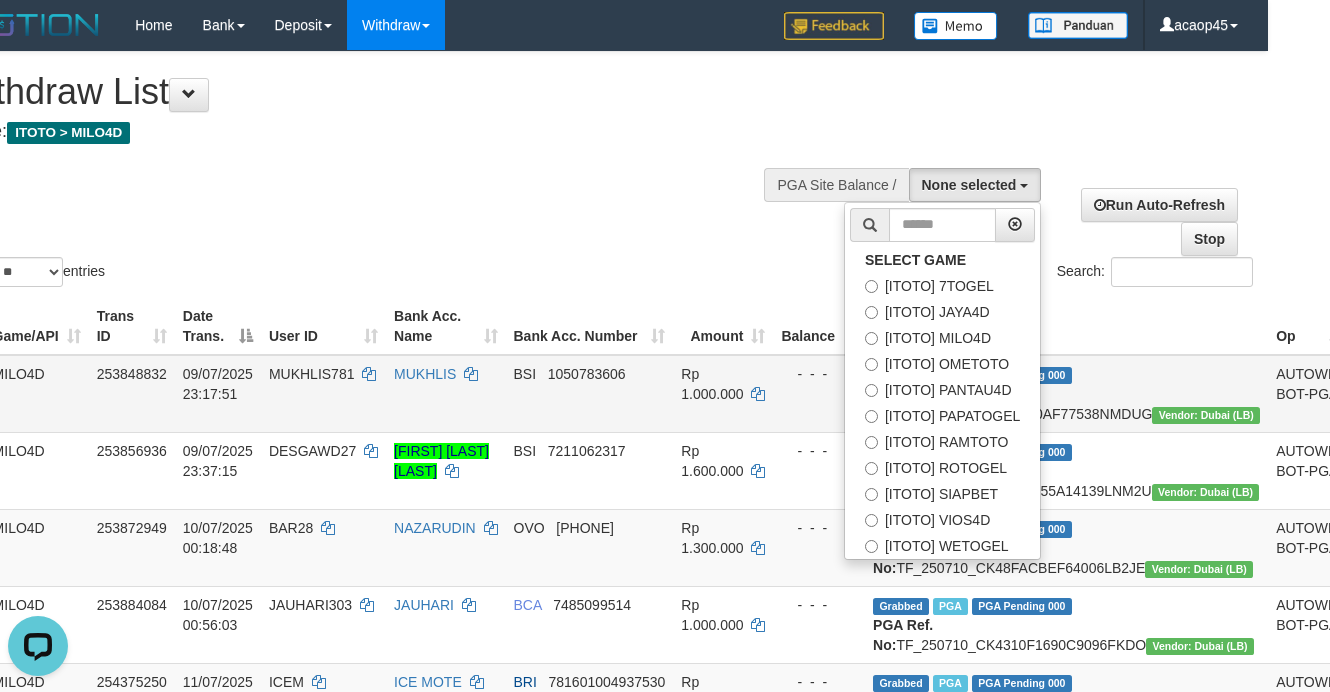 scroll, scrollTop: 51, scrollLeft: 0, axis: vertical 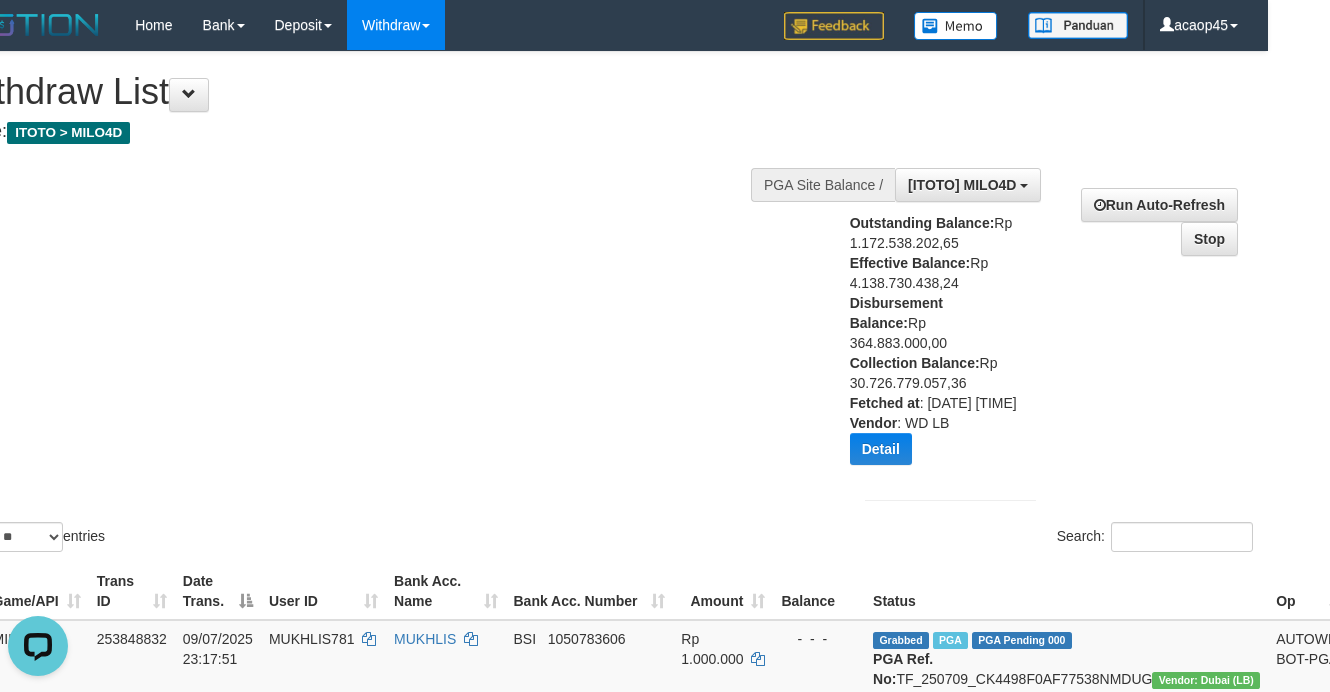 click on "Show  ** ** ** ***  entries Search:" at bounding box center [603, 304] 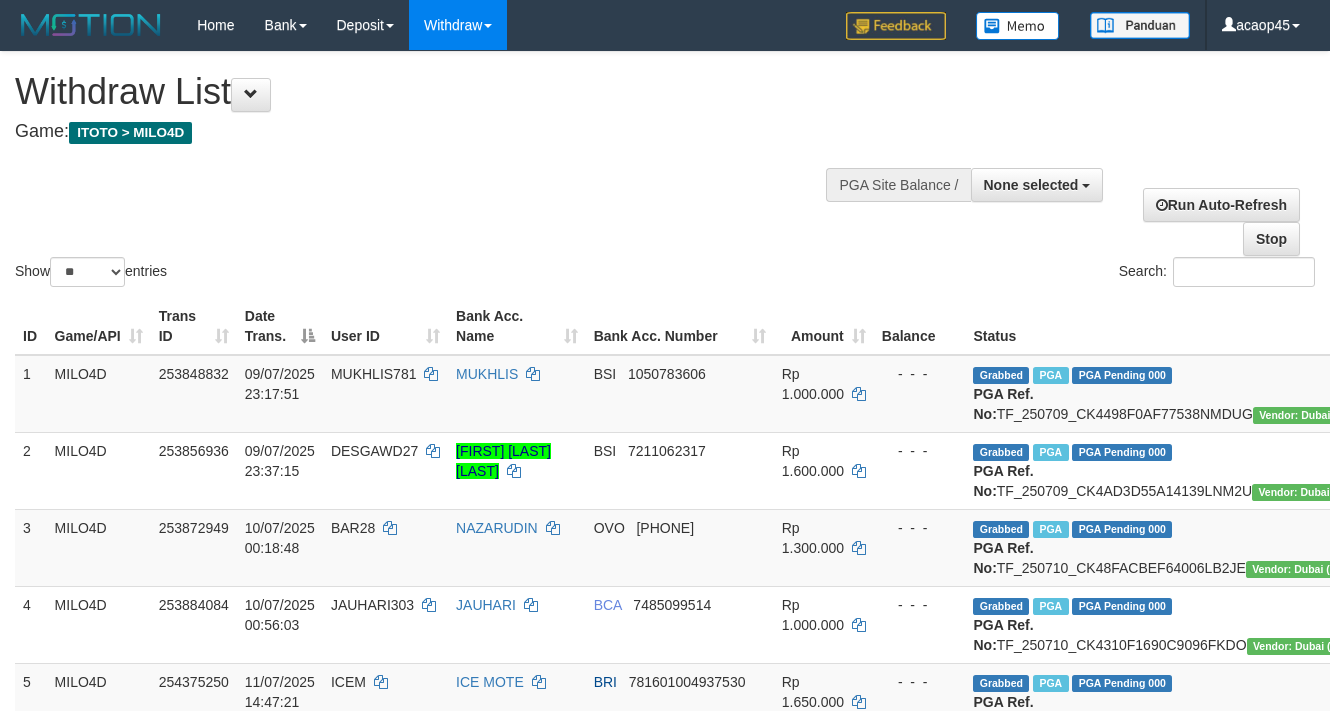 select 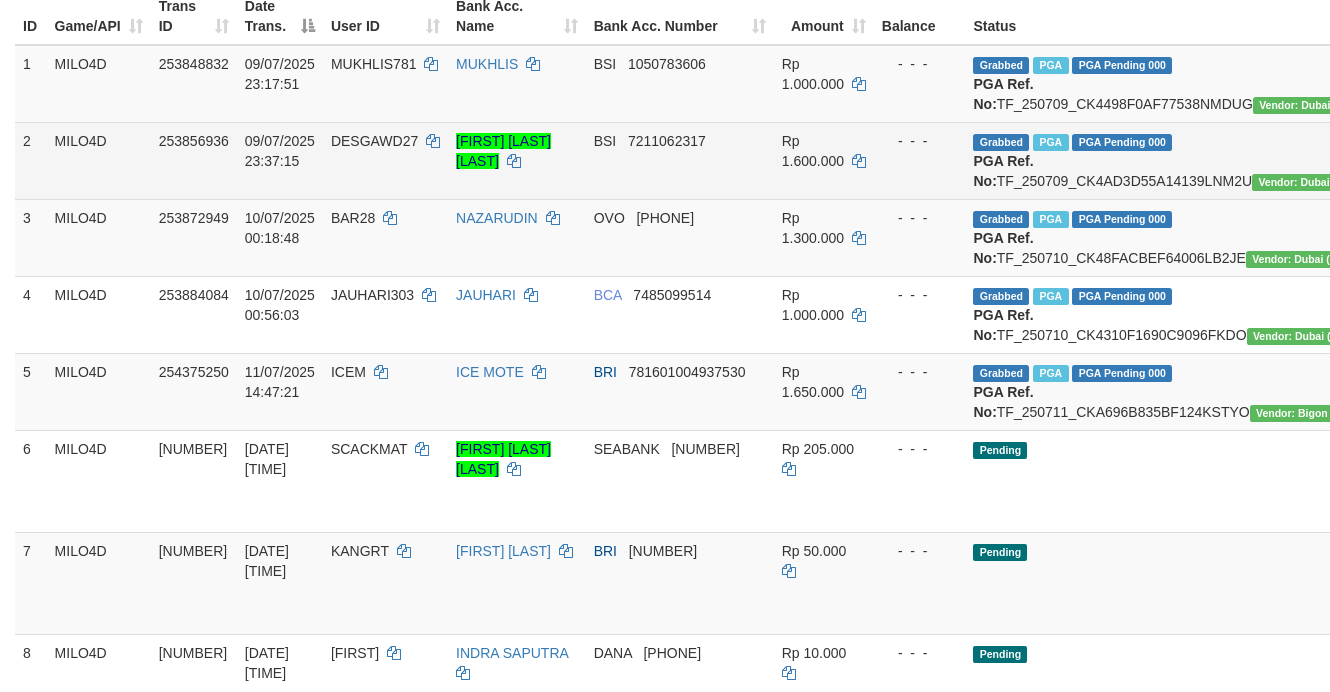 scroll, scrollTop: 250, scrollLeft: 0, axis: vertical 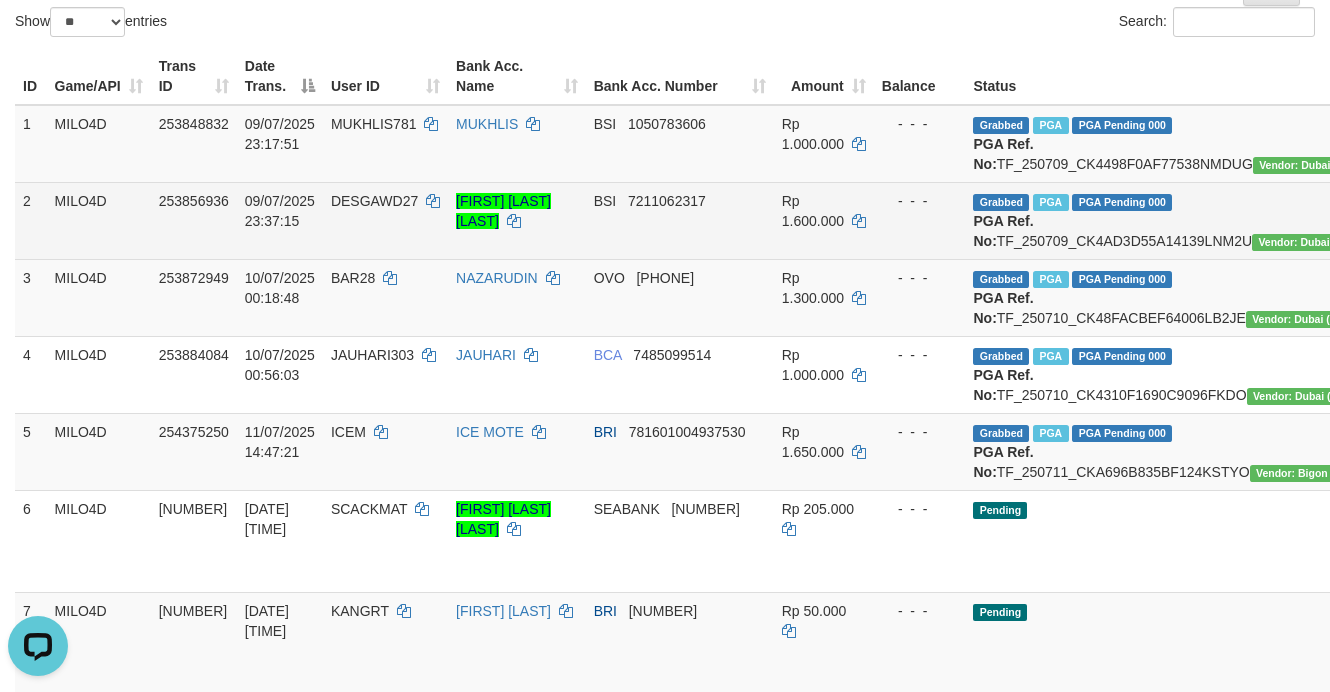 click on "Rp 1.600.000" at bounding box center [824, 220] 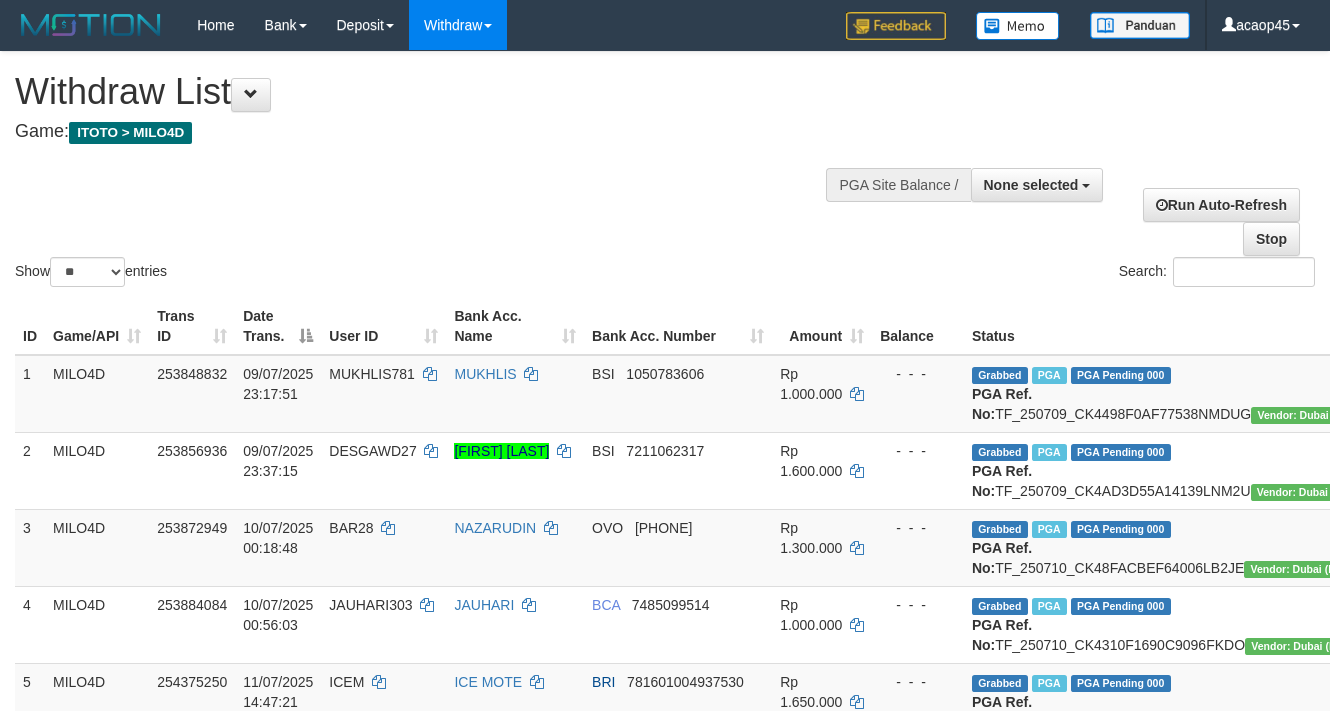 select 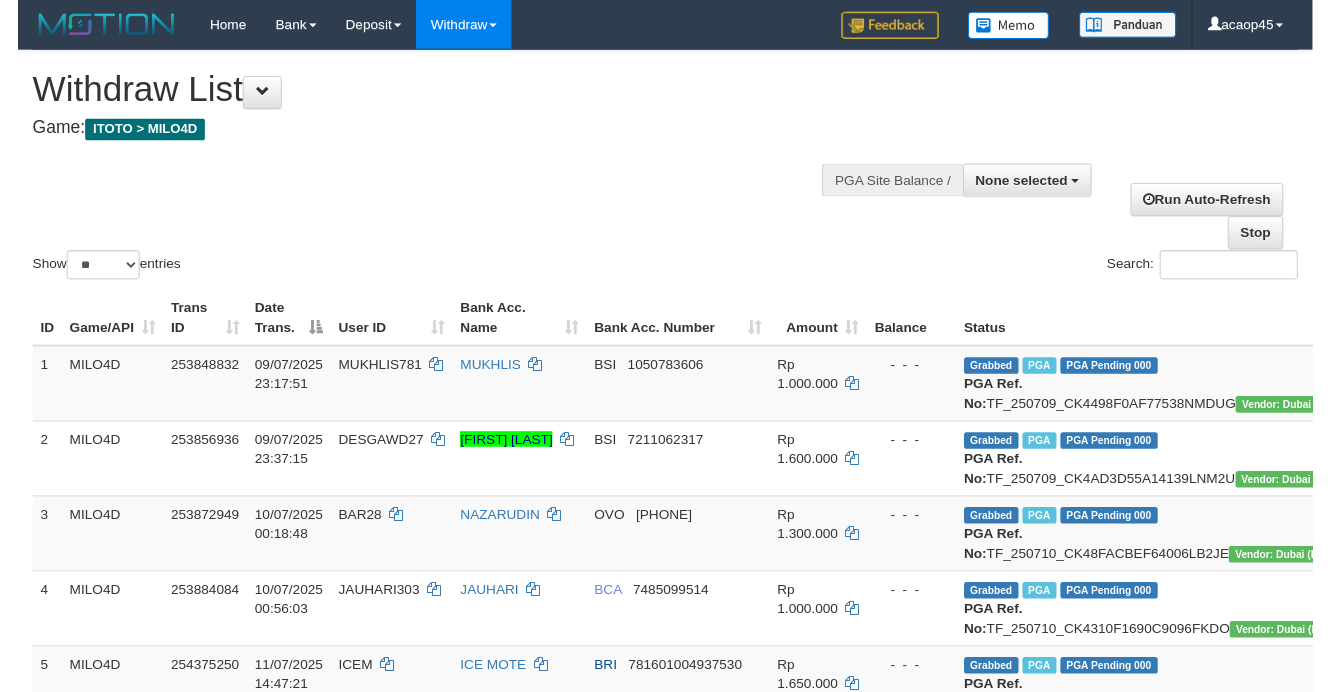 scroll, scrollTop: 250, scrollLeft: 0, axis: vertical 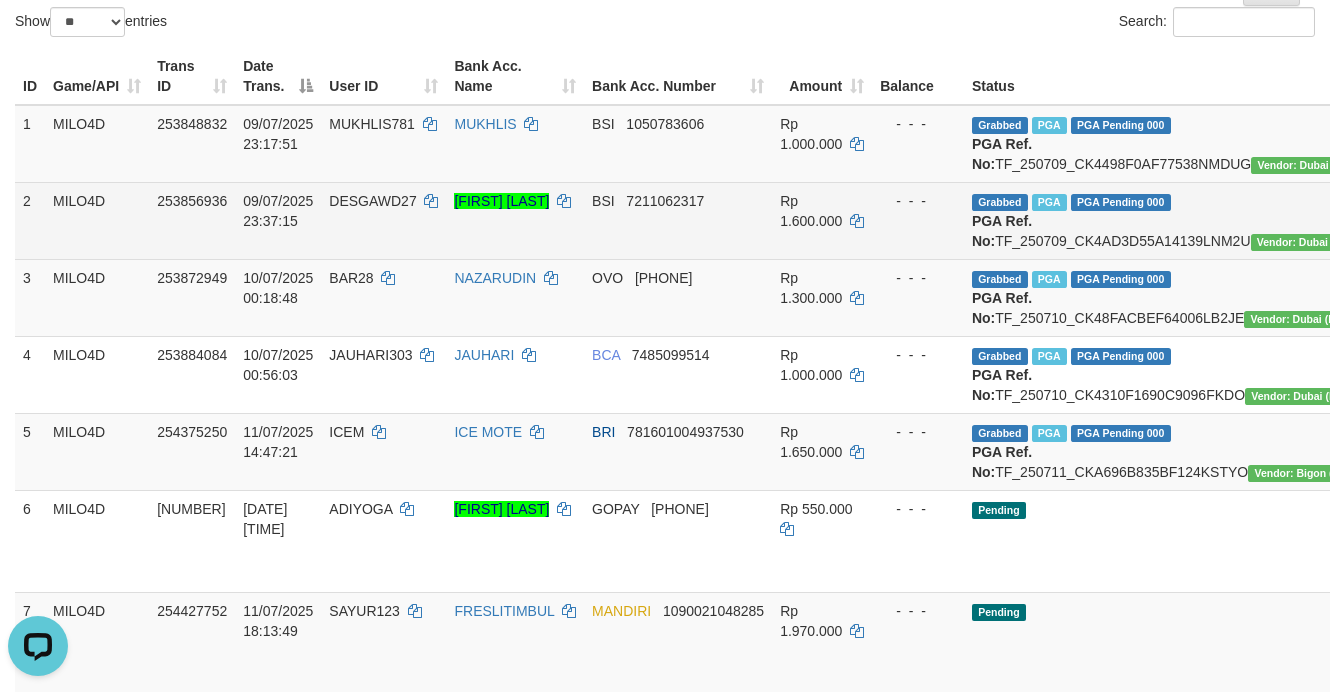 click on "Rp 1.600.000" at bounding box center [822, 220] 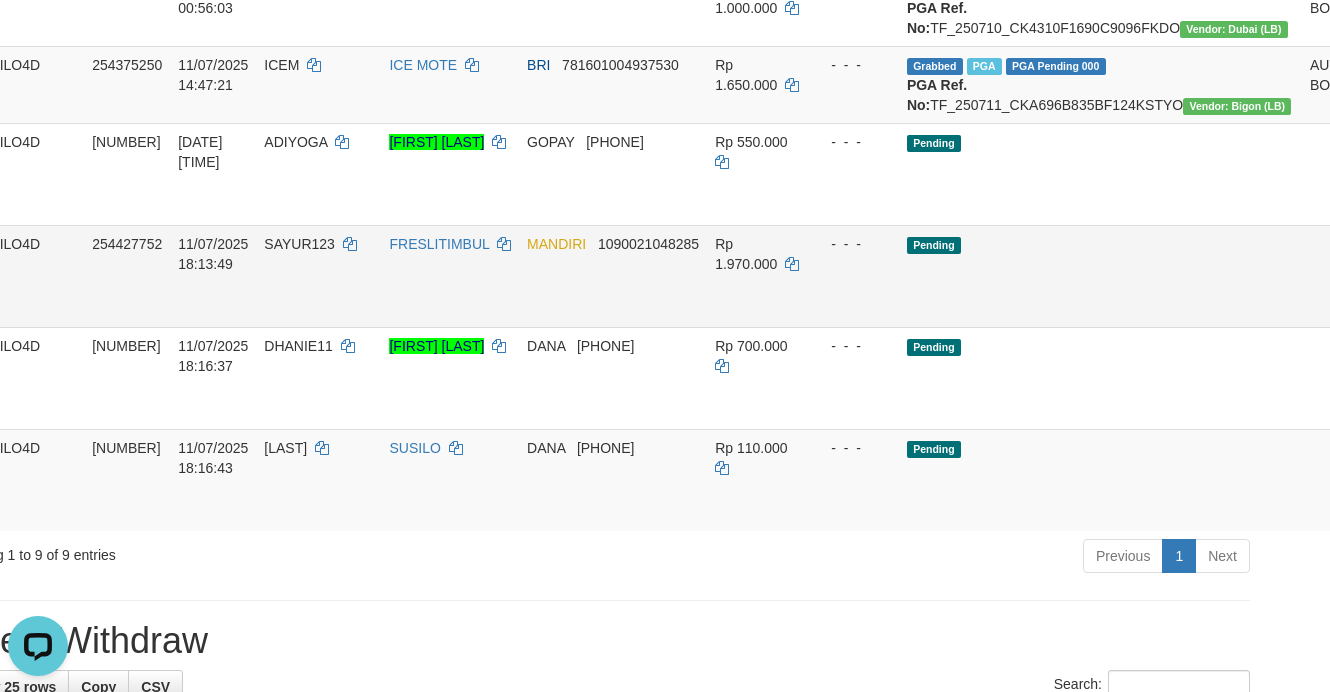 scroll, scrollTop: 617, scrollLeft: 100, axis: both 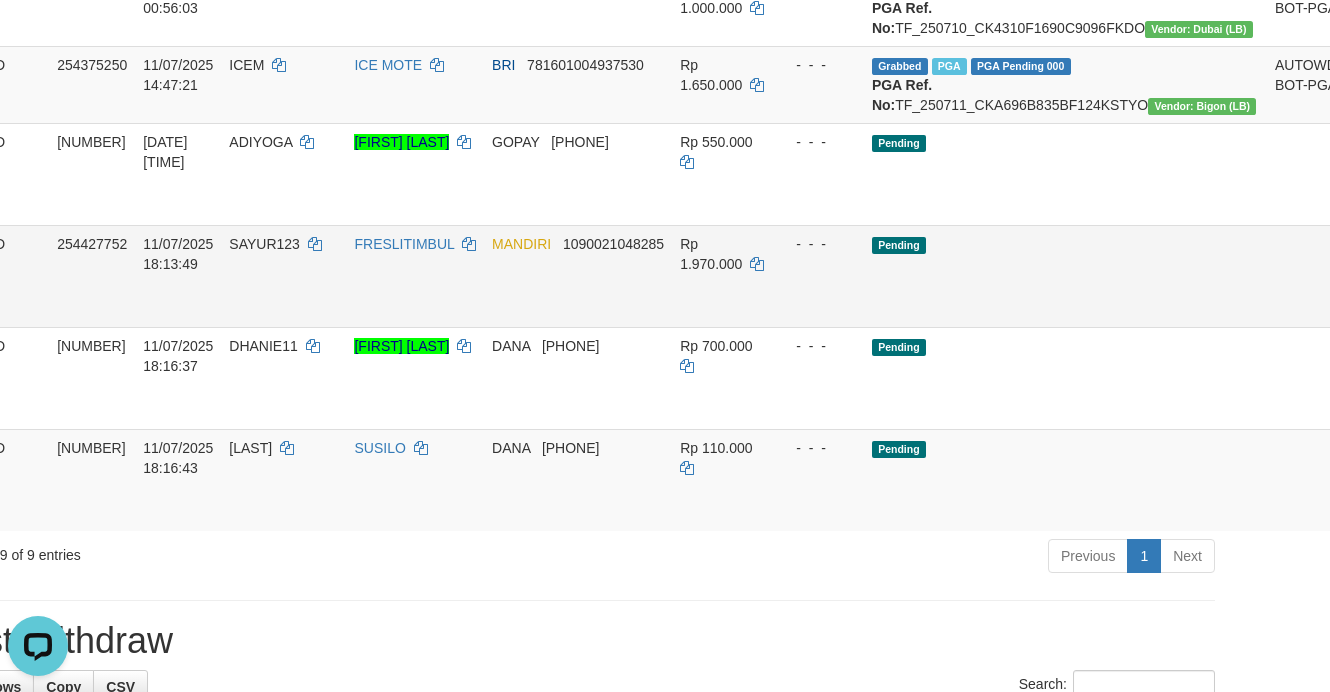 click on "Send PGA" at bounding box center [1374, 299] 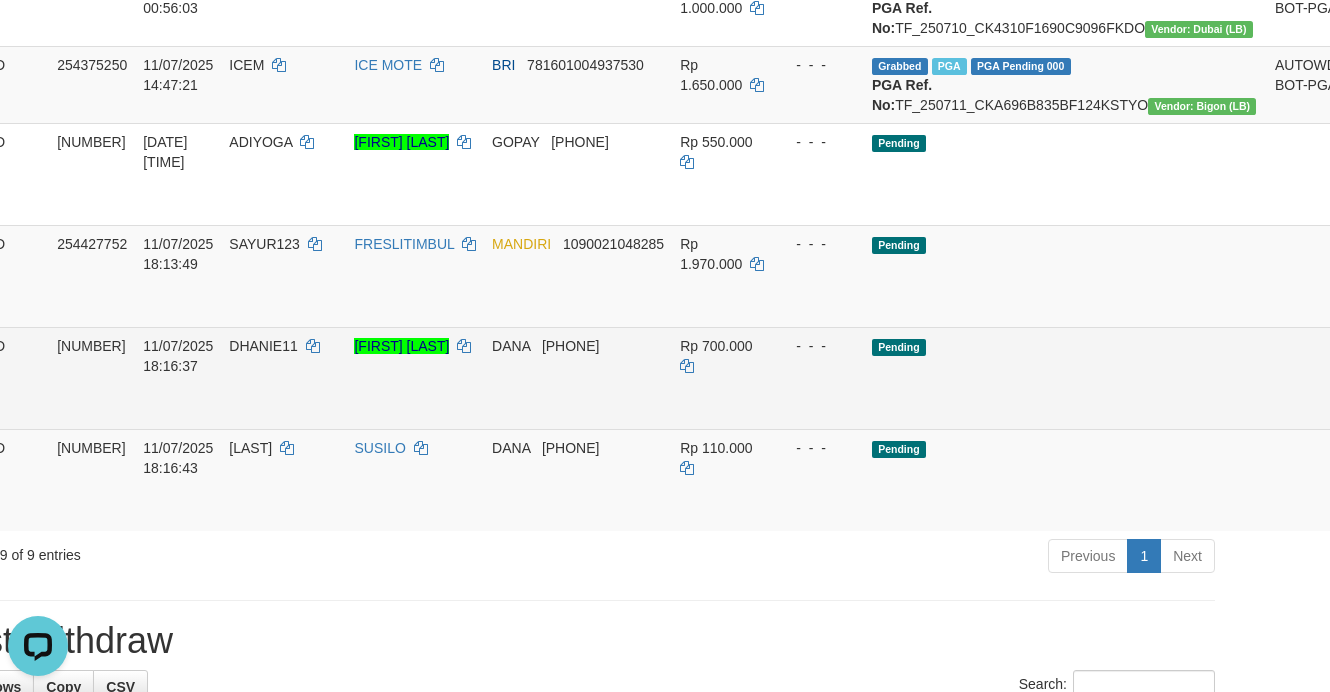 click on "Pending" at bounding box center [1065, 378] 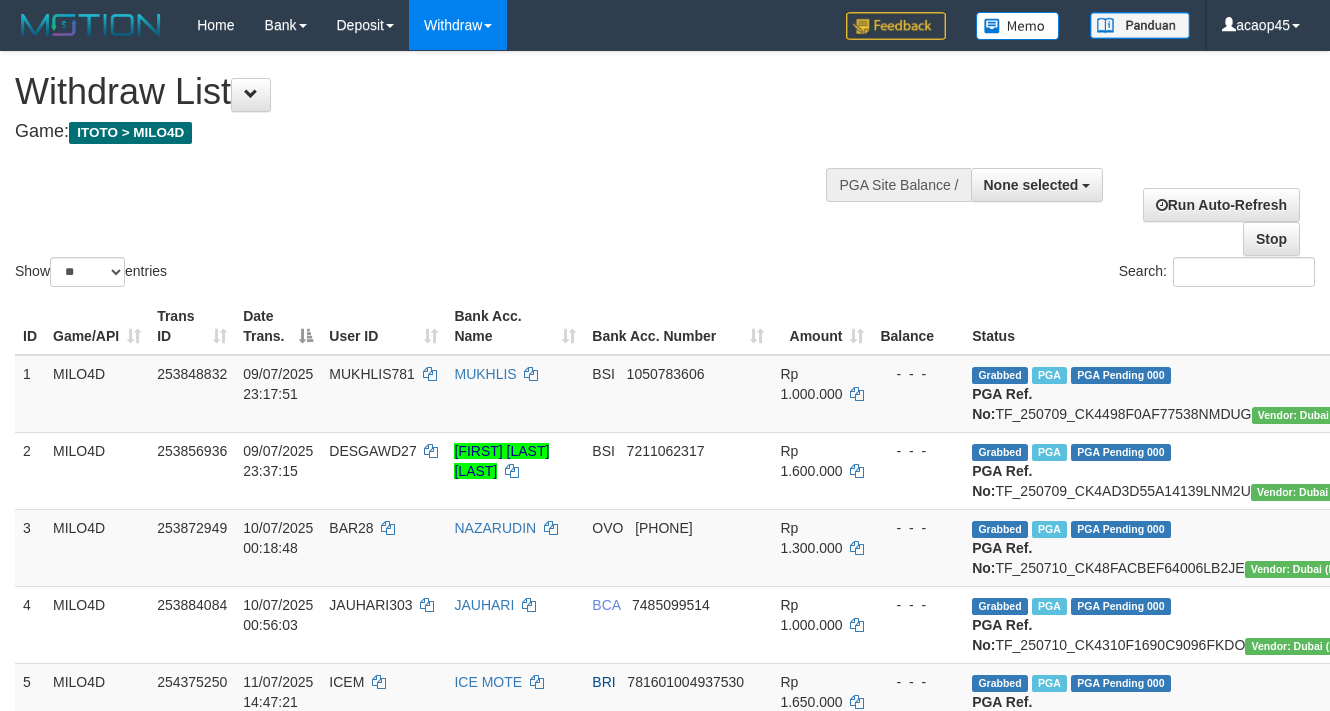 select 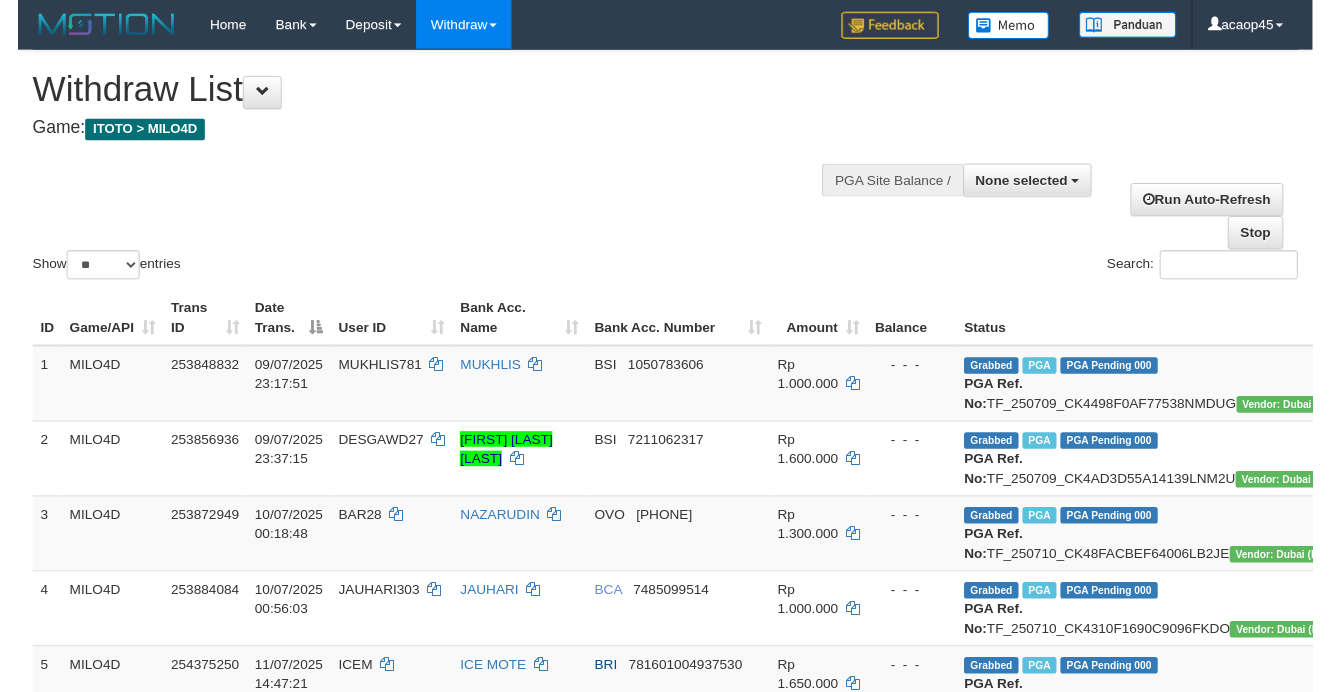 scroll, scrollTop: 617, scrollLeft: 100, axis: both 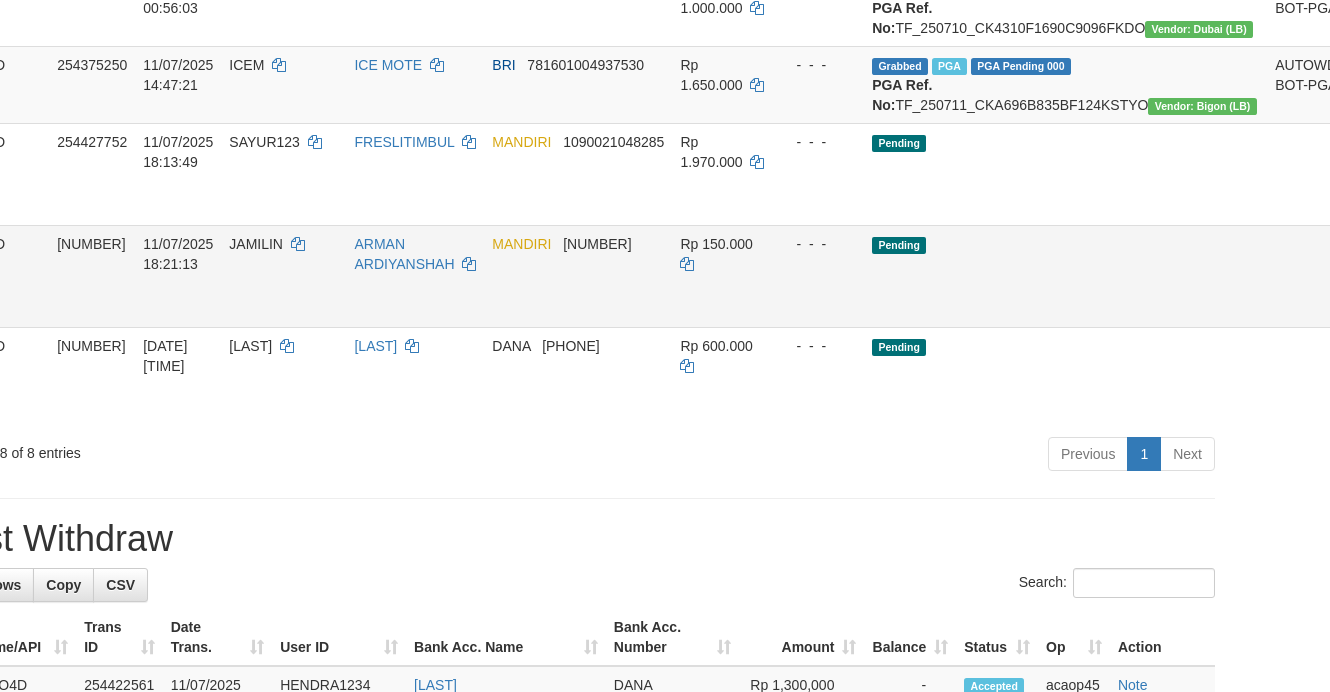 click on "Pending" at bounding box center (1065, 276) 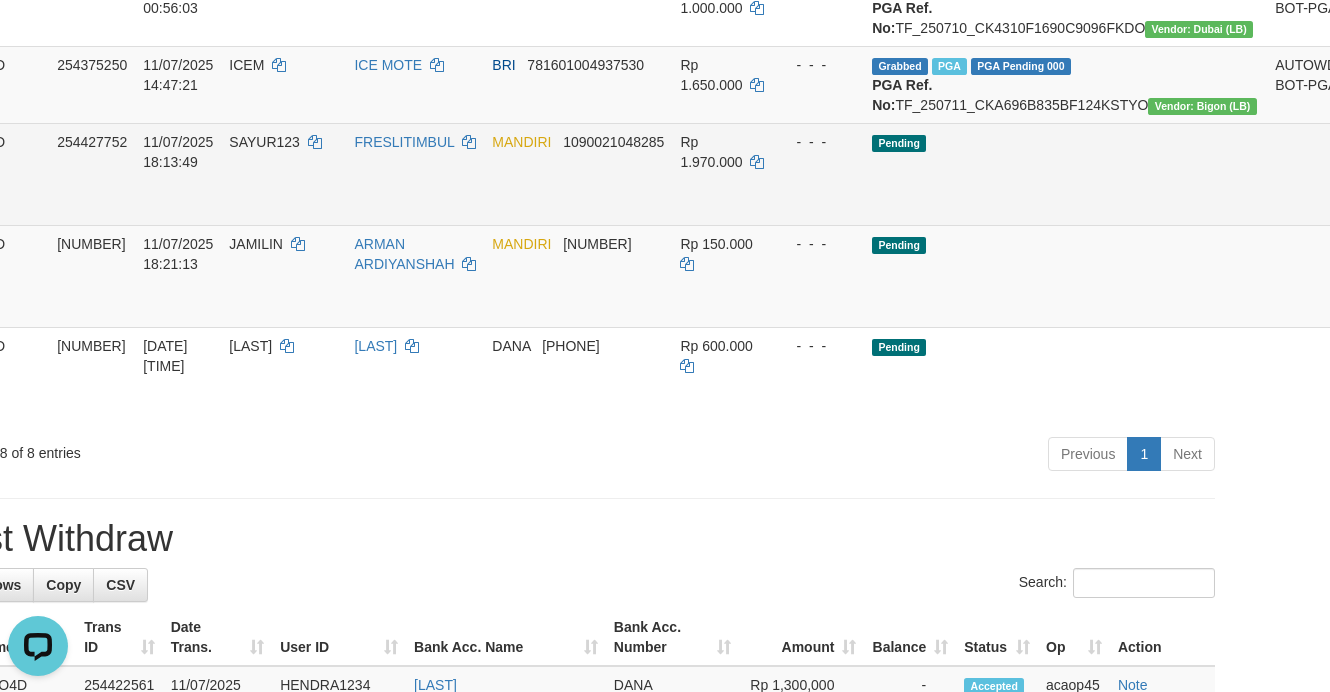 scroll, scrollTop: 0, scrollLeft: 0, axis: both 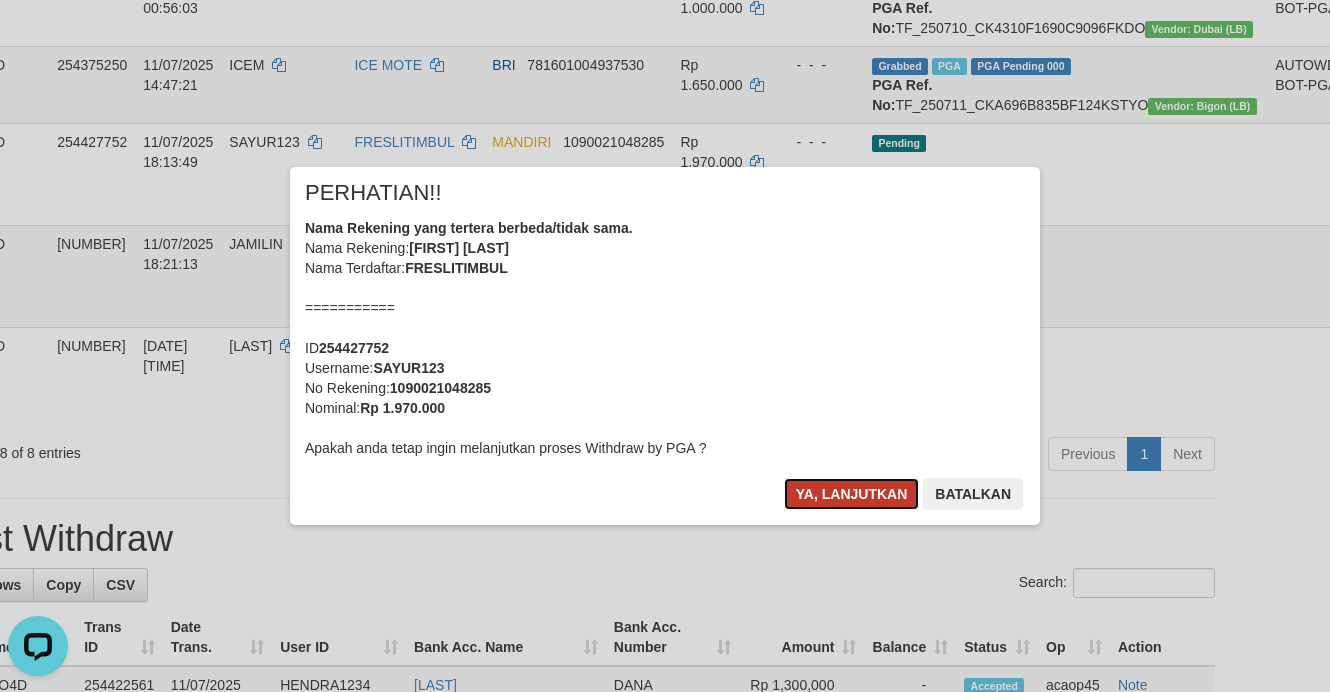 click on "Ya, lanjutkan" at bounding box center (852, 494) 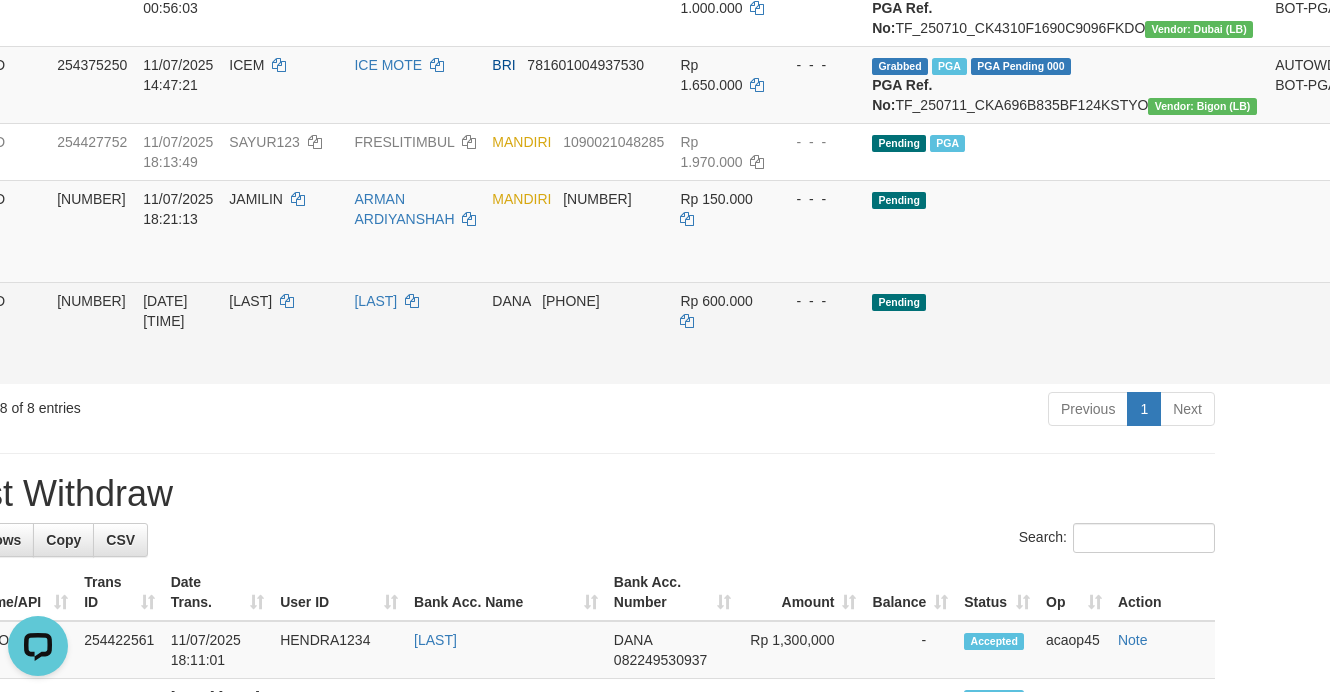 click on "Pending" at bounding box center [1065, 333] 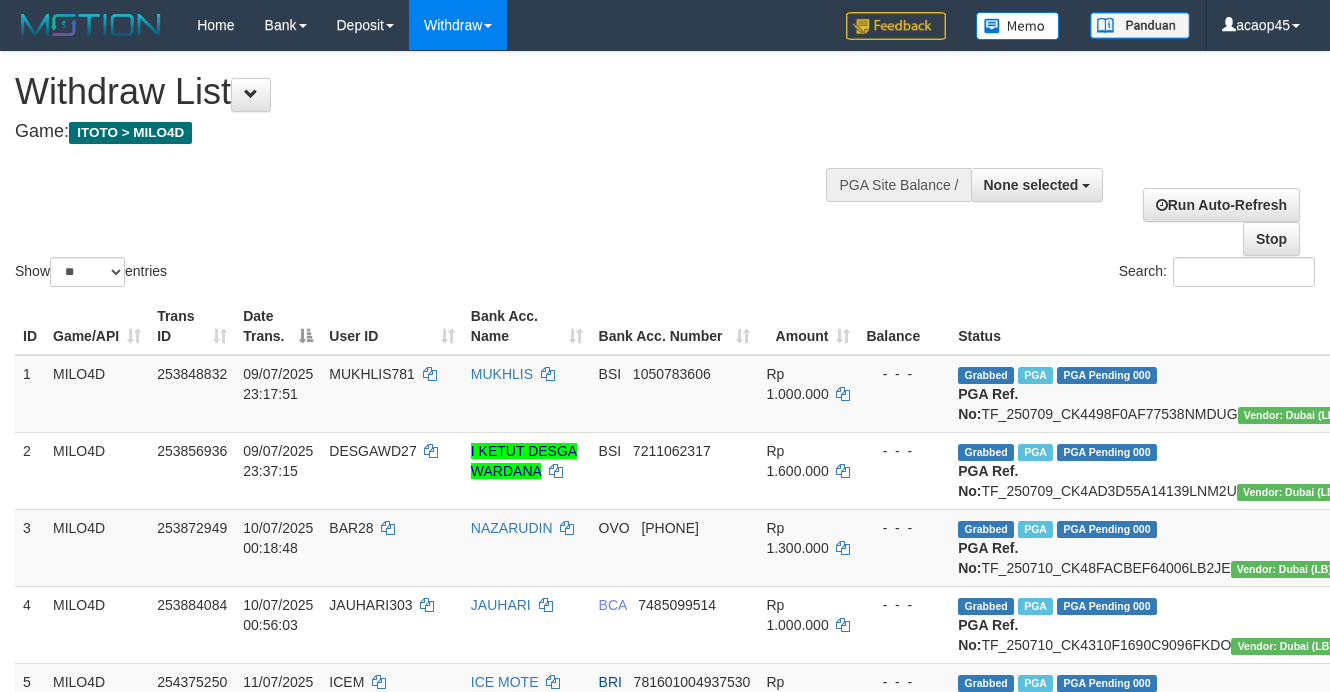 select 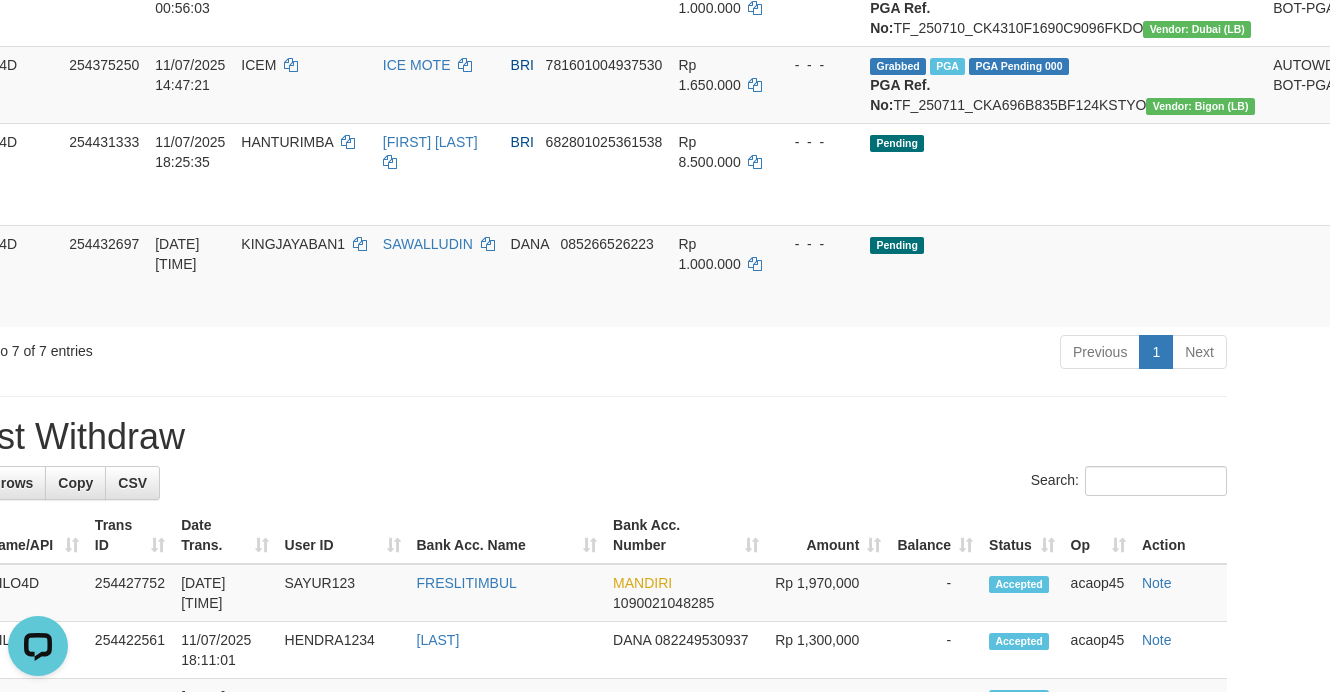 scroll, scrollTop: 0, scrollLeft: 0, axis: both 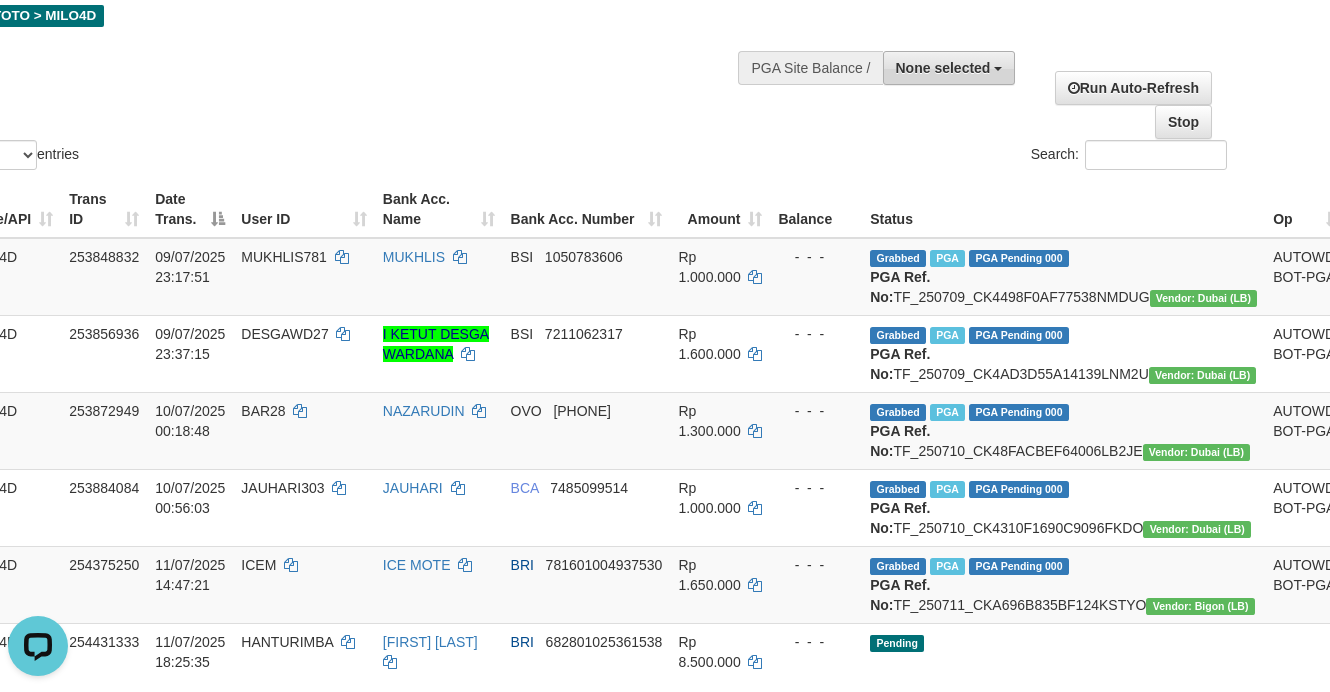click on "None selected" at bounding box center (949, 68) 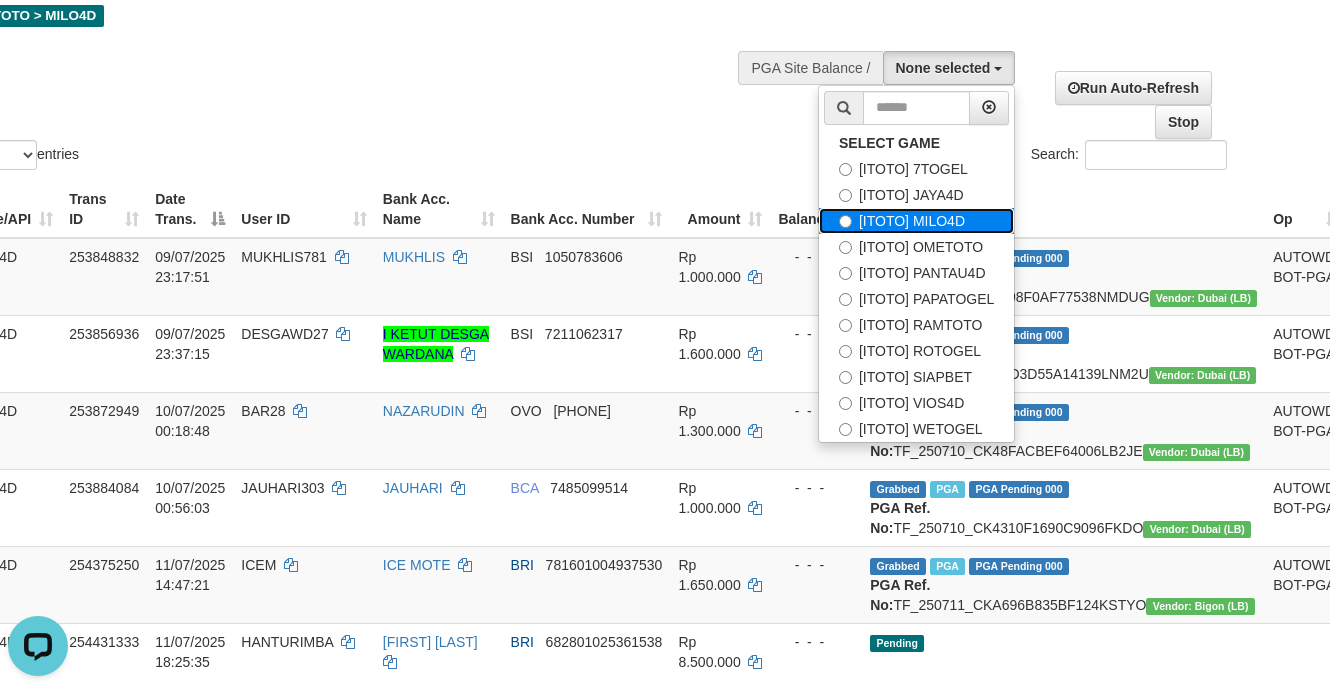 click on "[ITOTO] MILO4D" at bounding box center [916, 221] 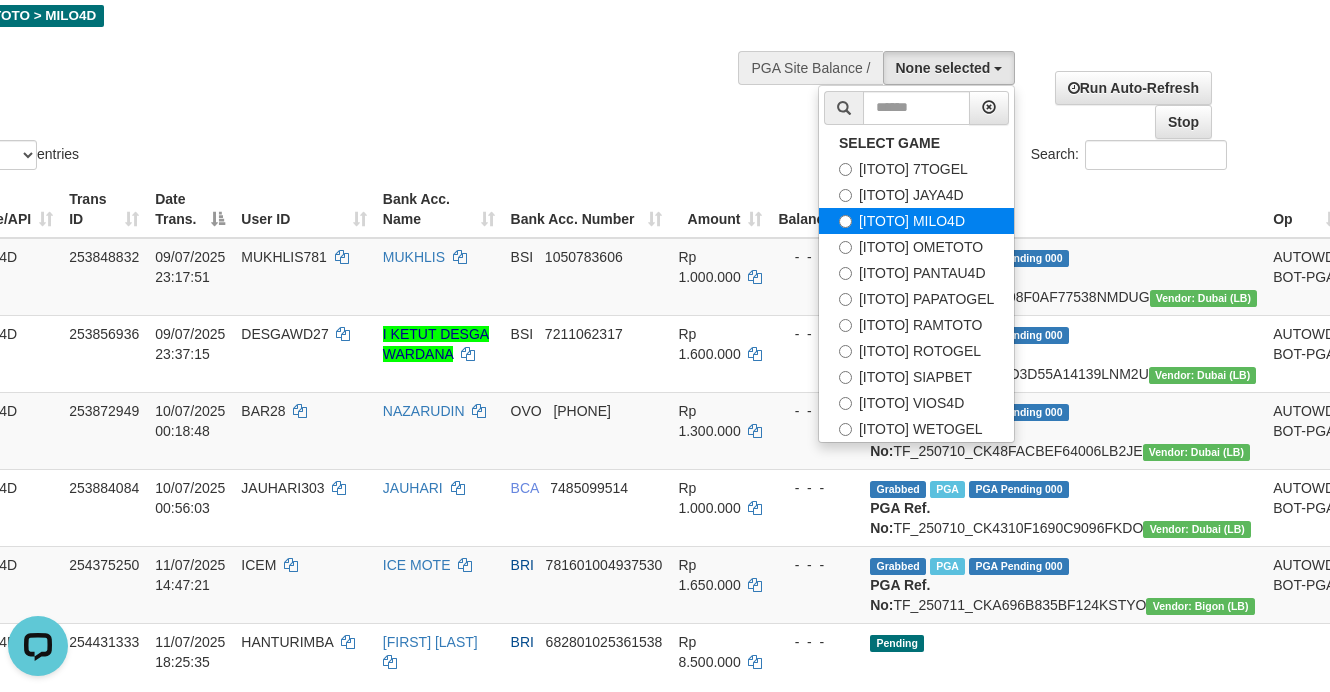 select on "***" 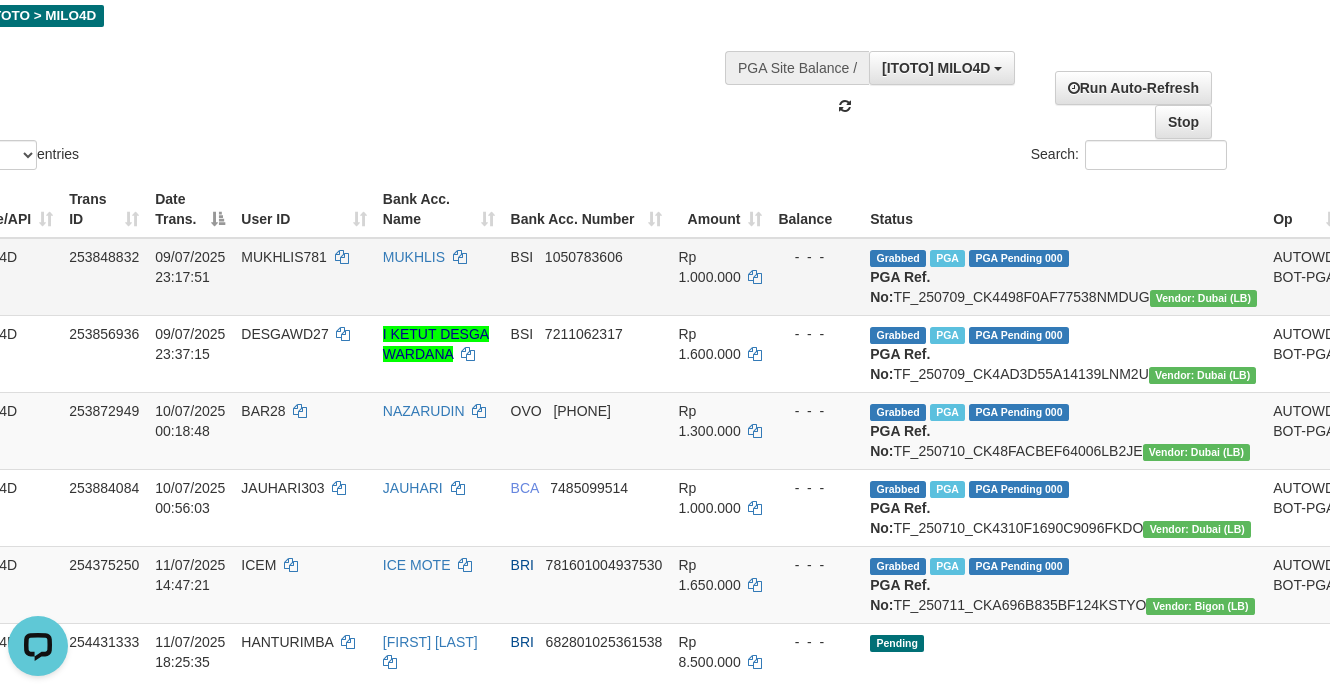 scroll, scrollTop: 51, scrollLeft: 0, axis: vertical 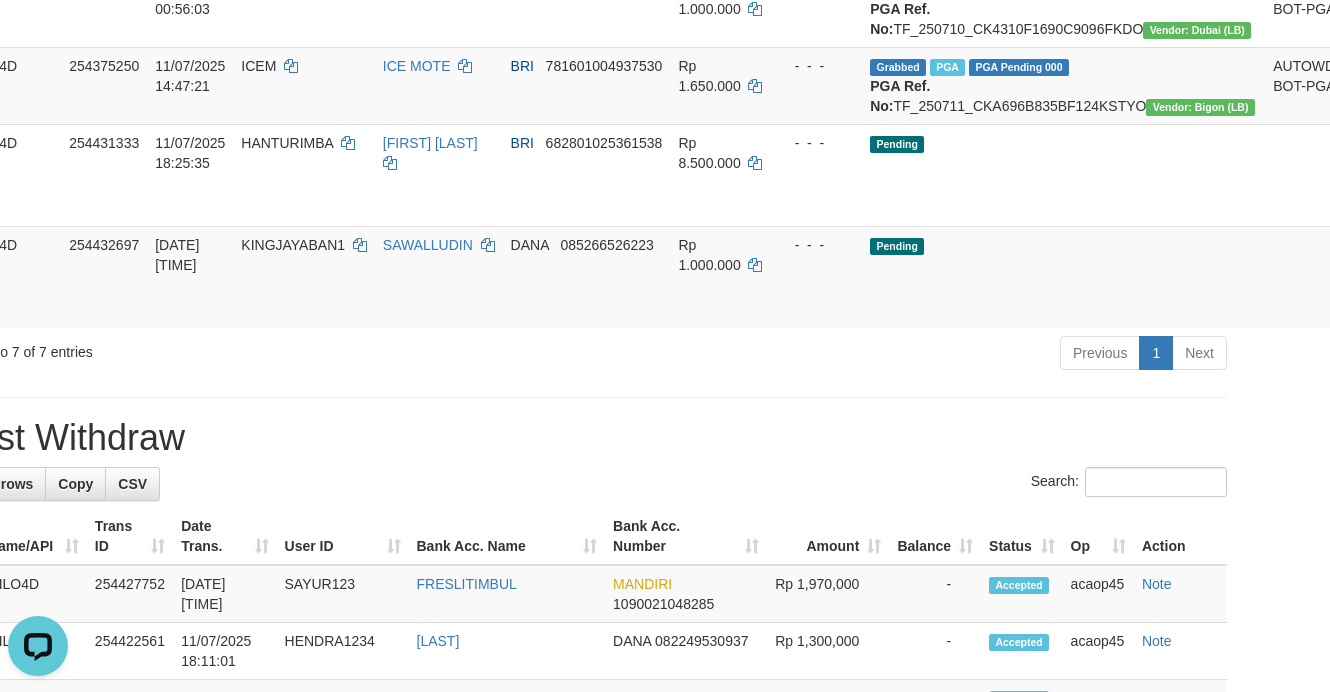 click on "Previous 1 Next" at bounding box center [854, 355] 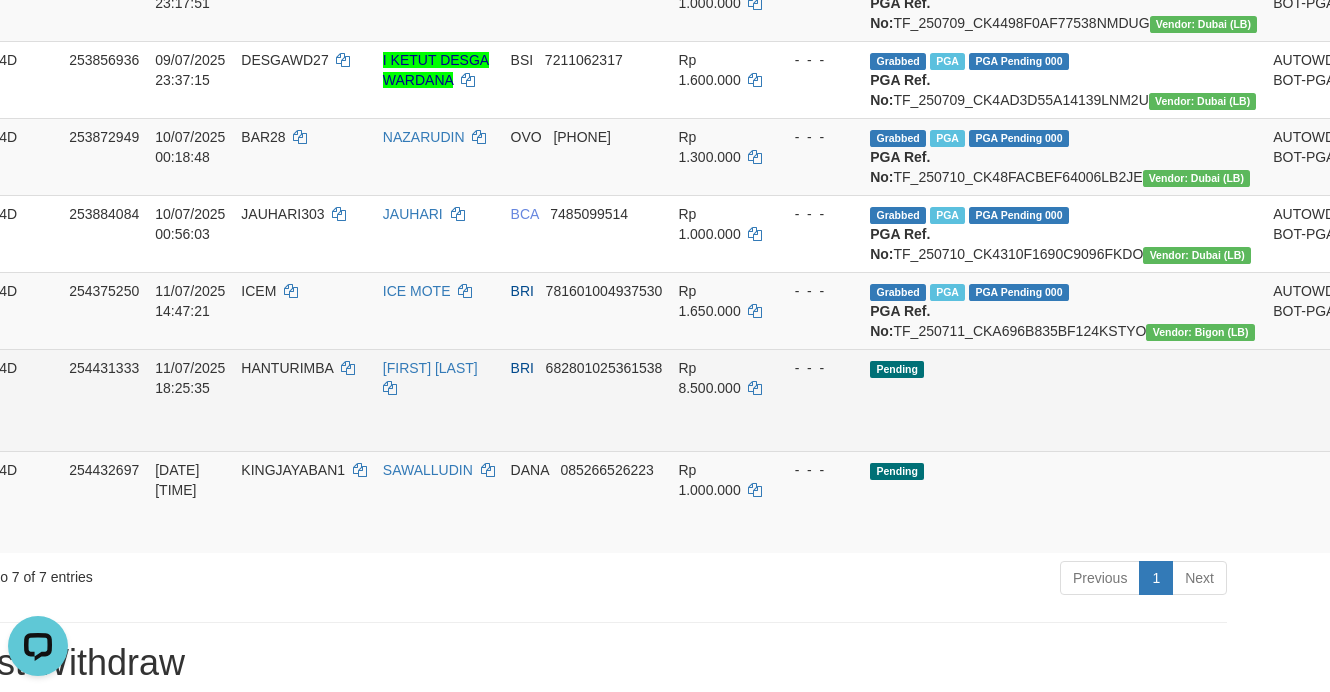 scroll, scrollTop: 700, scrollLeft: 88, axis: both 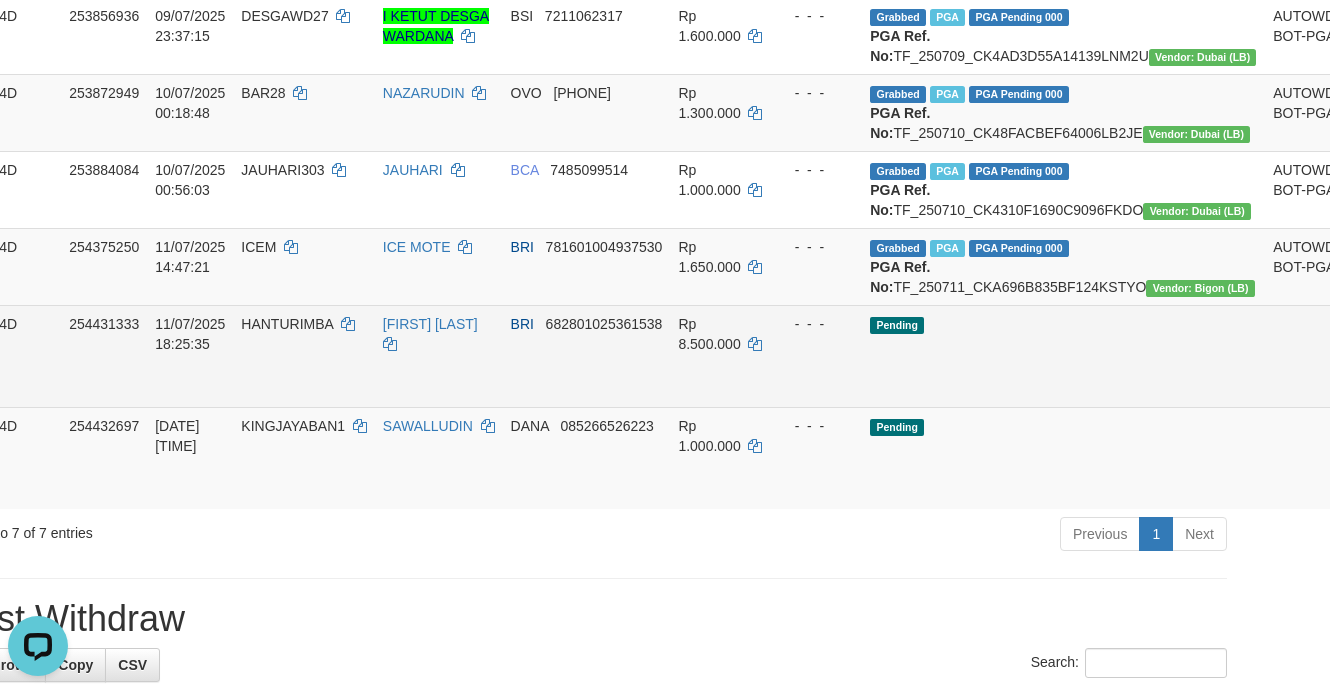 click on "Send PGA" at bounding box center [1372, 379] 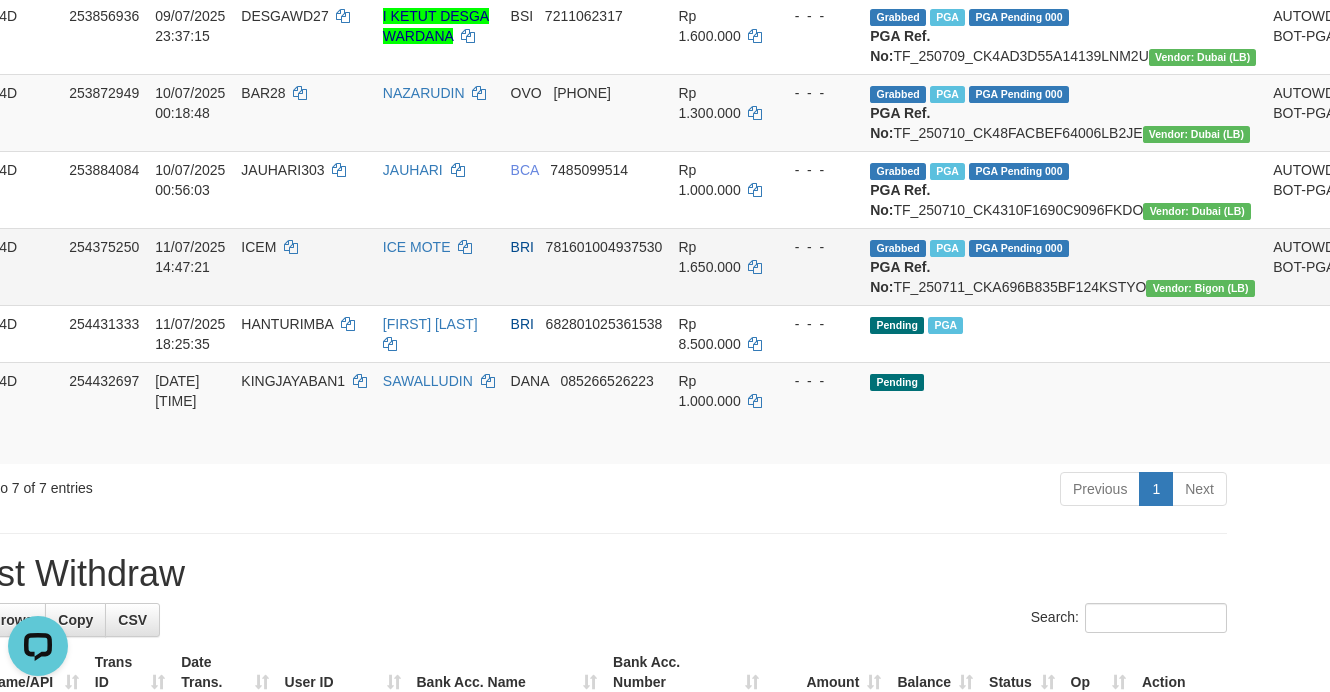 click on "Grabbed   PGA   PGA Pending 000 PGA Ref. No:  TF_250711_CKA696B835BF124KSTYO  Vendor: Bigon (LB)" at bounding box center [1063, 266] 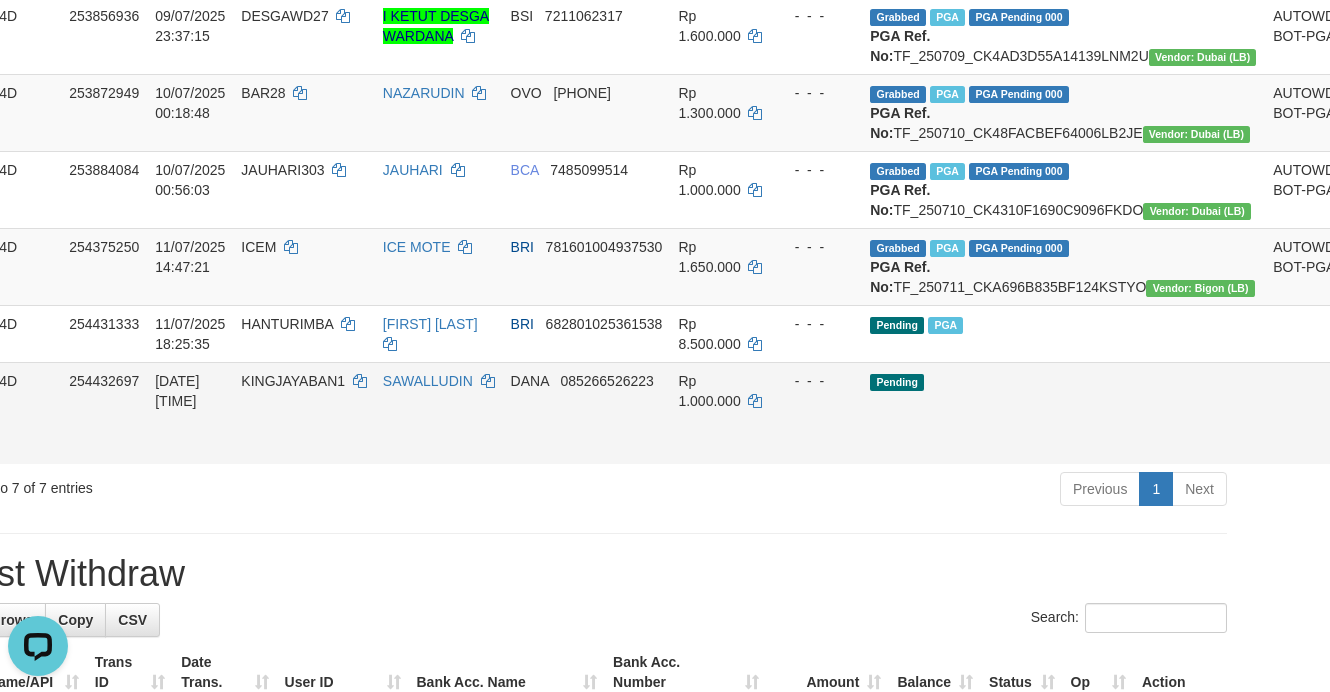 click on "Send PGA" at bounding box center [1372, 436] 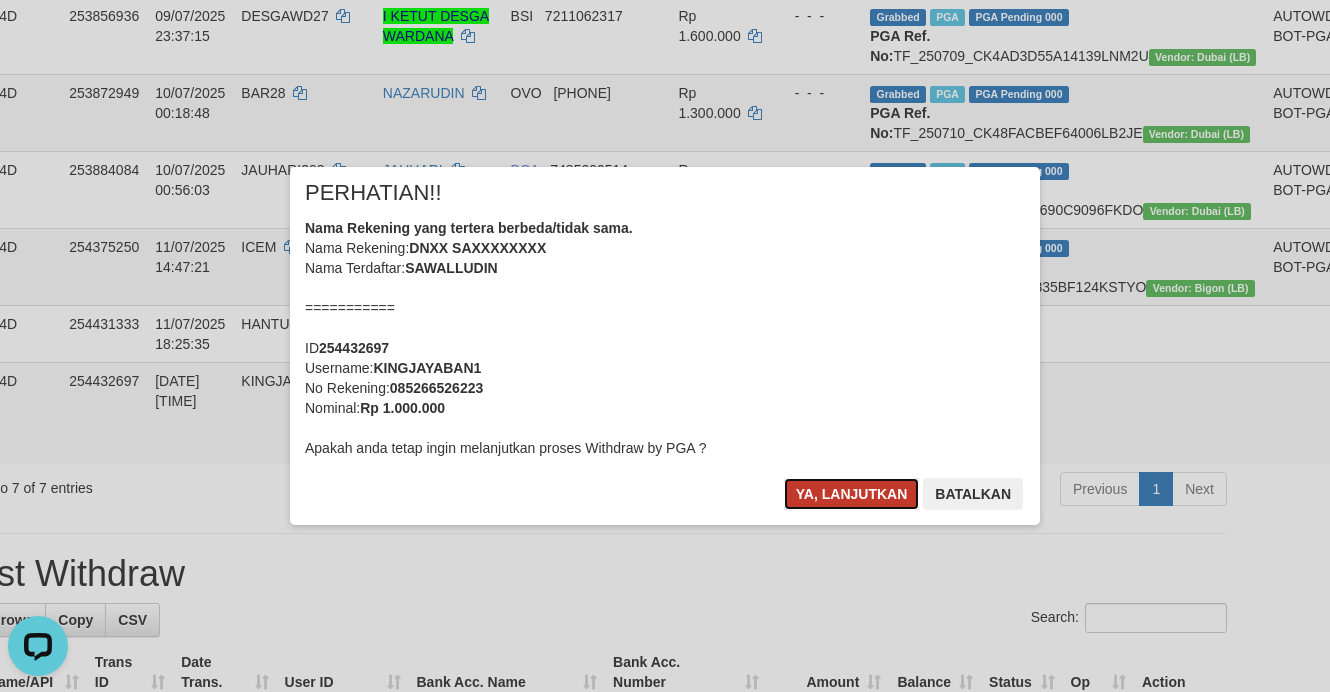 click on "Ya, lanjutkan" at bounding box center (852, 494) 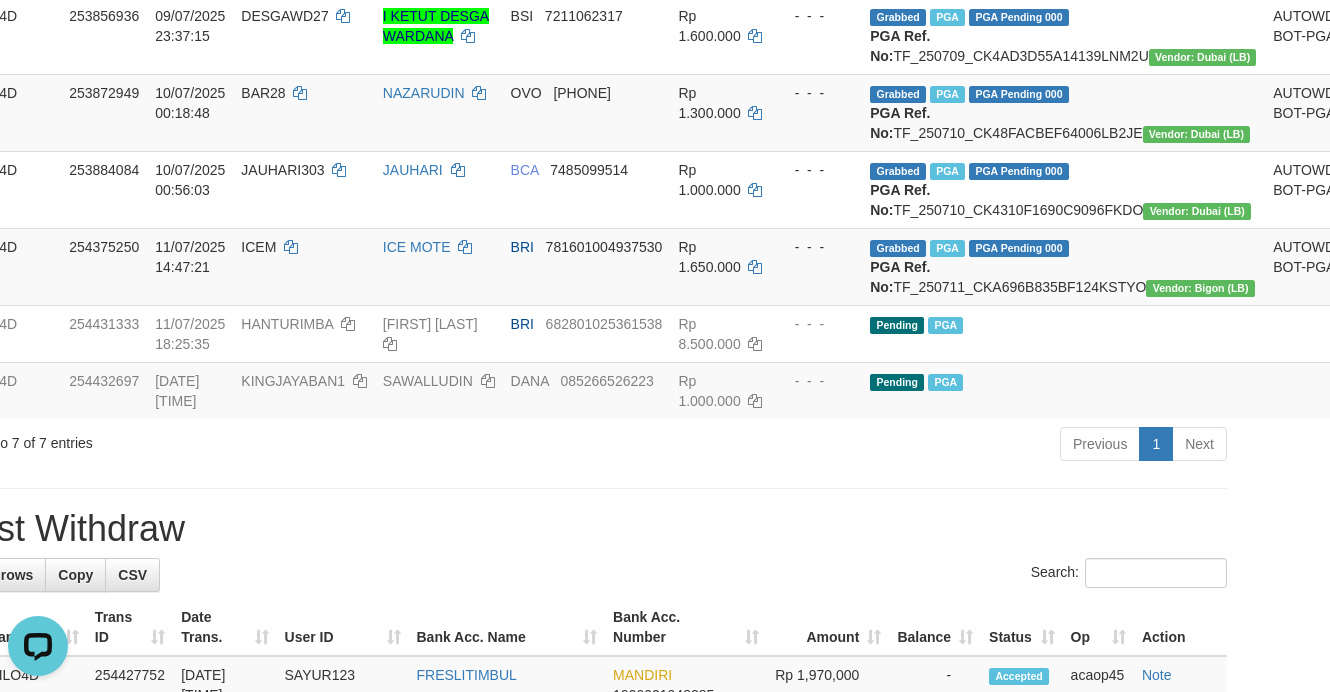 click on "Latest Withdraw" at bounding box center [577, 529] 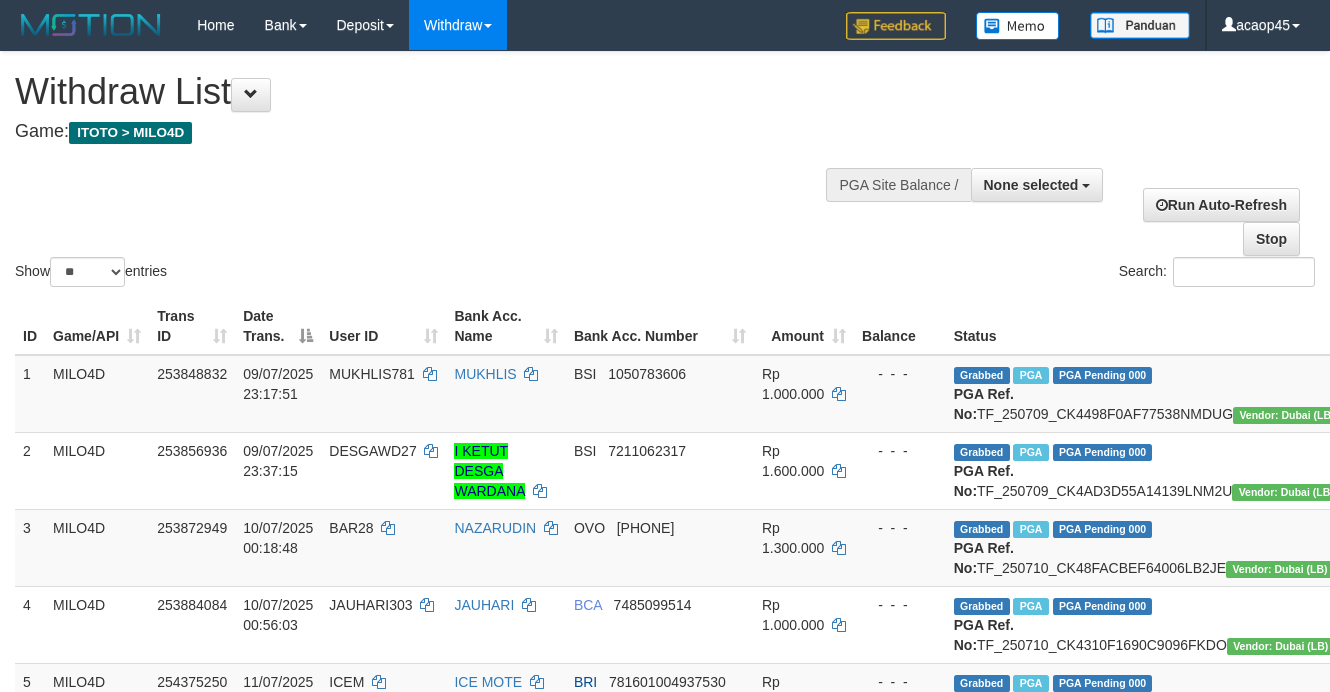 select 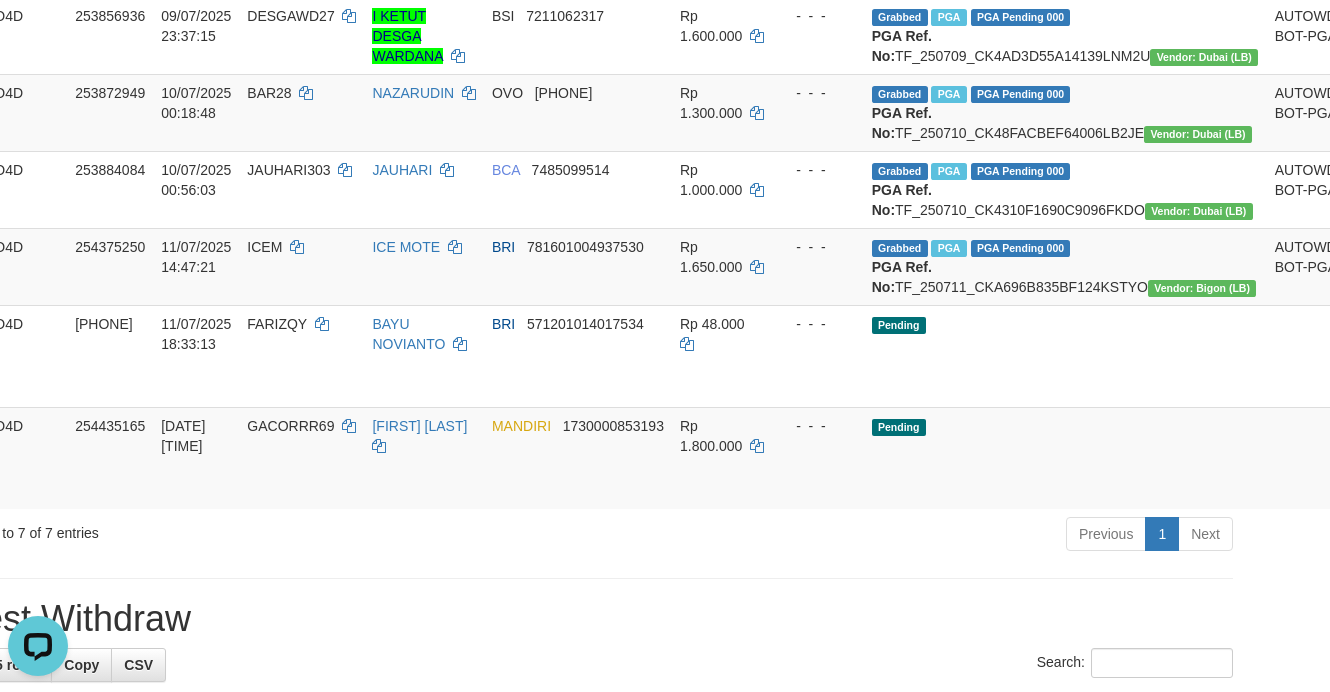 scroll, scrollTop: 0, scrollLeft: 0, axis: both 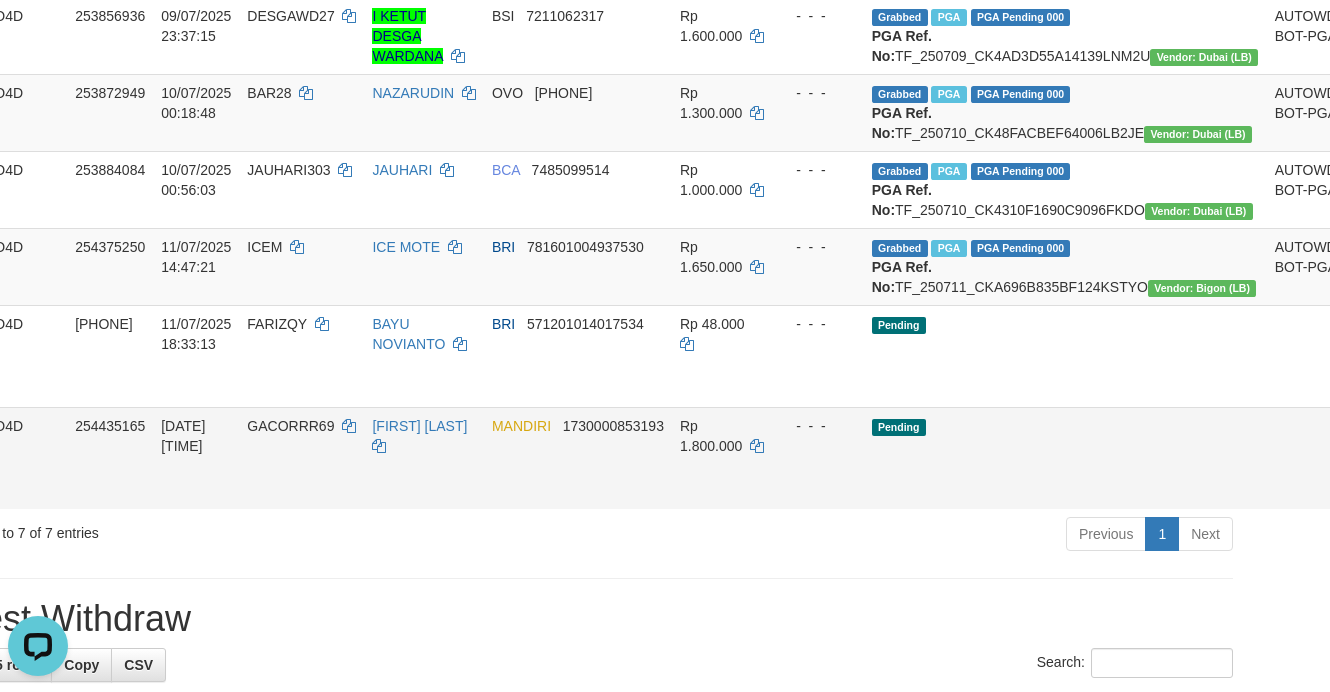click on "Pending" at bounding box center (1065, 458) 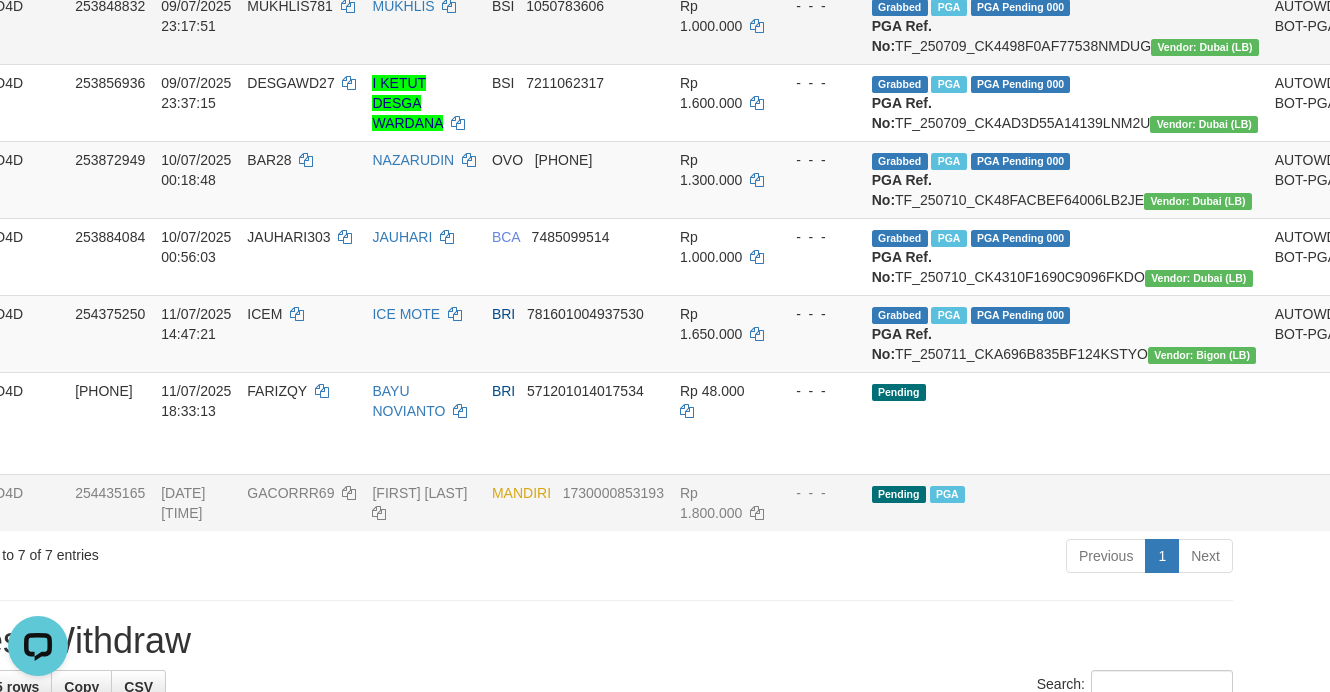 scroll, scrollTop: 310, scrollLeft: 82, axis: both 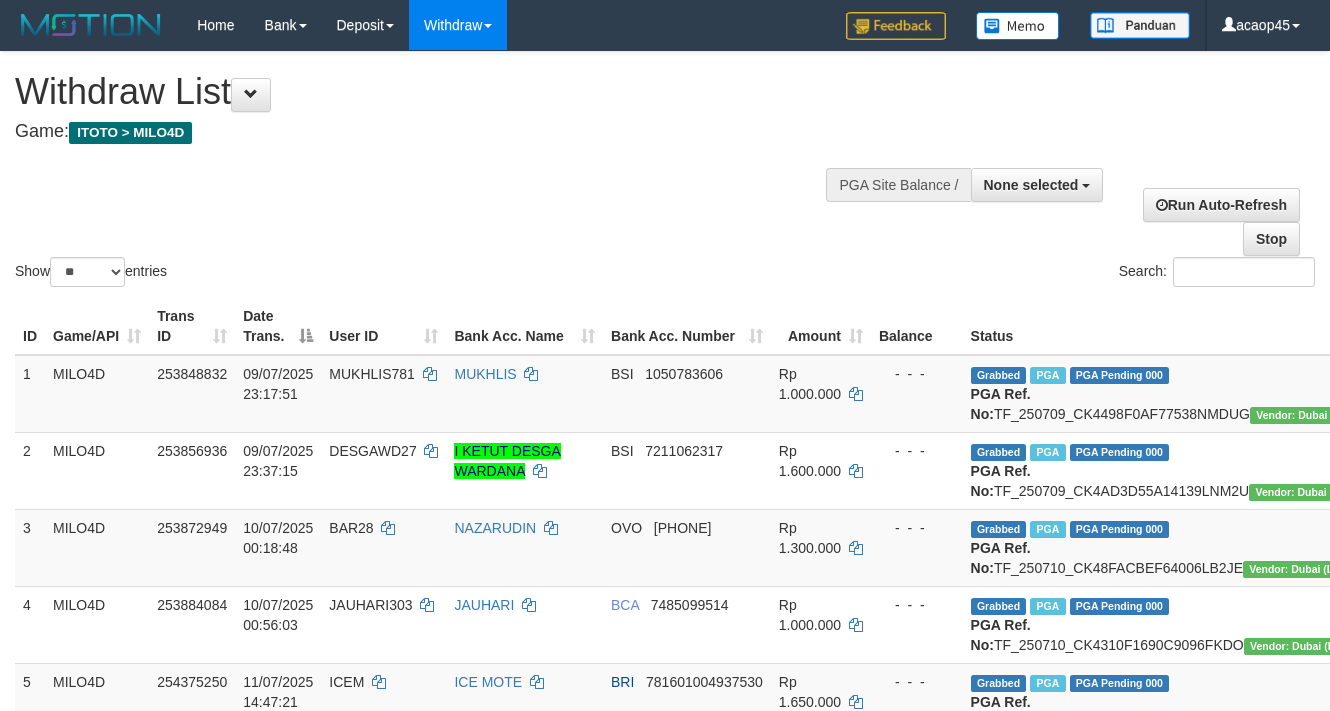 select 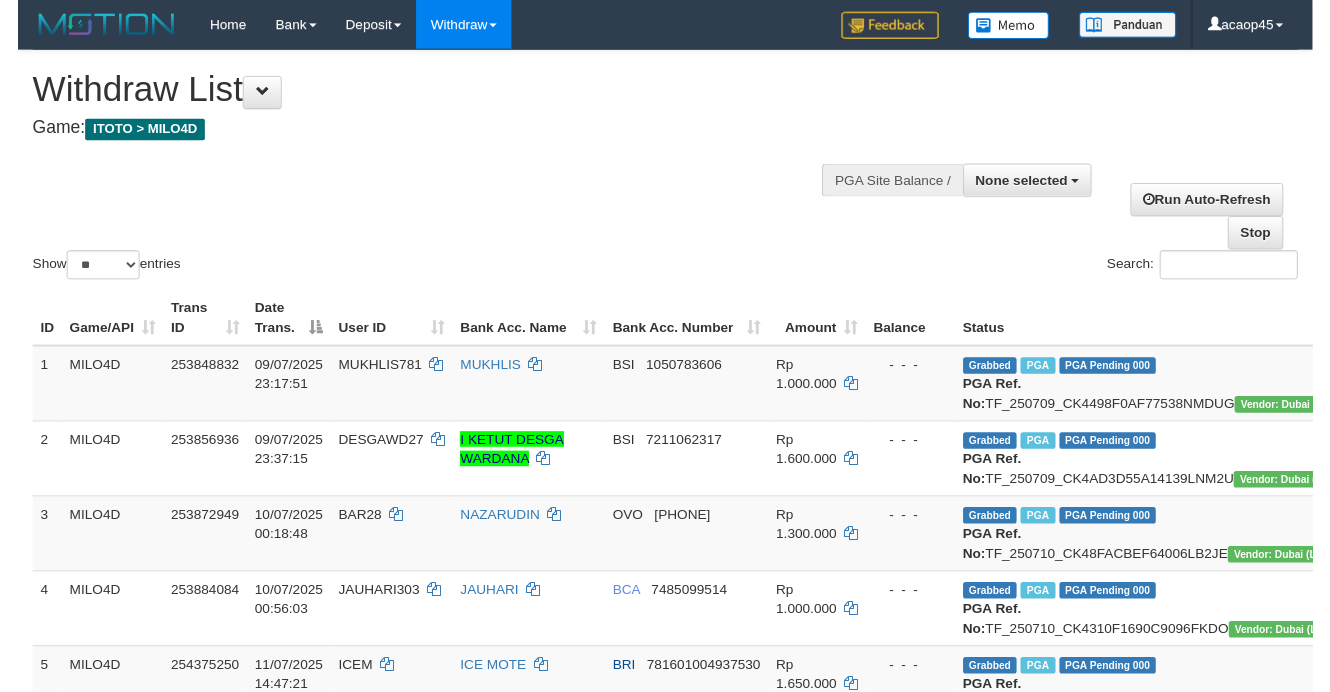 scroll, scrollTop: 0, scrollLeft: 0, axis: both 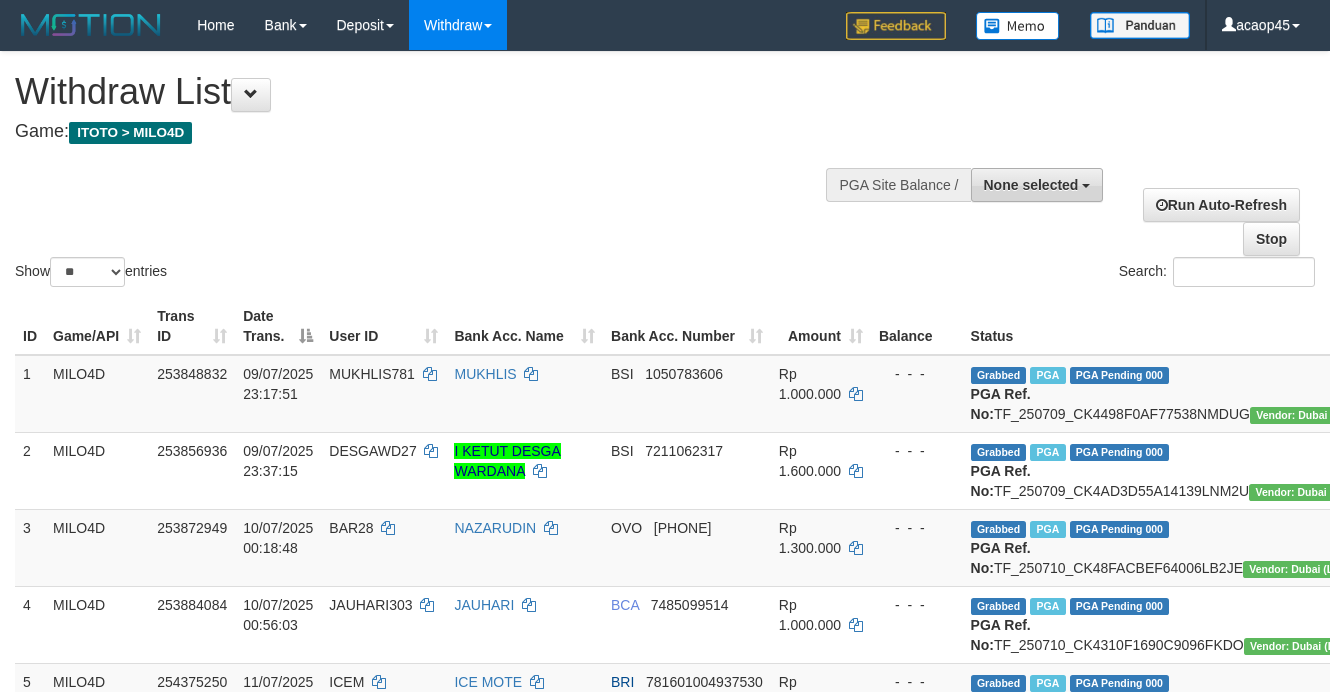 click on "None selected" at bounding box center (1031, 185) 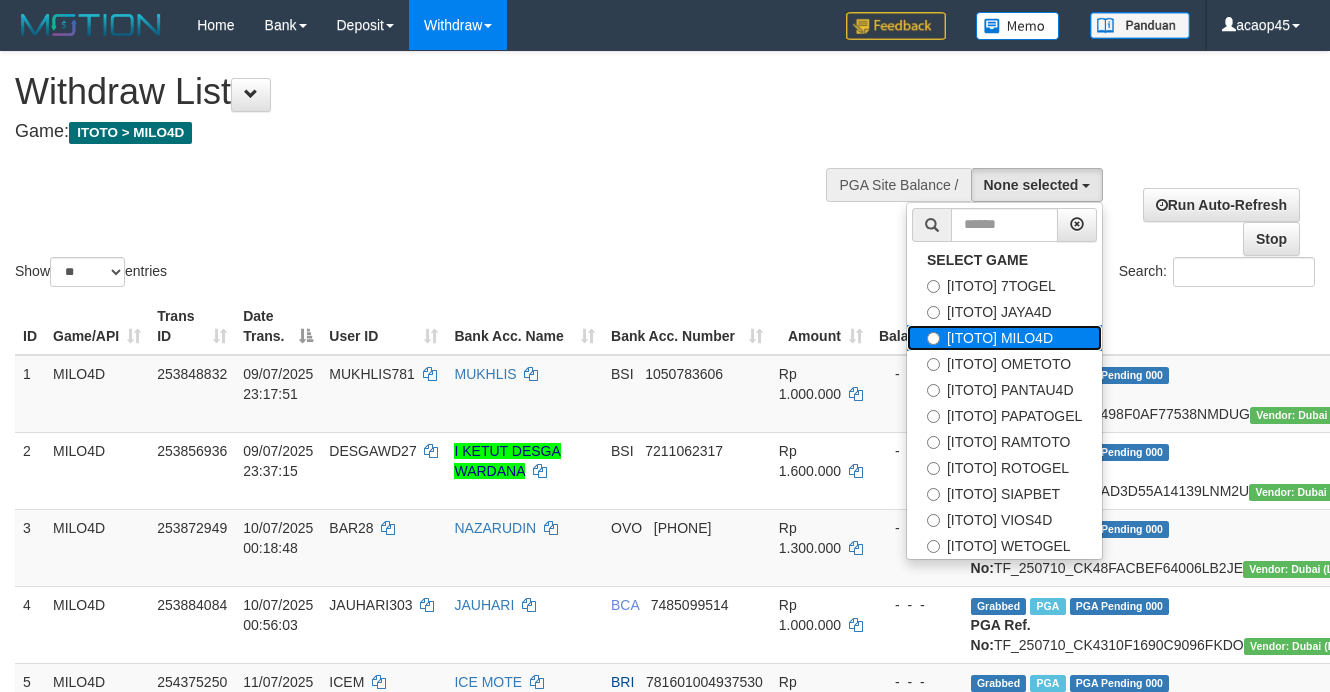 click on "[ITOTO] MILO4D" at bounding box center [1004, 338] 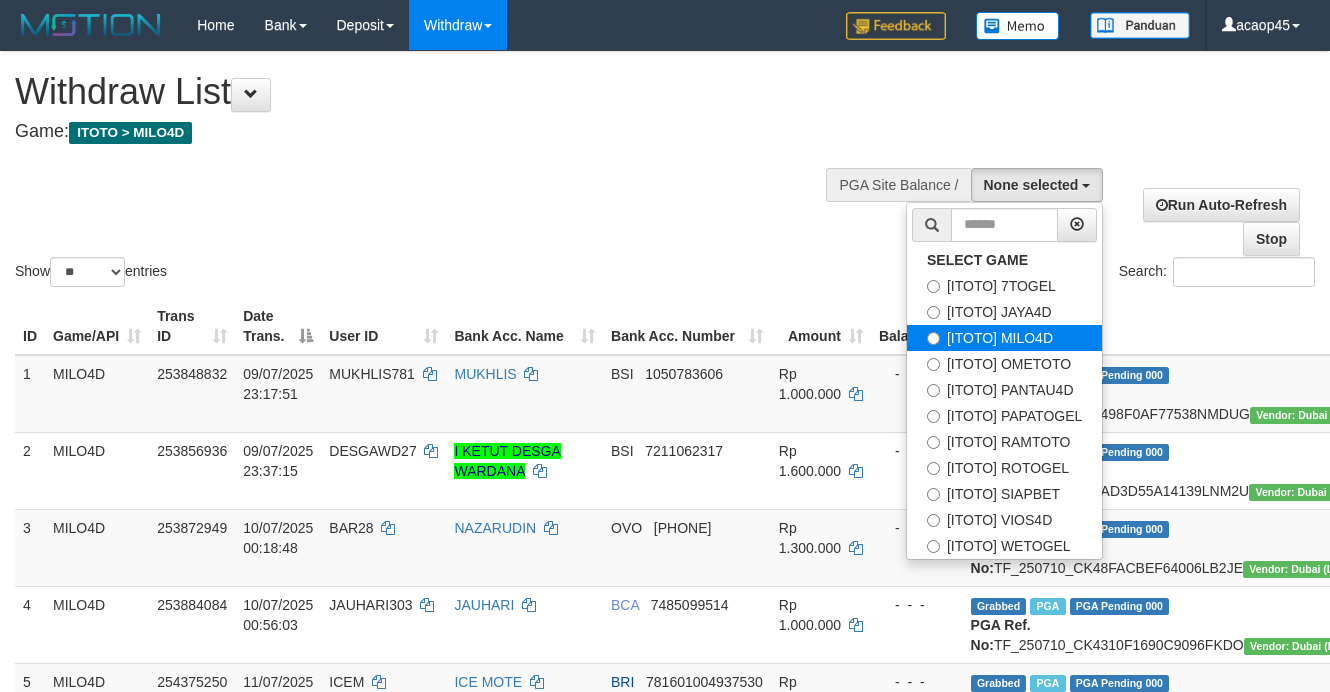 select on "***" 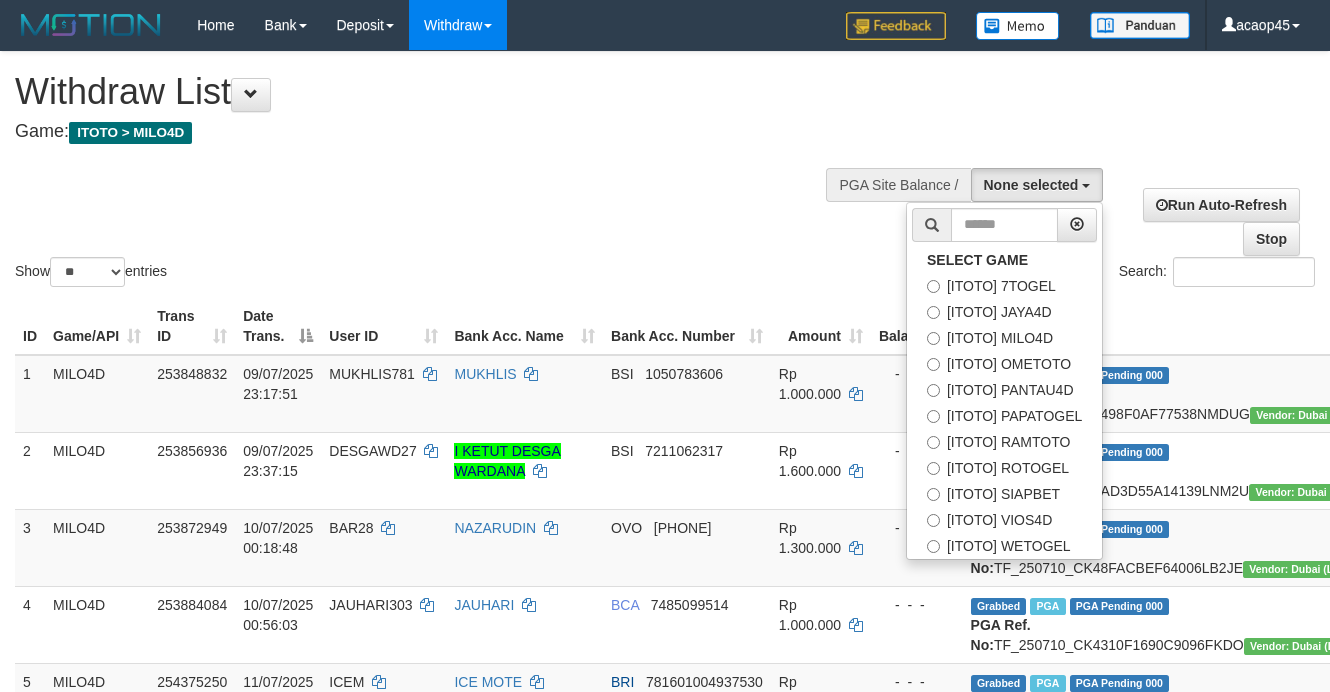 scroll, scrollTop: 51, scrollLeft: 0, axis: vertical 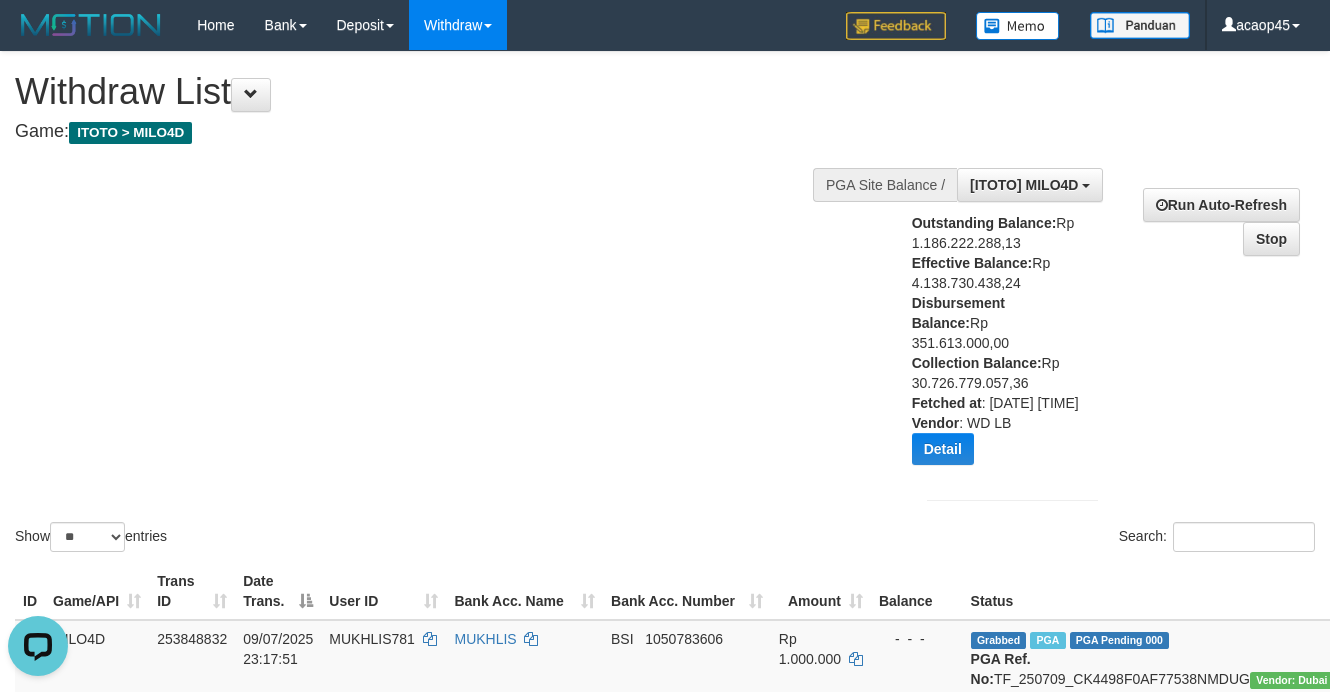 click on "Home
Bank
Account List
Load
By Website
Group
[ITOTO]													7TOGEL
Group
[ITOTO]													JAYA4D
Group
[ITOTO]													MILO4D
Group
[ITOTO]													OMETOTO
Group
[ITOTO]													PANTAU4D
Search" at bounding box center (665, 25) 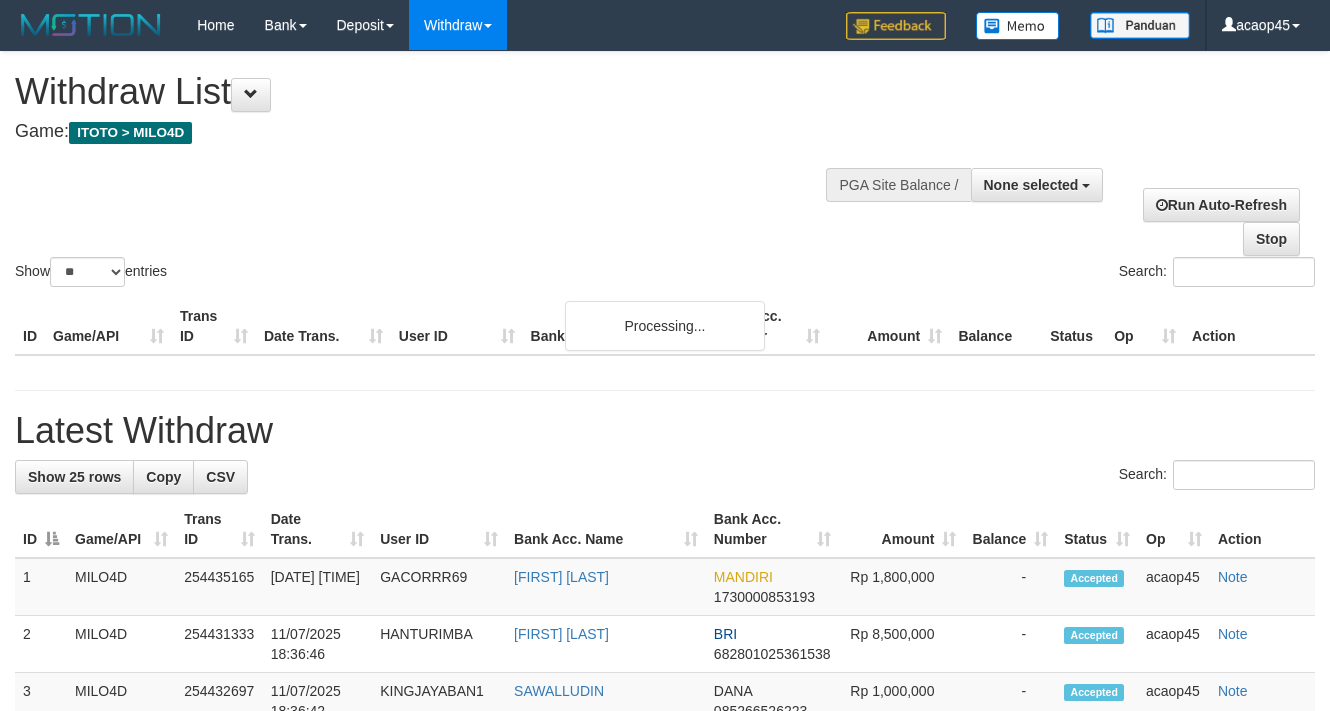 select 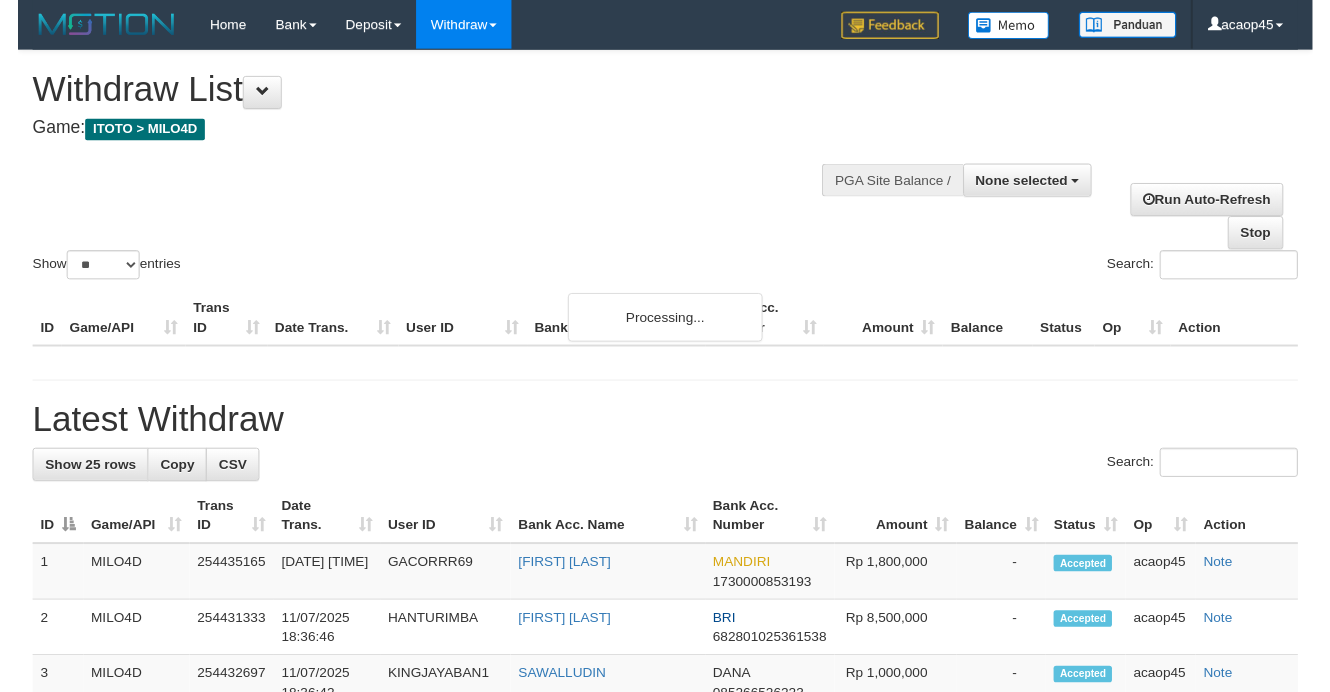 scroll, scrollTop: 0, scrollLeft: 0, axis: both 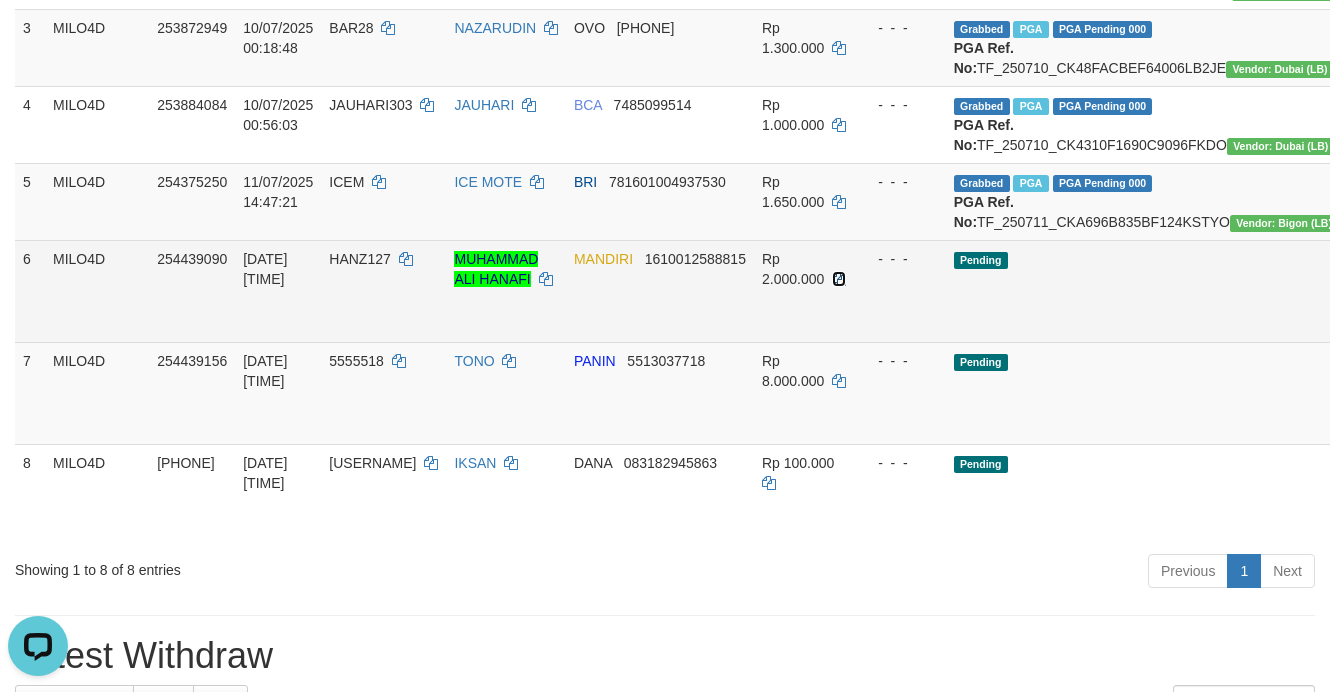 click at bounding box center [839, 279] 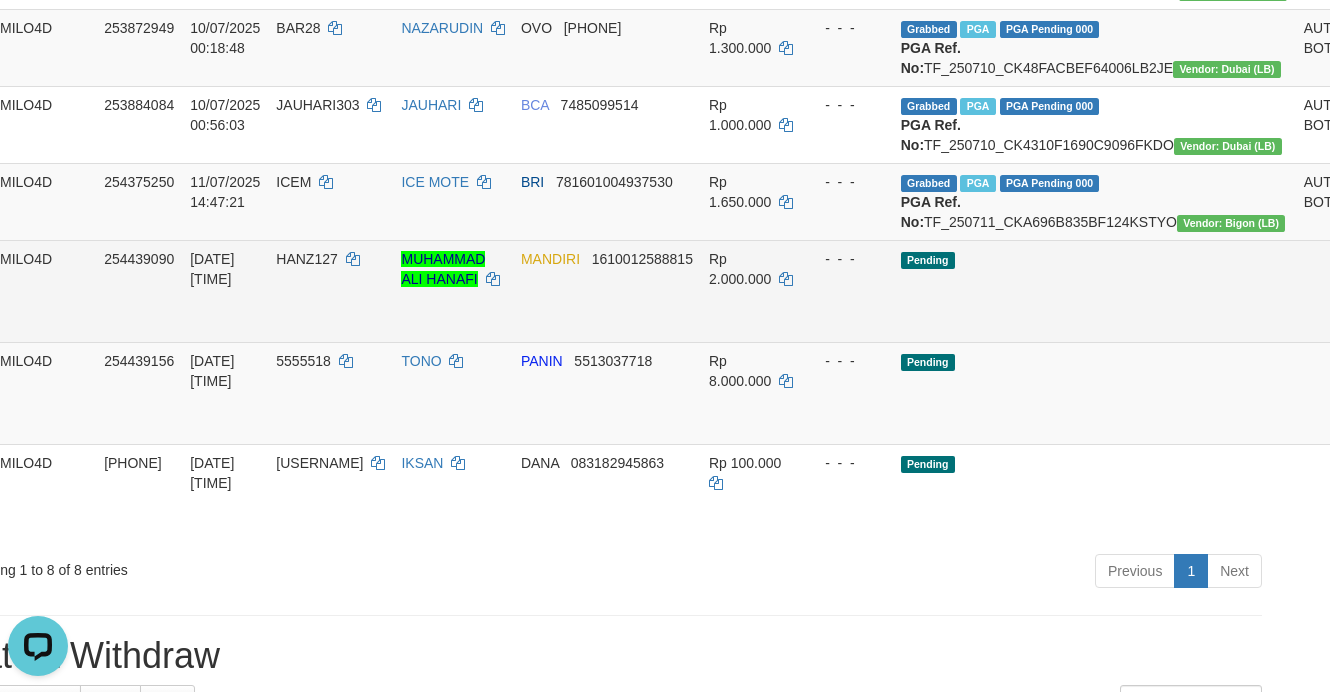 scroll, scrollTop: 500, scrollLeft: 82, axis: both 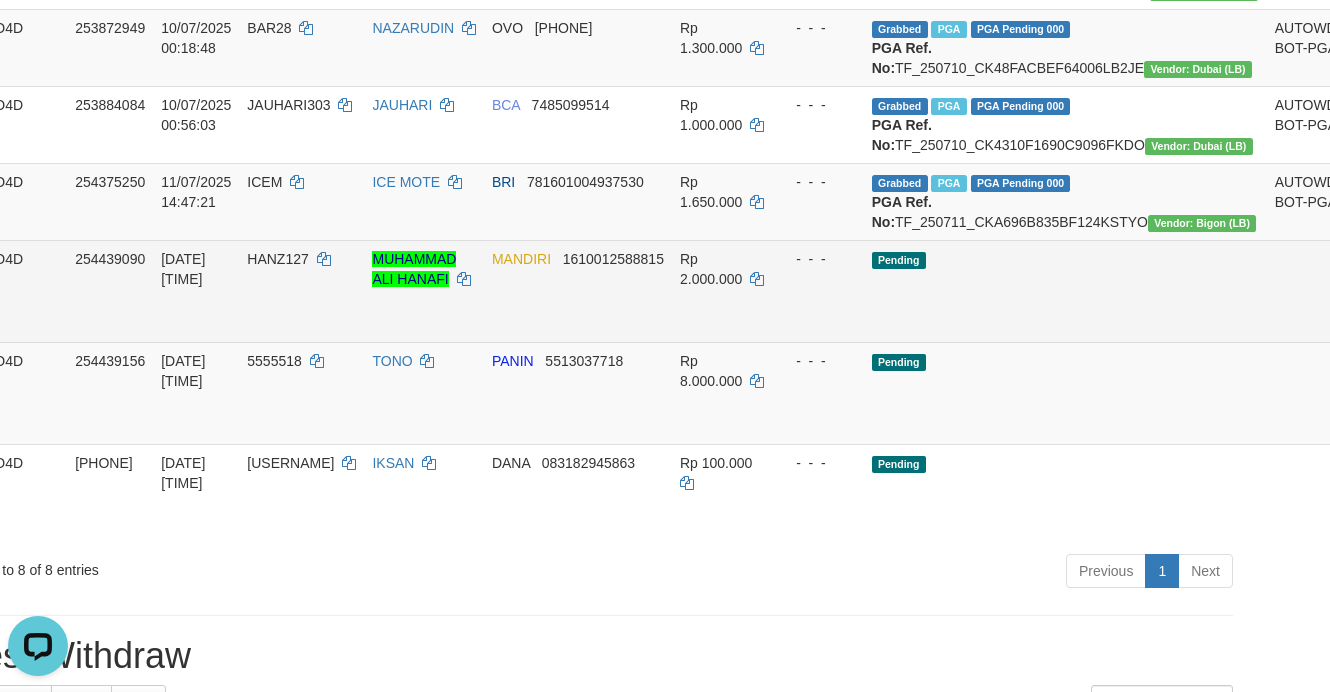 click on "Allow Grab   ·    Reject Send PGA     ·    Note" at bounding box center [1398, 291] 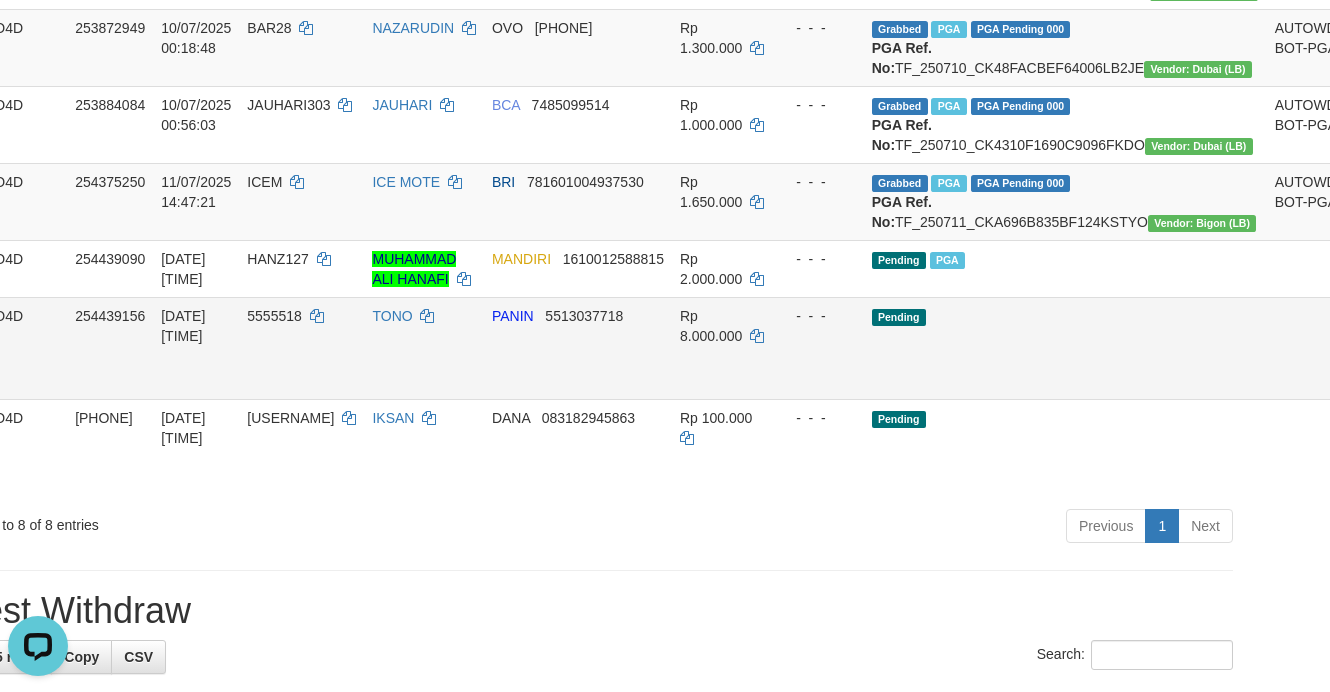 click at bounding box center [1308, 348] 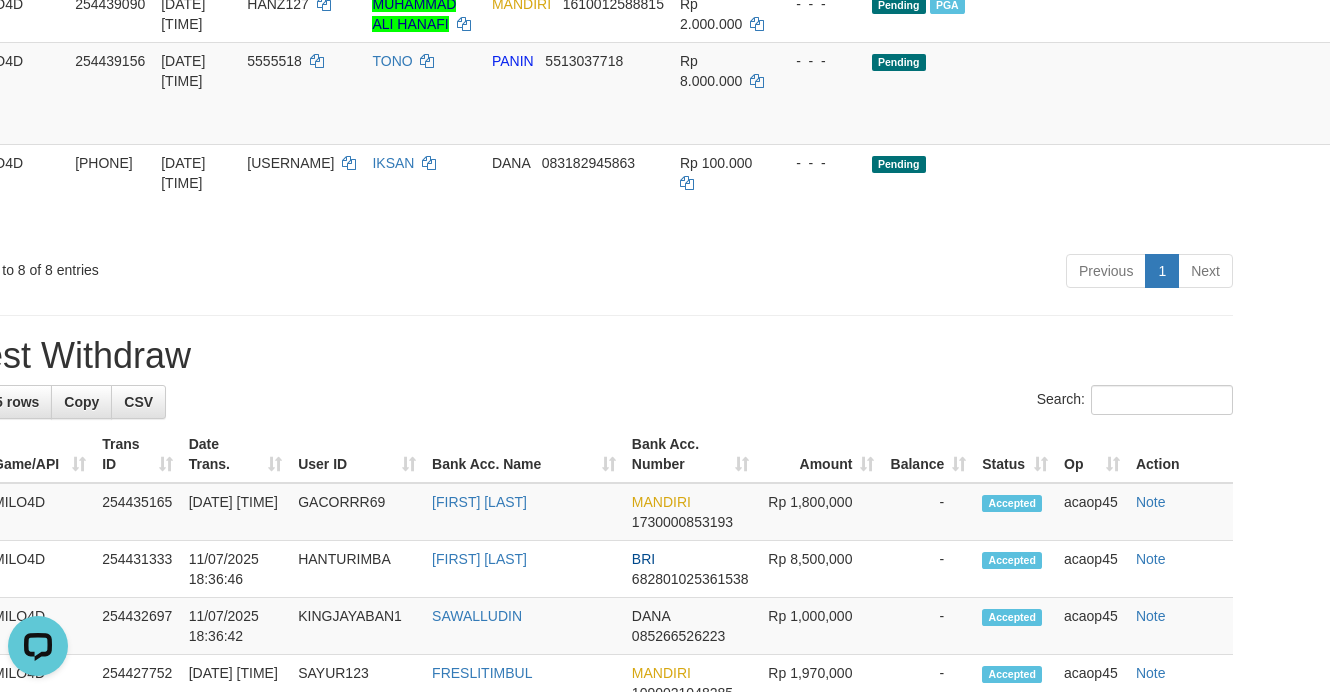 scroll, scrollTop: 543, scrollLeft: 82, axis: both 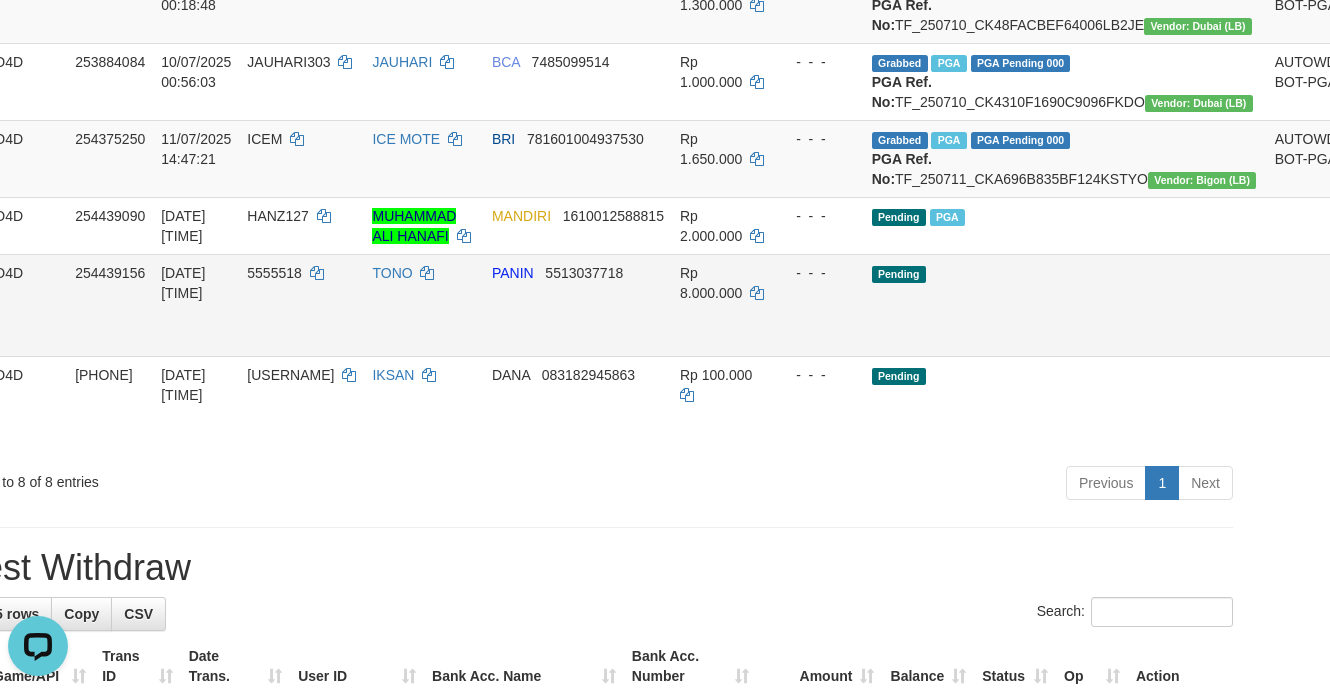 click on "Send PGA" at bounding box center [1373, 328] 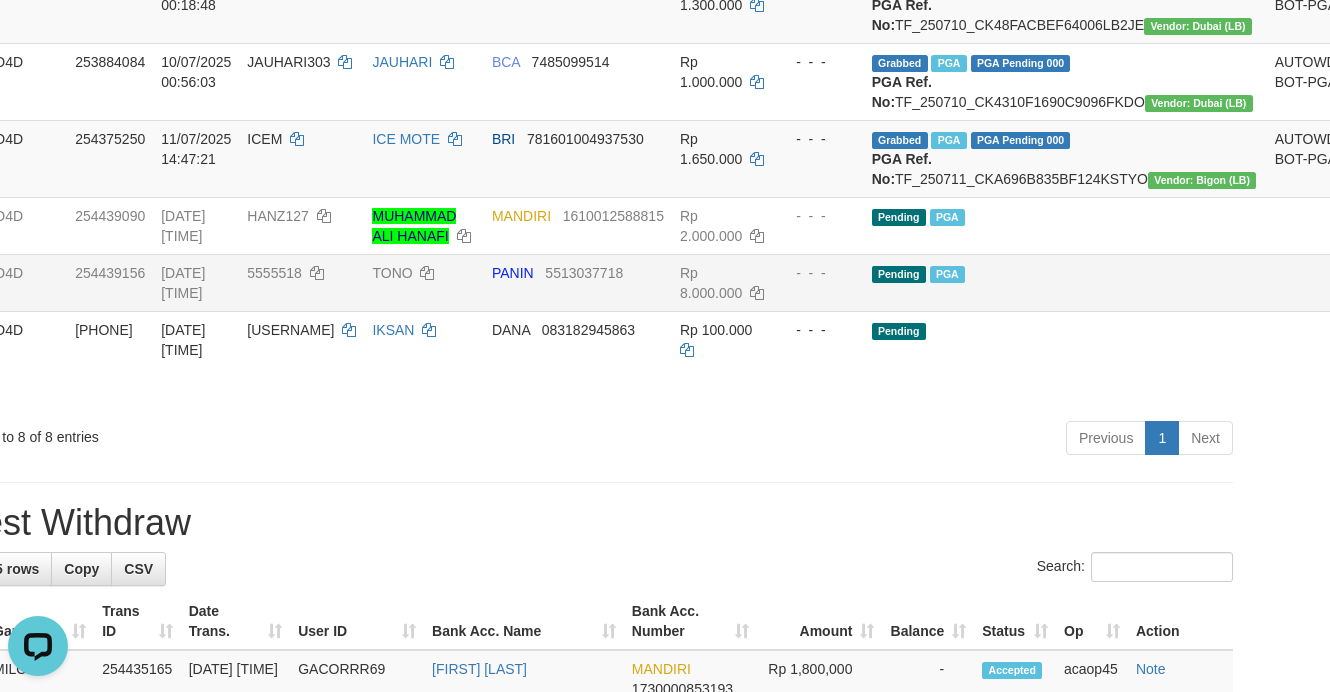 click on "Previous 1 Next" at bounding box center (860, 440) 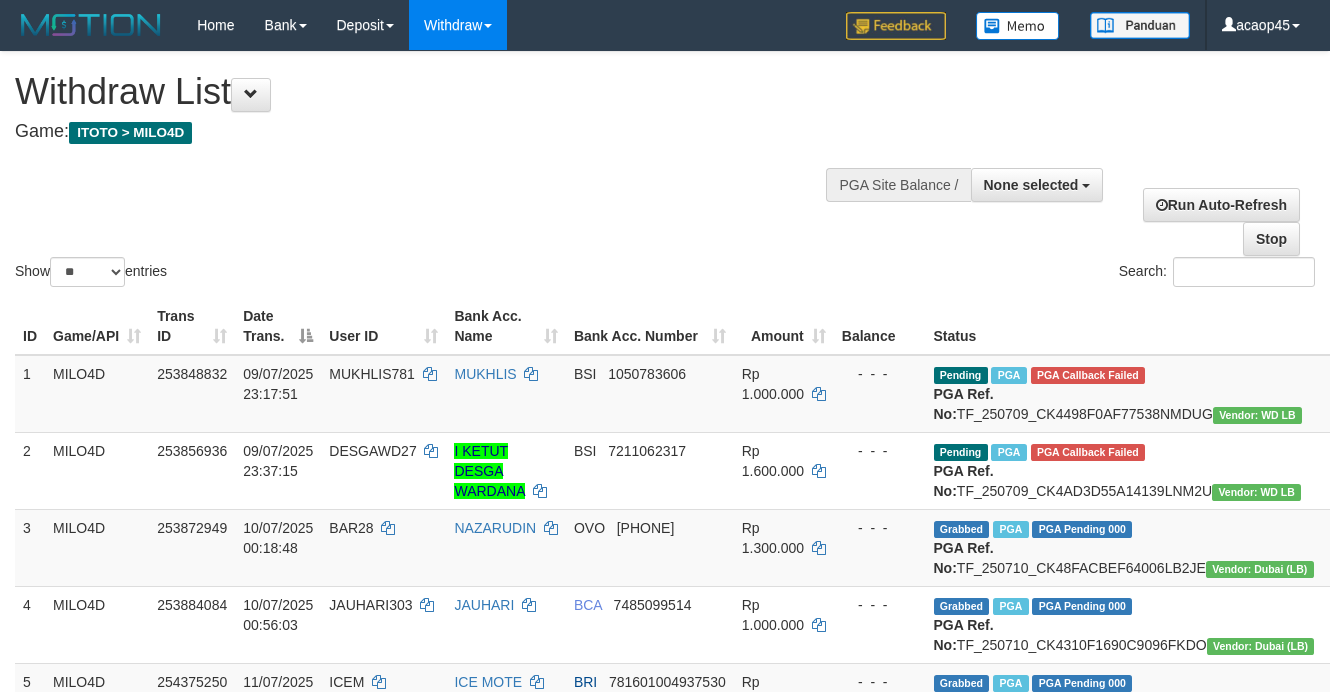 select 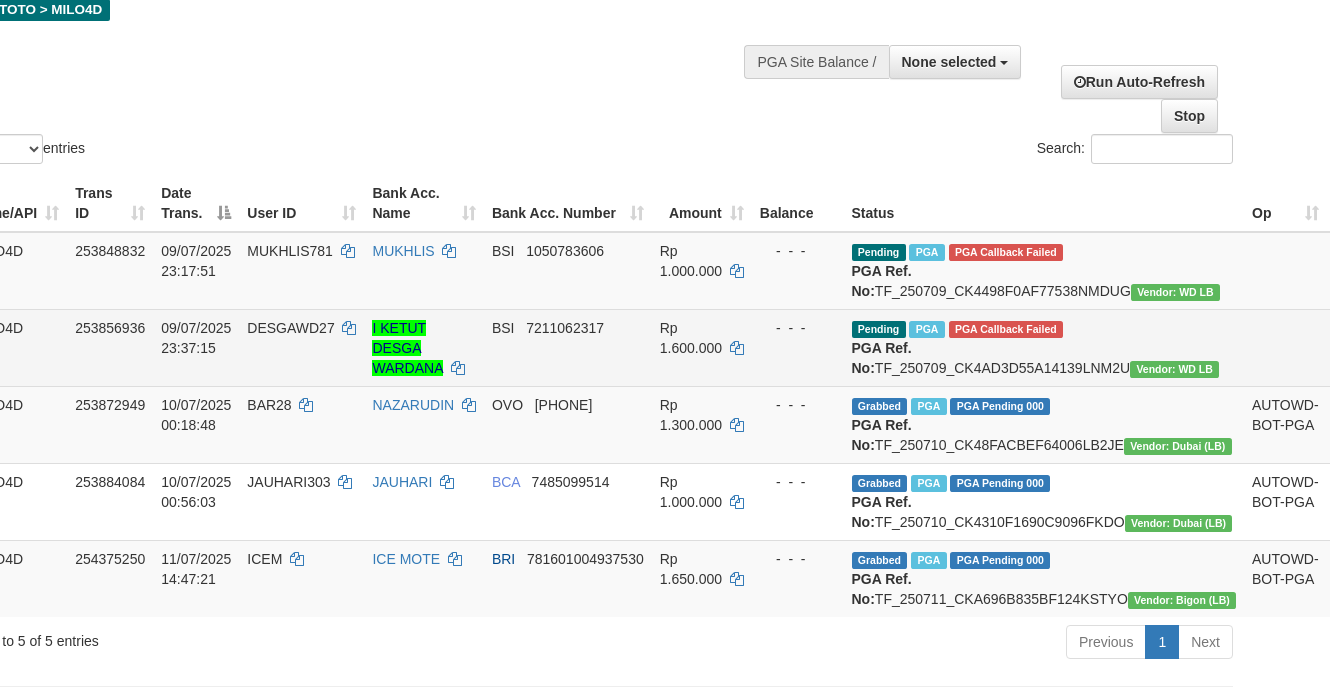 scroll, scrollTop: 168, scrollLeft: 82, axis: both 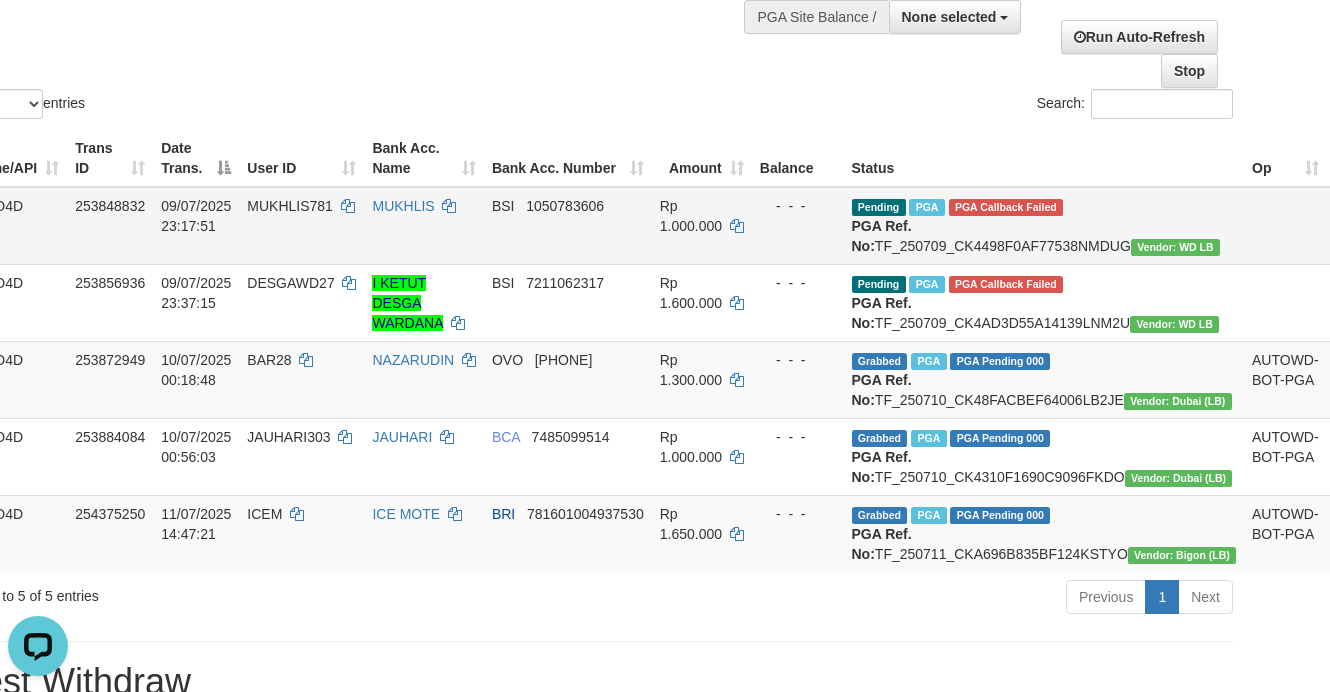 click on "MUKHLIS781" at bounding box center [290, 206] 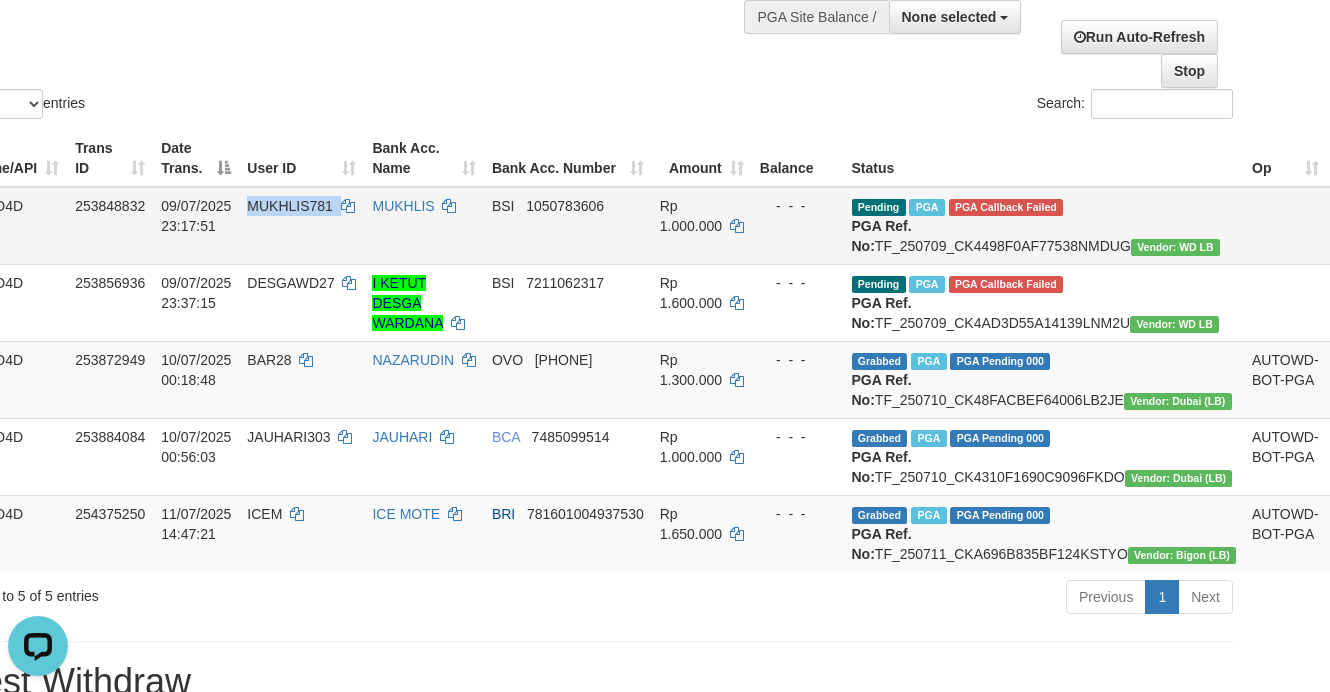 click on "MUKHLIS781" at bounding box center (290, 206) 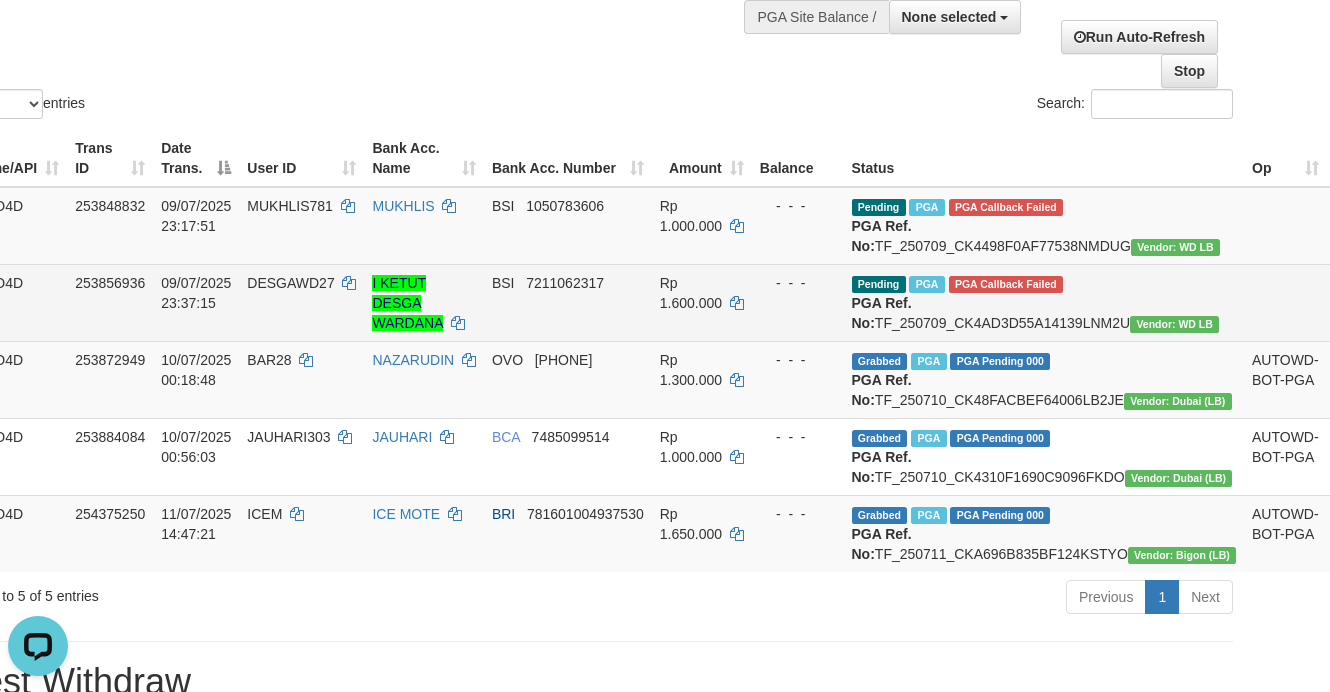 click on "DESGAWD27" at bounding box center (301, 302) 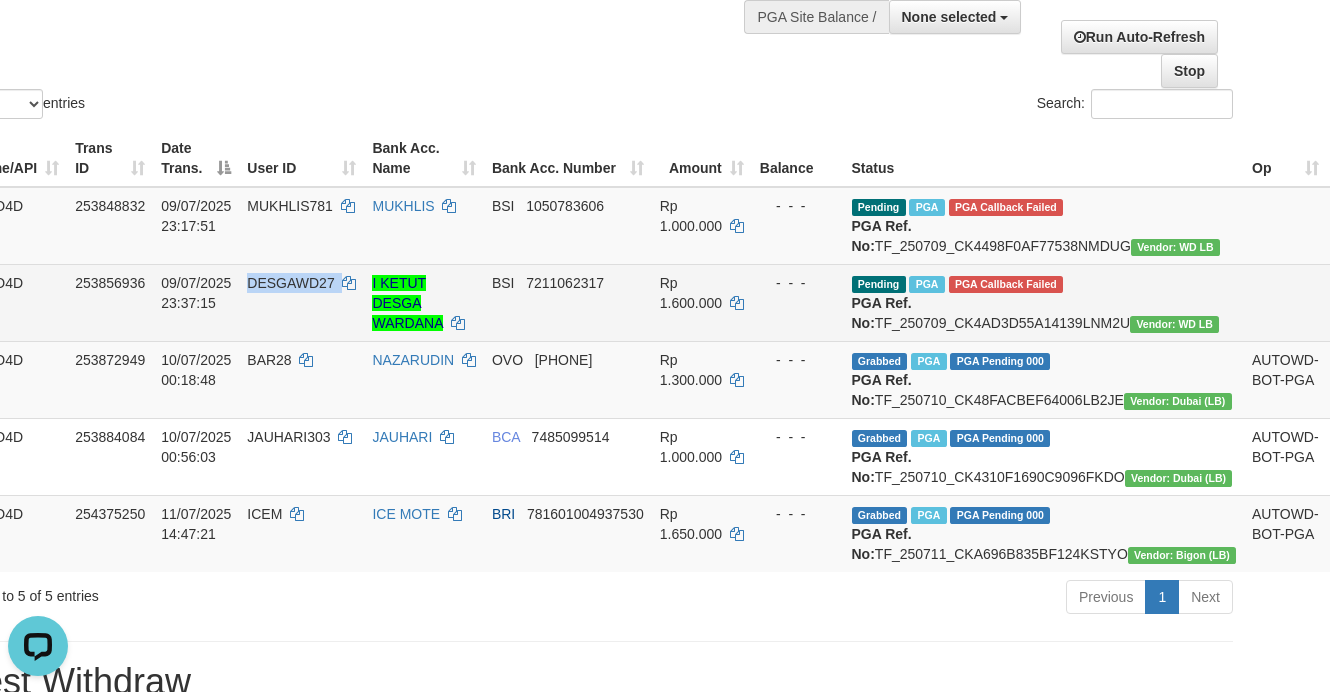 click on "DESGAWD27" at bounding box center (301, 302) 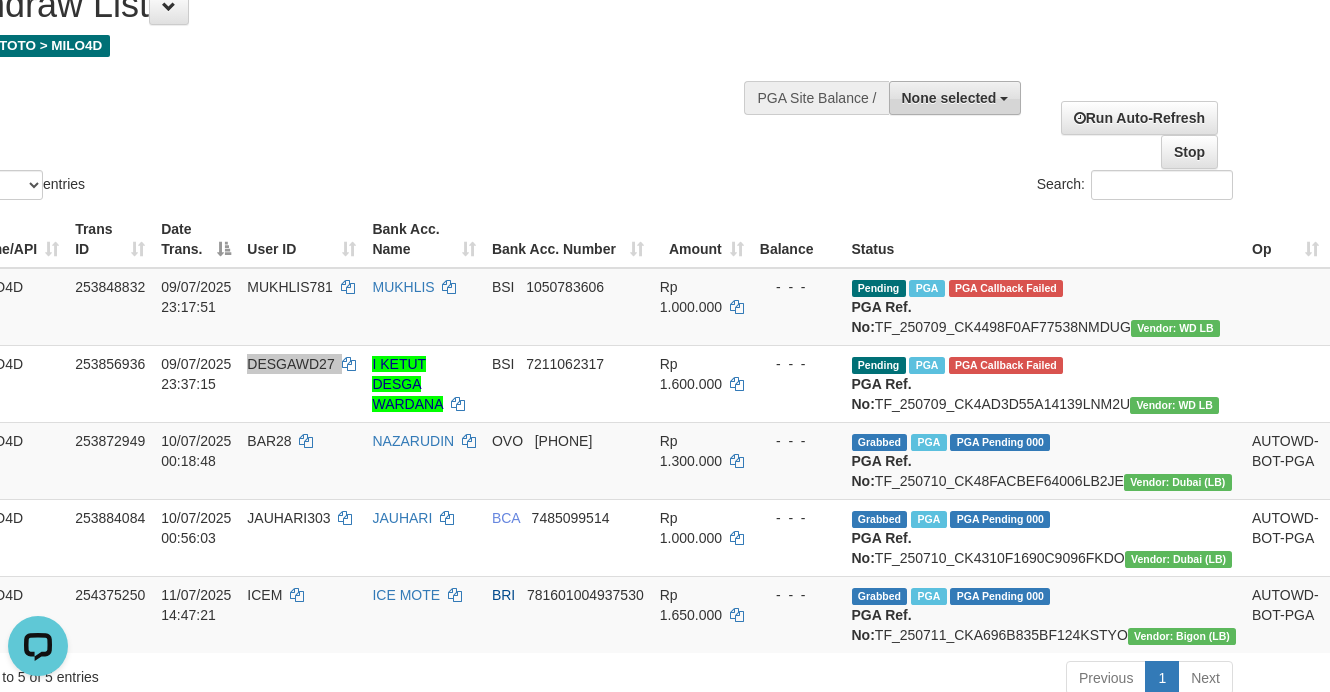 scroll, scrollTop: 43, scrollLeft: 82, axis: both 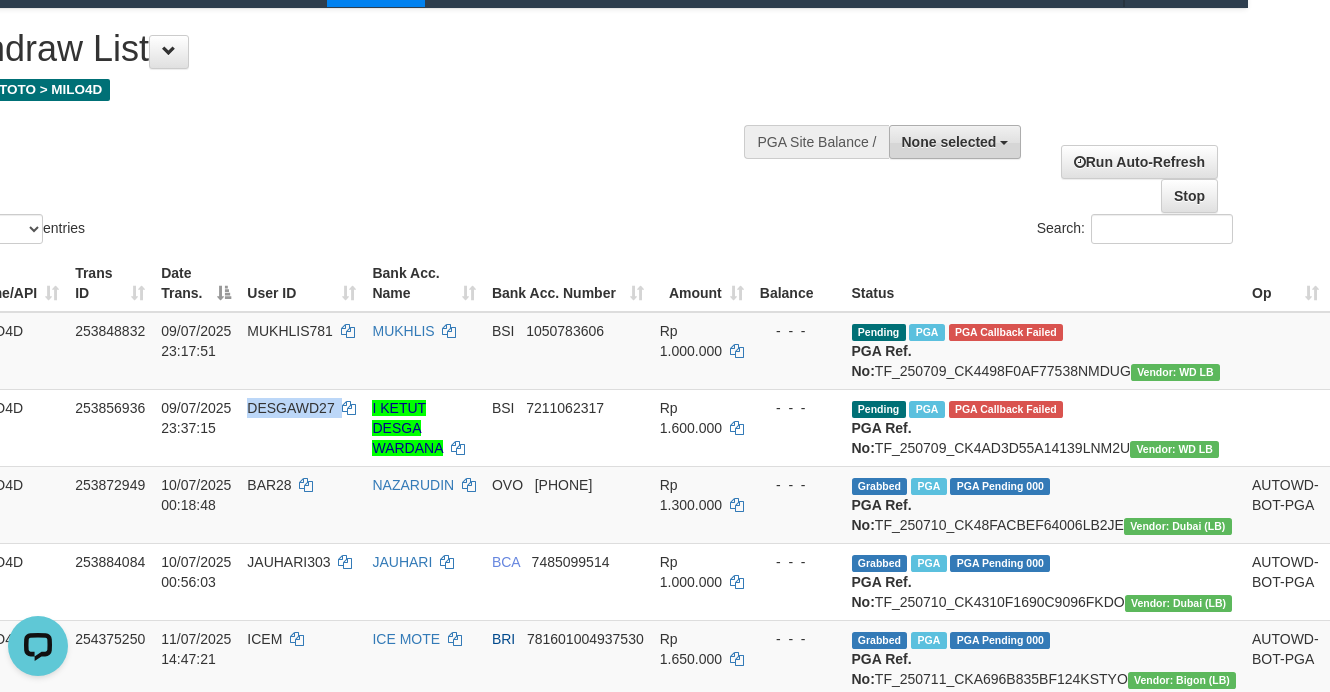 click on "None selected" at bounding box center (955, 142) 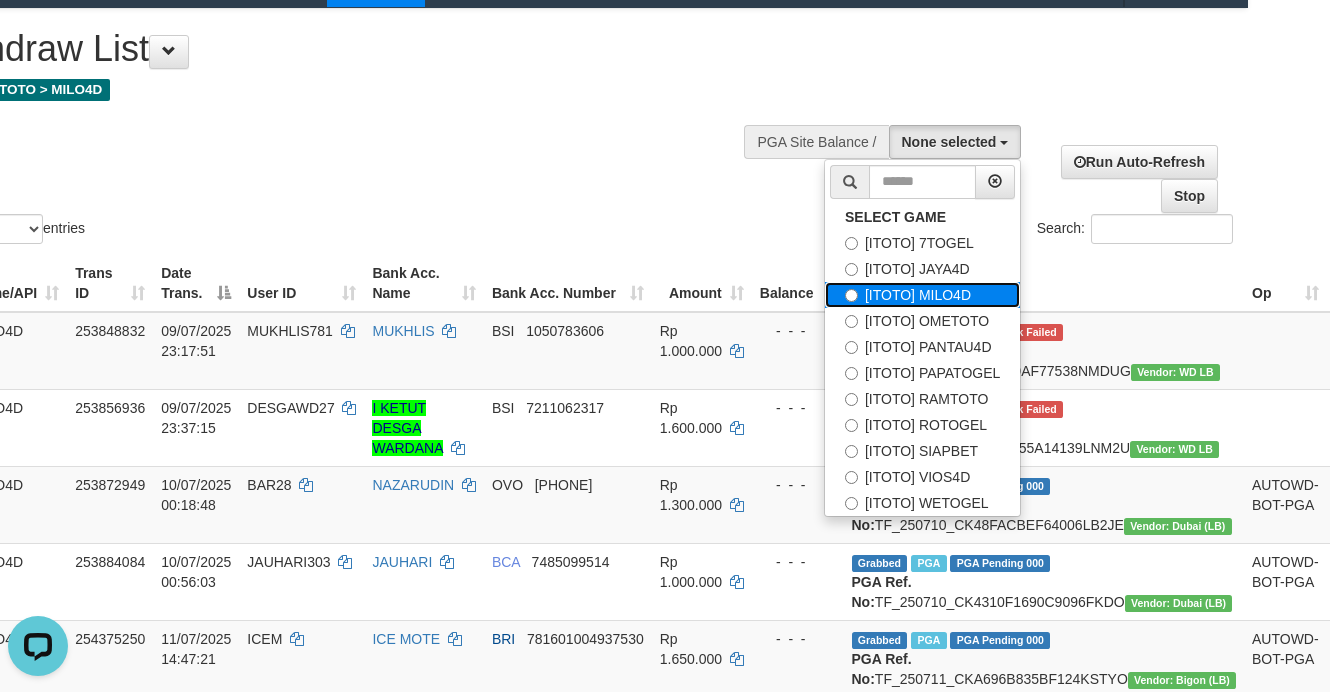click on "[ITOTO] MILO4D" at bounding box center [922, 295] 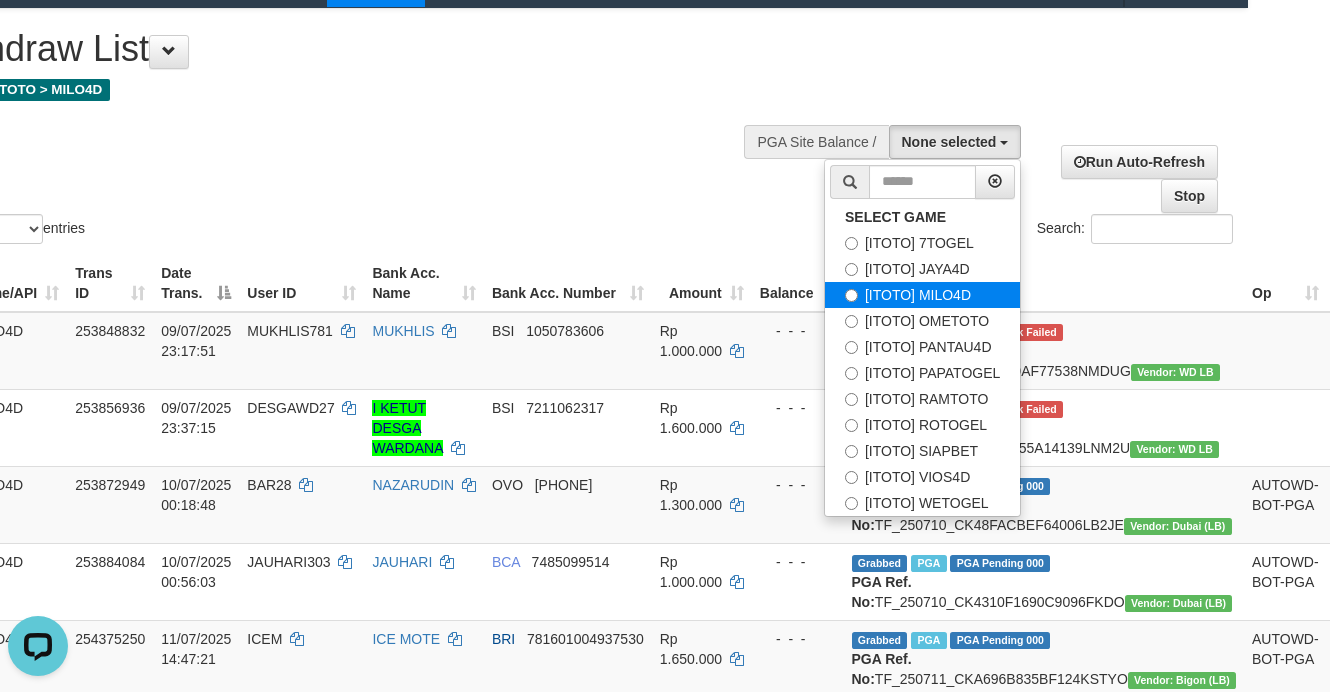 select on "***" 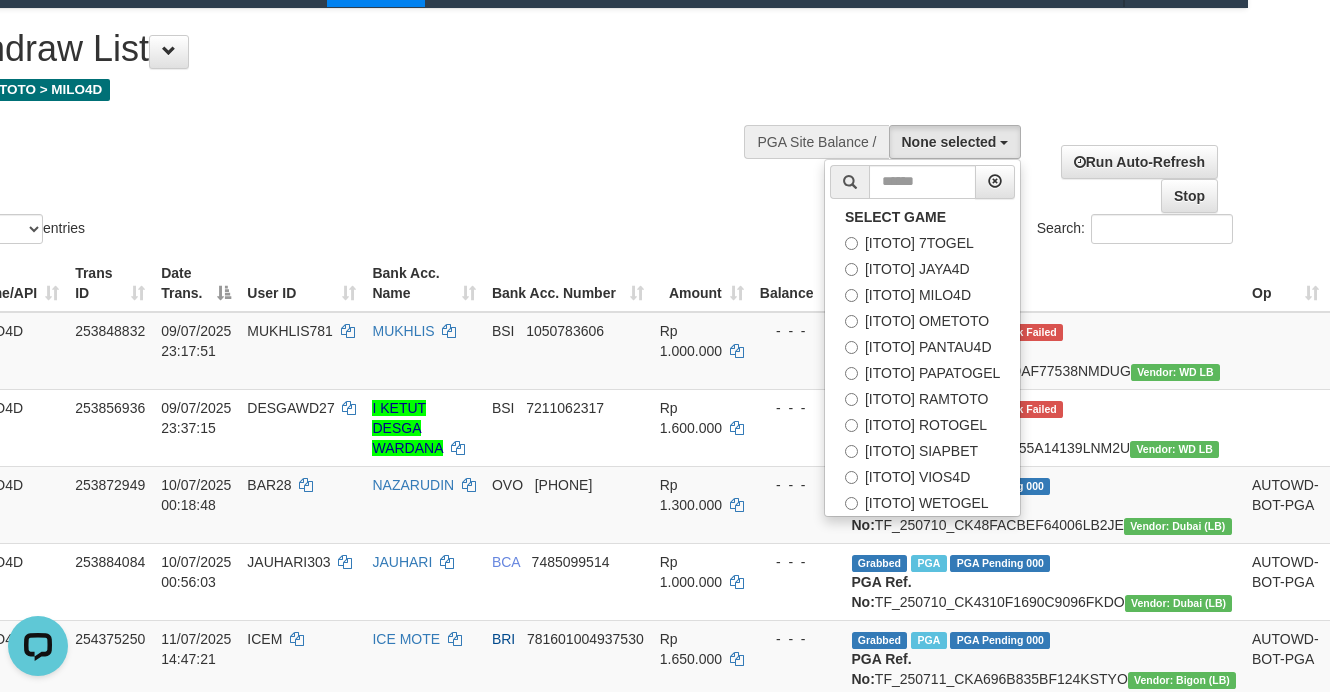 scroll, scrollTop: 51, scrollLeft: 0, axis: vertical 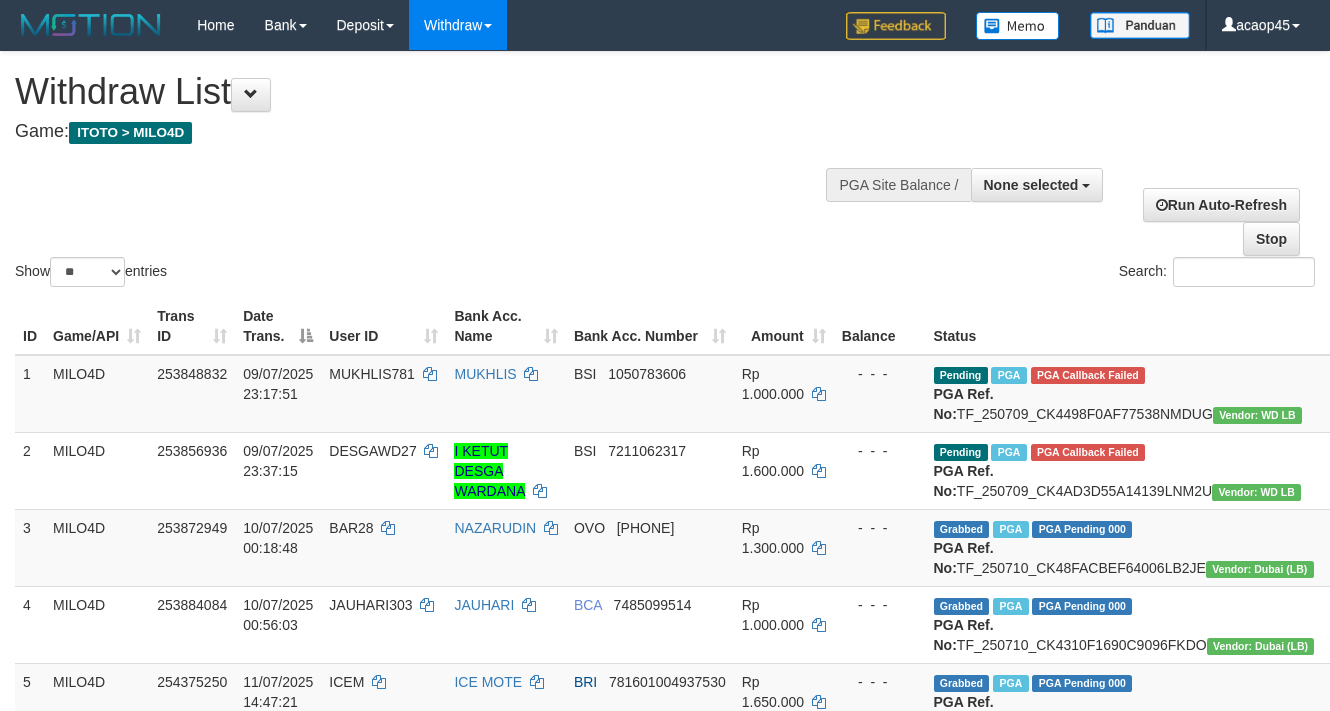 select 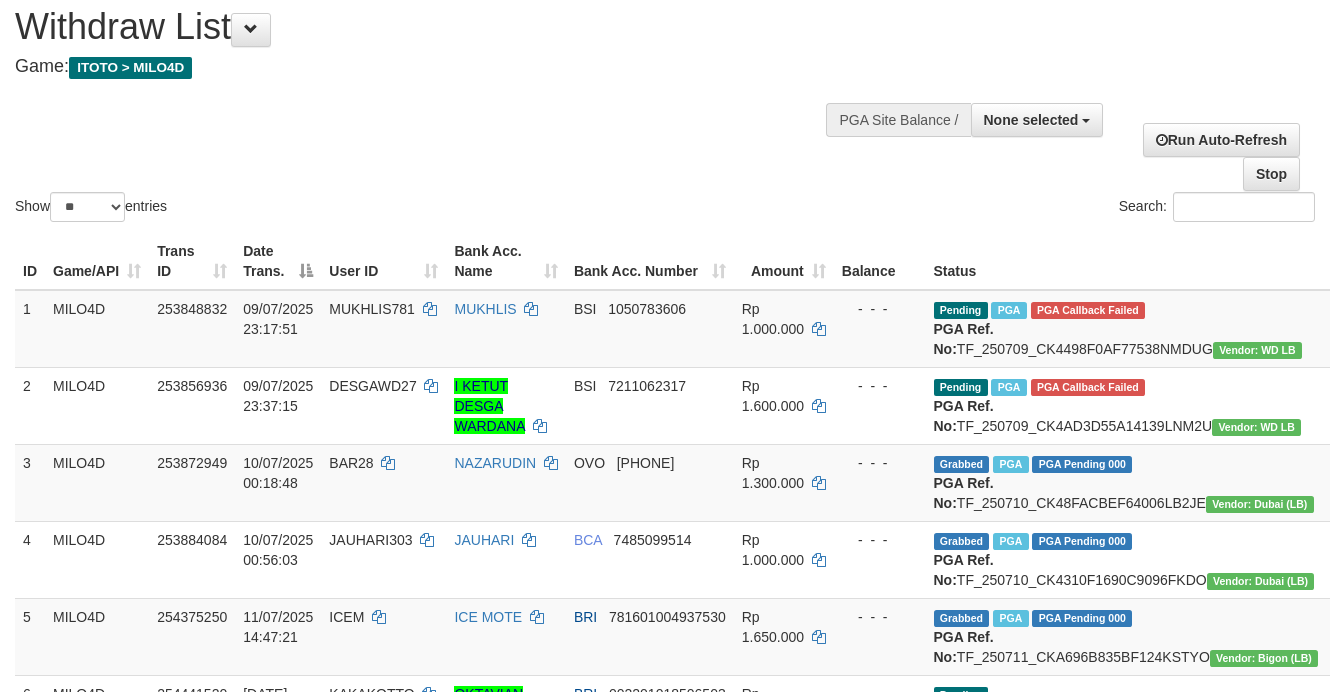 scroll, scrollTop: 125, scrollLeft: 0, axis: vertical 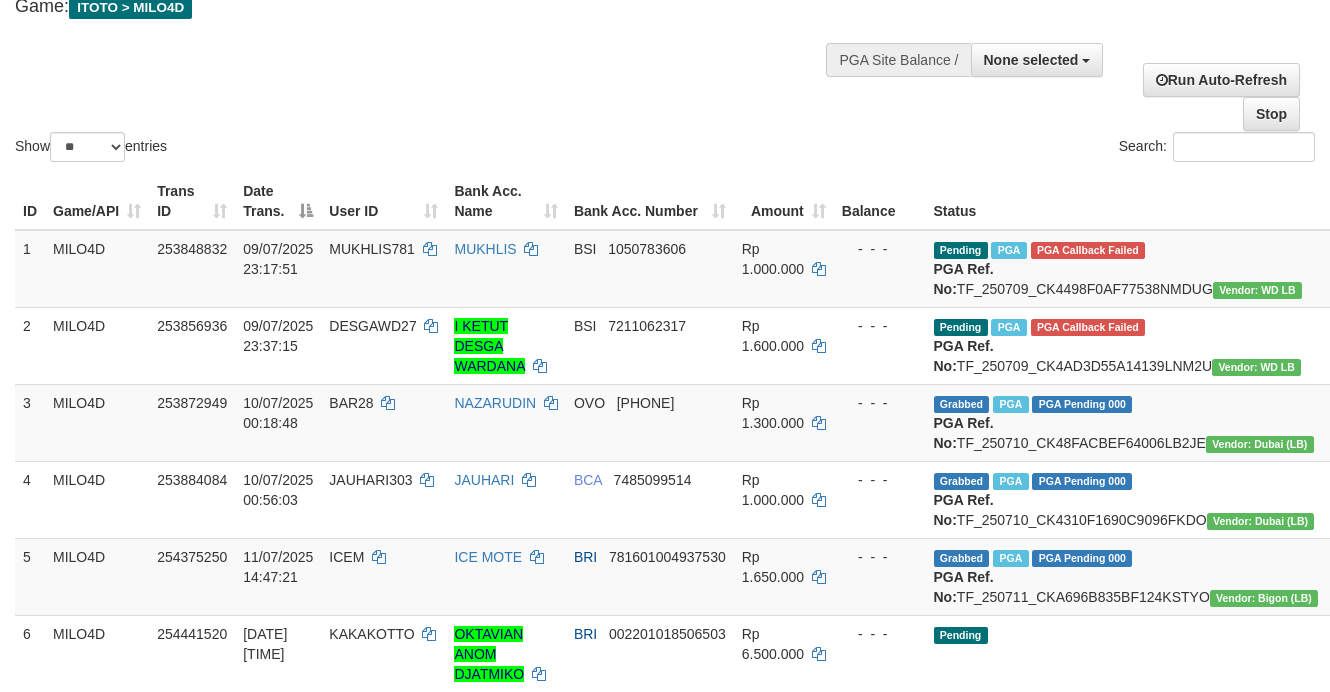 click on "Show  ** ** ** ***  entries Search:" at bounding box center [665, 46] 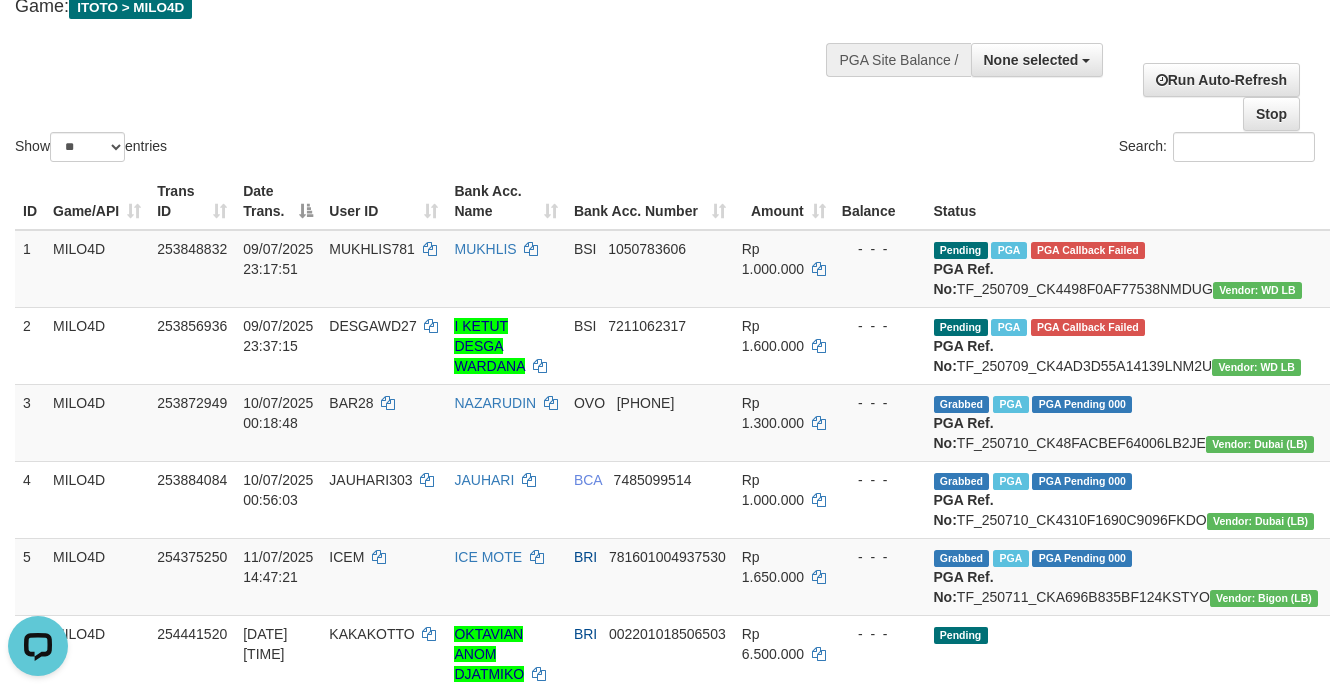 scroll, scrollTop: 0, scrollLeft: 0, axis: both 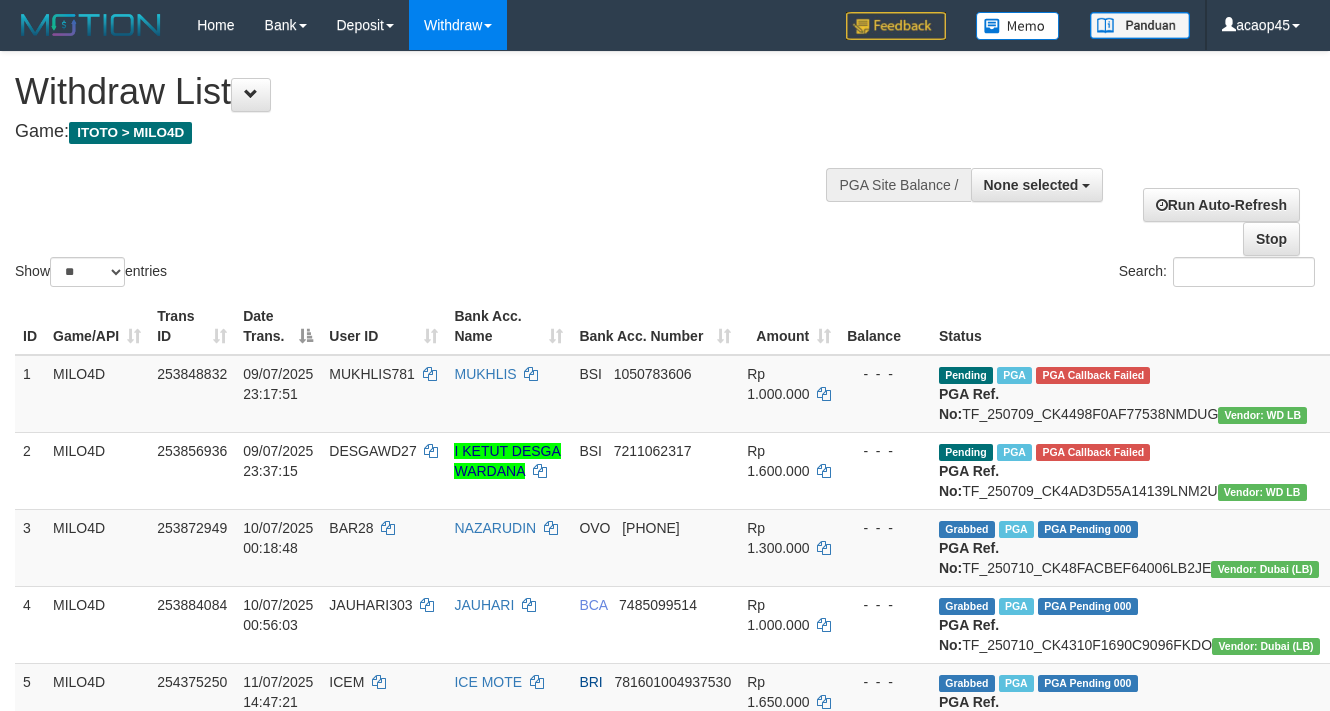 select 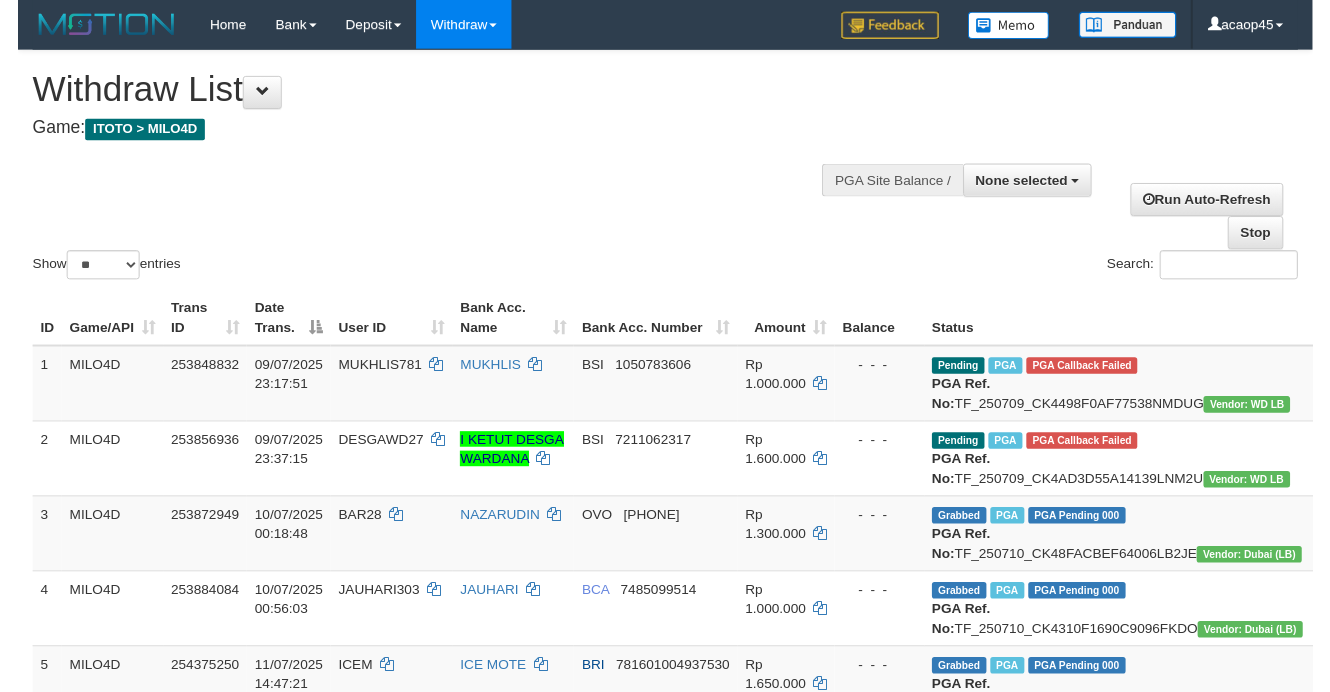 scroll, scrollTop: 0, scrollLeft: 0, axis: both 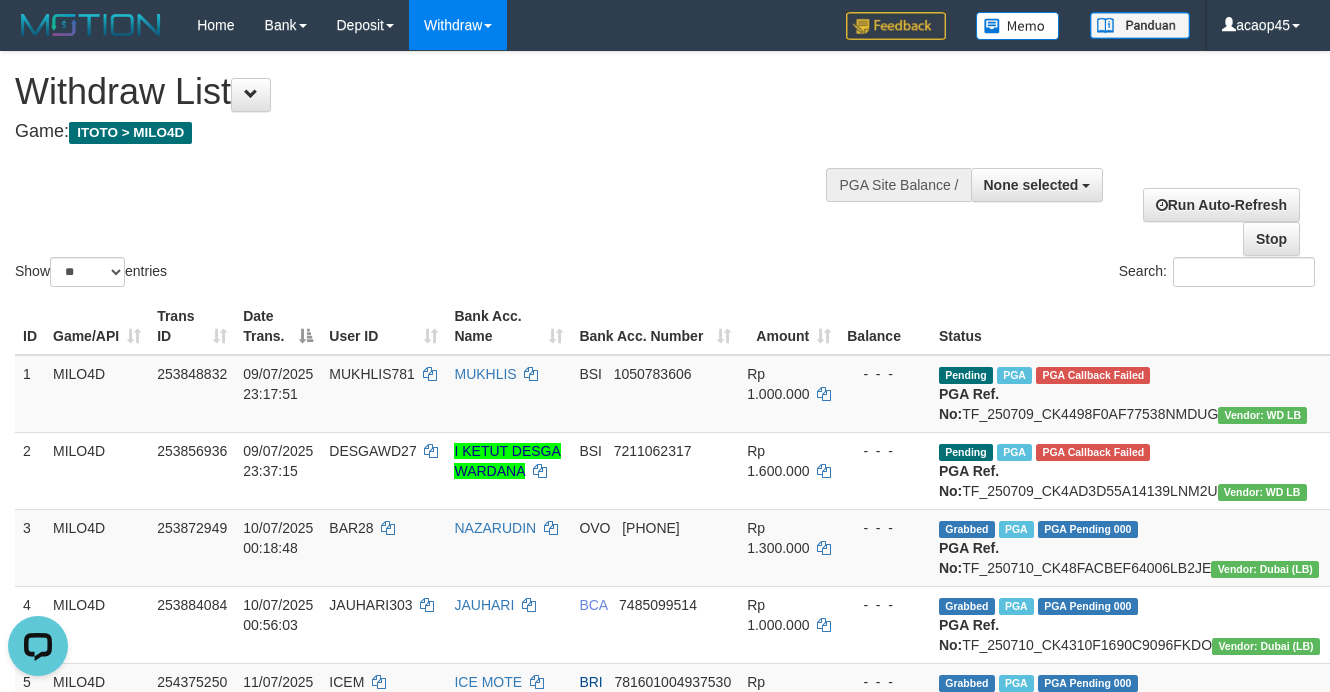 click on "Show  ** ** ** ***  entries Search:" at bounding box center [665, 171] 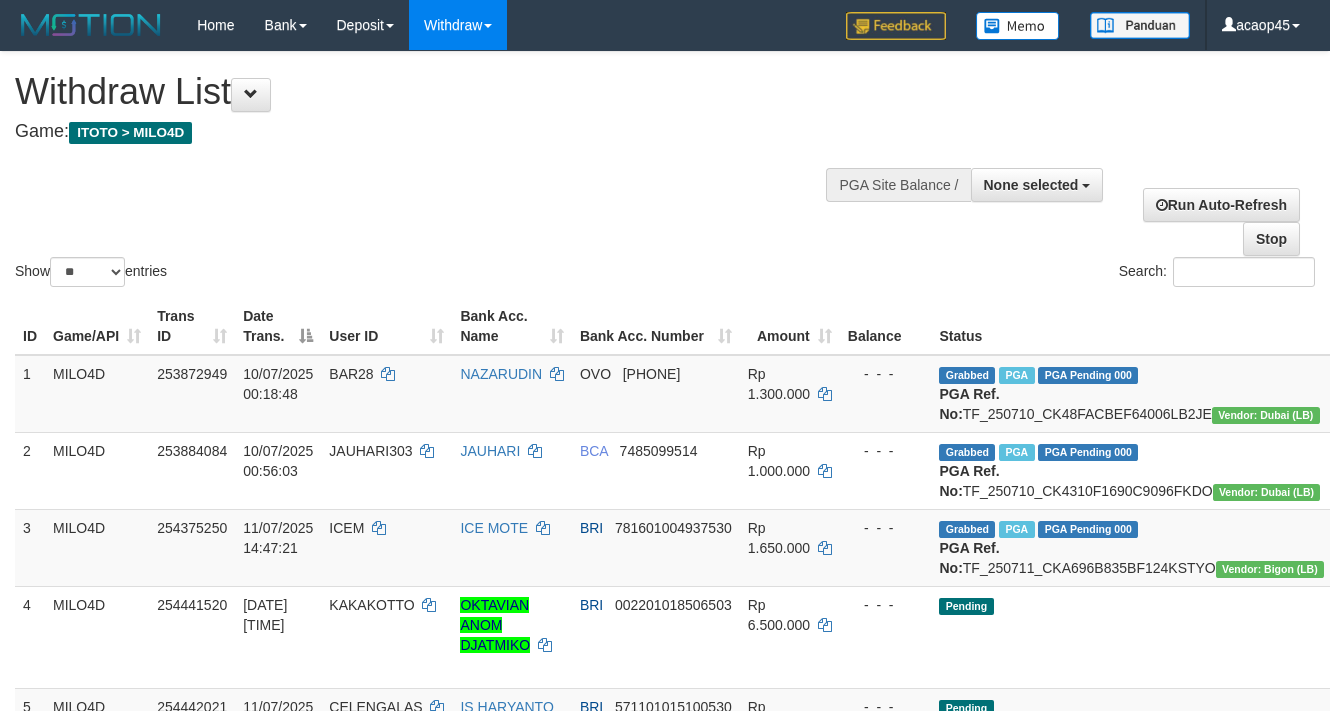 select 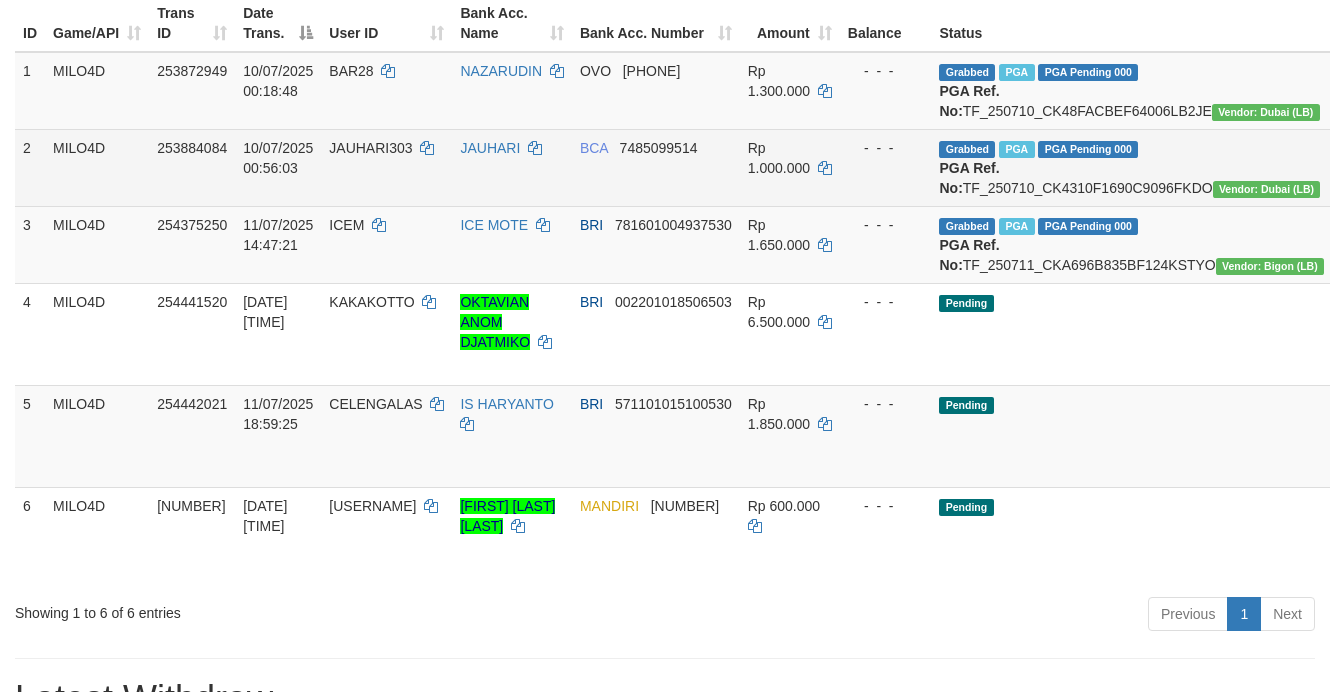 scroll, scrollTop: 375, scrollLeft: 0, axis: vertical 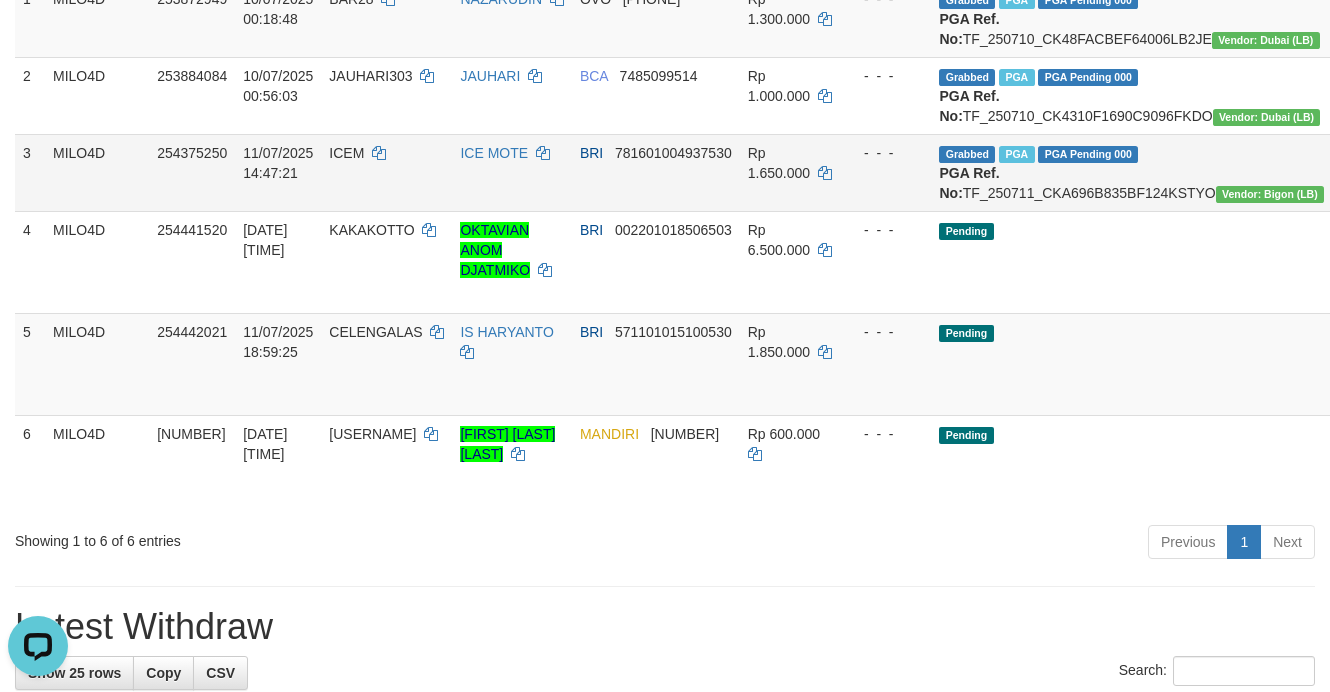 click on "ICEM" at bounding box center [386, 172] 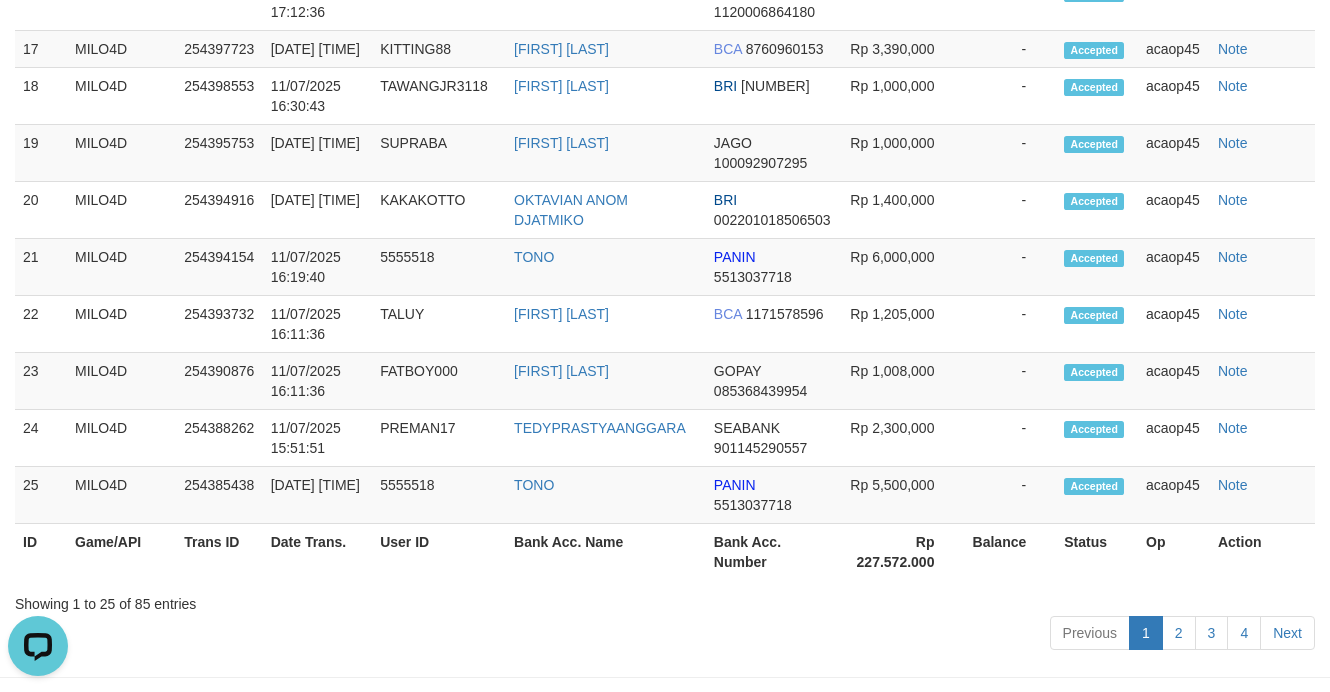 scroll, scrollTop: 320, scrollLeft: 0, axis: vertical 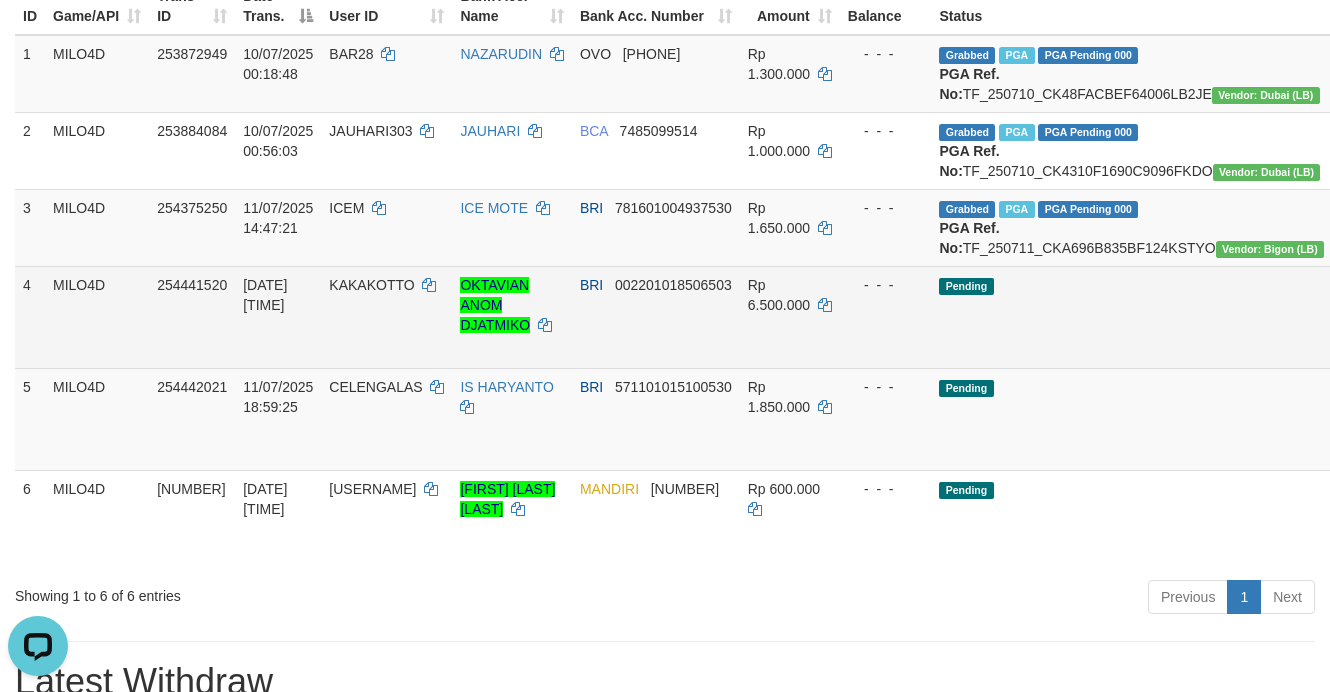 click on "Pending" at bounding box center [966, 286] 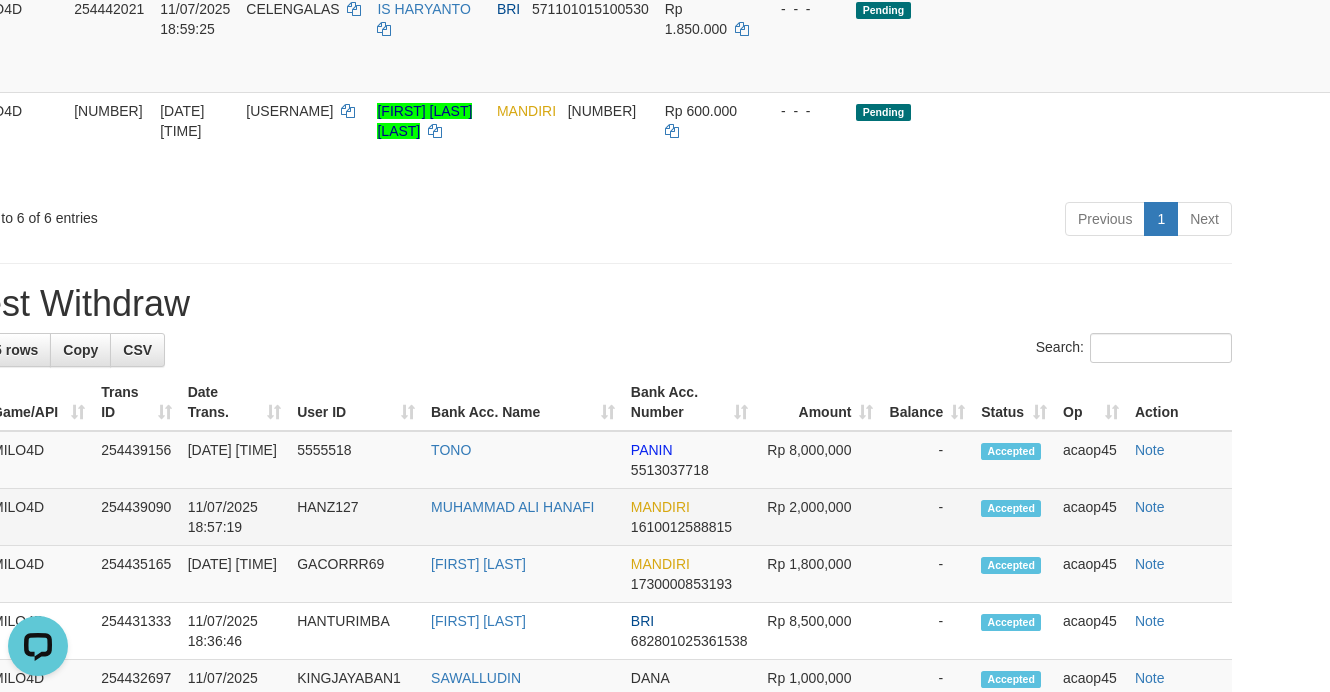 scroll, scrollTop: 326, scrollLeft: 83, axis: both 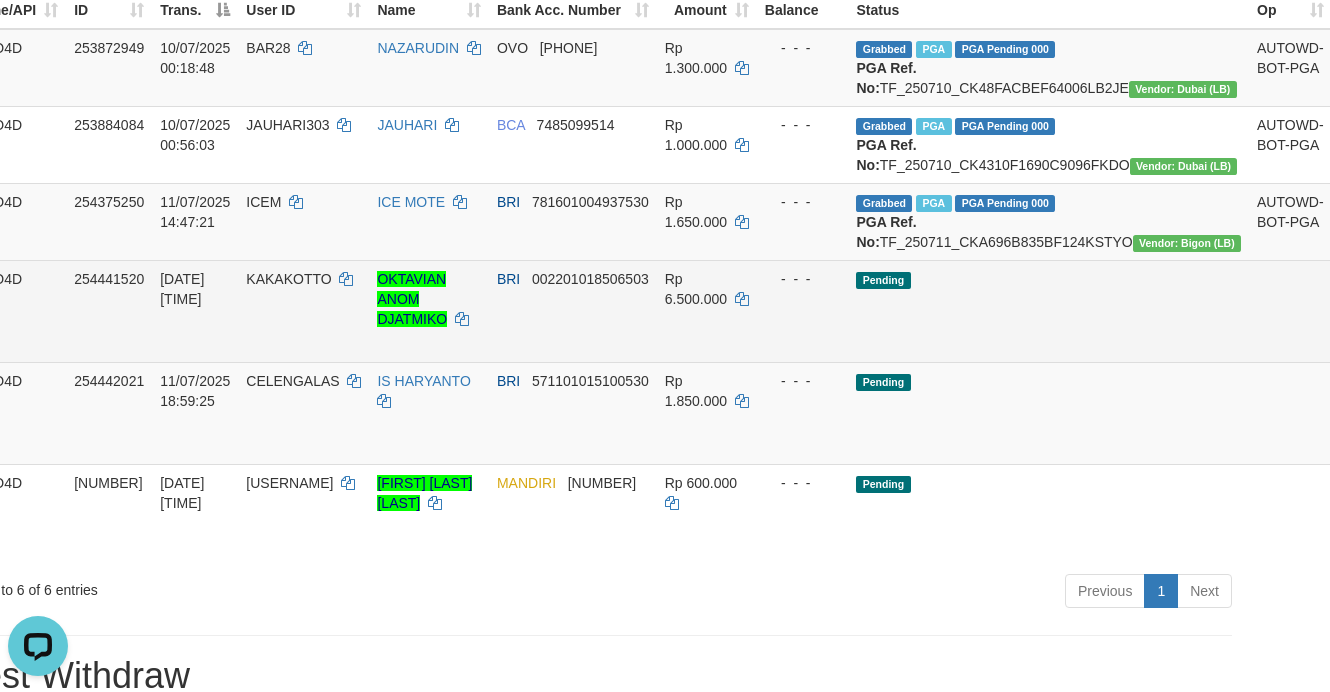 click on "Send PGA" at bounding box center [1356, 334] 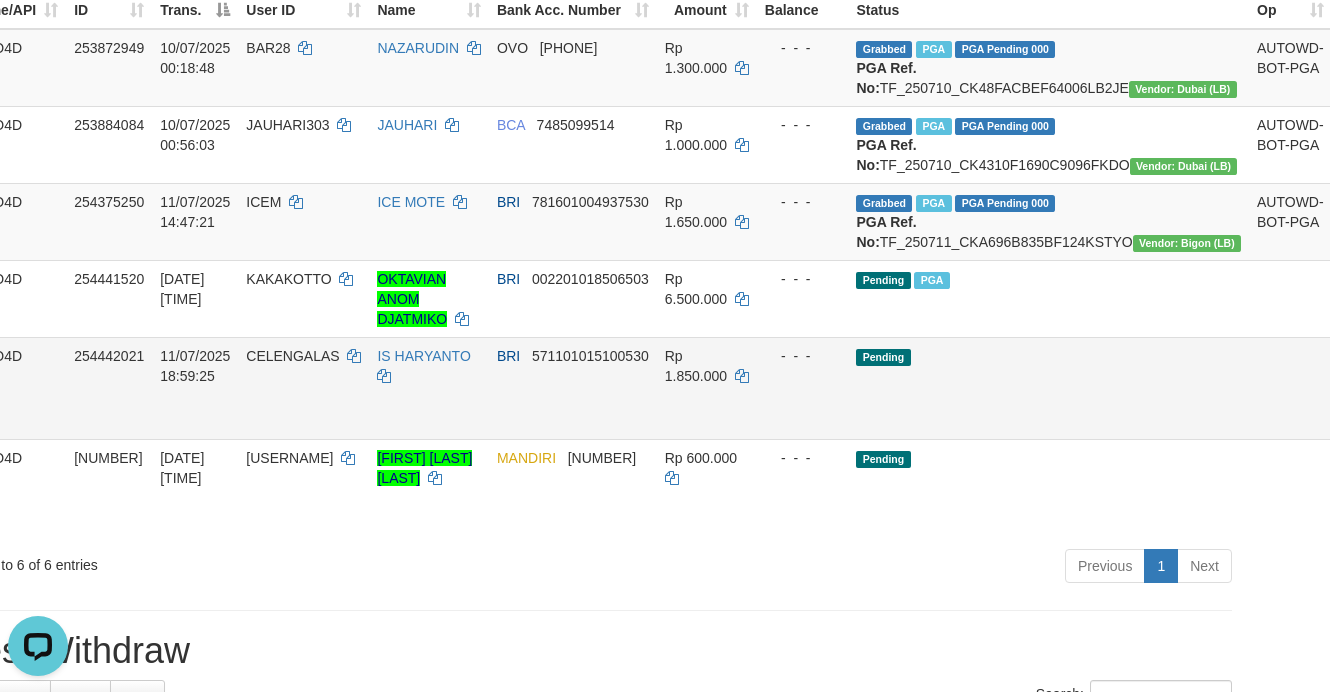 click on "Pending" at bounding box center [1048, 388] 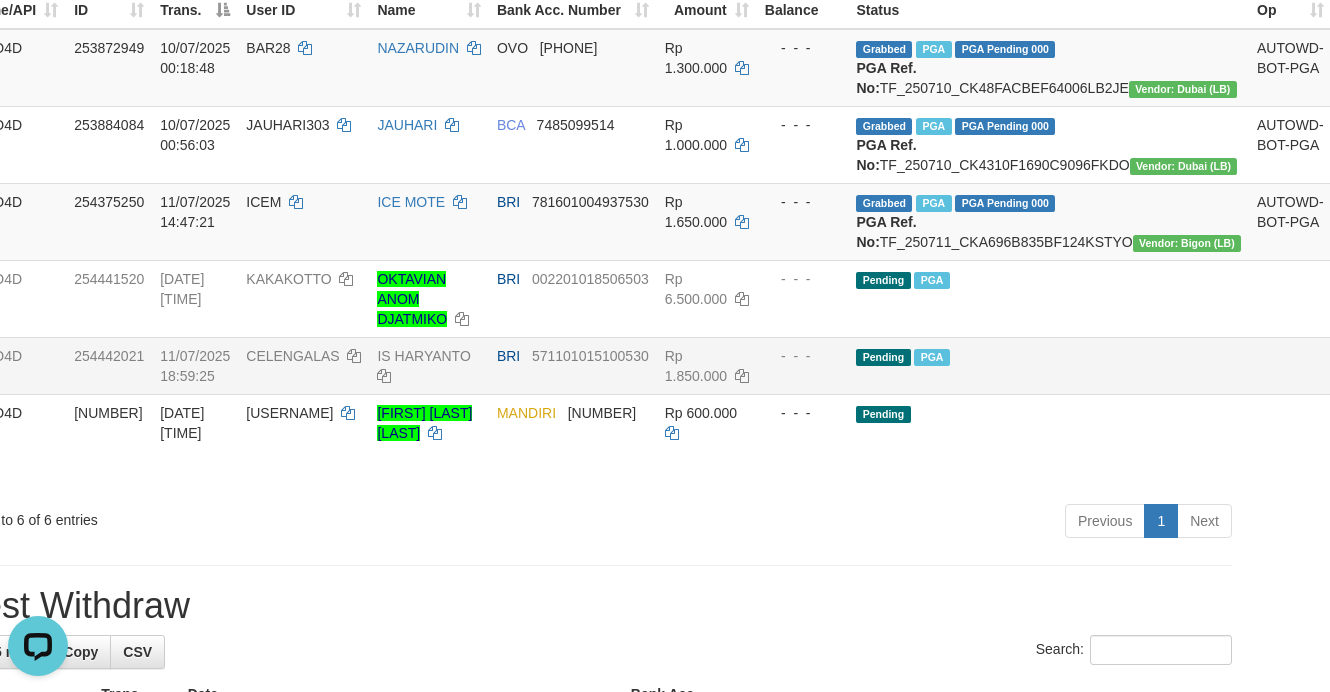 click on "Pending   PGA" at bounding box center [1048, 365] 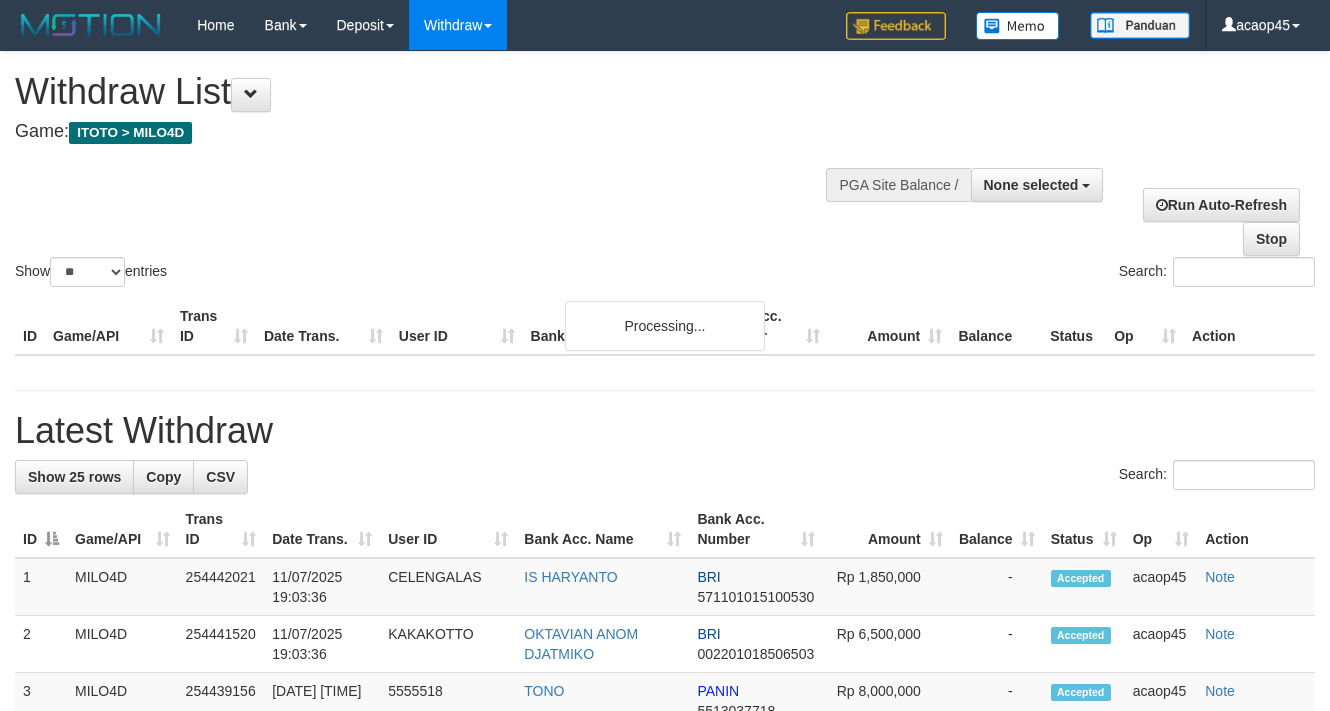select 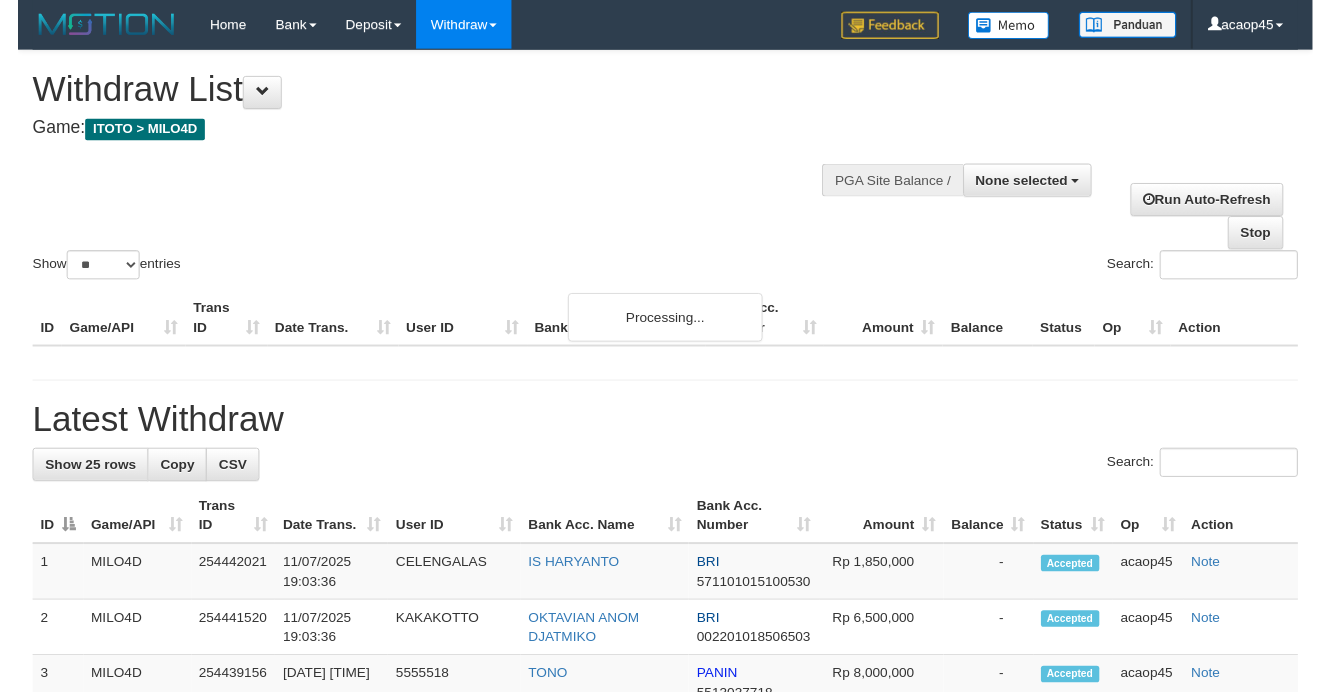 scroll, scrollTop: 295, scrollLeft: 76, axis: both 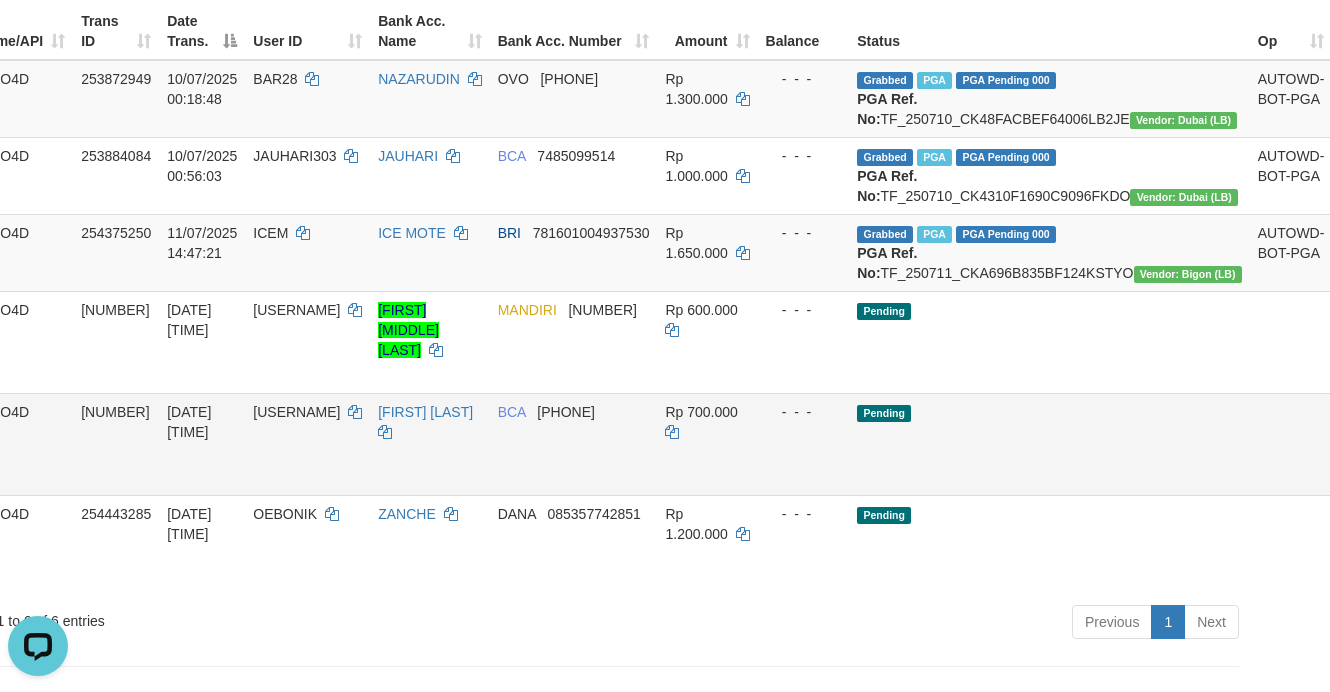 click on "Pending" at bounding box center (1049, 444) 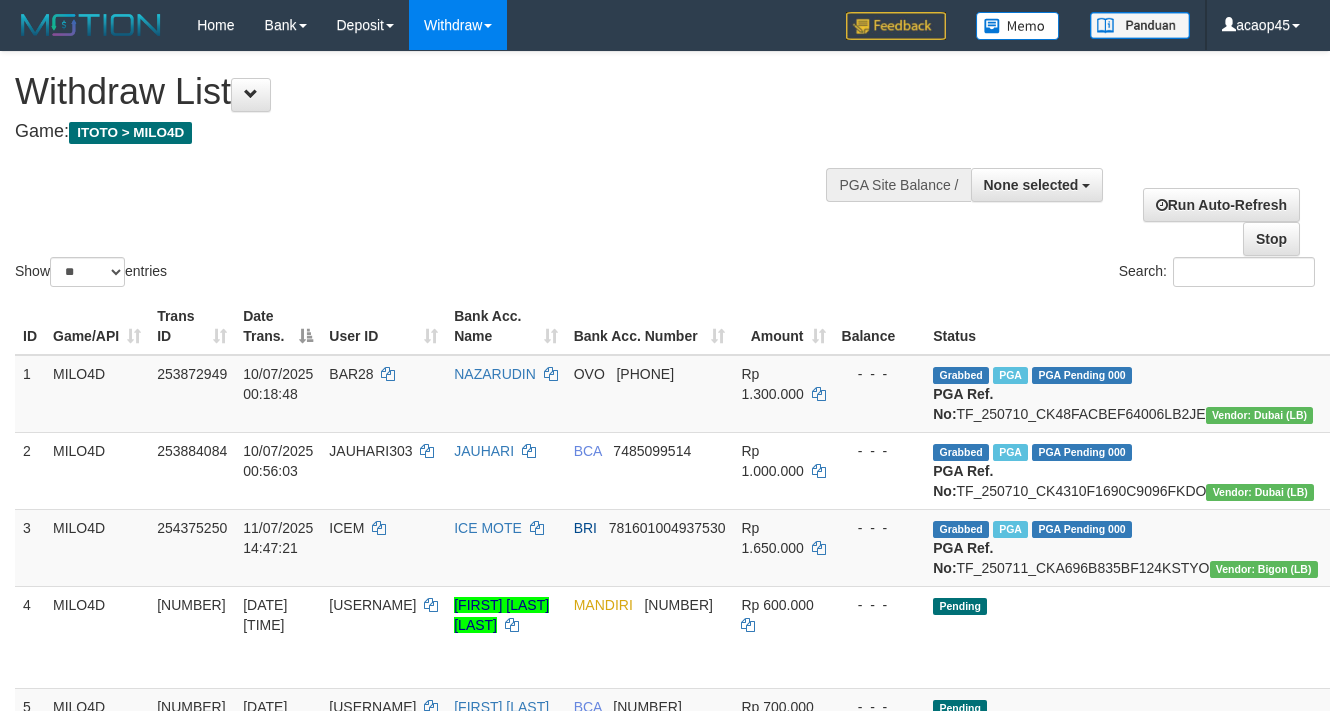 select 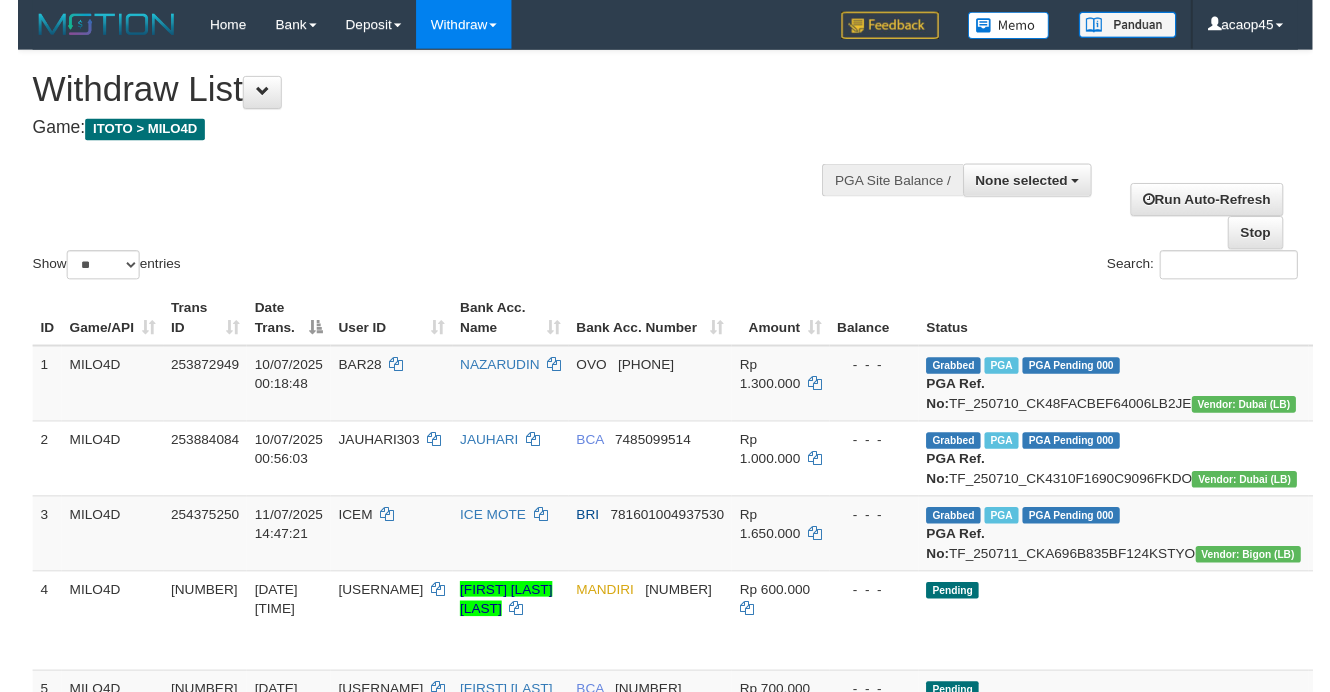 scroll, scrollTop: 263, scrollLeft: 68, axis: both 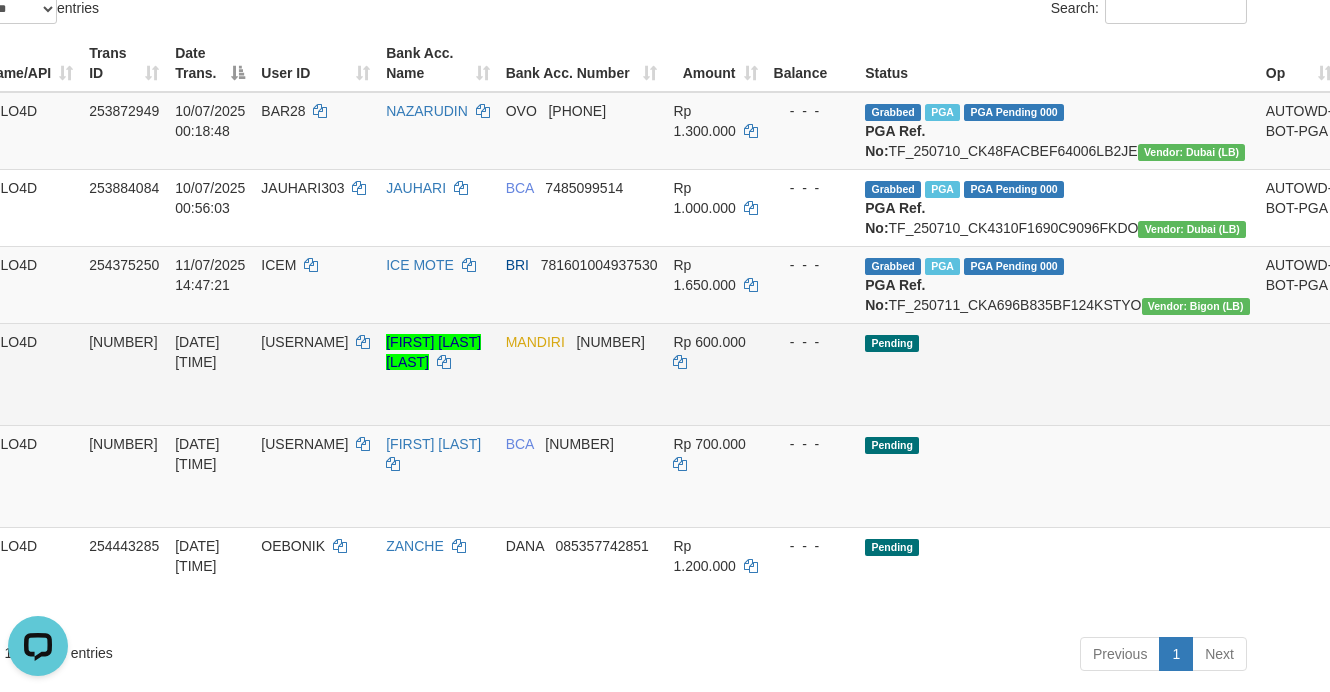 click on "Pending" at bounding box center [1057, 374] 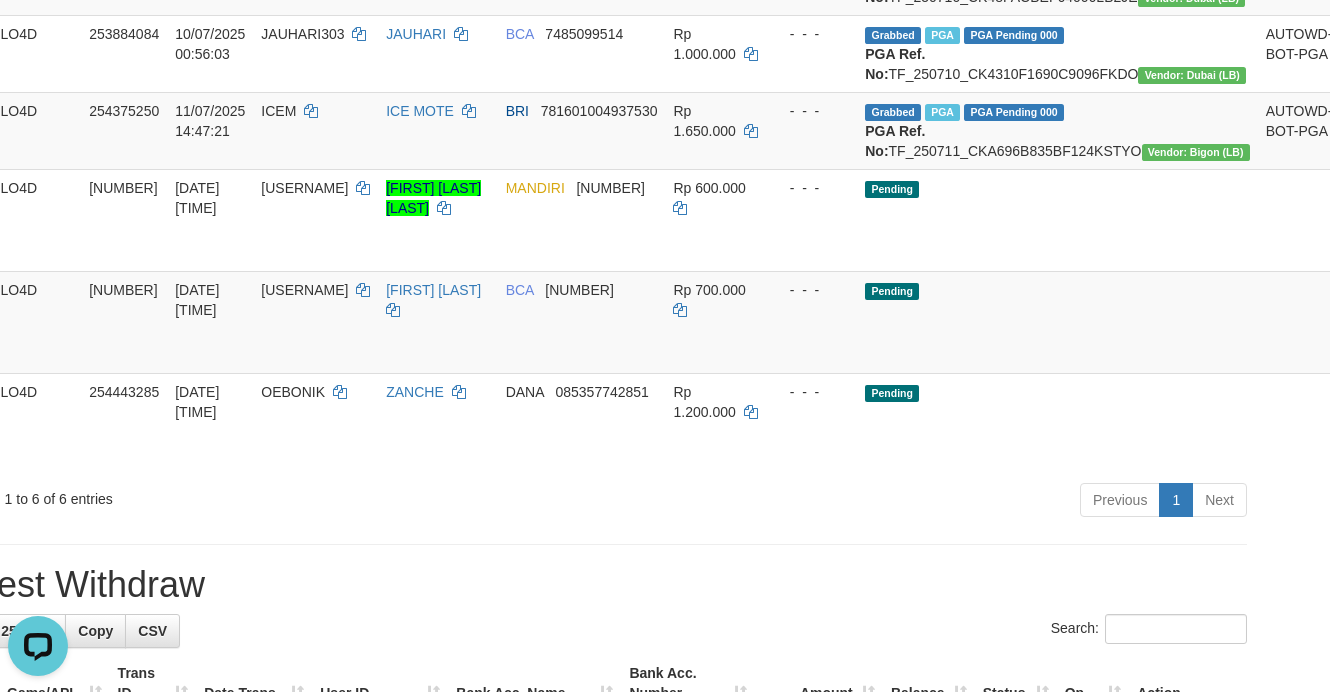 scroll, scrollTop: 763, scrollLeft: 68, axis: both 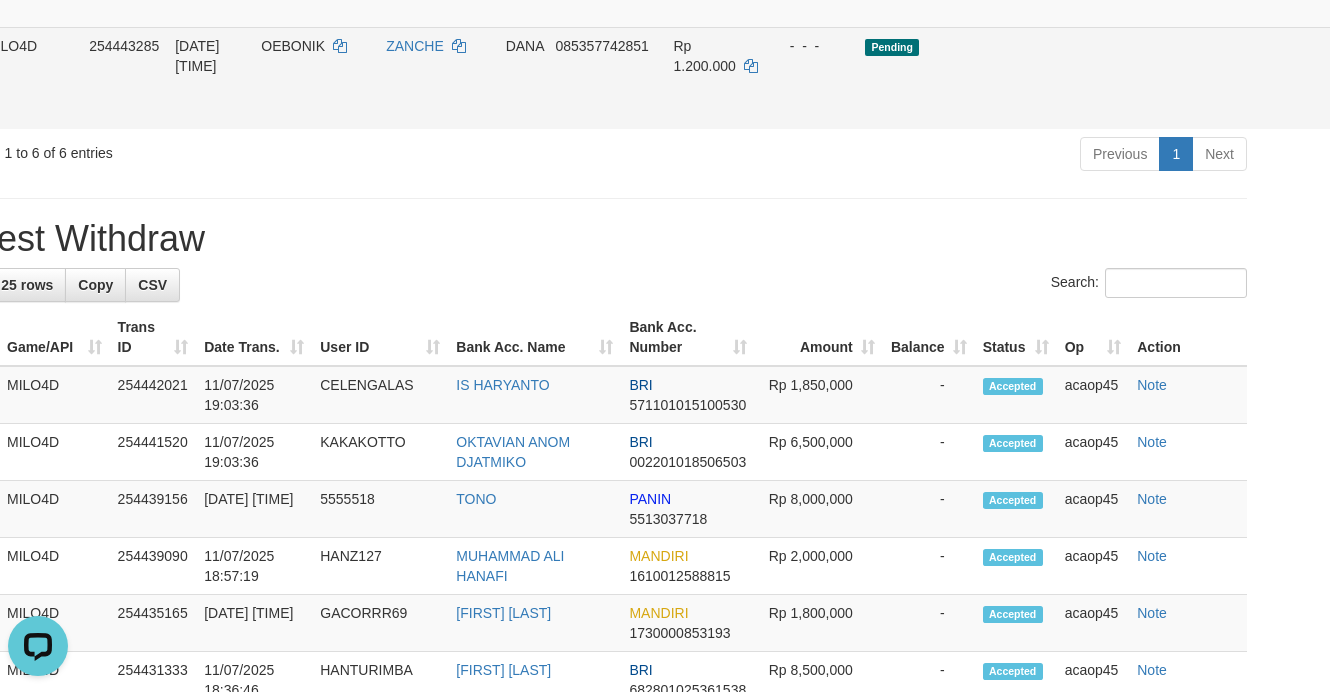 click on "Send PGA" at bounding box center [1364, 101] 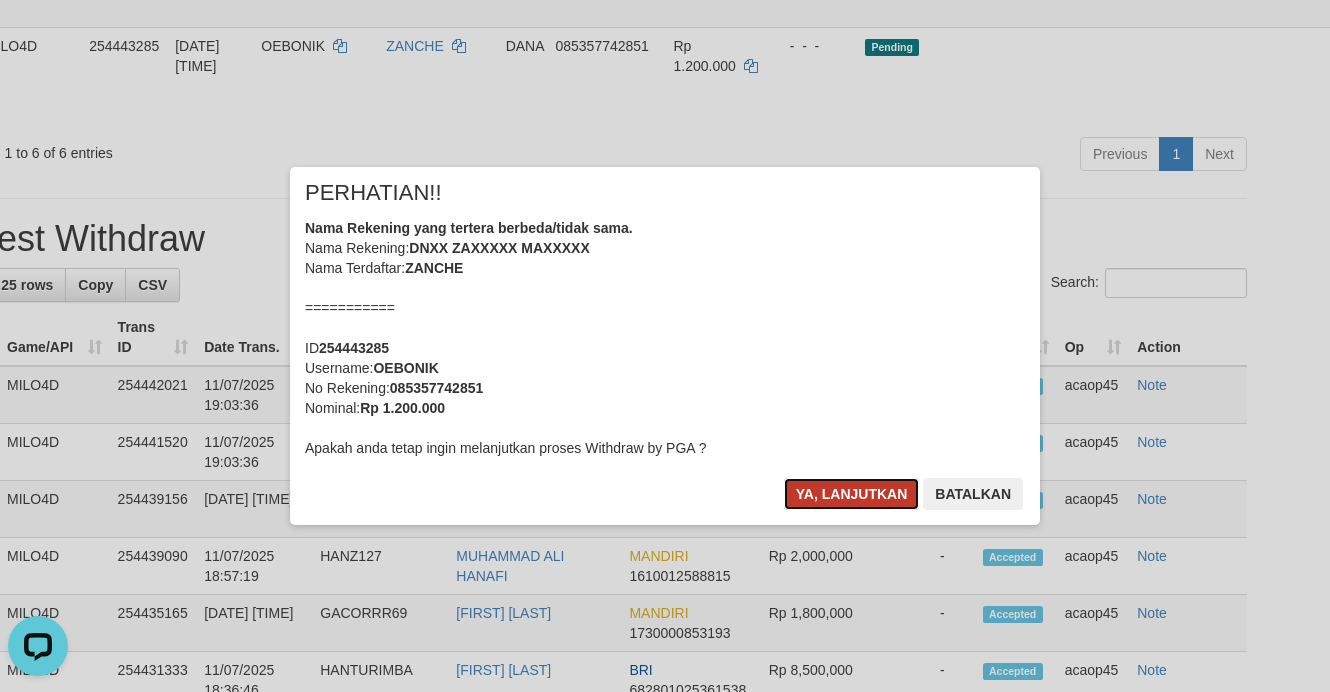 click on "Ya, lanjutkan" at bounding box center [852, 494] 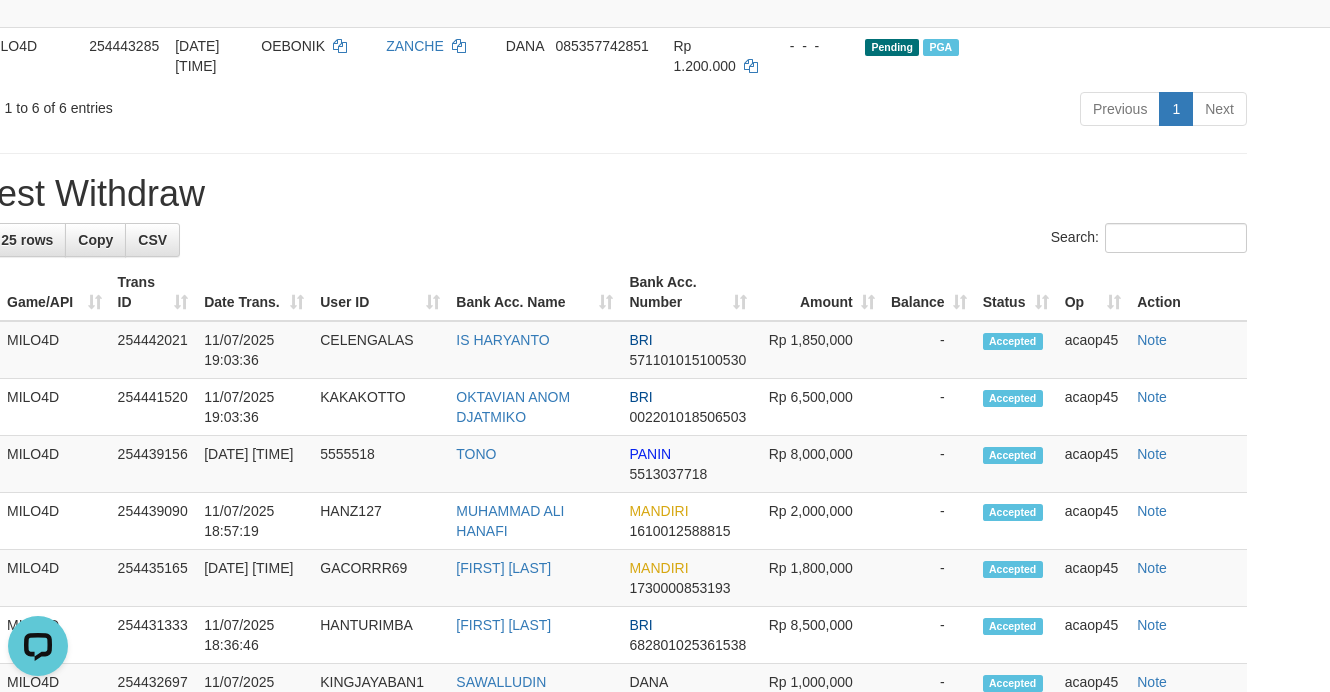click on "**********" at bounding box center [597, 544] 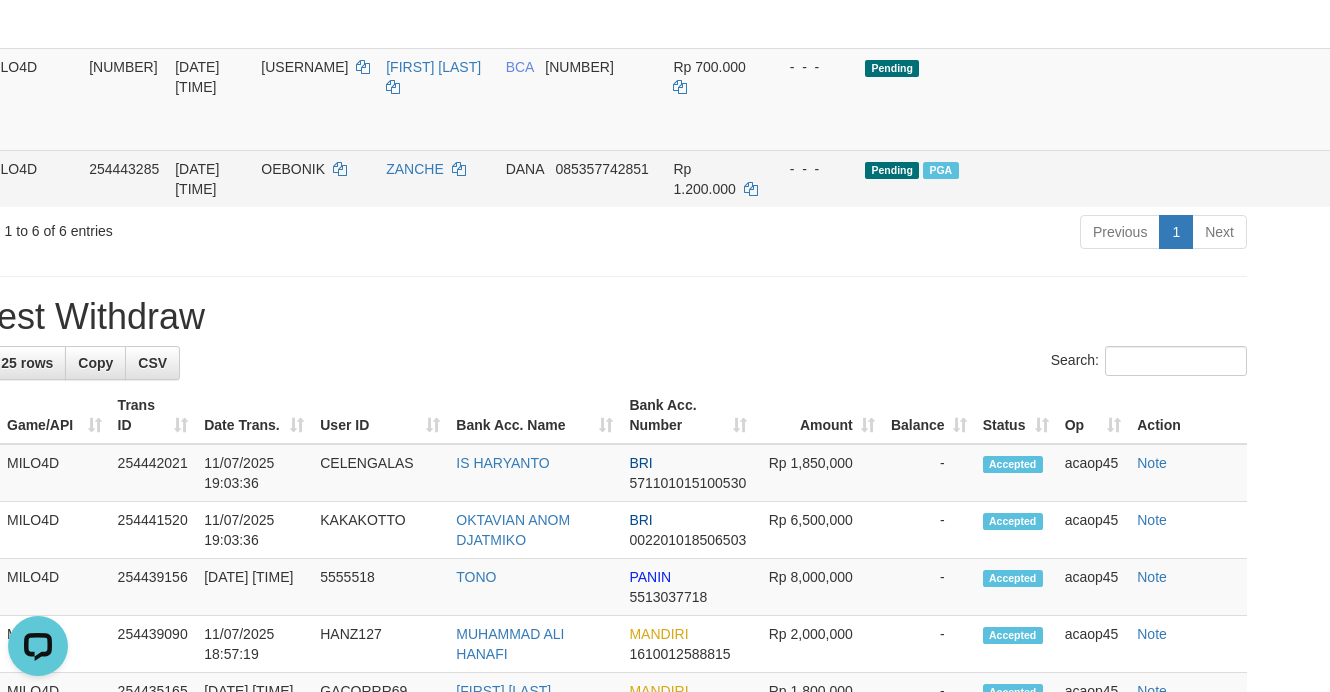scroll, scrollTop: 638, scrollLeft: 68, axis: both 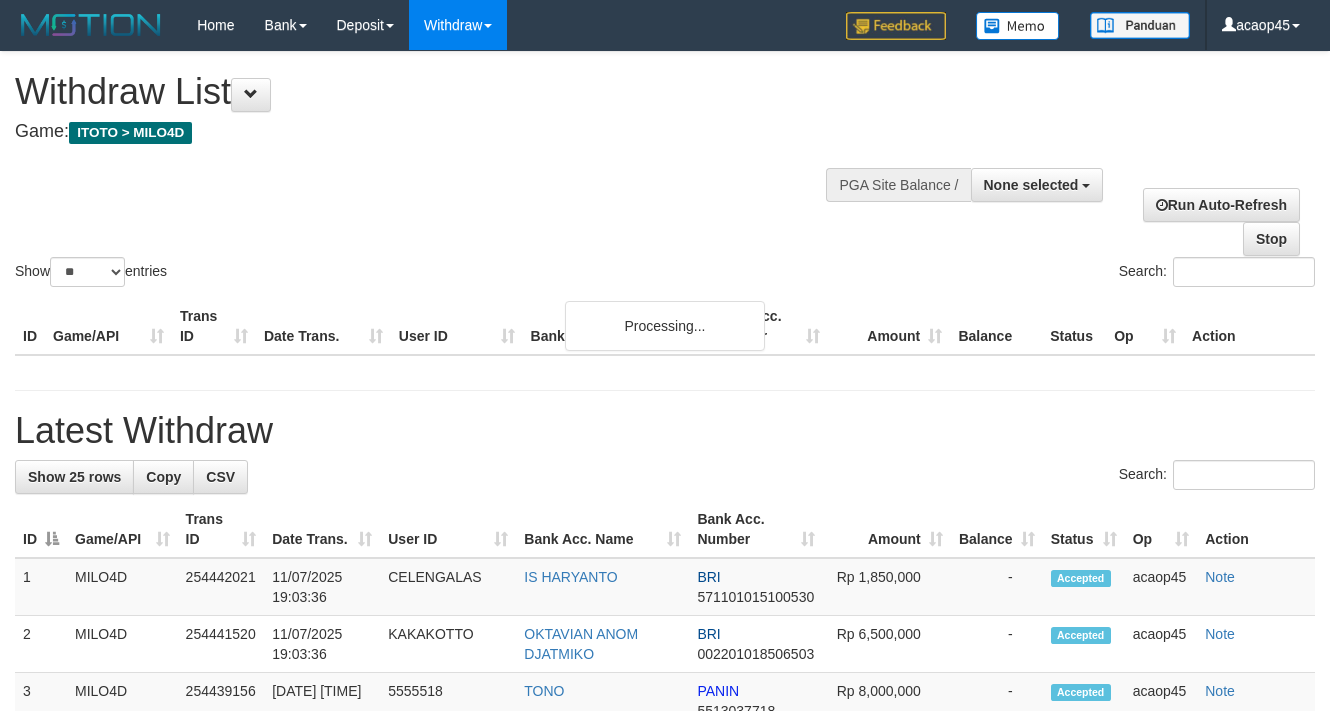 select 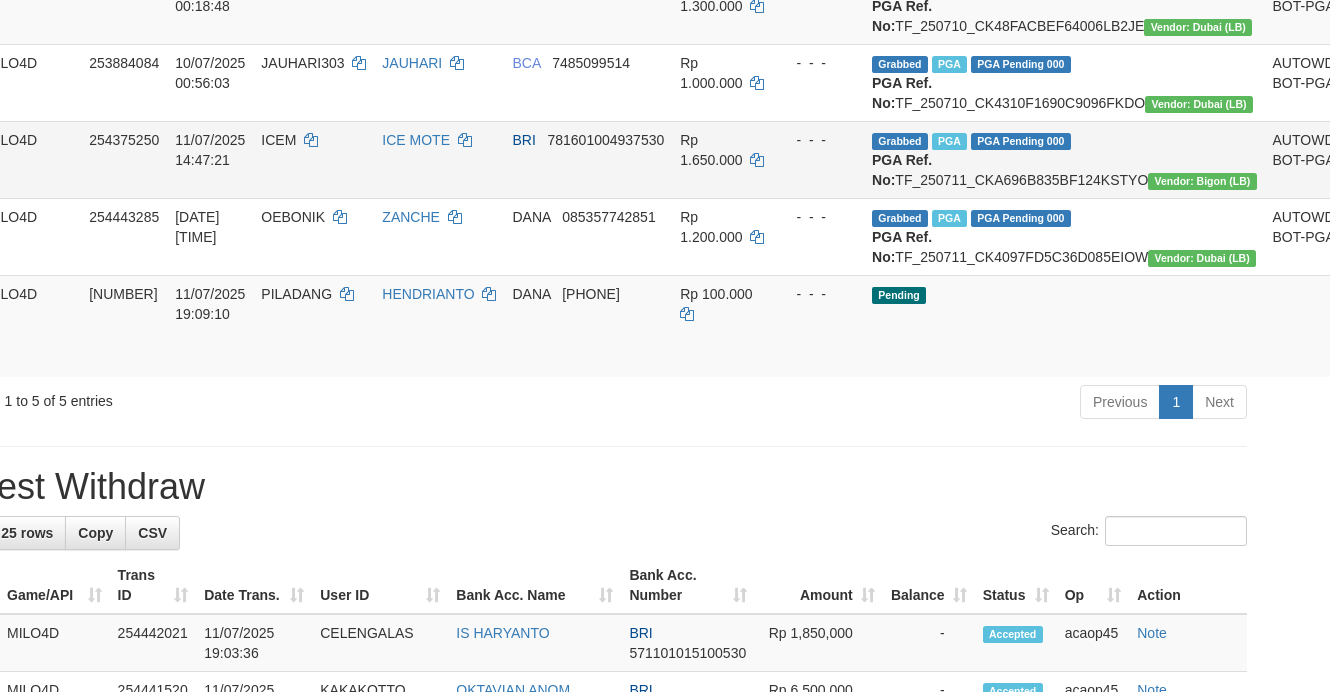 scroll, scrollTop: 263, scrollLeft: 68, axis: both 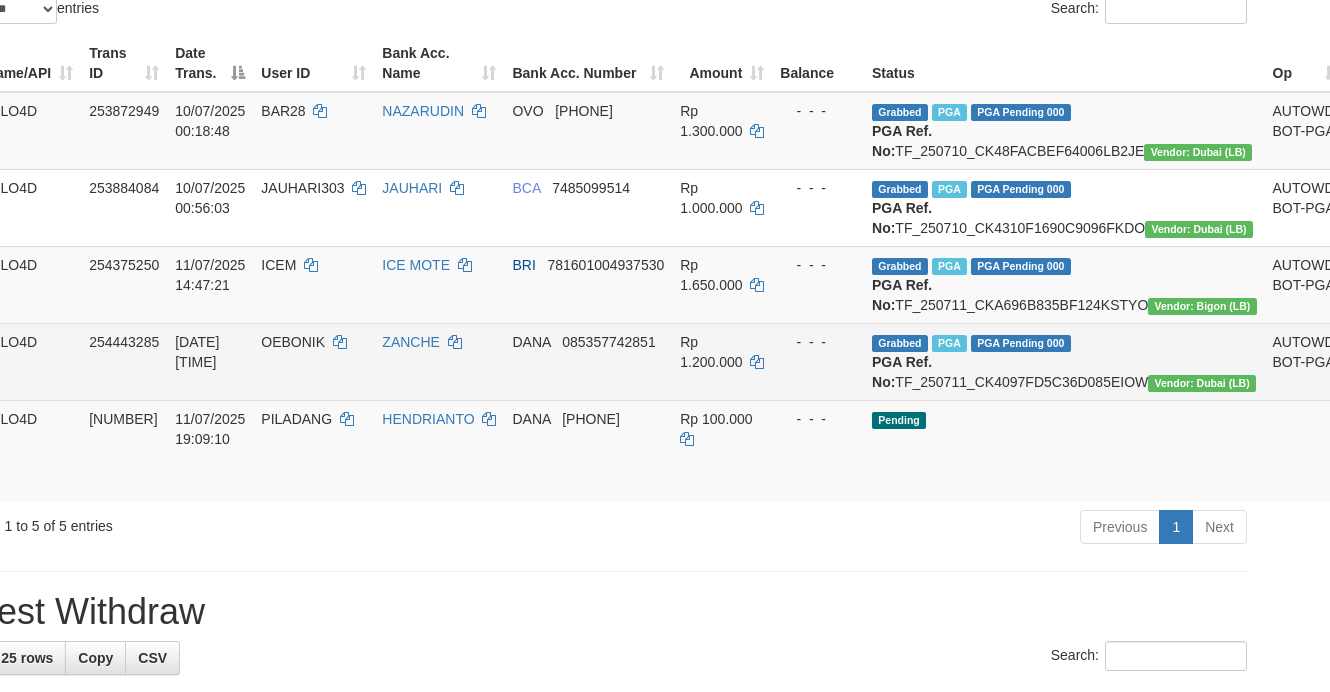 click on "Check Trans" at bounding box center (1396, 352) 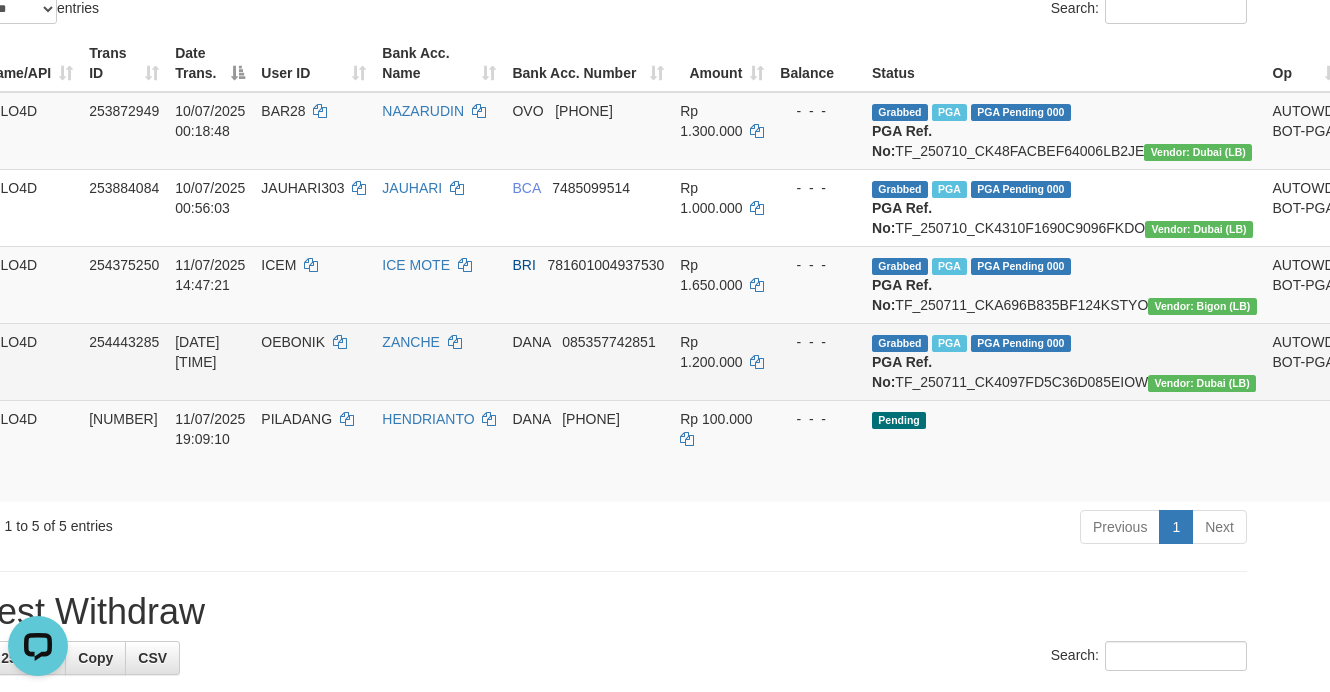scroll, scrollTop: 0, scrollLeft: 0, axis: both 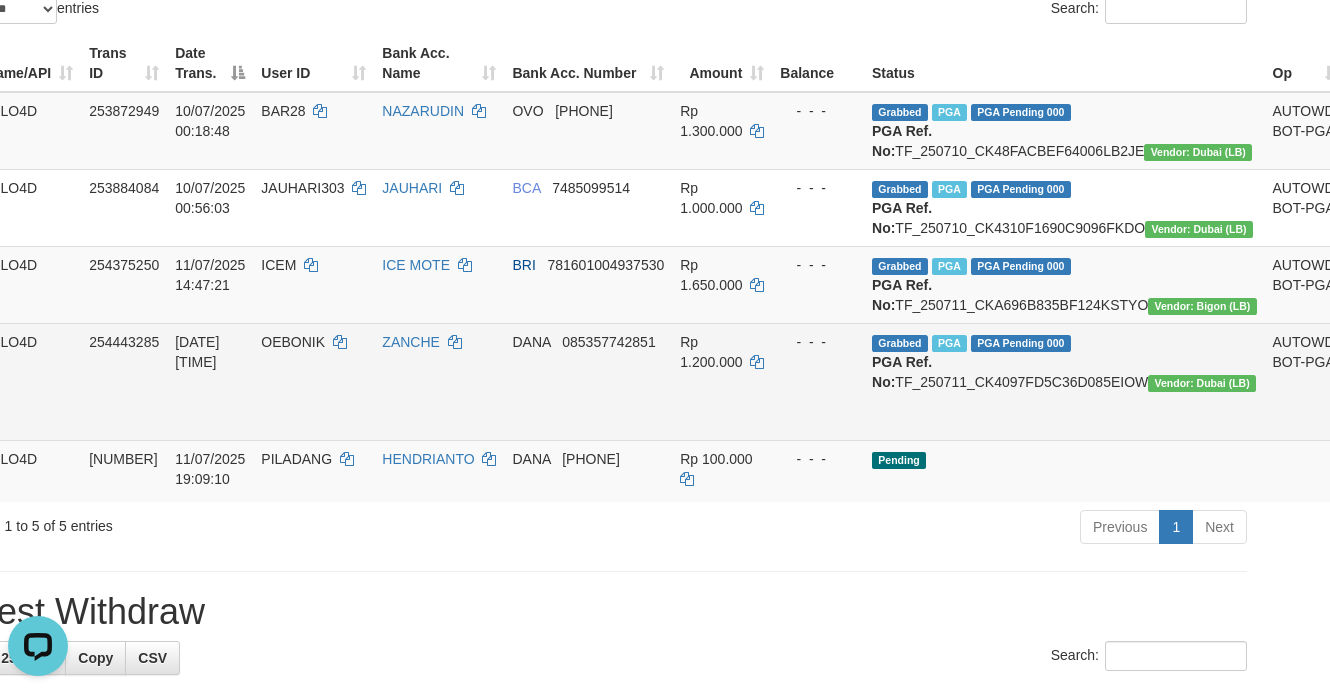 click on "-  -  -" at bounding box center [818, 381] 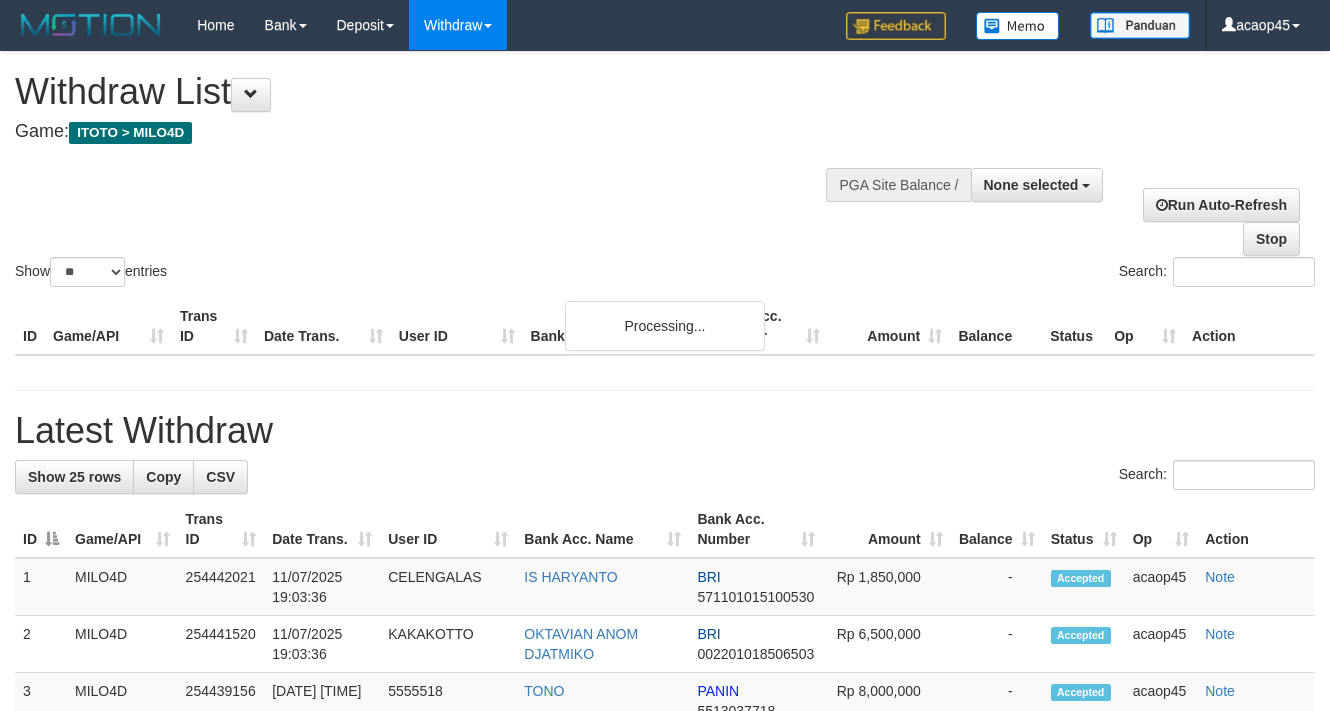 select 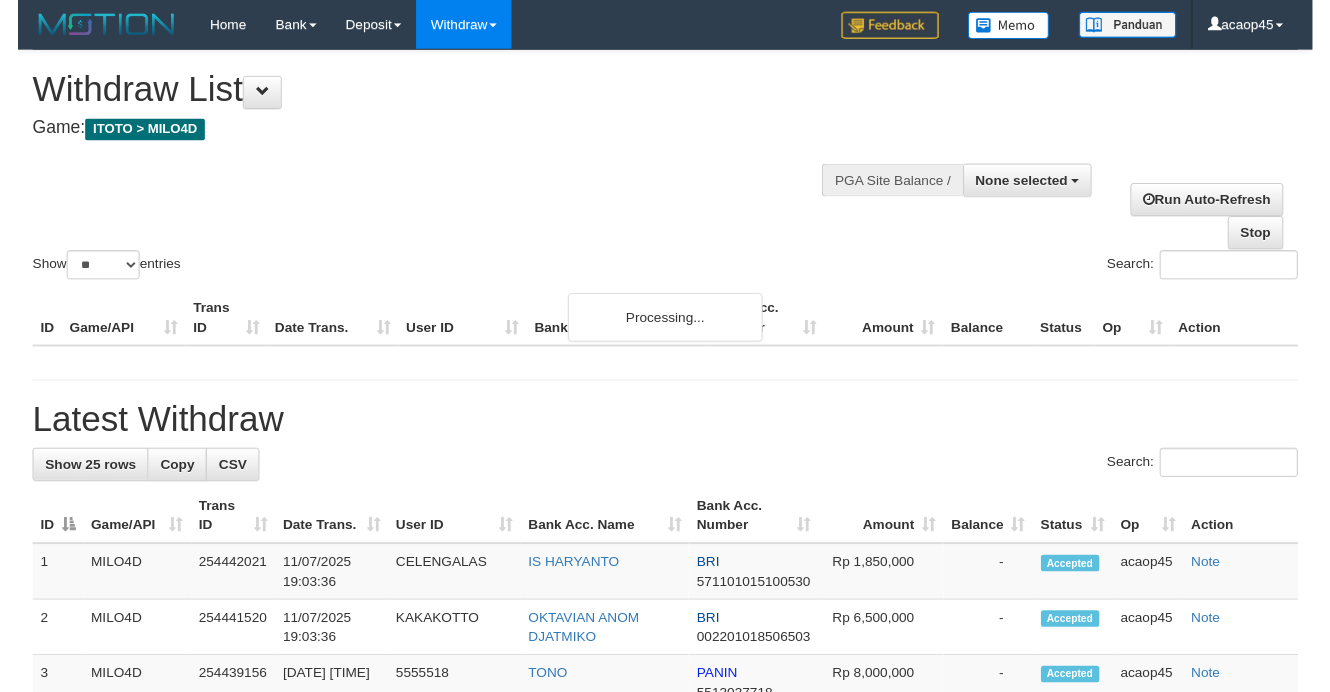 scroll, scrollTop: 263, scrollLeft: 68, axis: both 